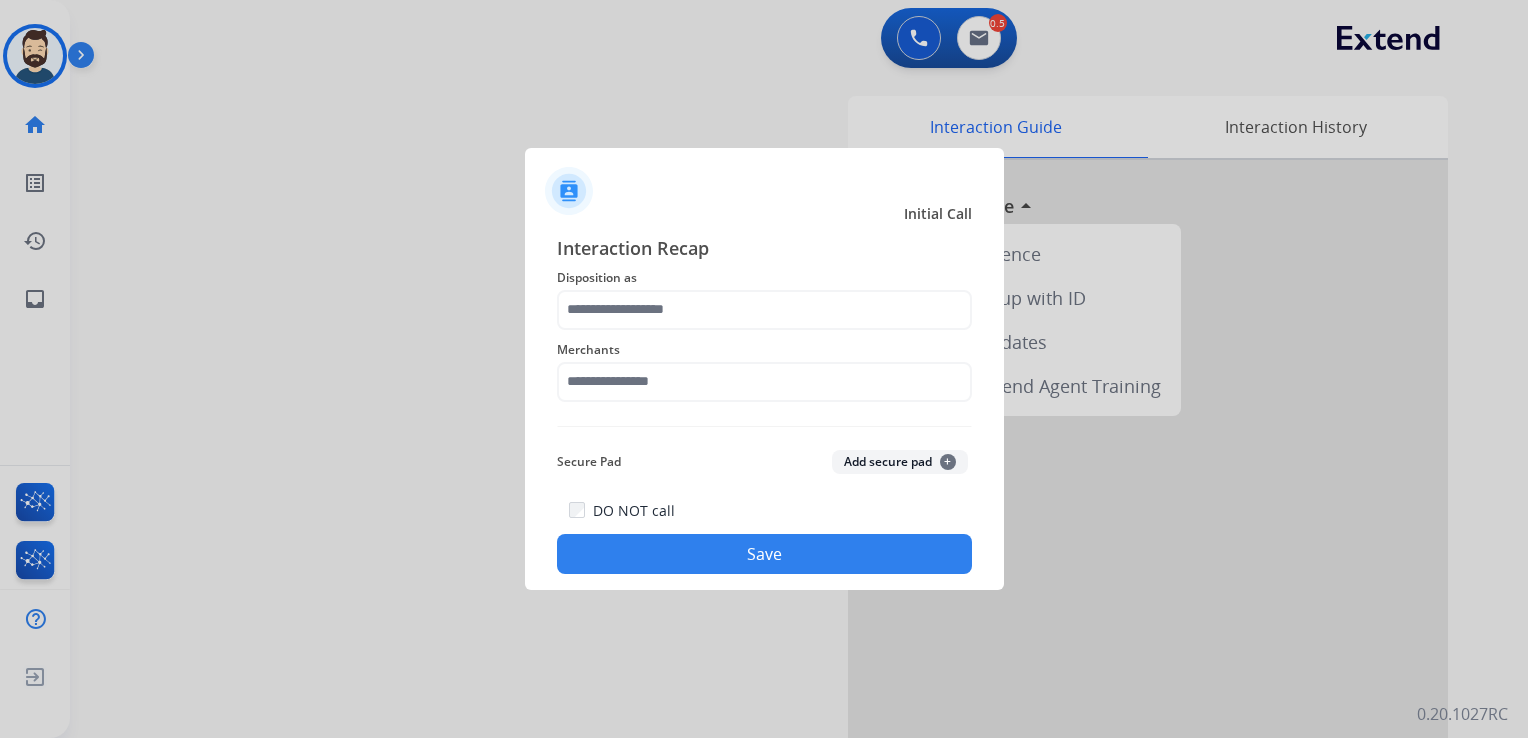 scroll, scrollTop: 0, scrollLeft: 0, axis: both 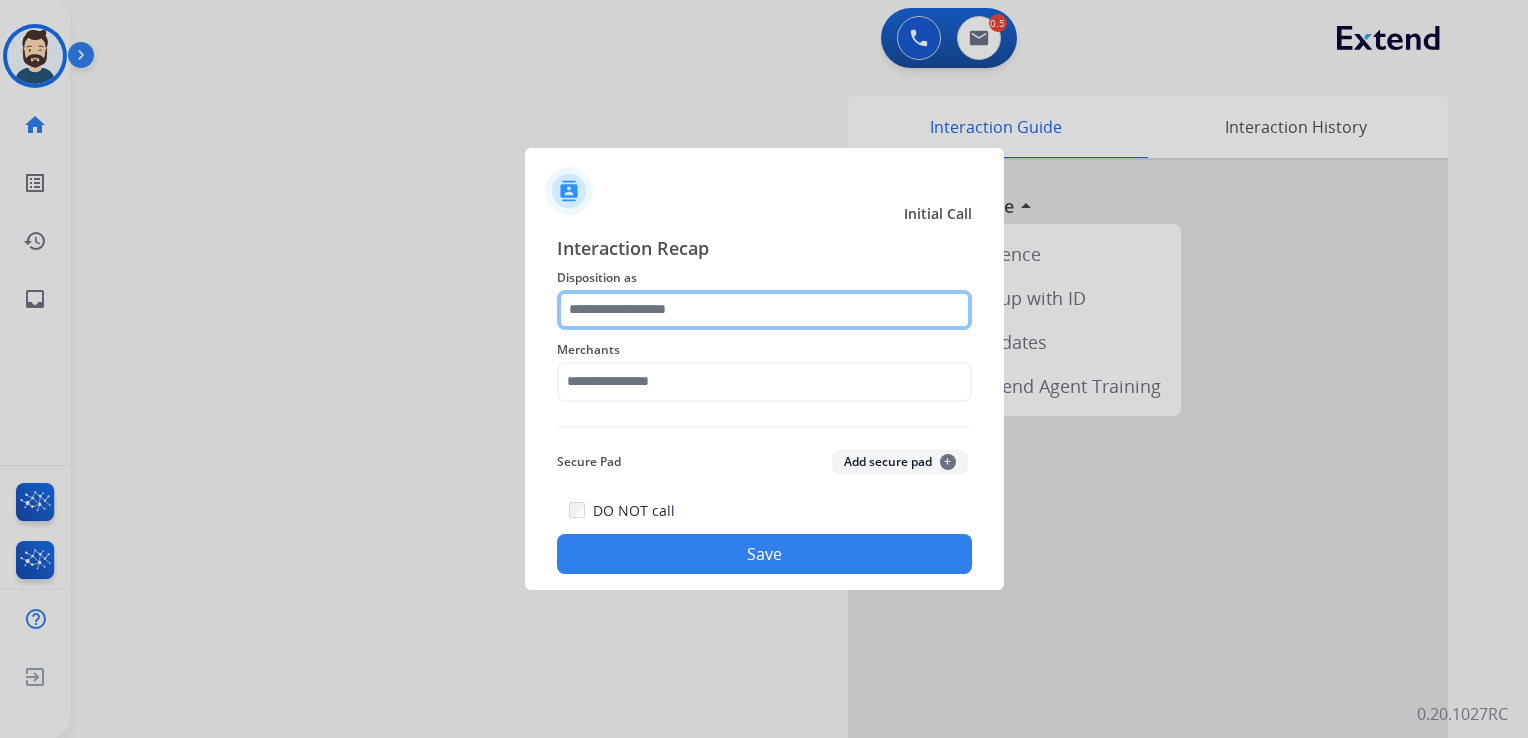 click 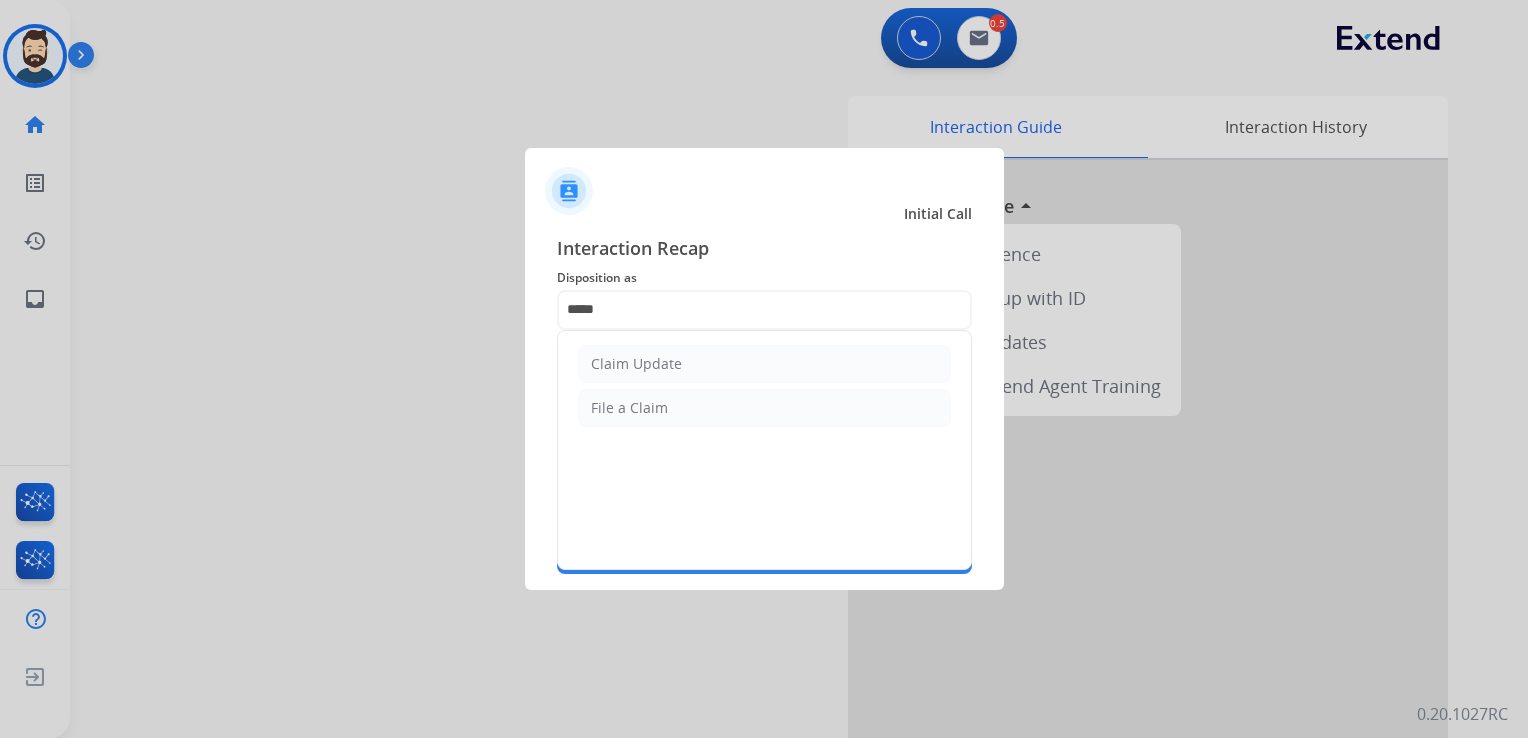 drag, startPoint x: 670, startPoint y: 365, endPoint x: 667, endPoint y: 375, distance: 10.440307 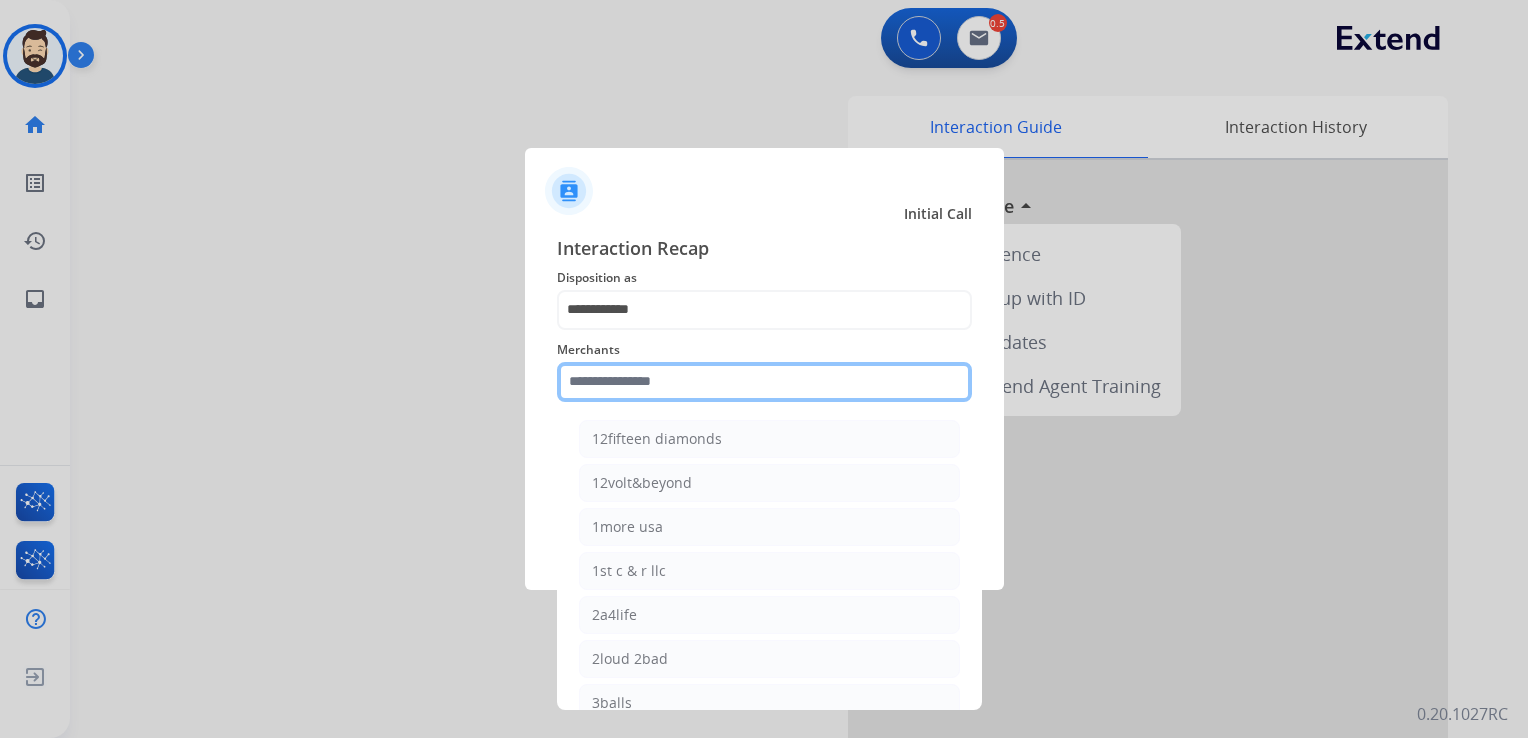 click 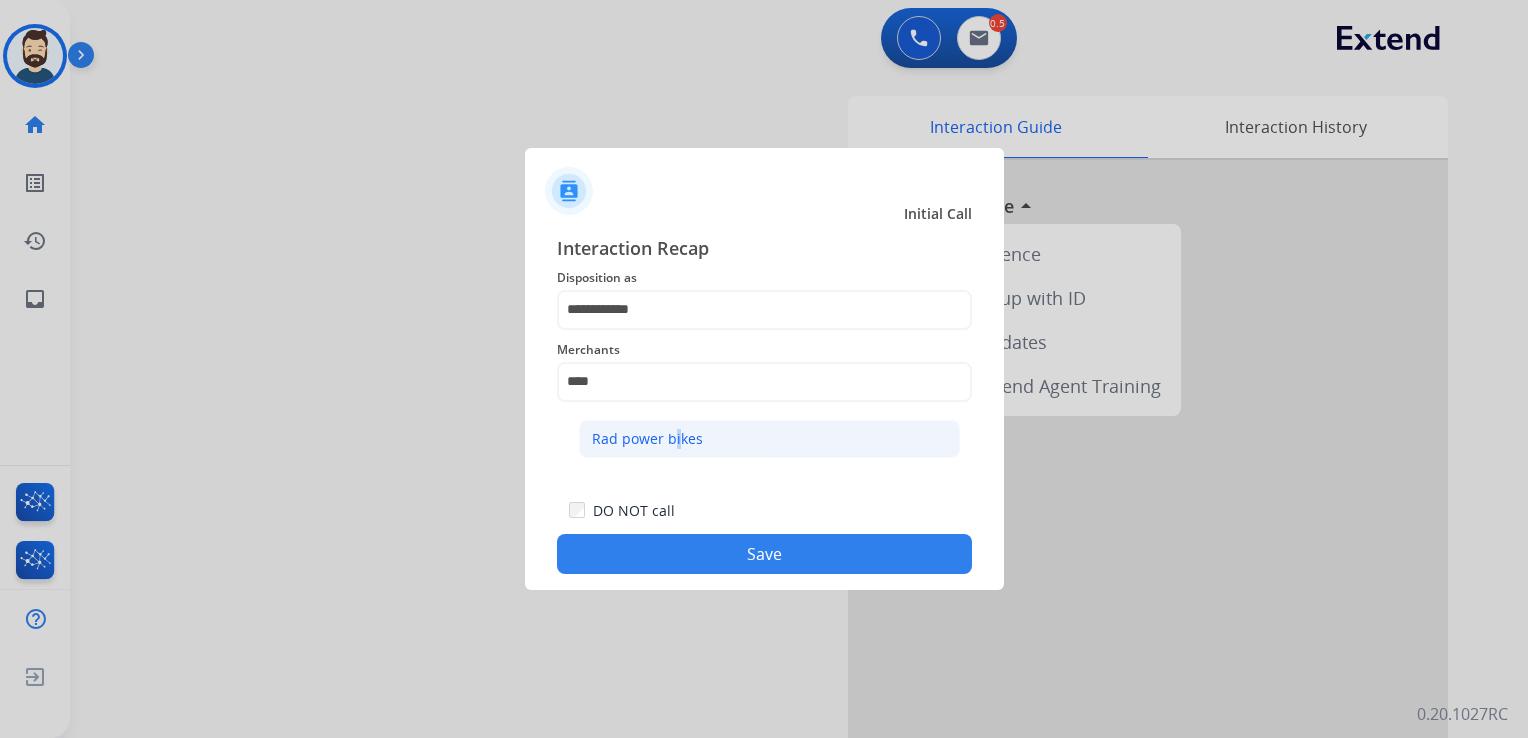 click on "Rad power bikes" 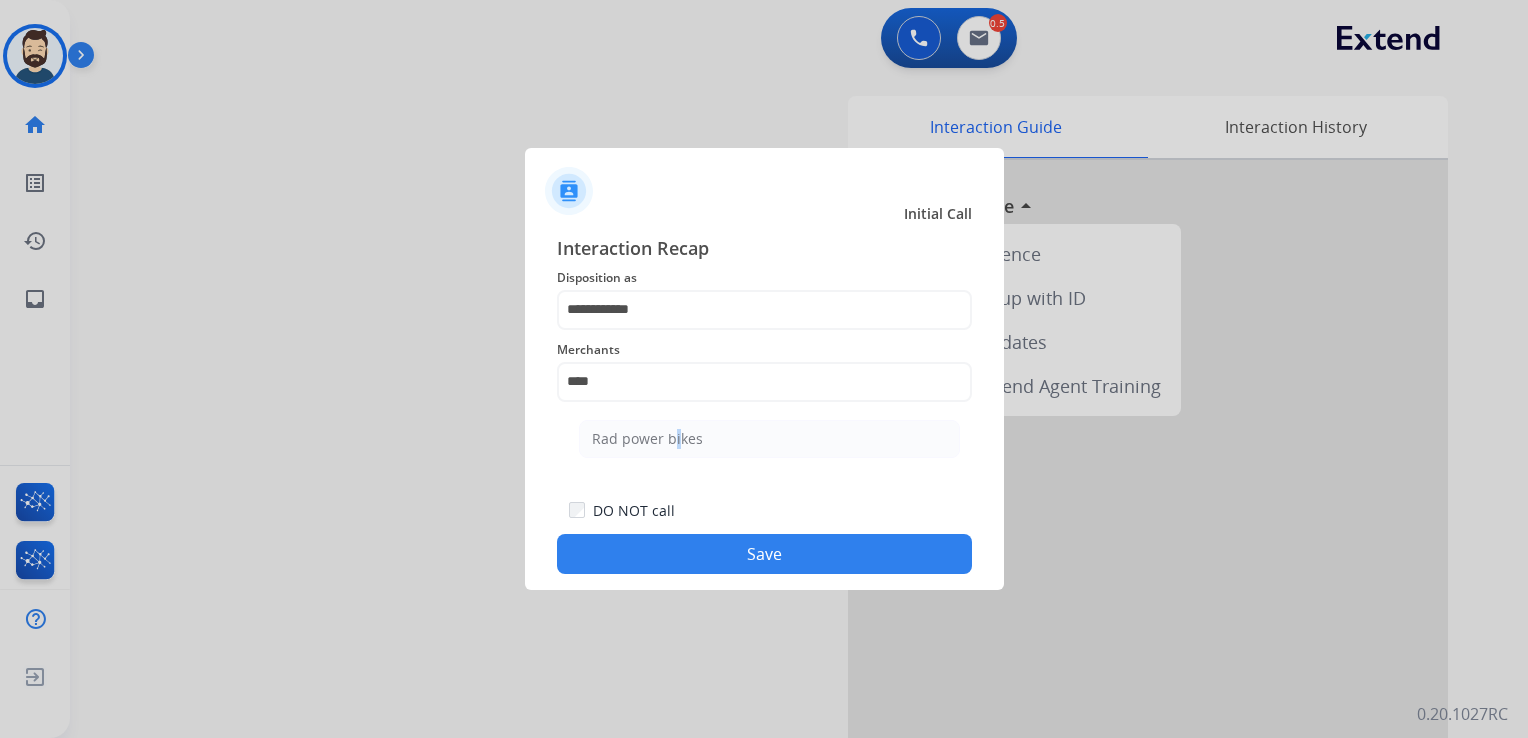 type on "**********" 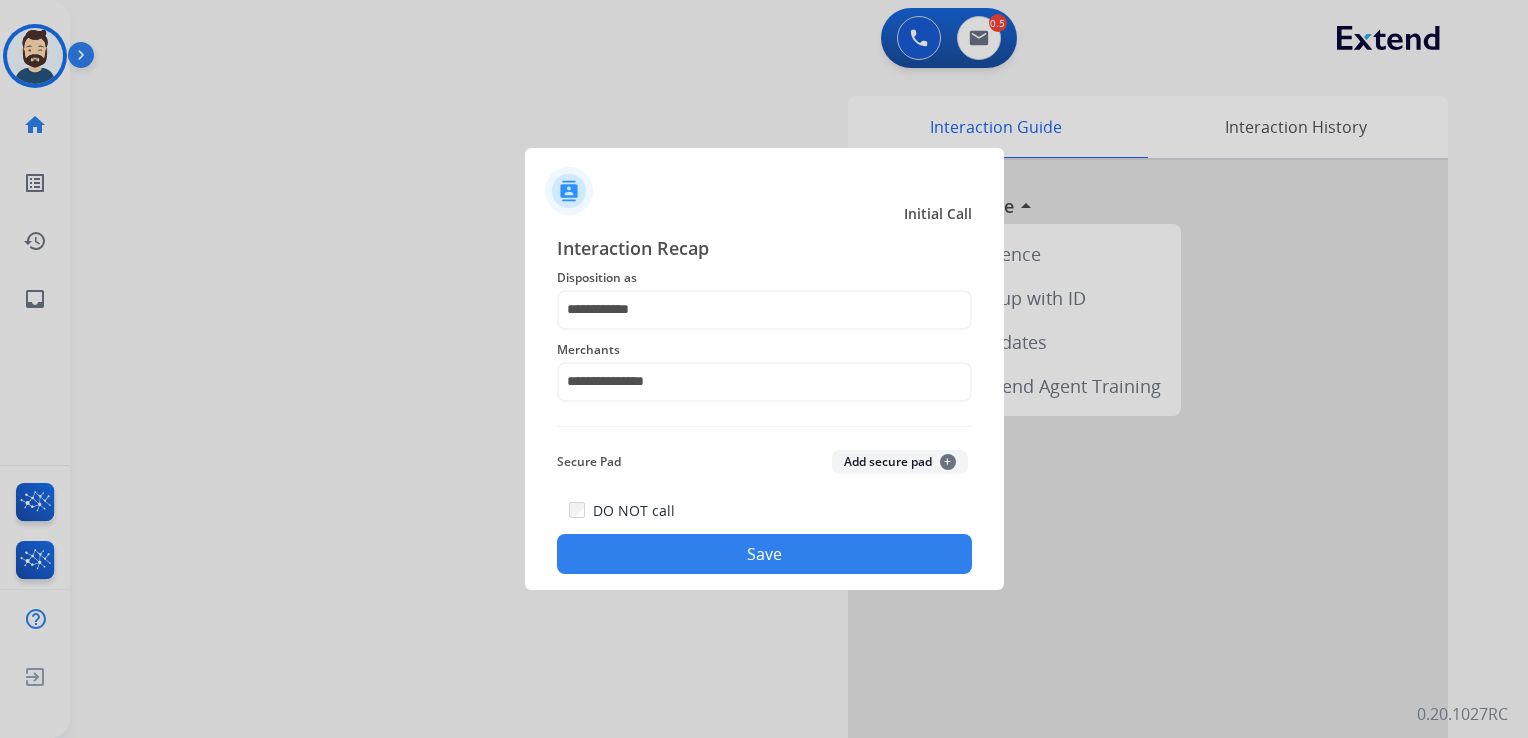 click on "Save" 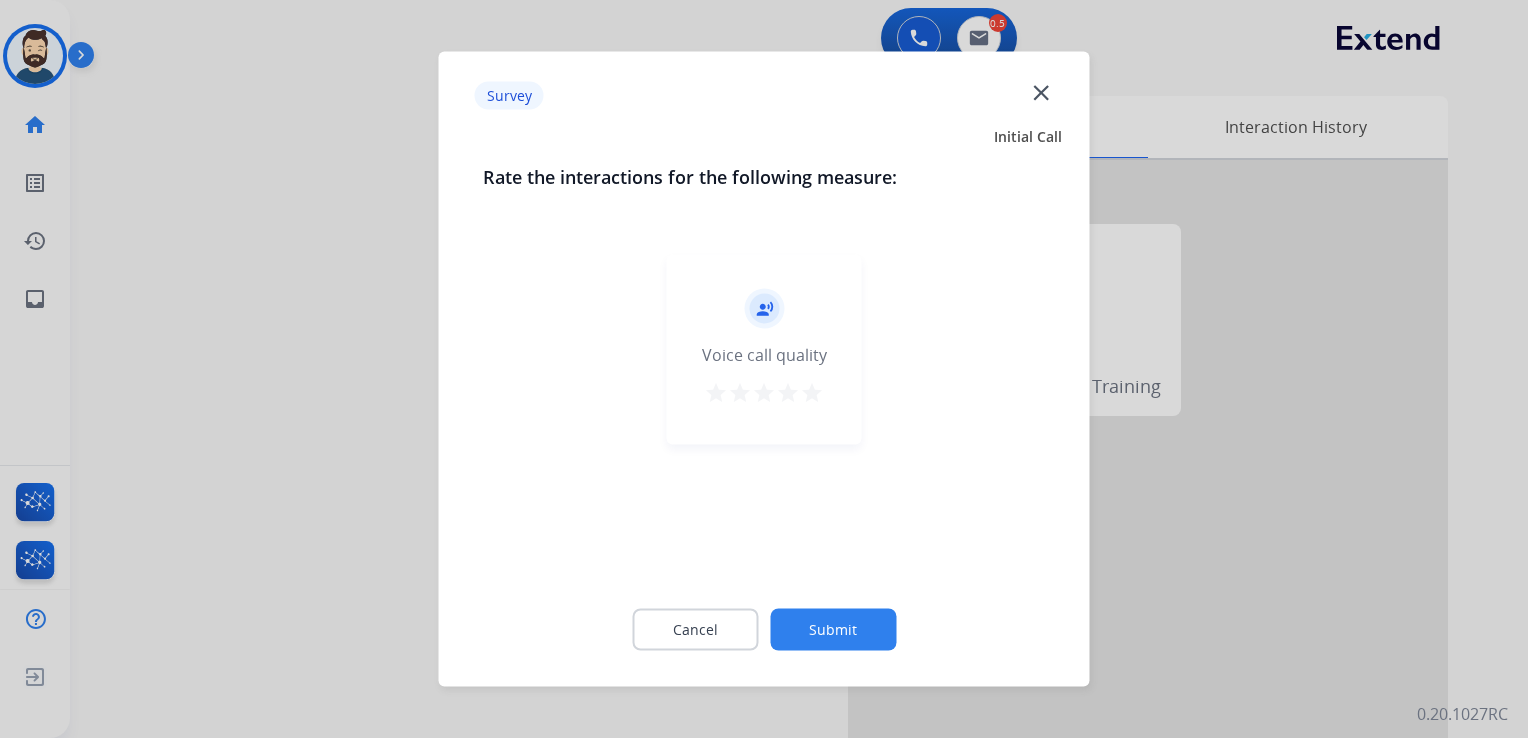 drag, startPoint x: 812, startPoint y: 389, endPoint x: 816, endPoint y: 399, distance: 10.770329 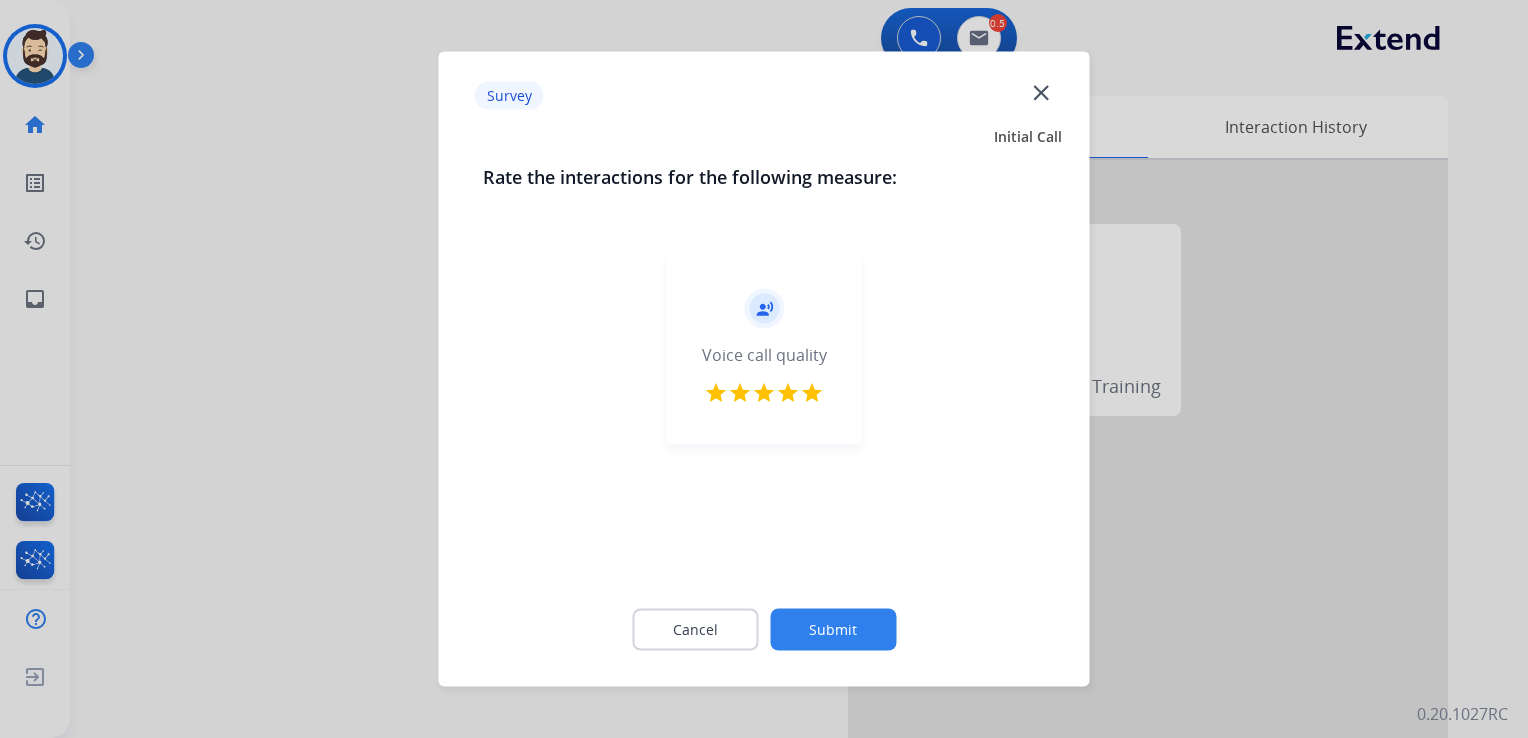 click on "Submit" 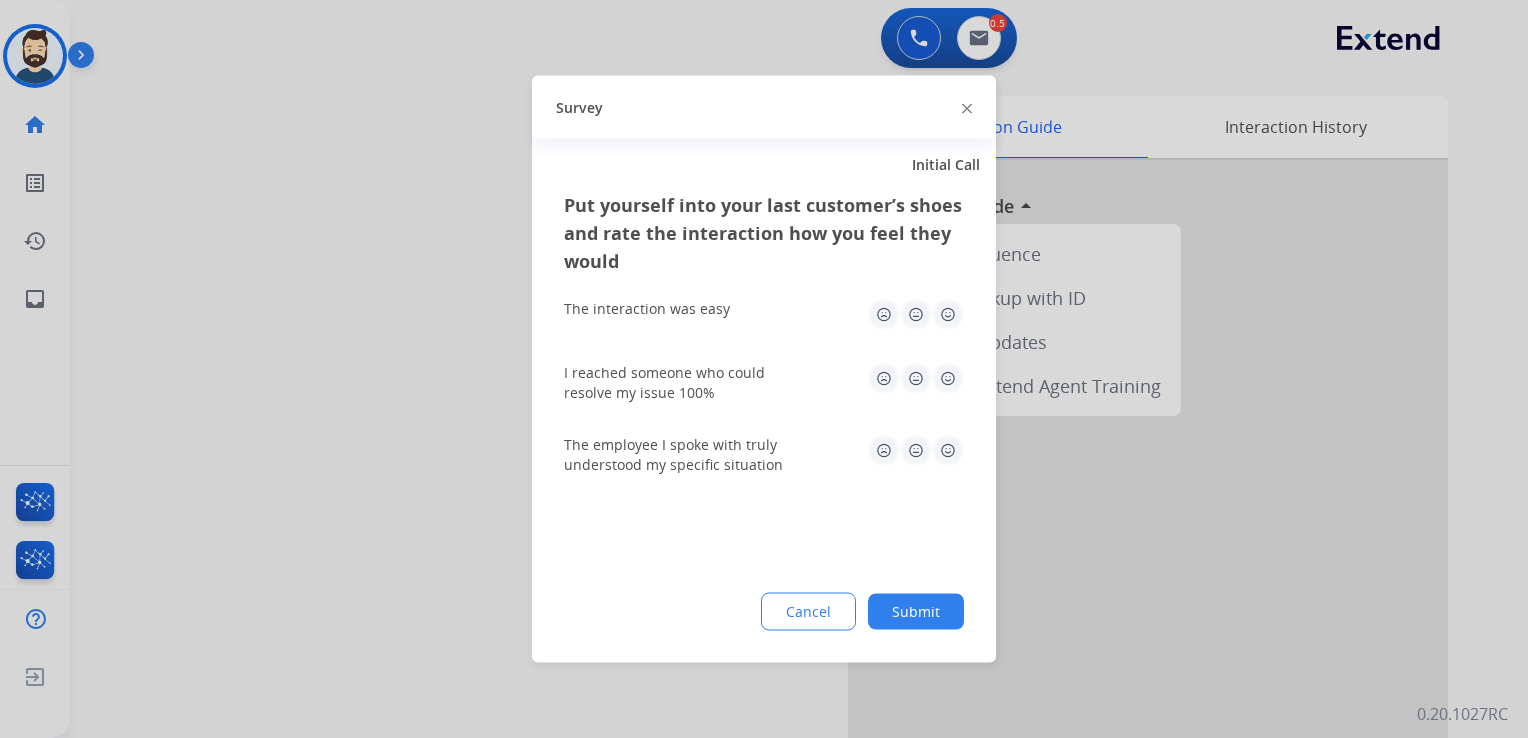 click 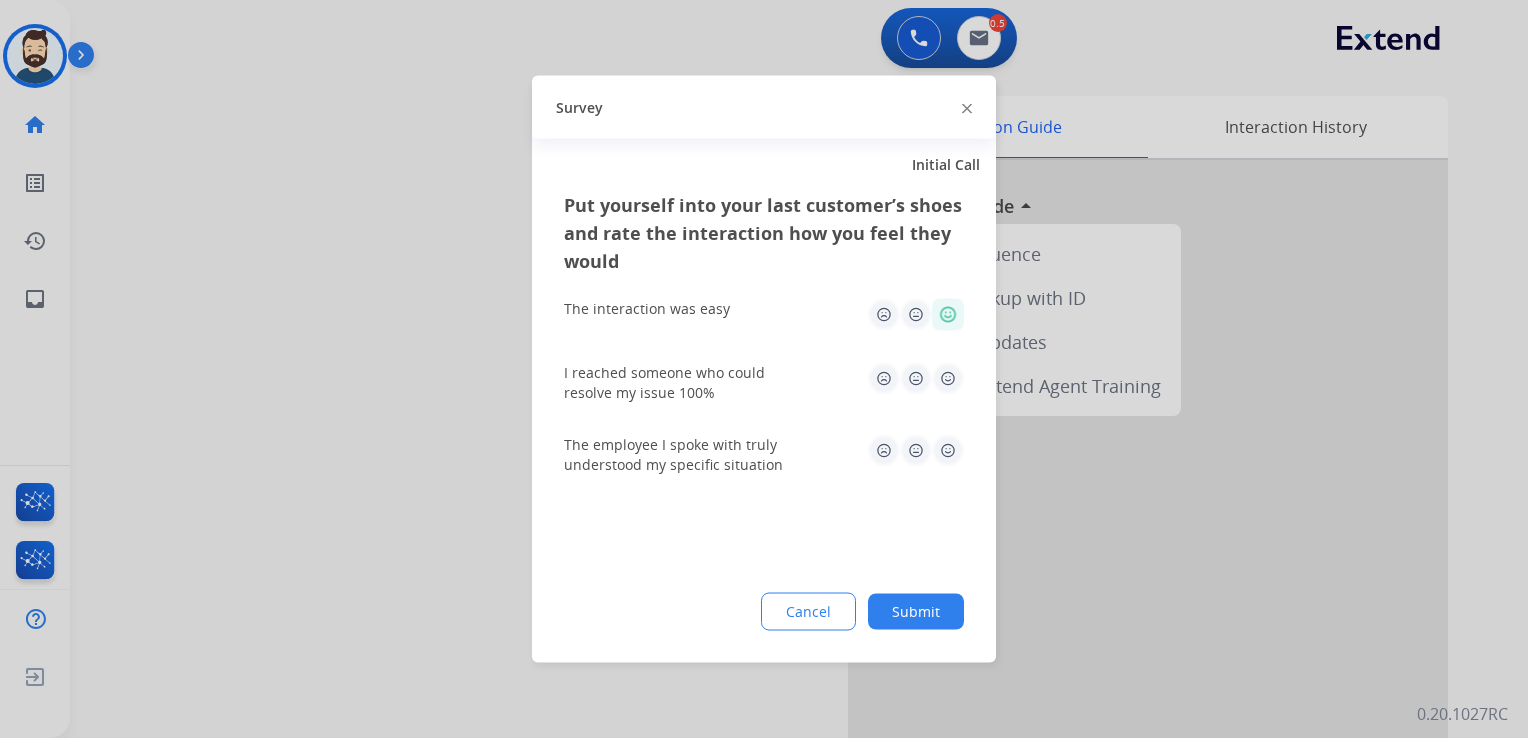 click 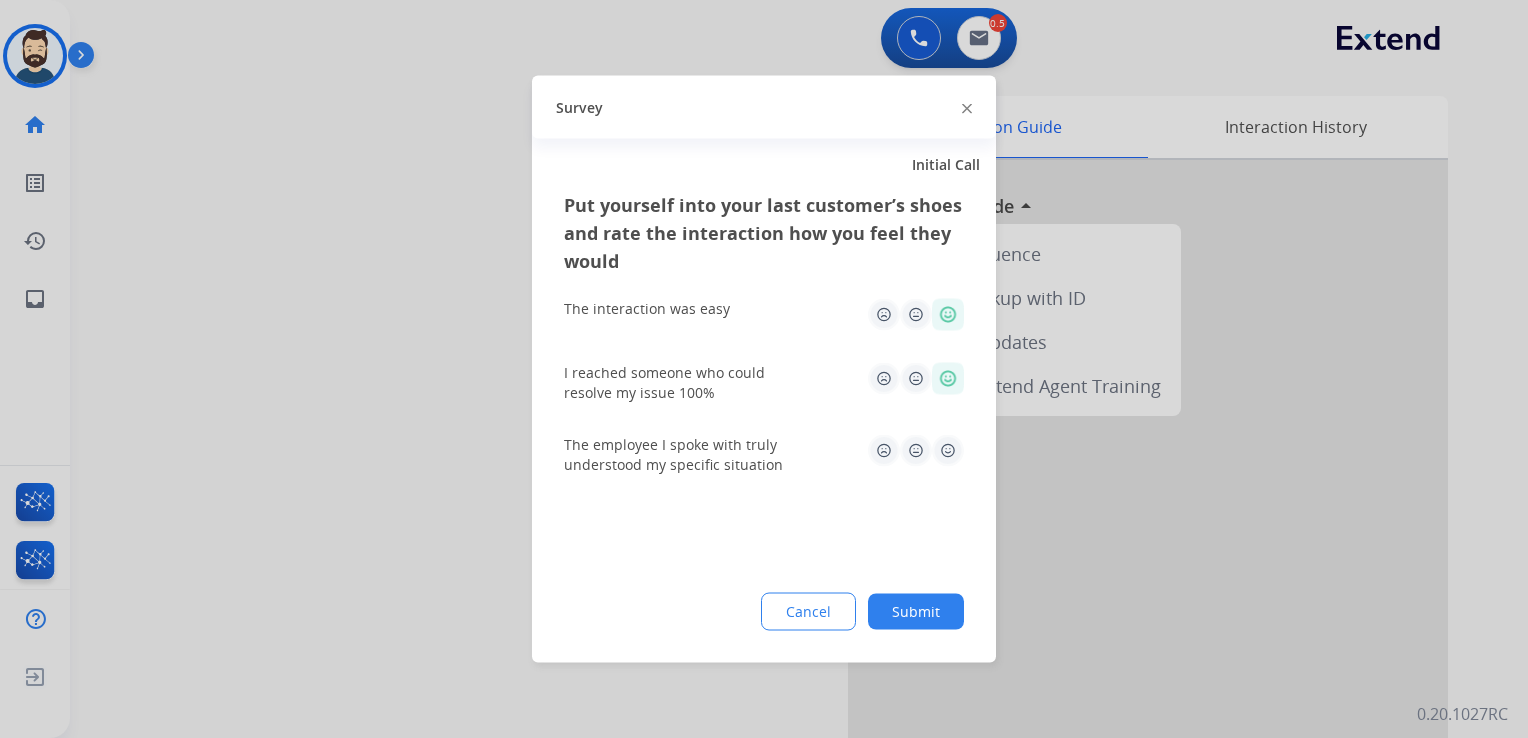 click 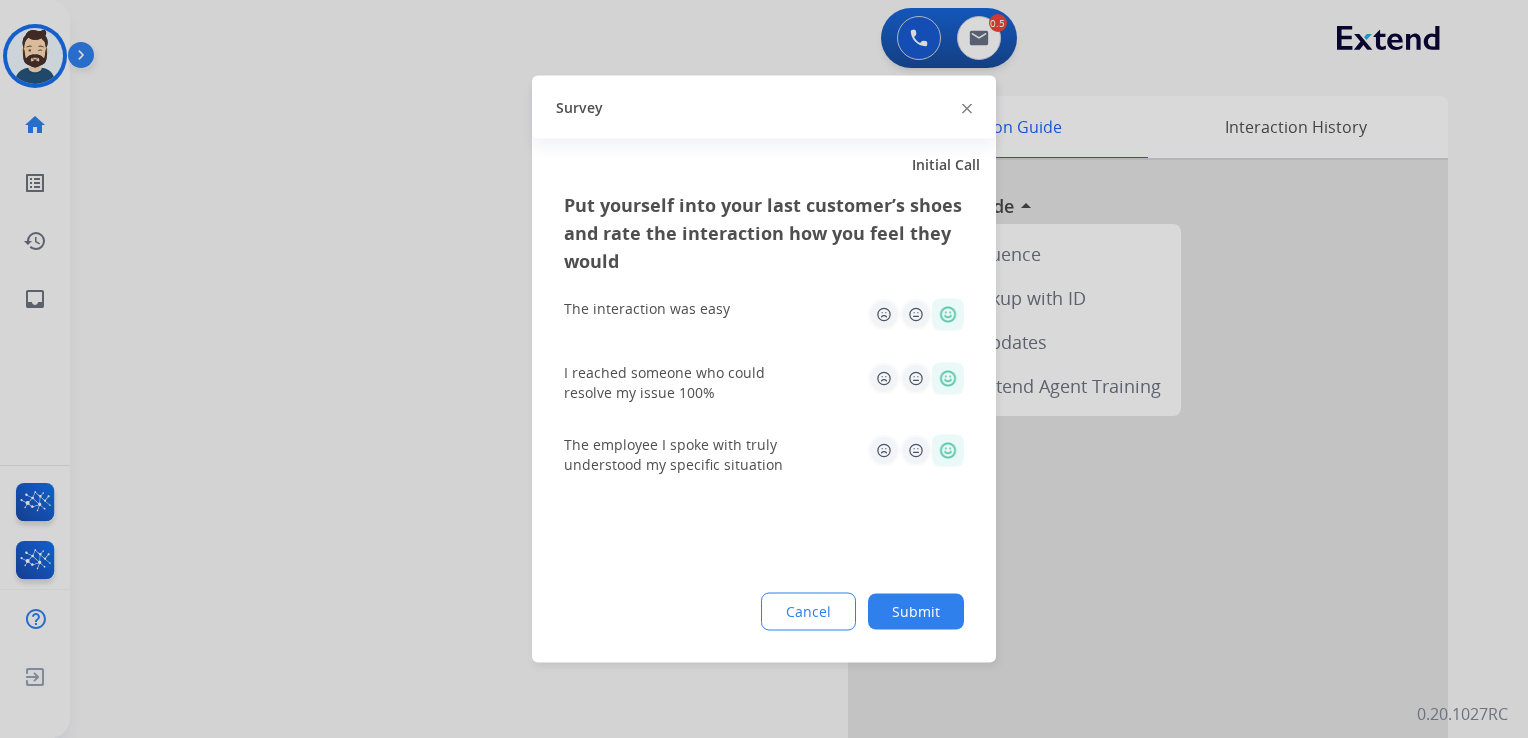 click on "Submit" 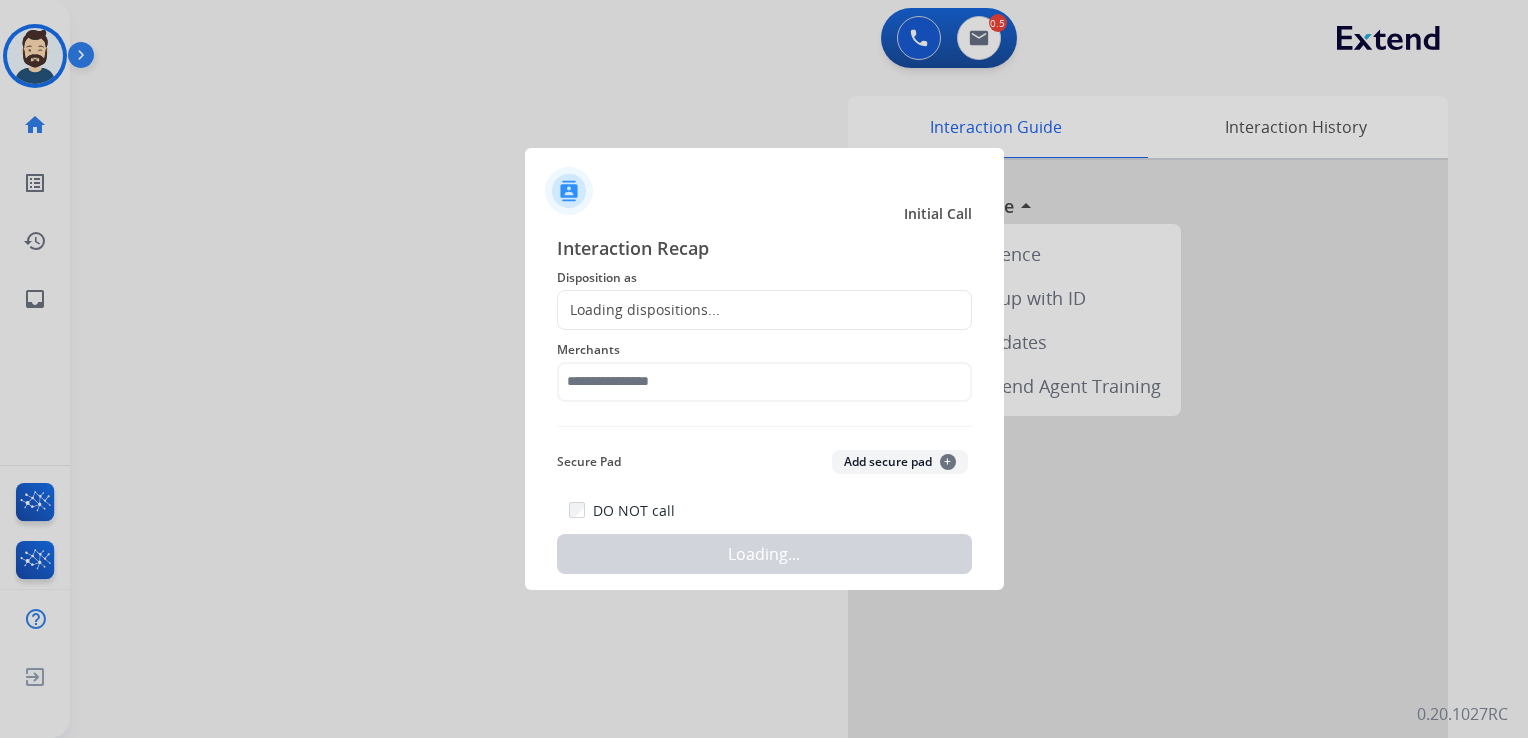 click at bounding box center (764, 369) 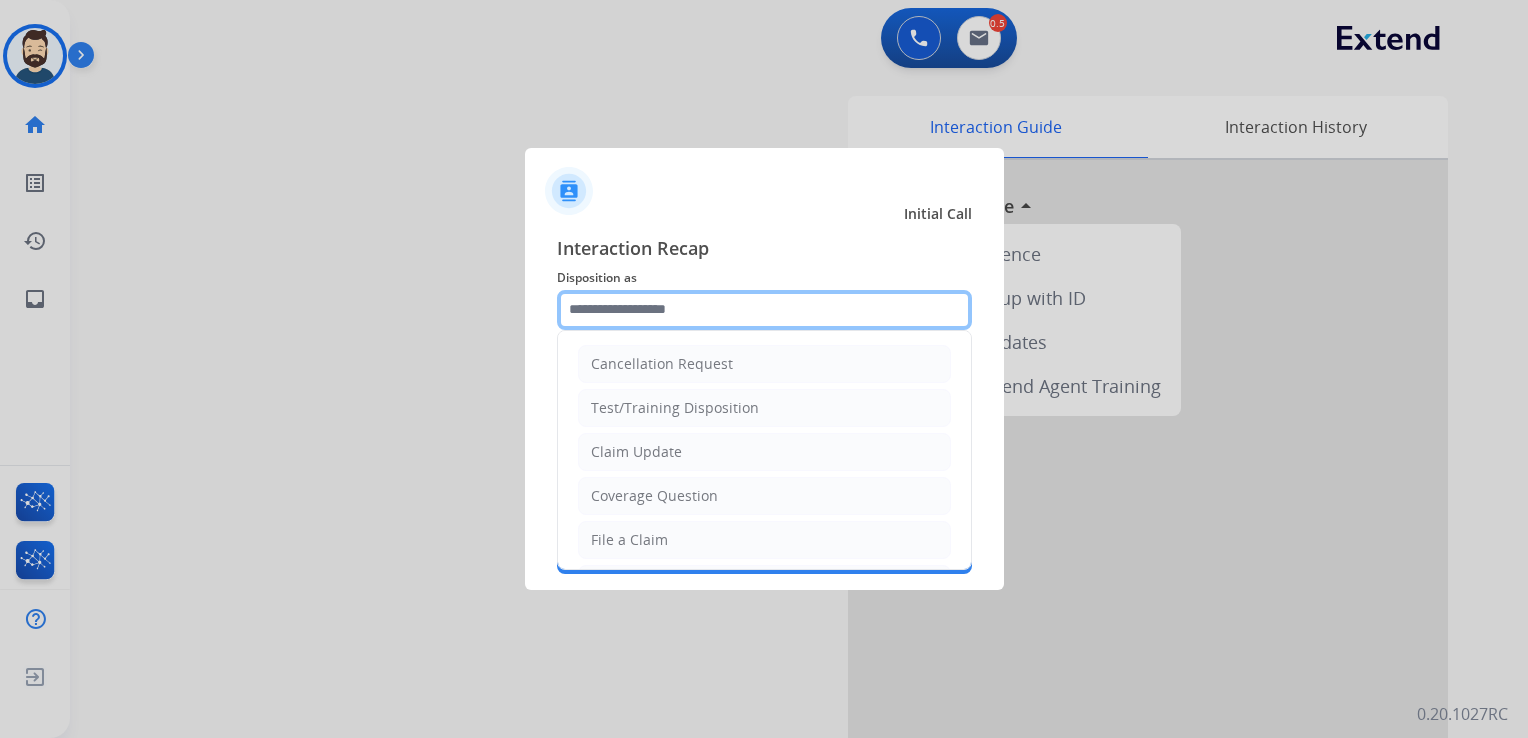 click 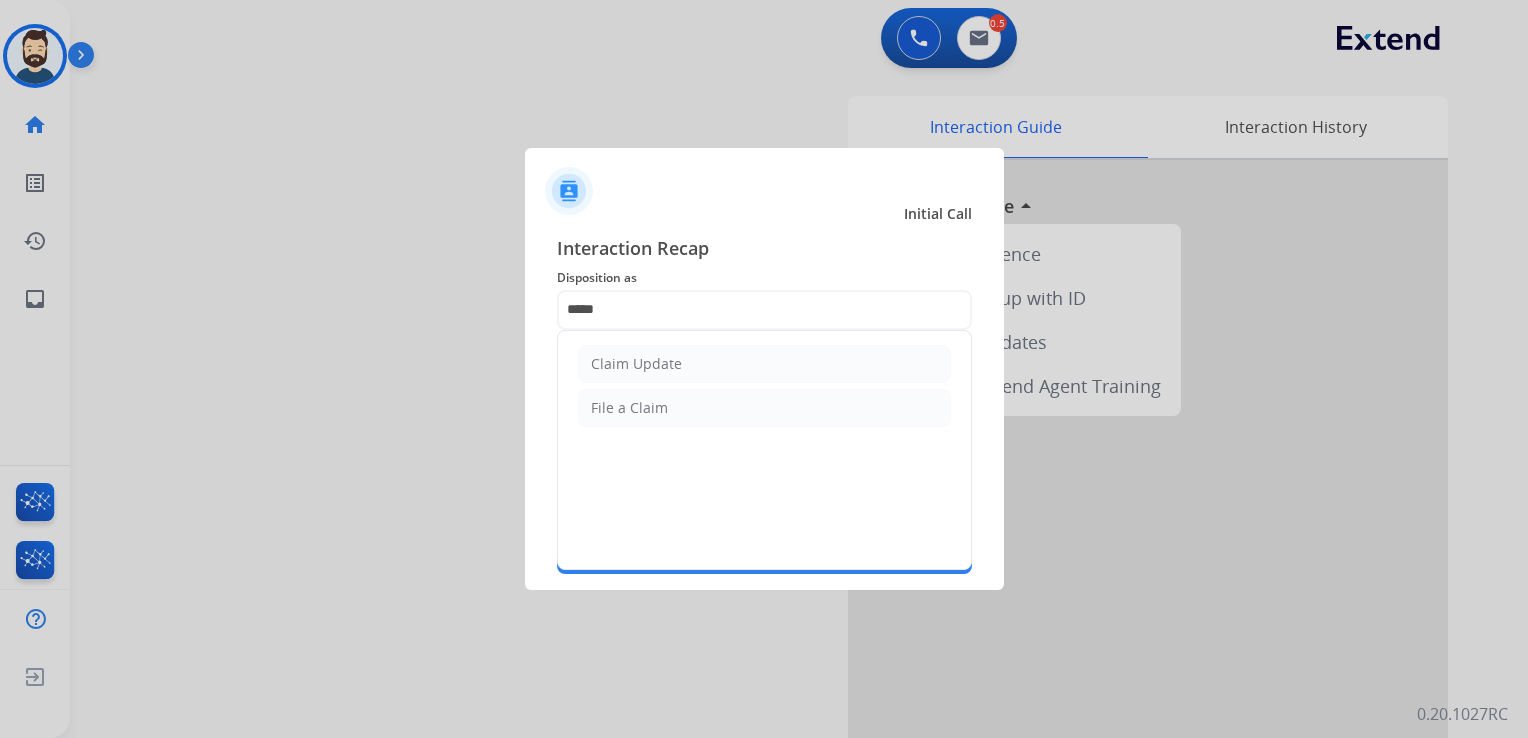 click on "Claim Update" 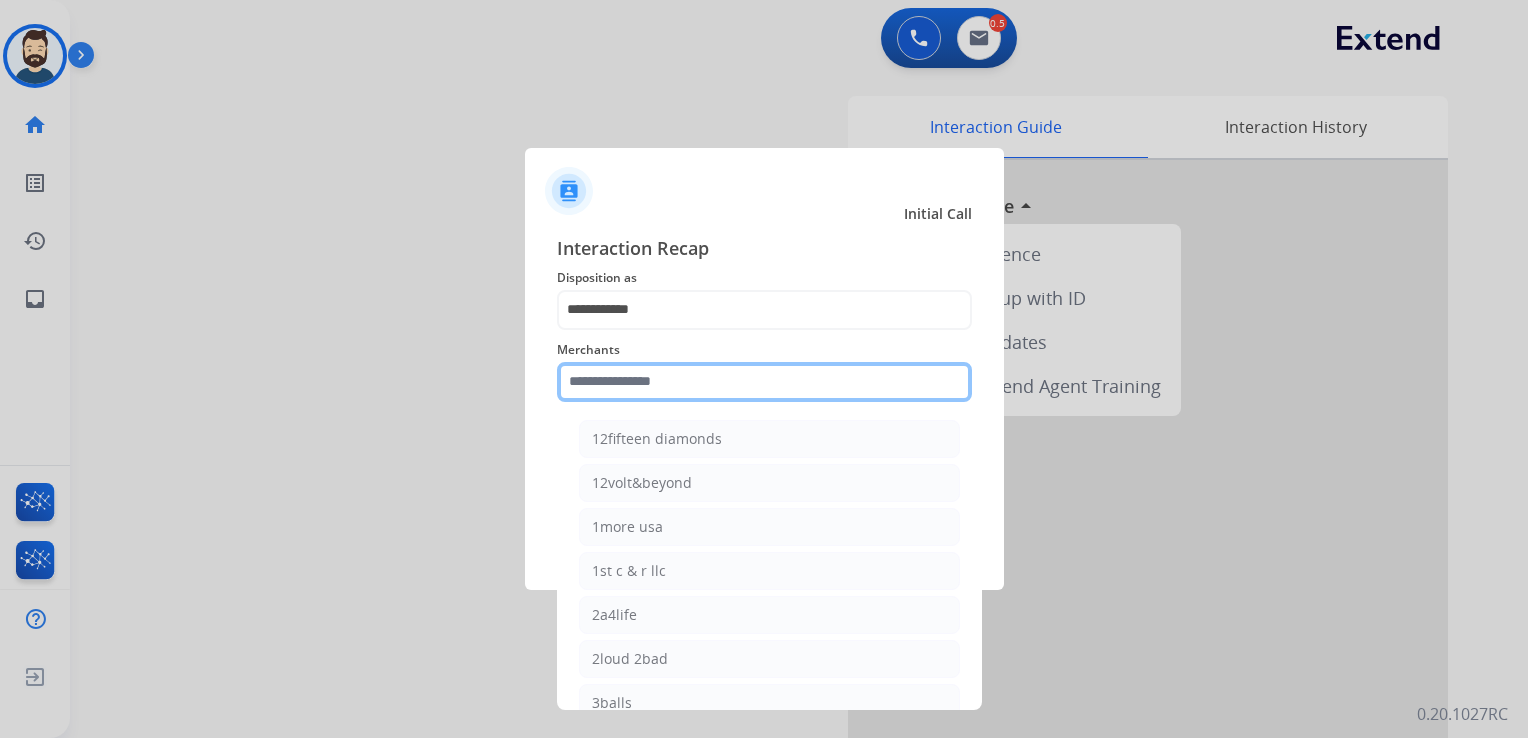 click 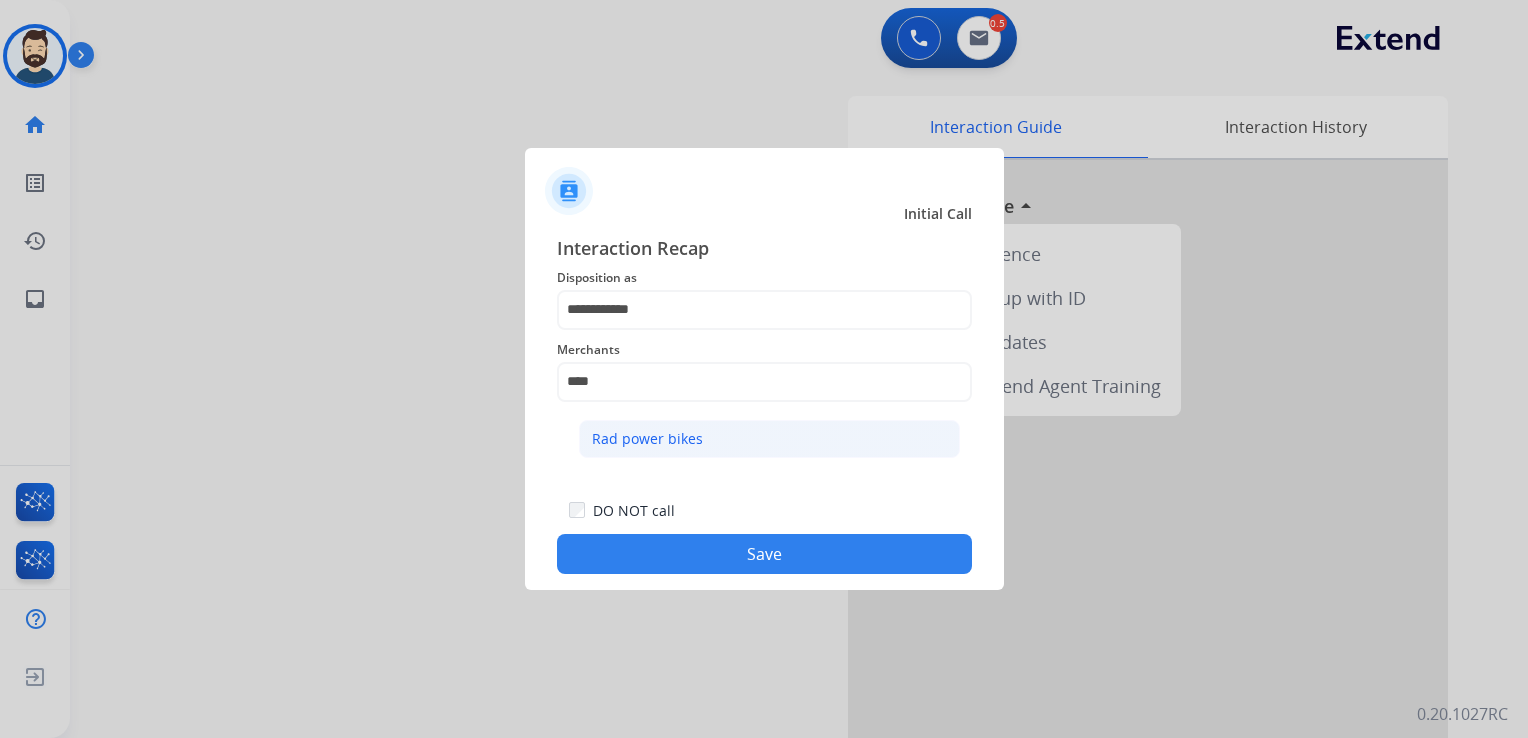 drag, startPoint x: 612, startPoint y: 448, endPoint x: 624, endPoint y: 459, distance: 16.27882 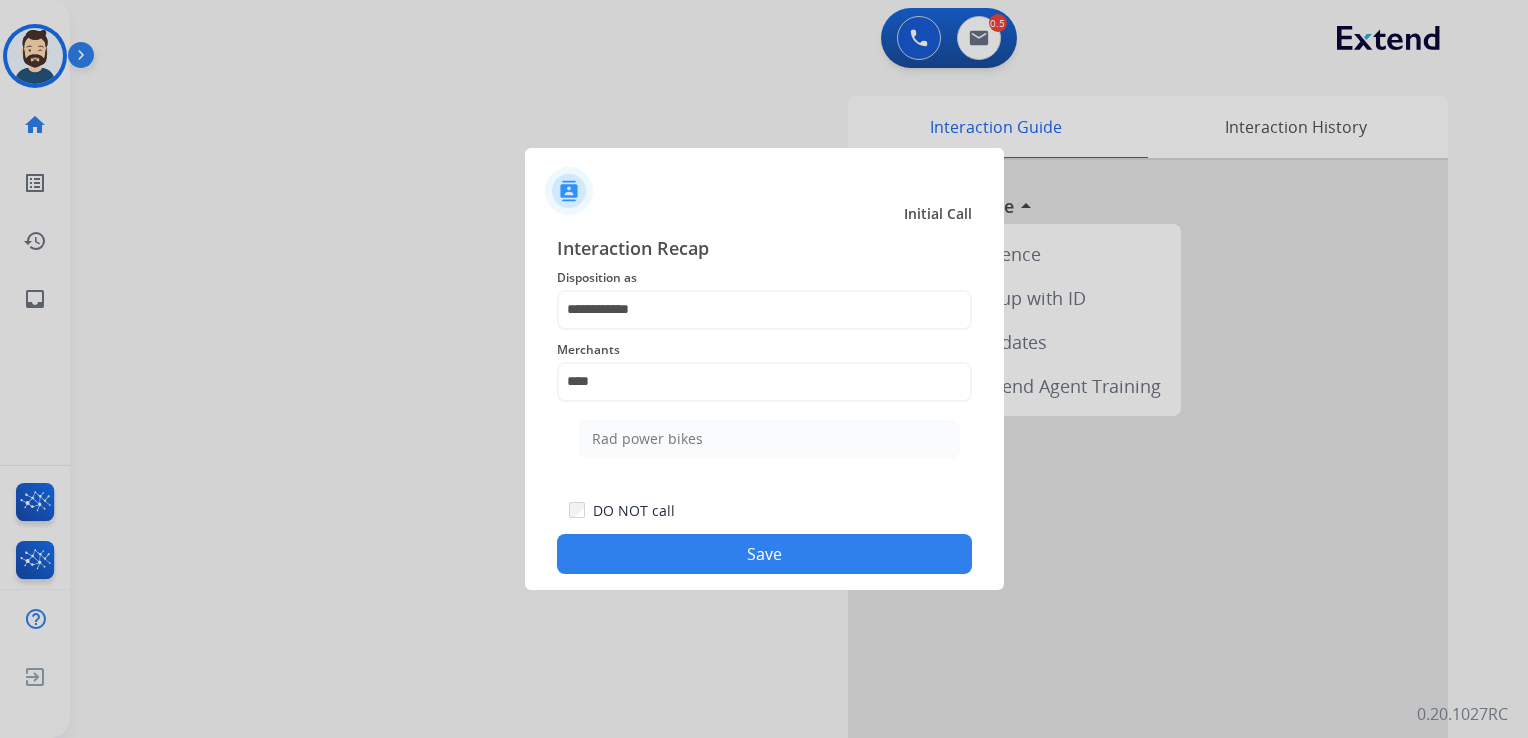 type on "**********" 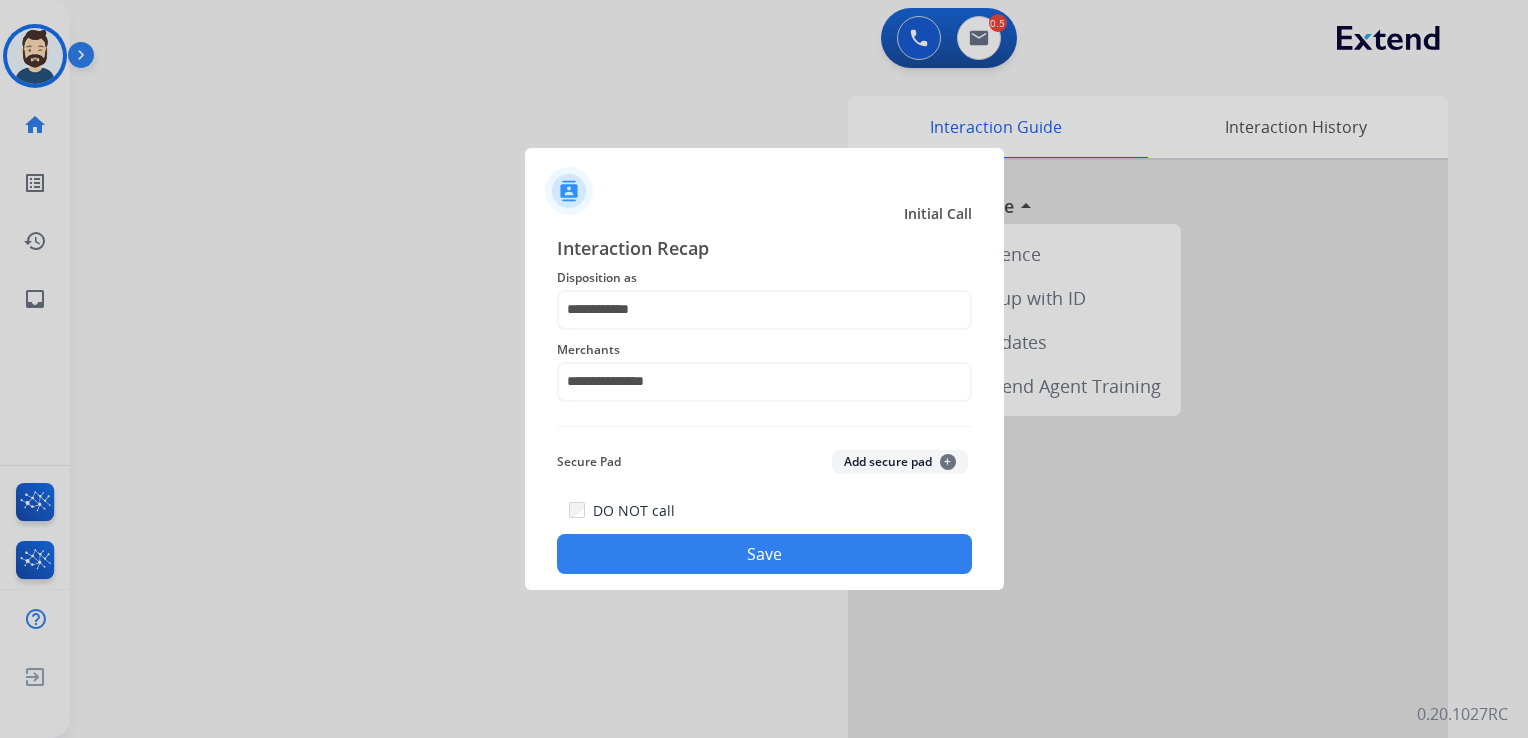 click on "Secure Pad  Add secure pad  +" 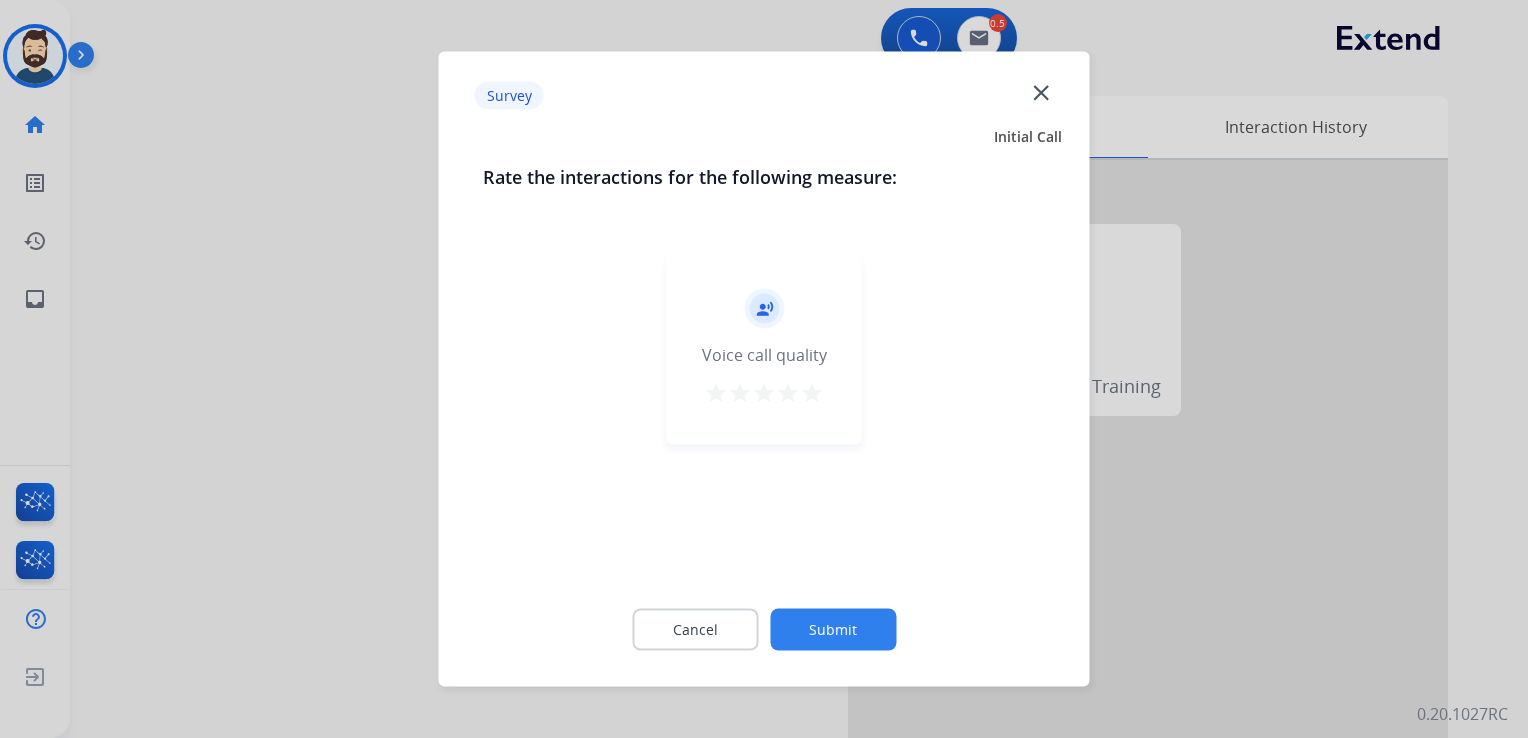 click on "star" at bounding box center [812, 393] 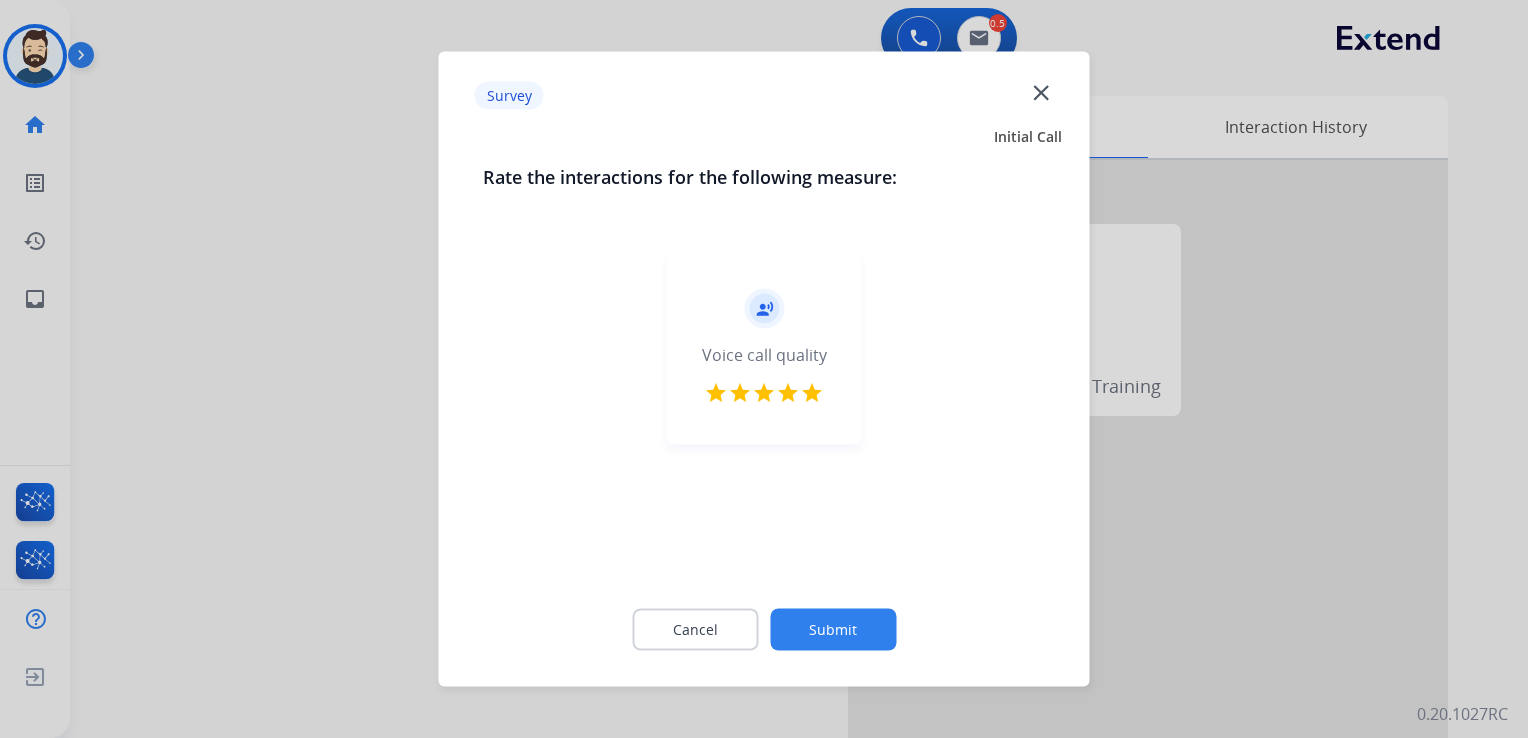 click on "Submit" 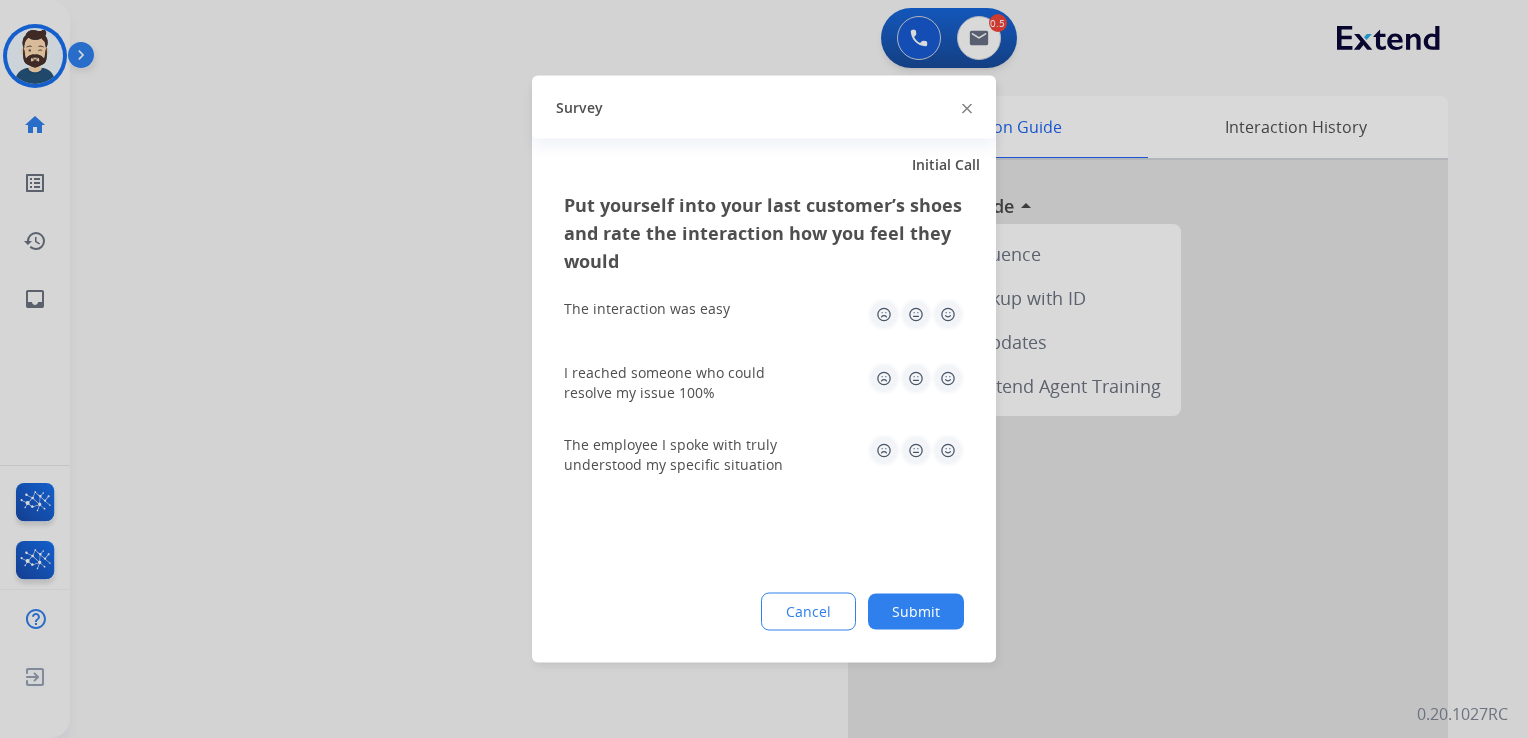 click 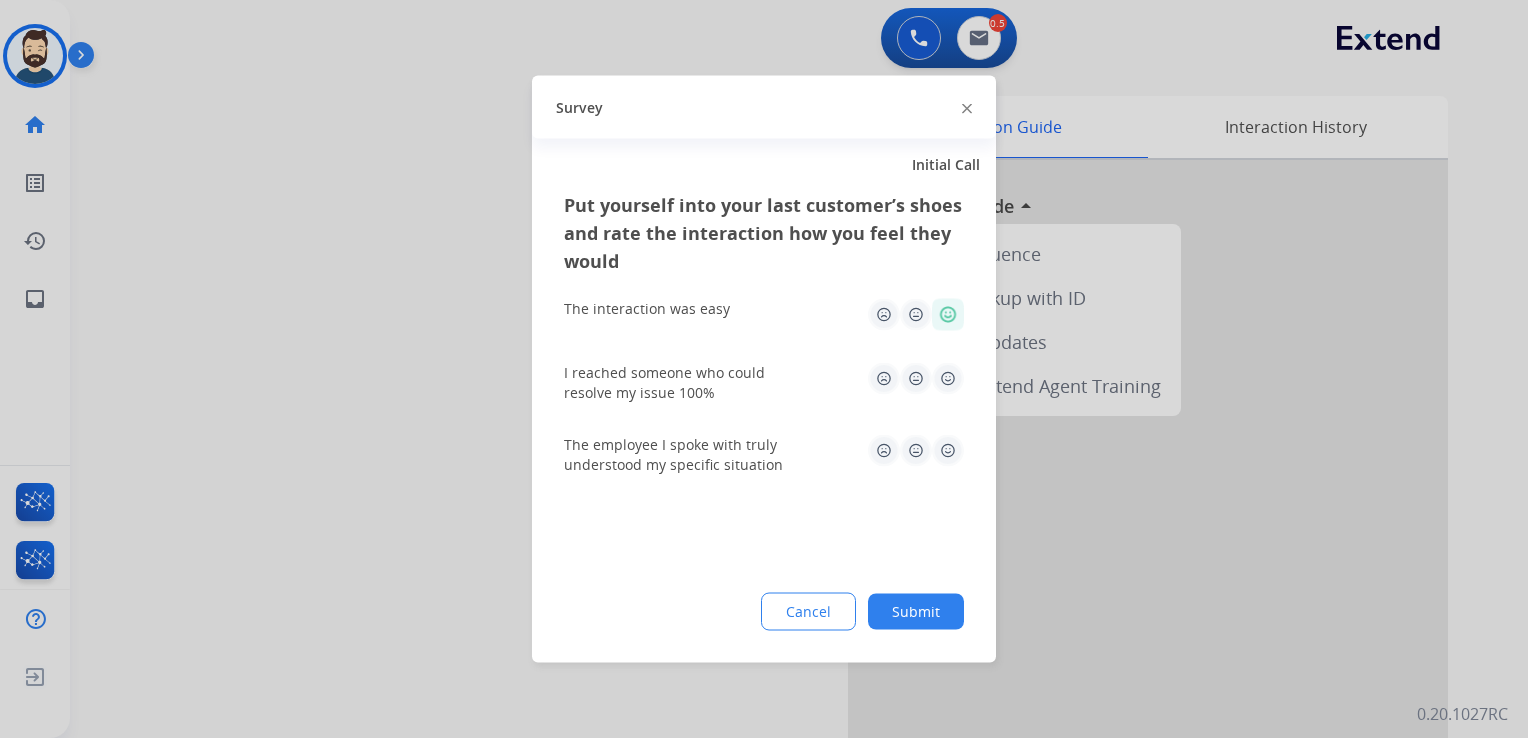 drag, startPoint x: 952, startPoint y: 370, endPoint x: 938, endPoint y: 447, distance: 78.26238 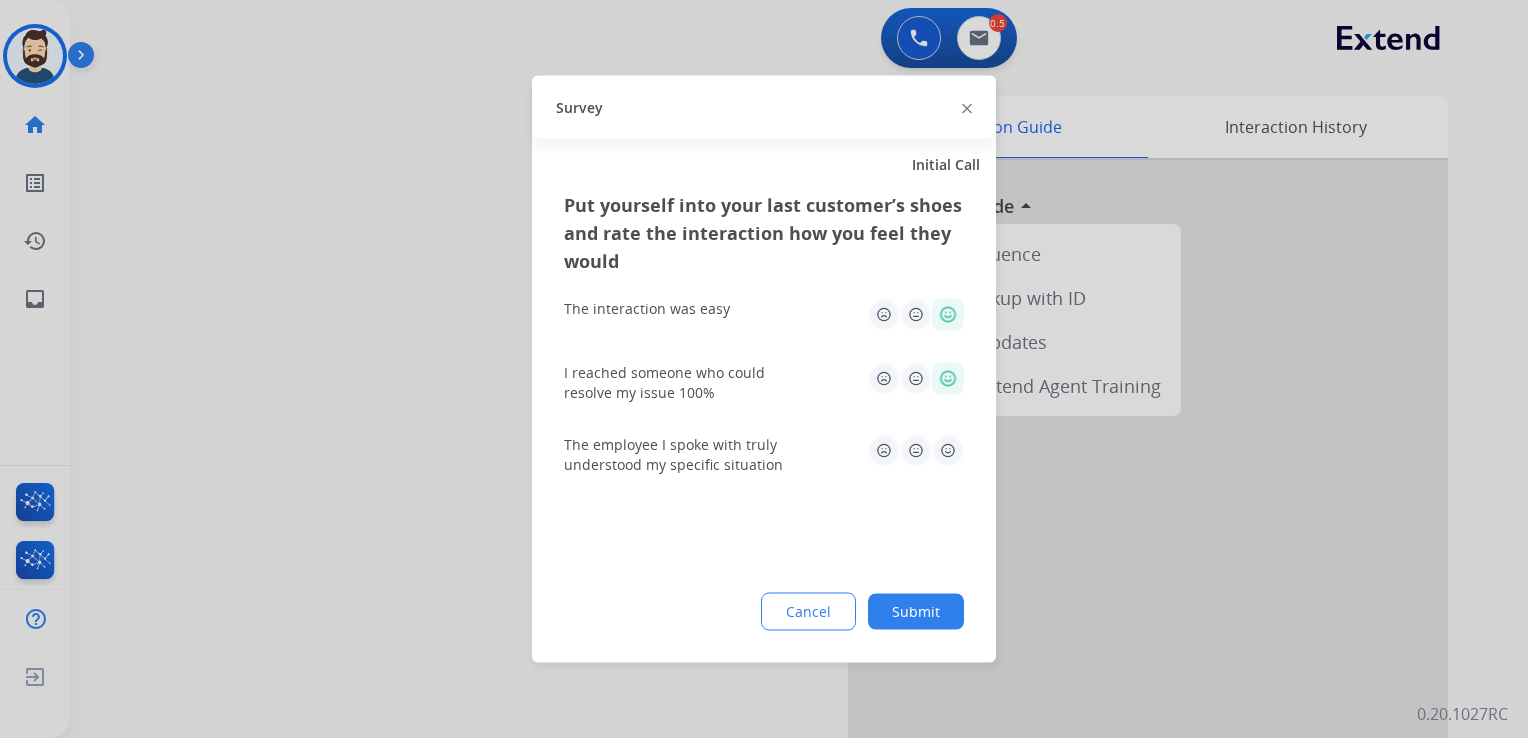 click 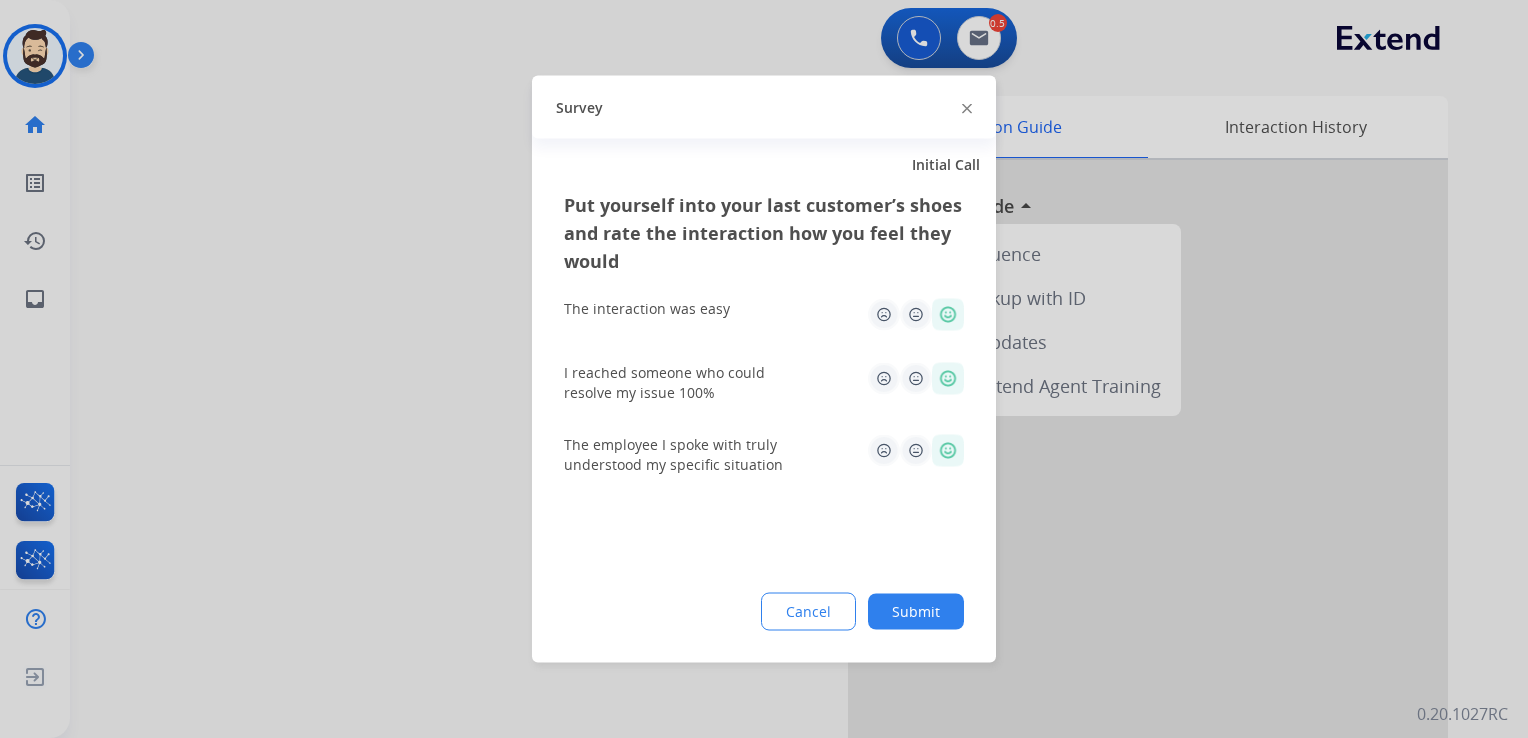click on "Submit" 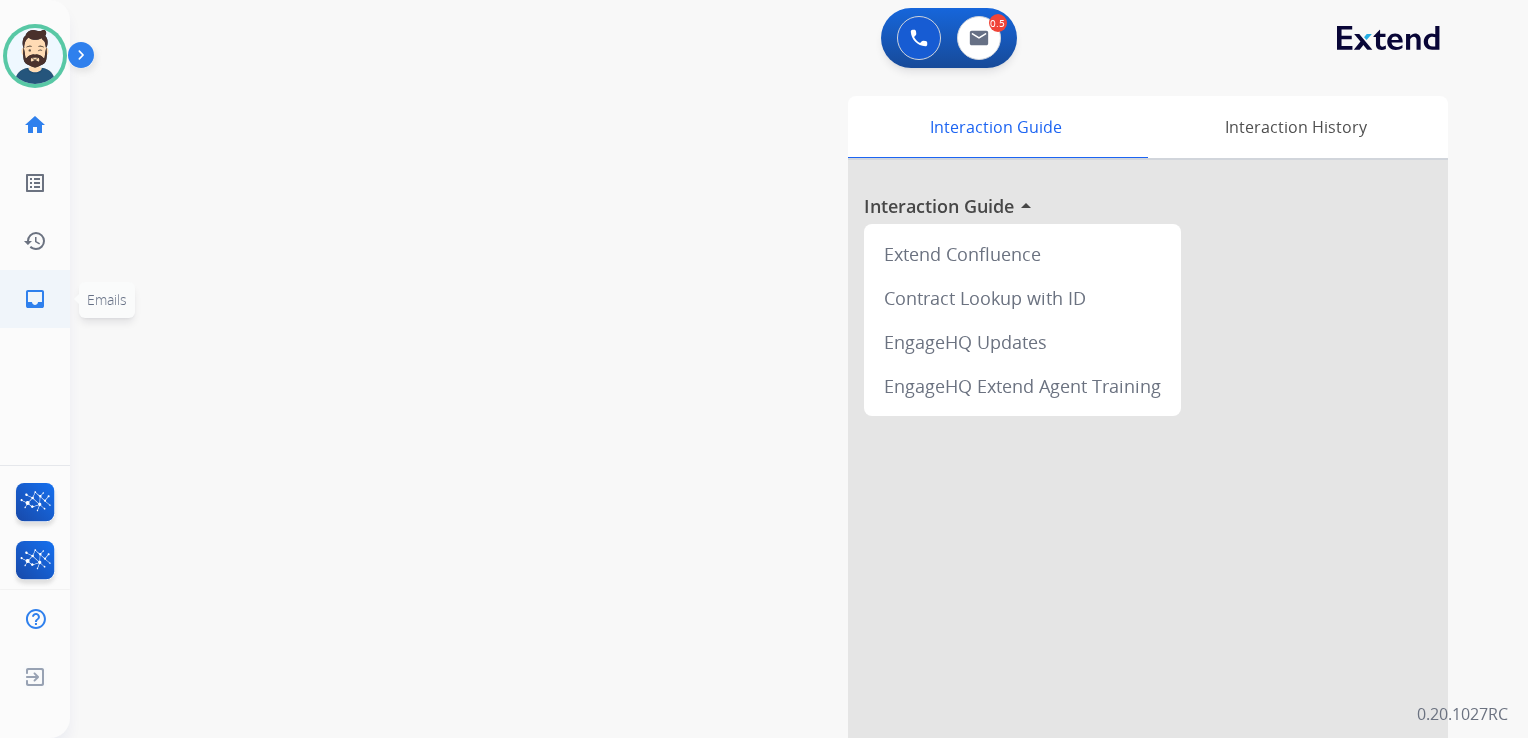click on "inbox" 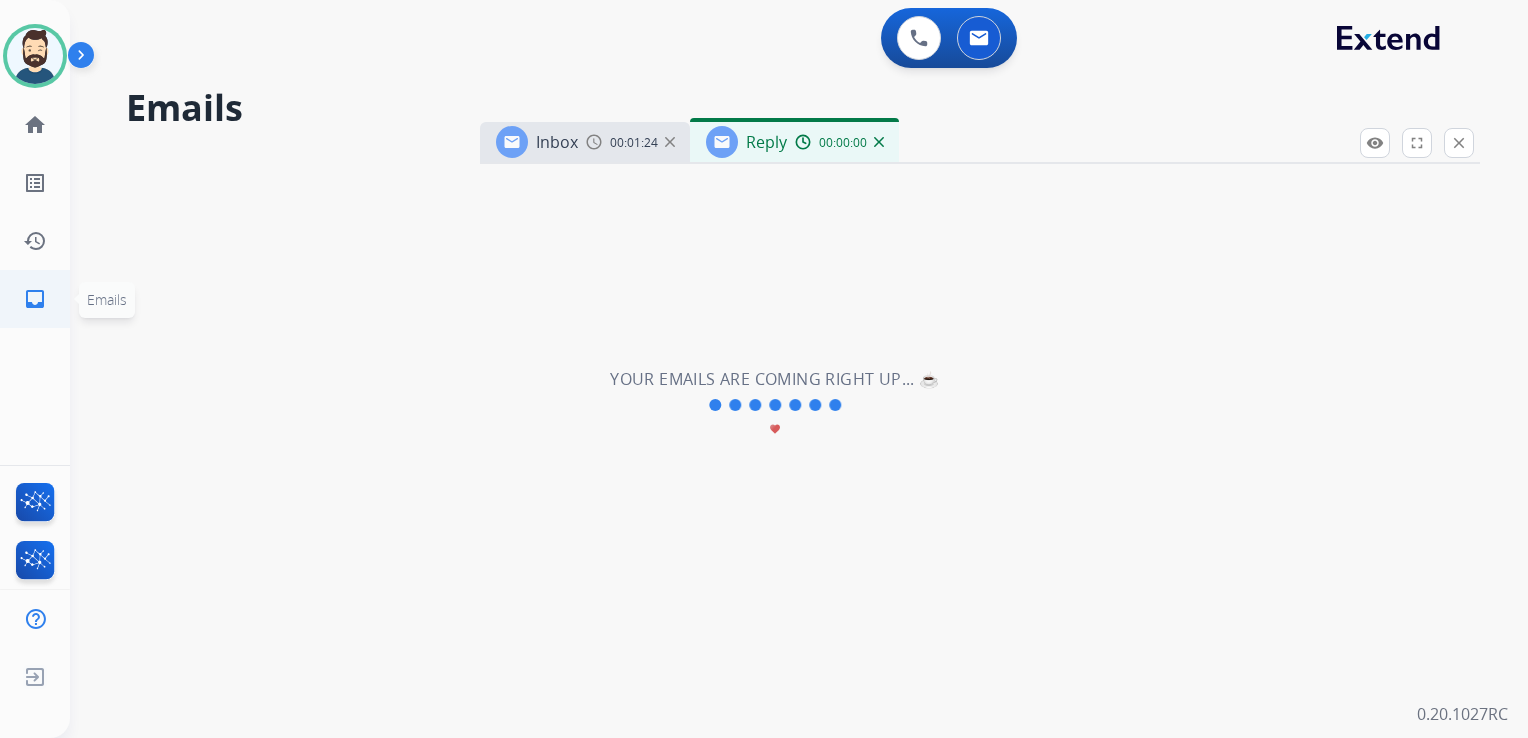 select on "**********" 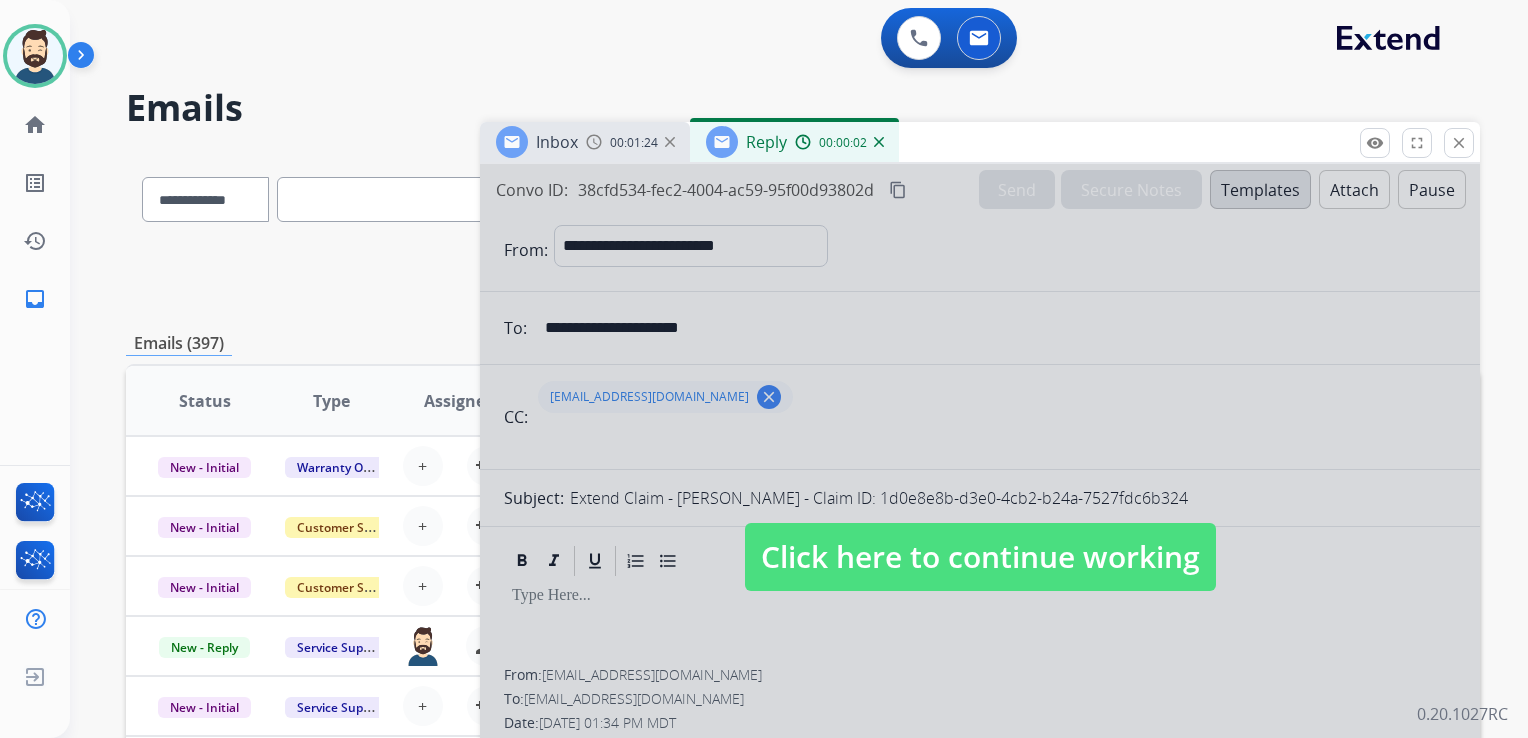 click on "Click here to continue working" at bounding box center (980, 557) 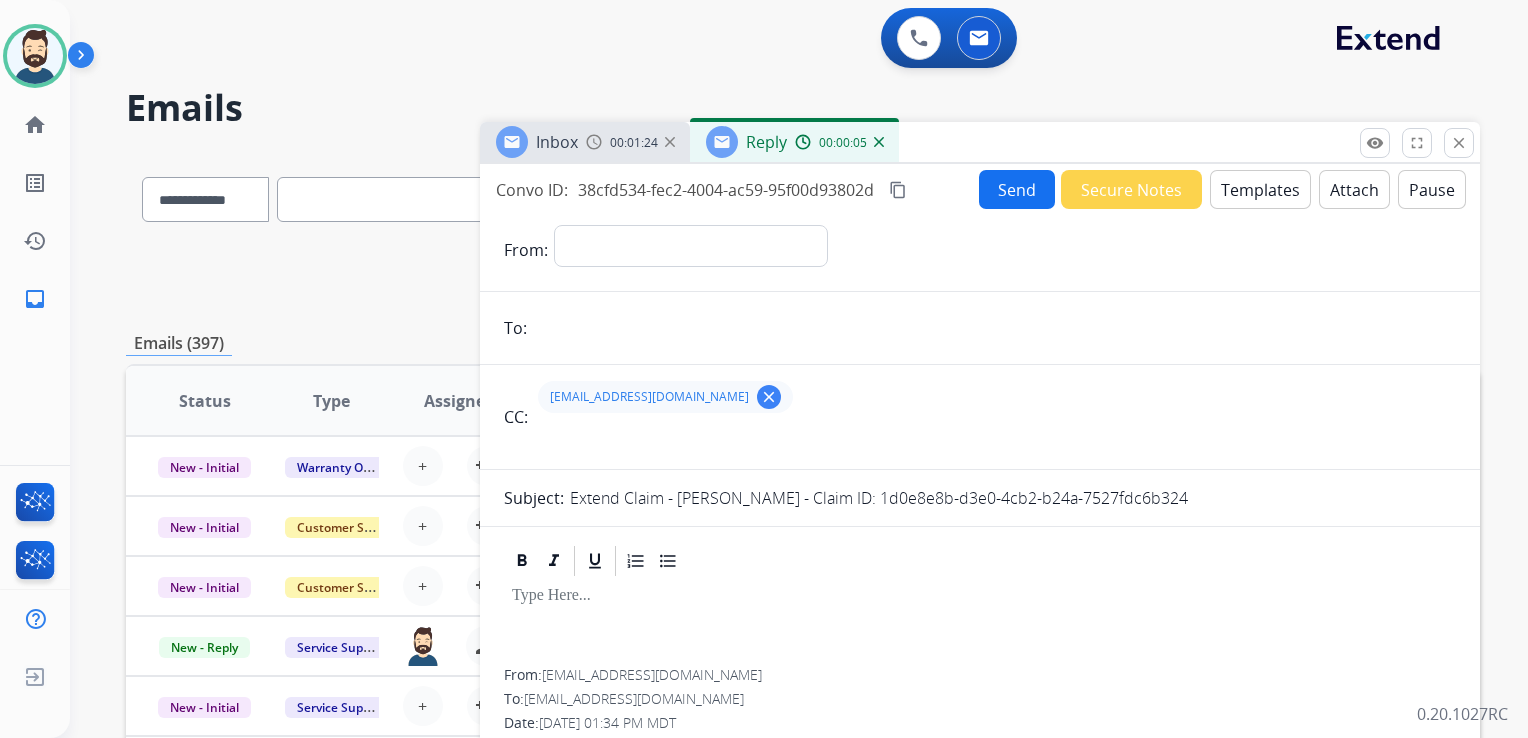 click at bounding box center (879, 142) 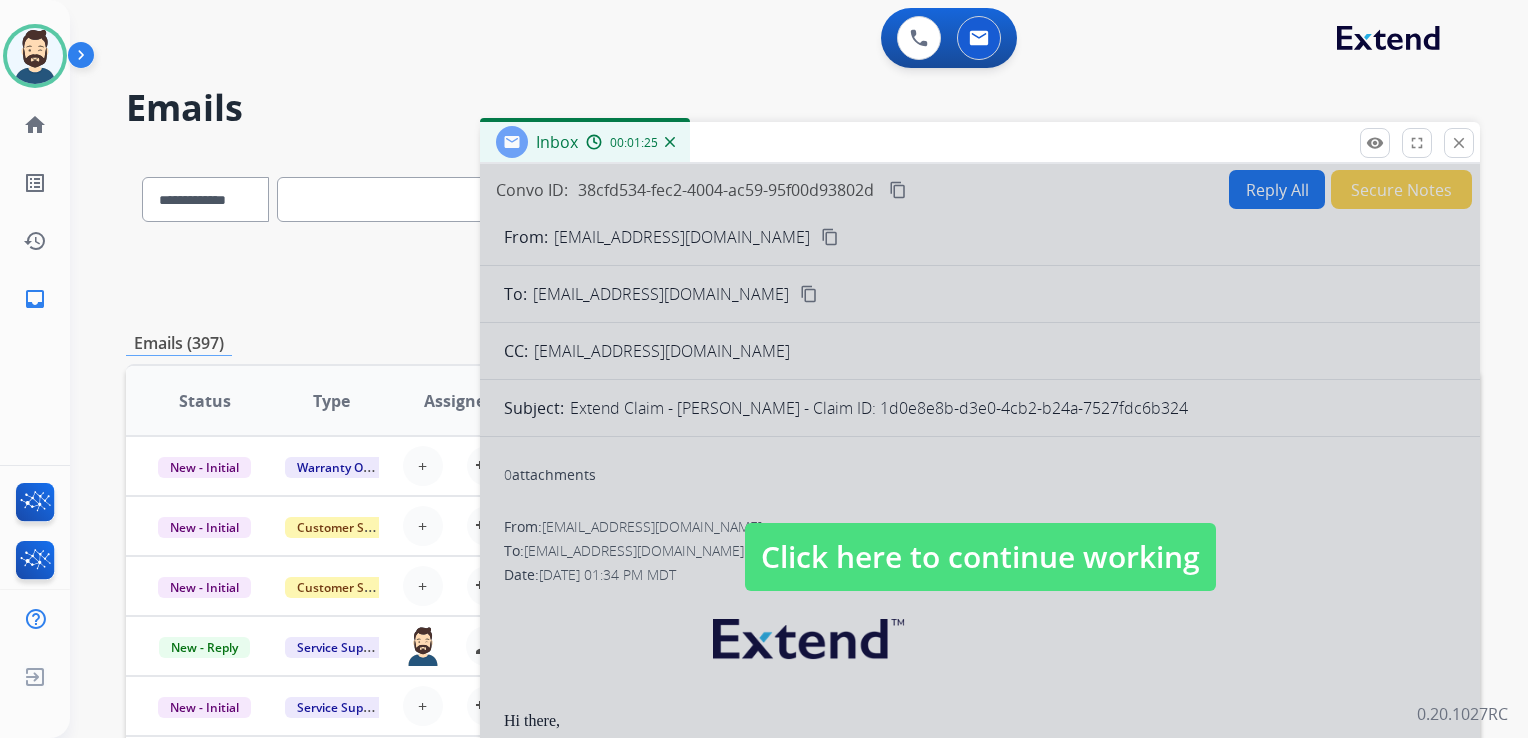 click on "Click here to continue working" at bounding box center [980, 557] 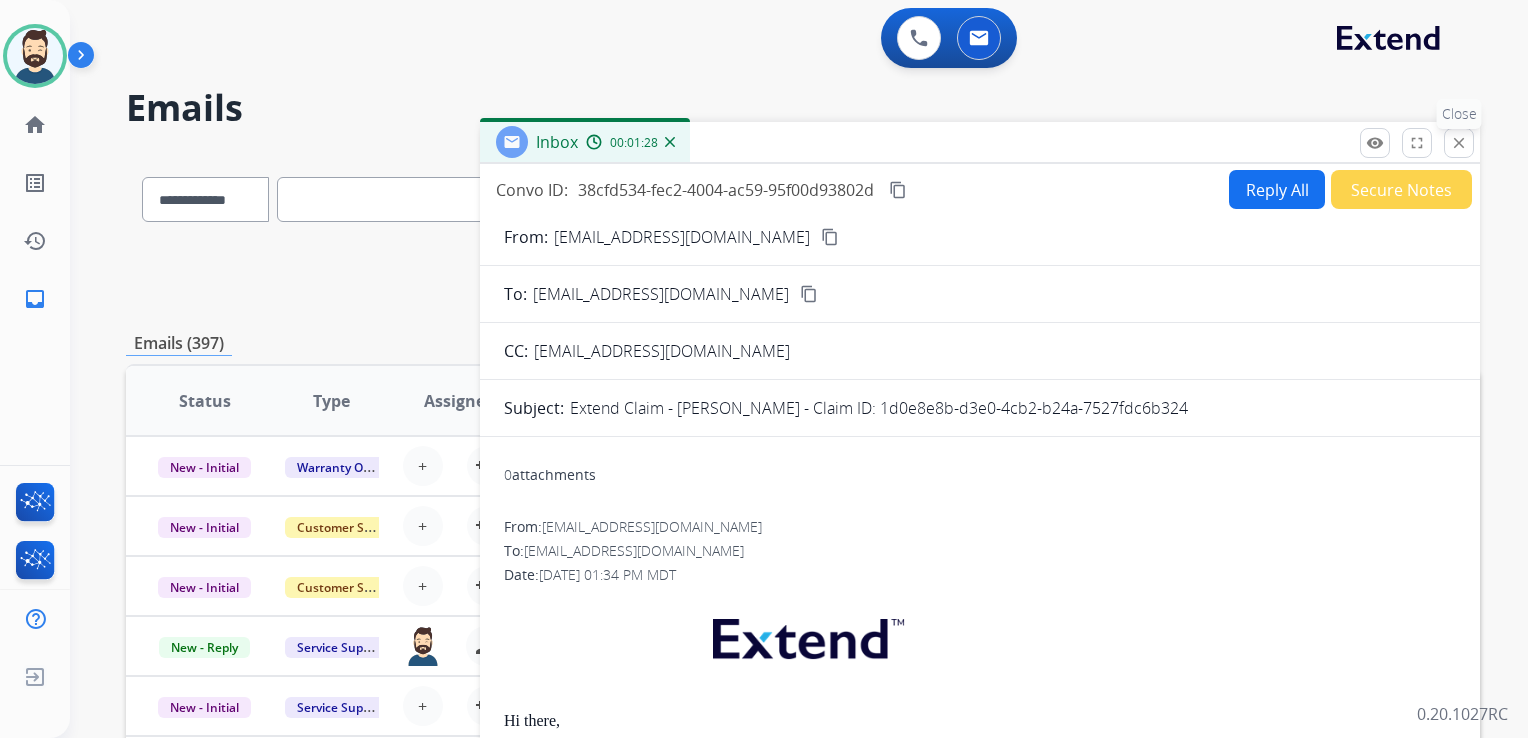 click on "close" at bounding box center (1459, 143) 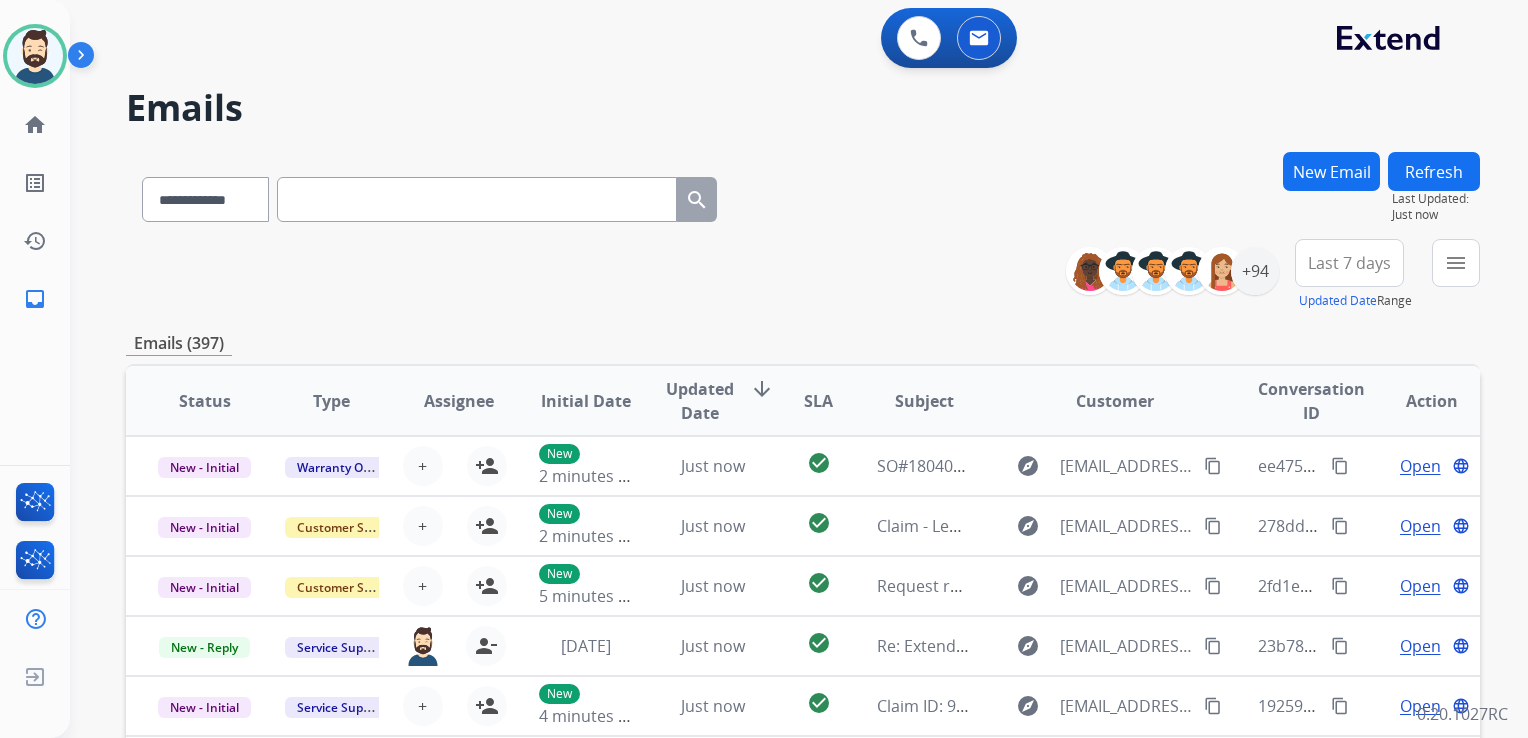 click at bounding box center [477, 199] 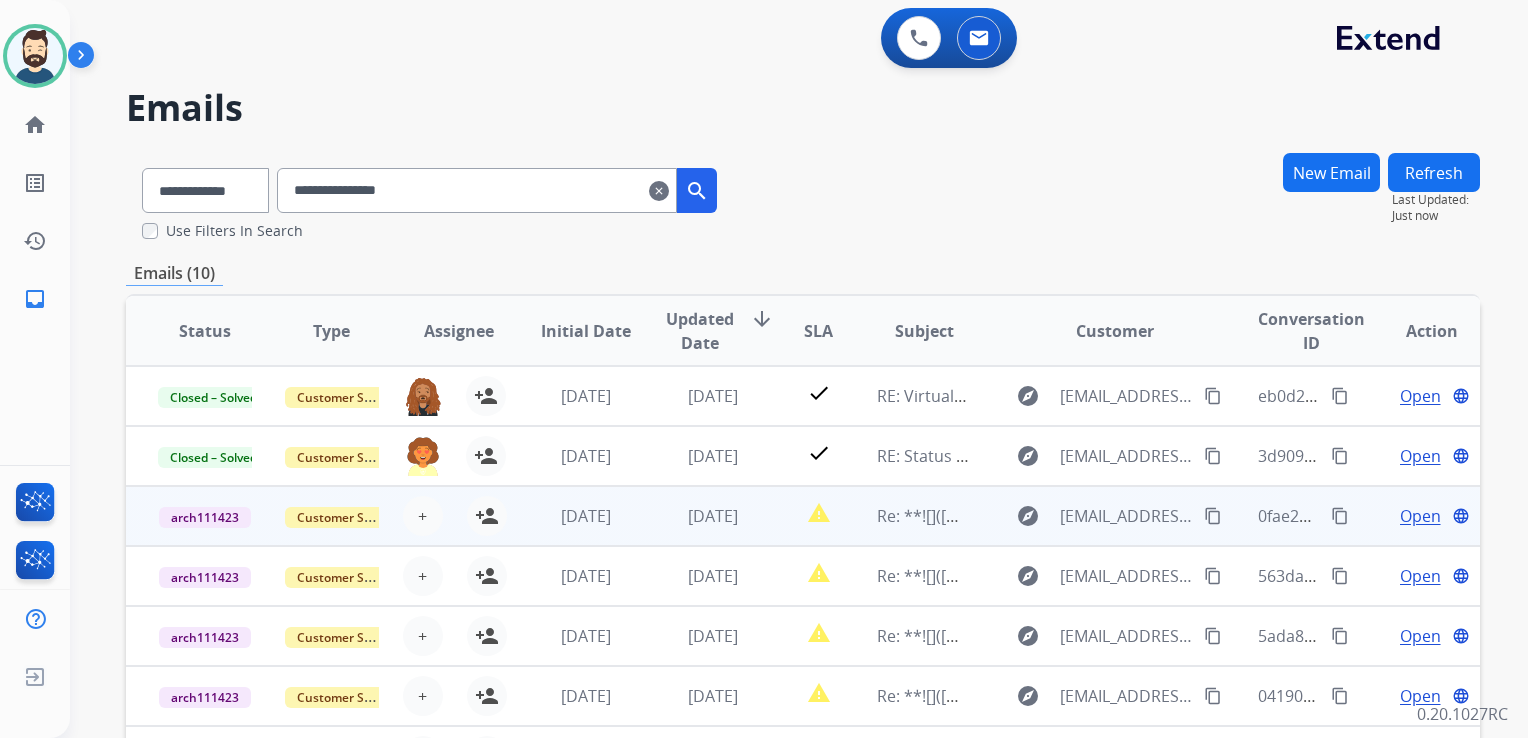 click on "1 year ago" at bounding box center [697, 516] 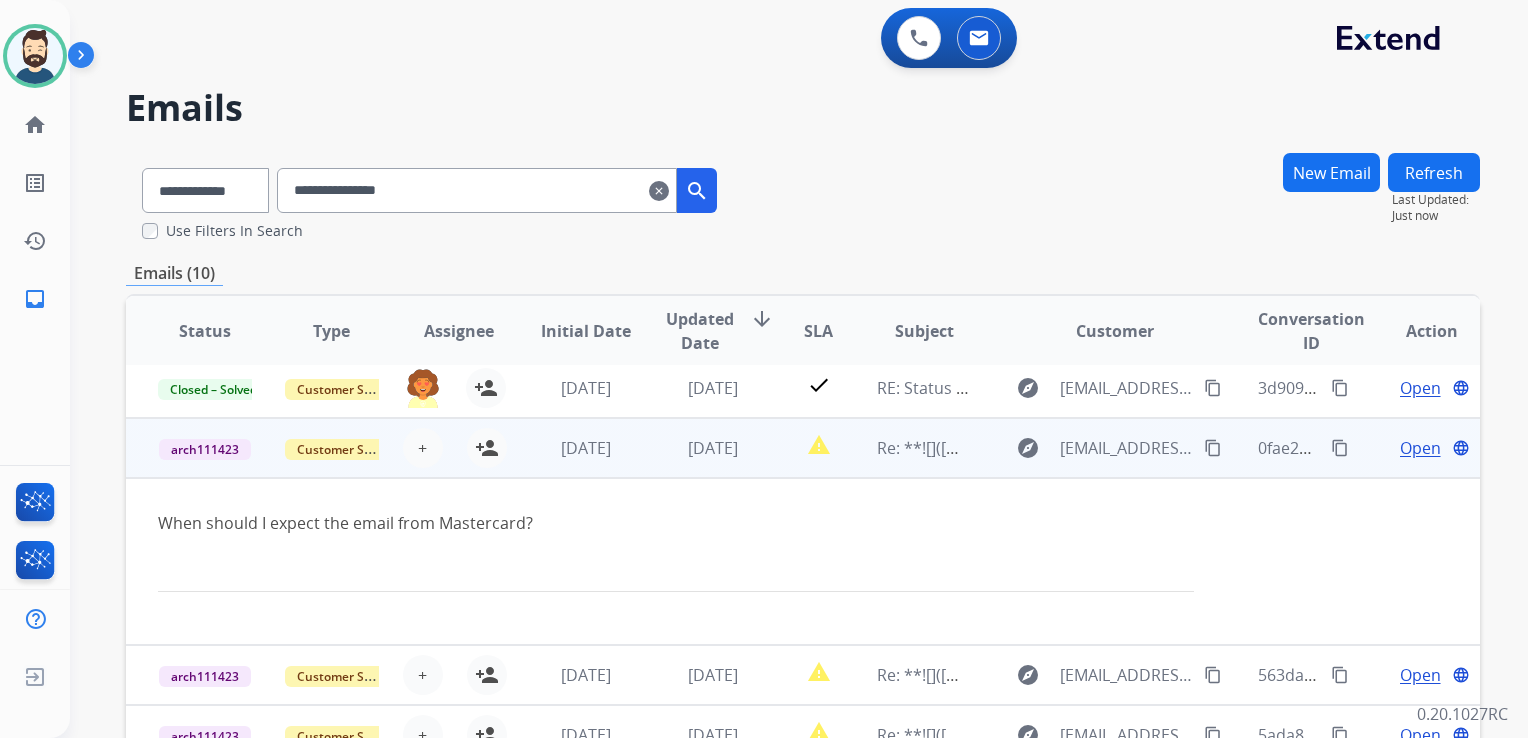 click on "1 year ago" at bounding box center [697, 448] 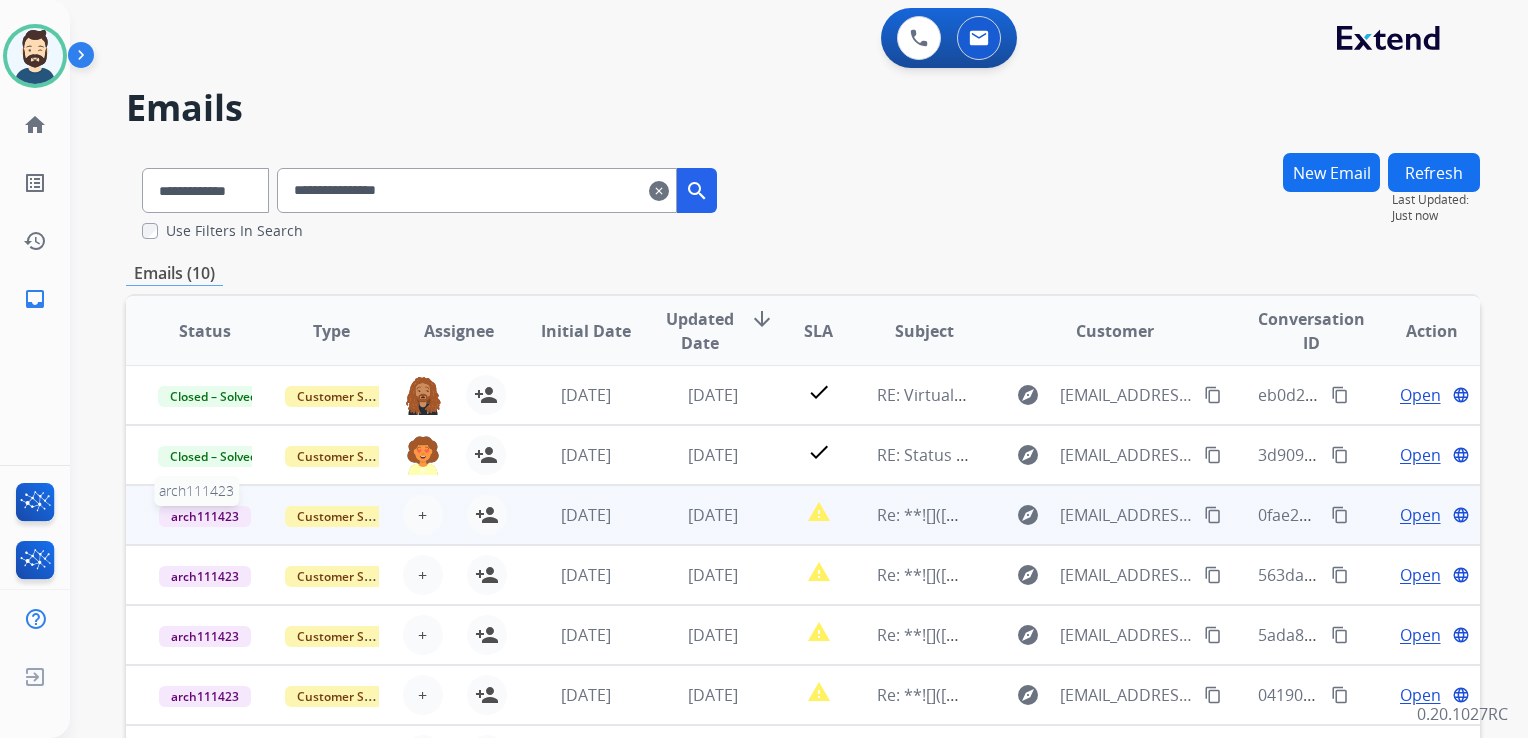 drag, startPoint x: 218, startPoint y: 518, endPoint x: 184, endPoint y: 528, distance: 35.44009 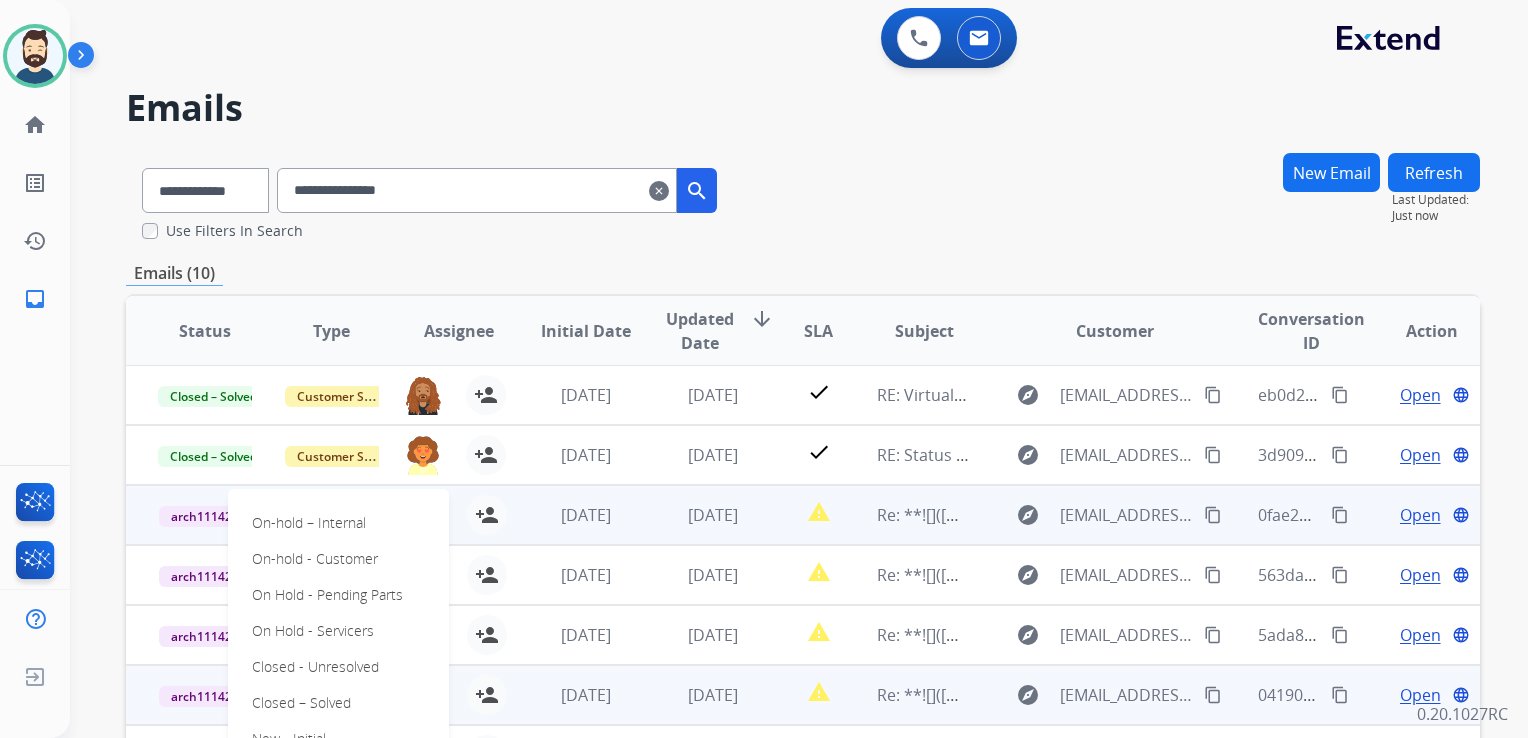 click on "Closed – Solved" at bounding box center (301, 703) 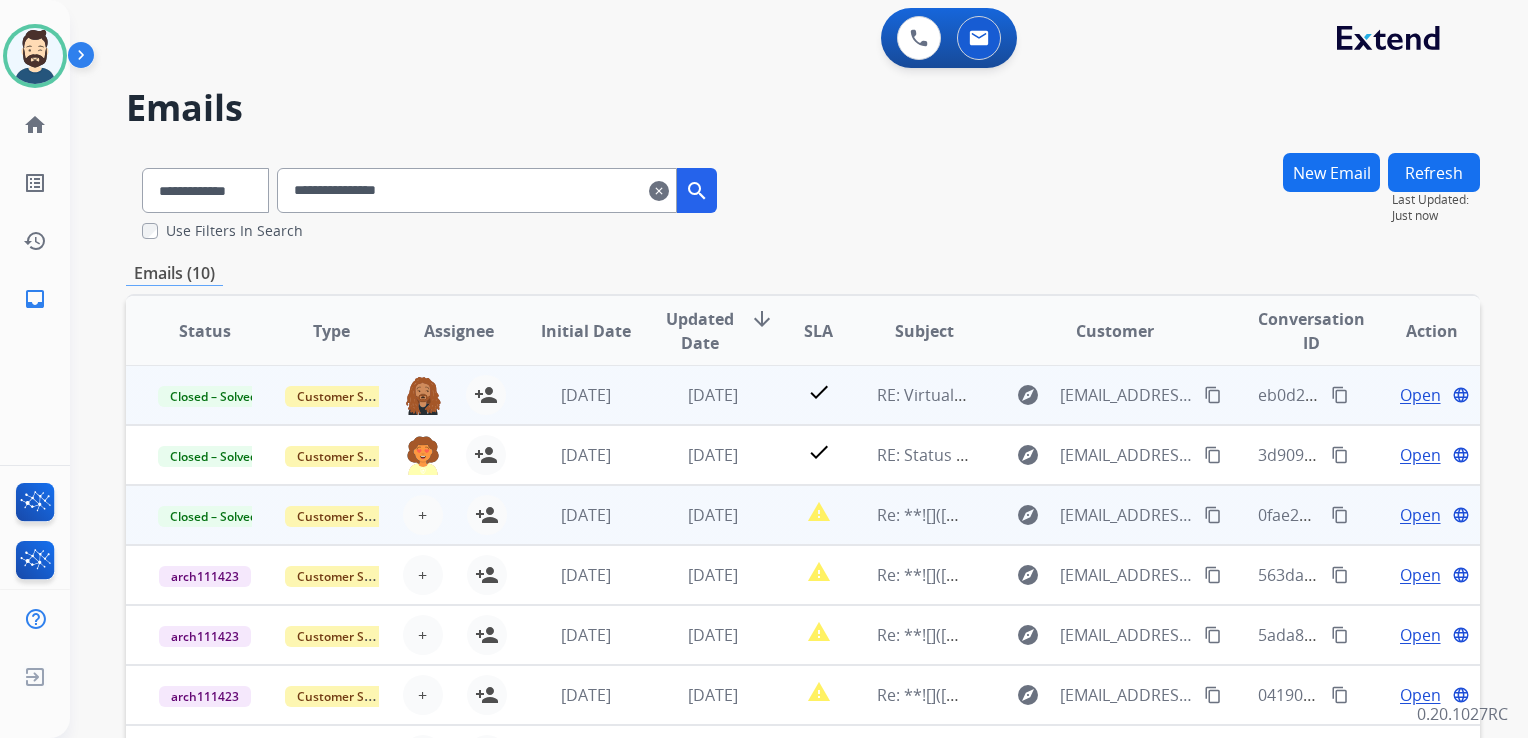 click on "[DATE]" at bounding box center (697, 395) 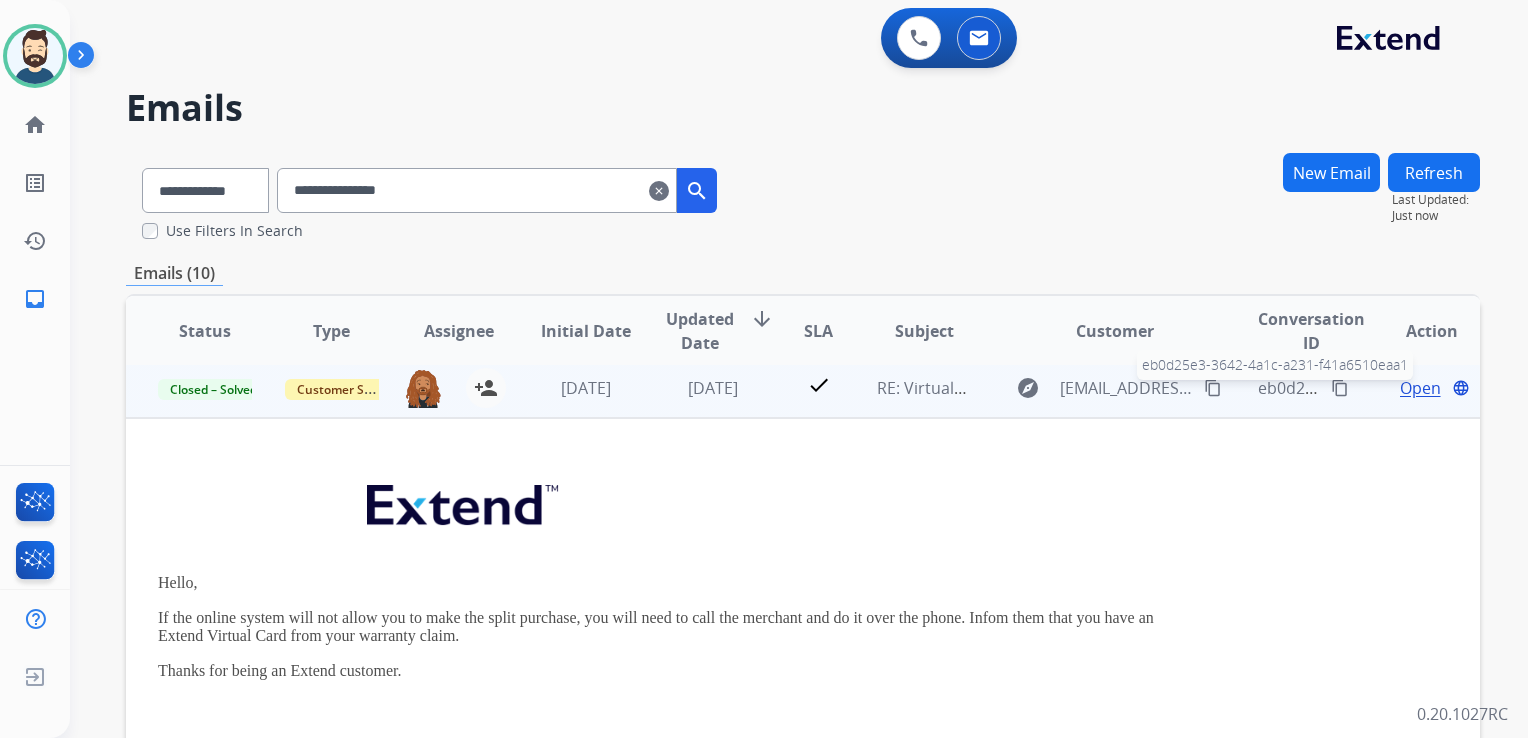 scroll, scrollTop: 0, scrollLeft: 0, axis: both 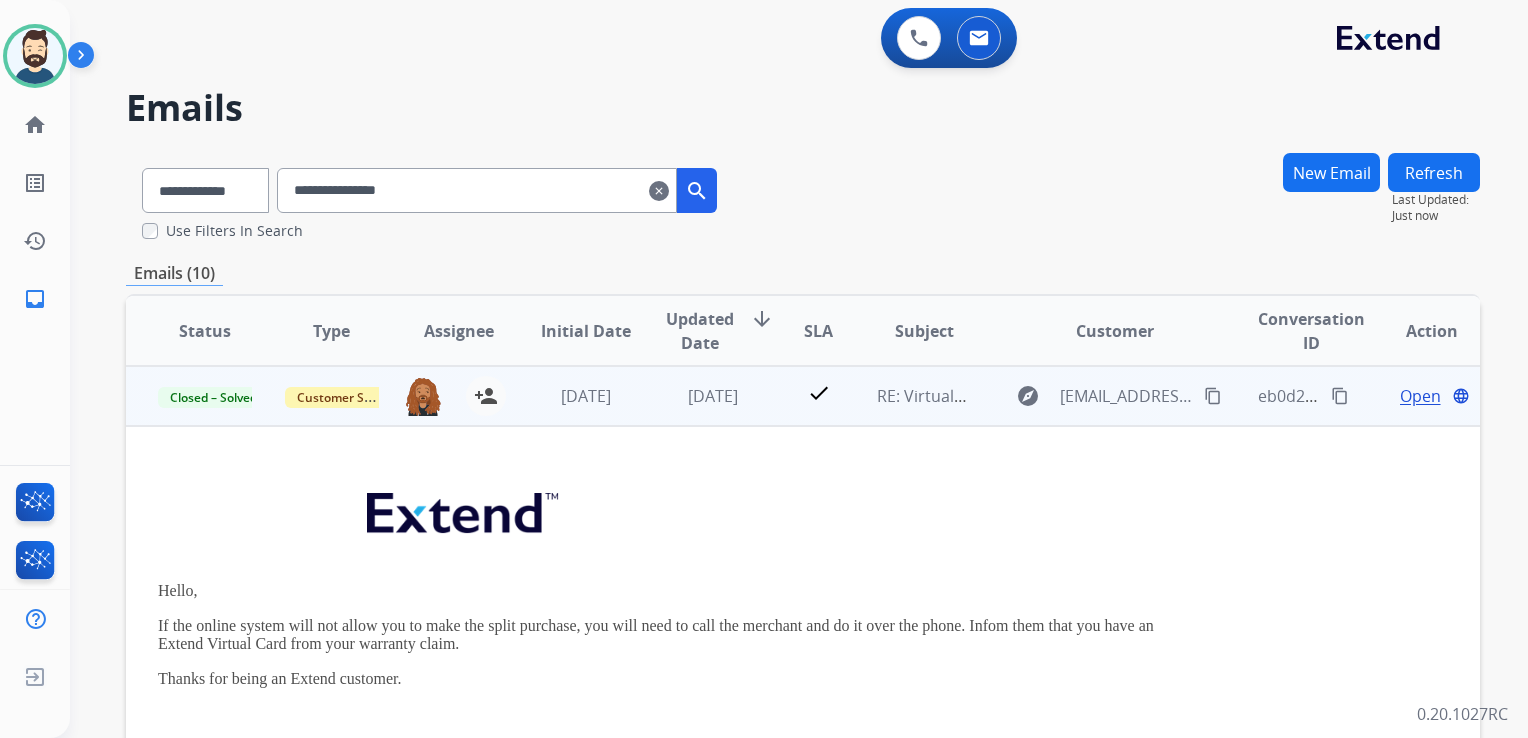 click on "Open" at bounding box center (1420, 396) 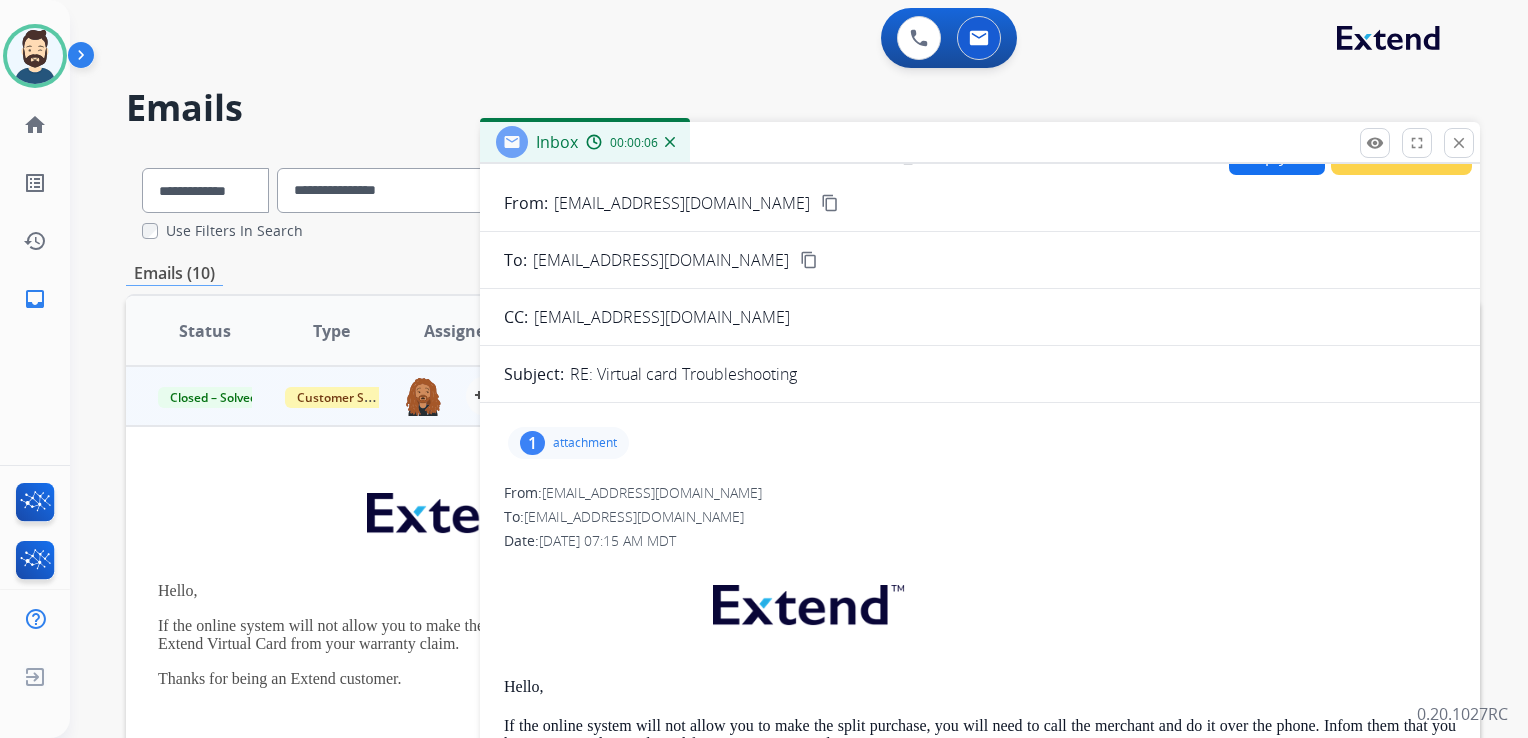 scroll, scrollTop: 0, scrollLeft: 0, axis: both 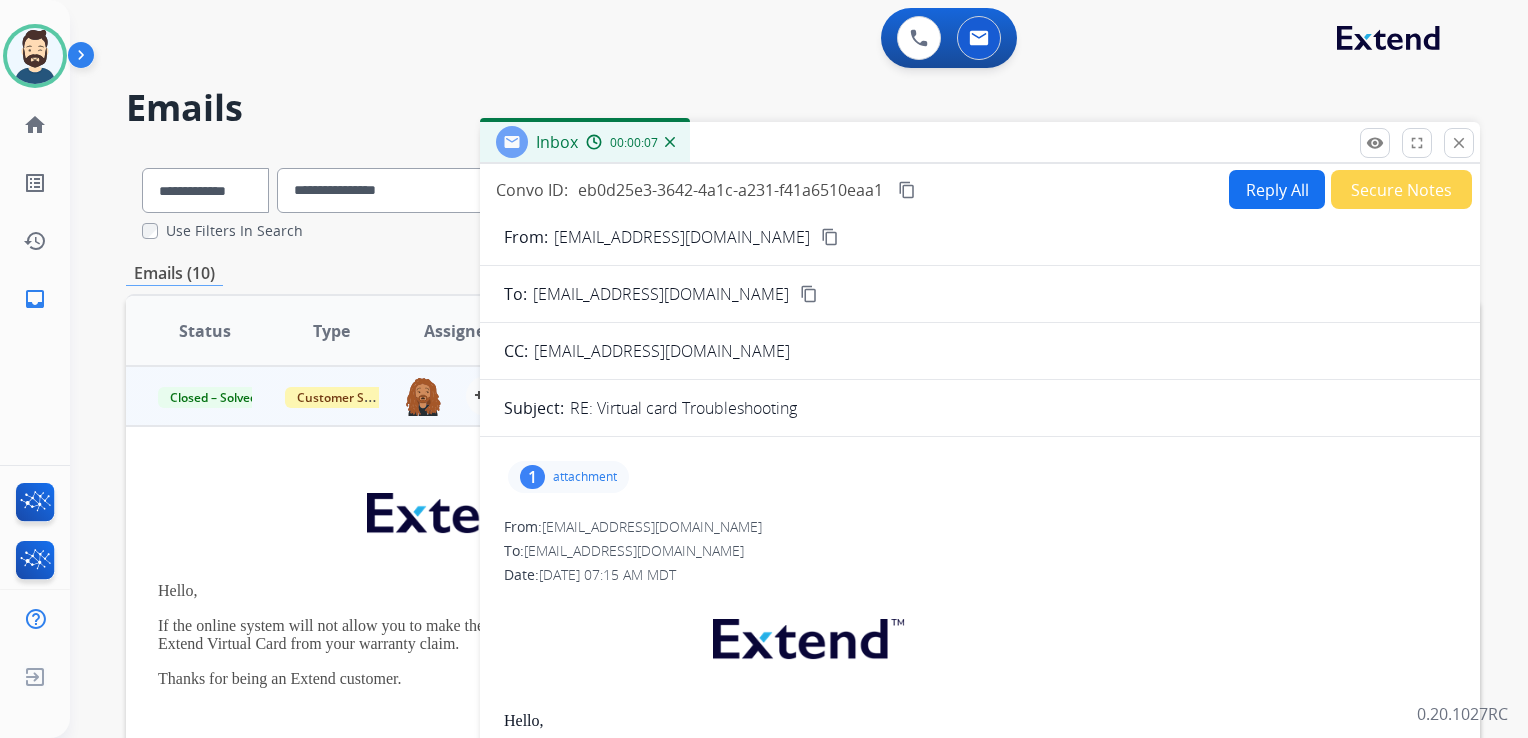 click on "Reply All" at bounding box center [1277, 189] 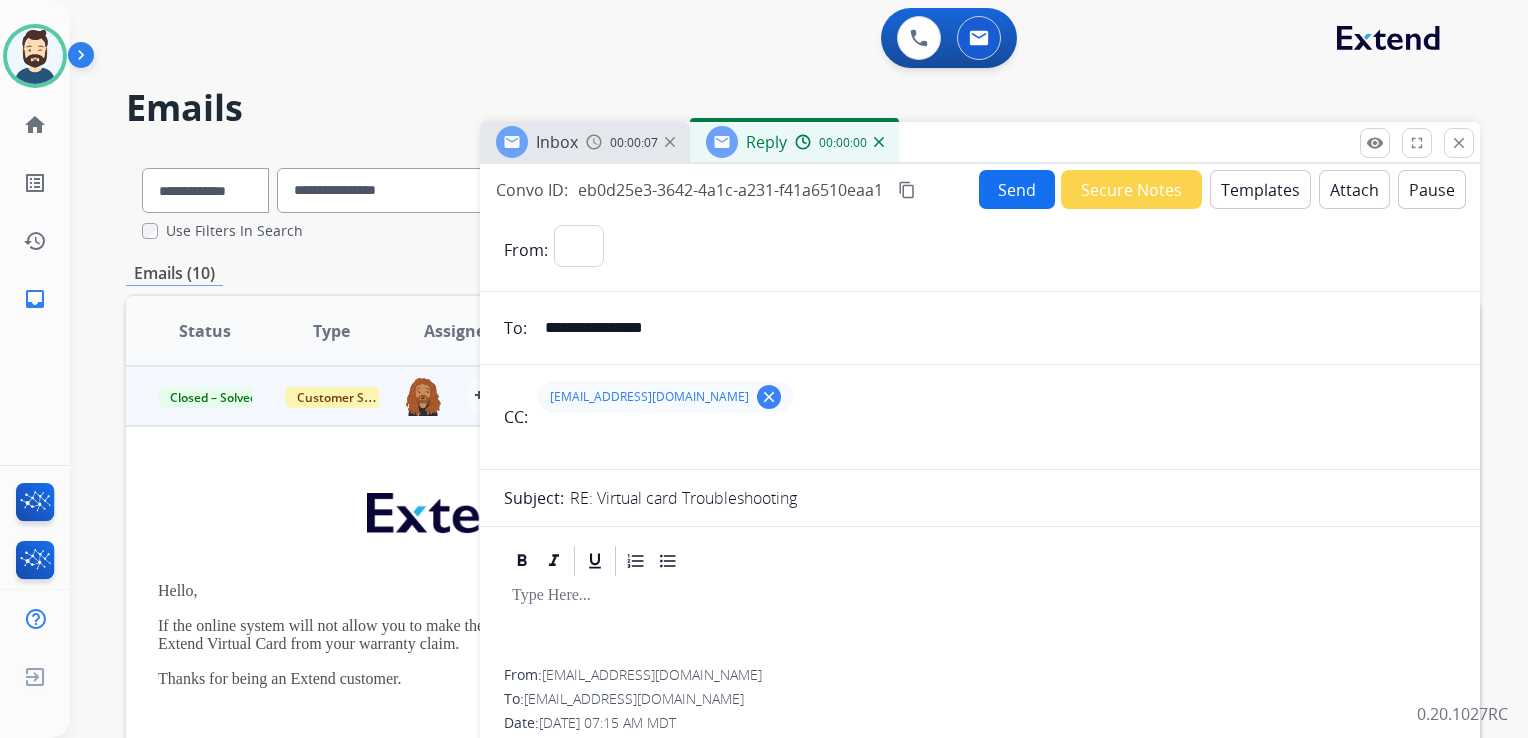 select on "**********" 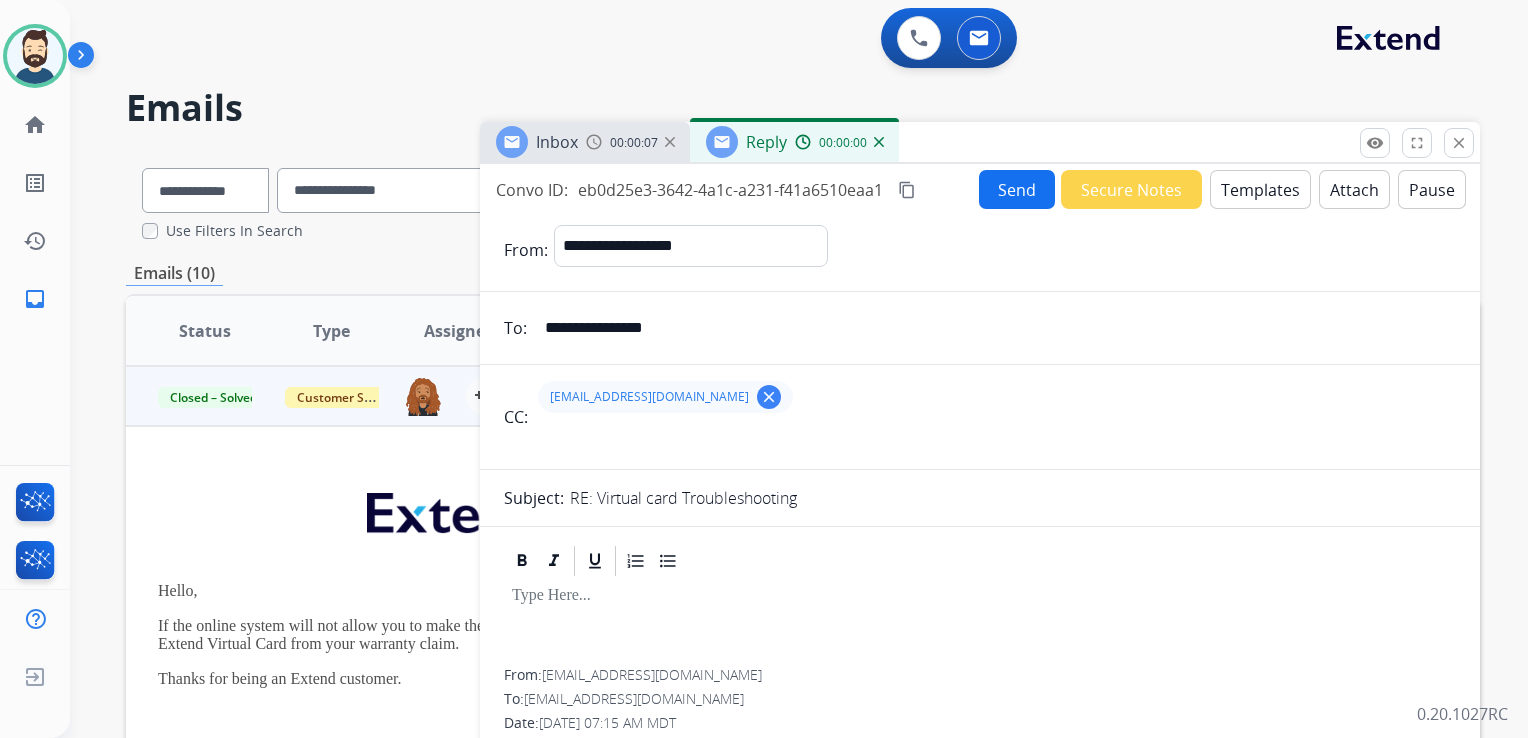 click on "Templates" at bounding box center (1260, 189) 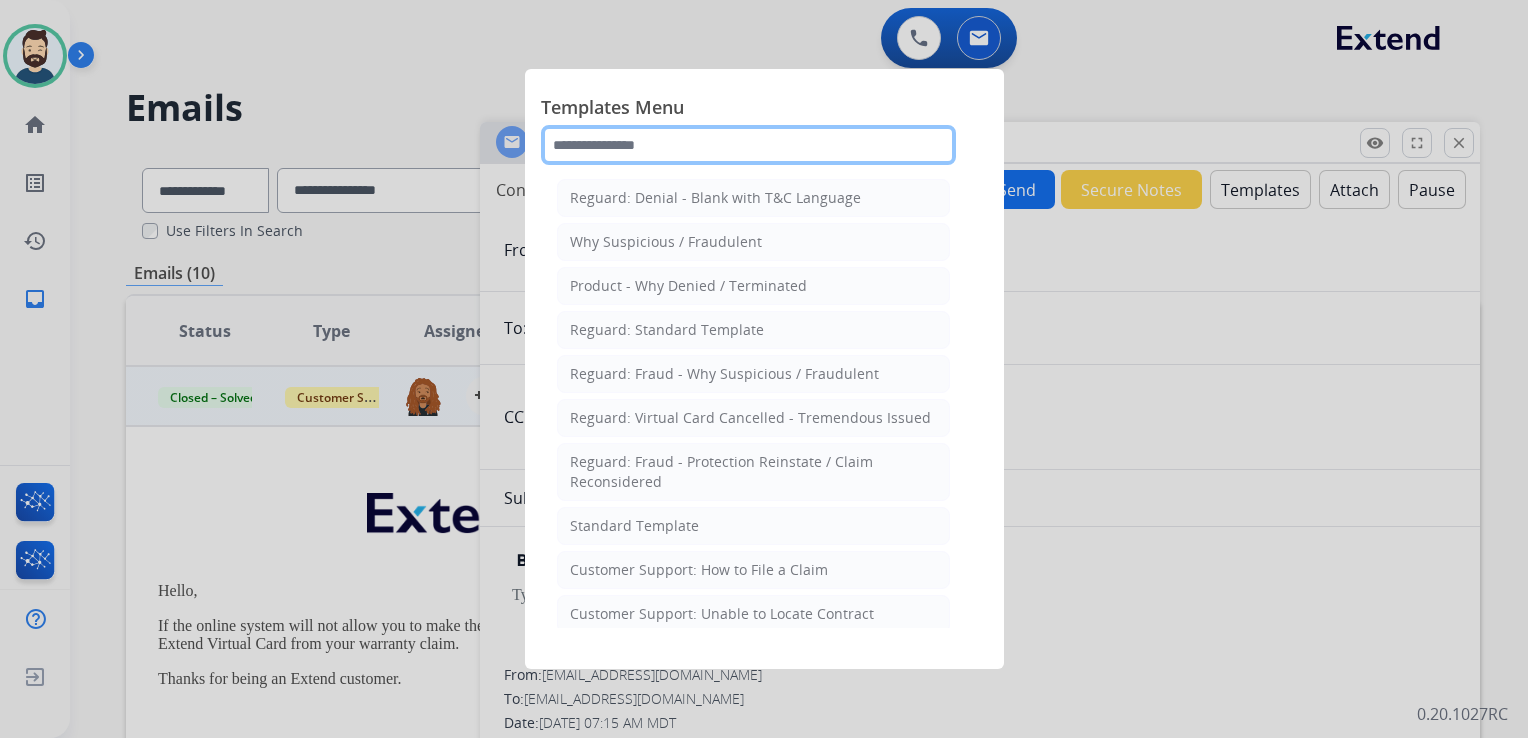click 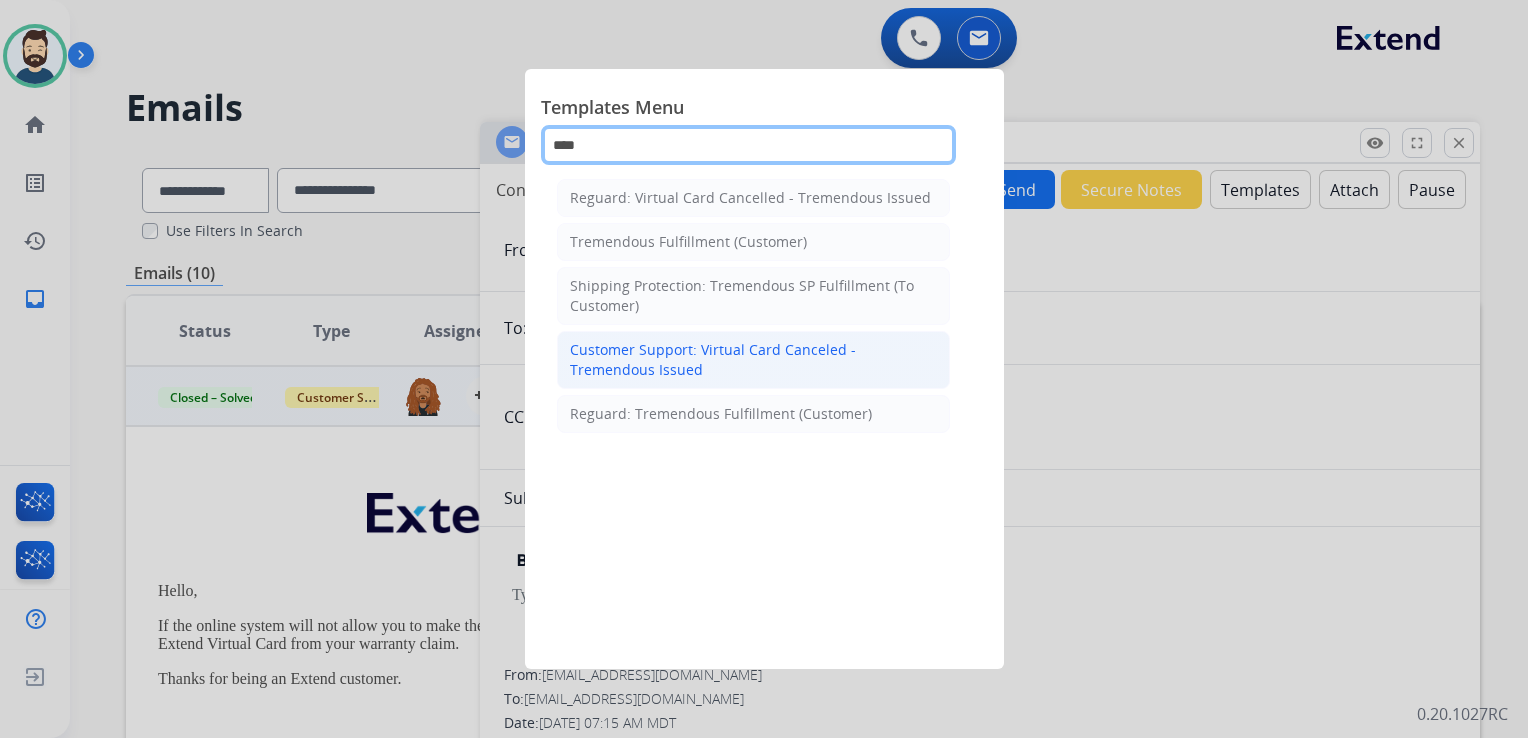 type on "****" 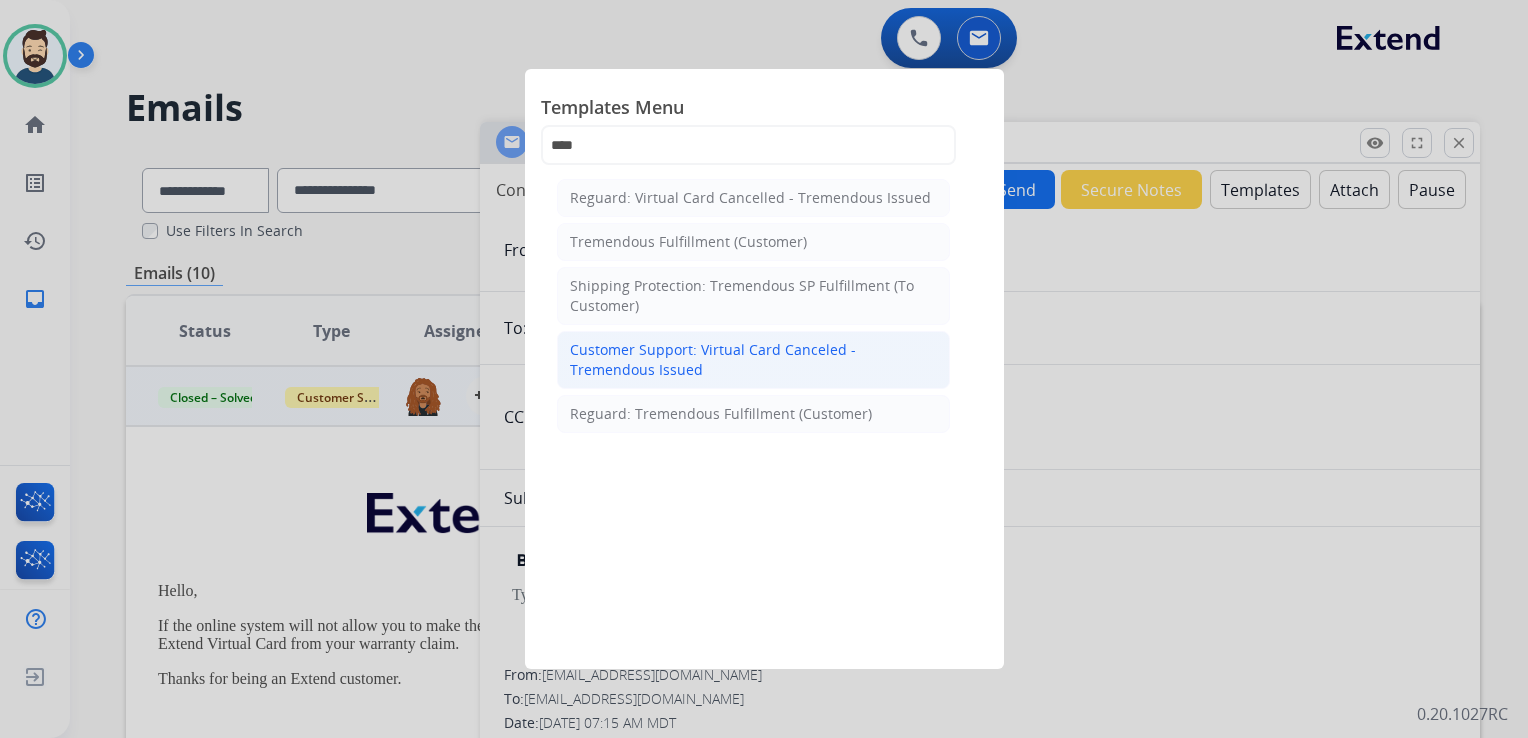 click on "Customer Support: Virtual Card Canceled -Tremendous Issued" 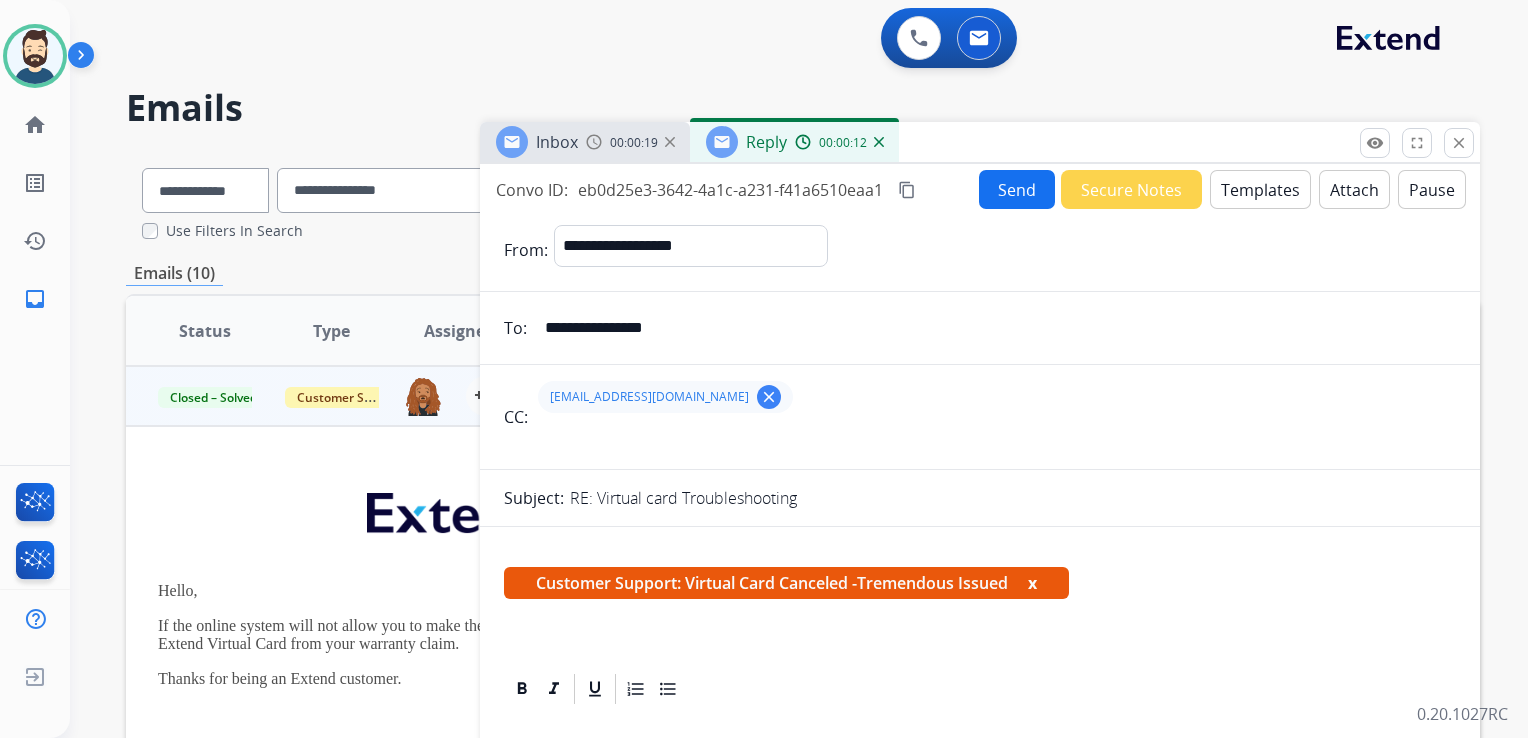 scroll, scrollTop: 500, scrollLeft: 0, axis: vertical 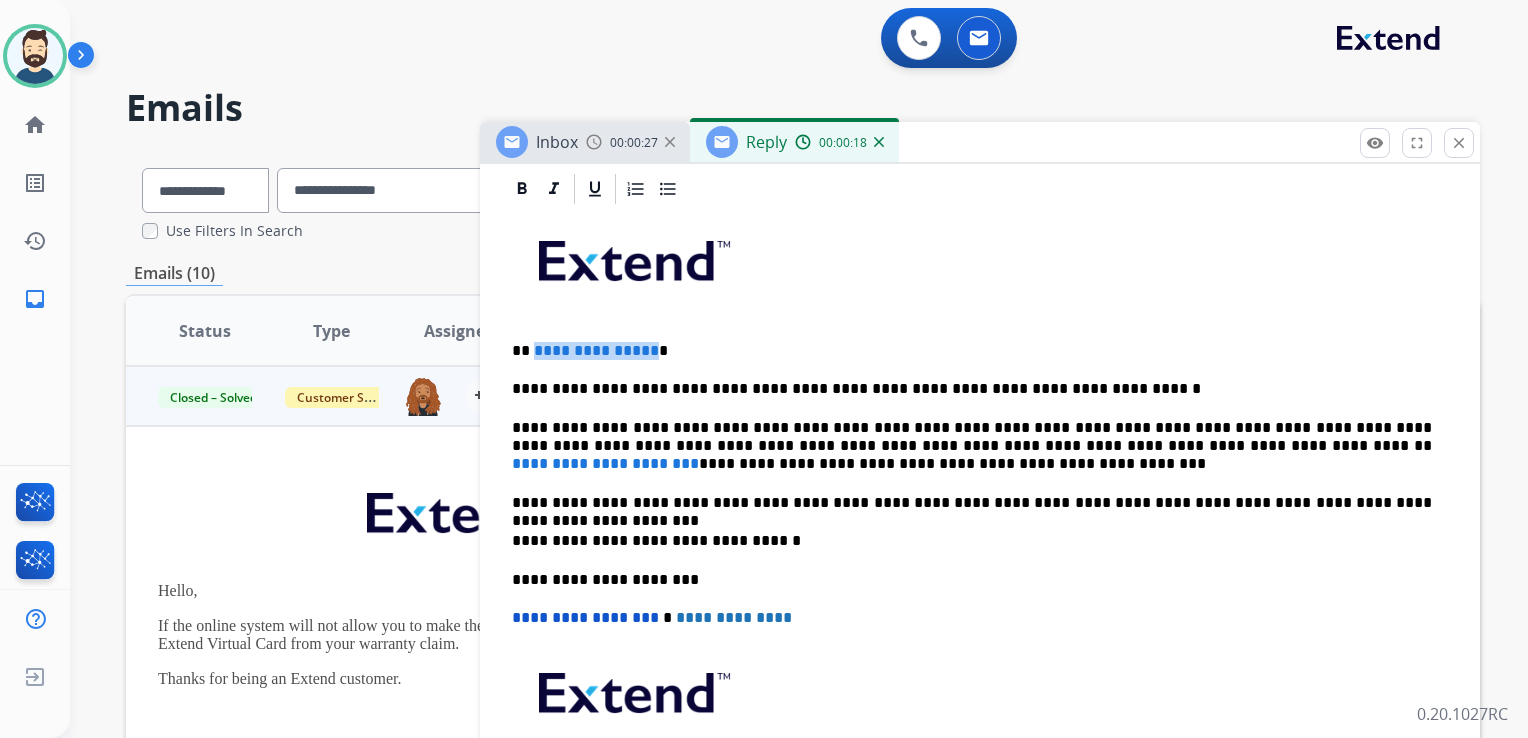 drag, startPoint x: 530, startPoint y: 350, endPoint x: 648, endPoint y: 352, distance: 118.016945 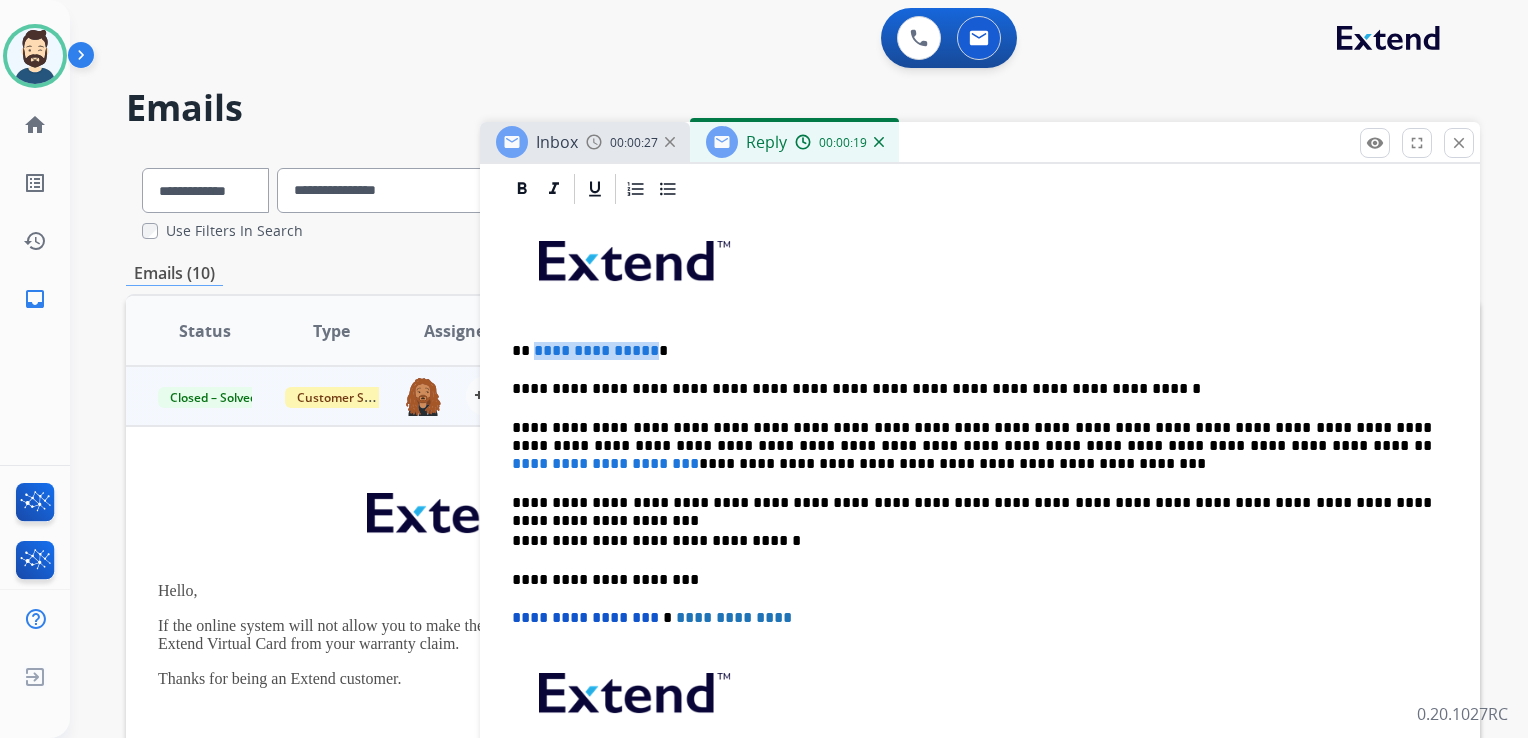 type 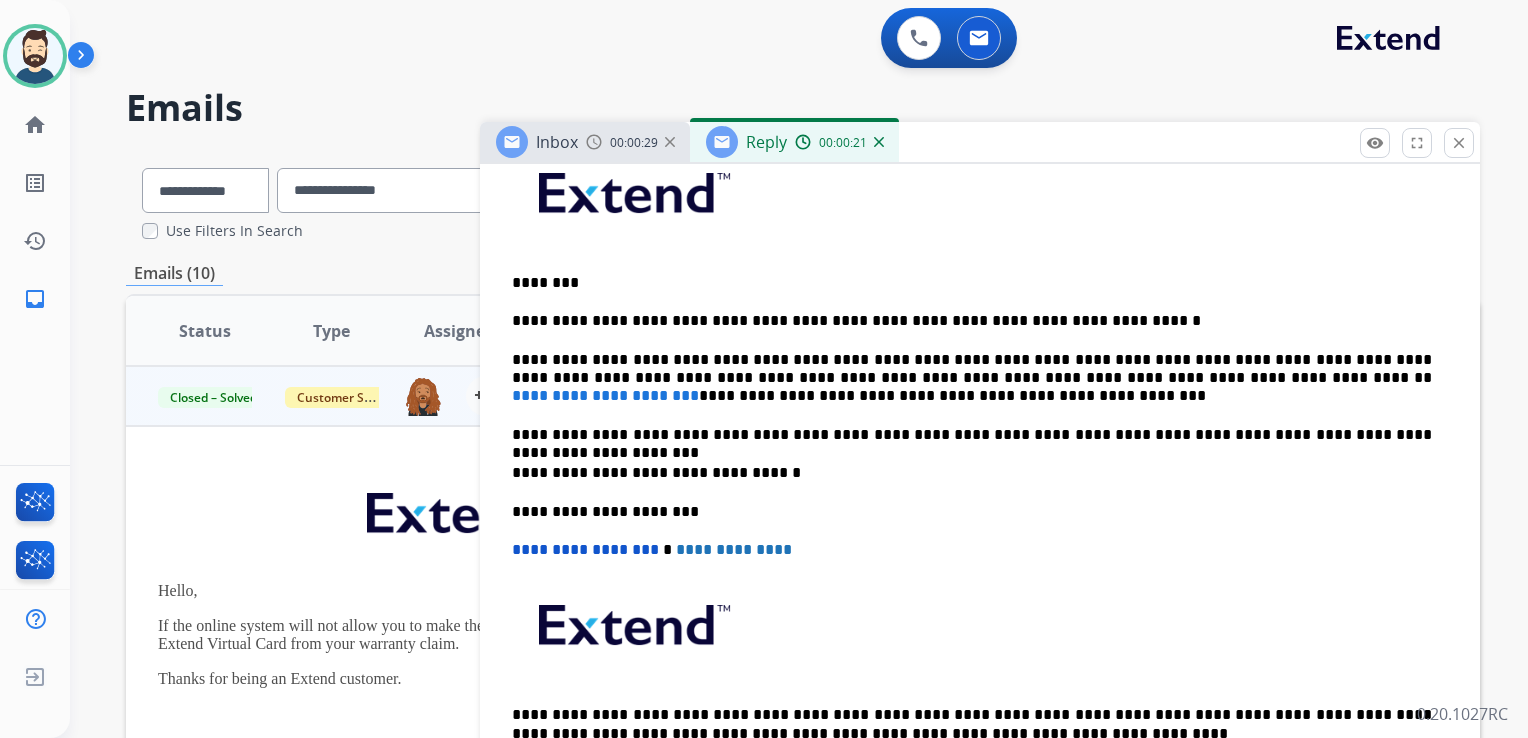 scroll, scrollTop: 600, scrollLeft: 0, axis: vertical 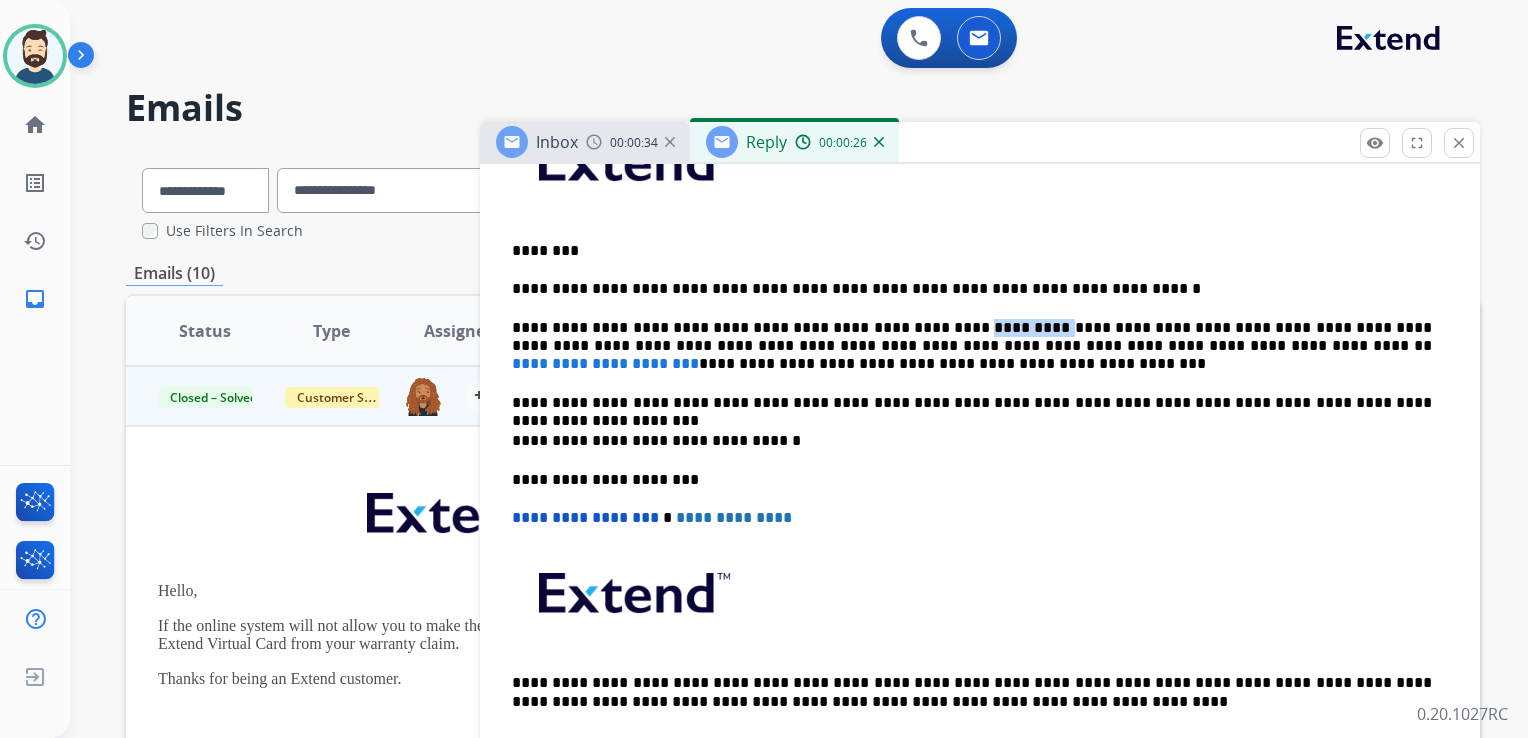 drag, startPoint x: 978, startPoint y: 325, endPoint x: 914, endPoint y: 329, distance: 64.12488 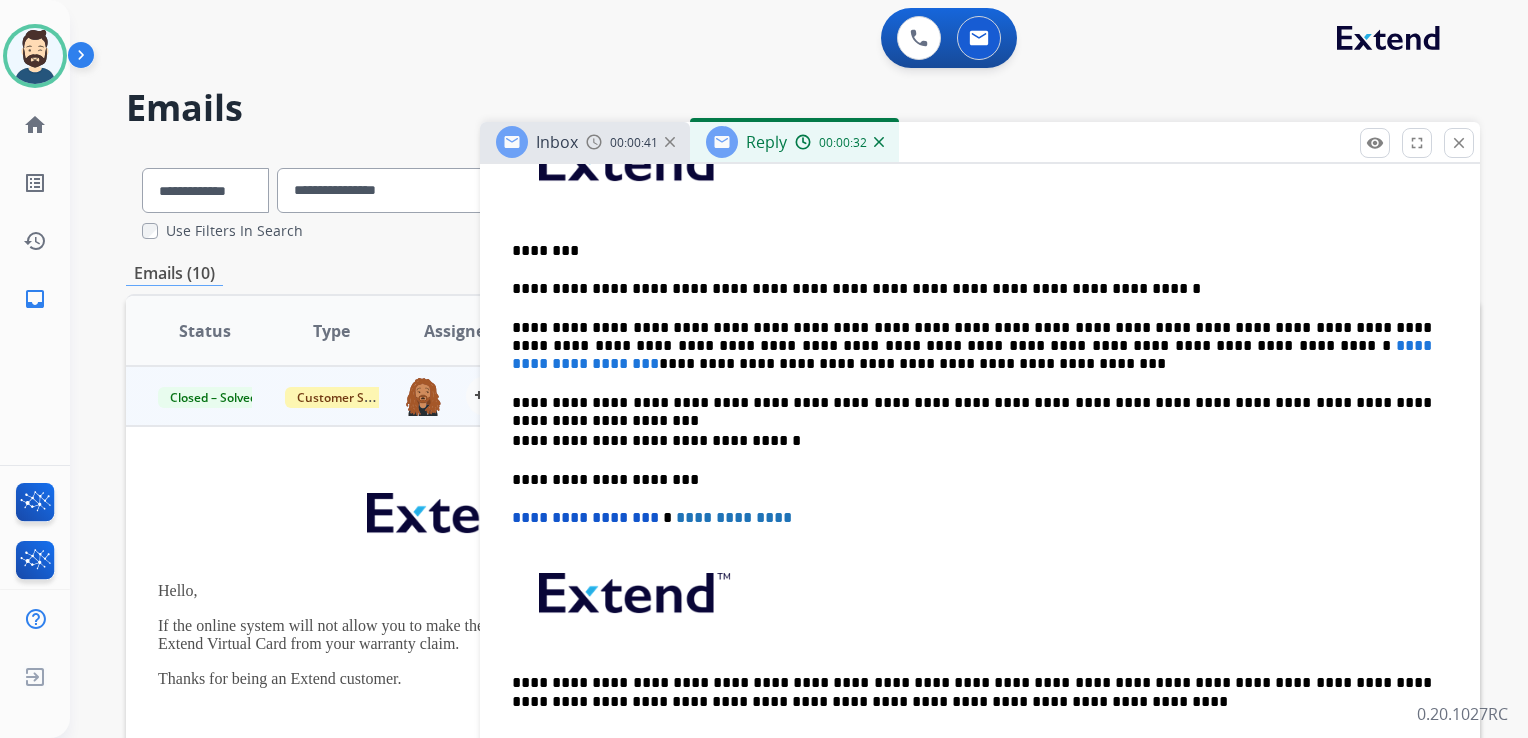 click on "**********" at bounding box center [972, 346] 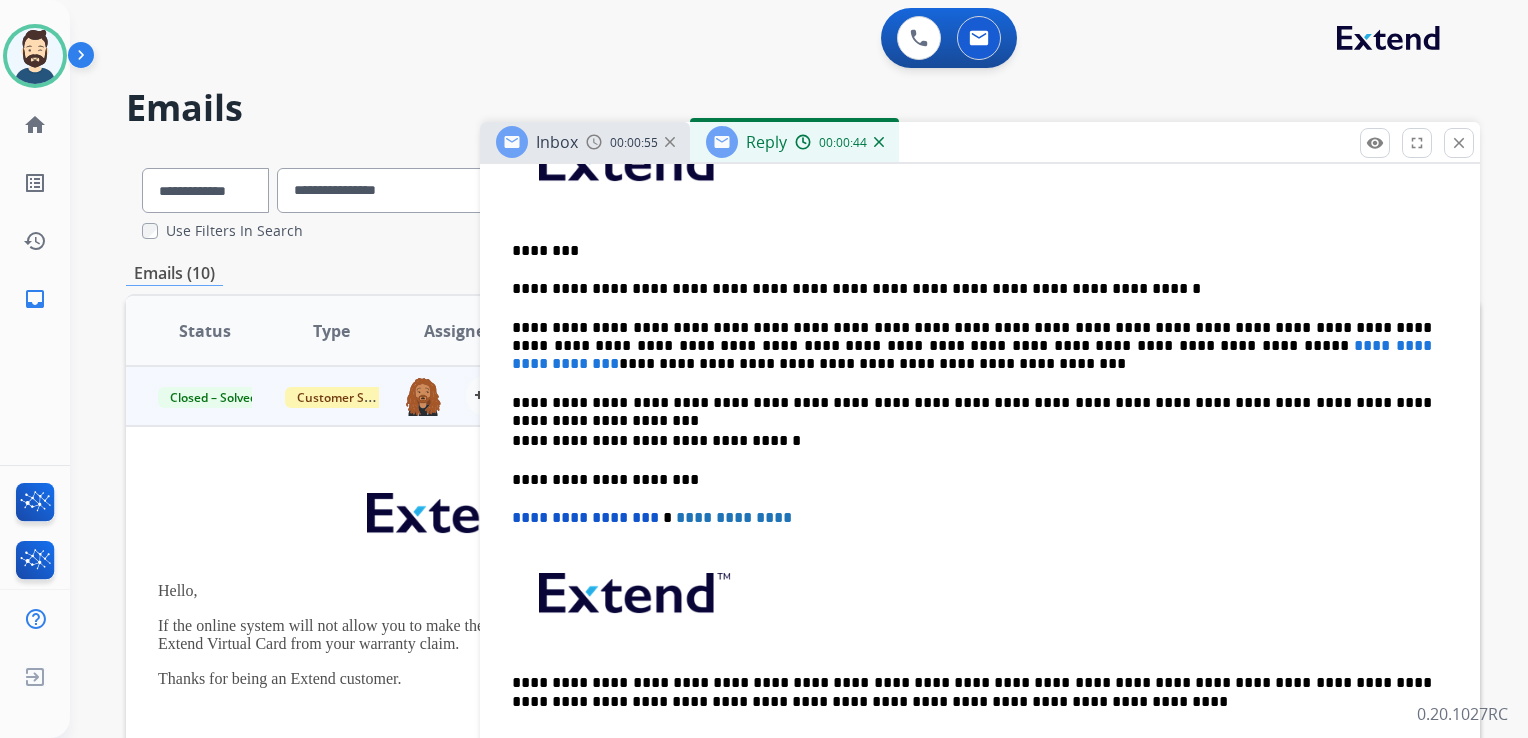 click on "**********" at bounding box center [972, 346] 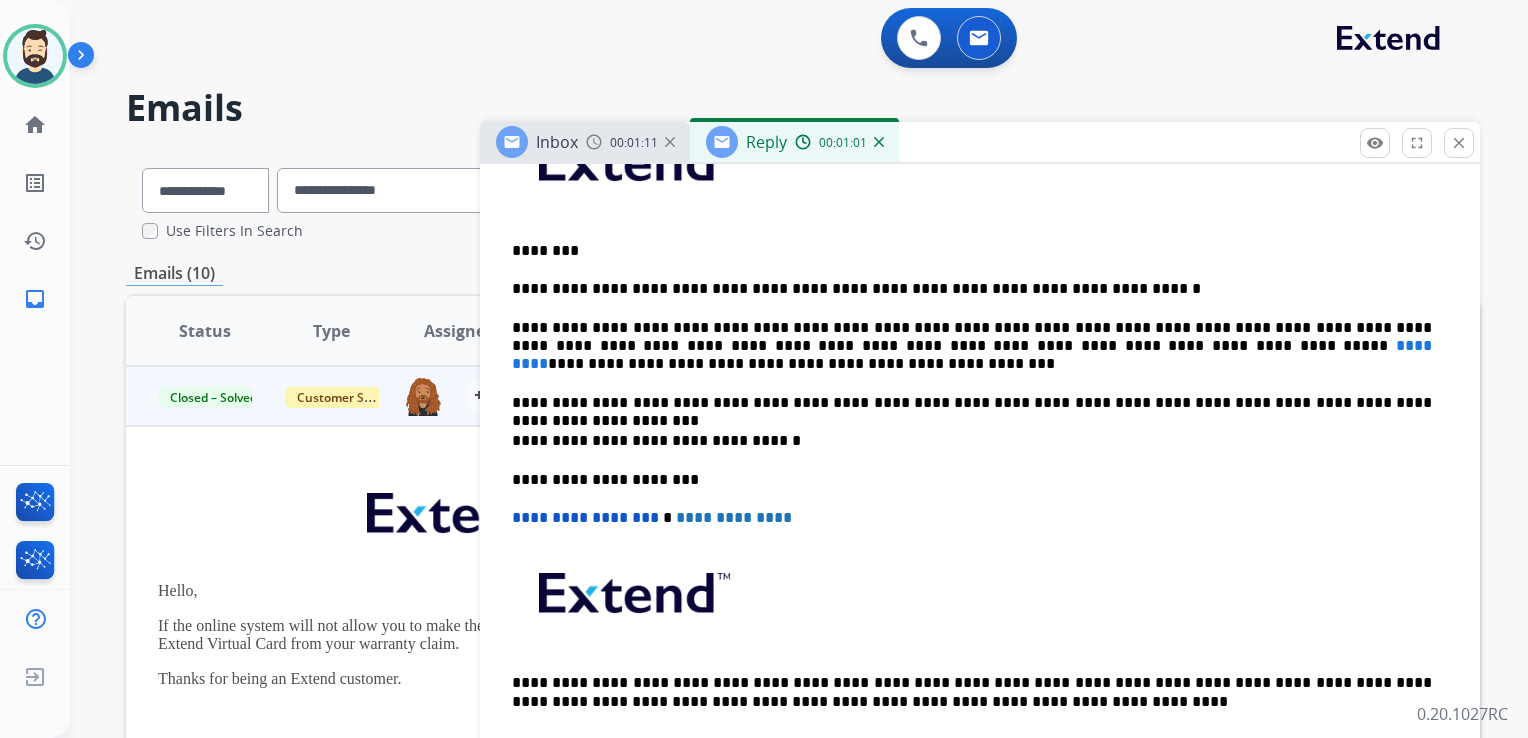 click on "**********" at bounding box center [972, 346] 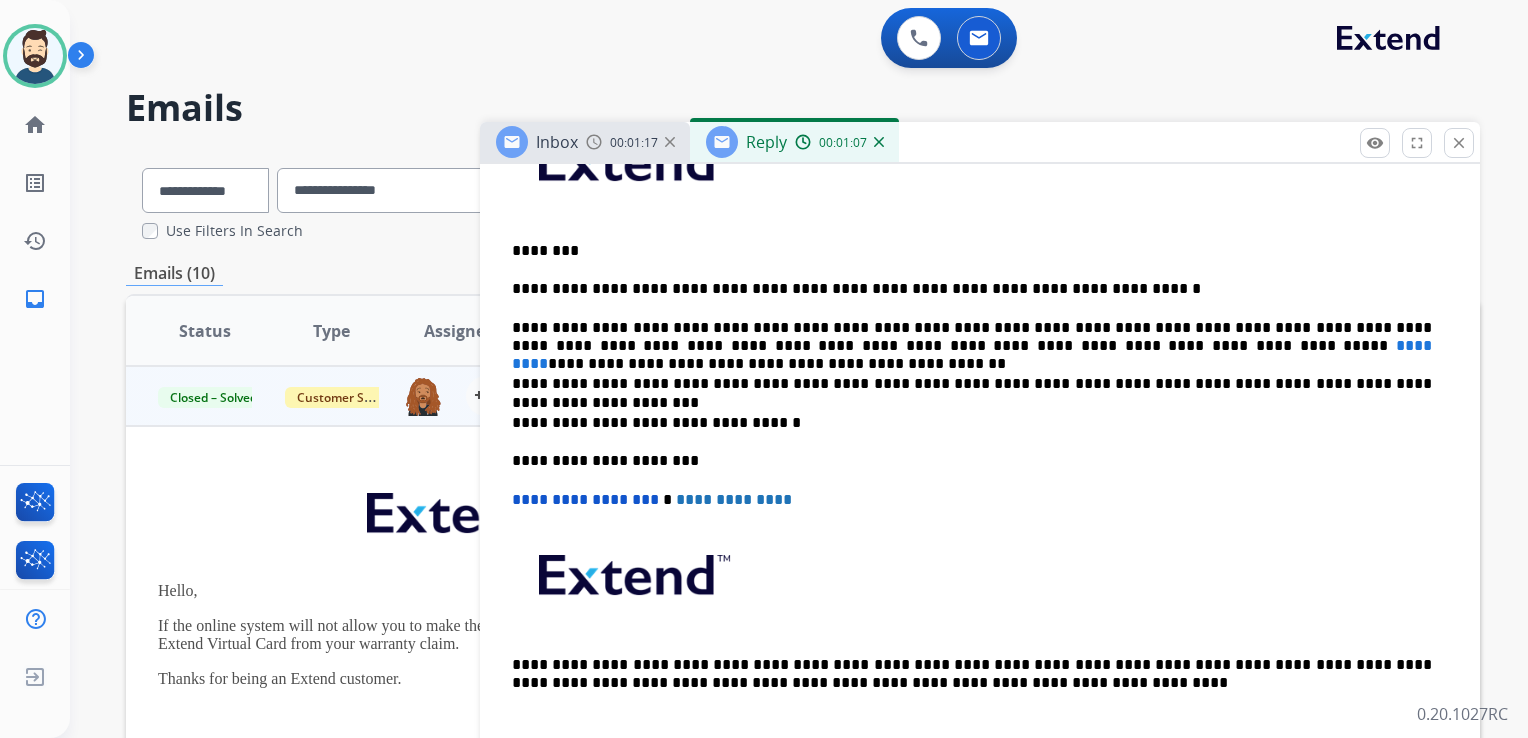 click on "**********" at bounding box center (972, 423) 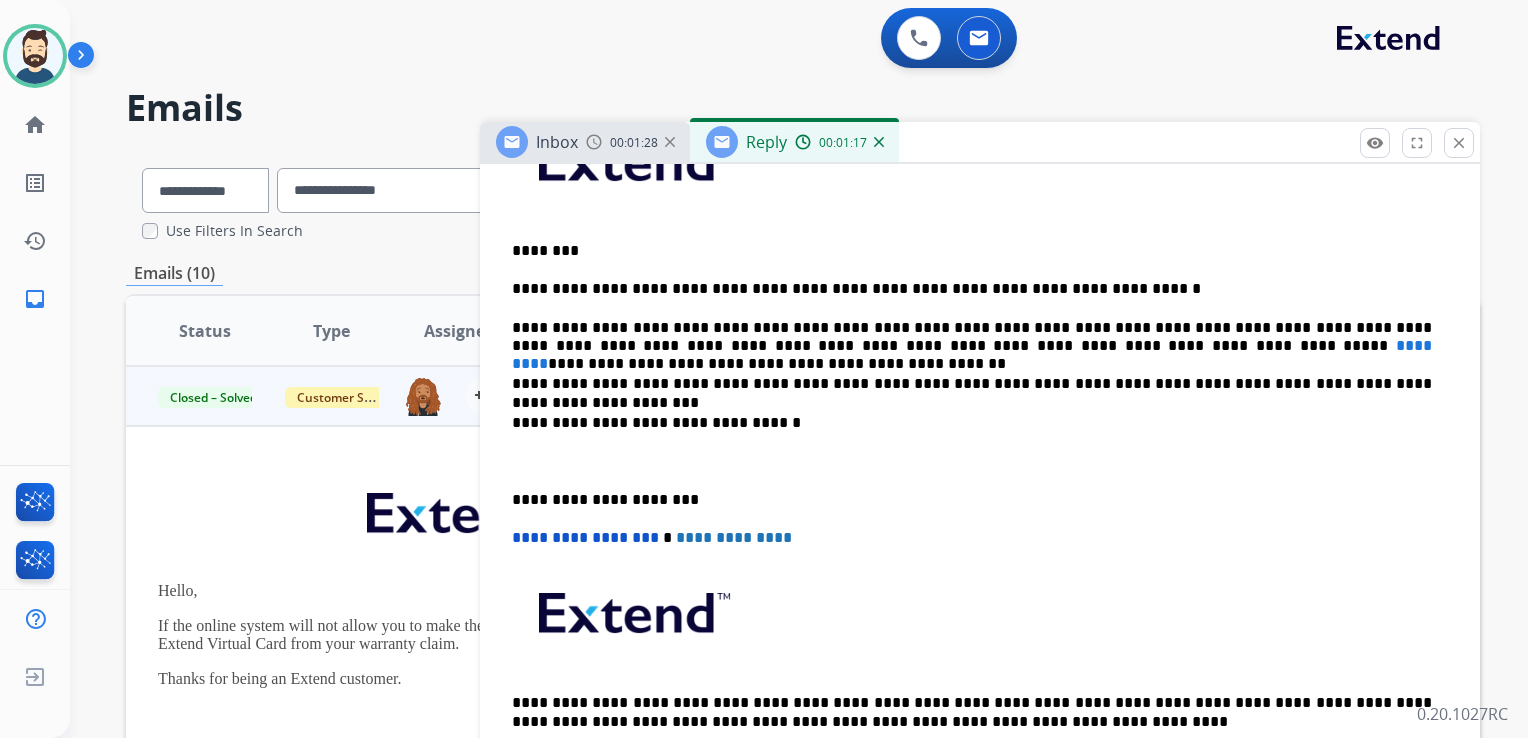 drag, startPoint x: 802, startPoint y: 421, endPoint x: 913, endPoint y: 422, distance: 111.0045 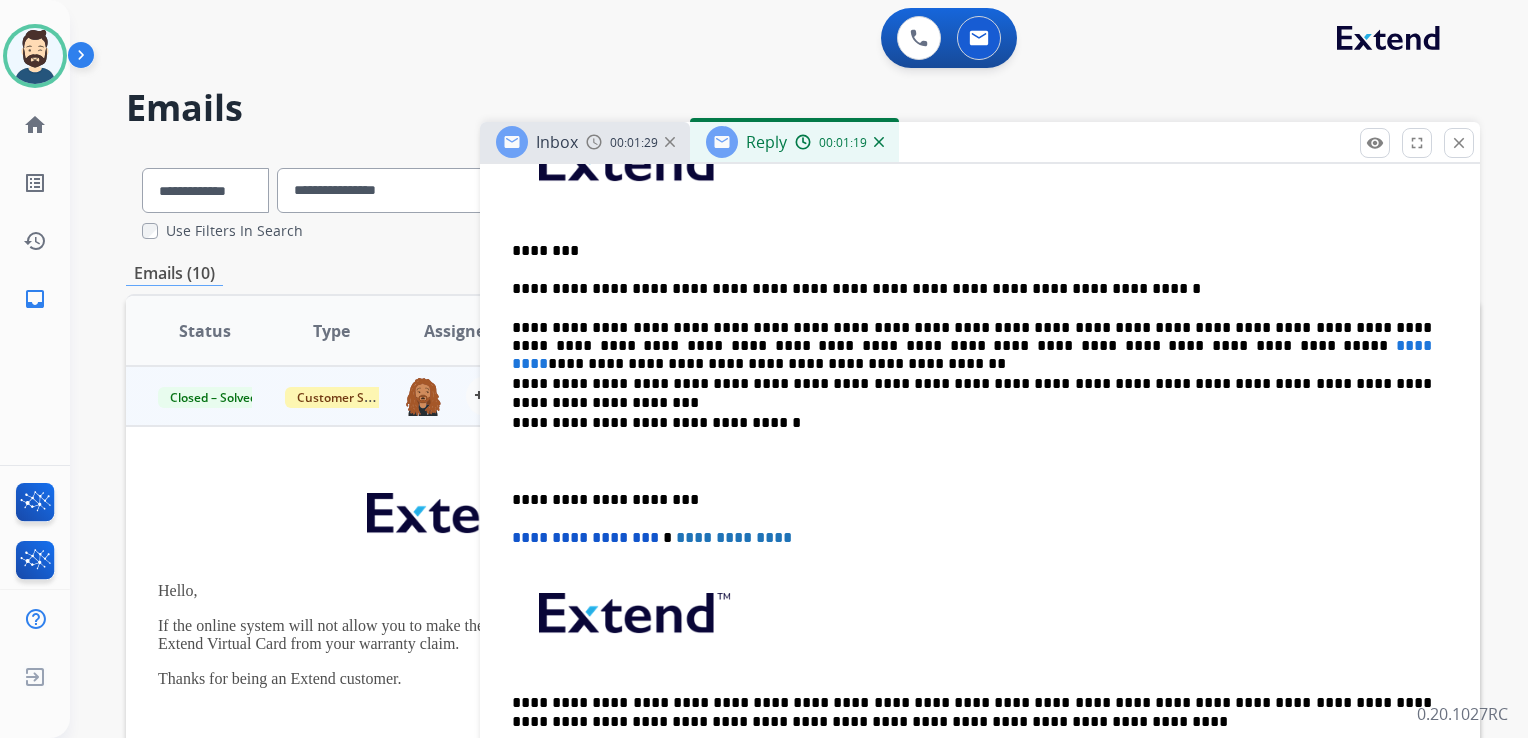 click on "**********" at bounding box center (972, 384) 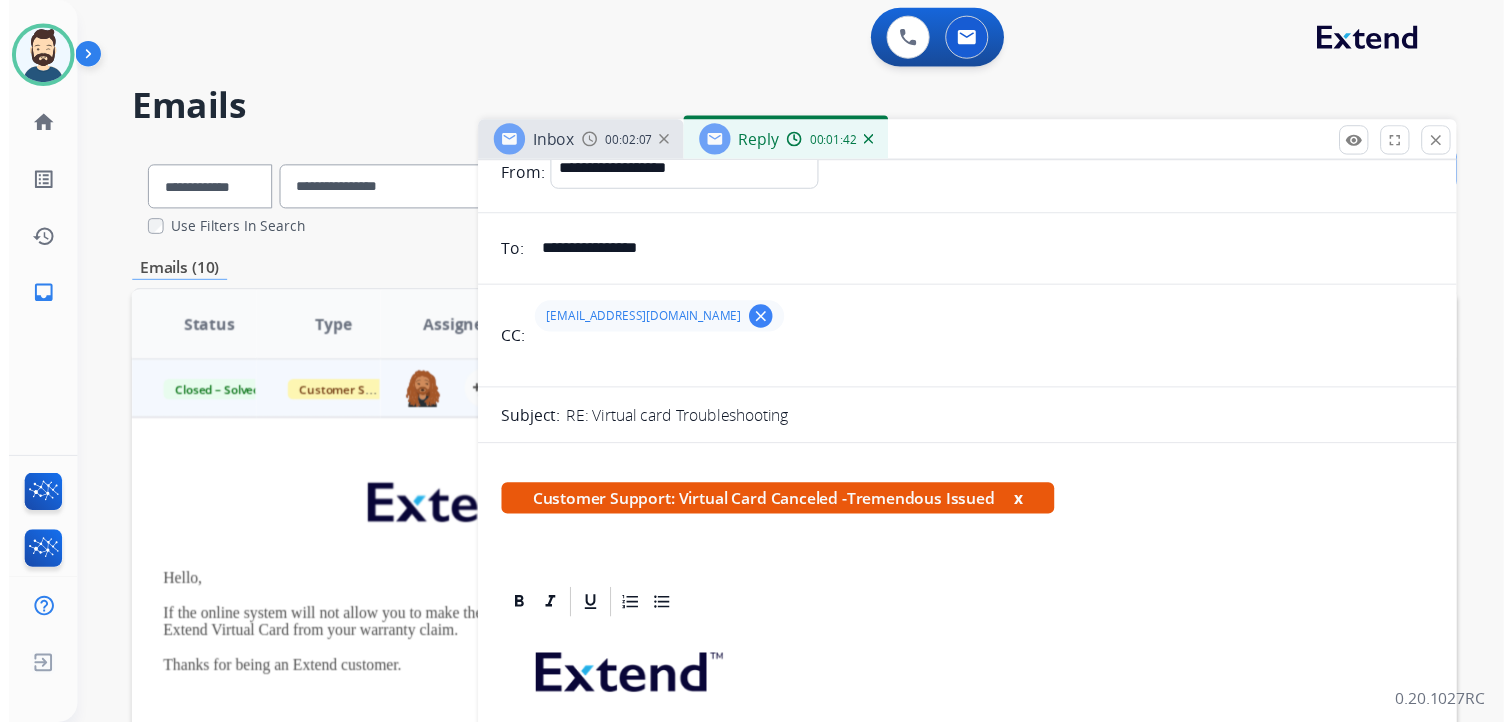 scroll, scrollTop: 0, scrollLeft: 0, axis: both 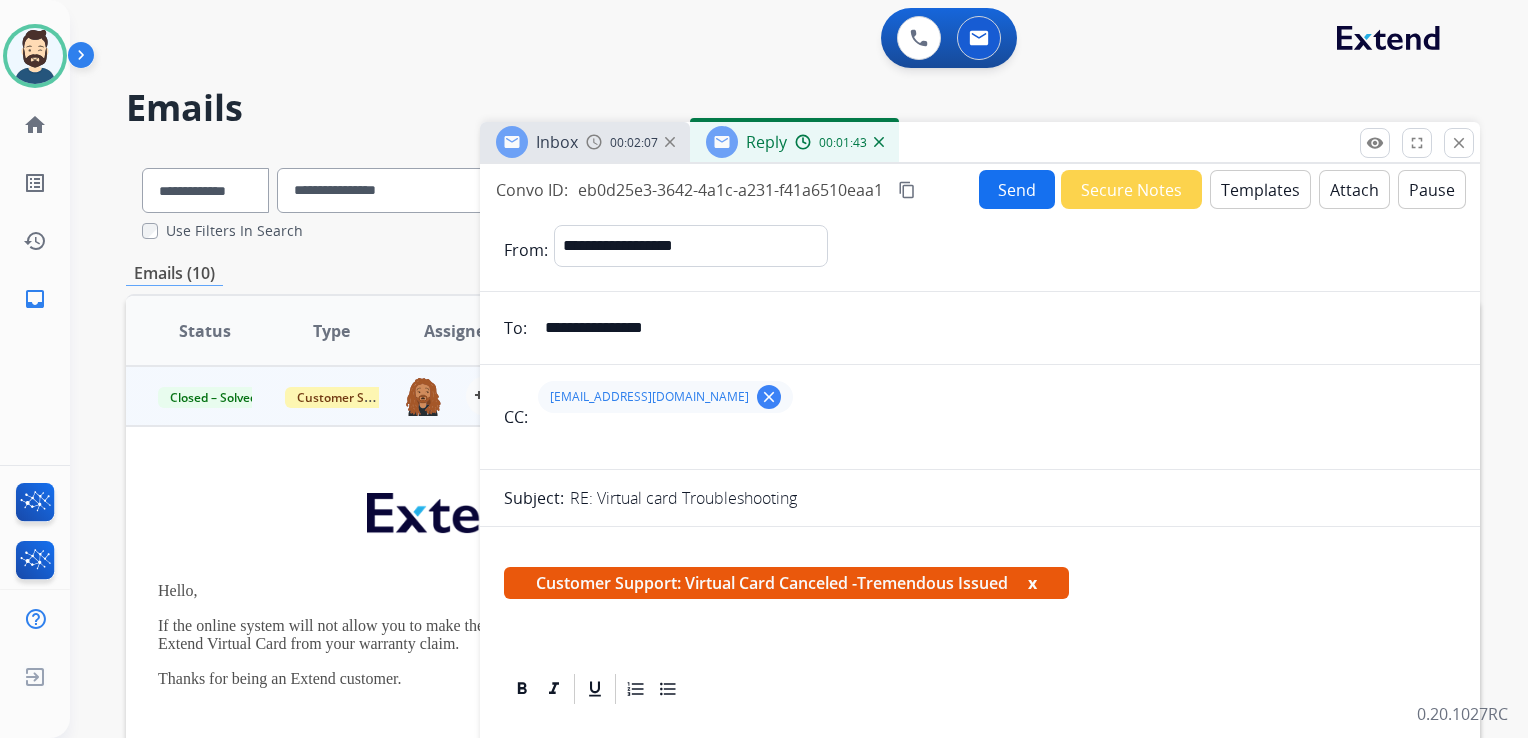 click on "Send" at bounding box center [1017, 189] 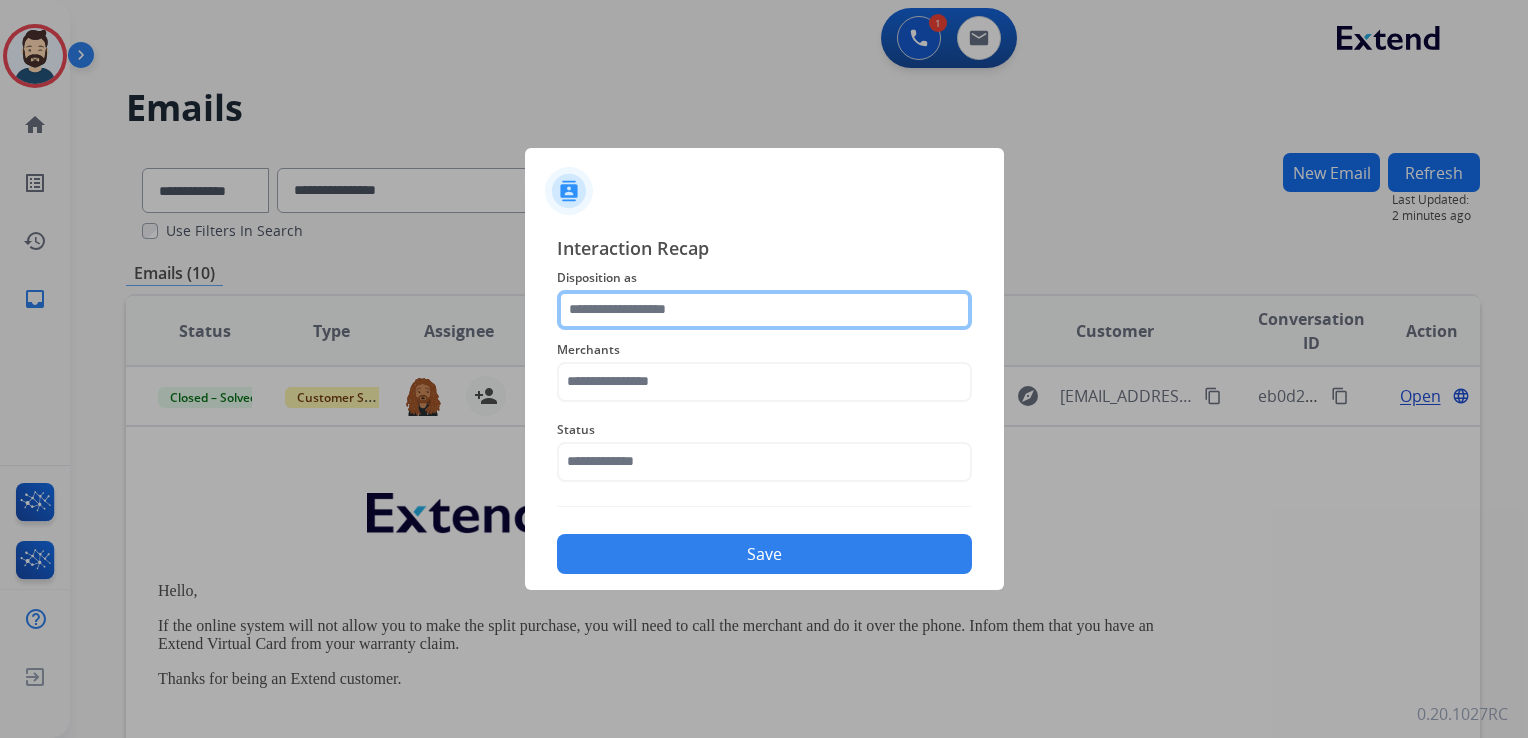 click 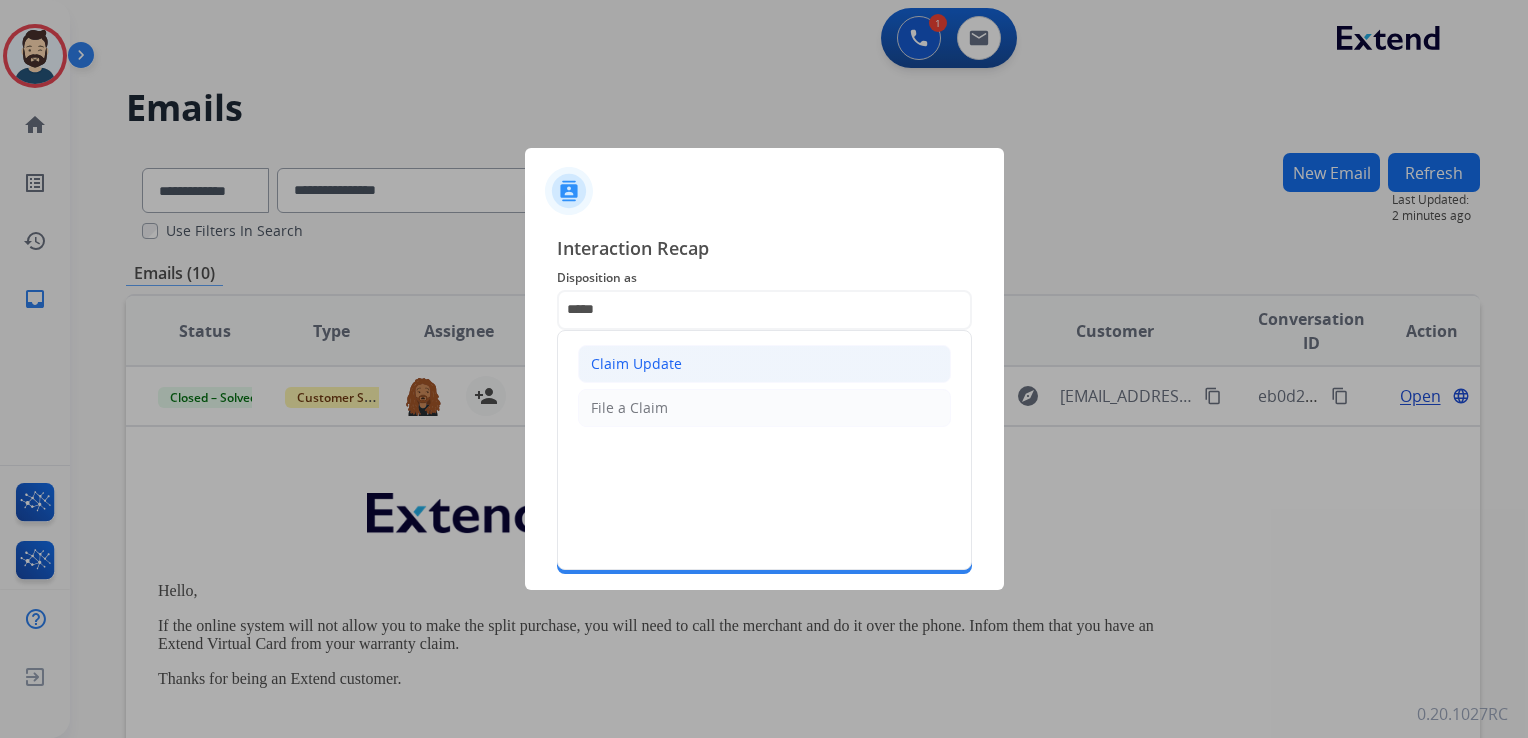 click on "Claim Update" 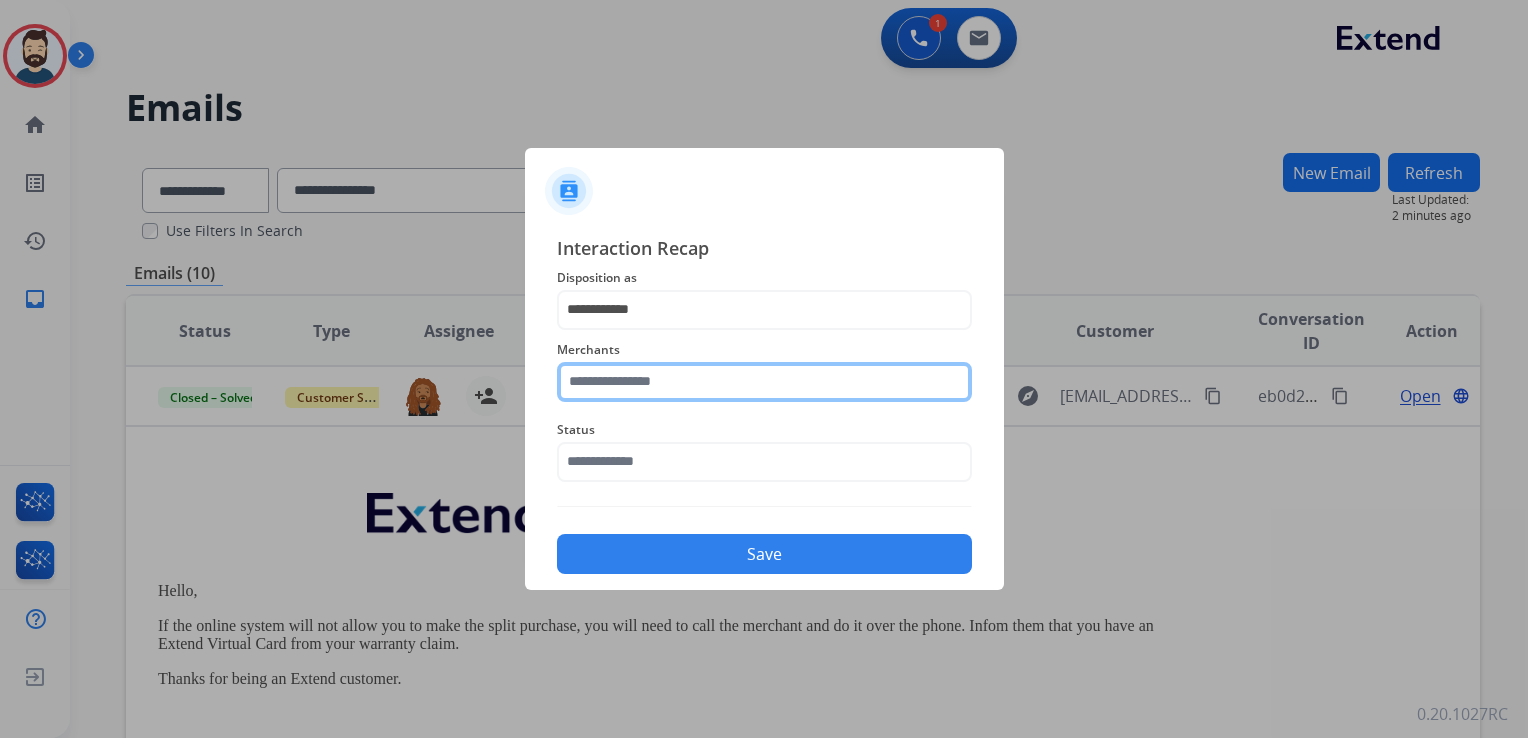 click 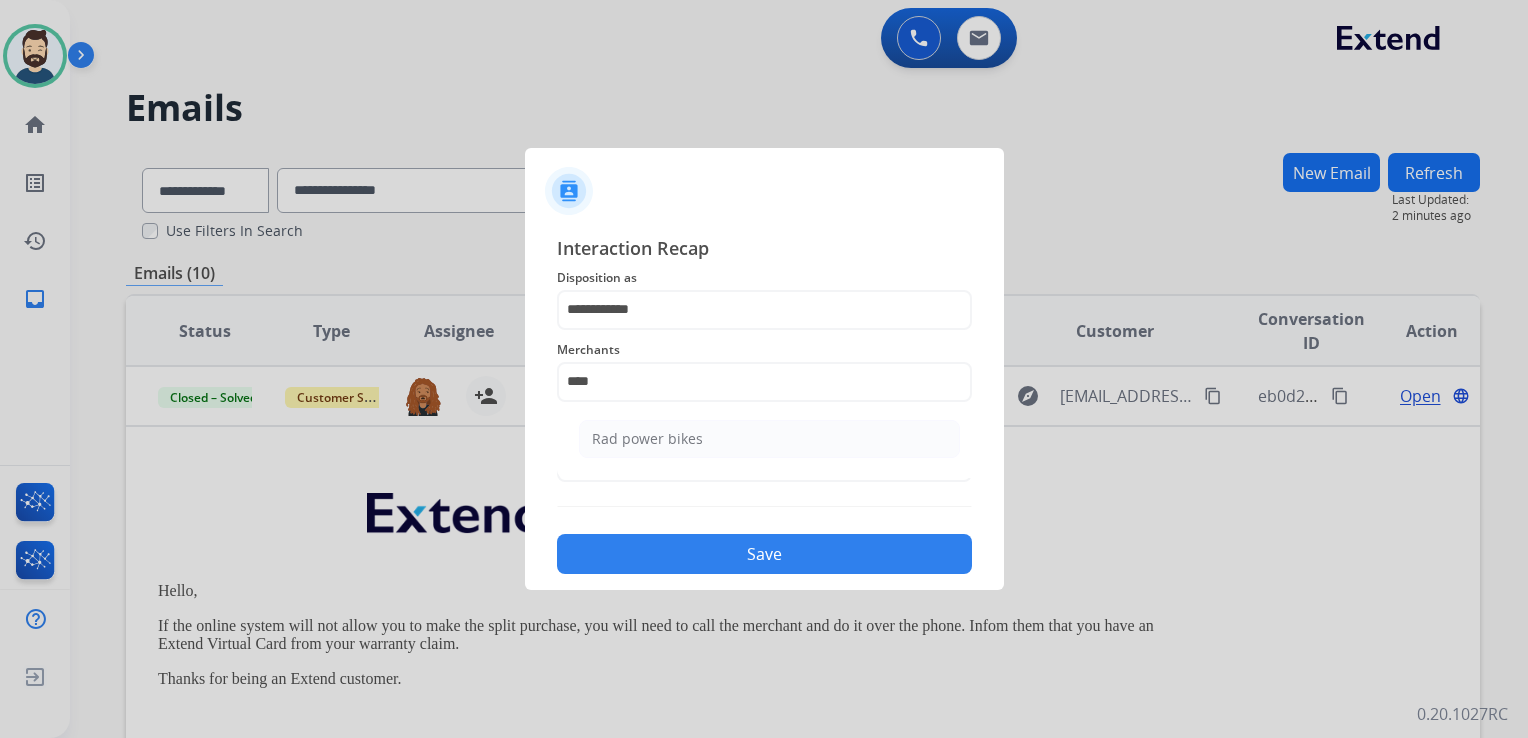 click on "Rad power bikes" 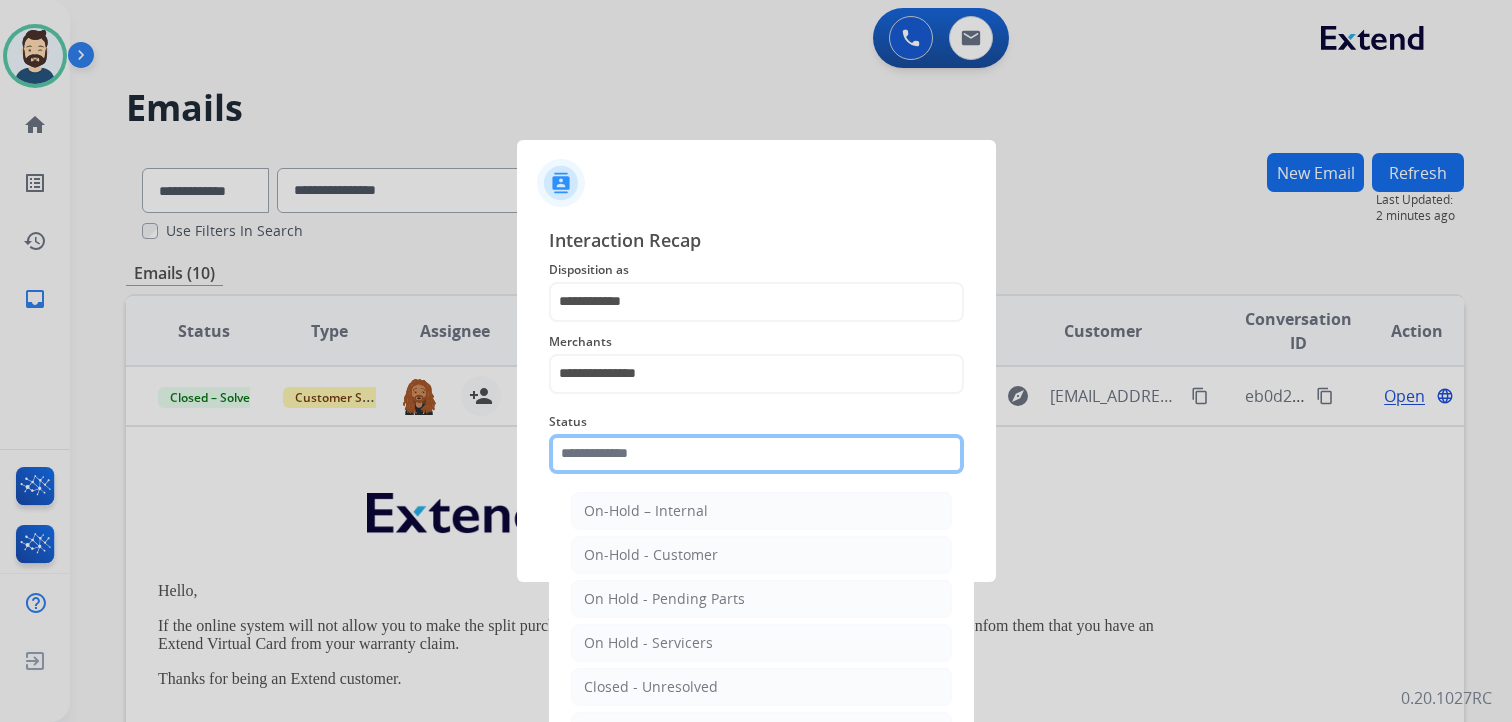 click 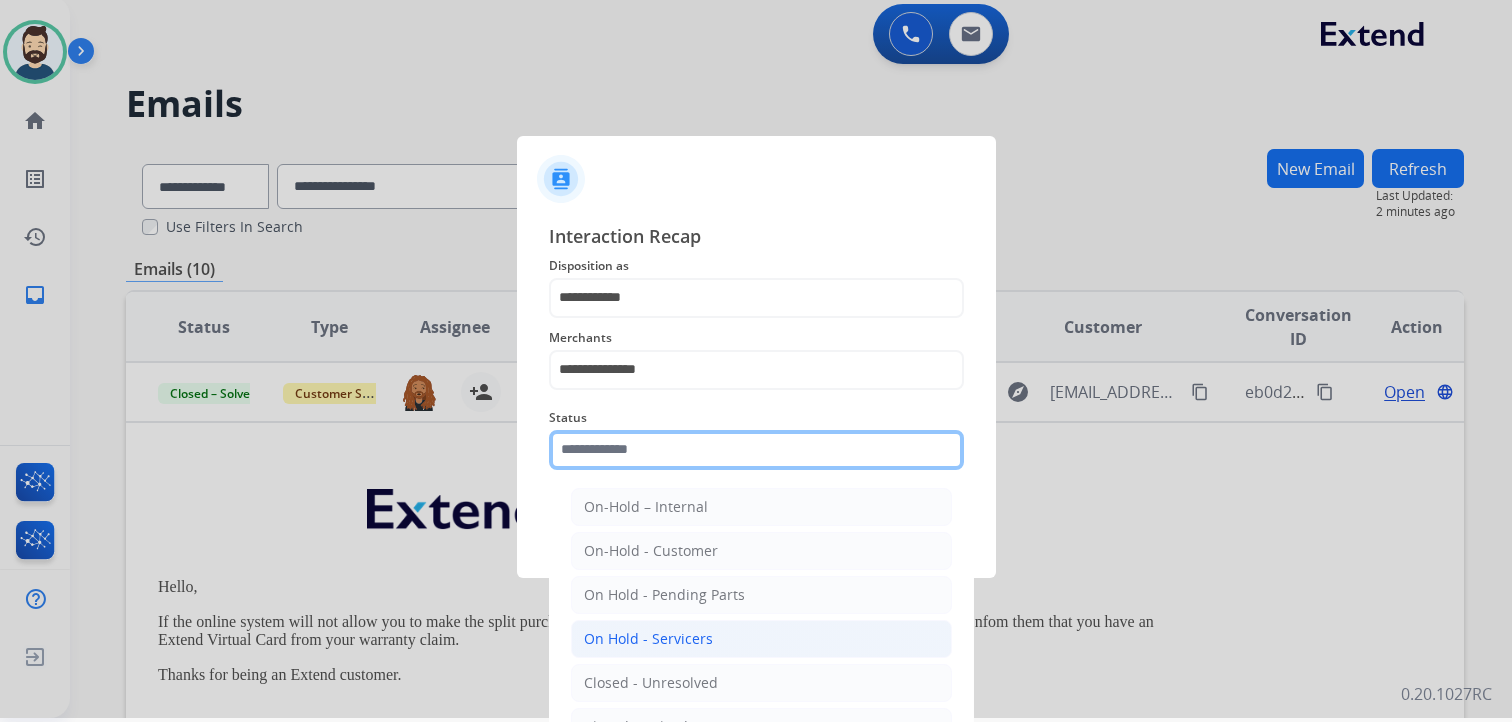 scroll, scrollTop: 59, scrollLeft: 0, axis: vertical 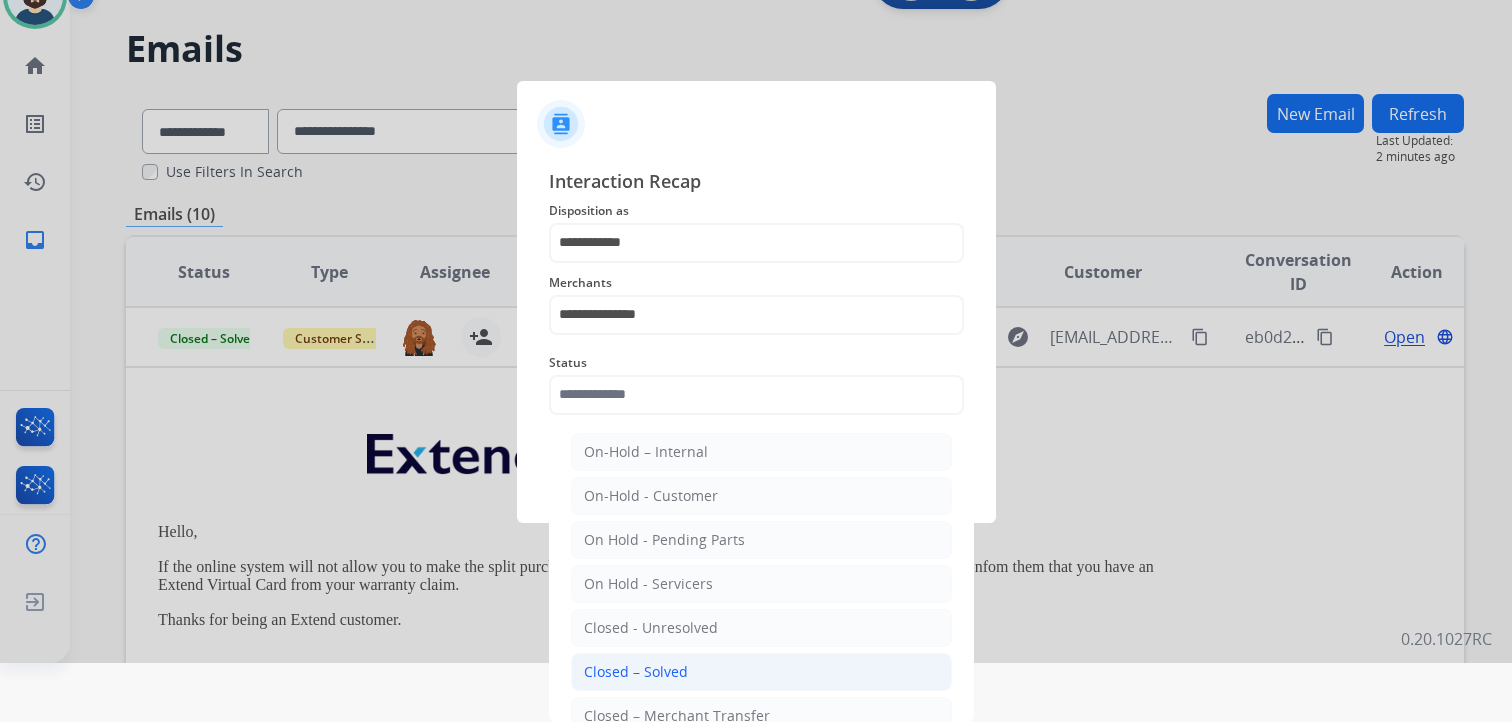 click on "Closed – Solved" 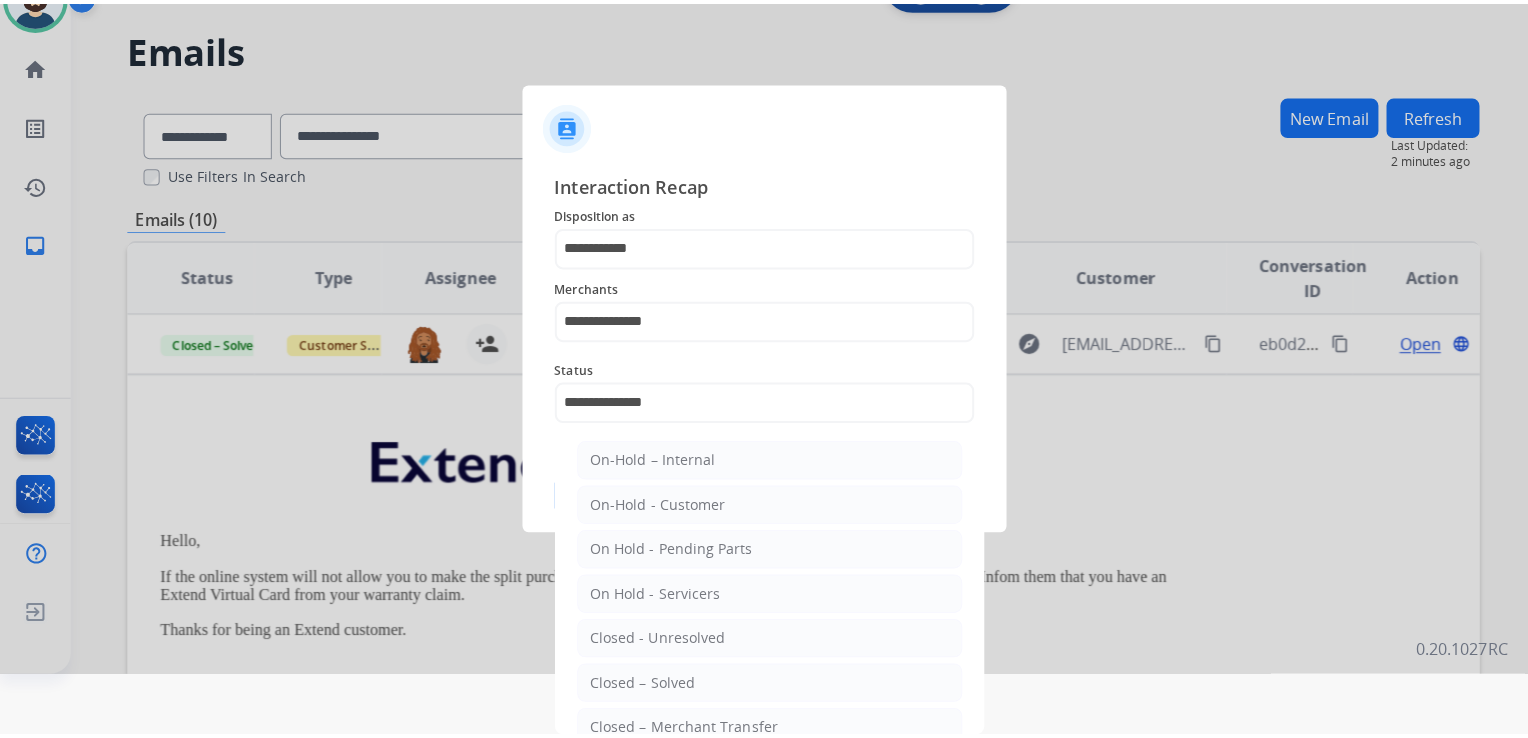 scroll, scrollTop: 0, scrollLeft: 0, axis: both 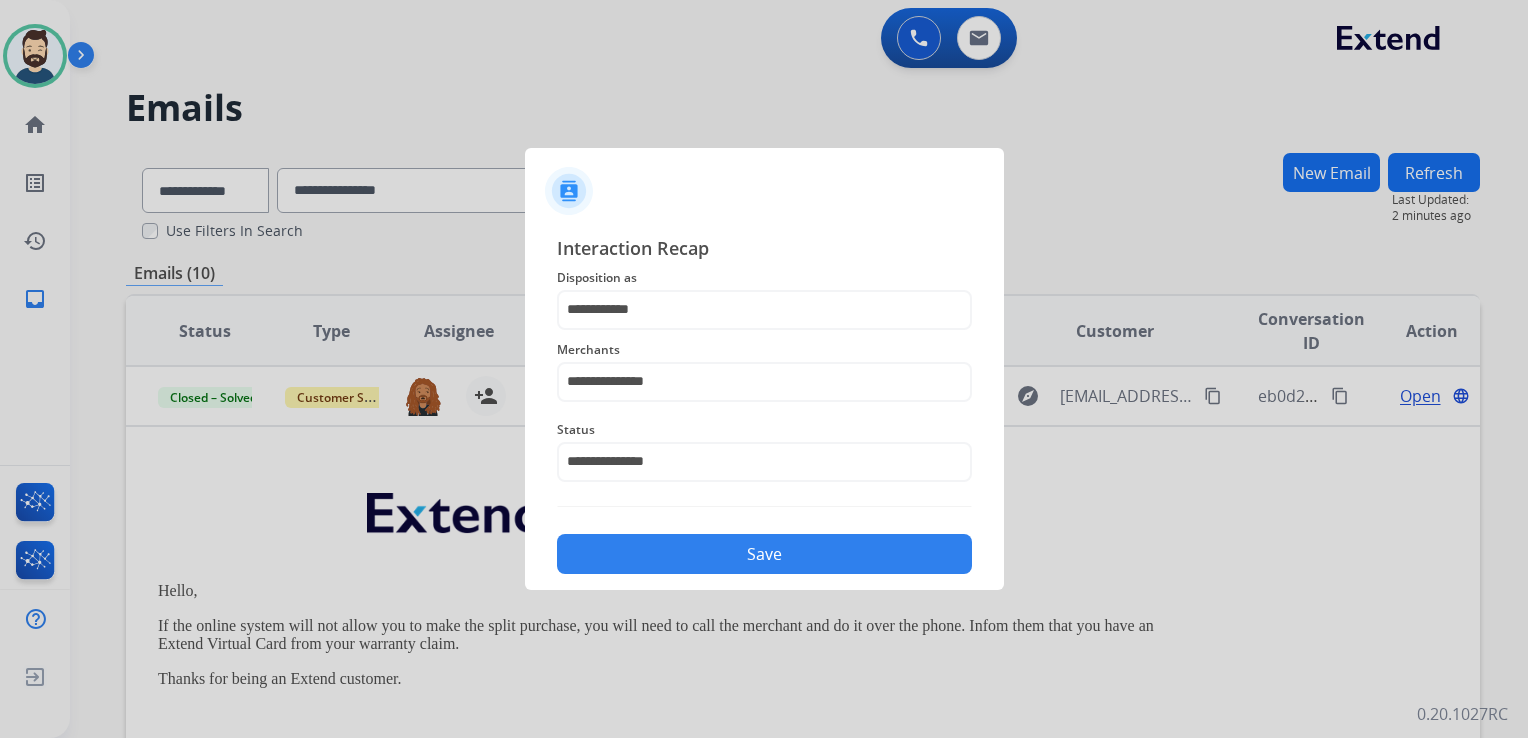 click on "Save" 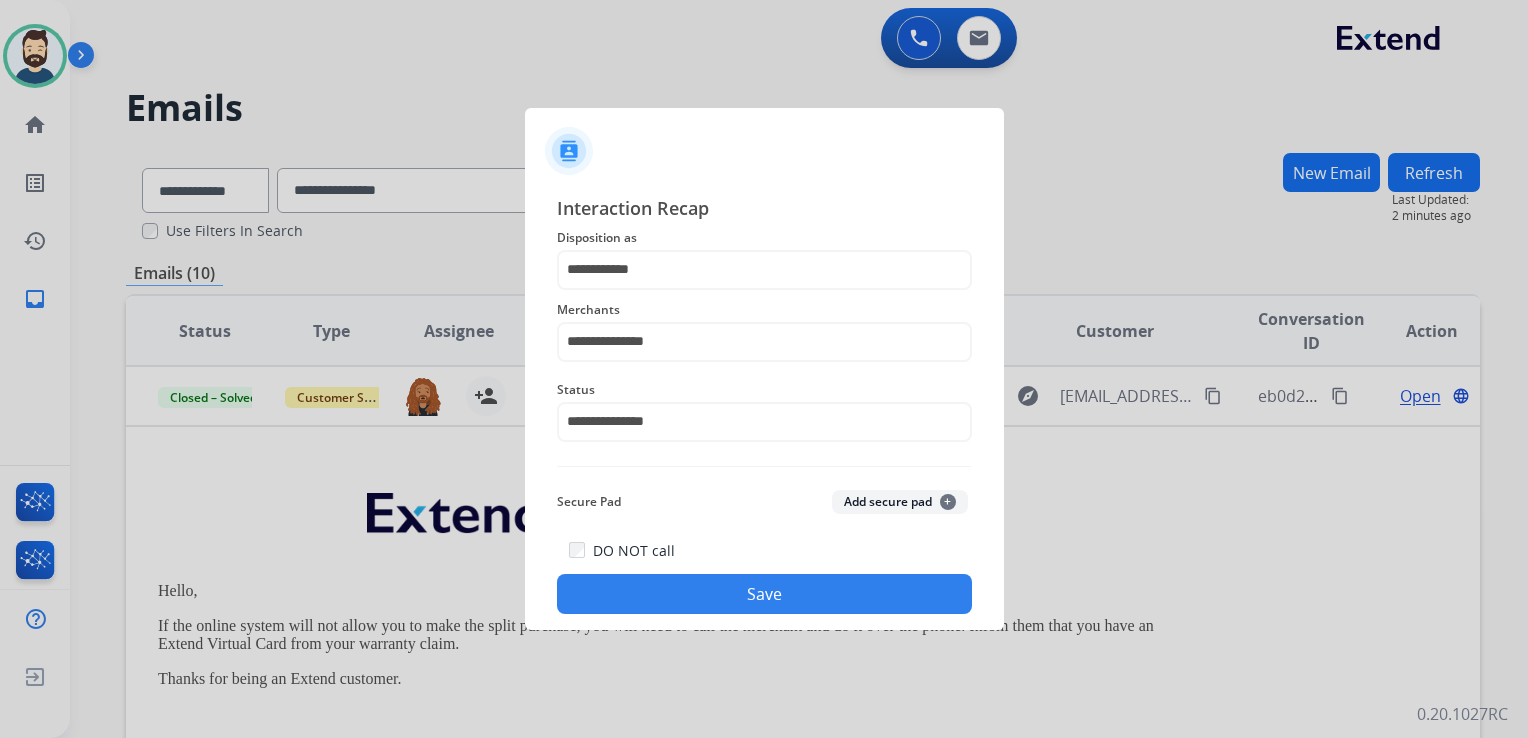 click on "Save" 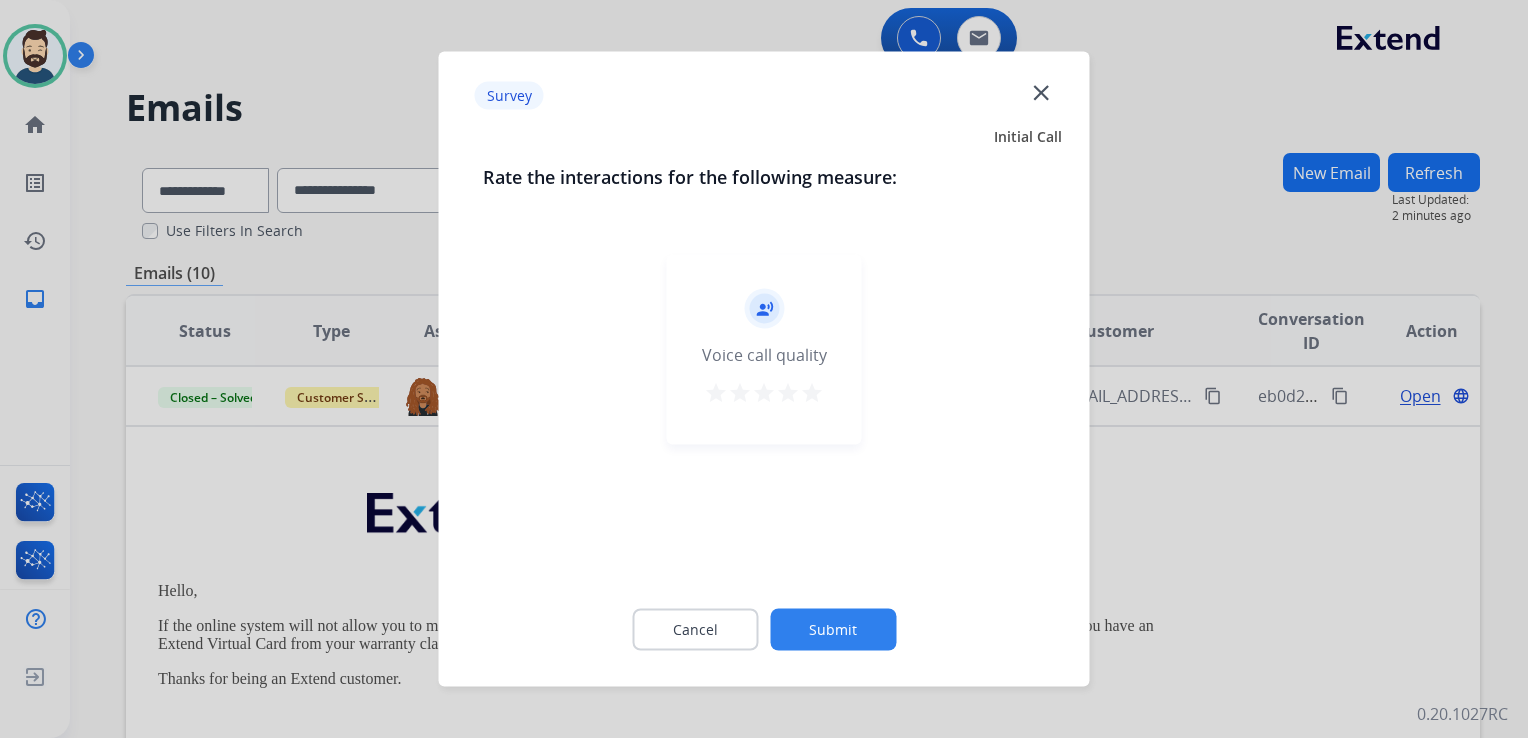 click on "star" at bounding box center [812, 393] 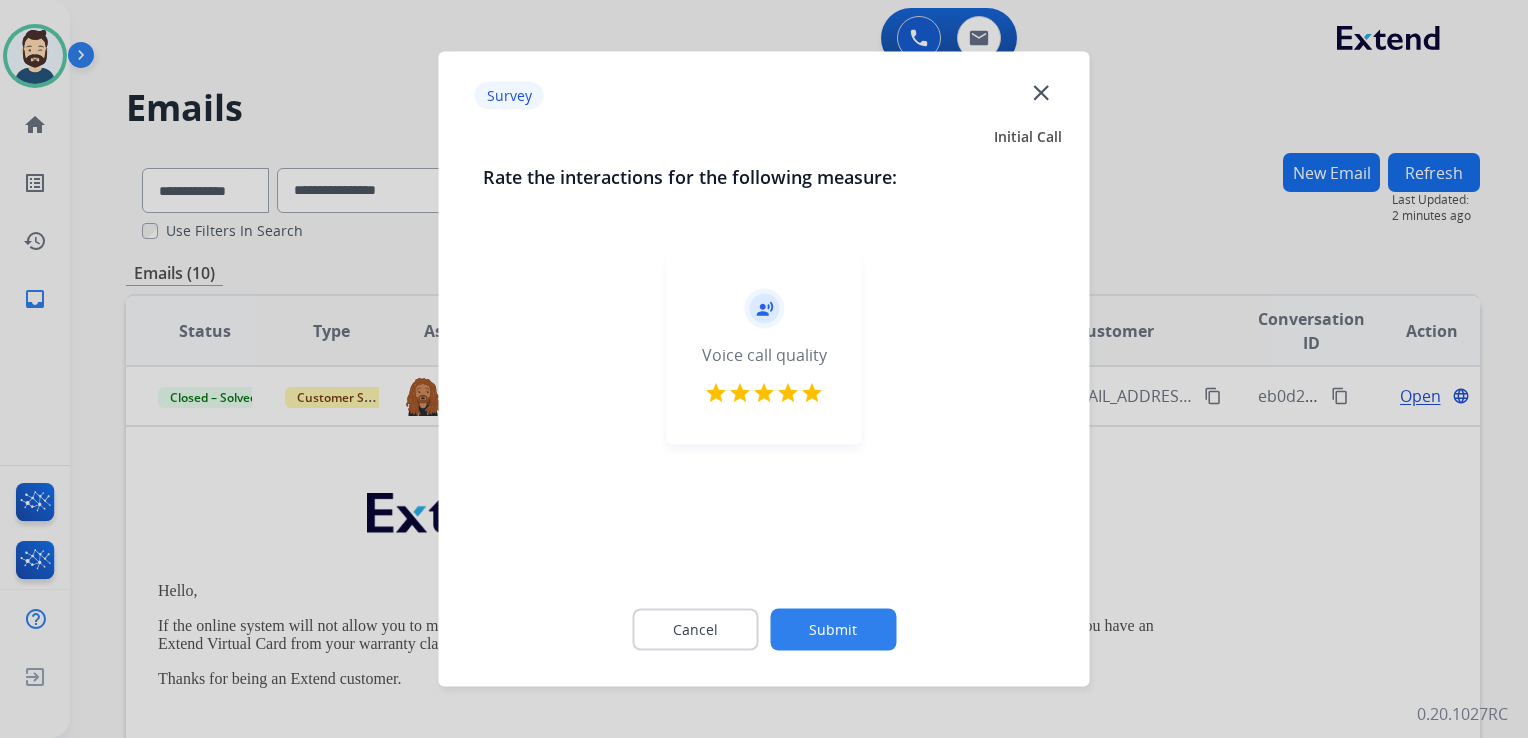 click on "Submit" 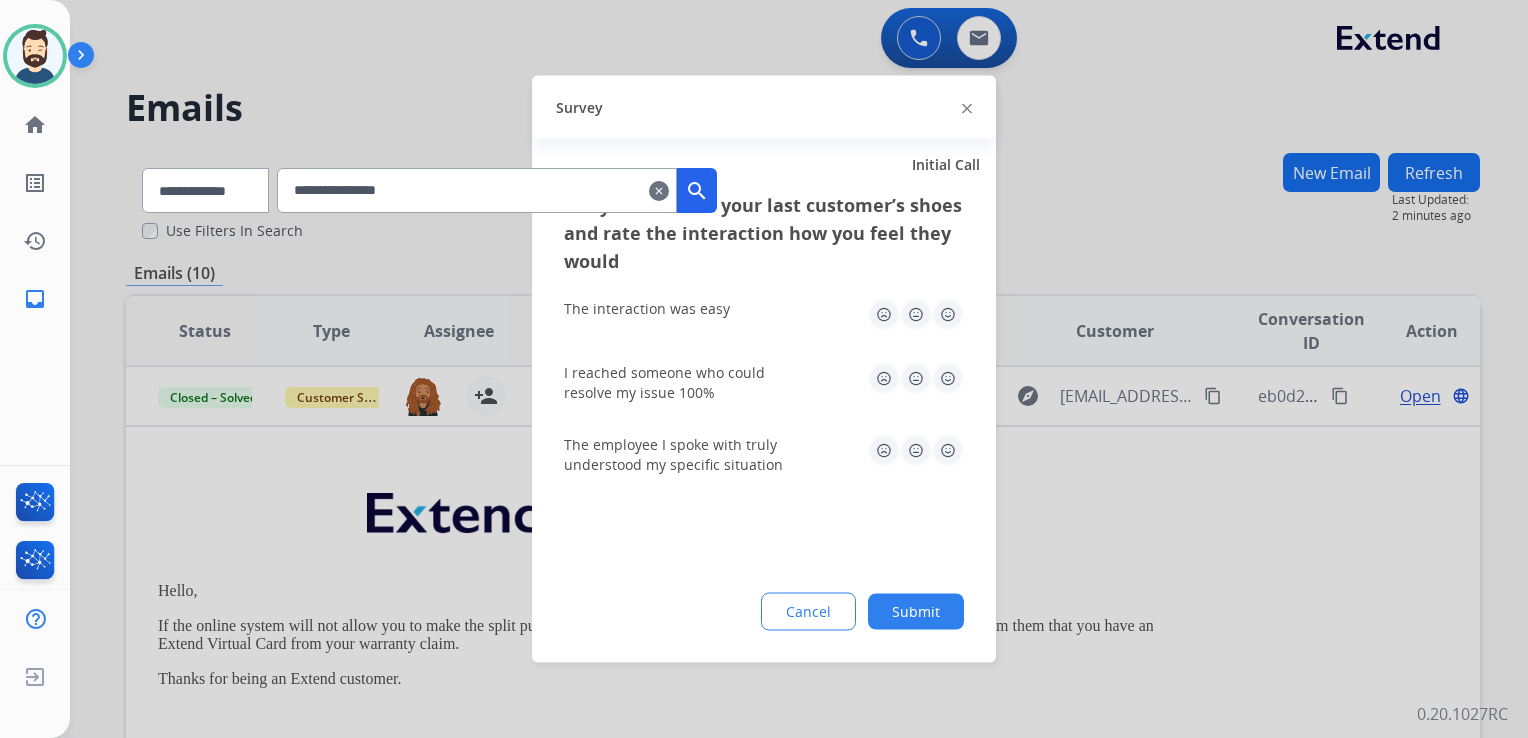 click 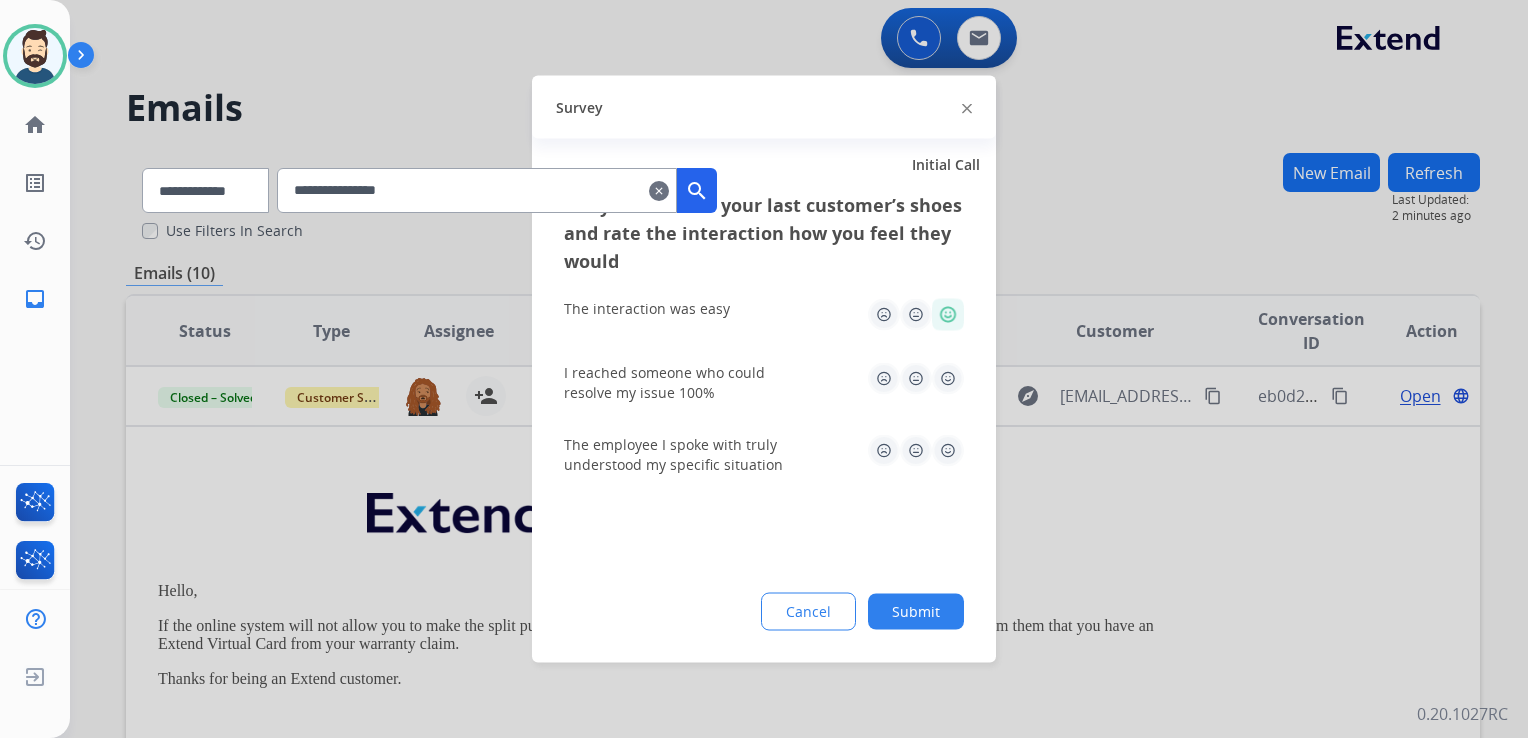 click 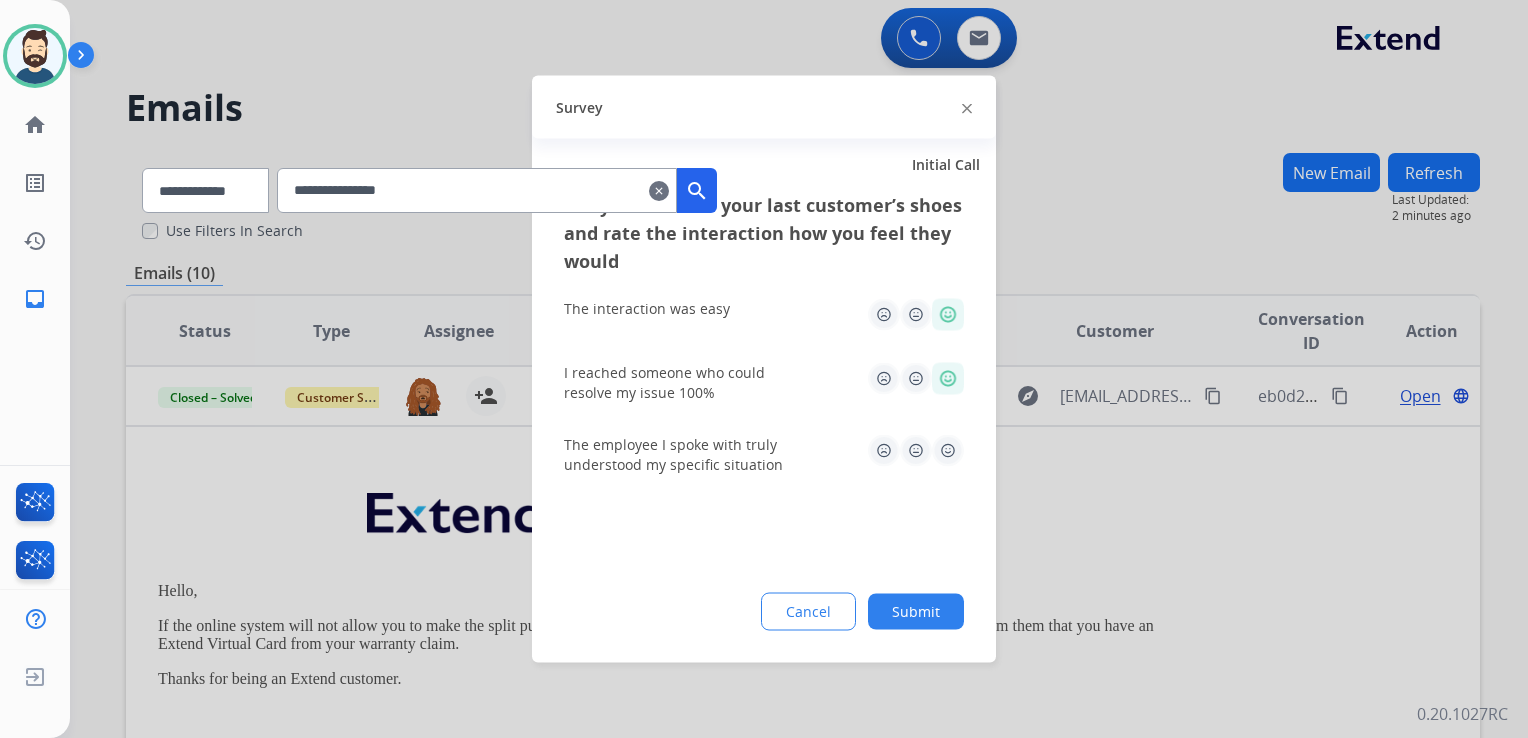 click 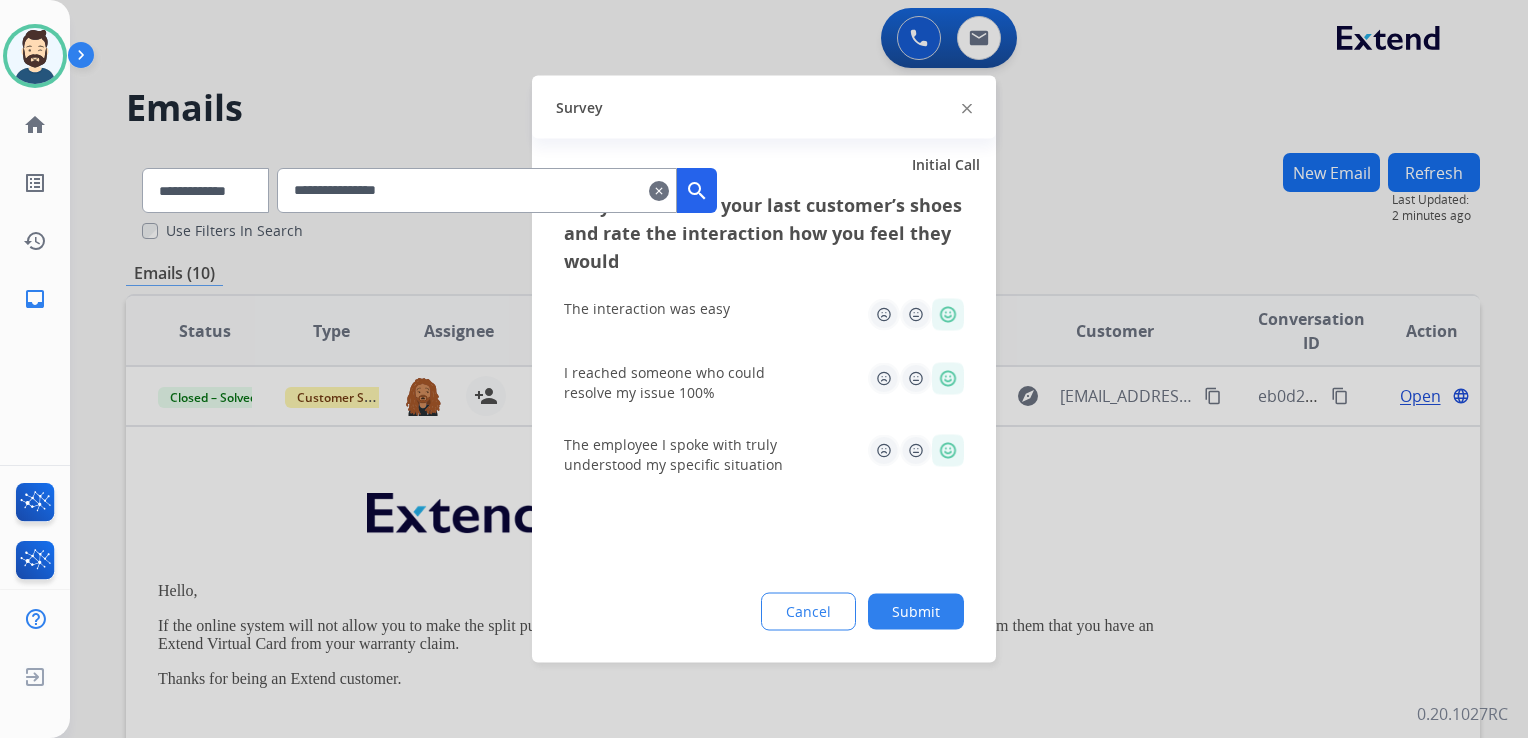 click on "Submit" 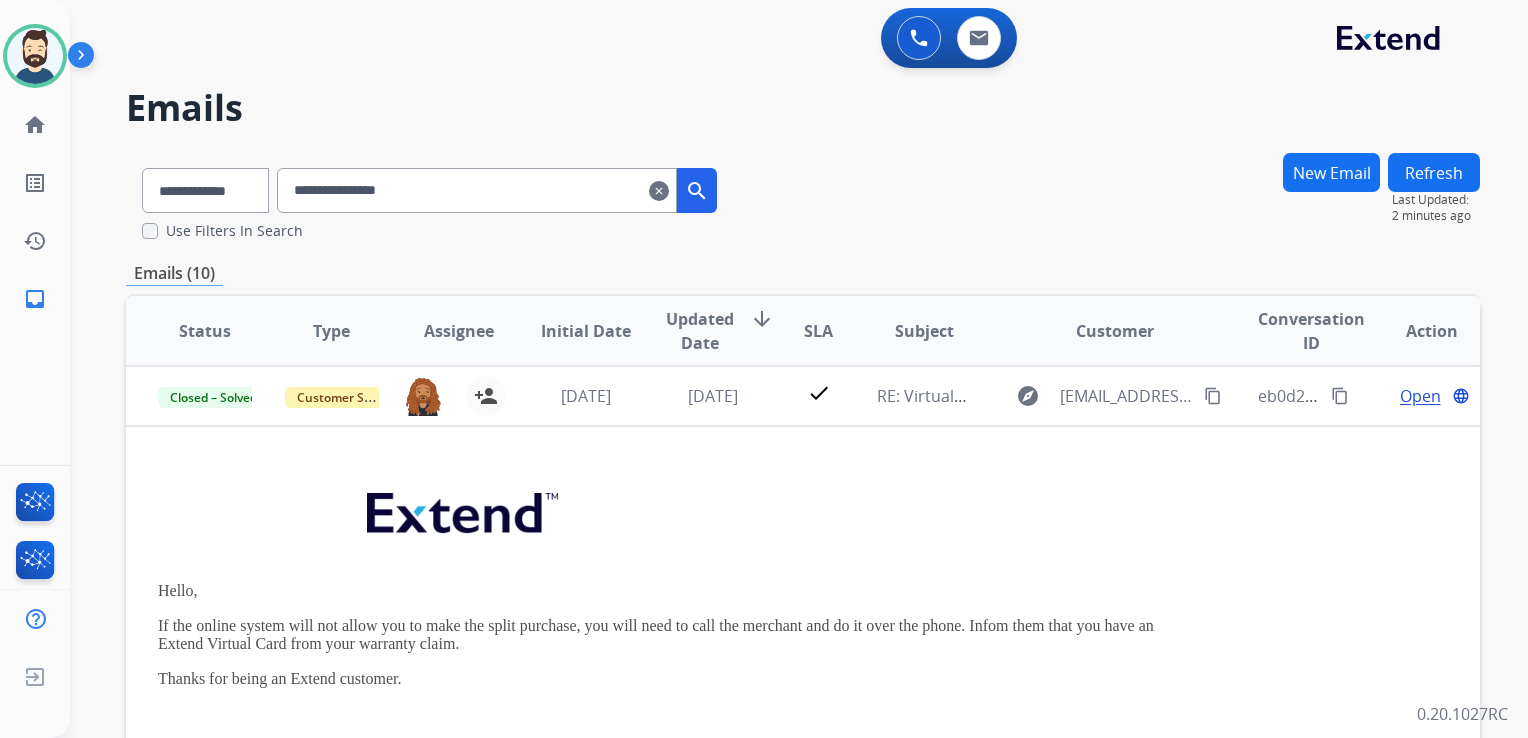 click on "**********" at bounding box center [477, 190] 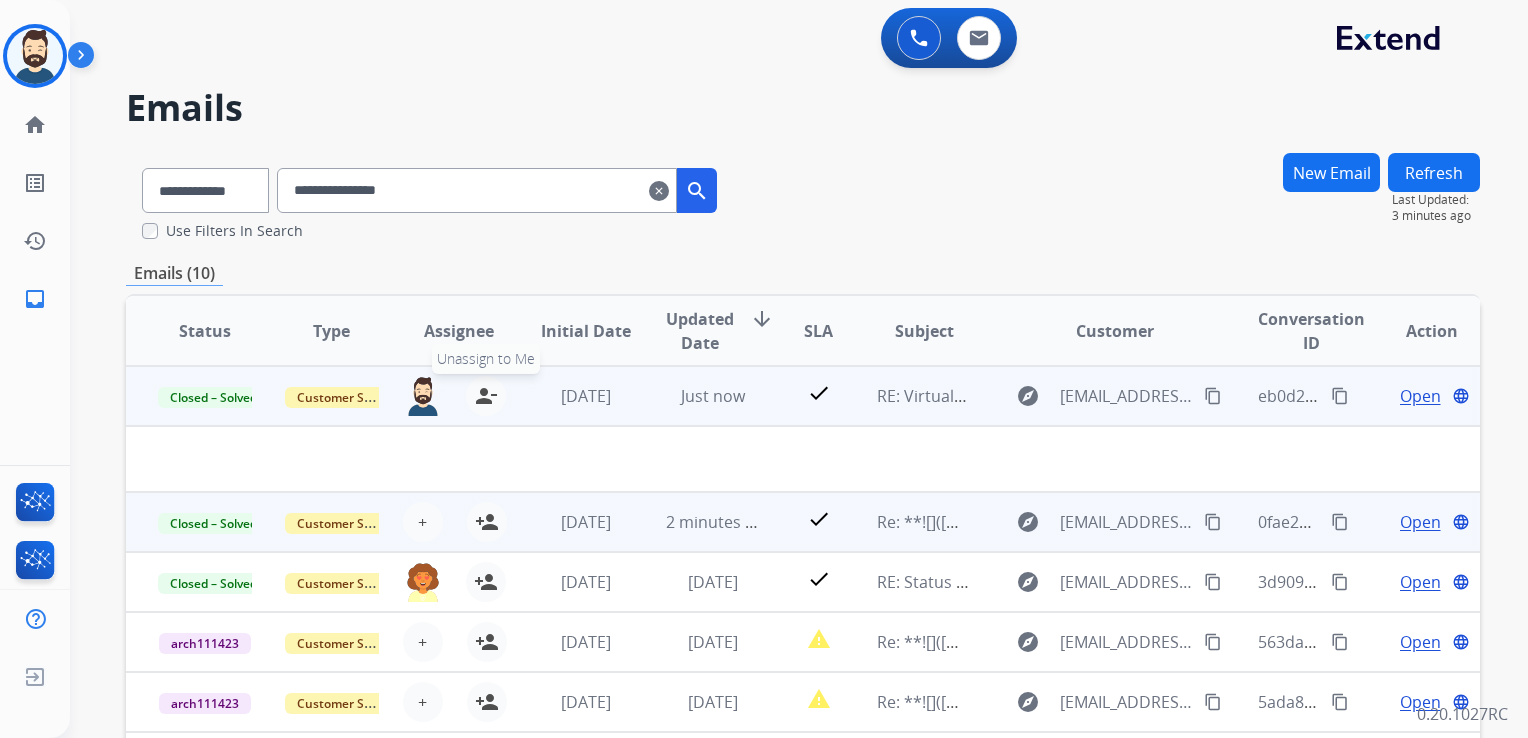 click on "person_remove" at bounding box center [486, 396] 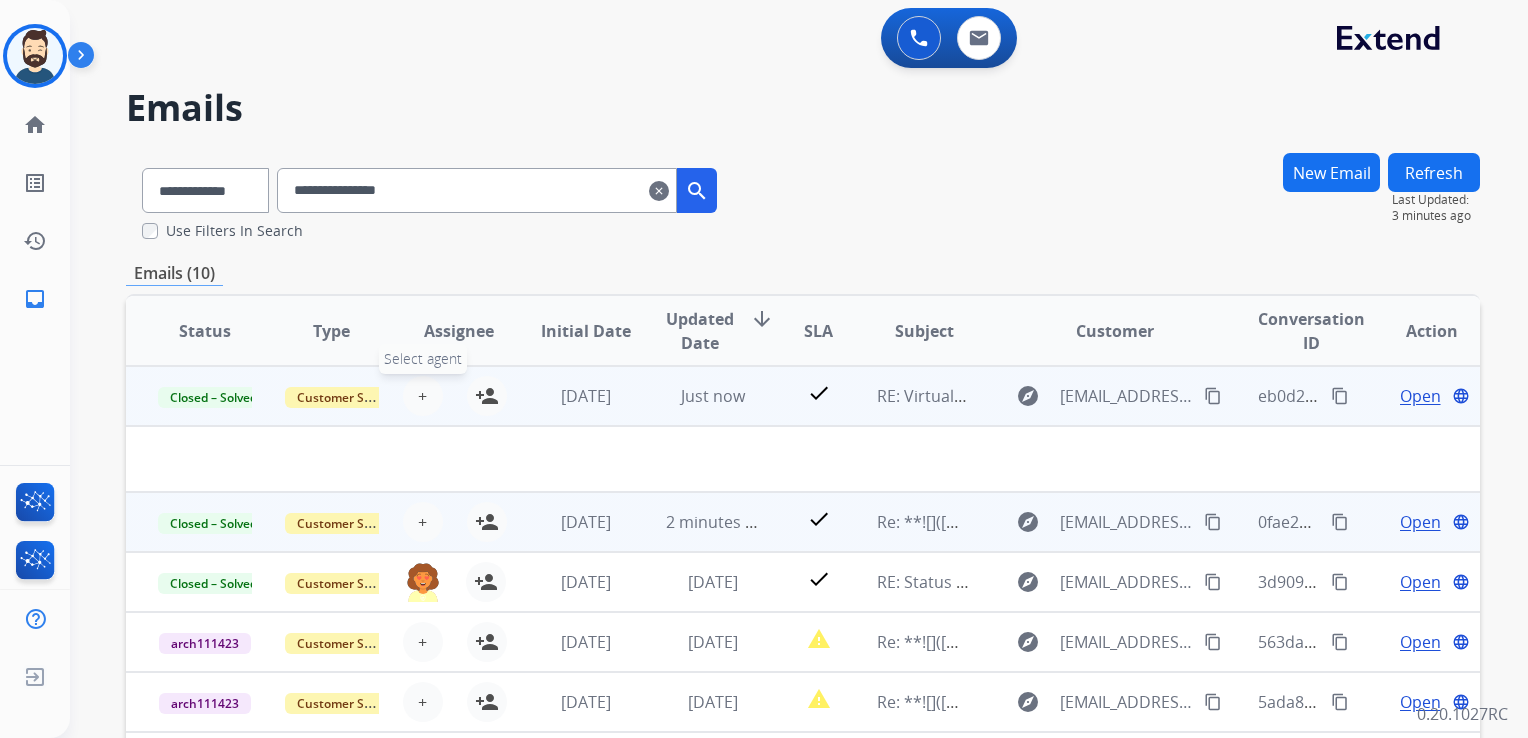 click on "+" at bounding box center (422, 396) 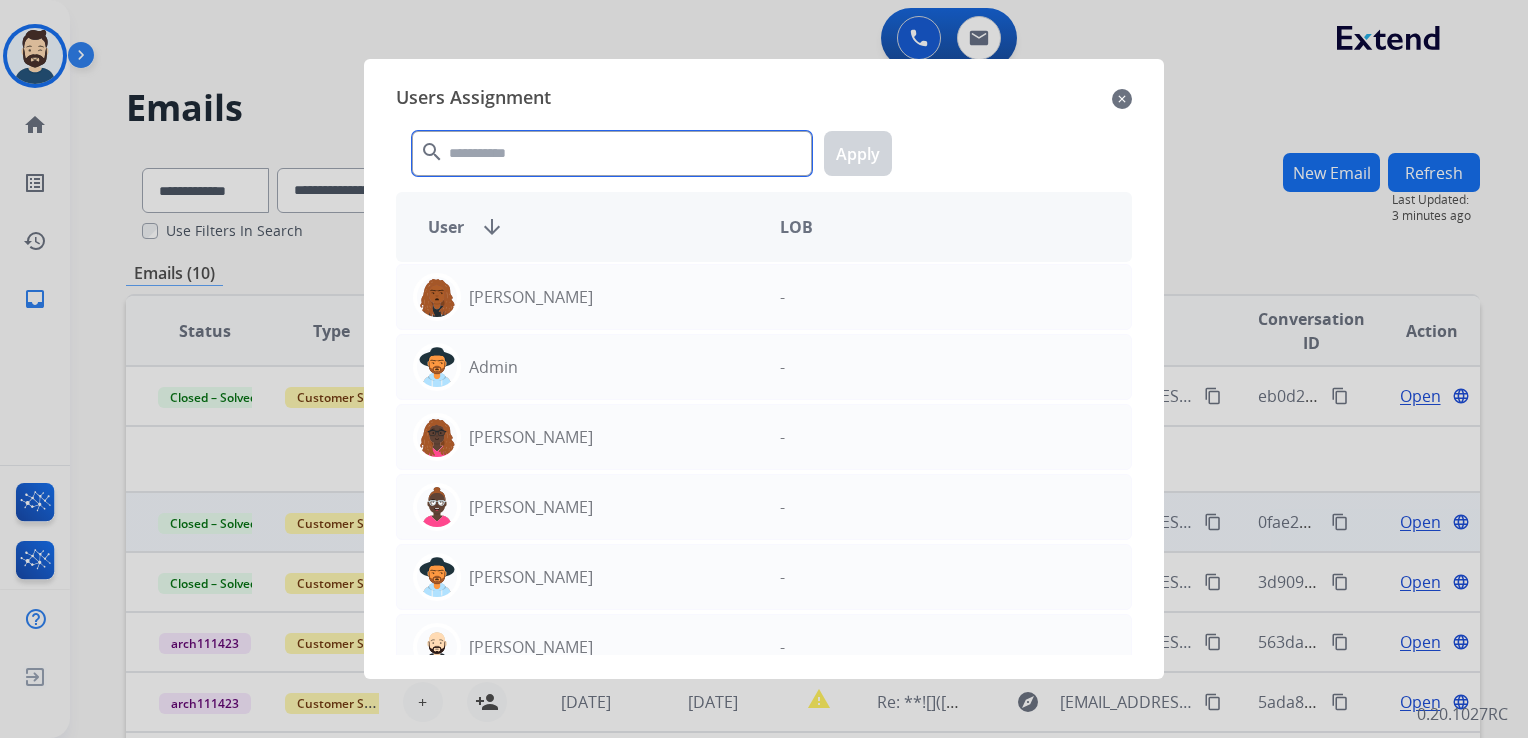click 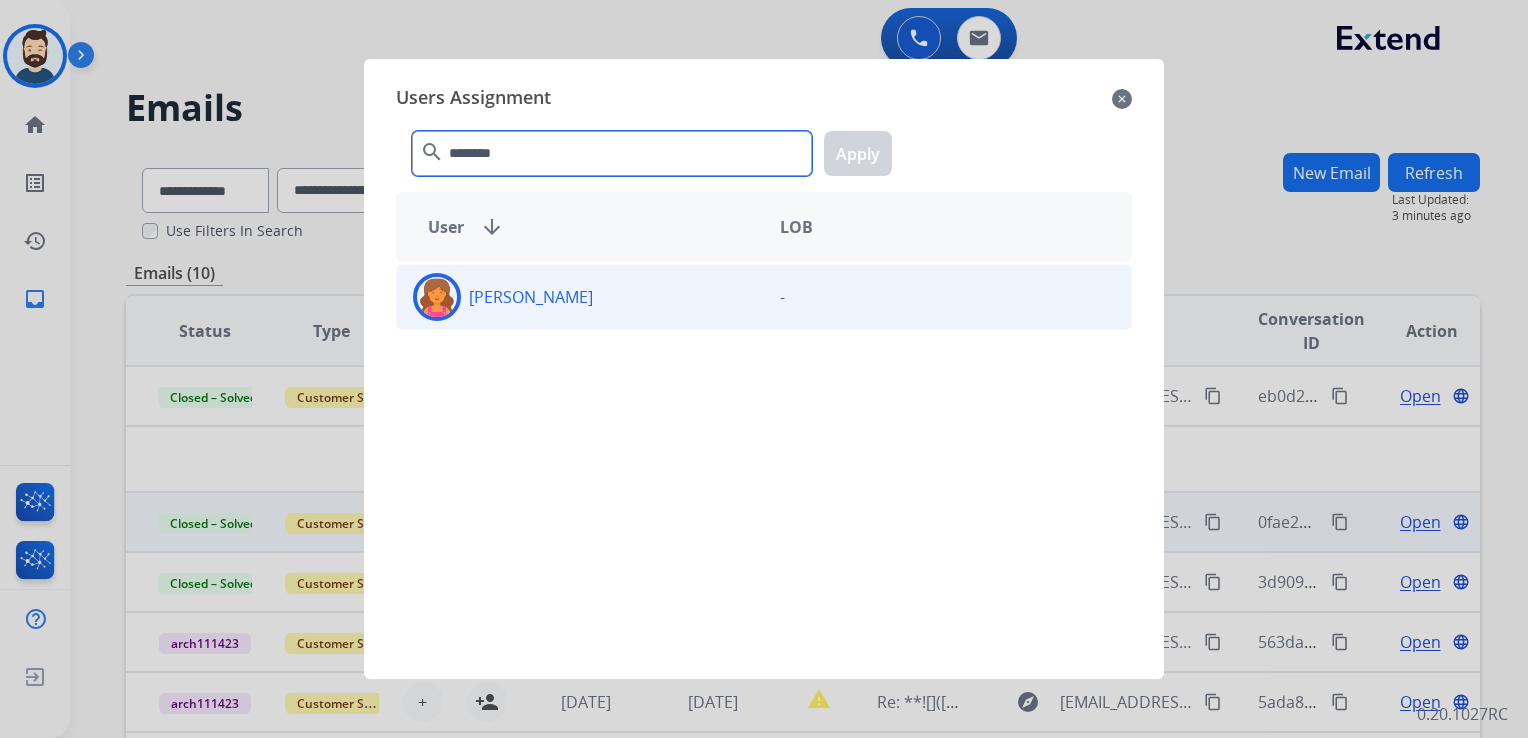 type on "********" 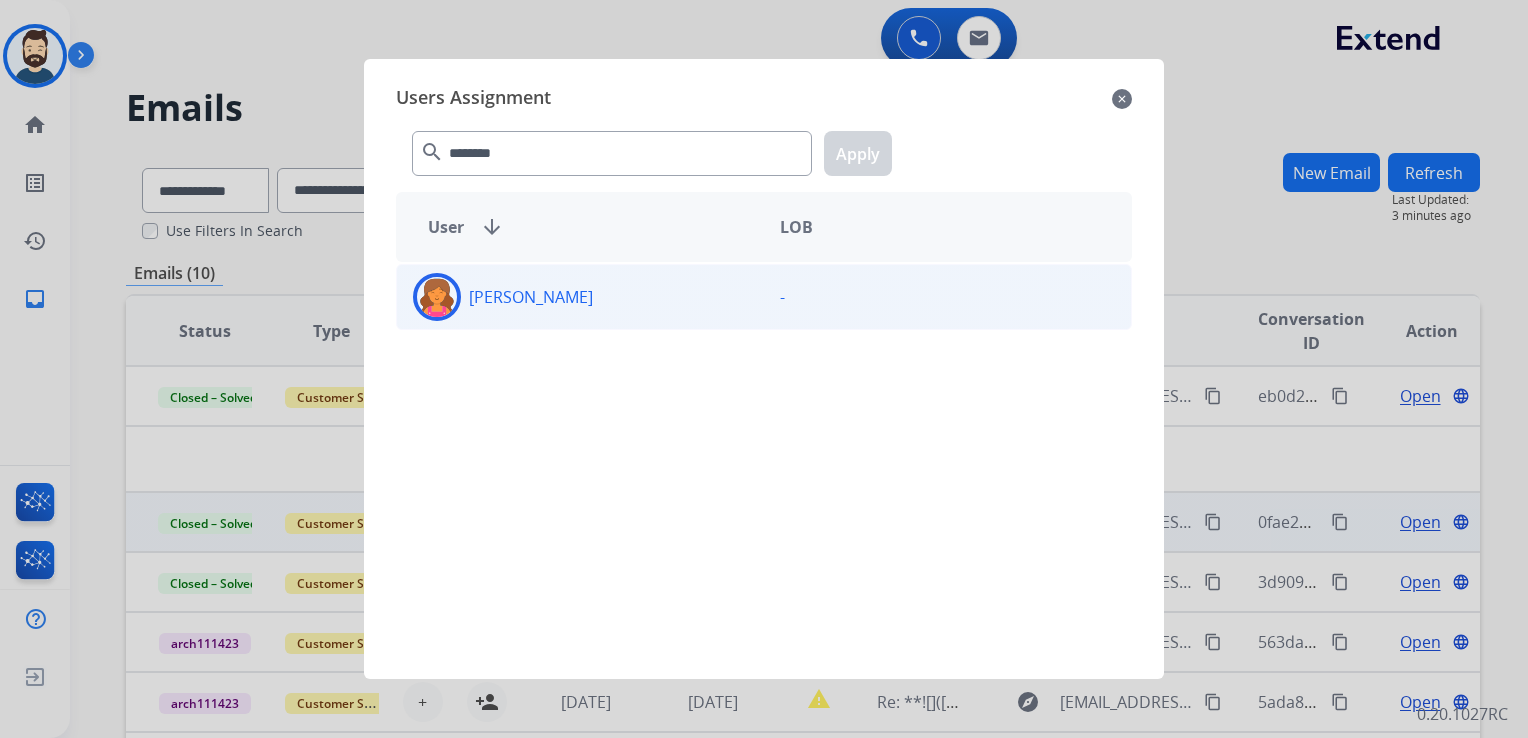 click 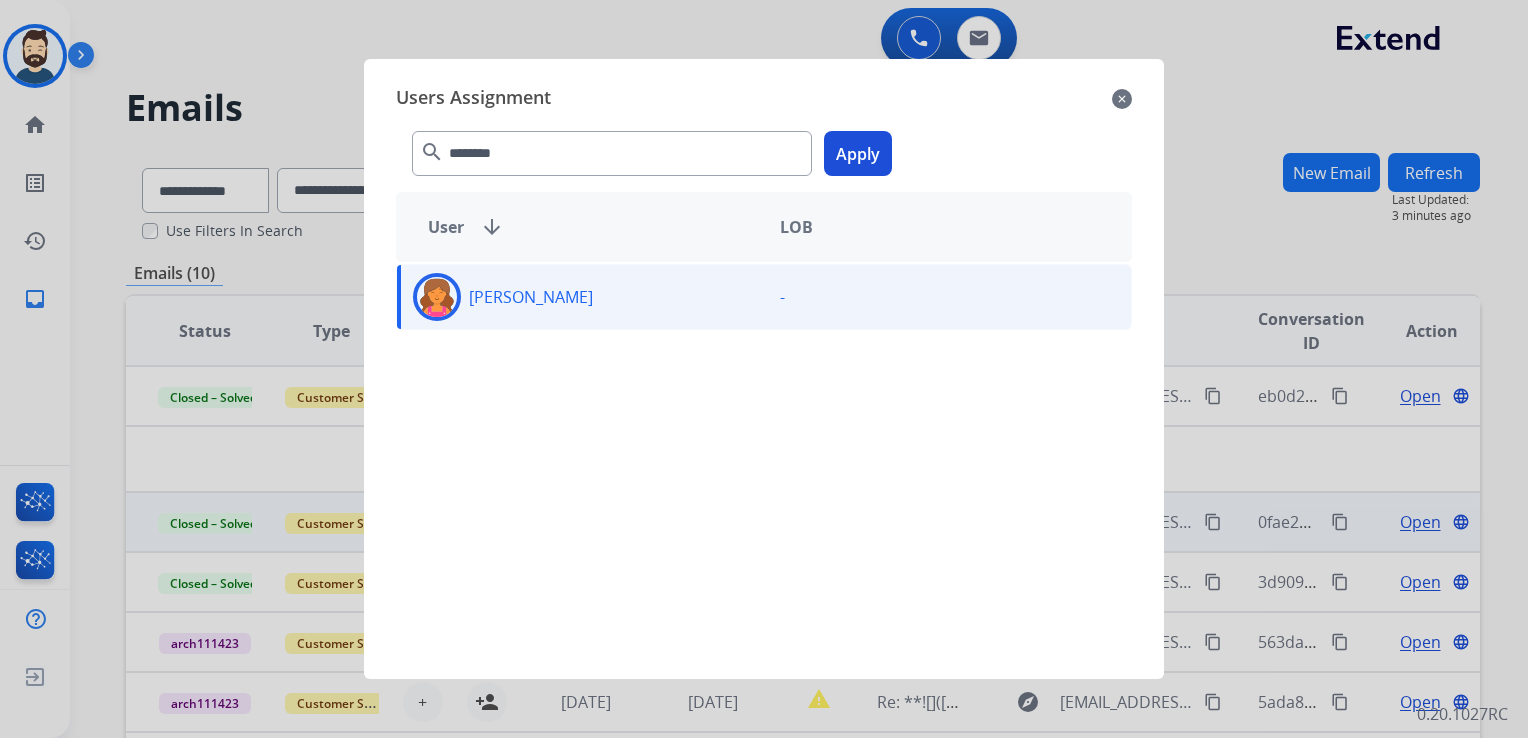 drag, startPoint x: 860, startPoint y: 157, endPoint x: 850, endPoint y: 150, distance: 12.206555 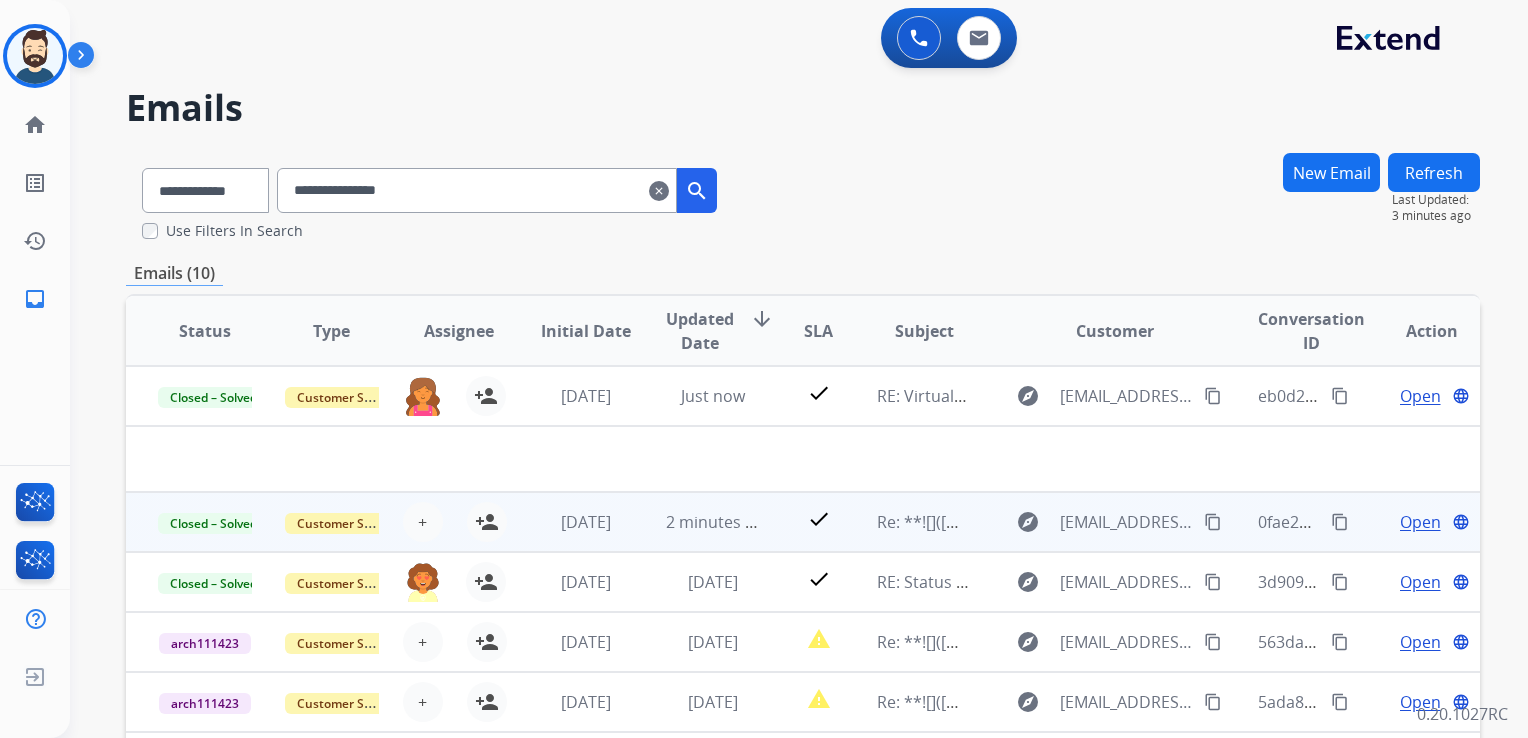 click on "clear" at bounding box center [659, 191] 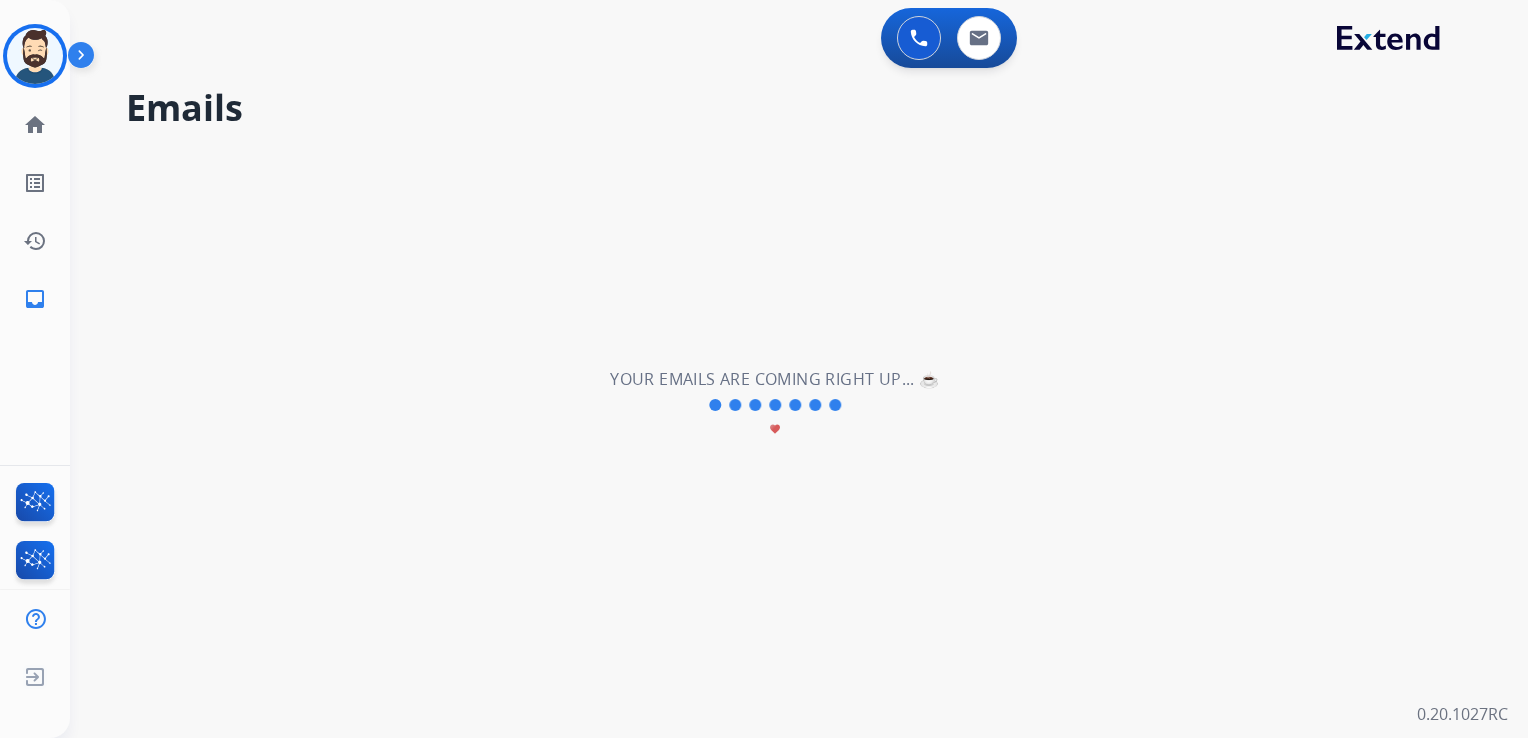 type 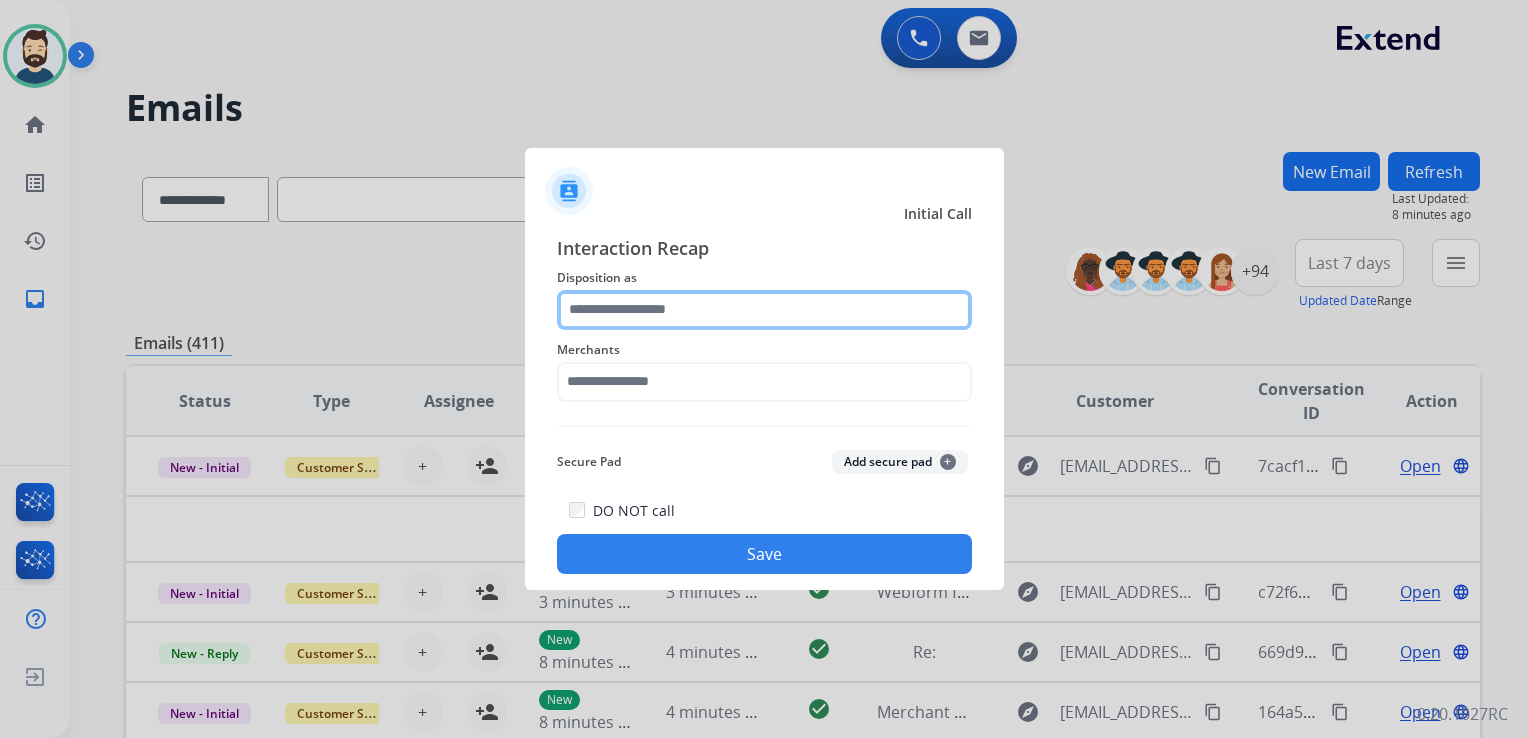 click 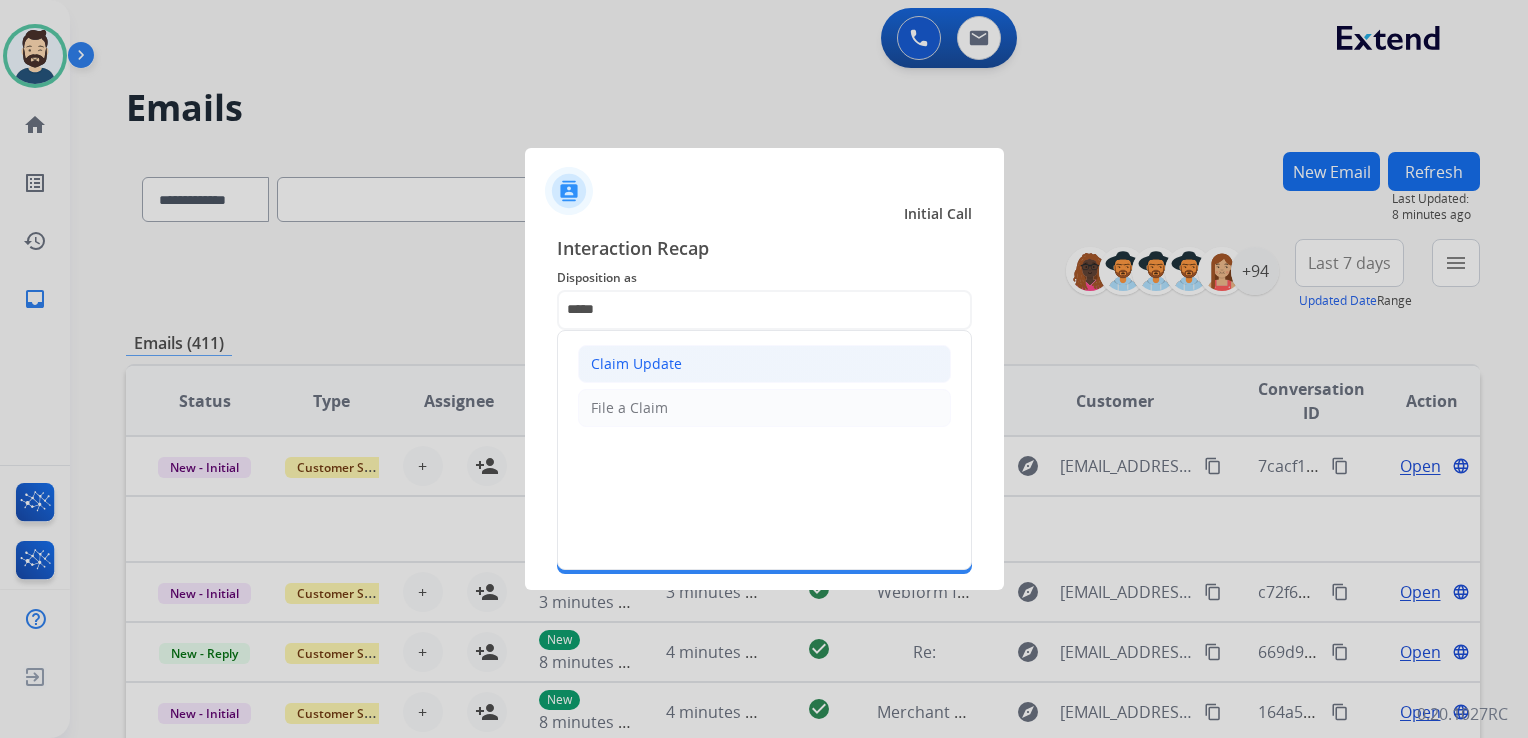 click on "Claim Update" 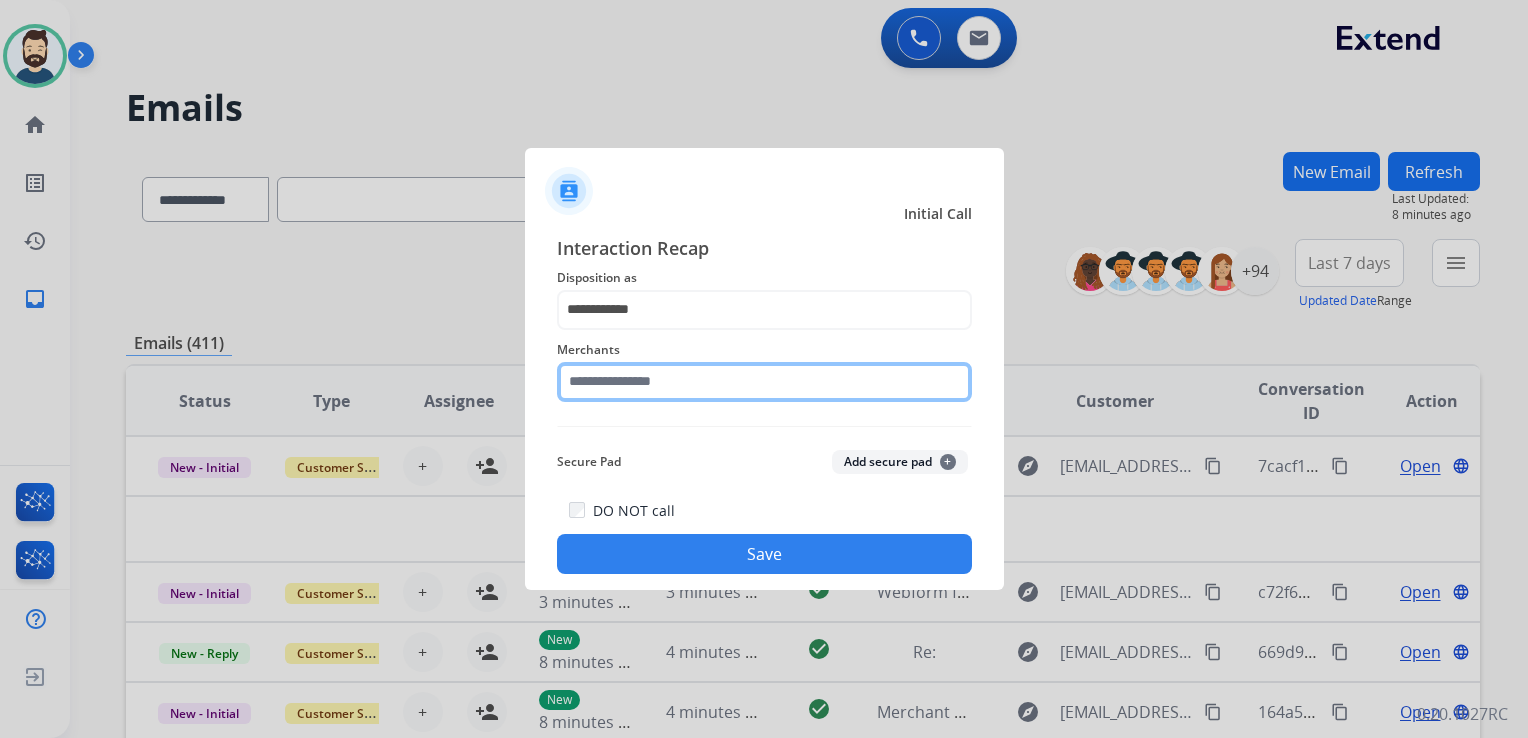 click 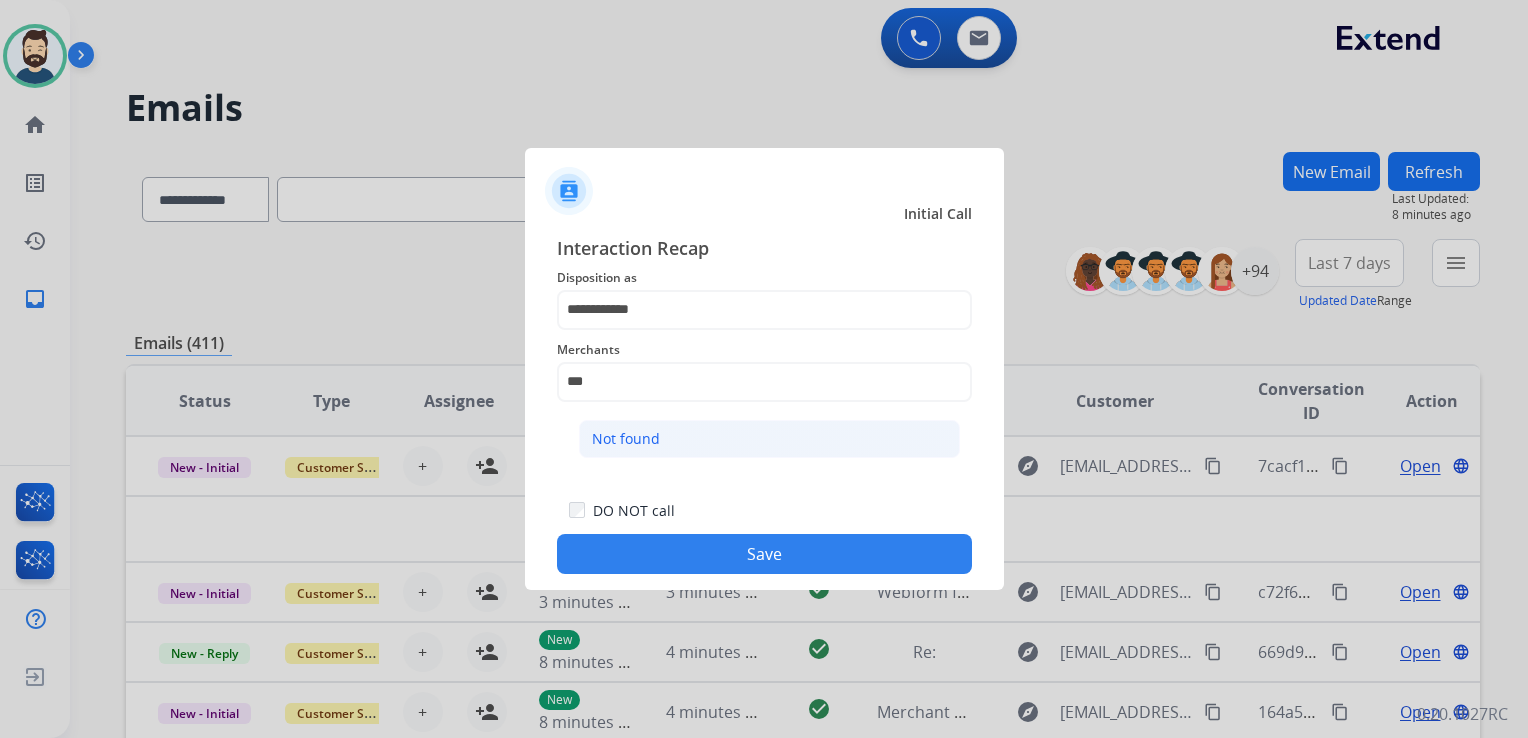 click on "Not found" 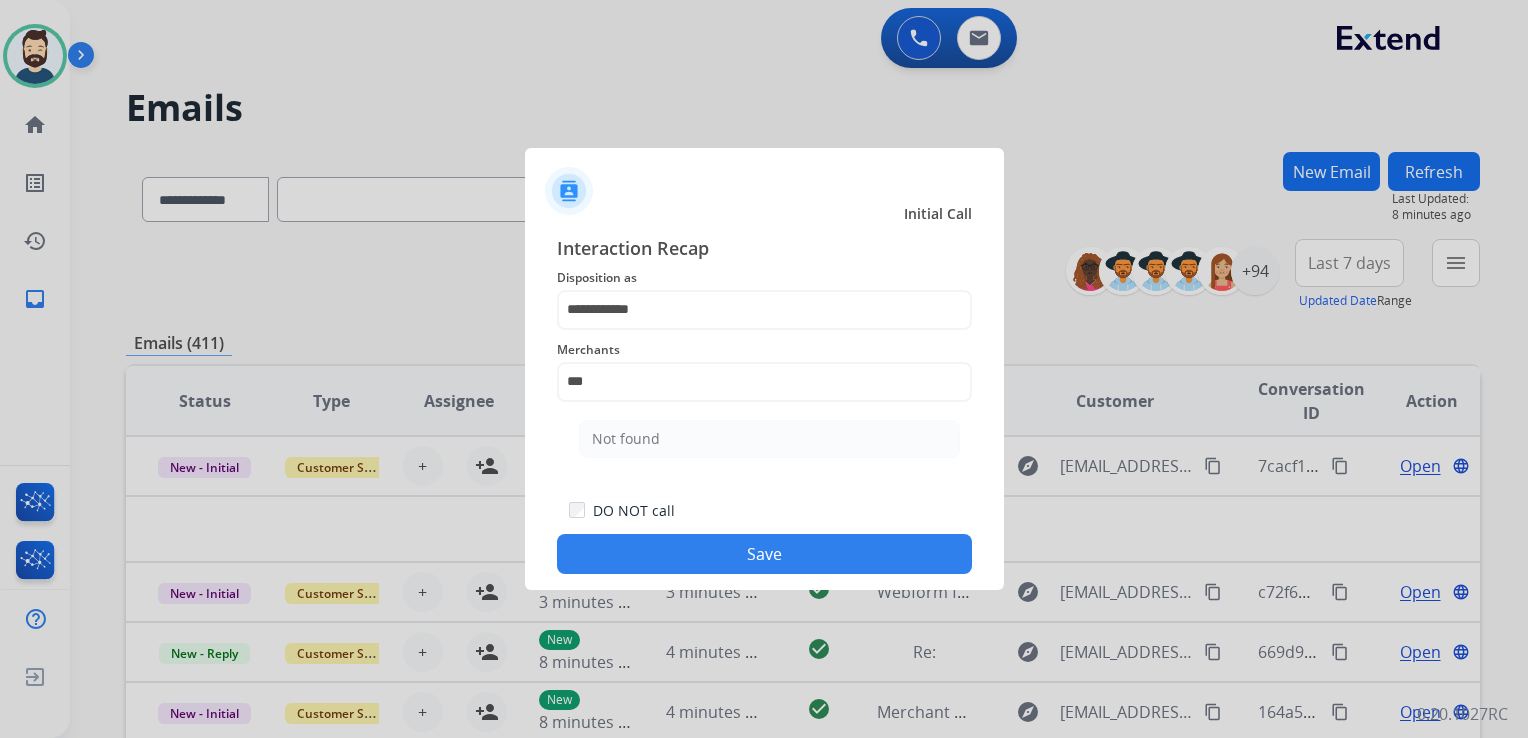 type on "*********" 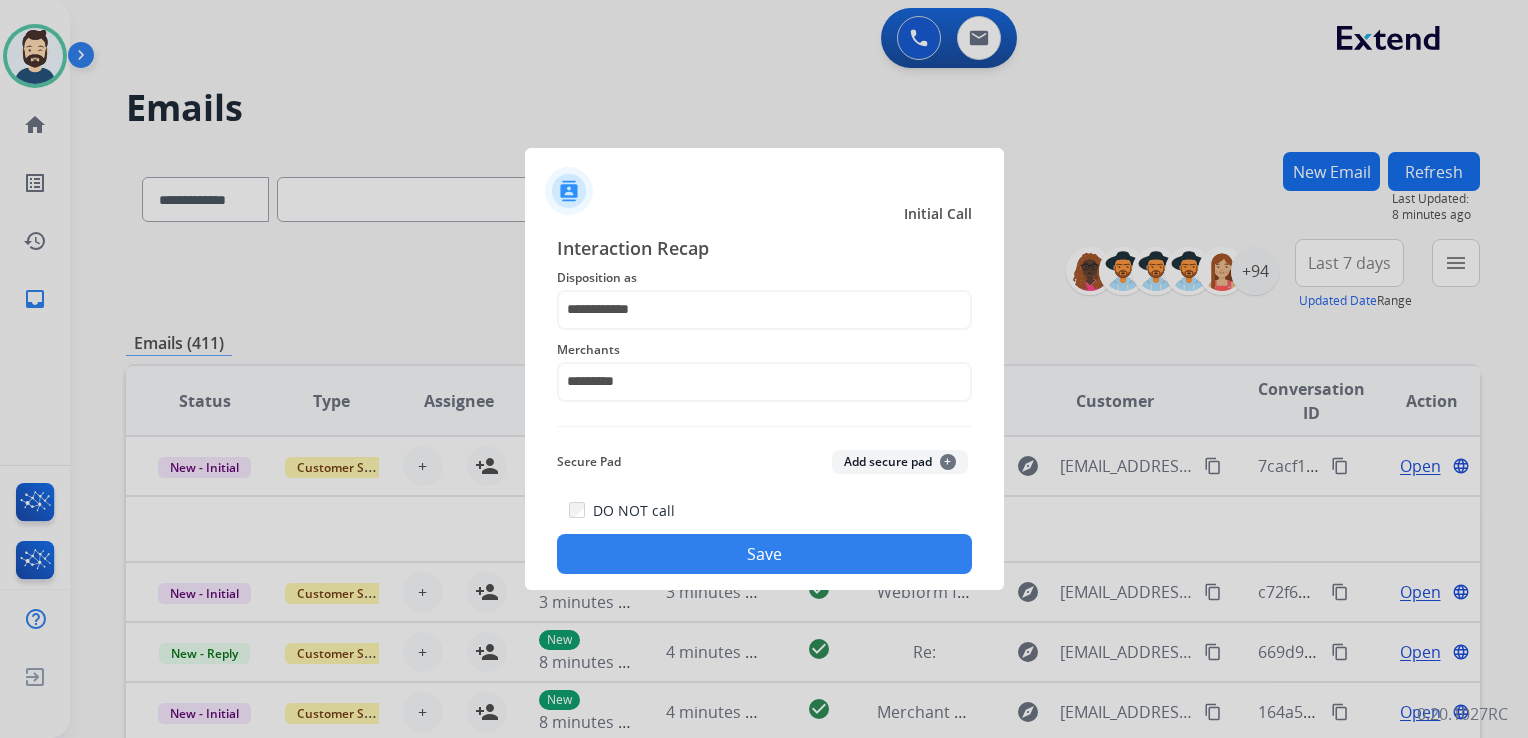 click on "Save" 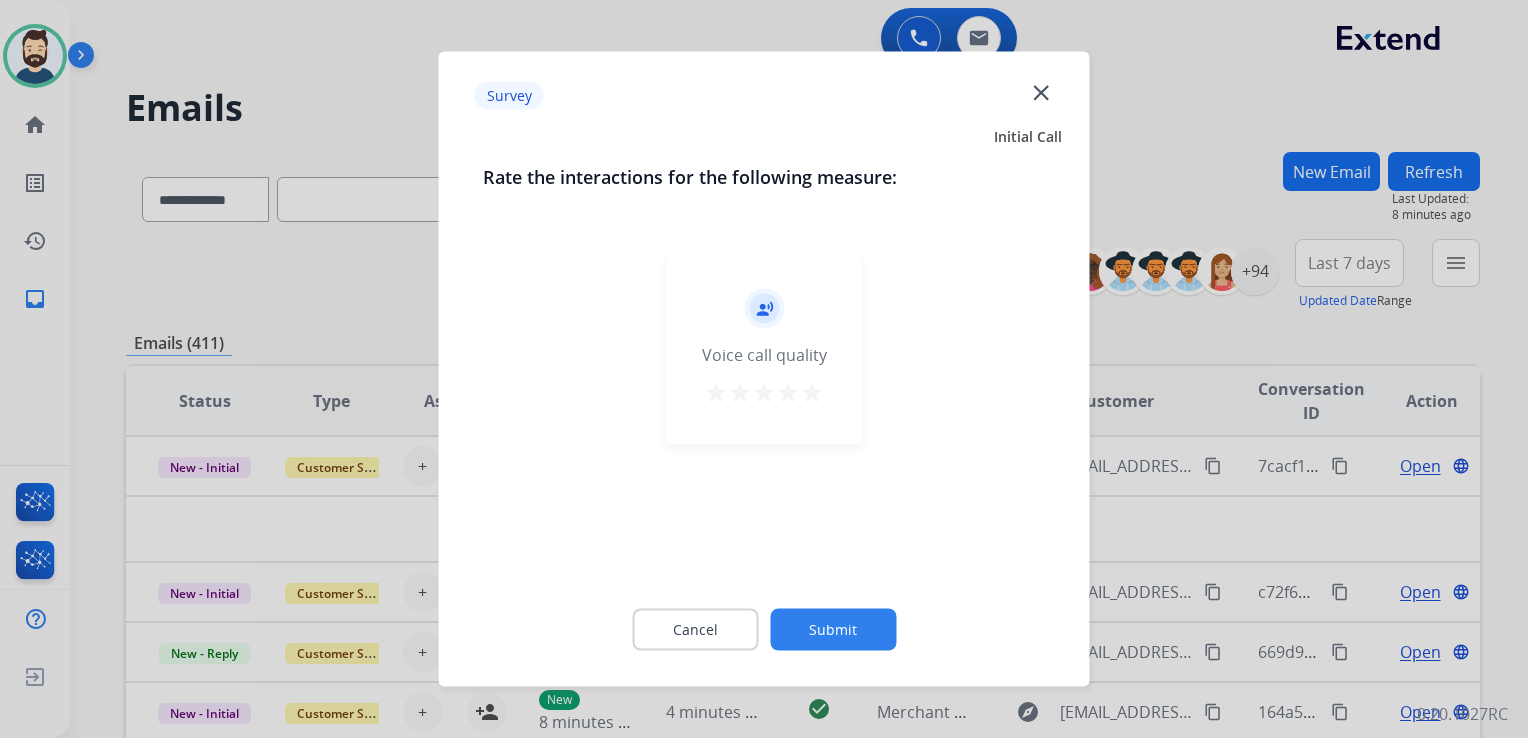 click on "star" at bounding box center [788, 393] 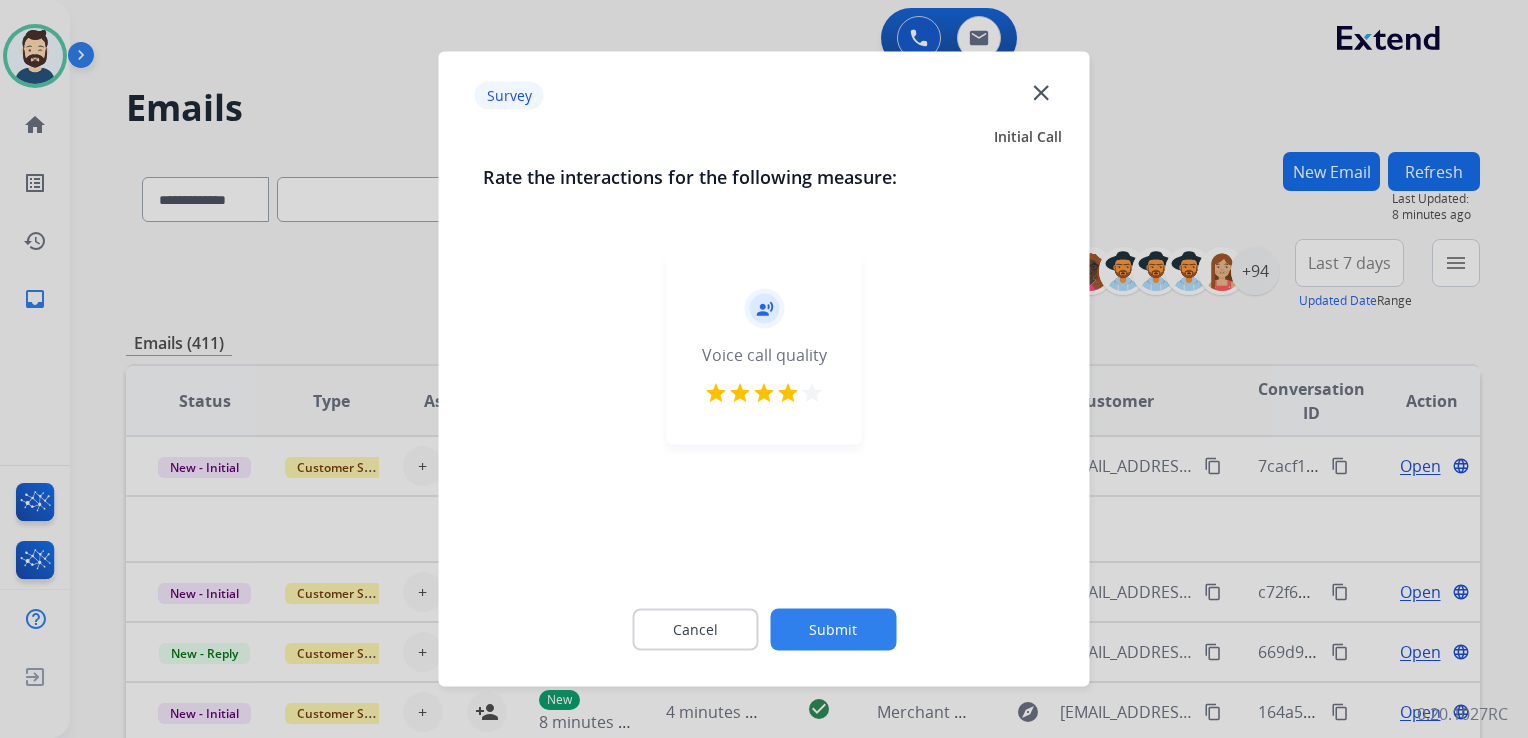 click on "star" at bounding box center (812, 393) 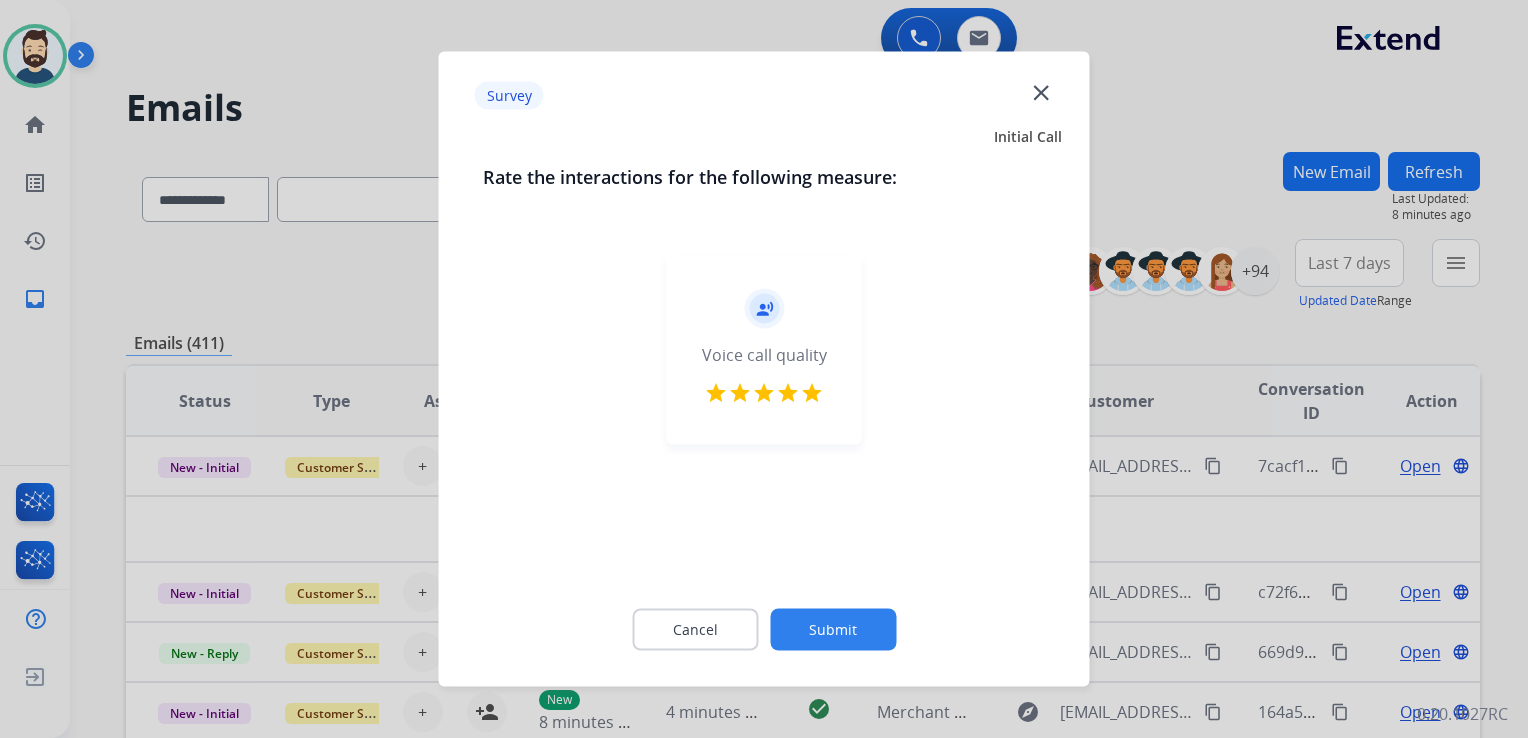 click on "Submit" 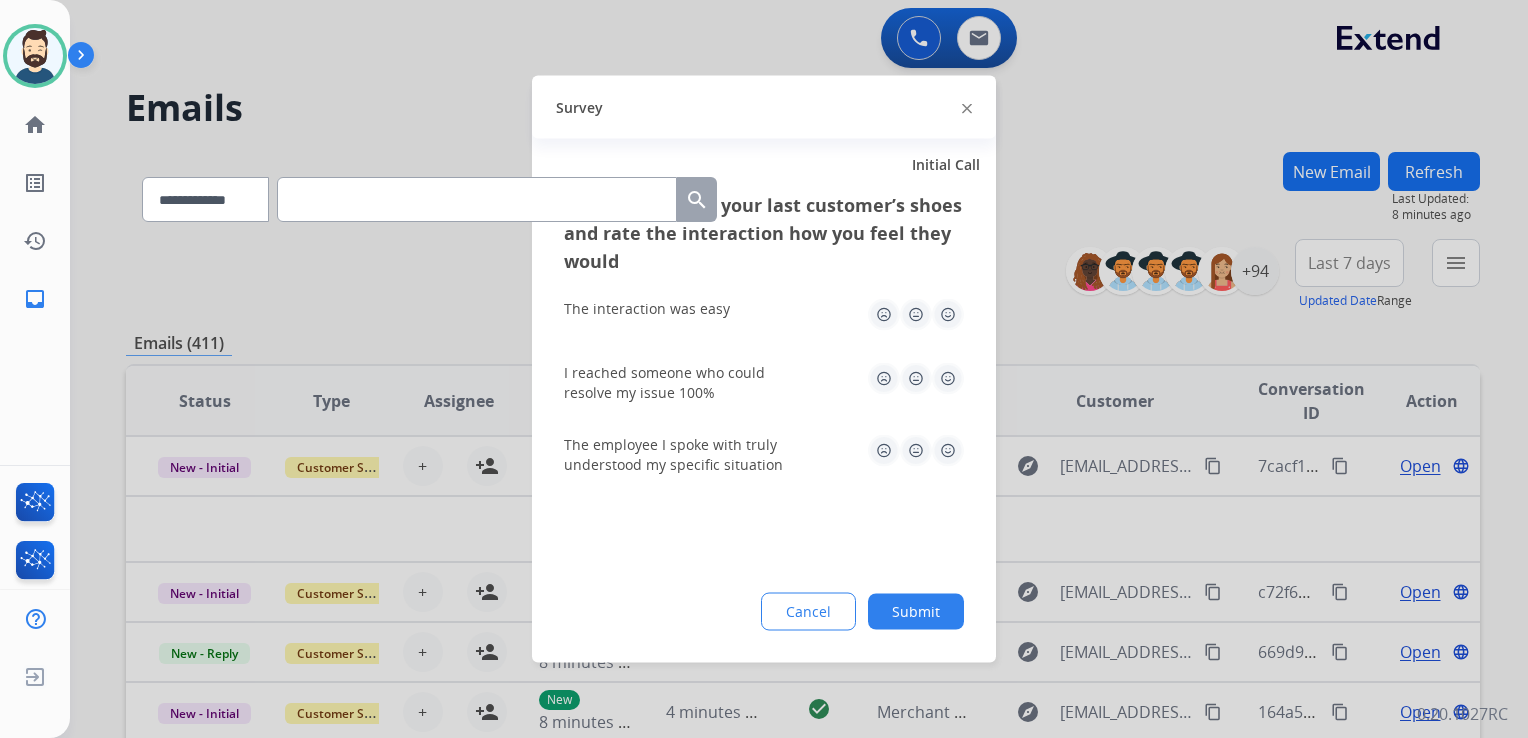 click 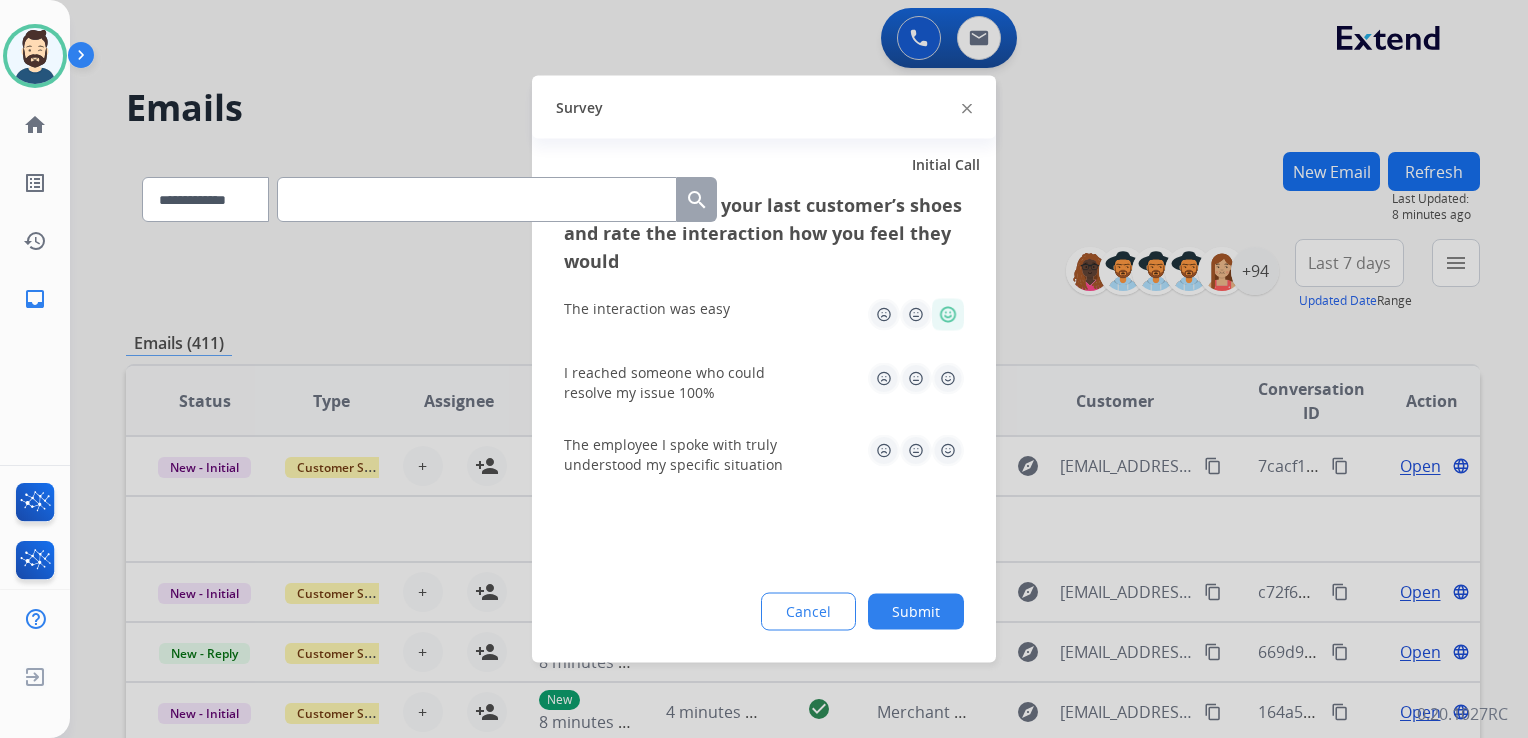 click 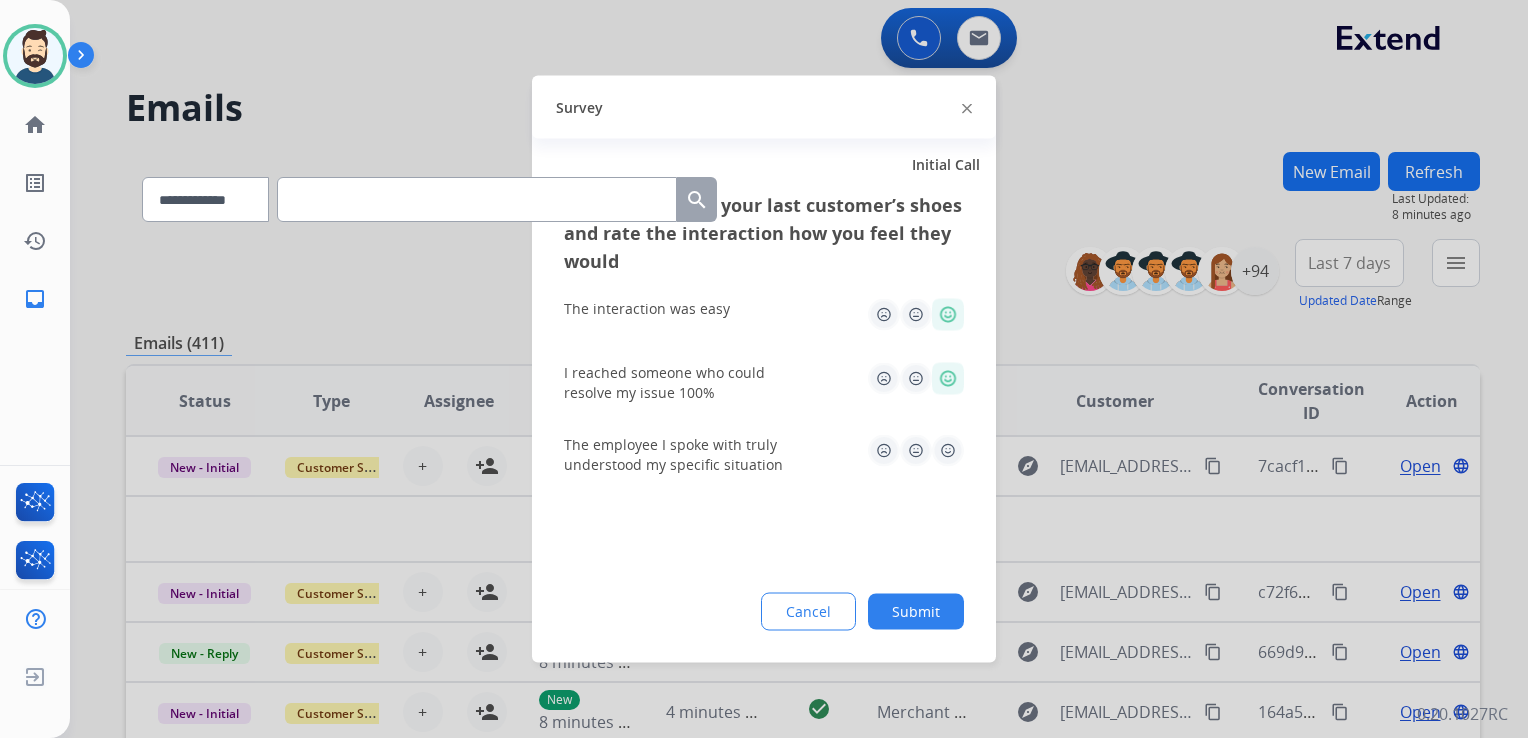 click 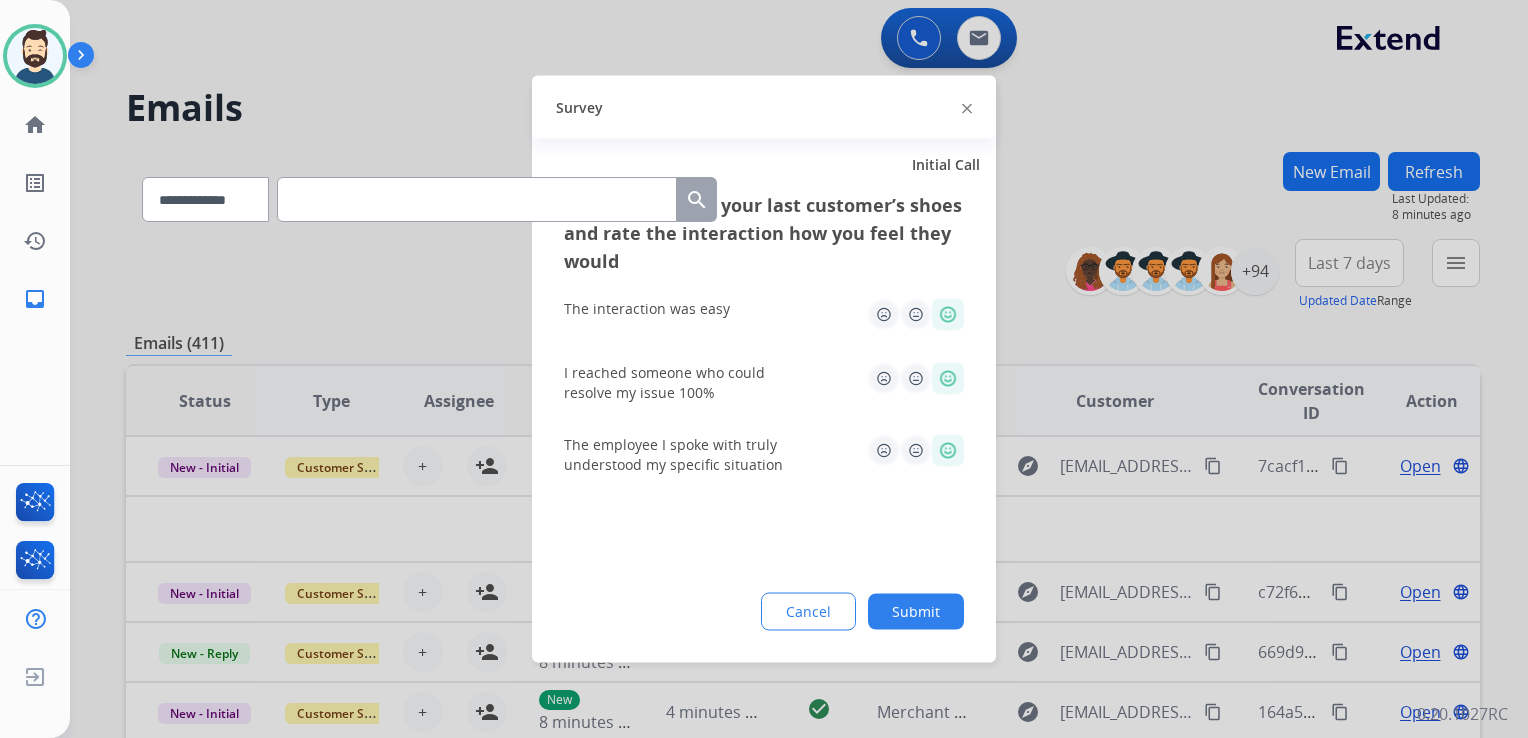 click on "Submit" 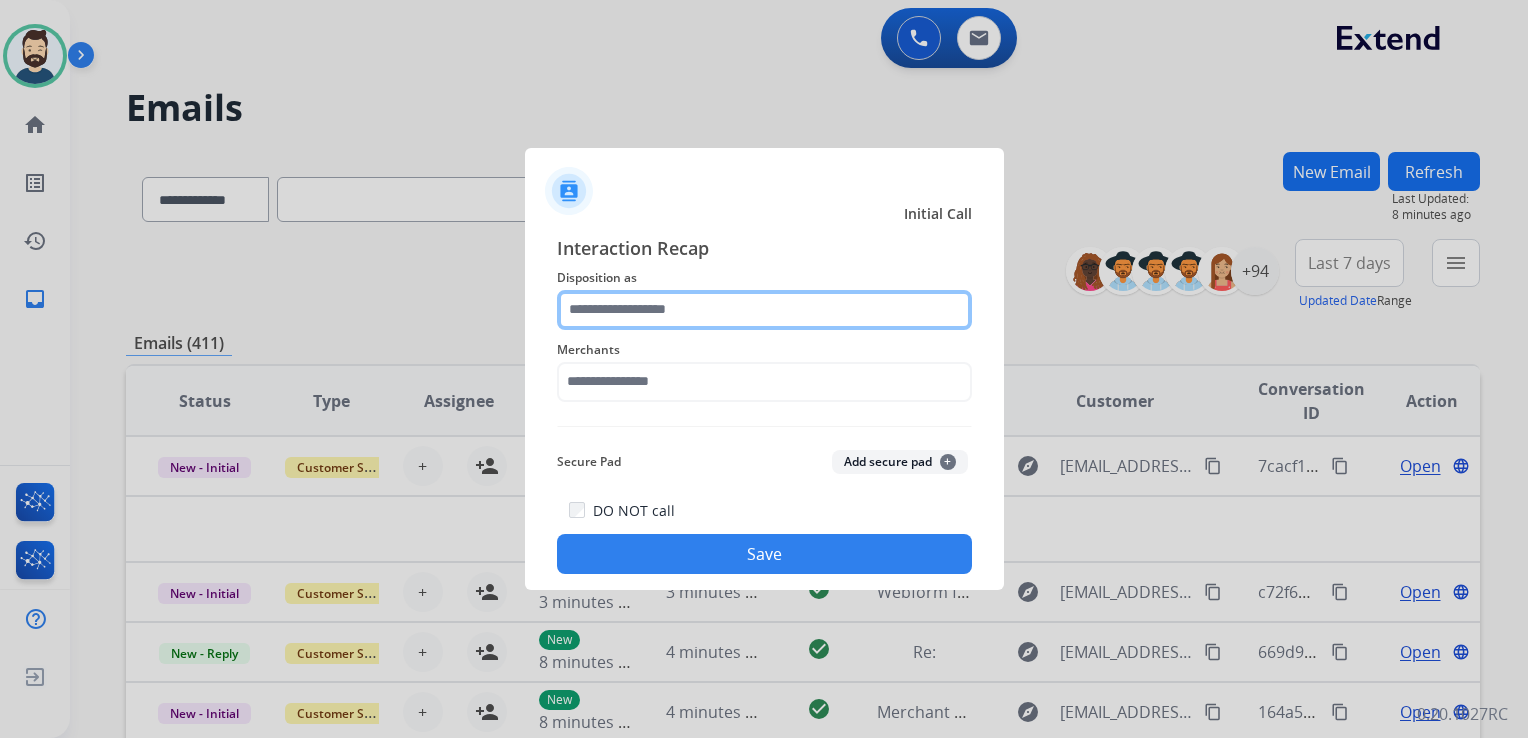 click 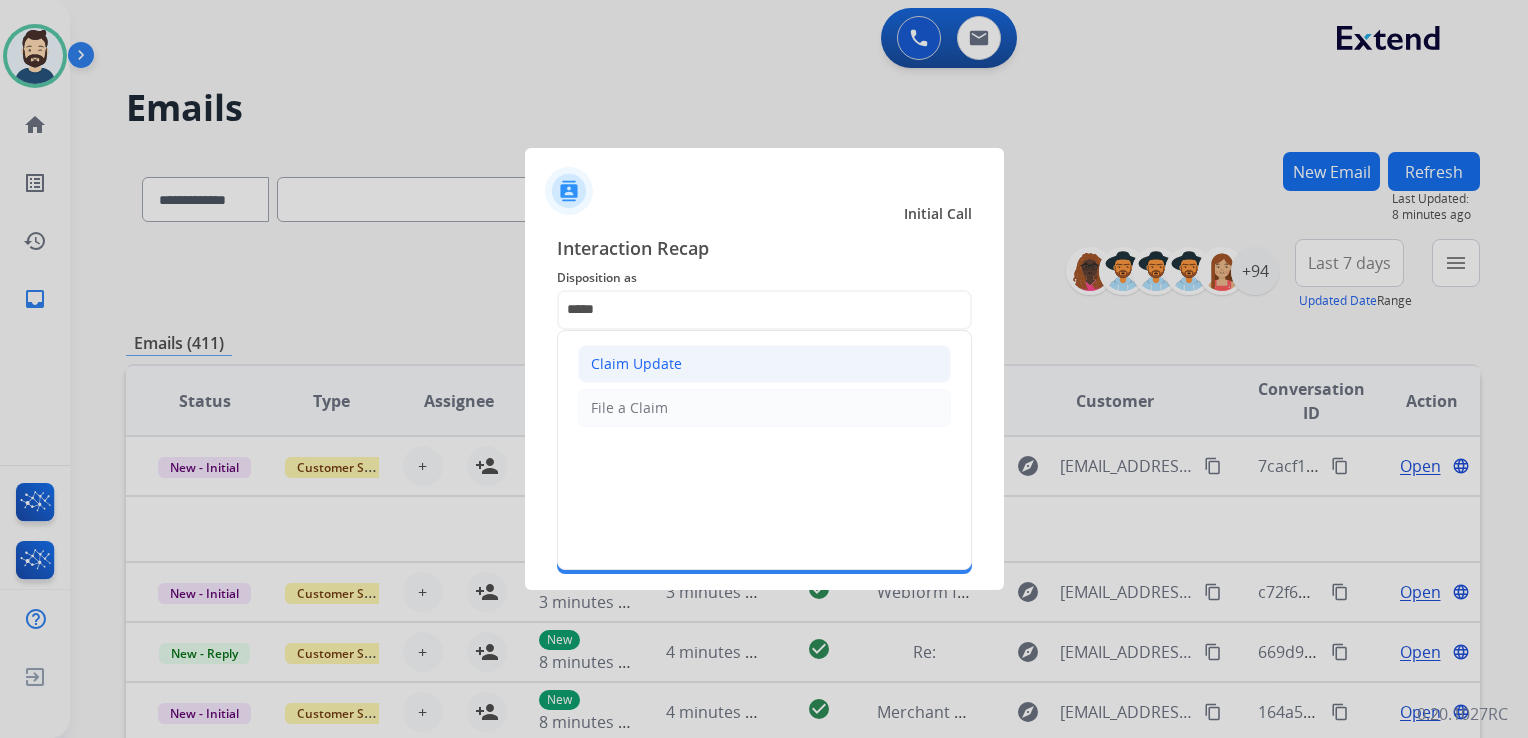 click on "Claim Update" 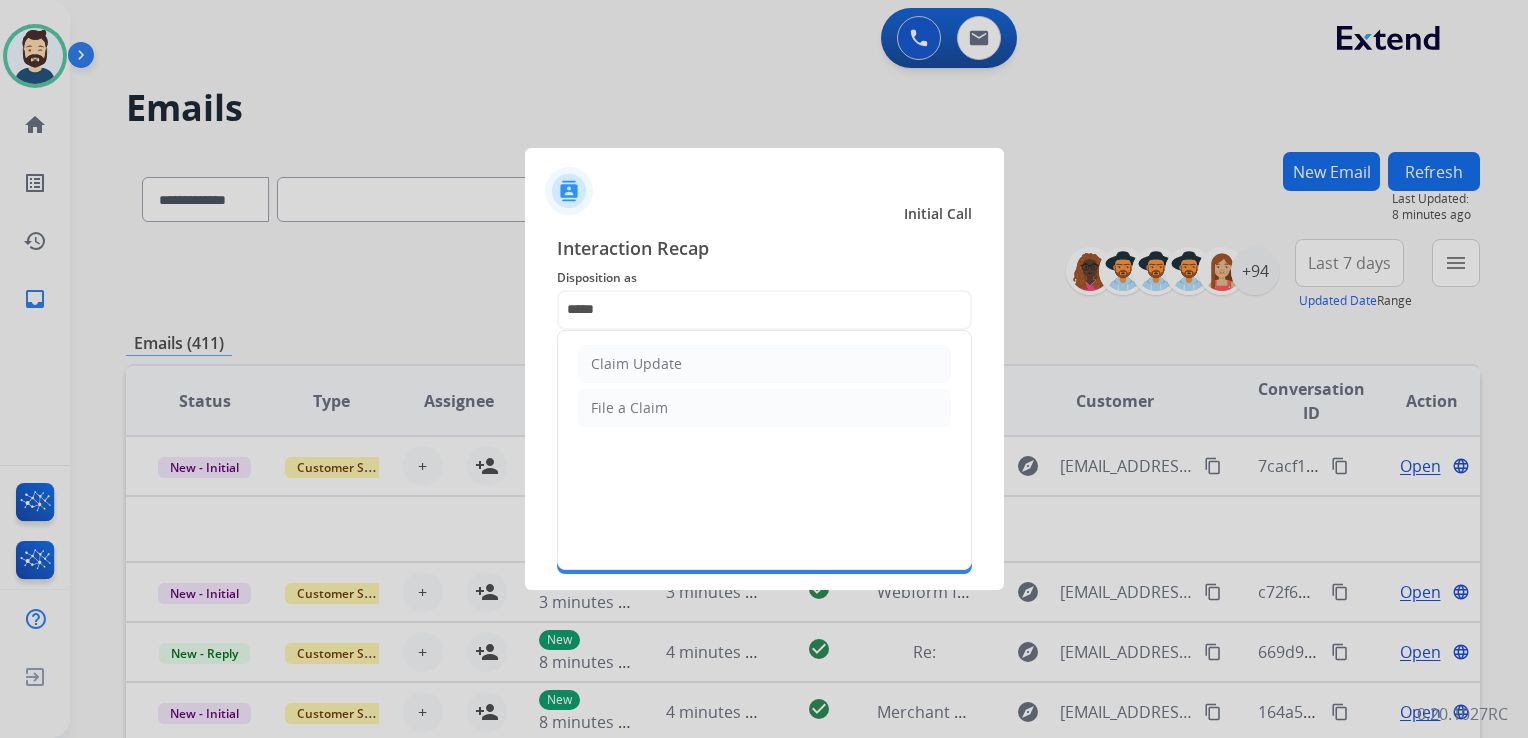 type on "**********" 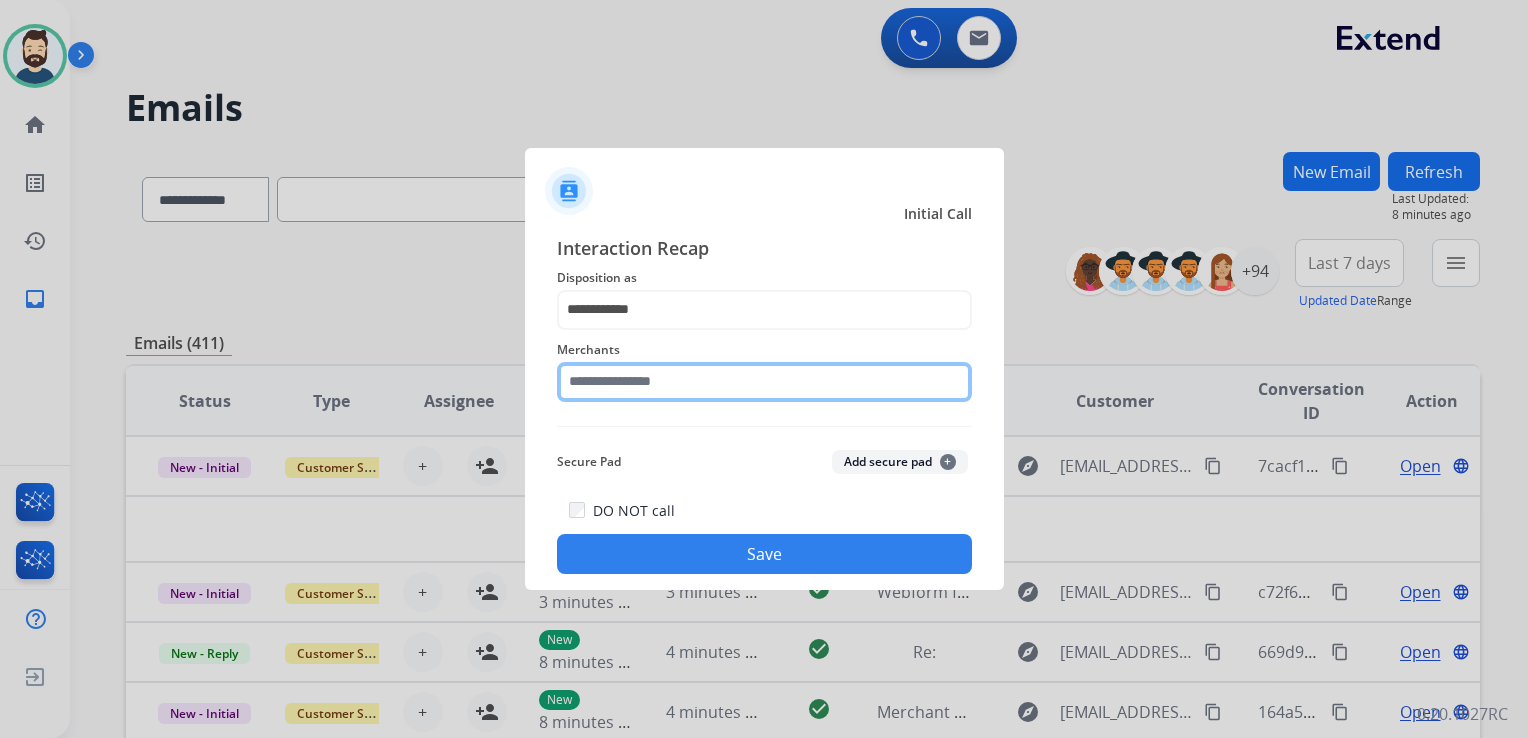 click 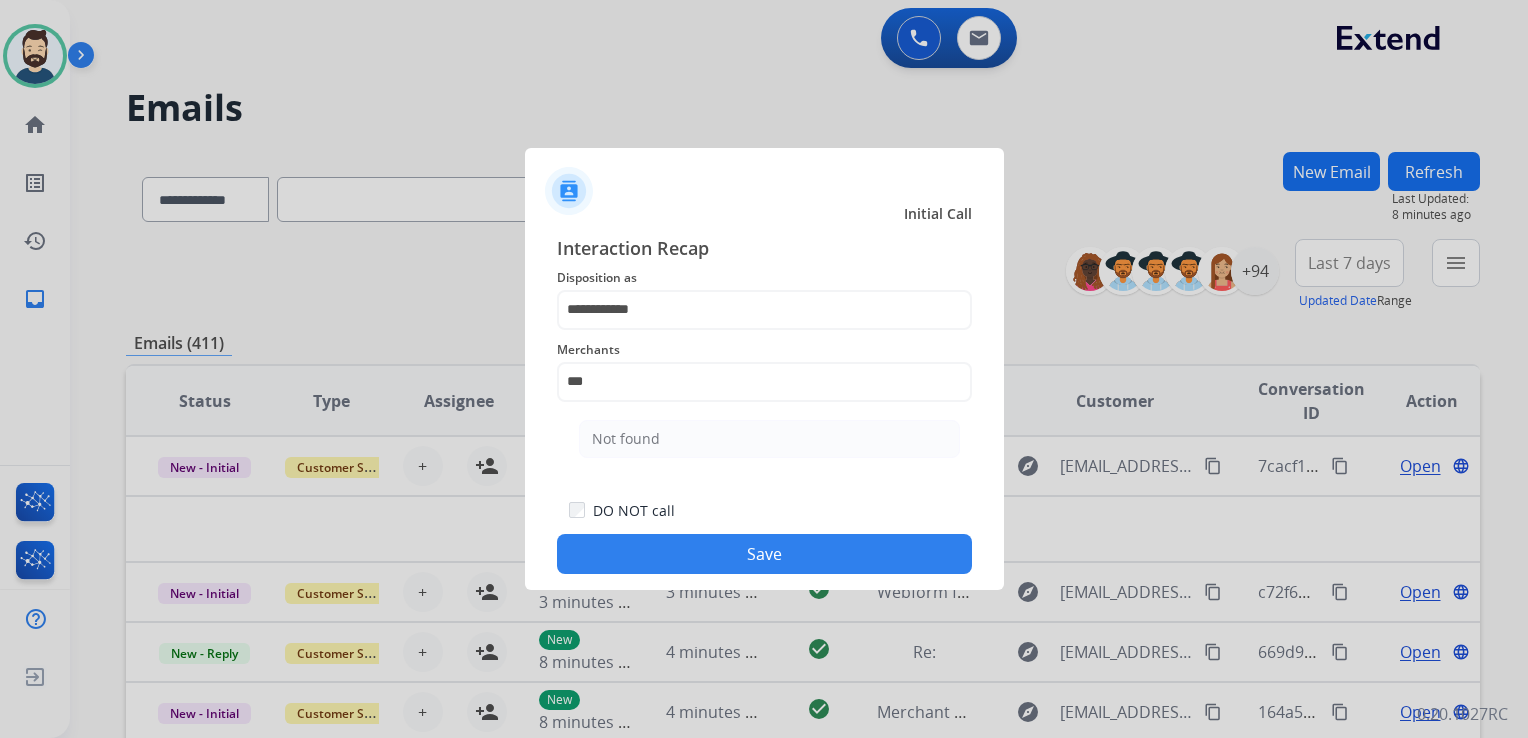 drag, startPoint x: 638, startPoint y: 437, endPoint x: 657, endPoint y: 462, distance: 31.400637 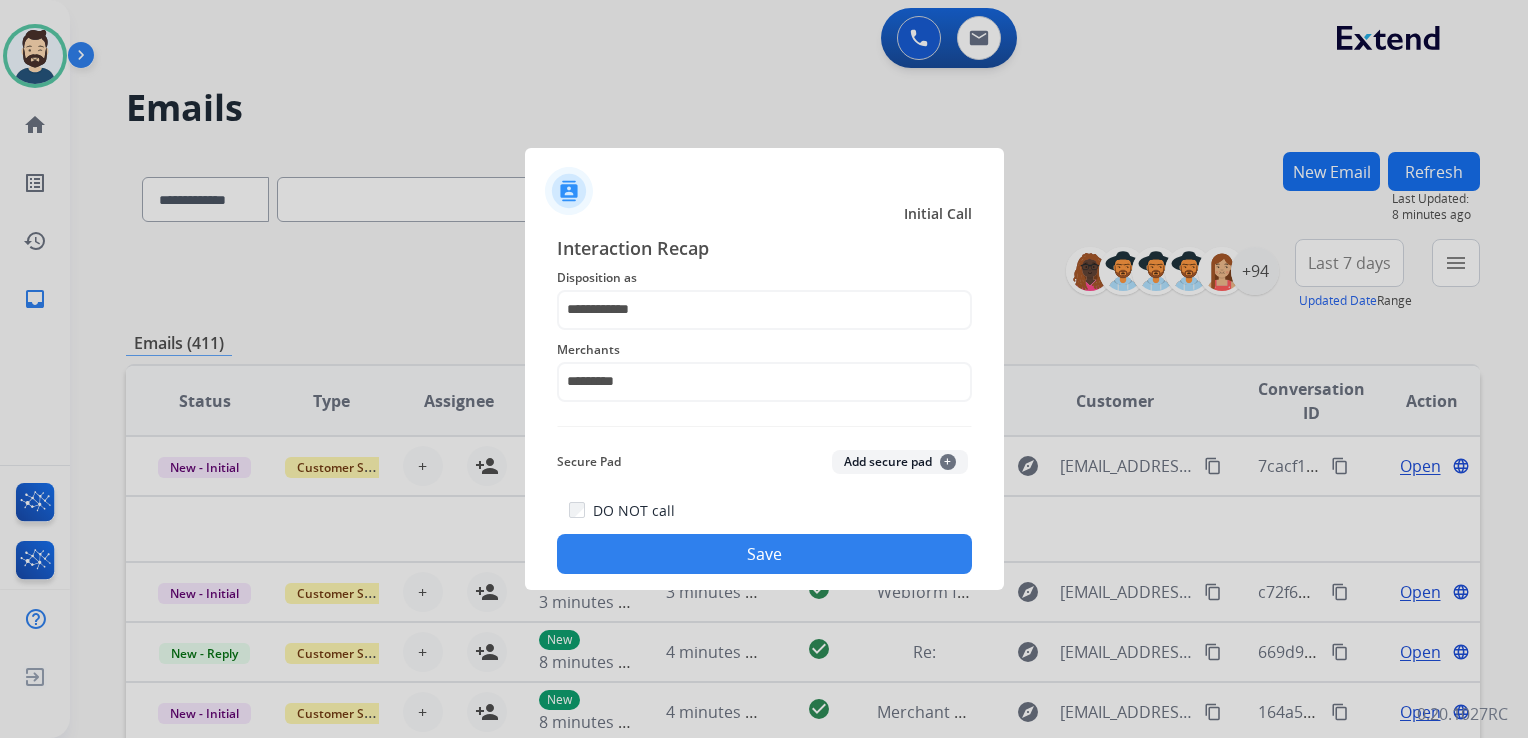 click on "Save" 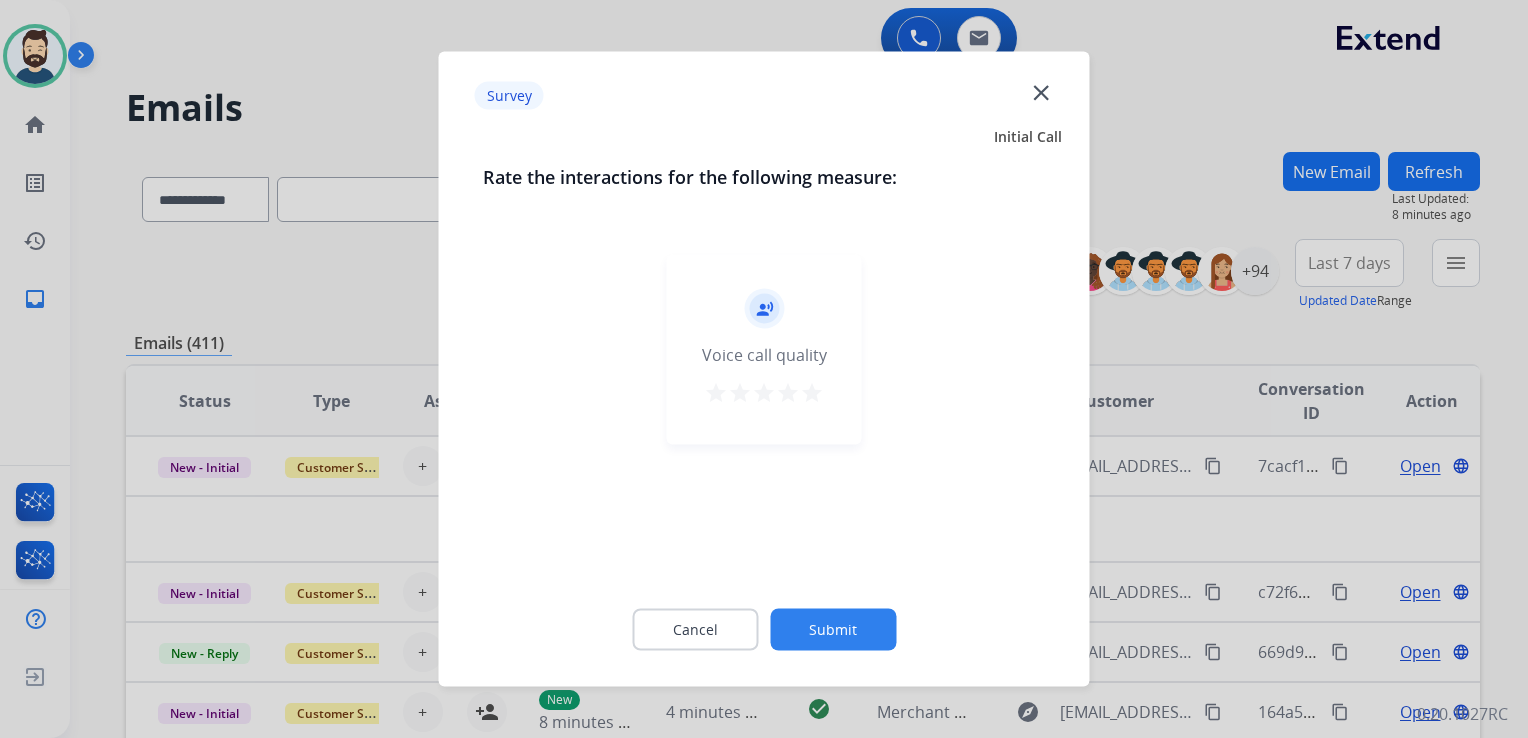 click on "star" at bounding box center (812, 393) 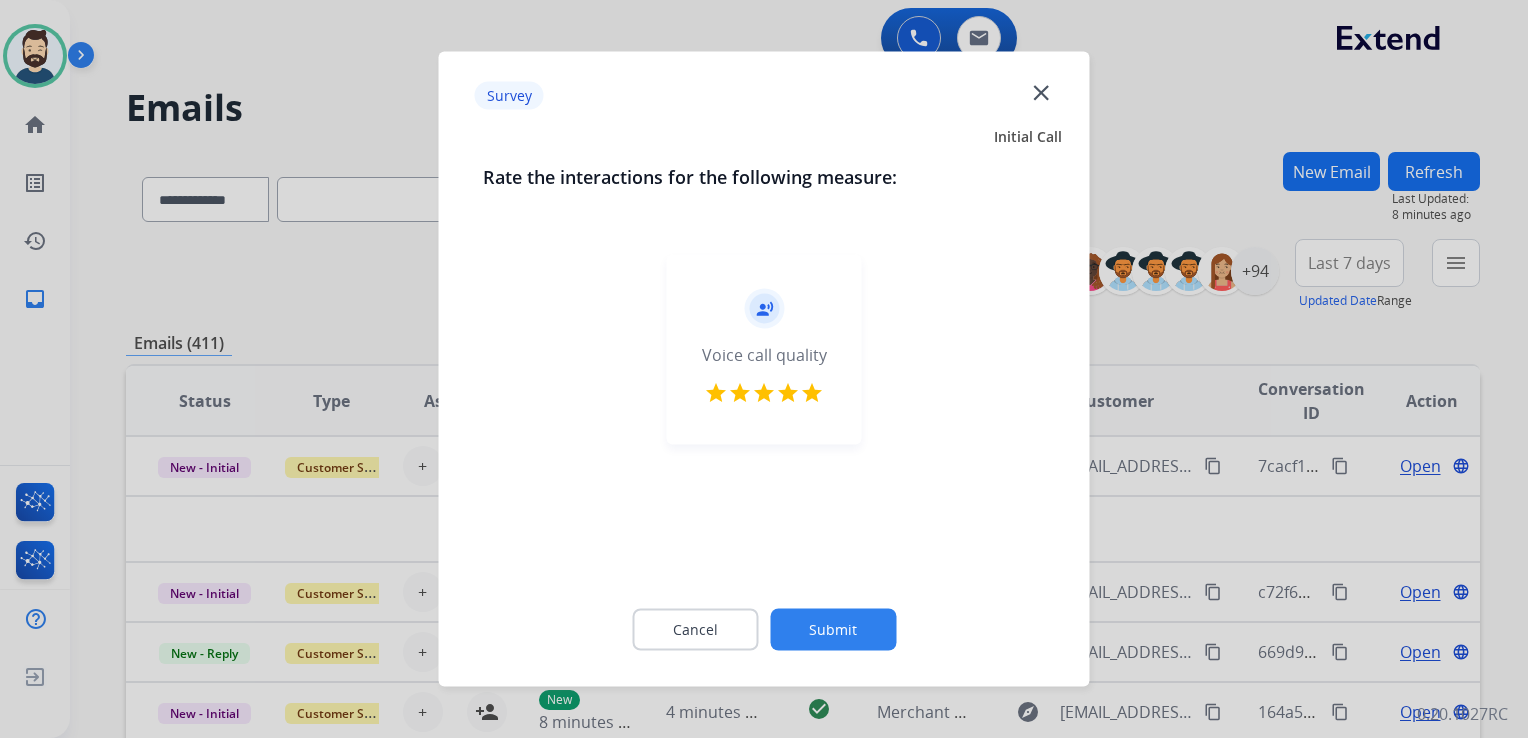click on "Submit" 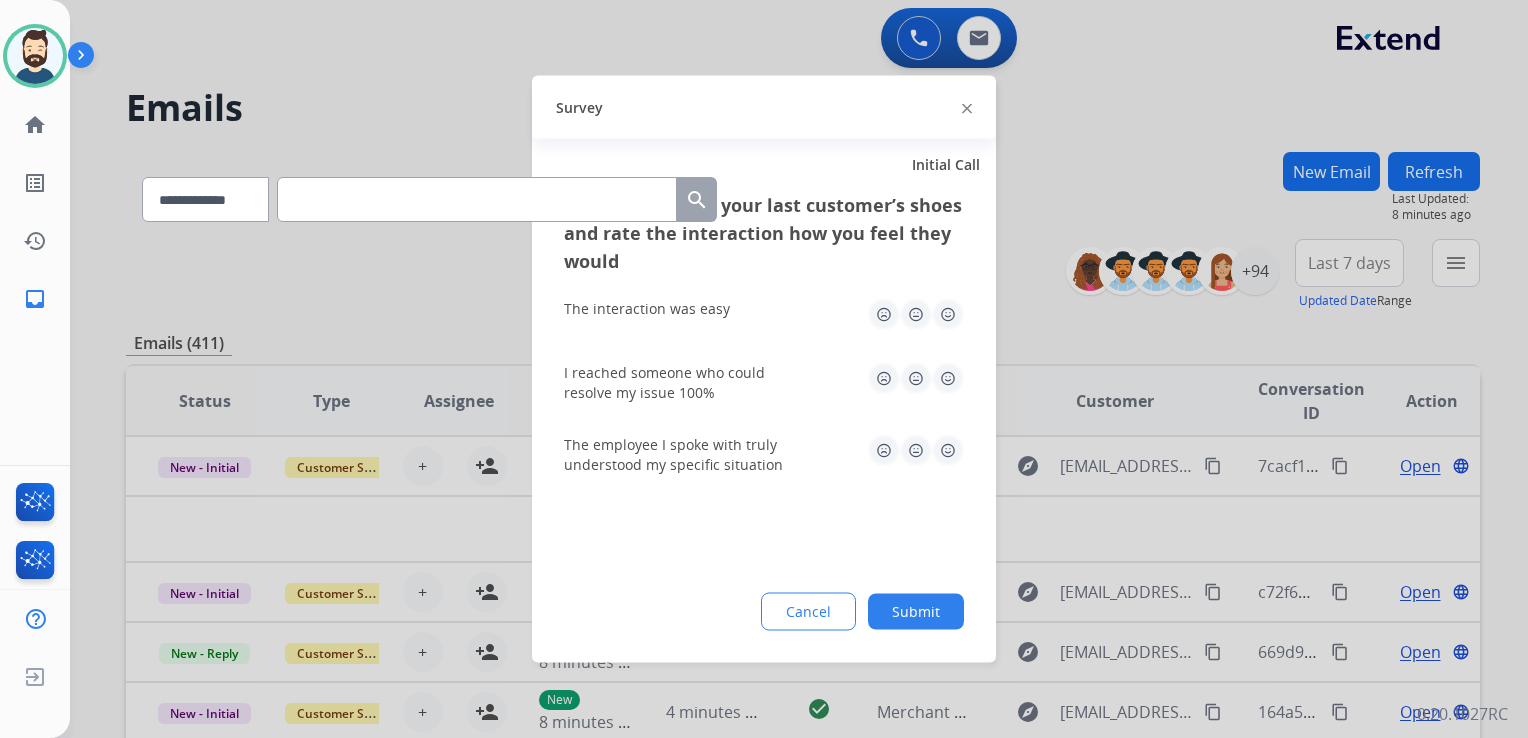 click 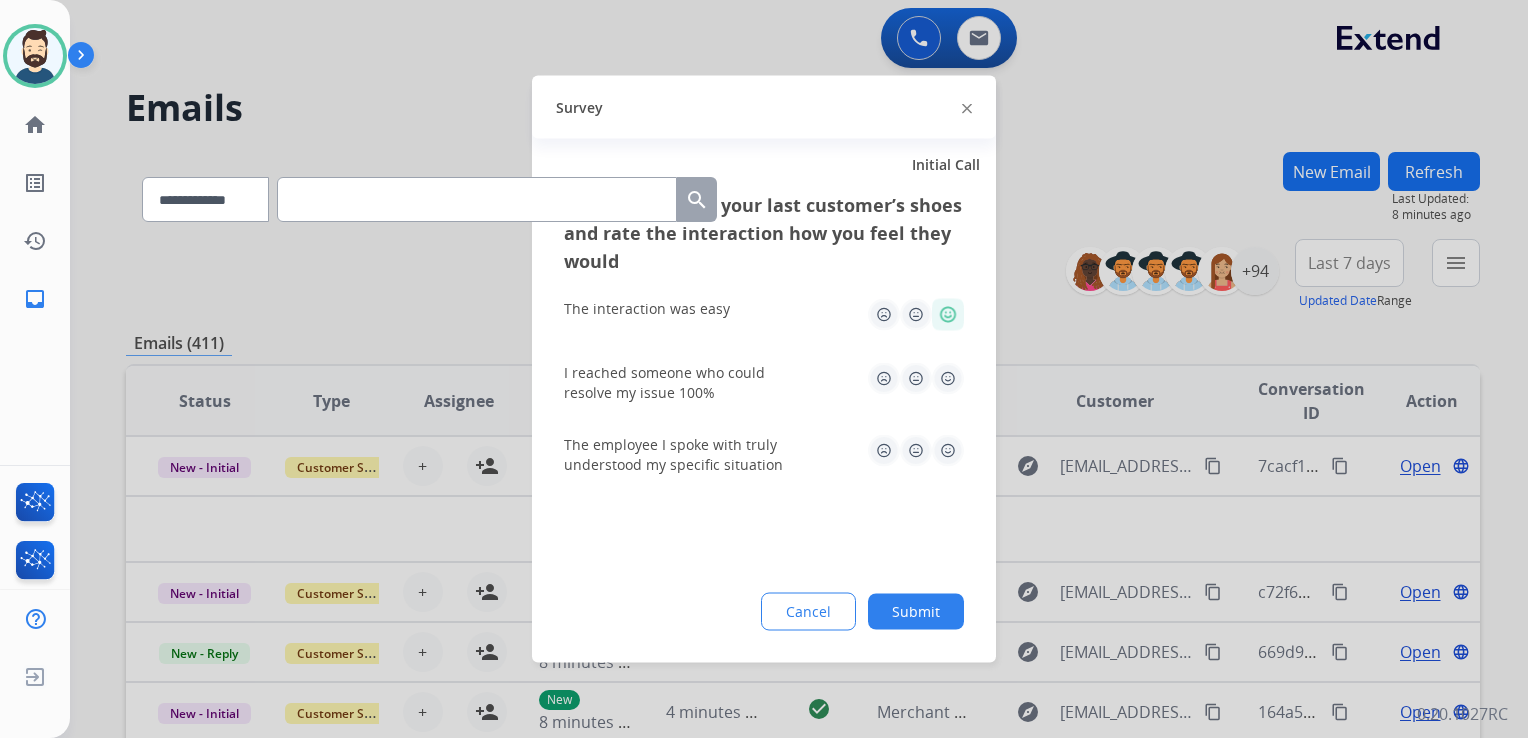 click 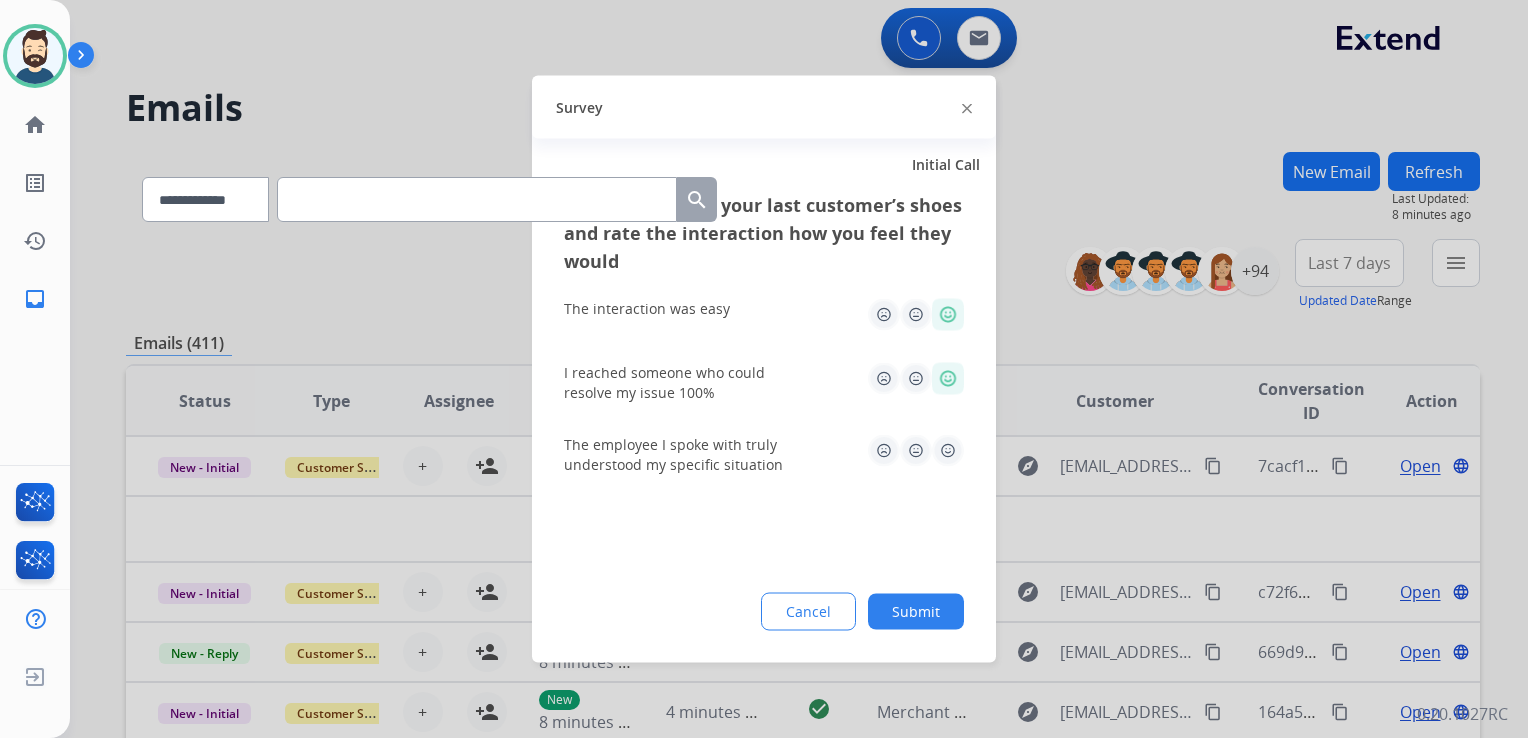 click 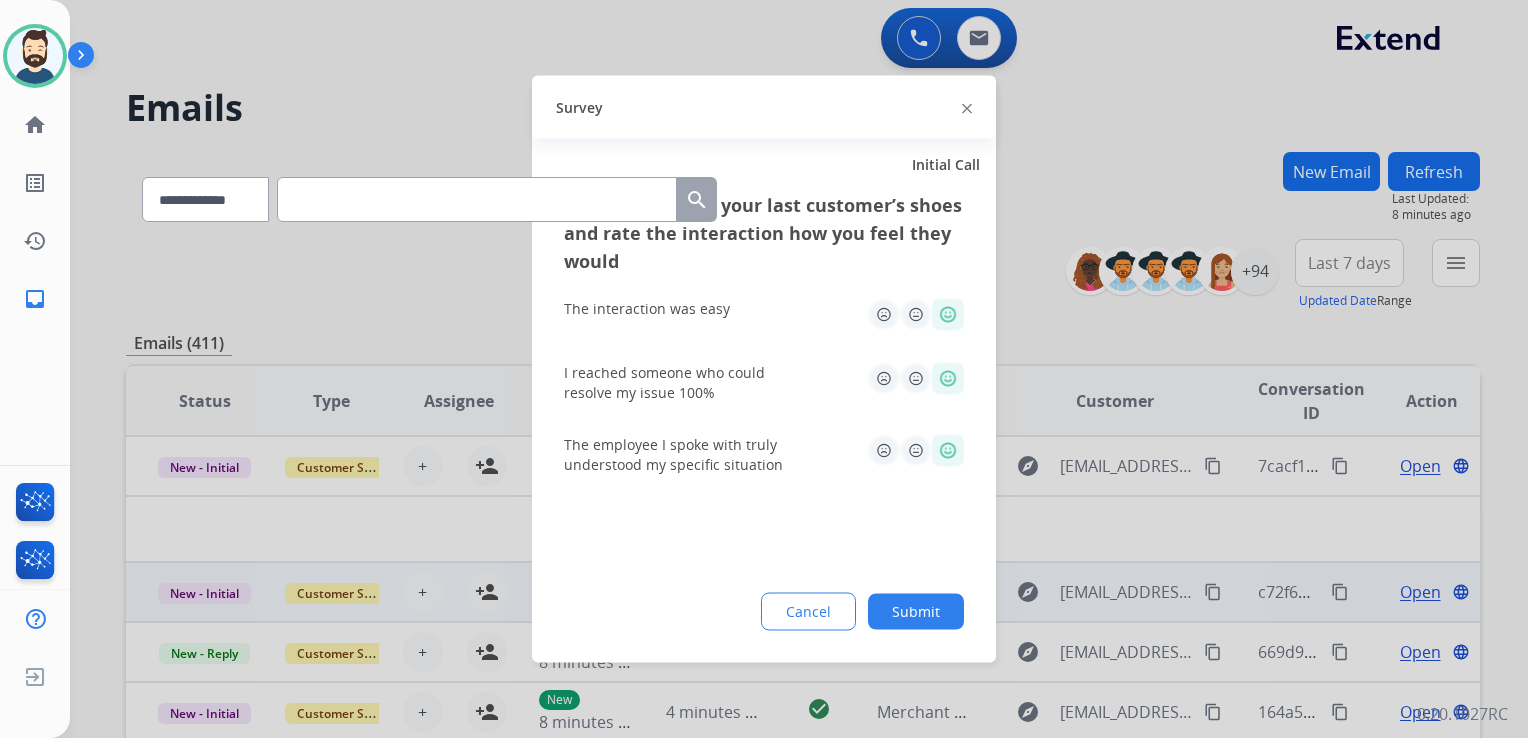 click on "Submit" 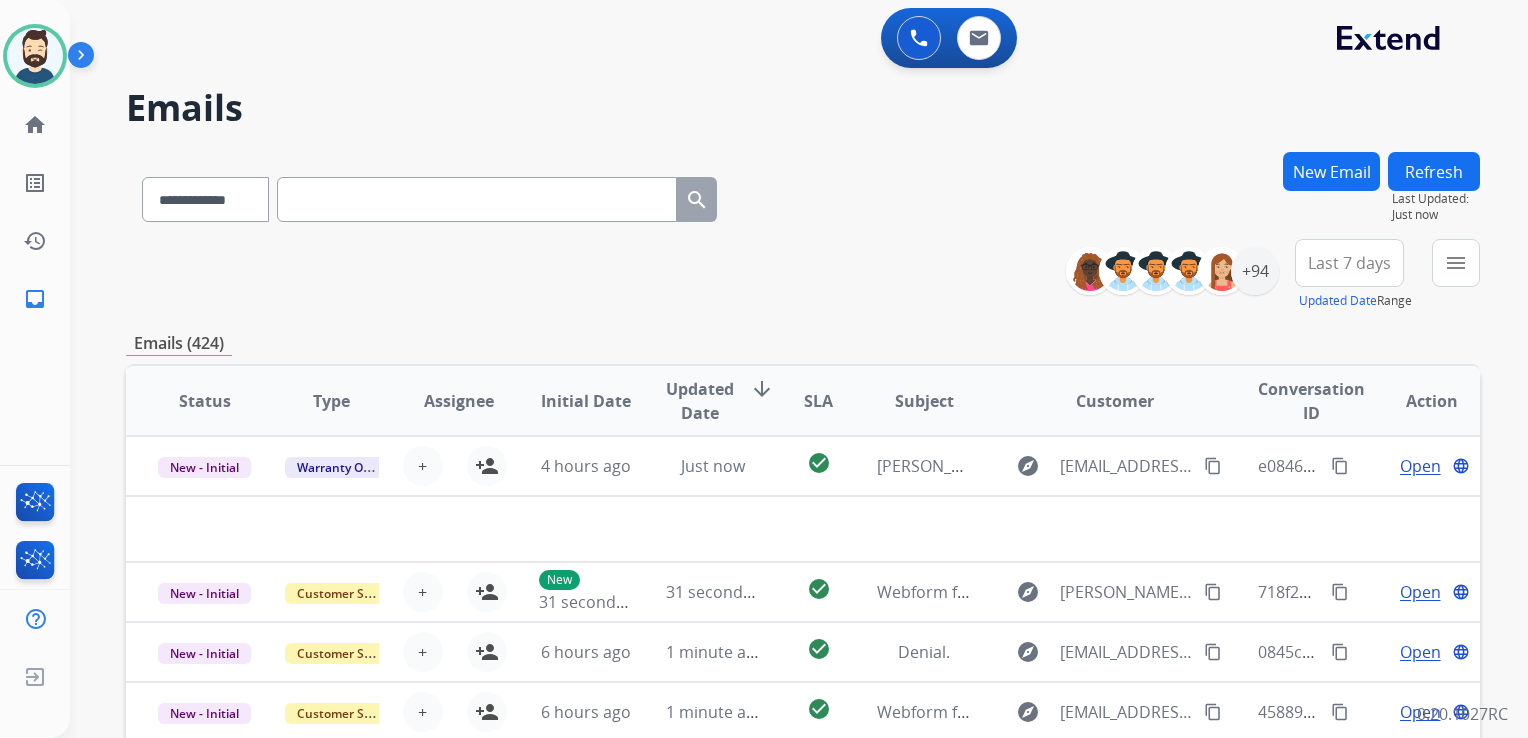 click at bounding box center (477, 199) 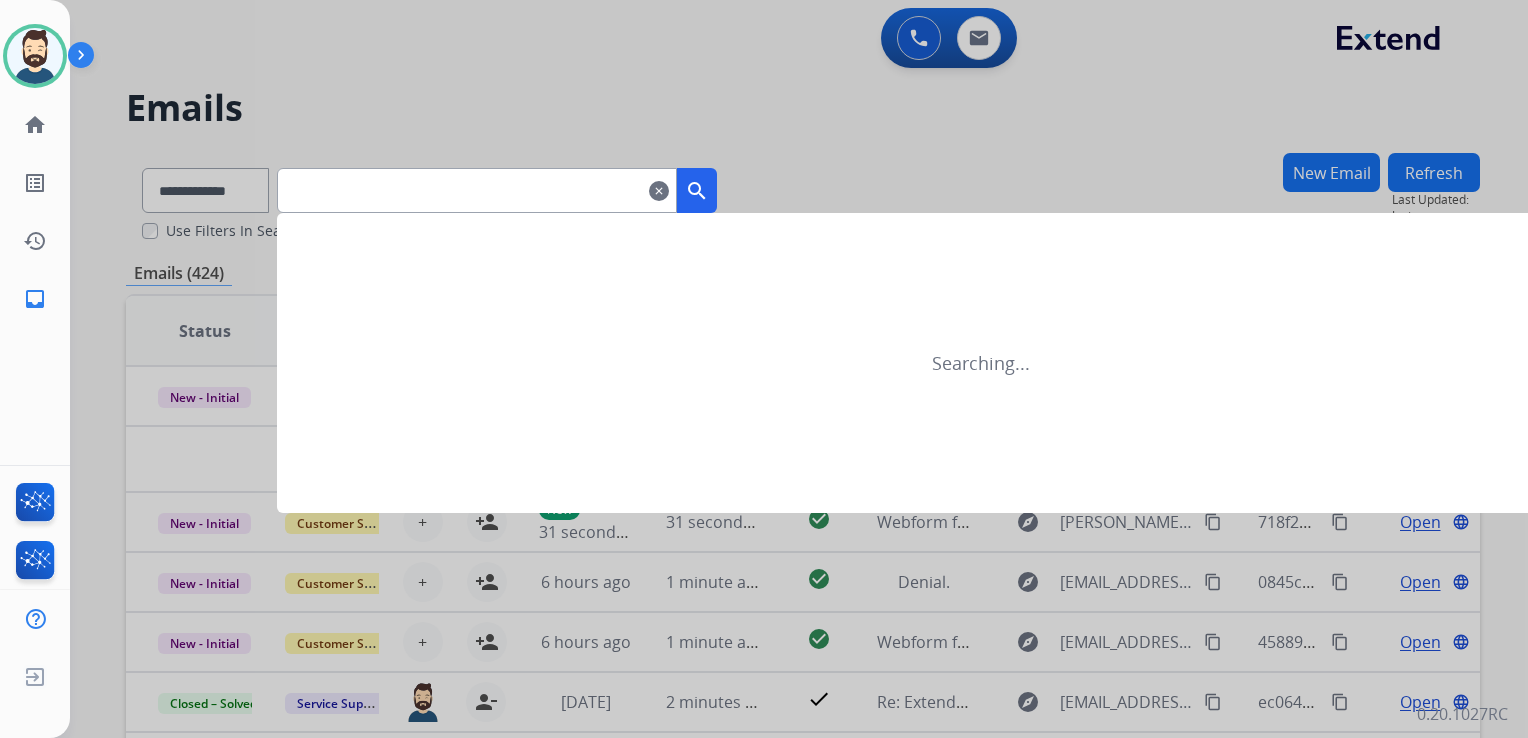 type on "**********" 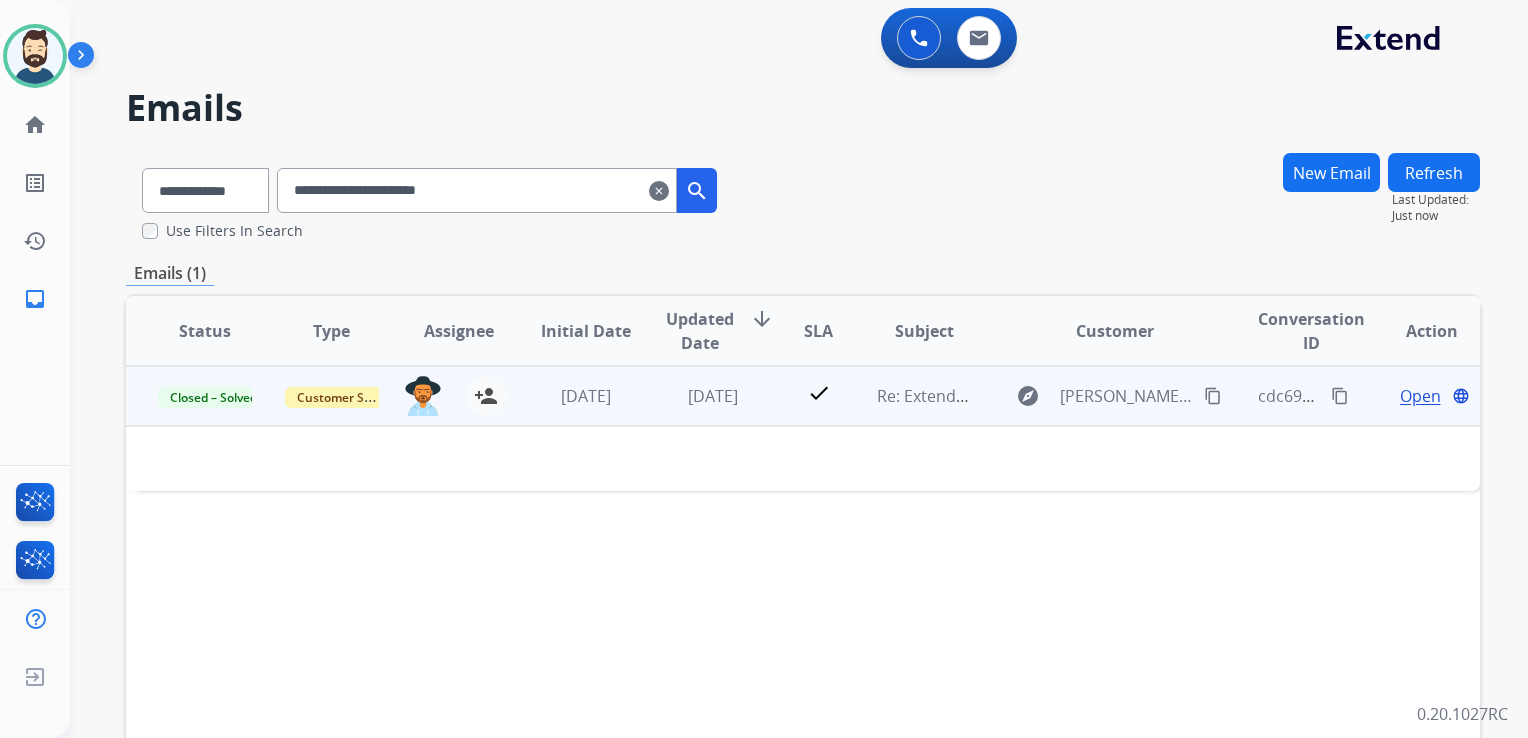 click on "[DATE]" at bounding box center [697, 396] 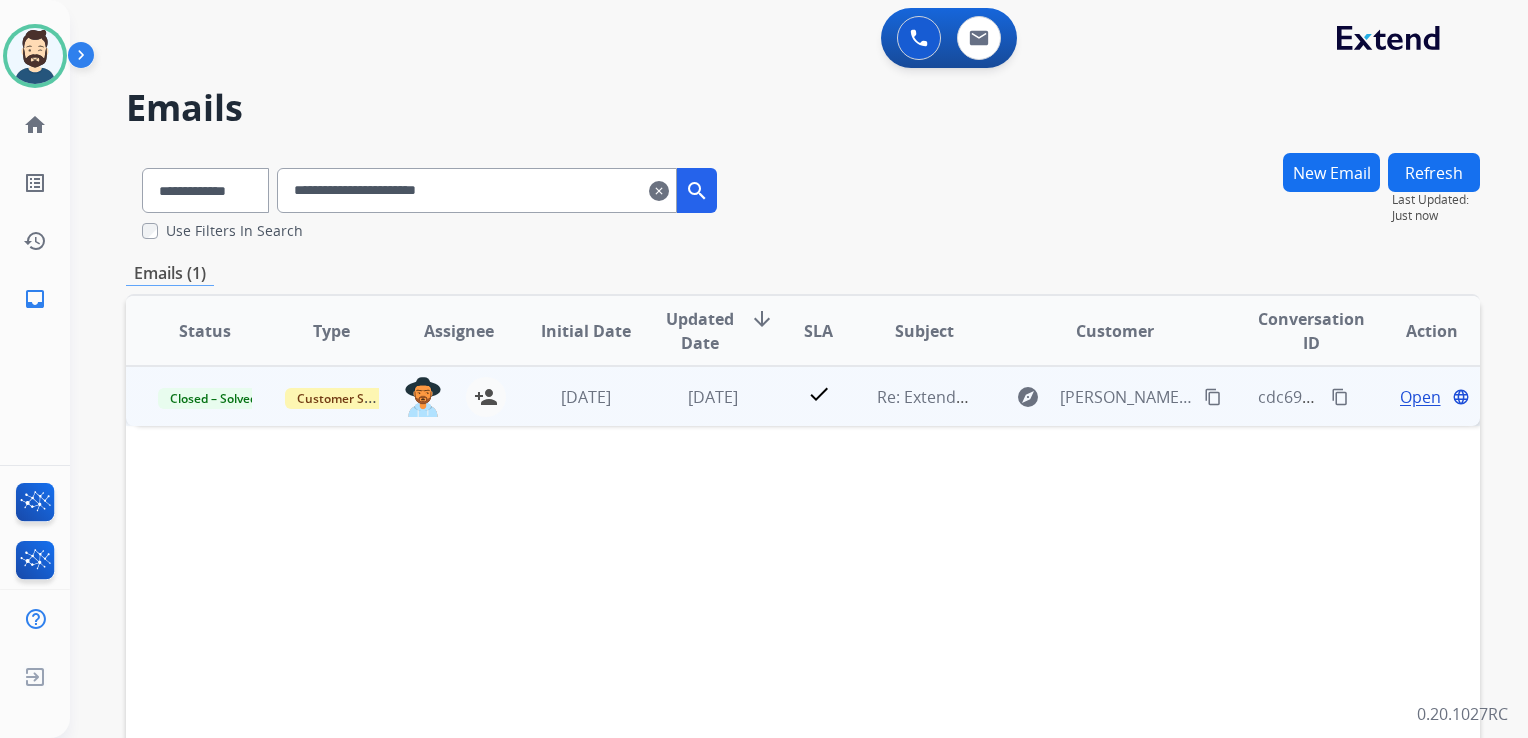 click on "[DATE]" at bounding box center [697, 396] 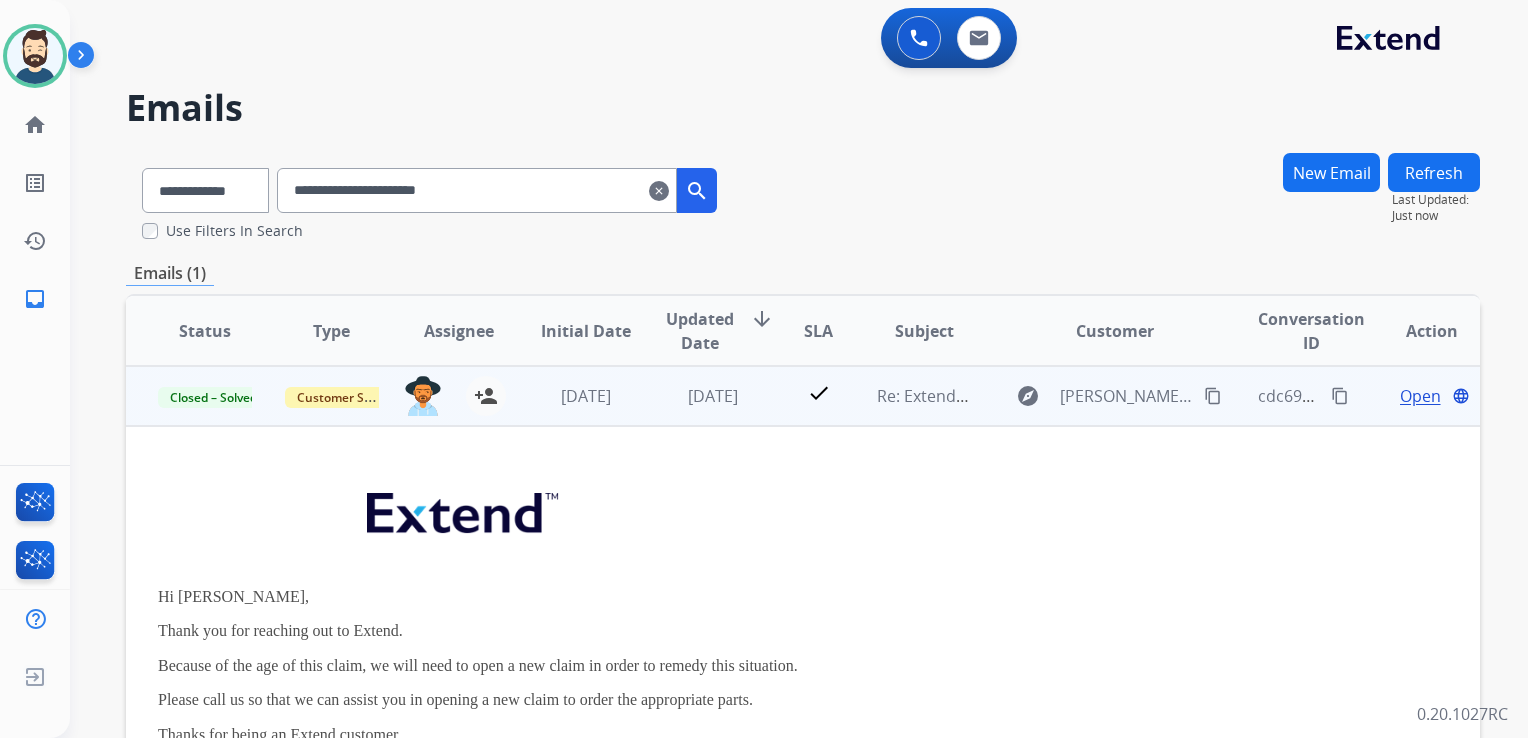 click on "Open" at bounding box center [1420, 396] 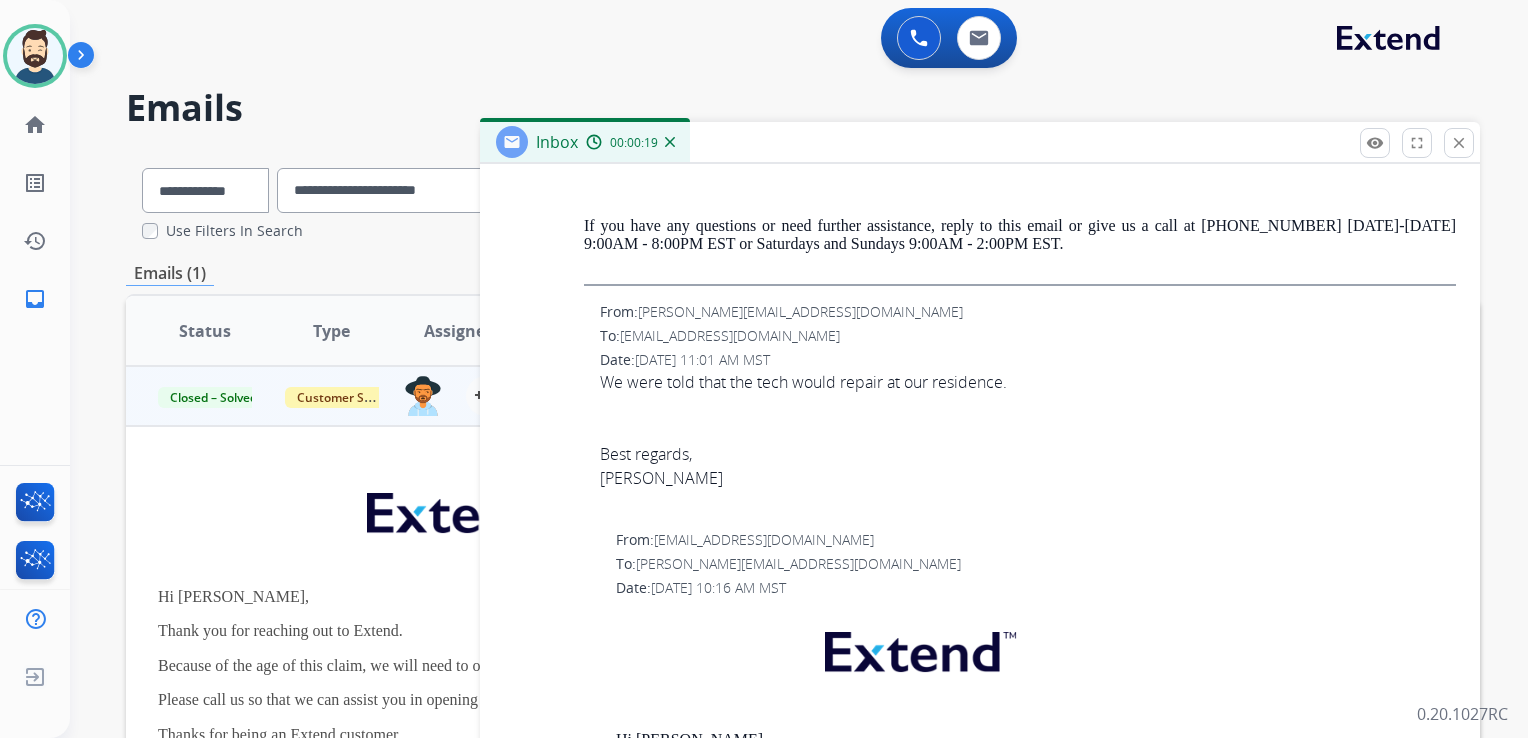 scroll, scrollTop: 4200, scrollLeft: 0, axis: vertical 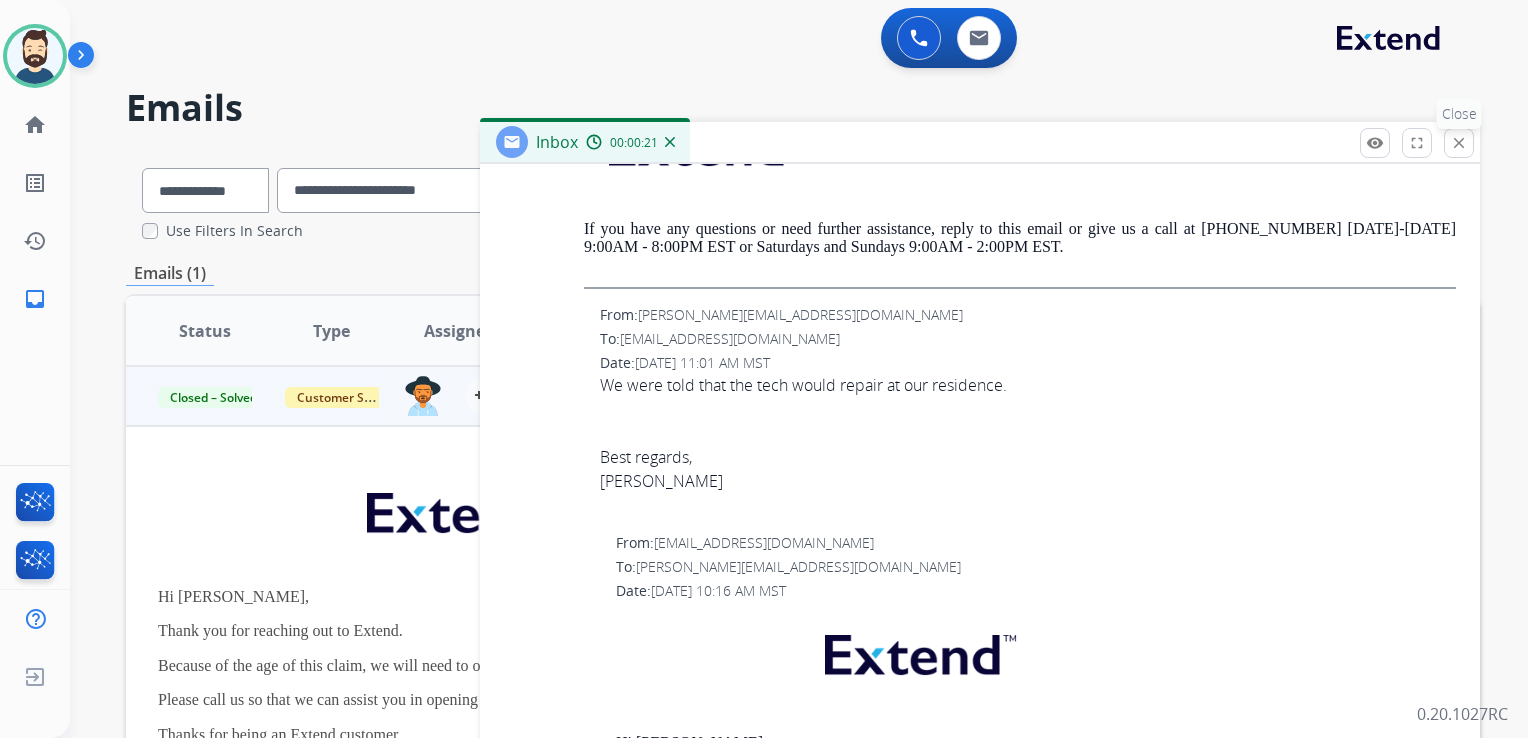 click on "close" at bounding box center (1459, 143) 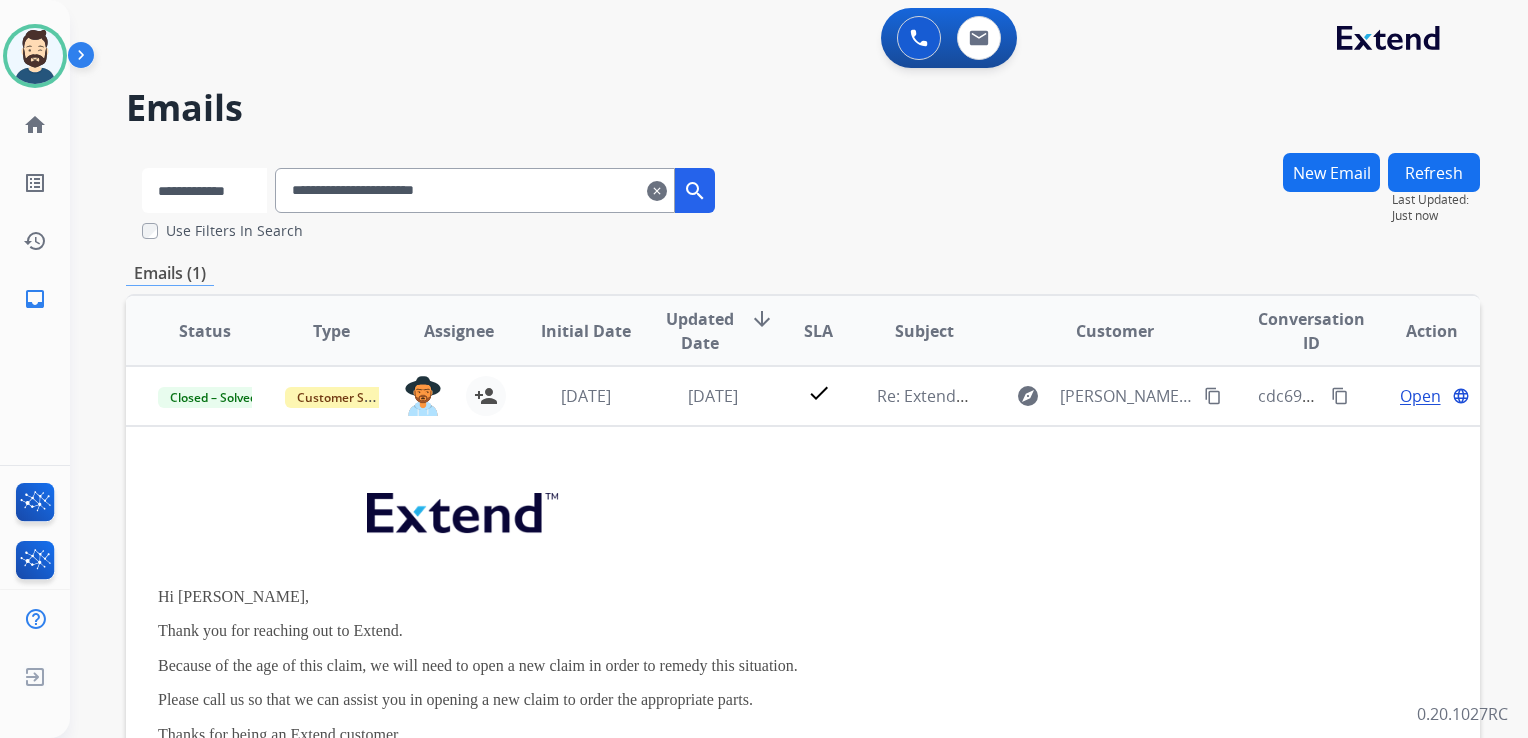 click on "**********" at bounding box center [204, 190] 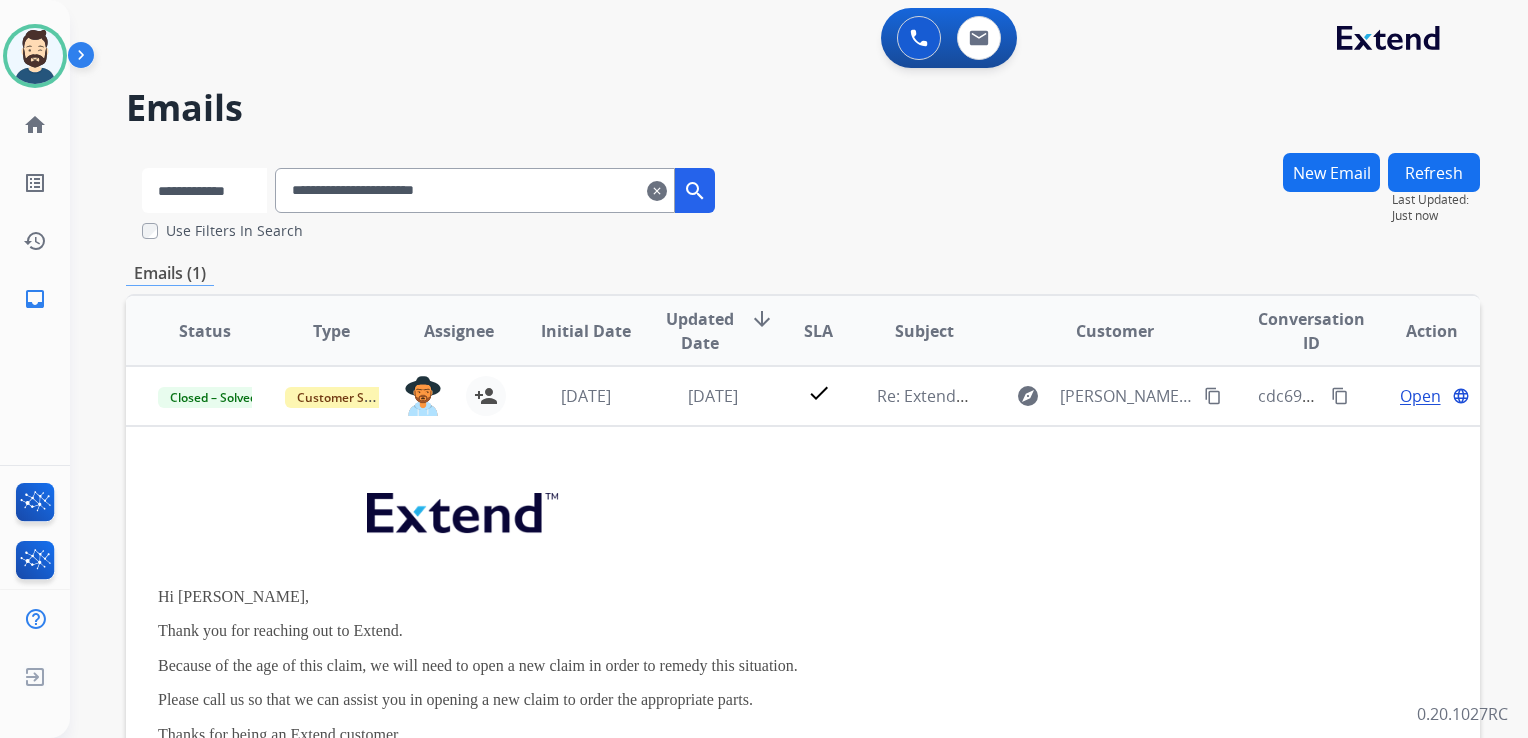 select on "**********" 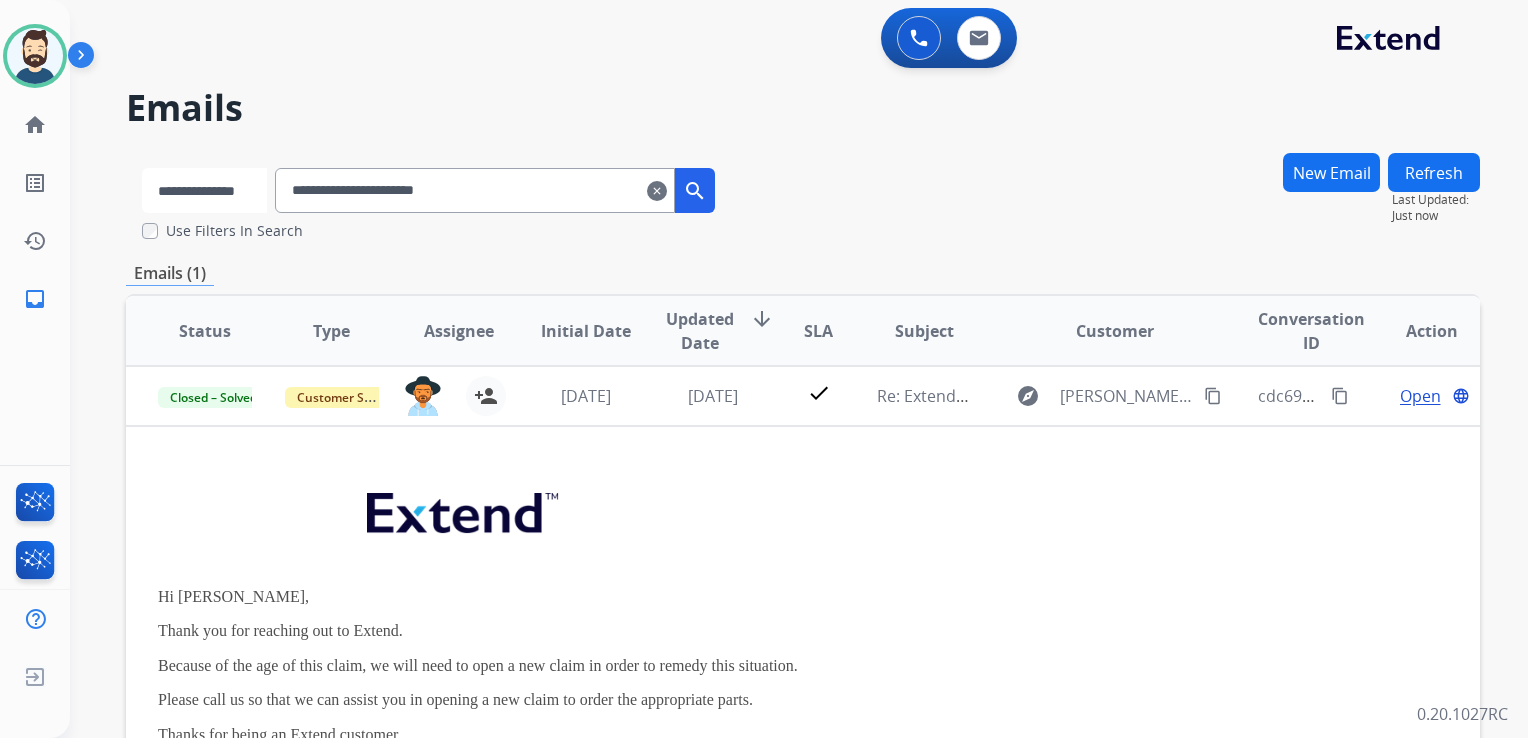 click on "**********" at bounding box center (204, 190) 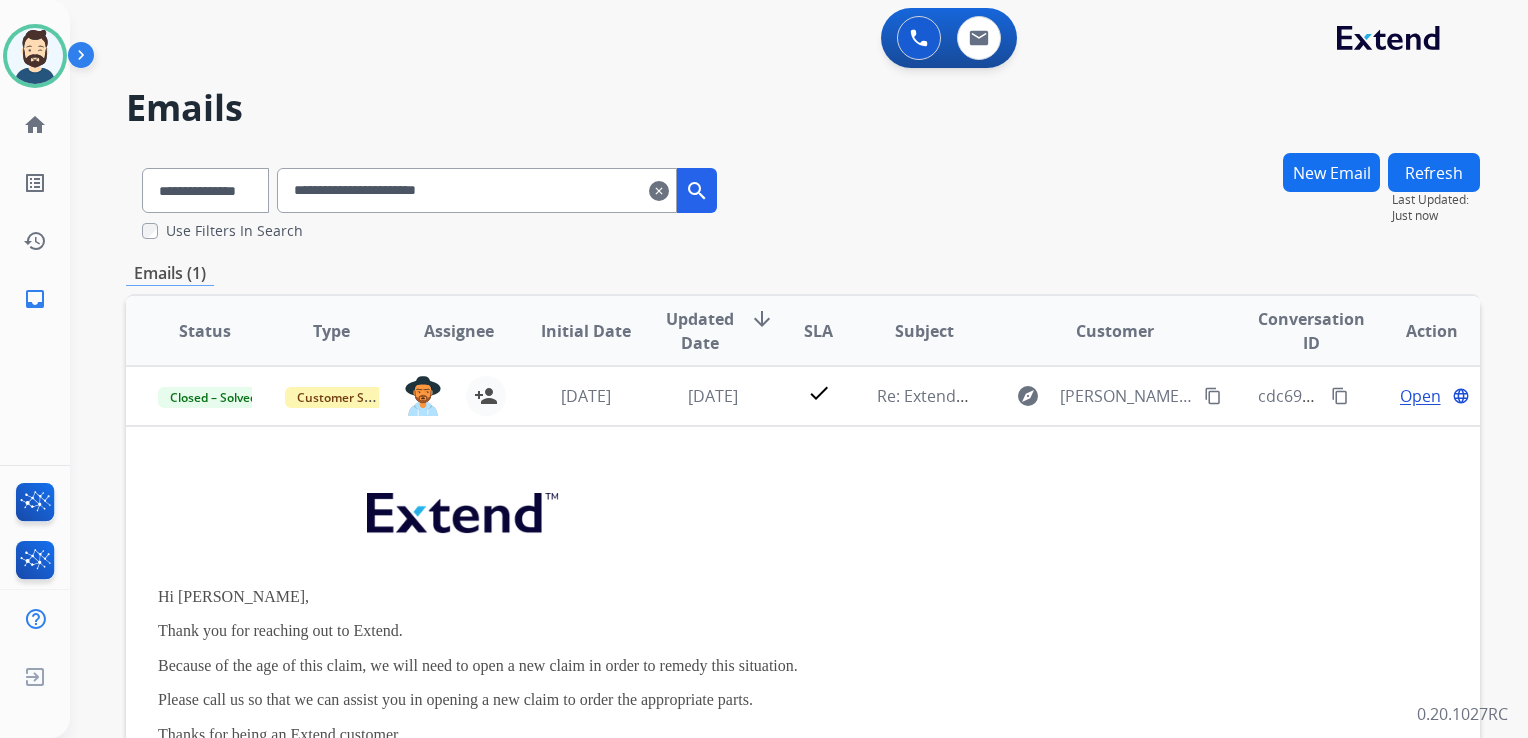 click on "**********" at bounding box center [477, 190] 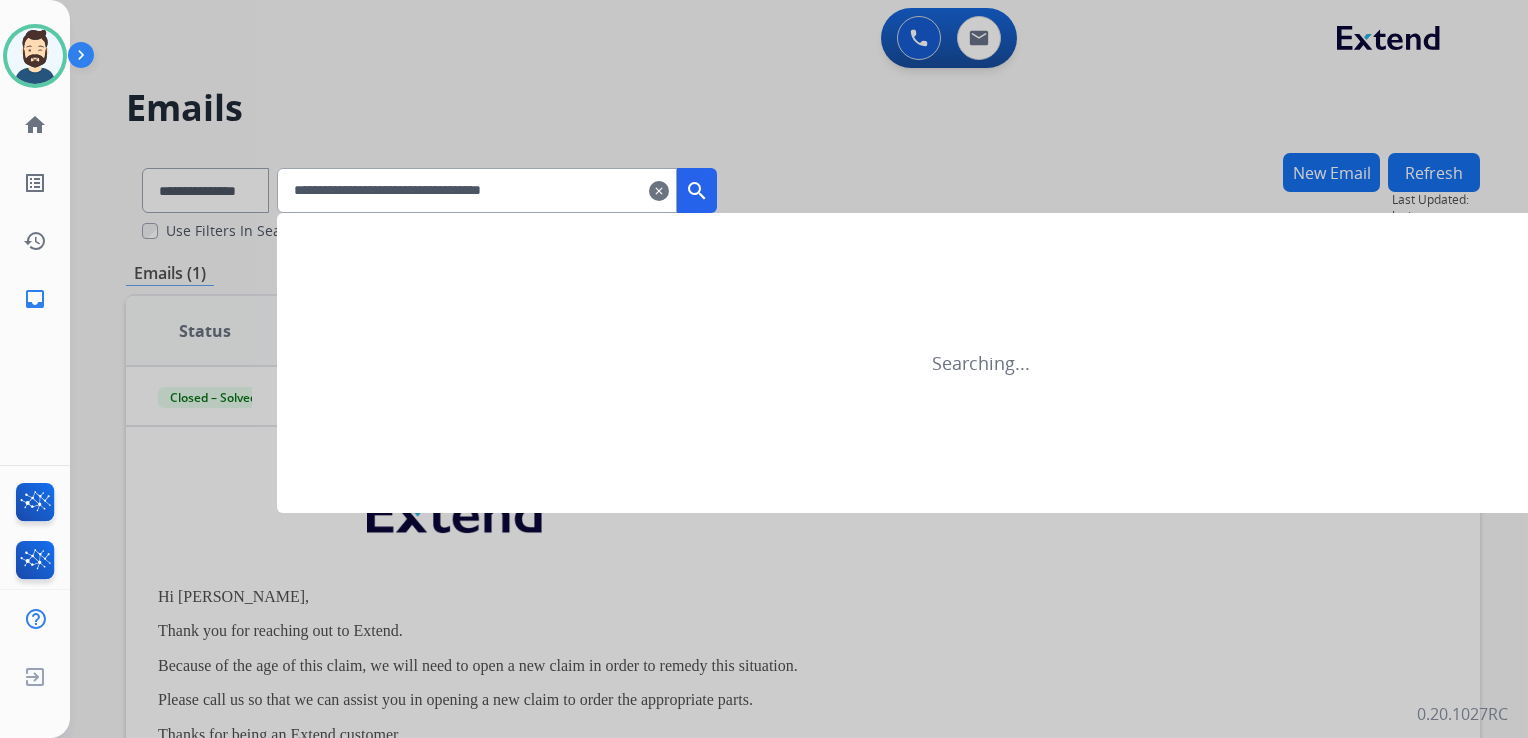 click on "search" at bounding box center (697, 191) 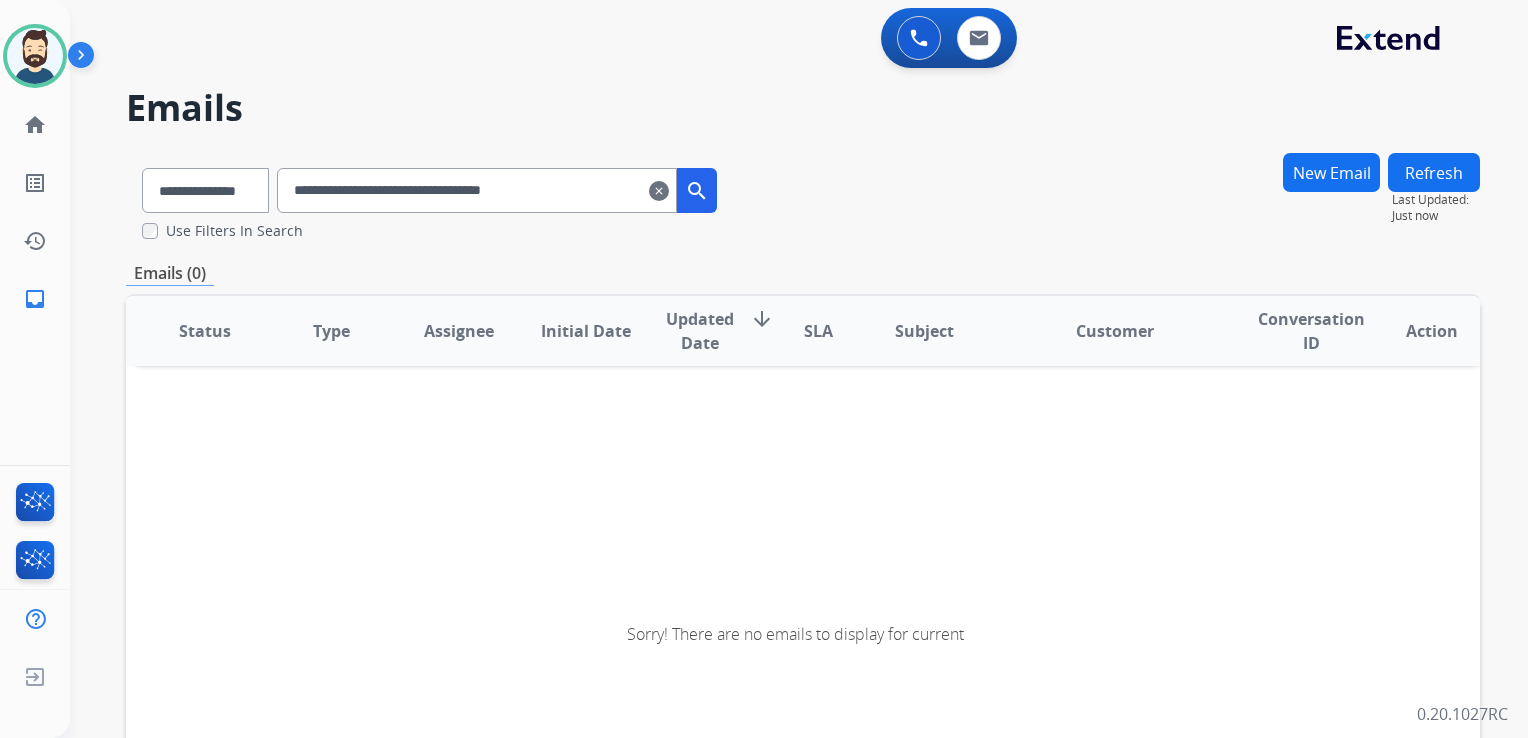 click on "**********" at bounding box center (477, 190) 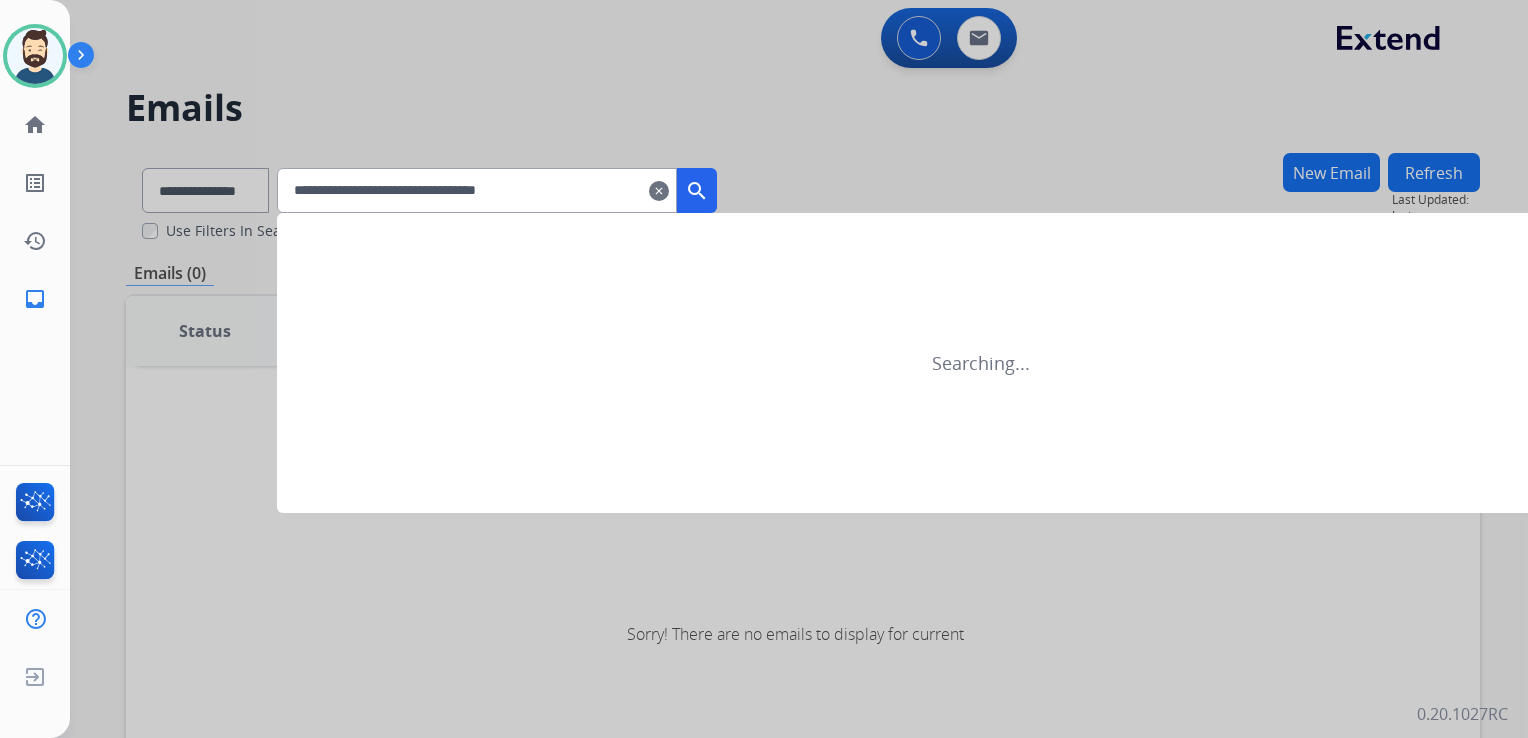 type on "**********" 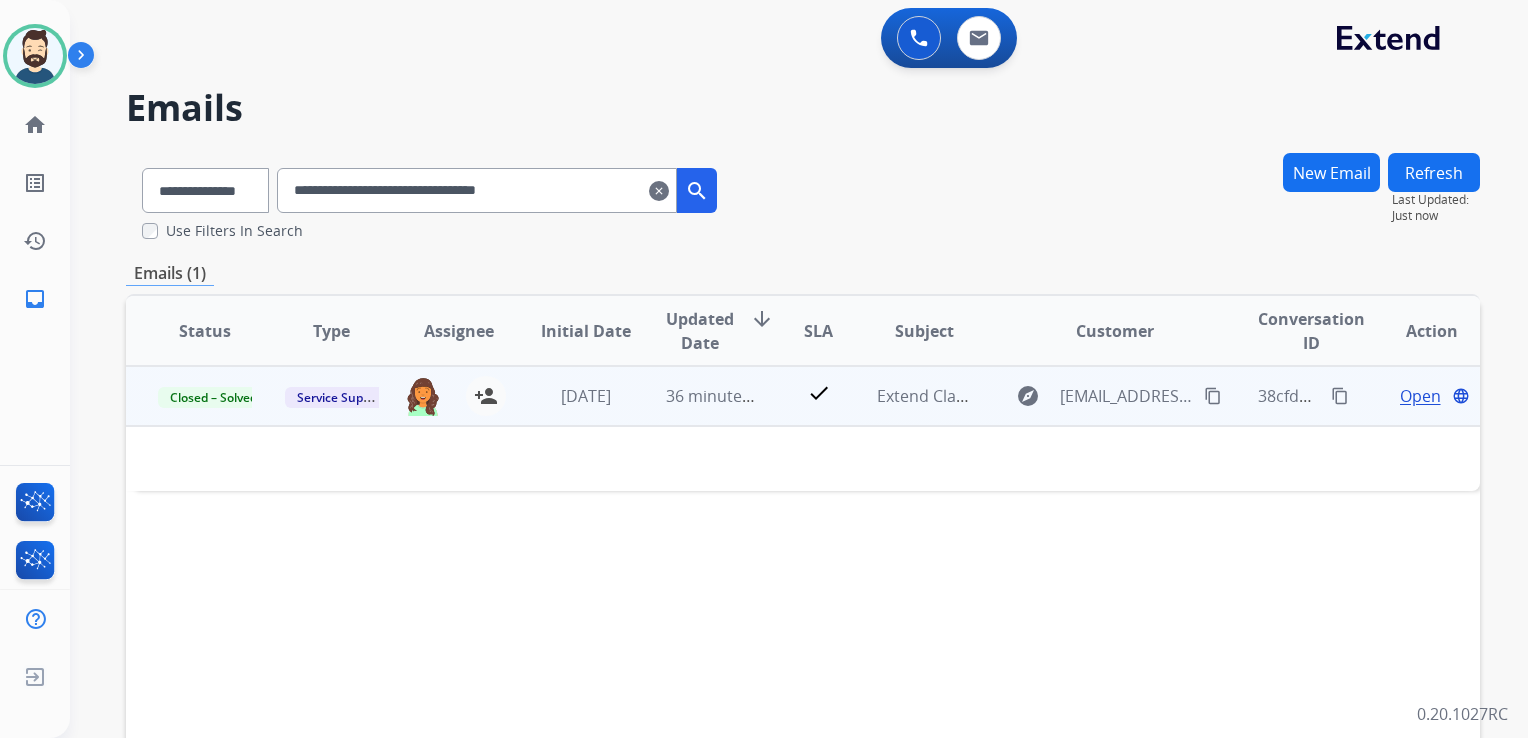 click on "36 minutes ago" at bounding box center (697, 396) 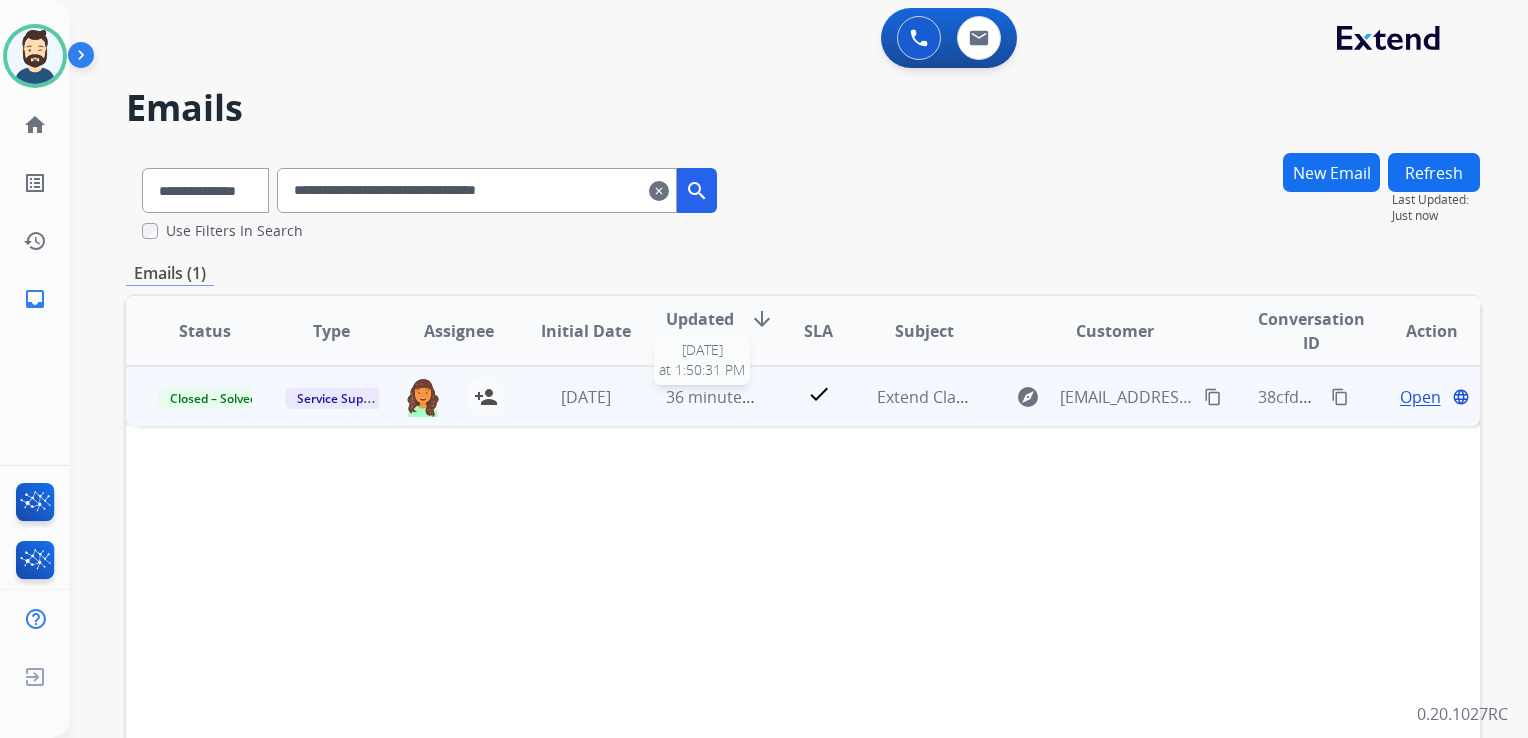 click on "36 minutes ago" at bounding box center (713, 397) 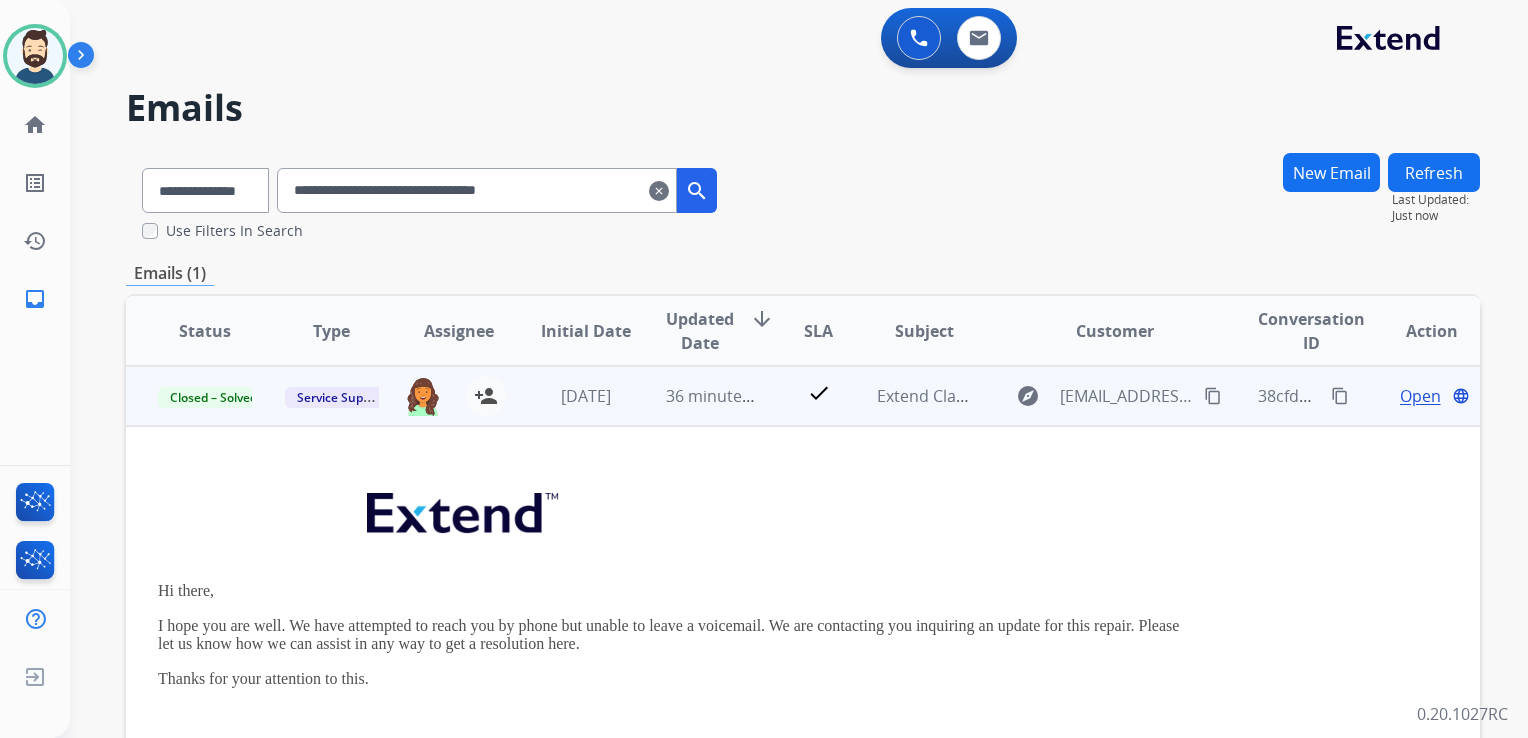 click on "Open" at bounding box center (1420, 396) 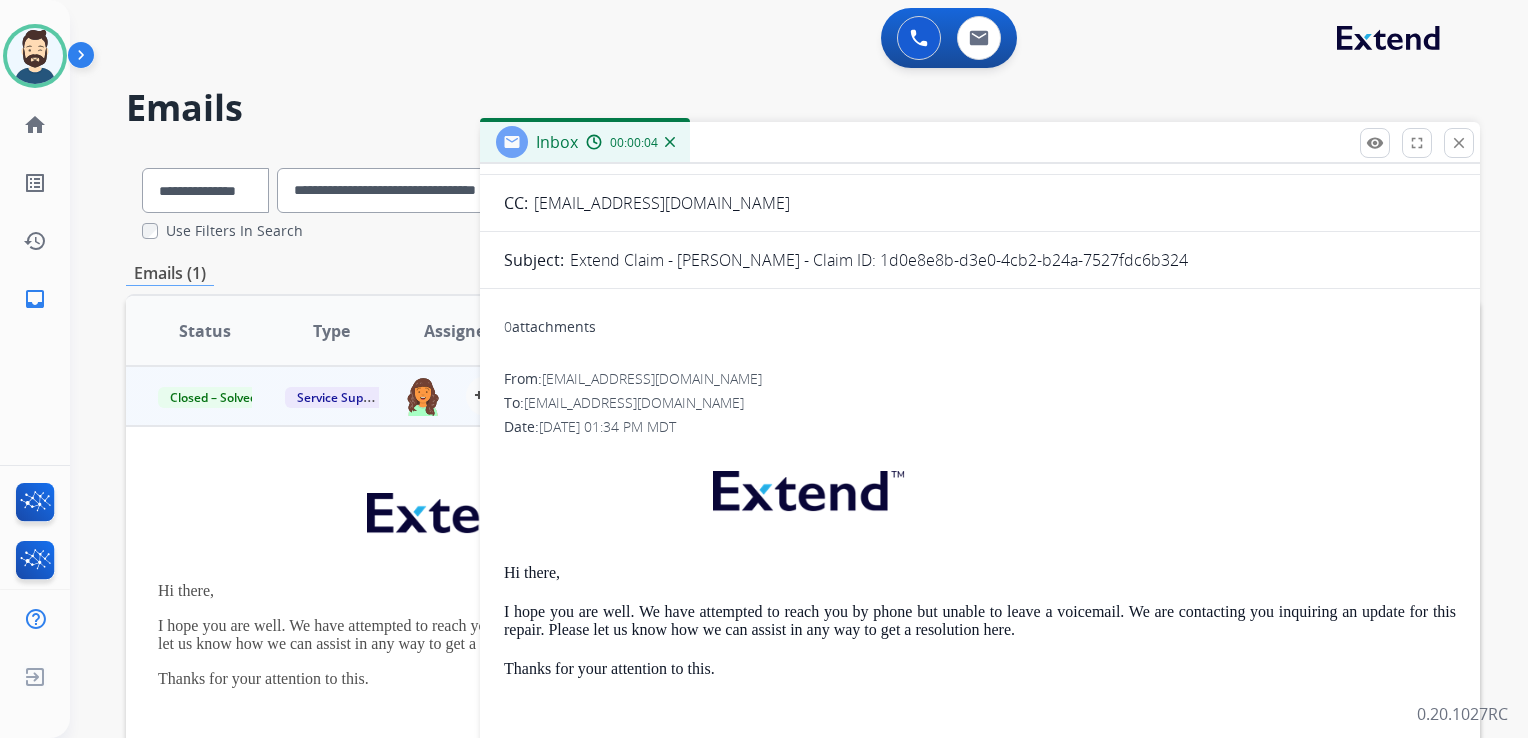 scroll, scrollTop: 0, scrollLeft: 0, axis: both 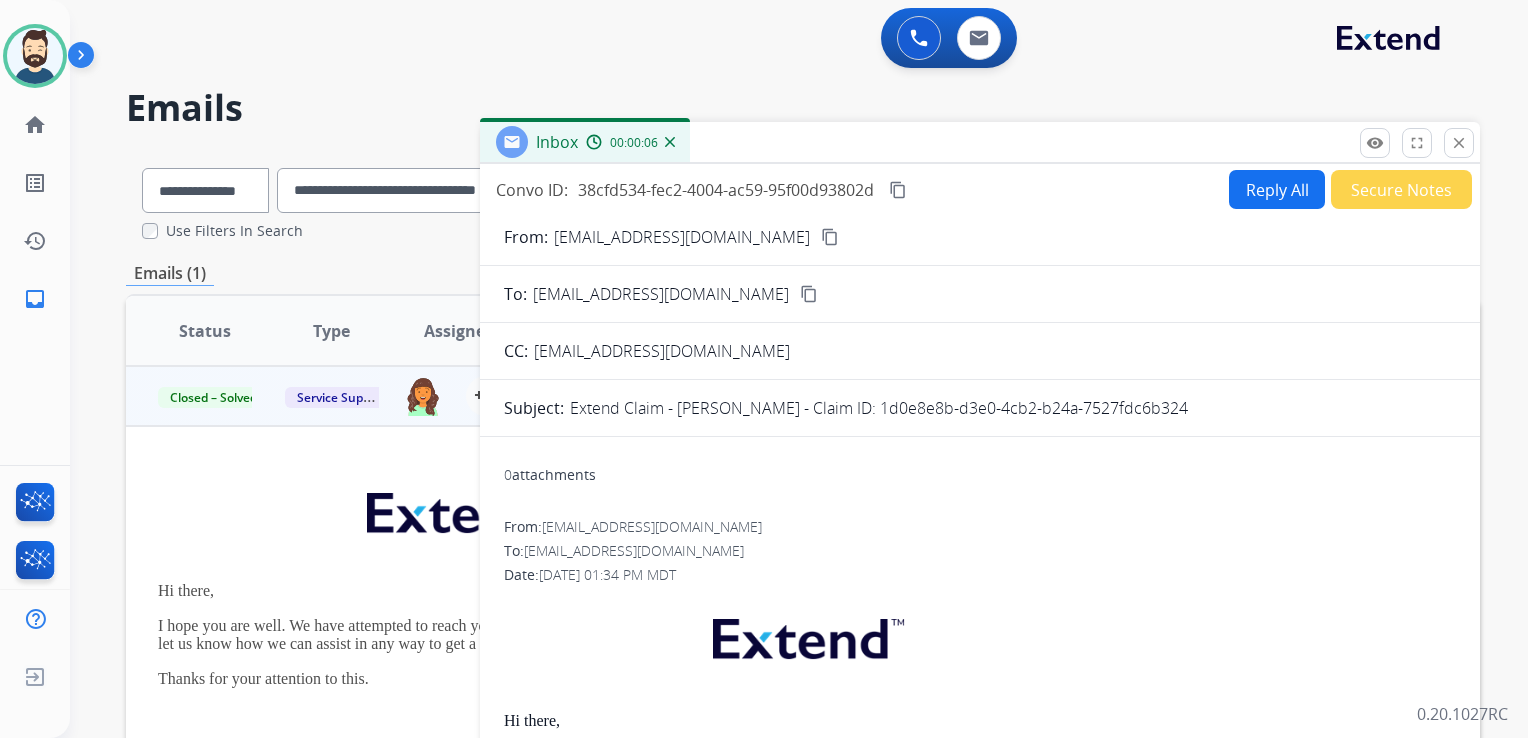 click on "content_copy" at bounding box center [809, 294] 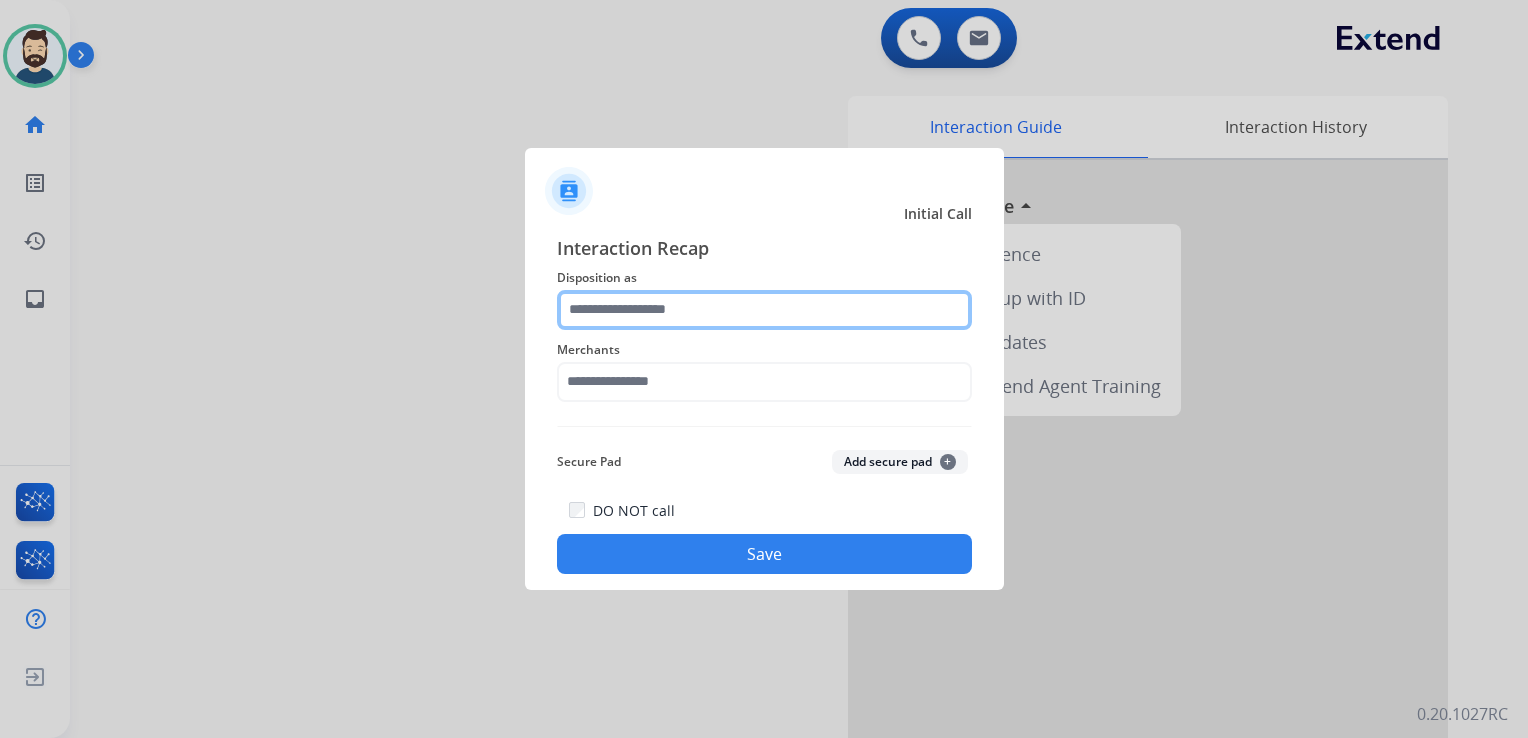 click 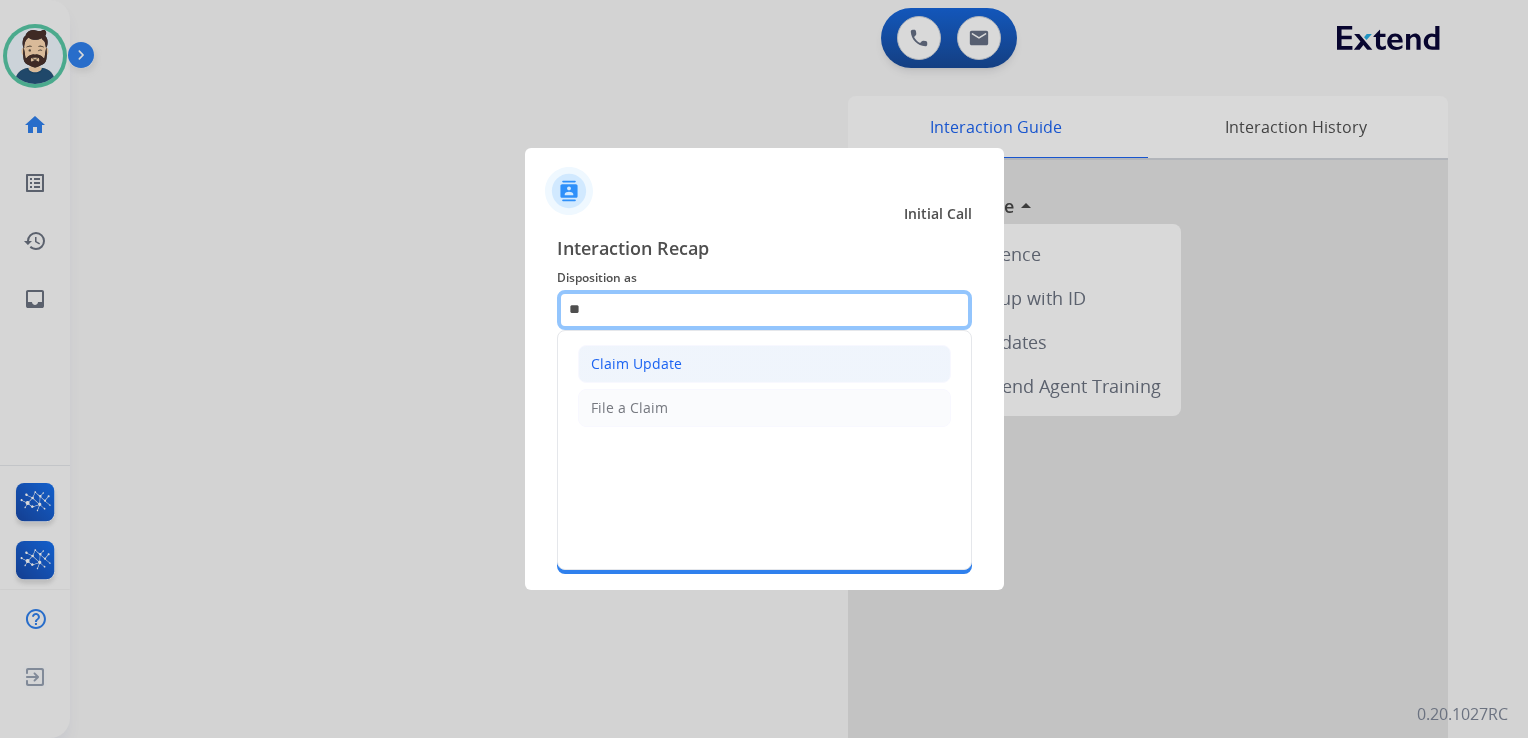 type on "*" 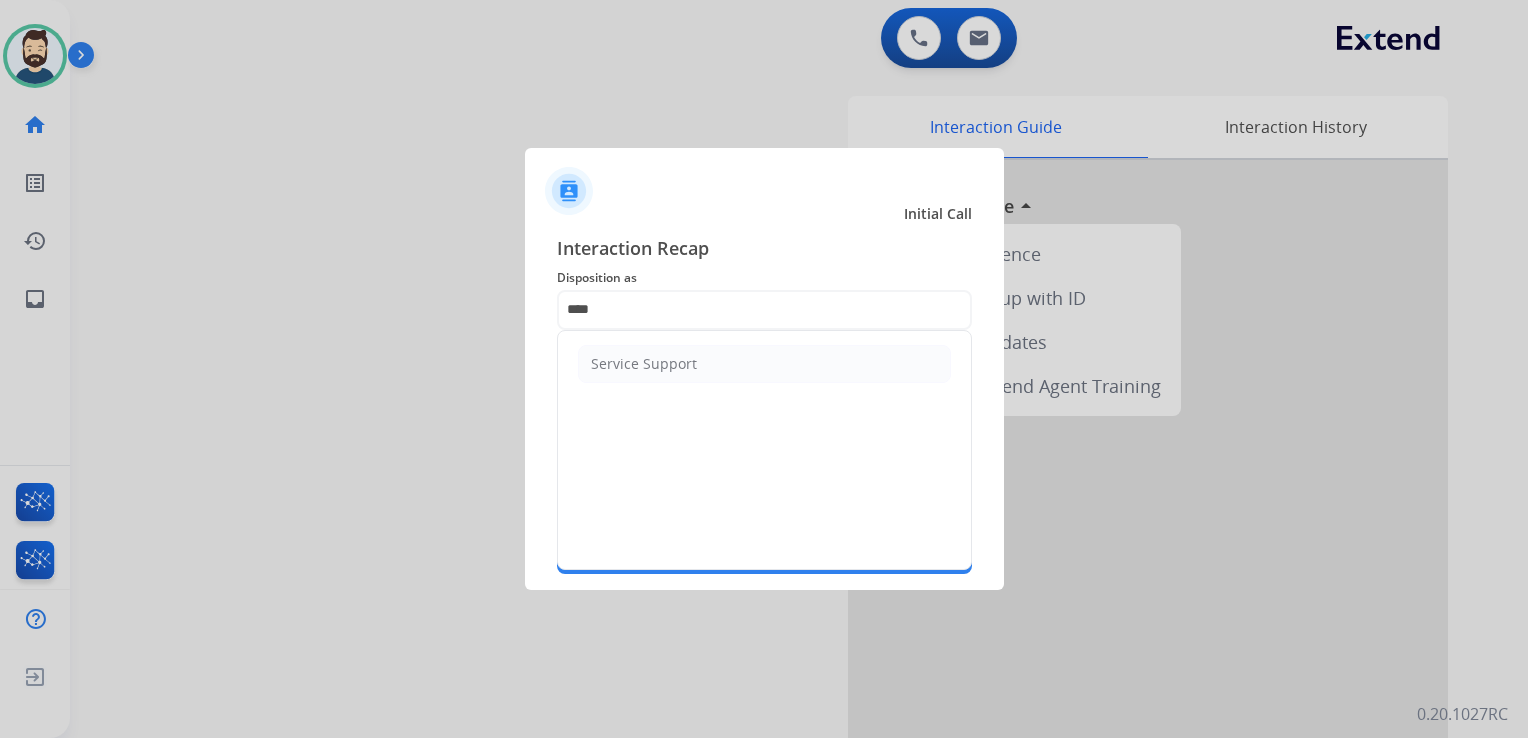 click on "Service Support" 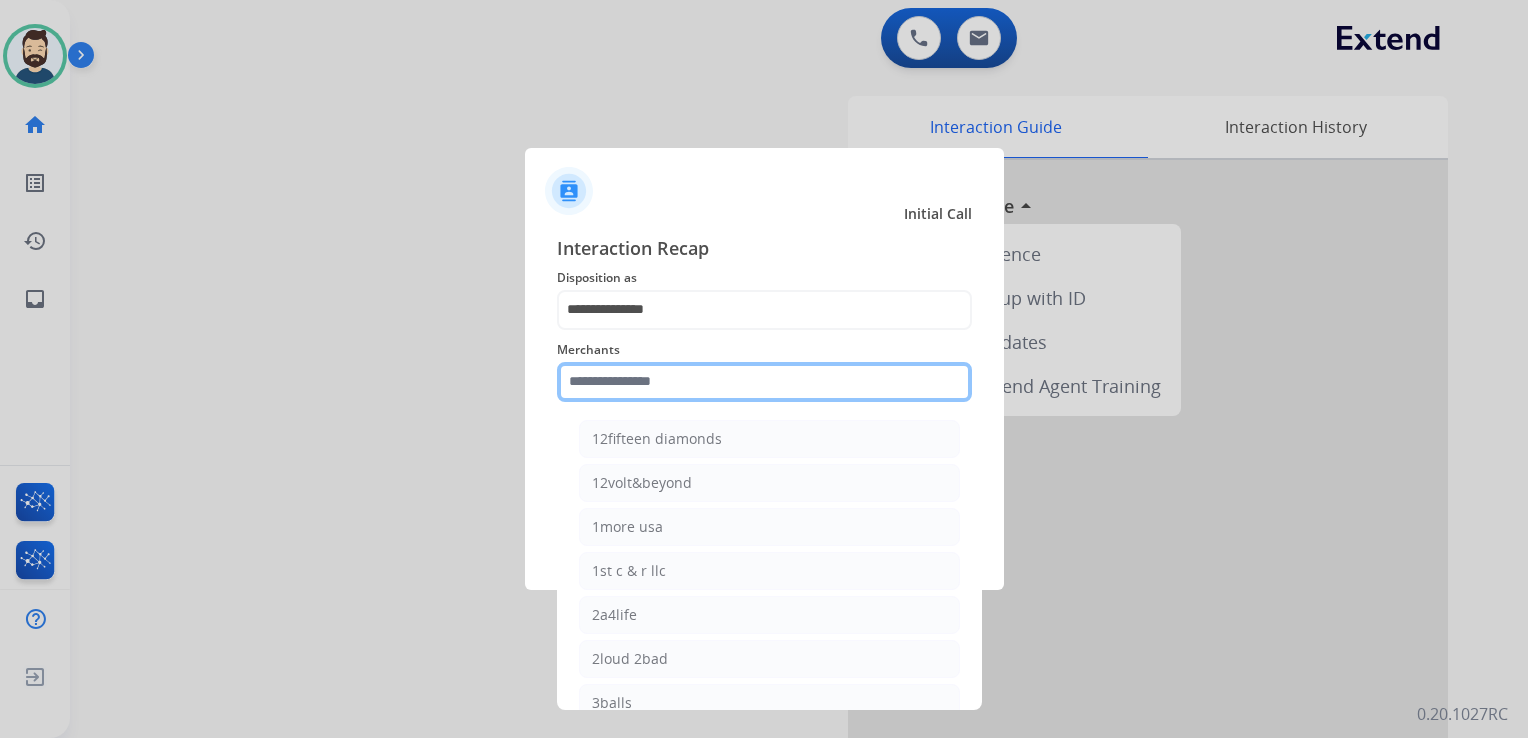 click 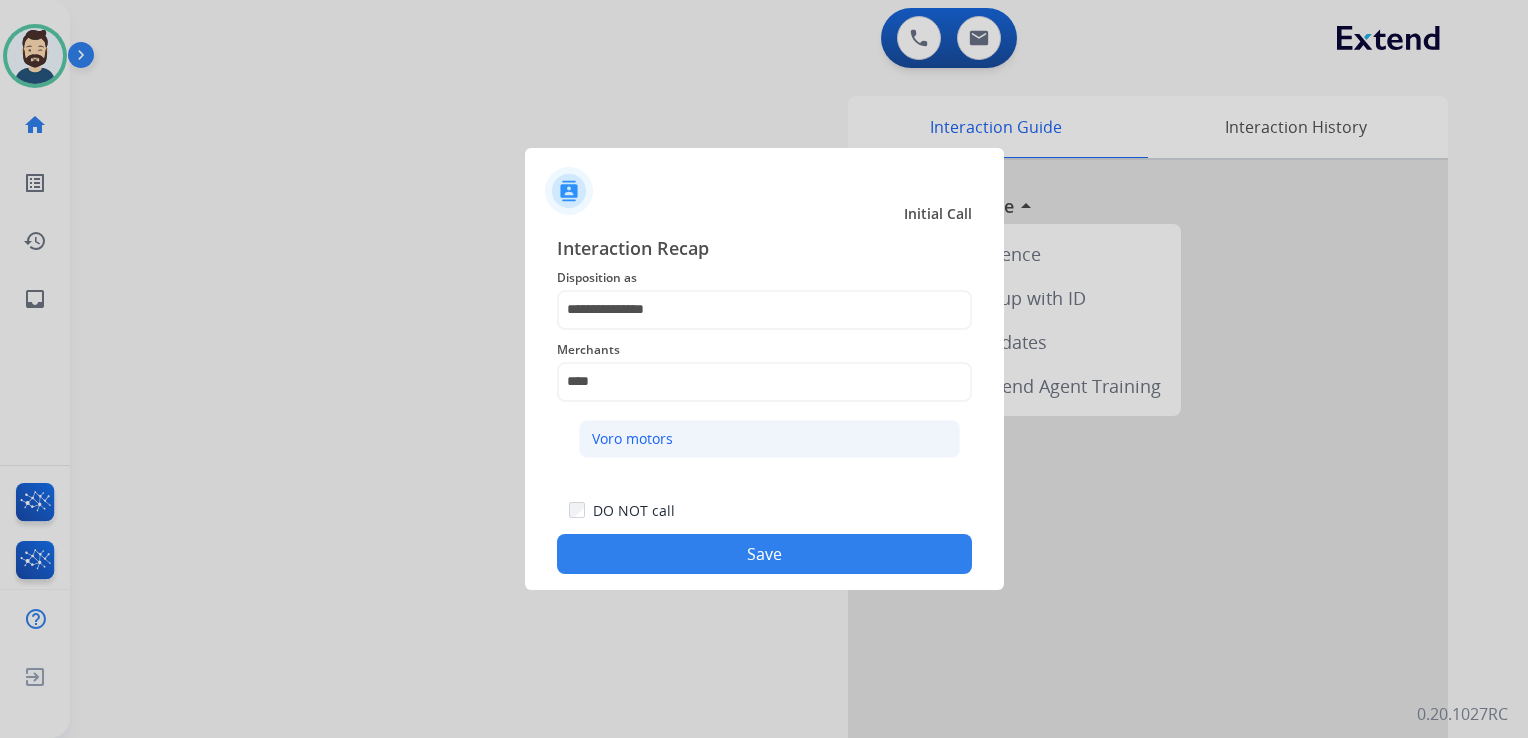 click on "Voro motors" 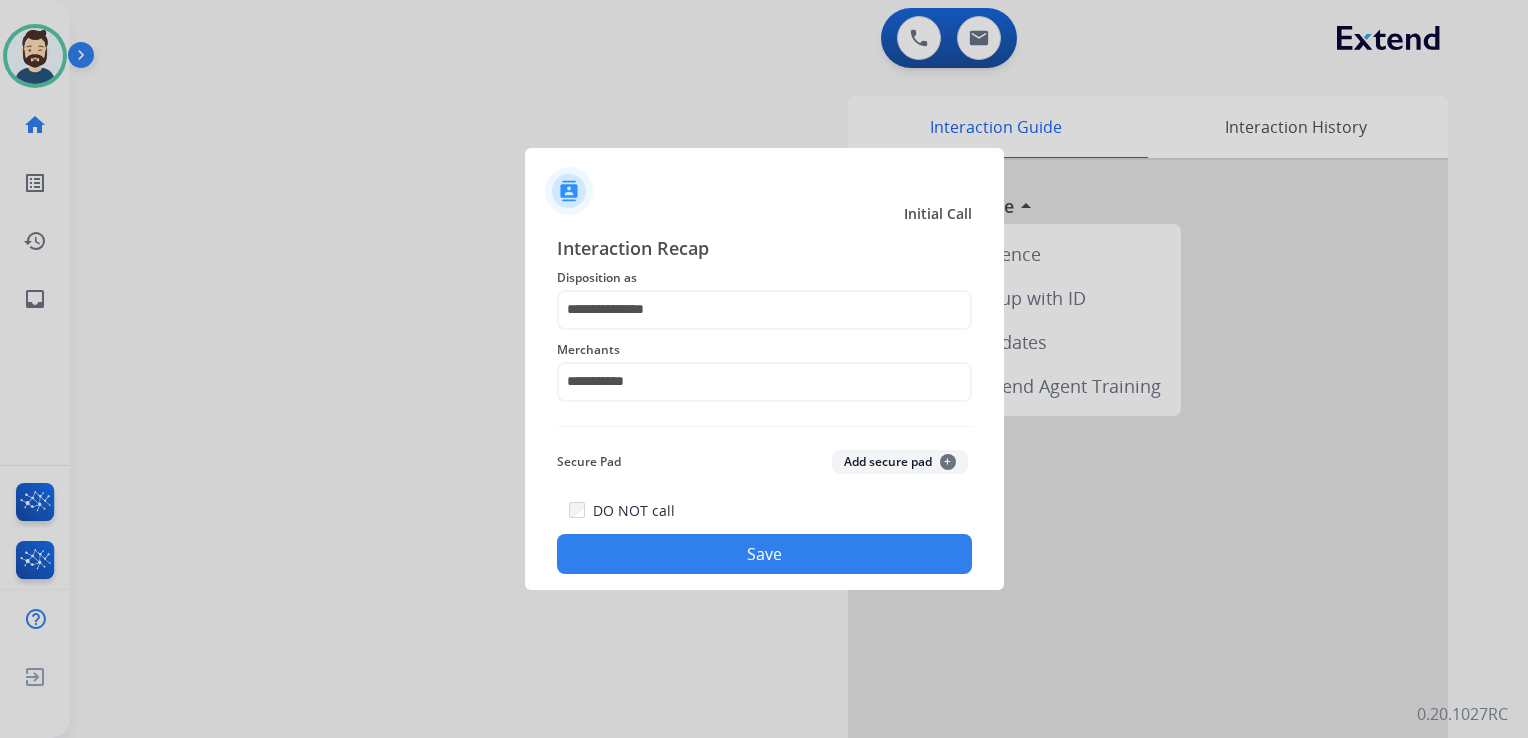 click on "Save" 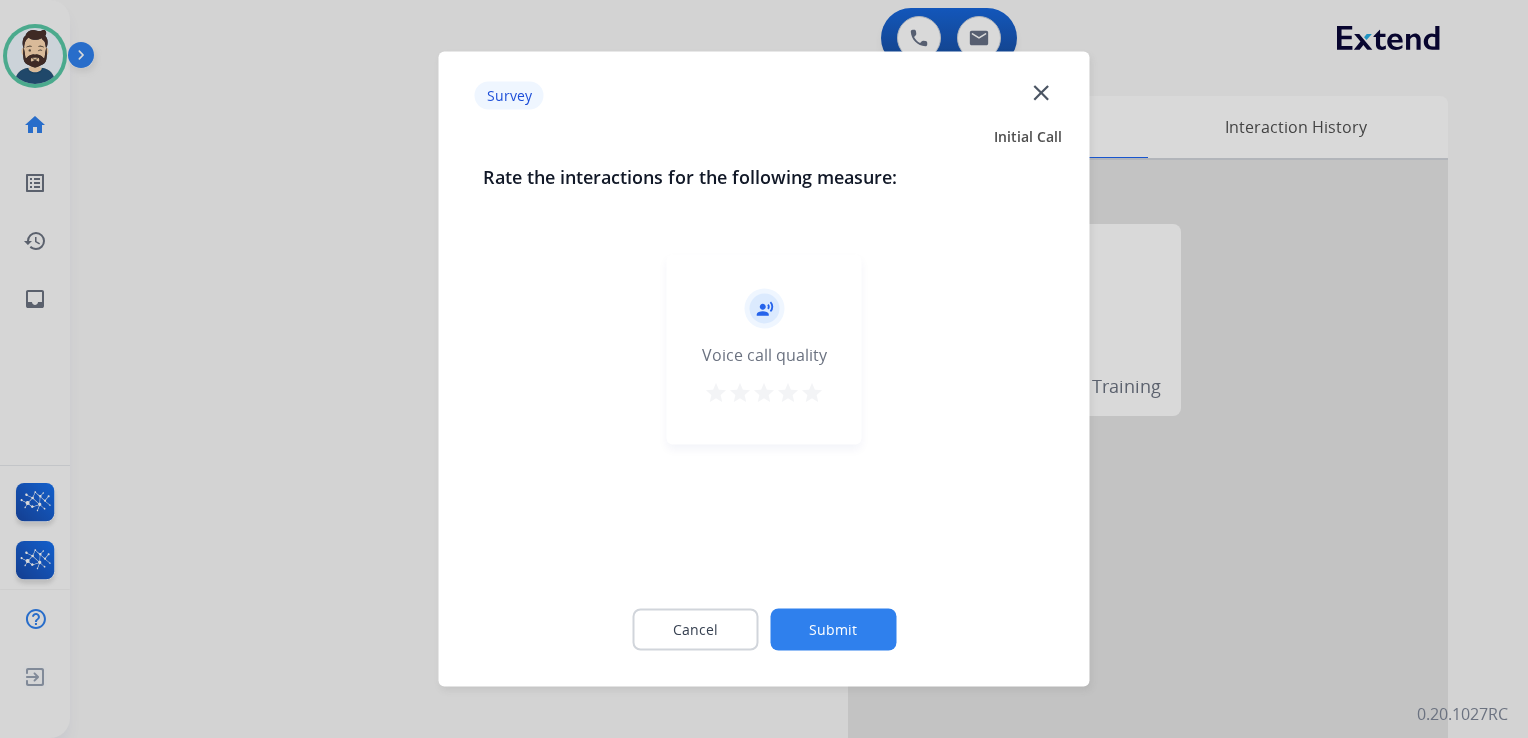 click on "star" at bounding box center [812, 393] 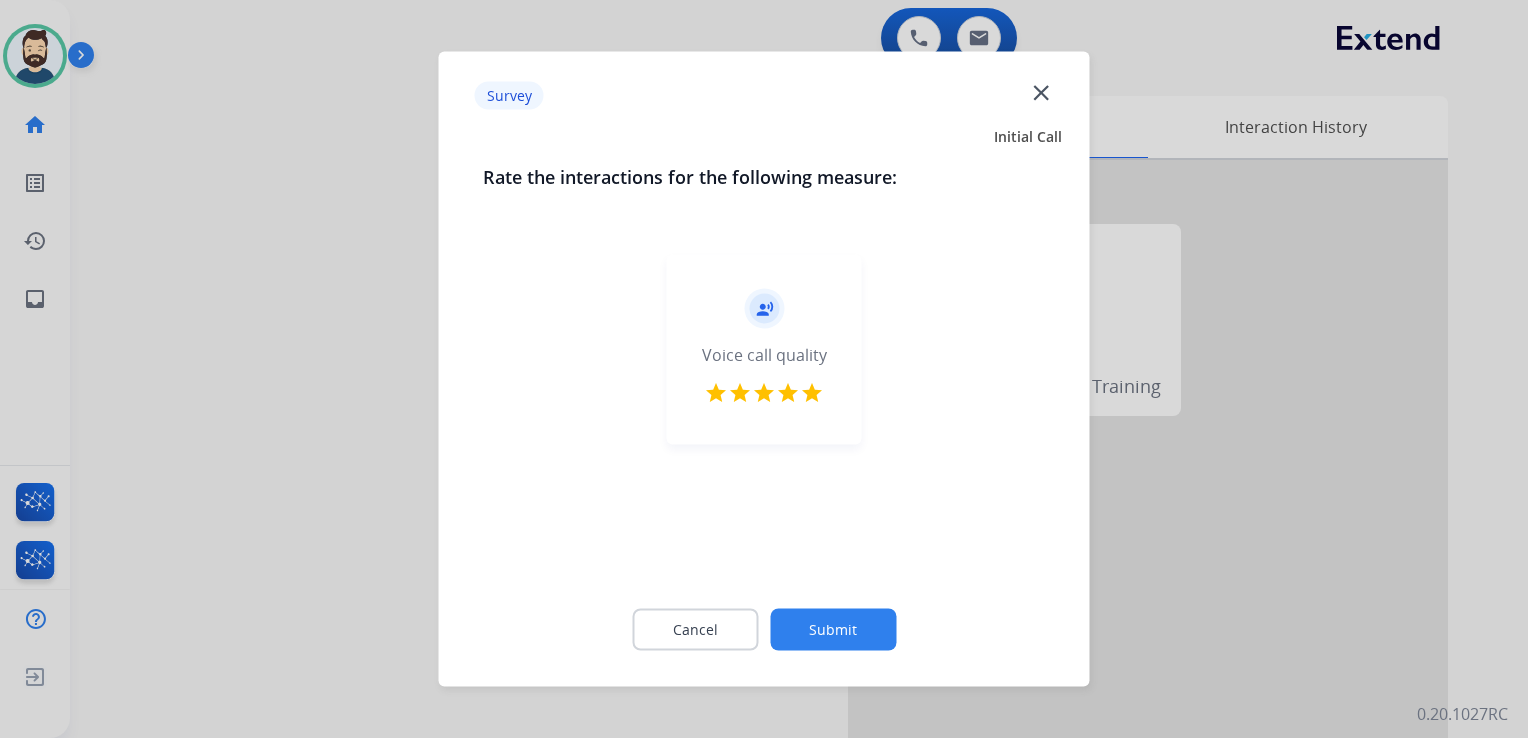 click on "Submit" 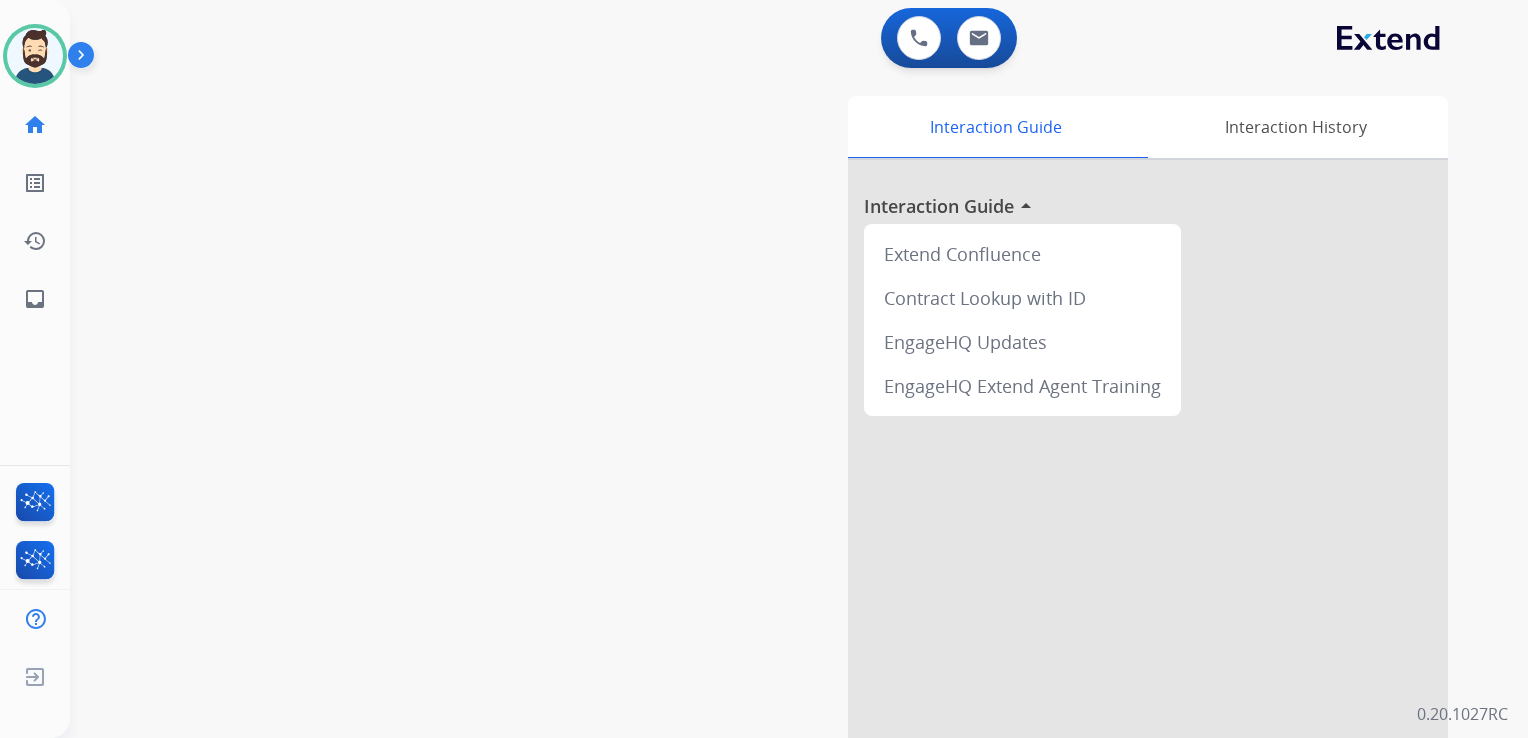 click on "swap_horiz Break voice bridge close_fullscreen Connect 3-Way Call merge_type Separate 3-Way Call  Interaction Guide   Interaction History  Interaction Guide arrow_drop_up  Extend Confluence   Contract Lookup with ID   EngageHQ Updates   EngageHQ Extend Agent Training" at bounding box center (775, 489) 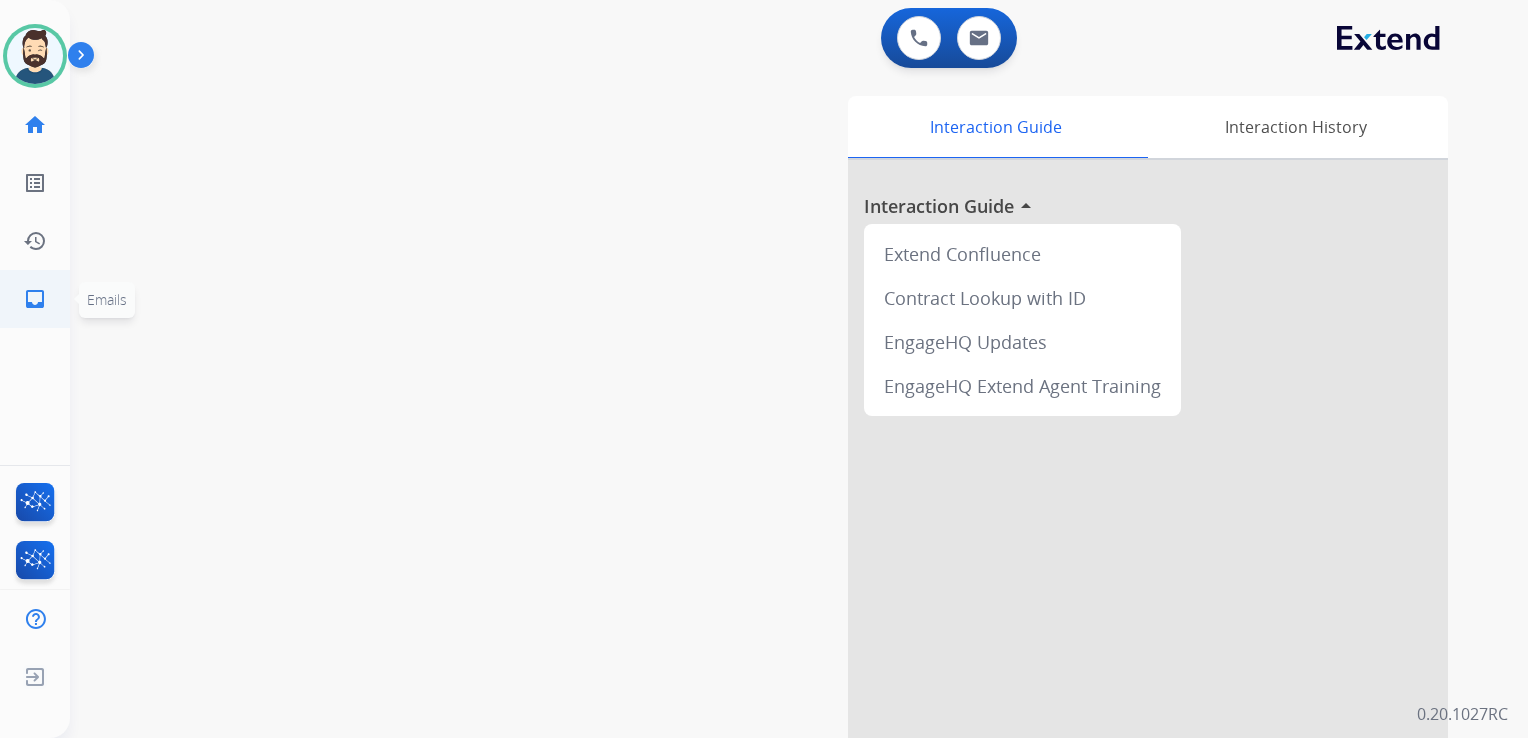 click on "inbox  Emails" 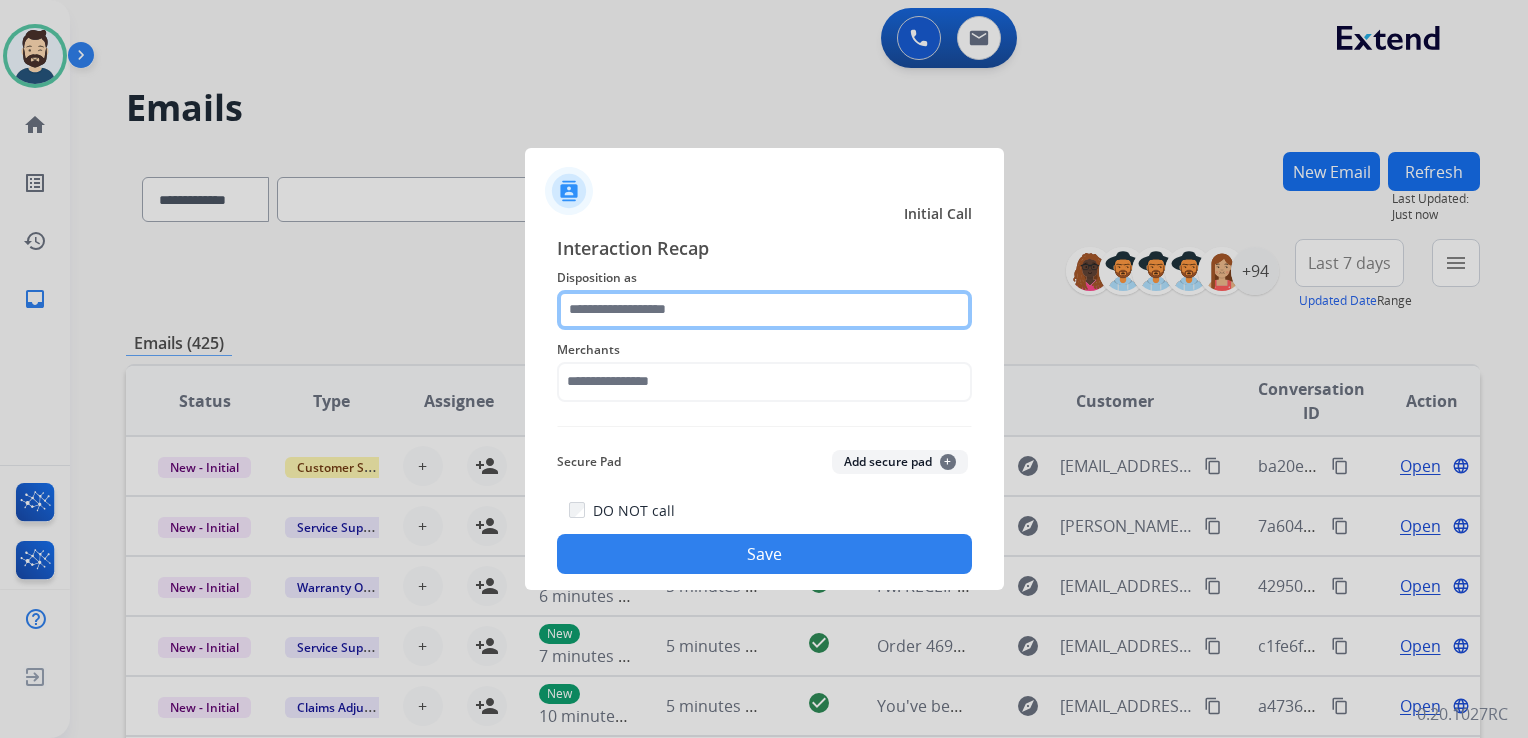 click 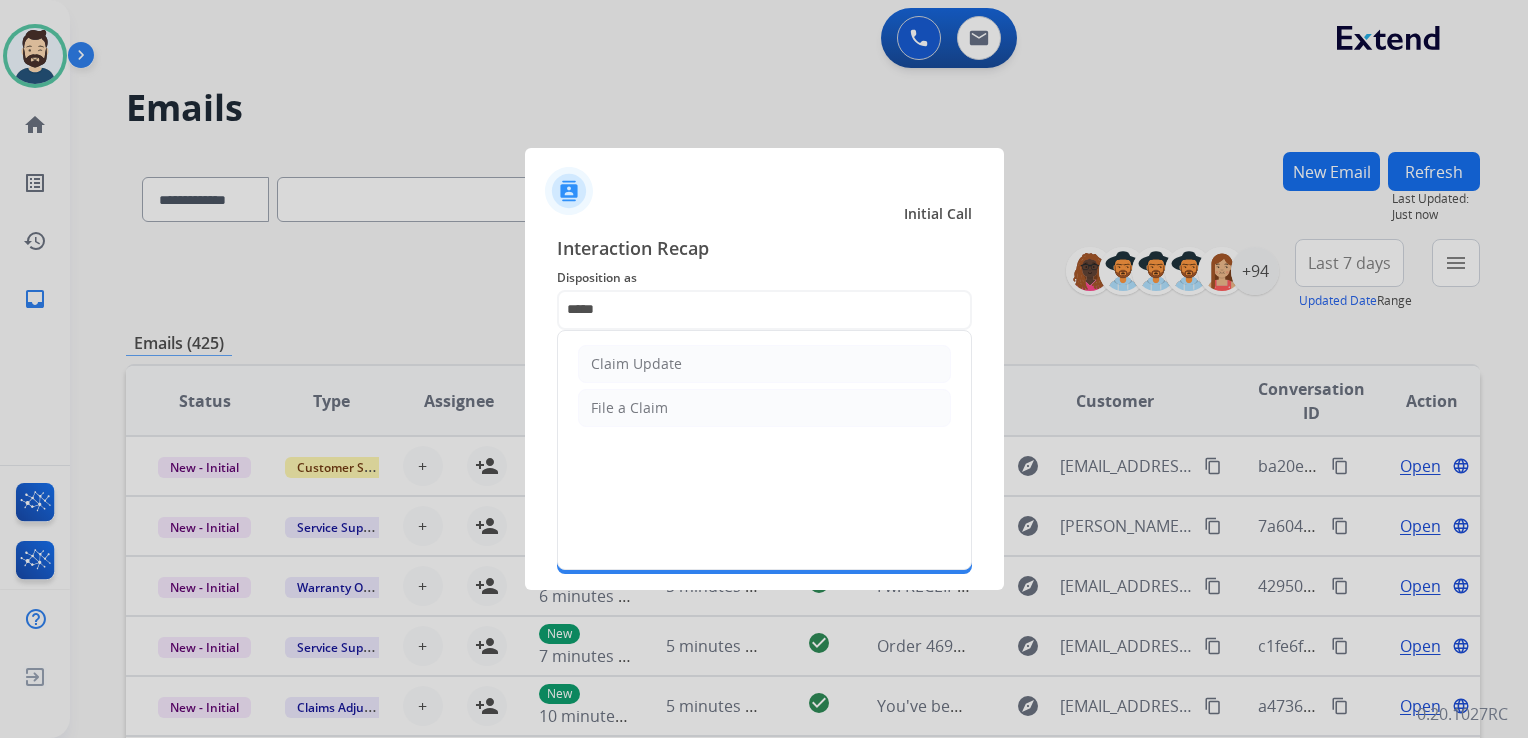 drag, startPoint x: 629, startPoint y: 358, endPoint x: 630, endPoint y: 382, distance: 24.020824 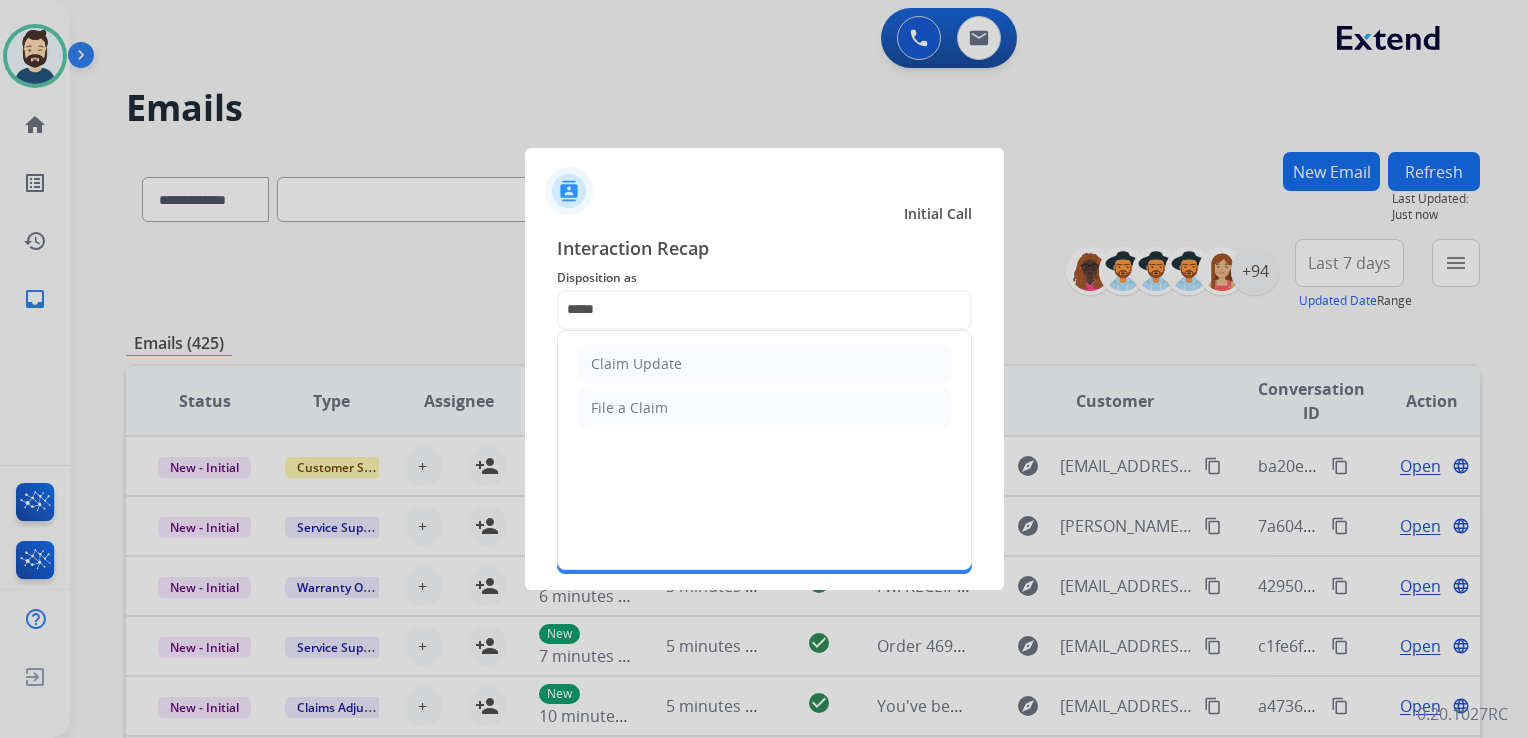 click on "Claim Update" 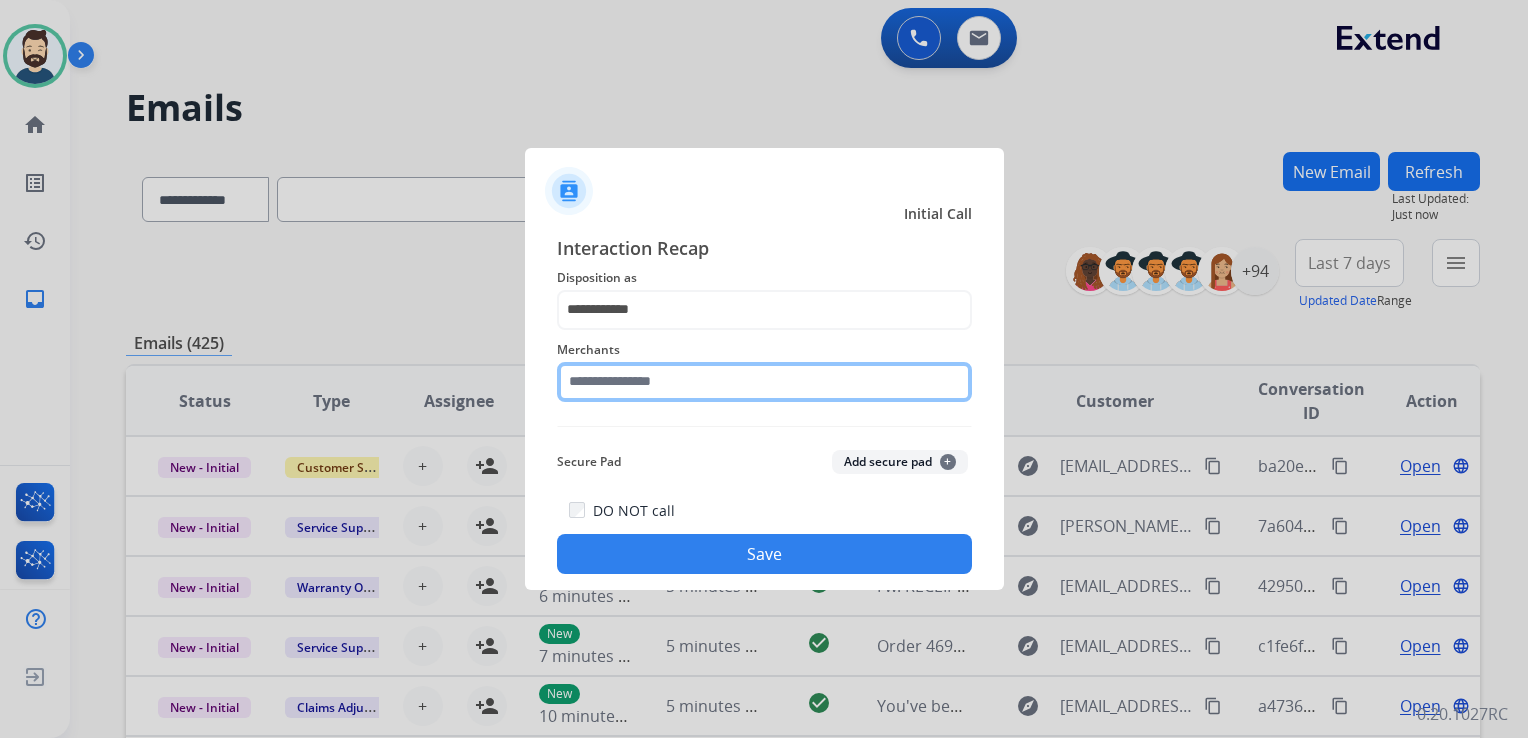 click 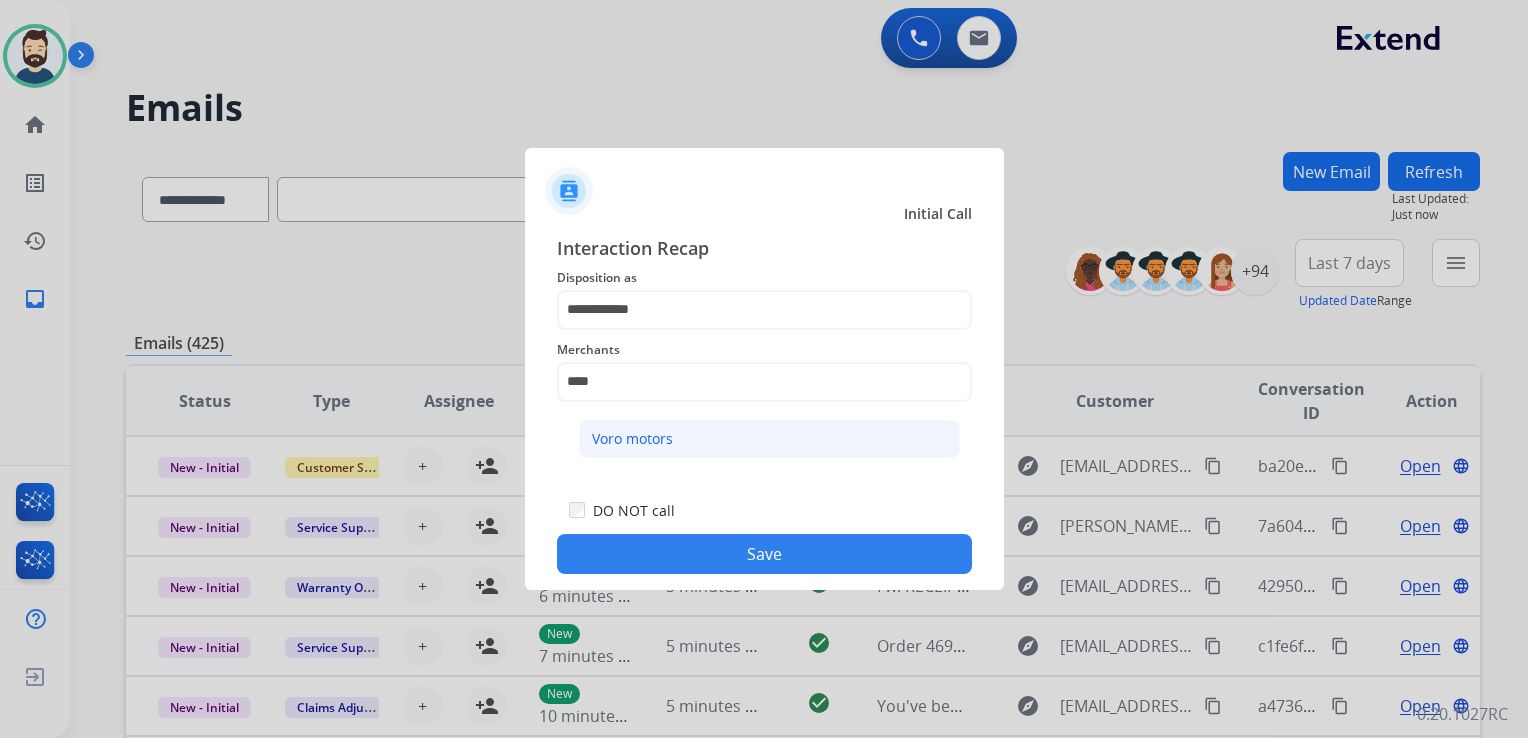 drag, startPoint x: 671, startPoint y: 442, endPoint x: 808, endPoint y: 486, distance: 143.89232 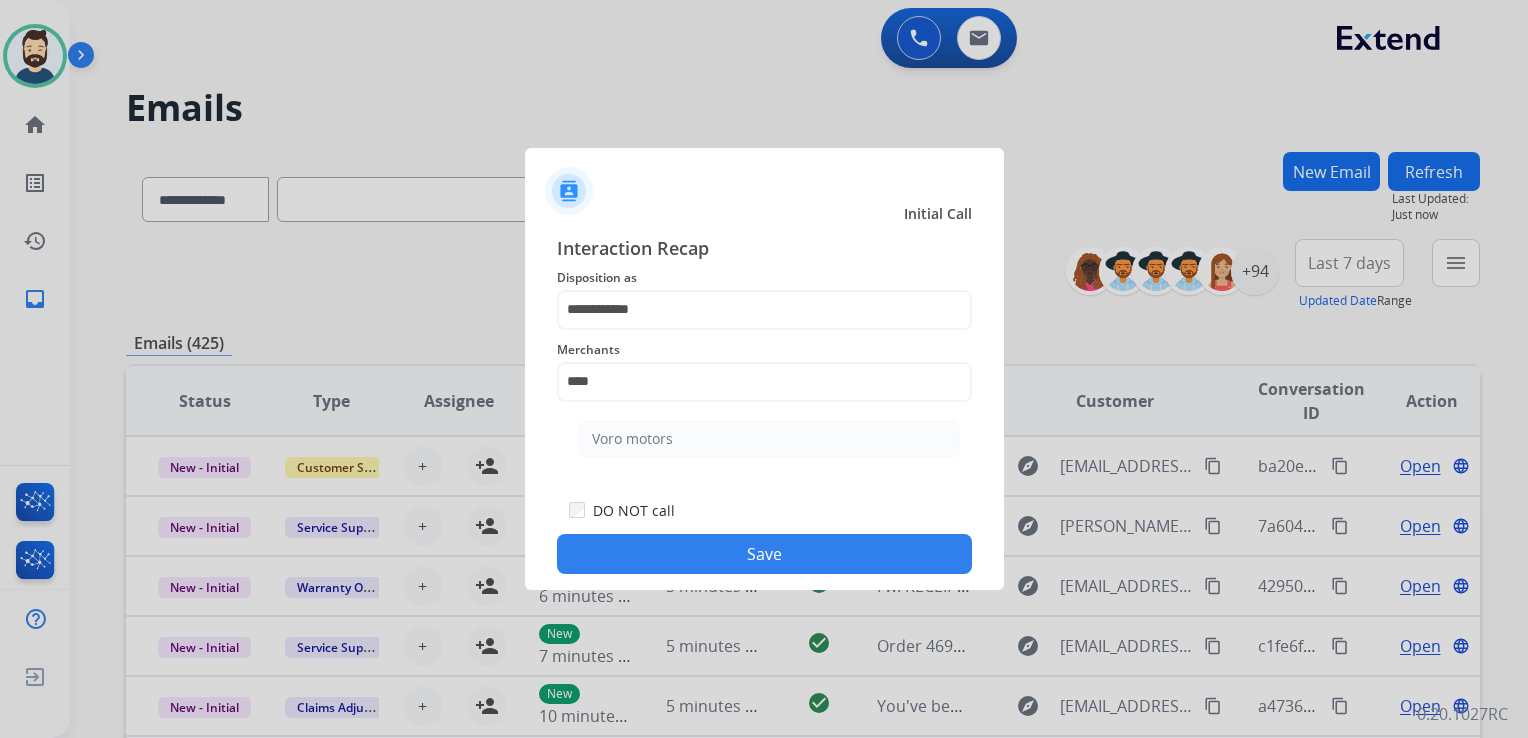click on "Voro motors" 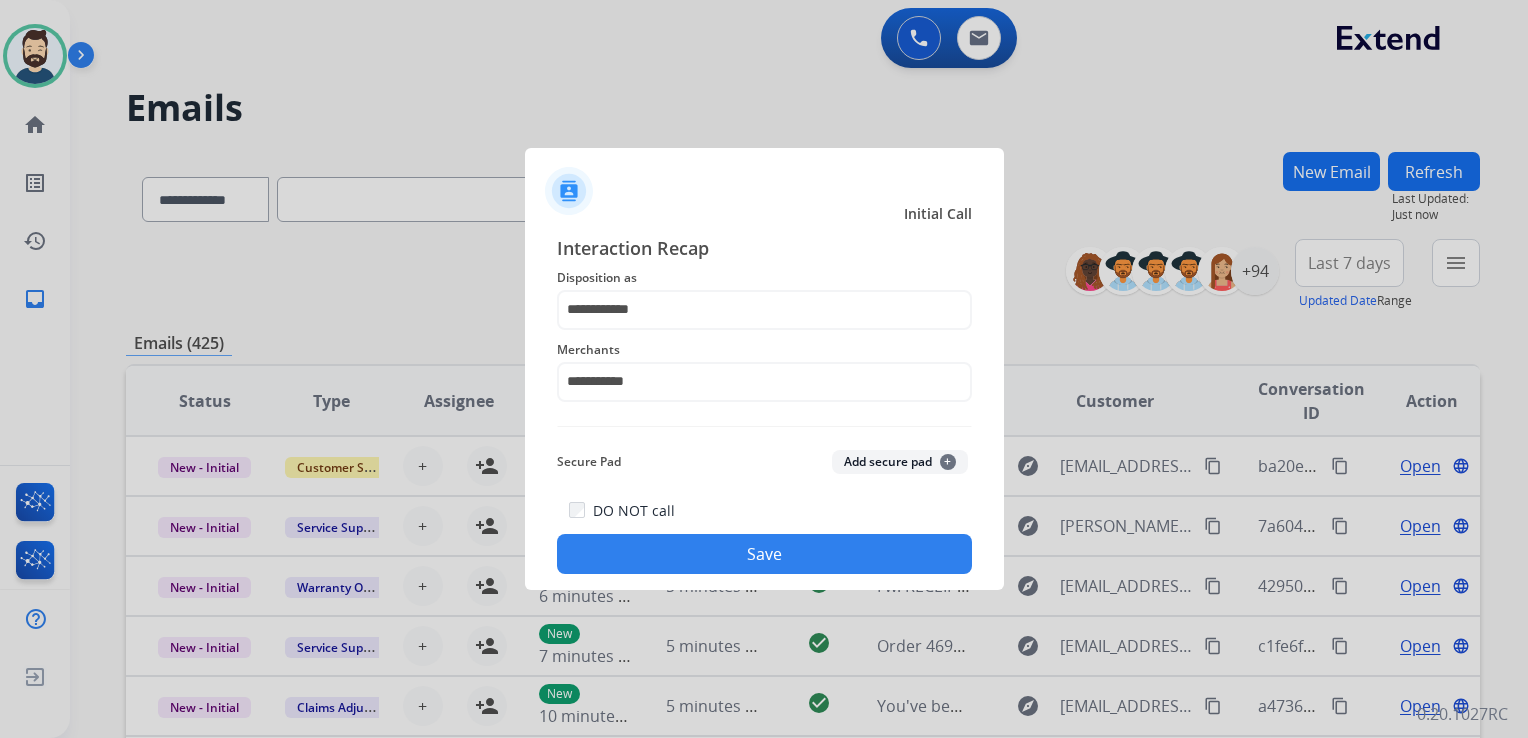 click on "Save" 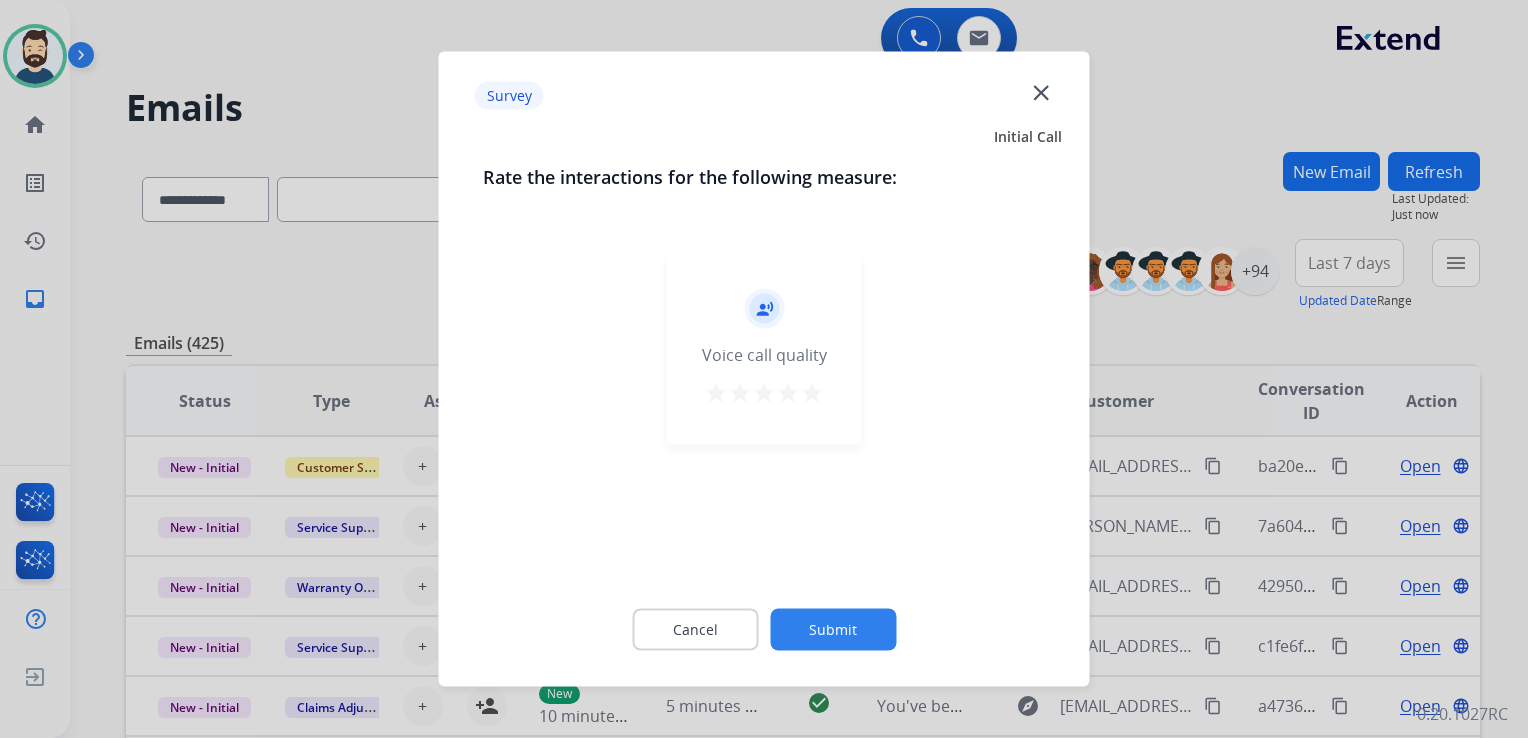drag, startPoint x: 813, startPoint y: 385, endPoint x: 812, endPoint y: 414, distance: 29.017237 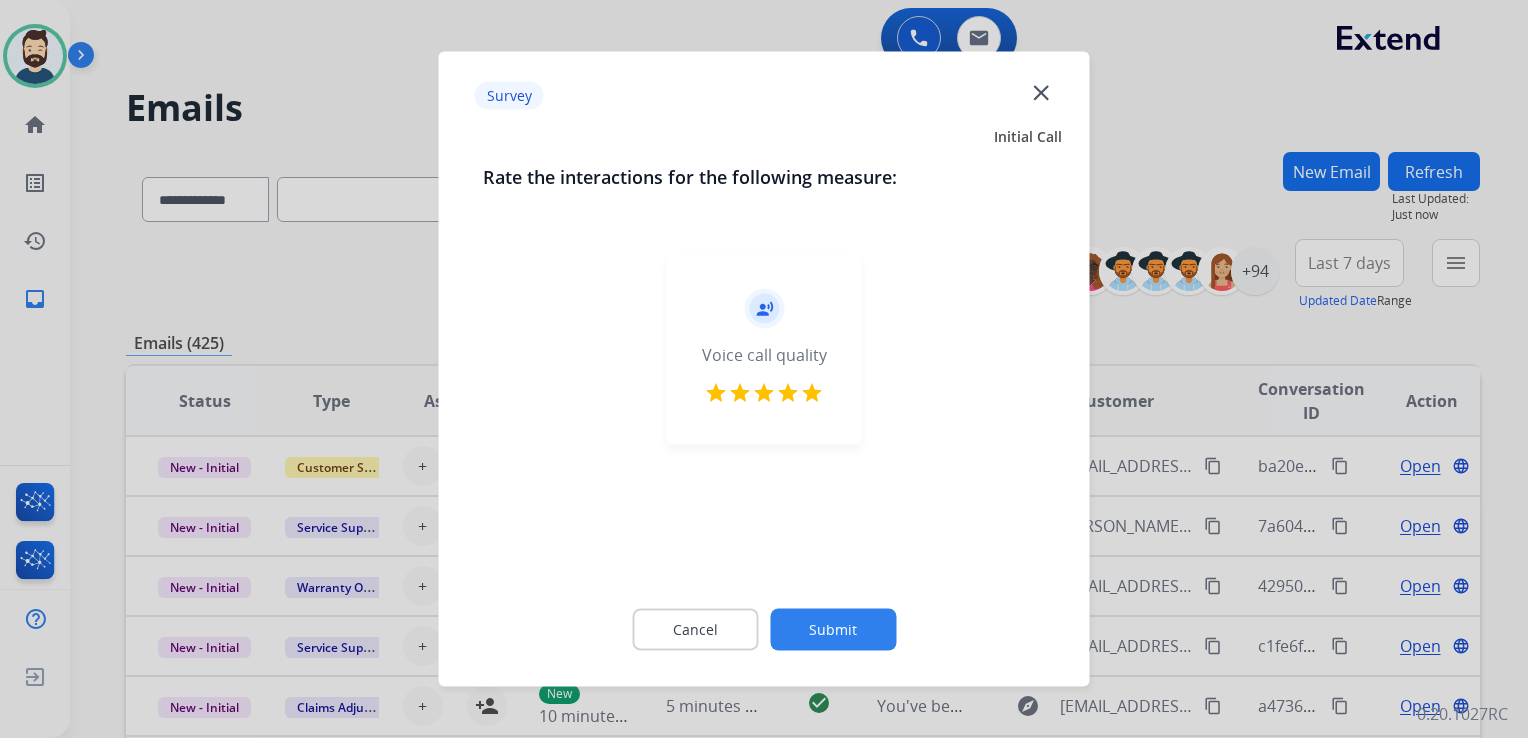 click on "Submit" 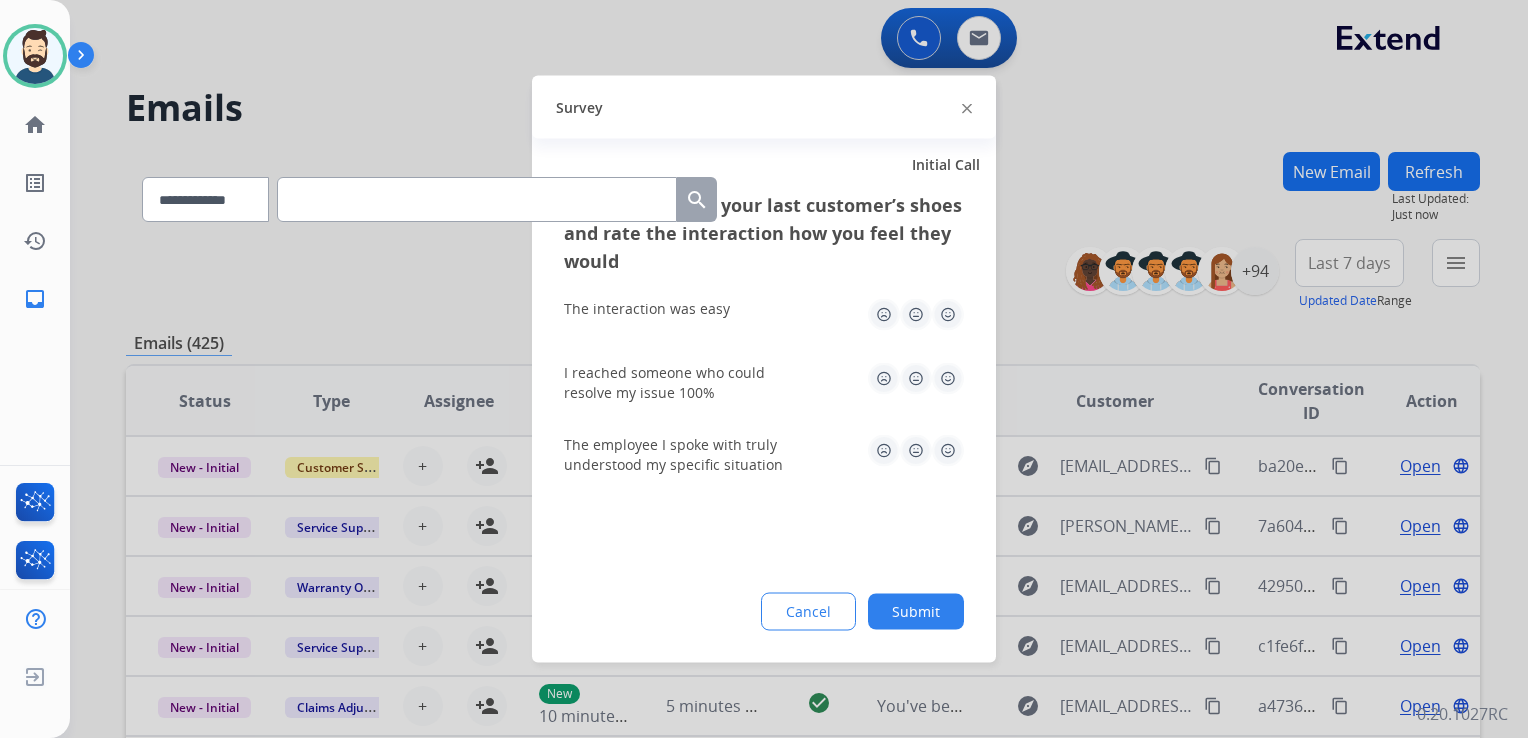 click 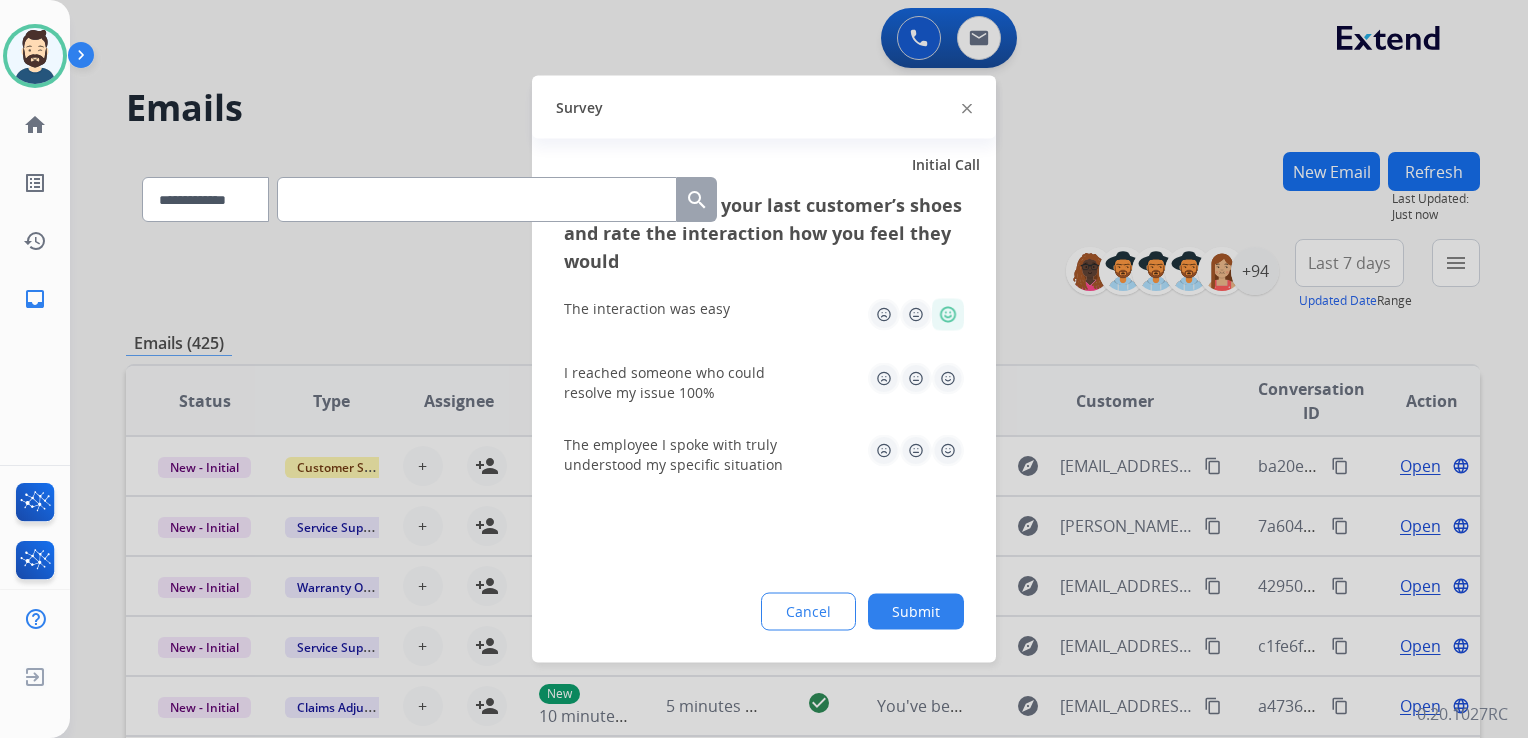 click 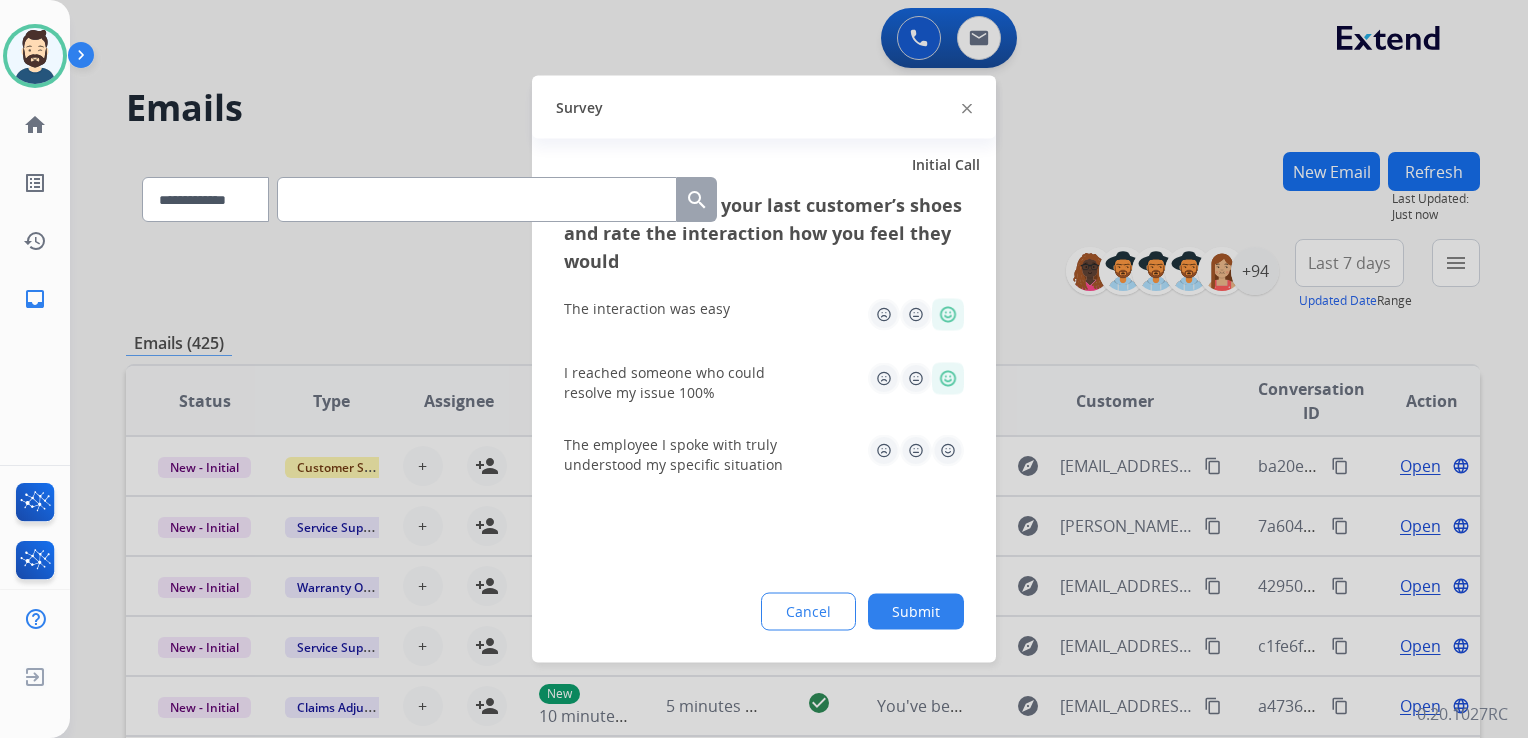 click 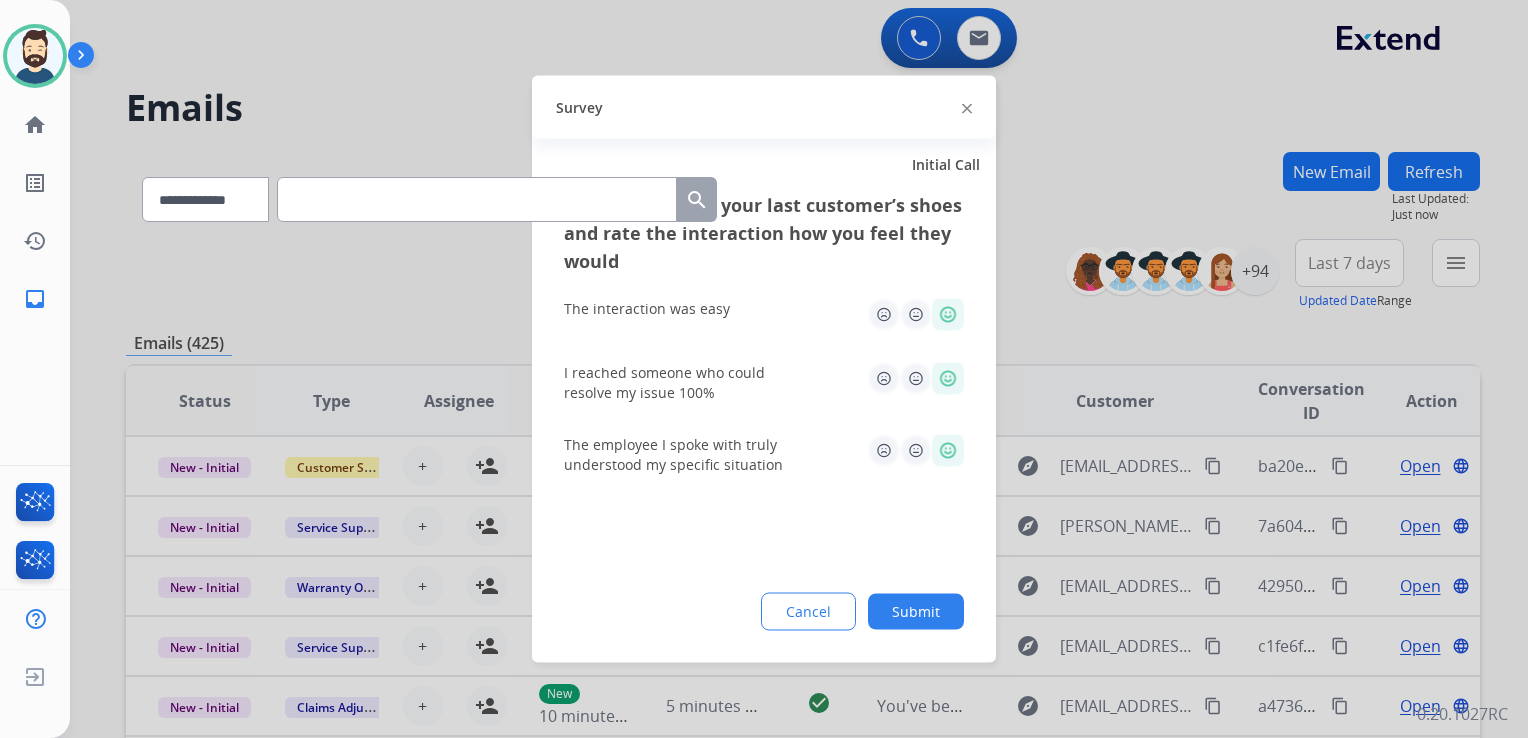 click on "Submit" 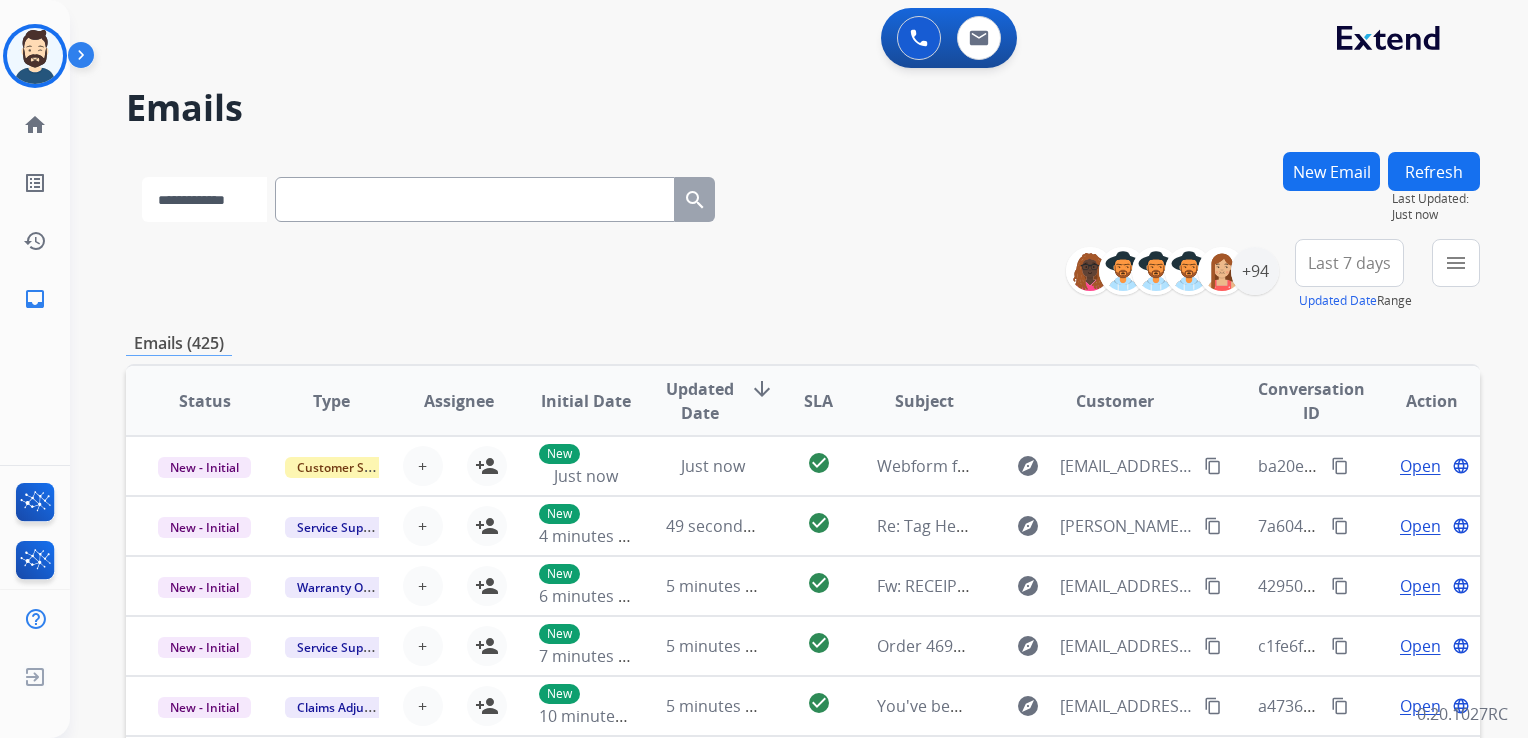 click on "**********" at bounding box center [204, 199] 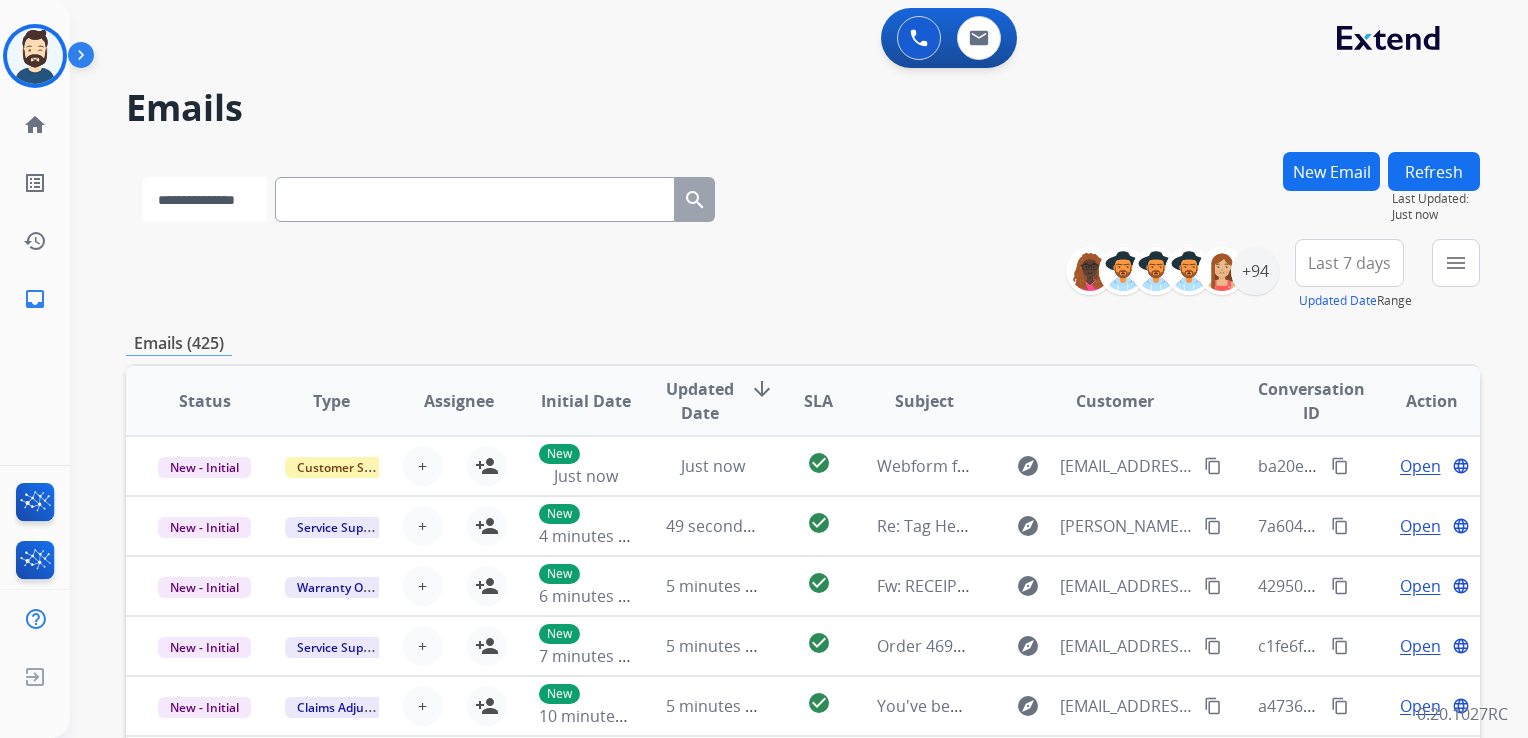 click on "**********" at bounding box center [204, 199] 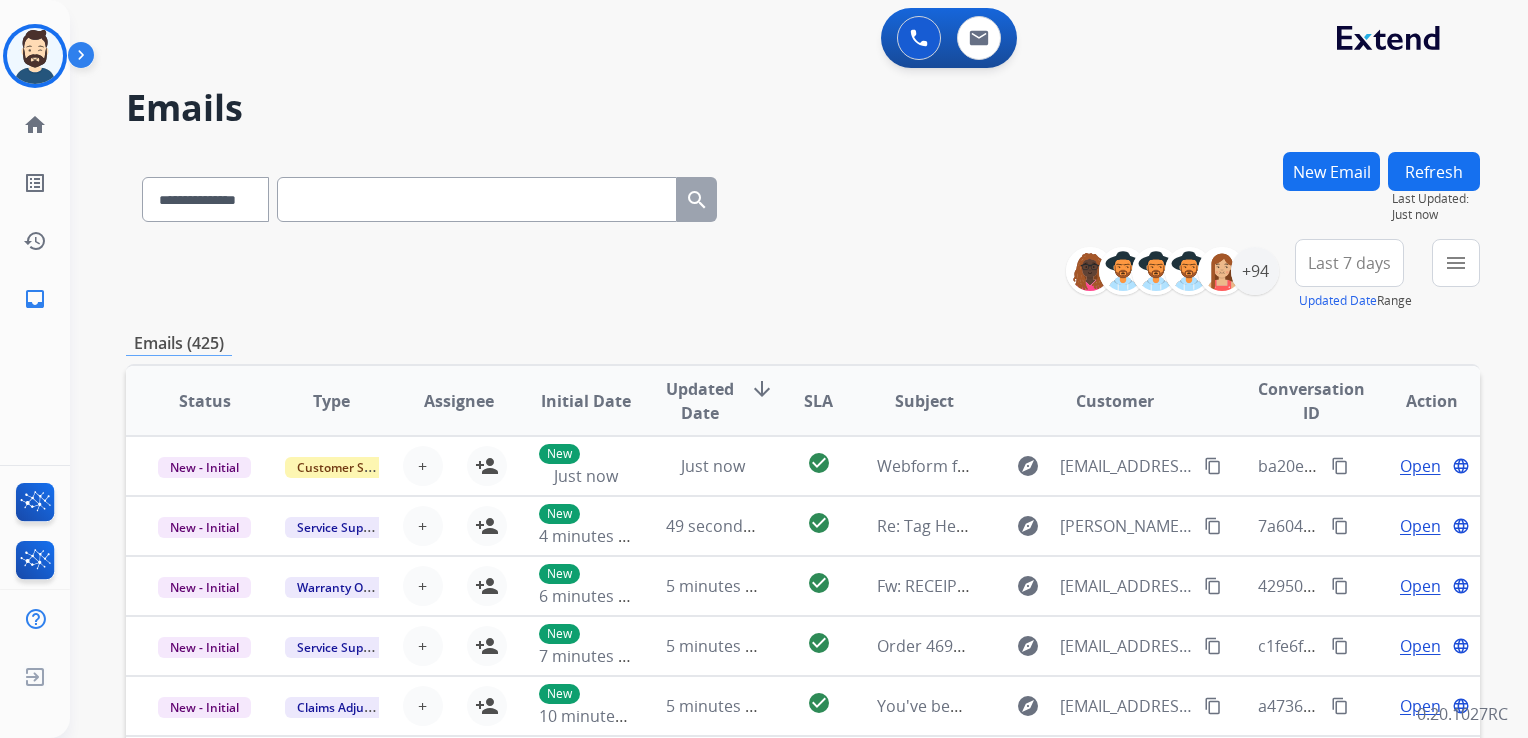 click at bounding box center (477, 199) 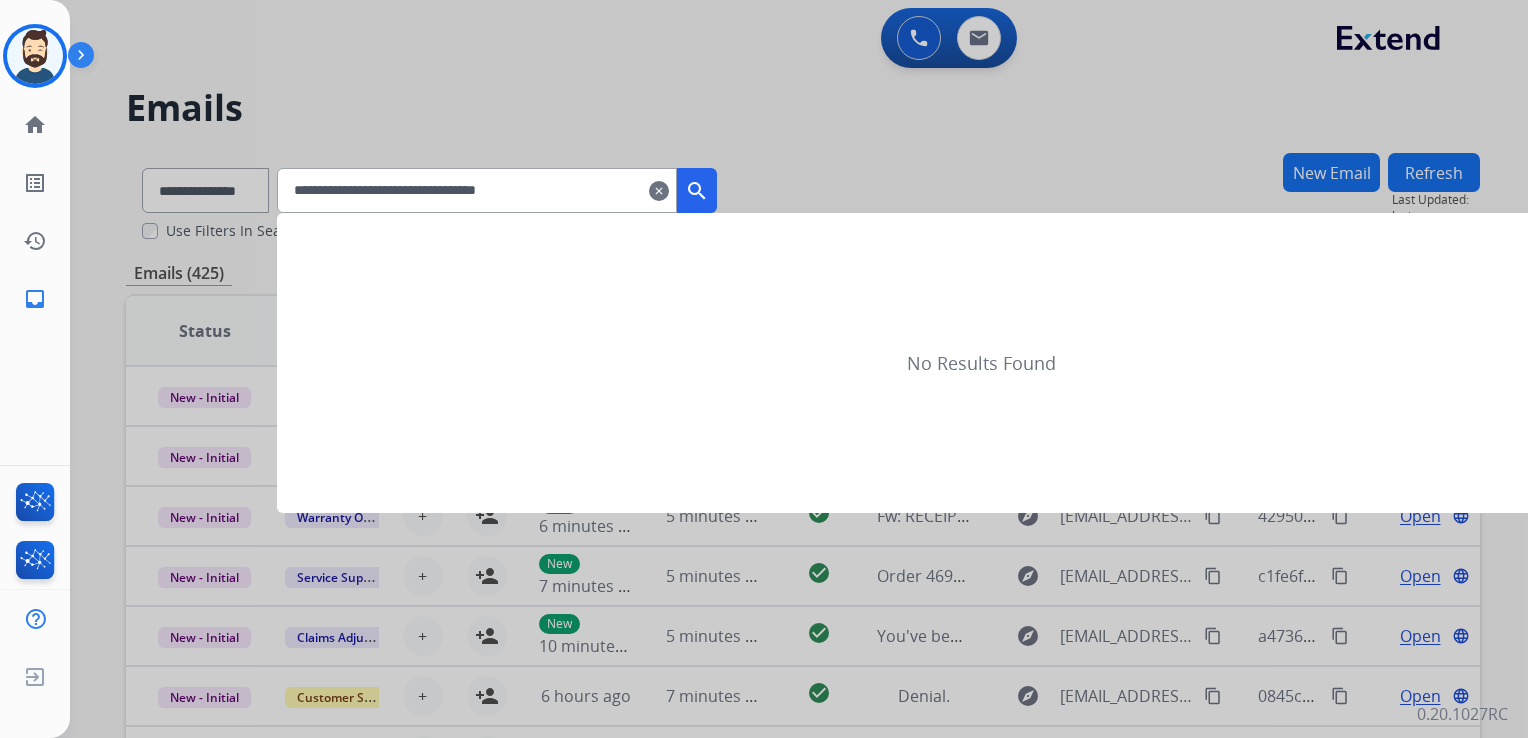 type on "**********" 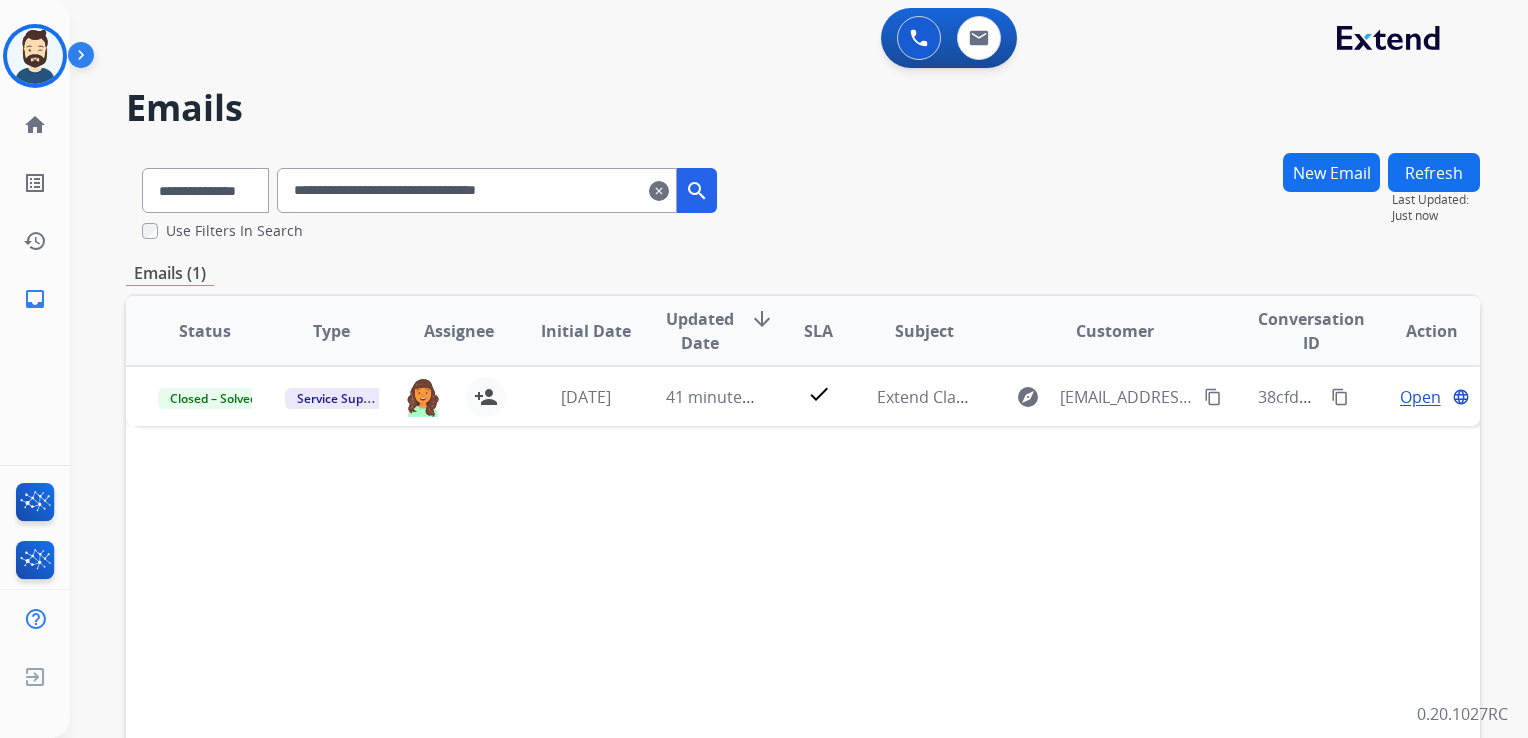 click on "Status Type Assignee Initial Date Updated Date arrow_downward SLA Subject Customer Conversation ID Action Closed – Solved Service Support halie@extend.com person_add Assign to Me 3 weeks ago 41 minutes ago check  Extend Claim - Valentin Jaquez - Claim ID: 1d0e8e8b-d3e0-4cb2-b24a-7527fdc6b324  explore BOLTSCOOTERS@GMAIL.COM content_copy  38cfd534-fec2-4004-ac59-95f00d93802d  content_copy Open language" at bounding box center [803, 629] 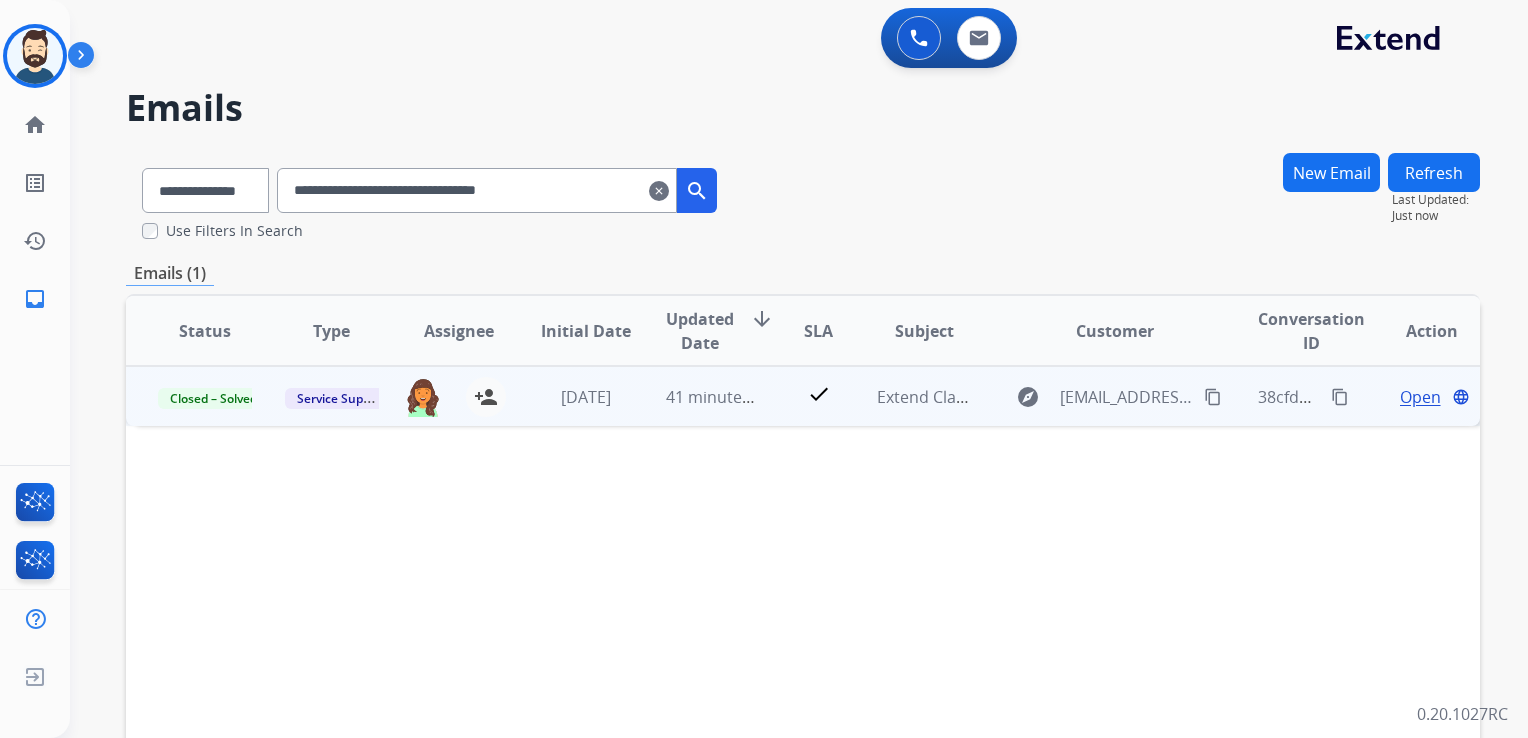 click on "41 minutes ago" at bounding box center [697, 396] 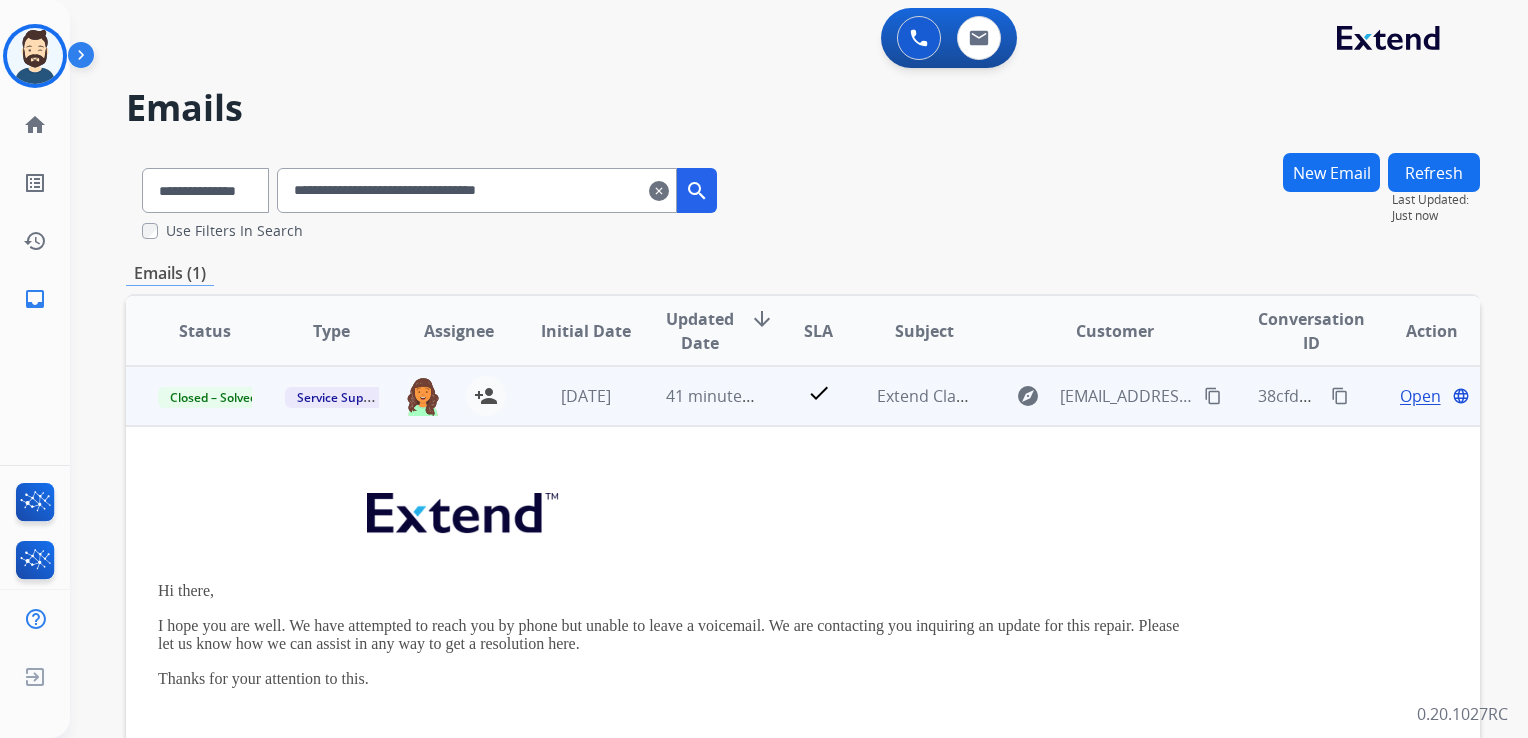 click on "Open" at bounding box center [1420, 396] 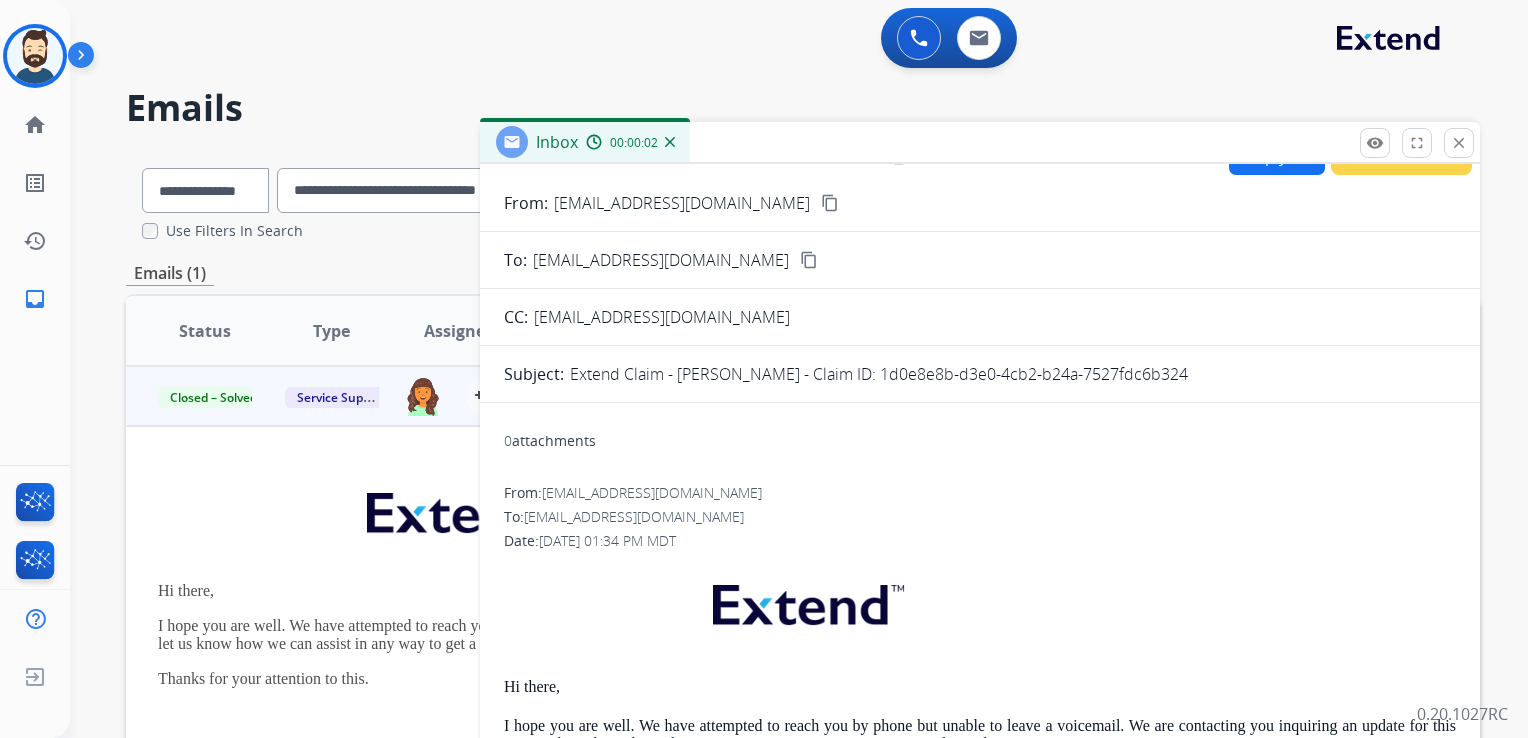 scroll, scrollTop: 0, scrollLeft: 0, axis: both 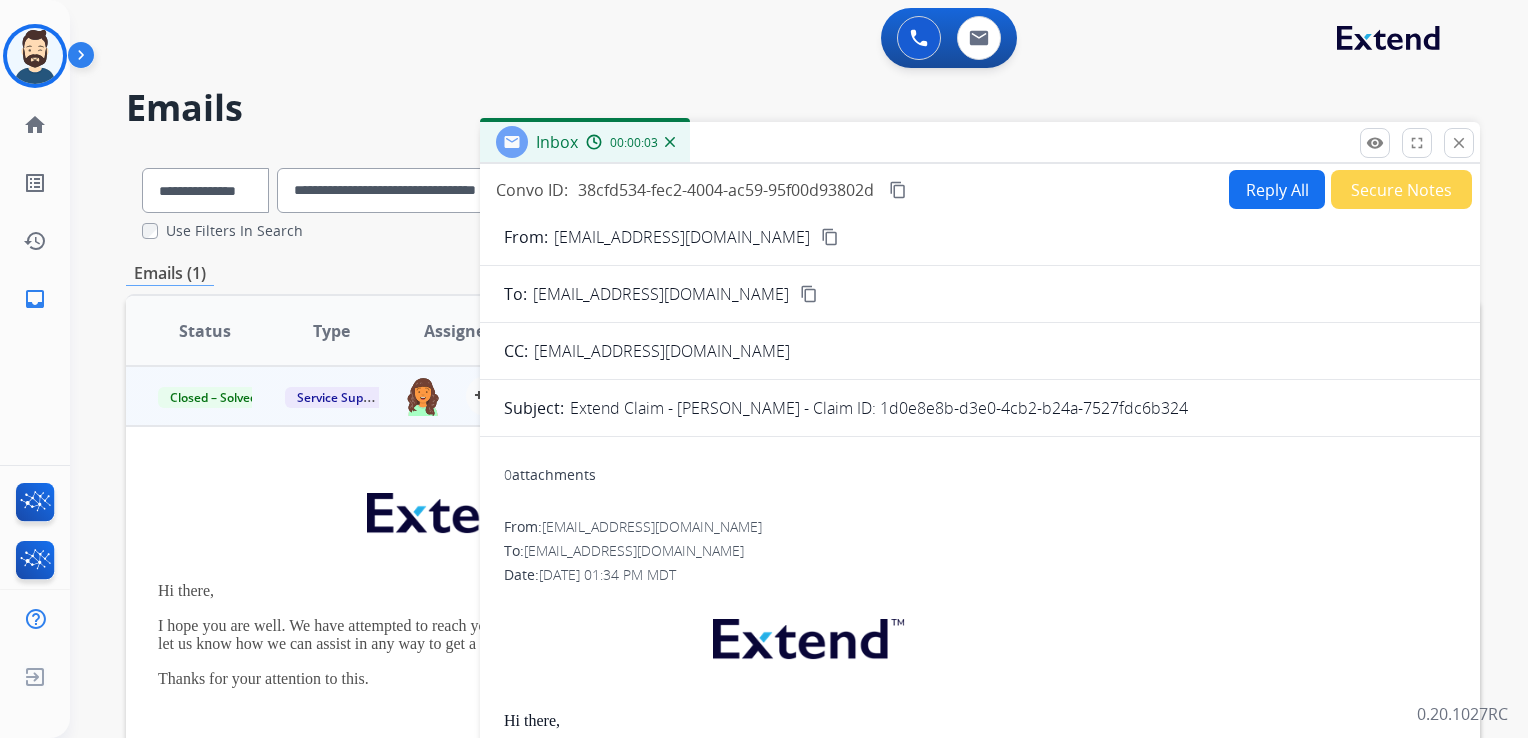 click on "Reply All" at bounding box center [1277, 189] 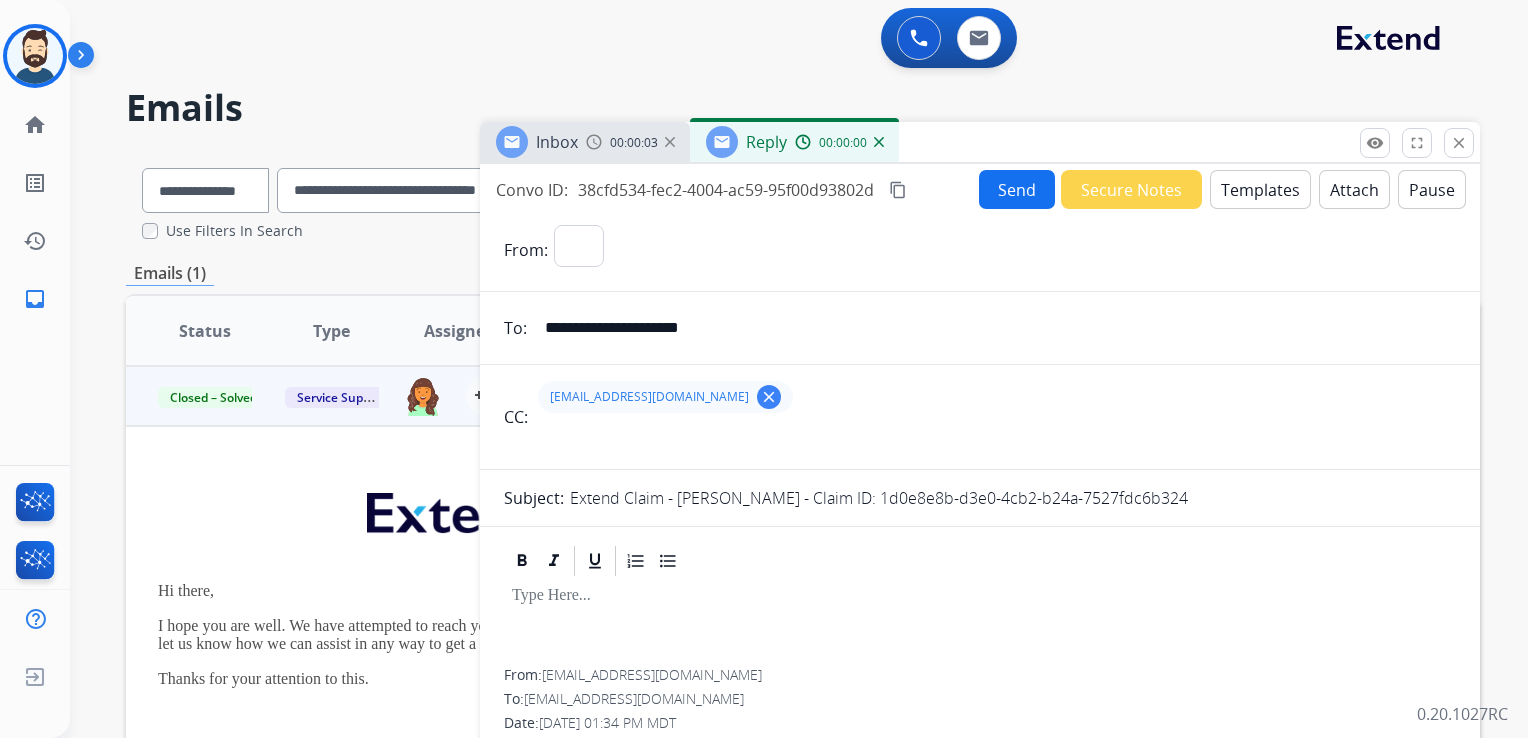 click on "Templates" at bounding box center (1260, 189) 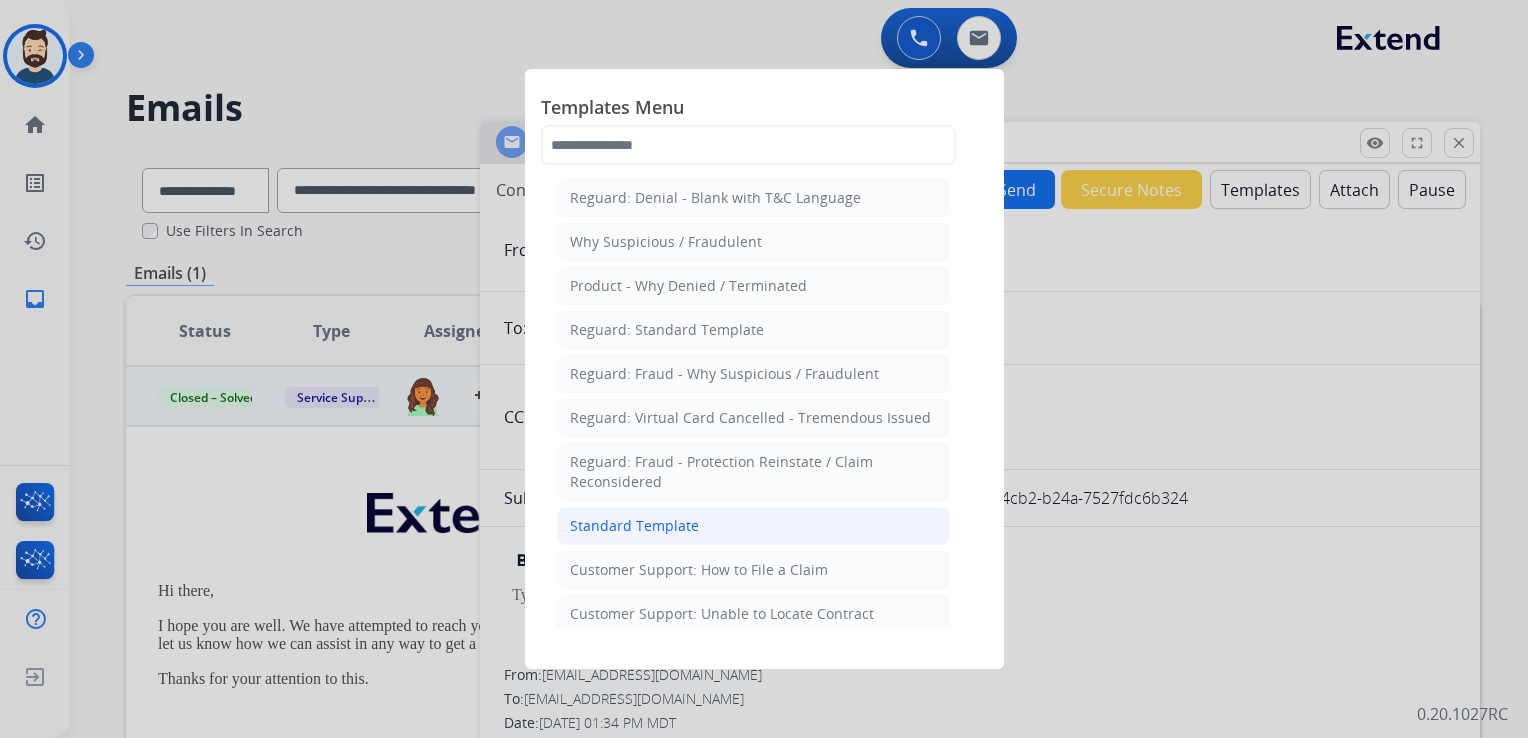 click on "Standard Template" 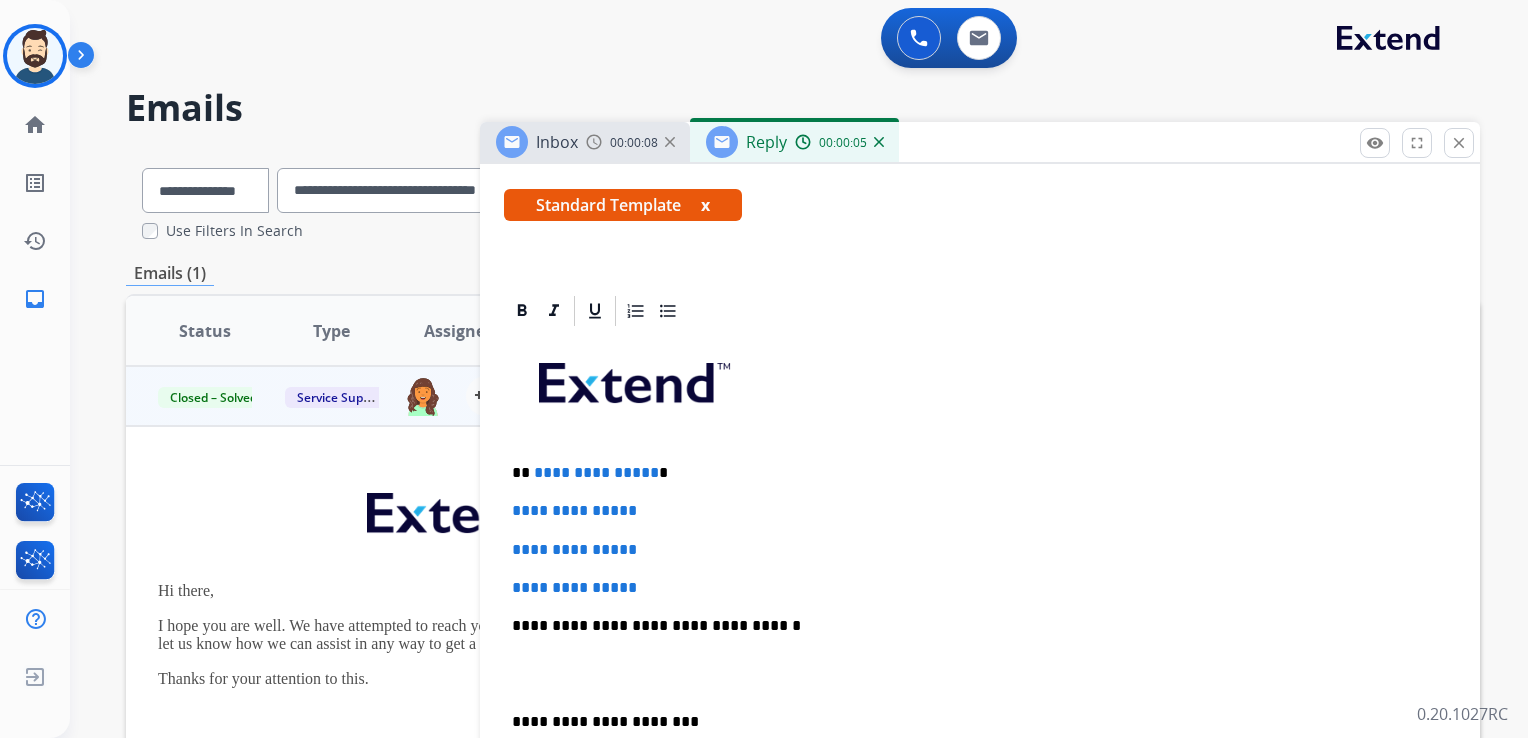 scroll, scrollTop: 500, scrollLeft: 0, axis: vertical 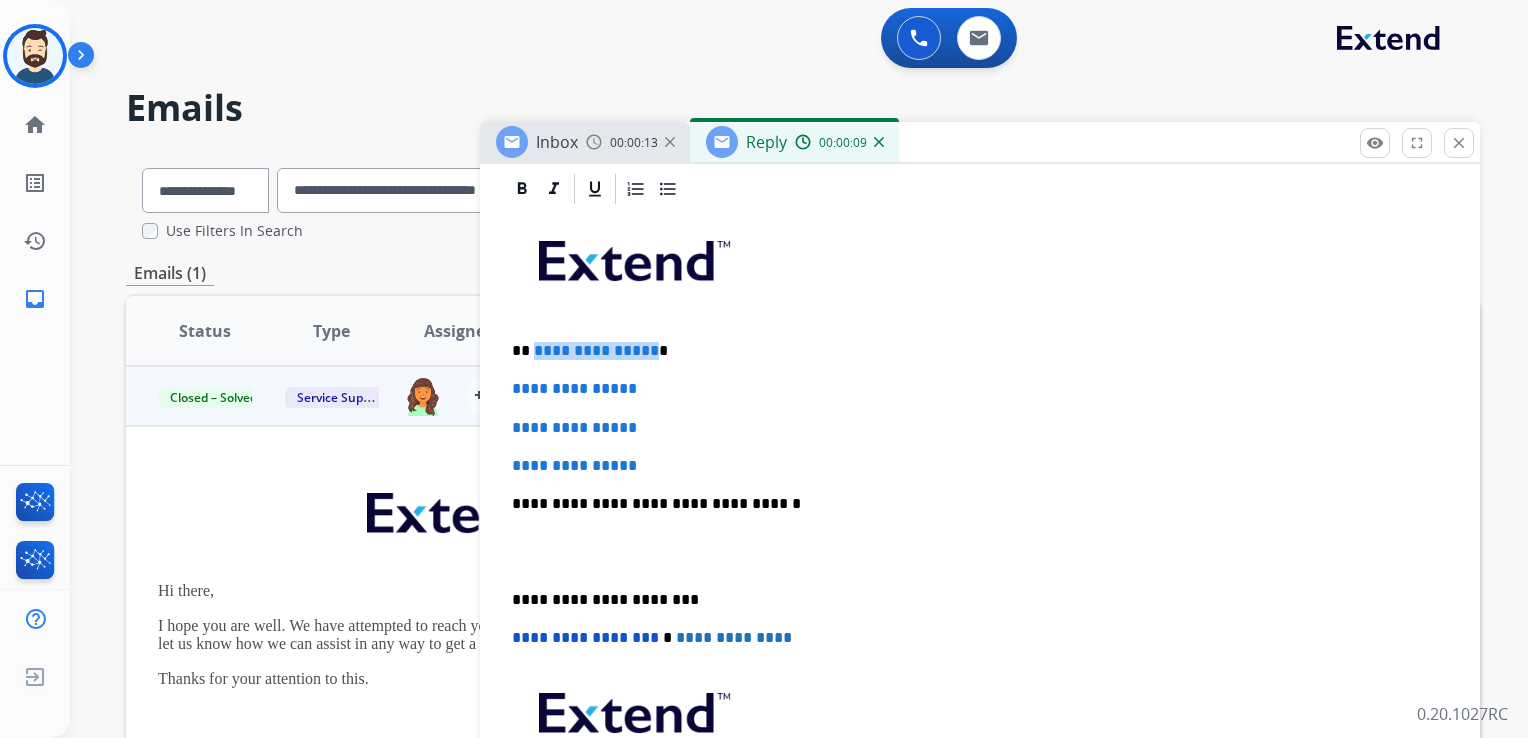 drag, startPoint x: 532, startPoint y: 351, endPoint x: 648, endPoint y: 354, distance: 116.03879 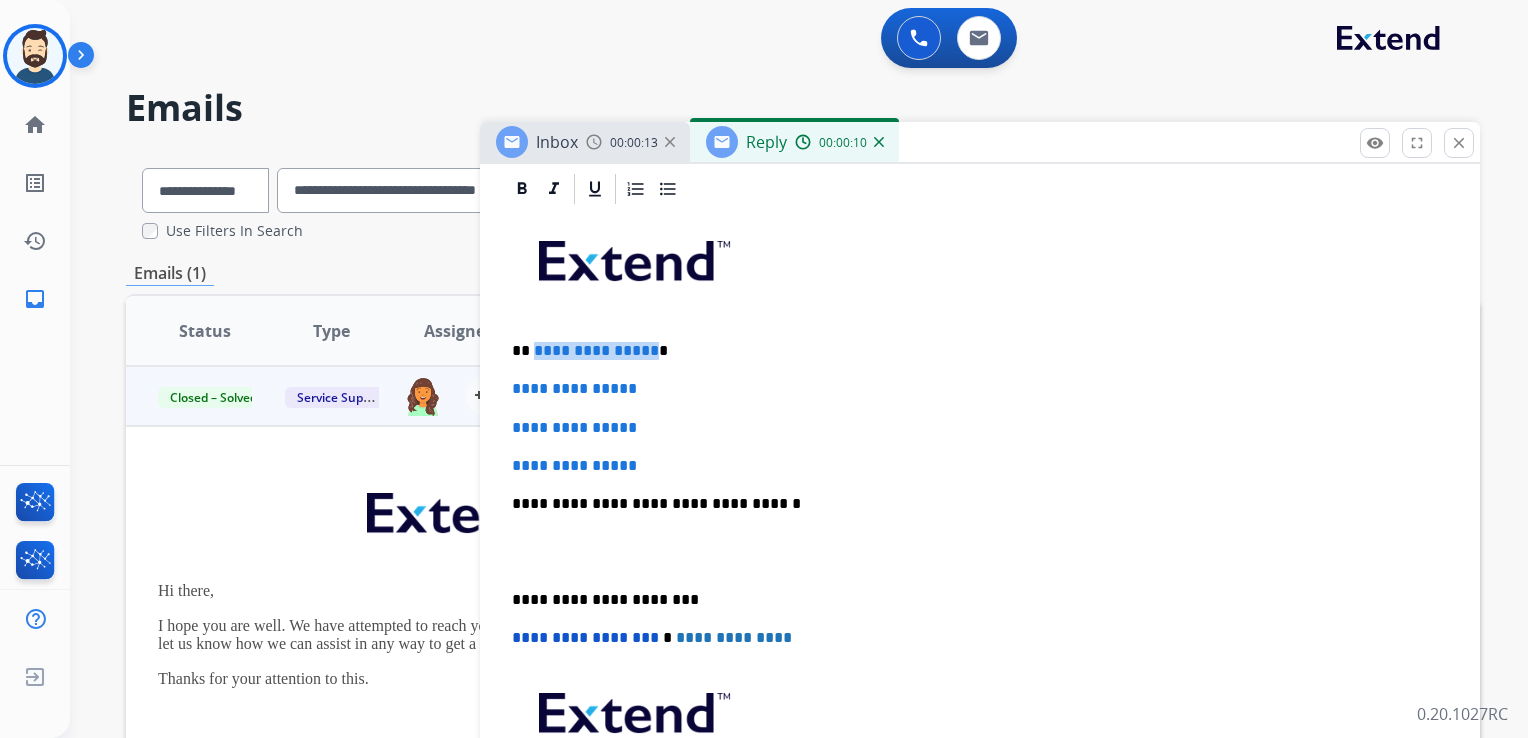 type 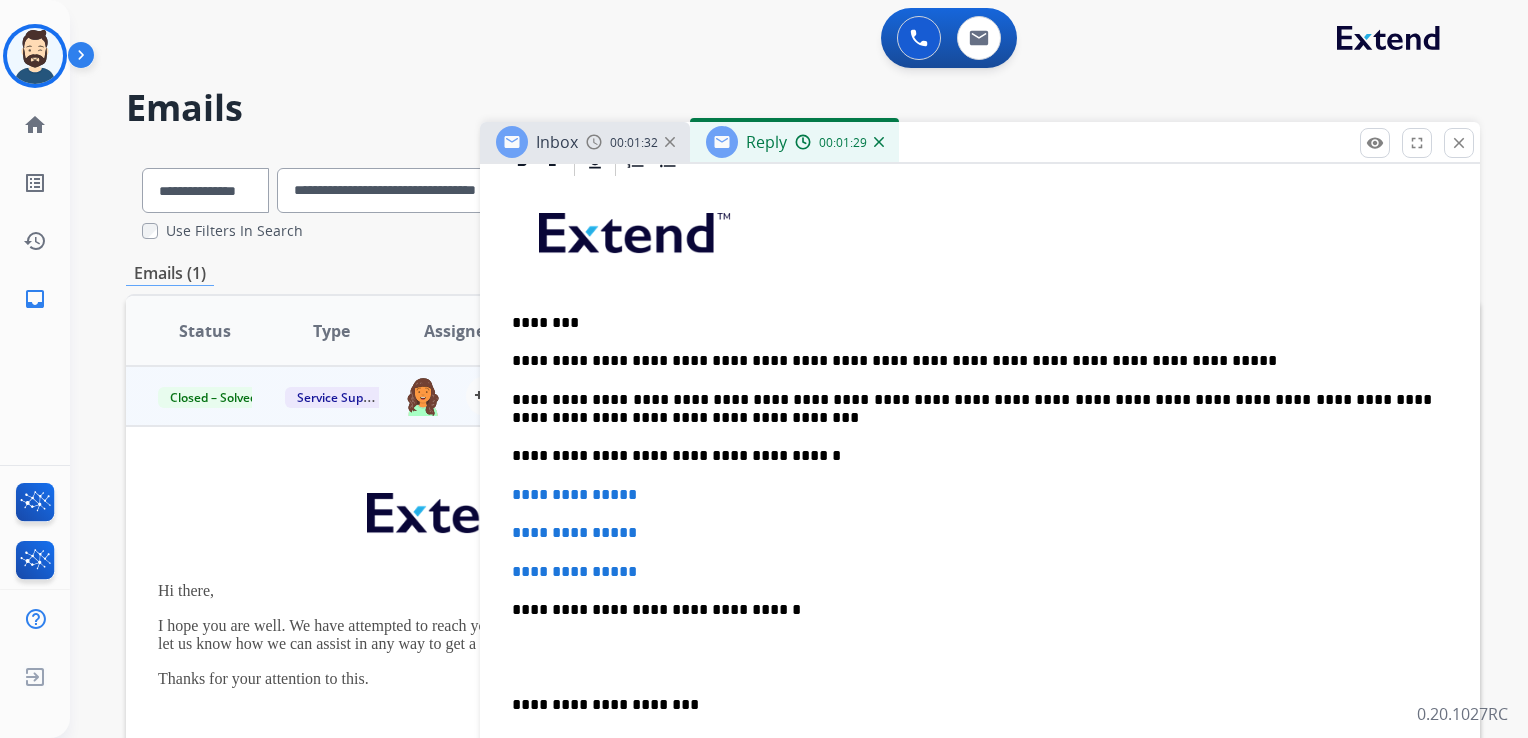 scroll, scrollTop: 576, scrollLeft: 0, axis: vertical 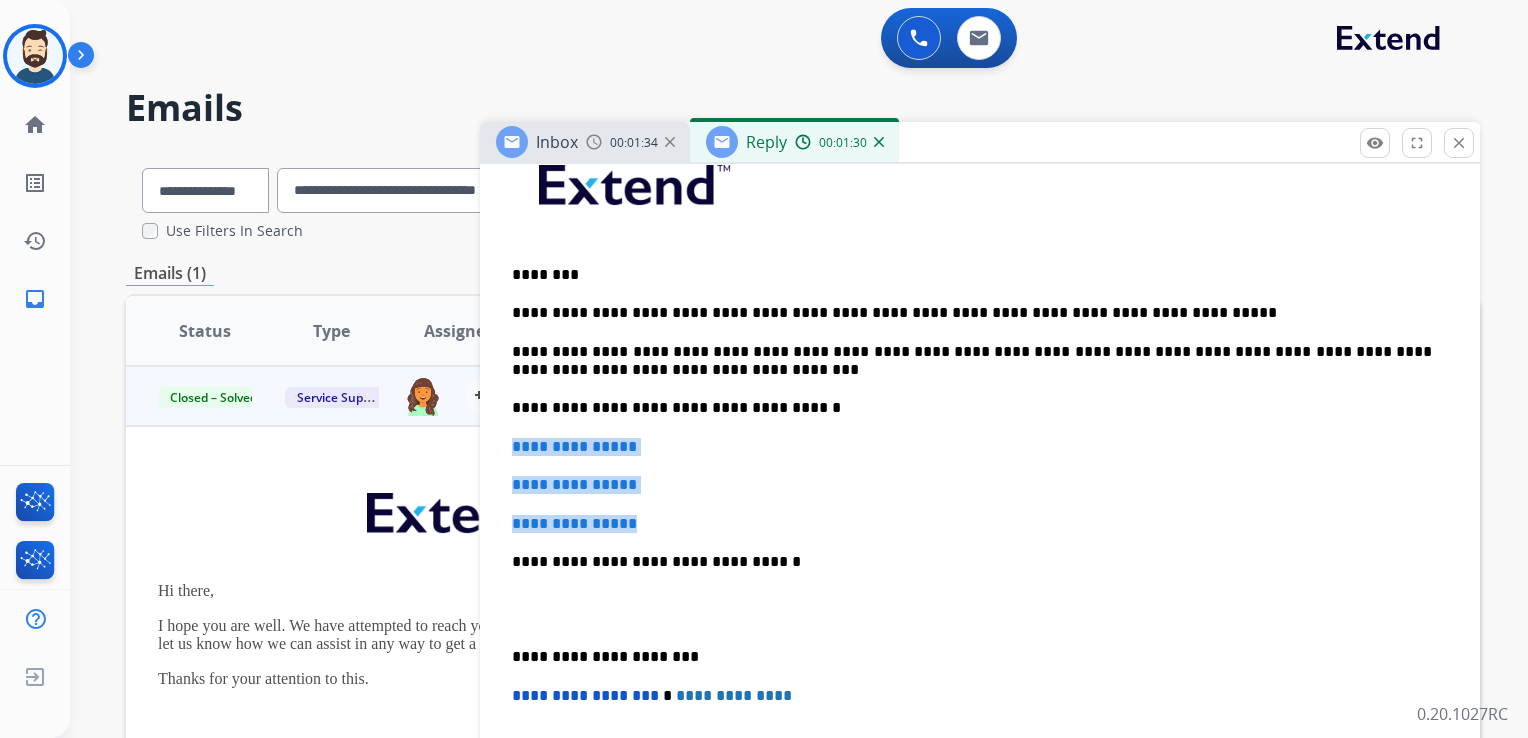 drag, startPoint x: 511, startPoint y: 445, endPoint x: 673, endPoint y: 510, distance: 174.55371 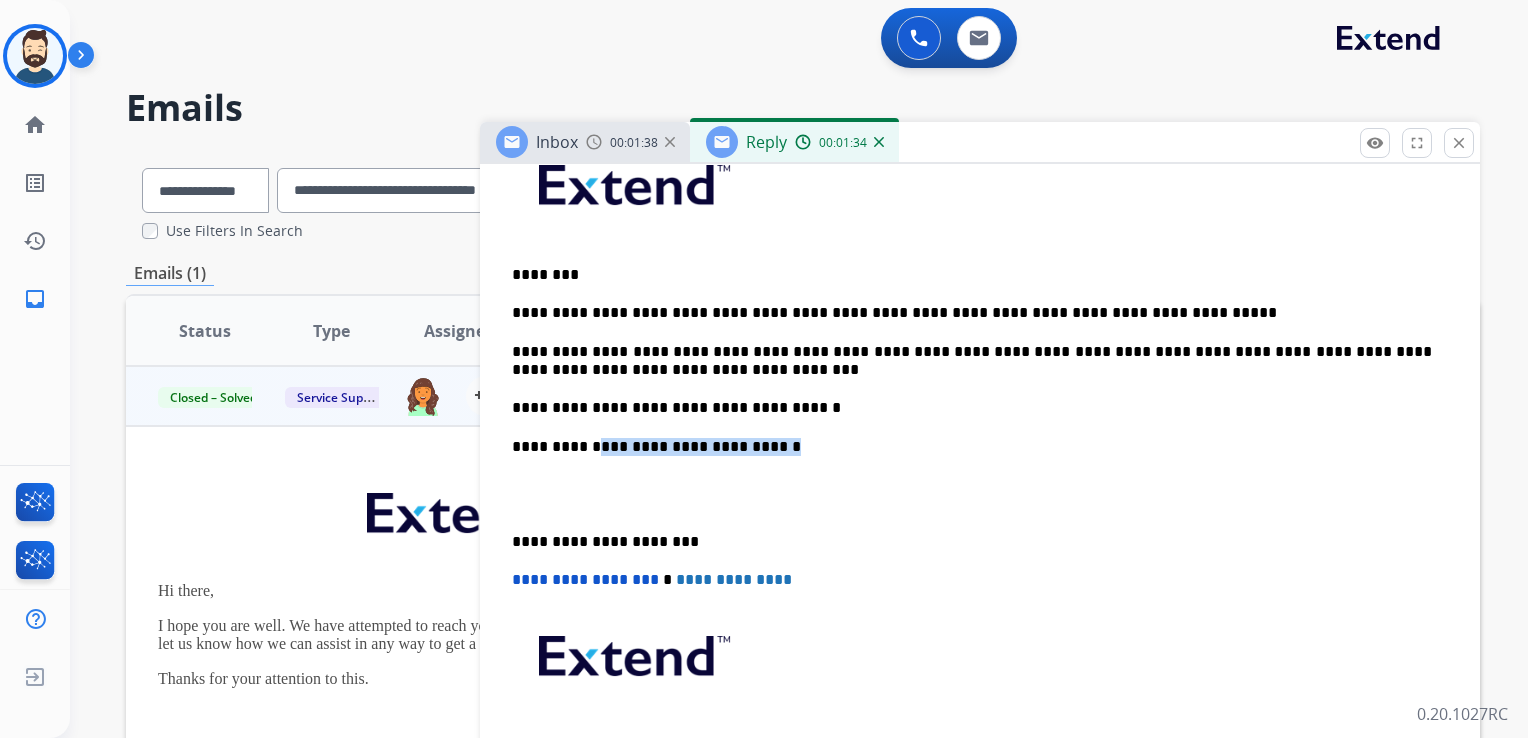drag, startPoint x: 584, startPoint y: 445, endPoint x: 766, endPoint y: 448, distance: 182.02472 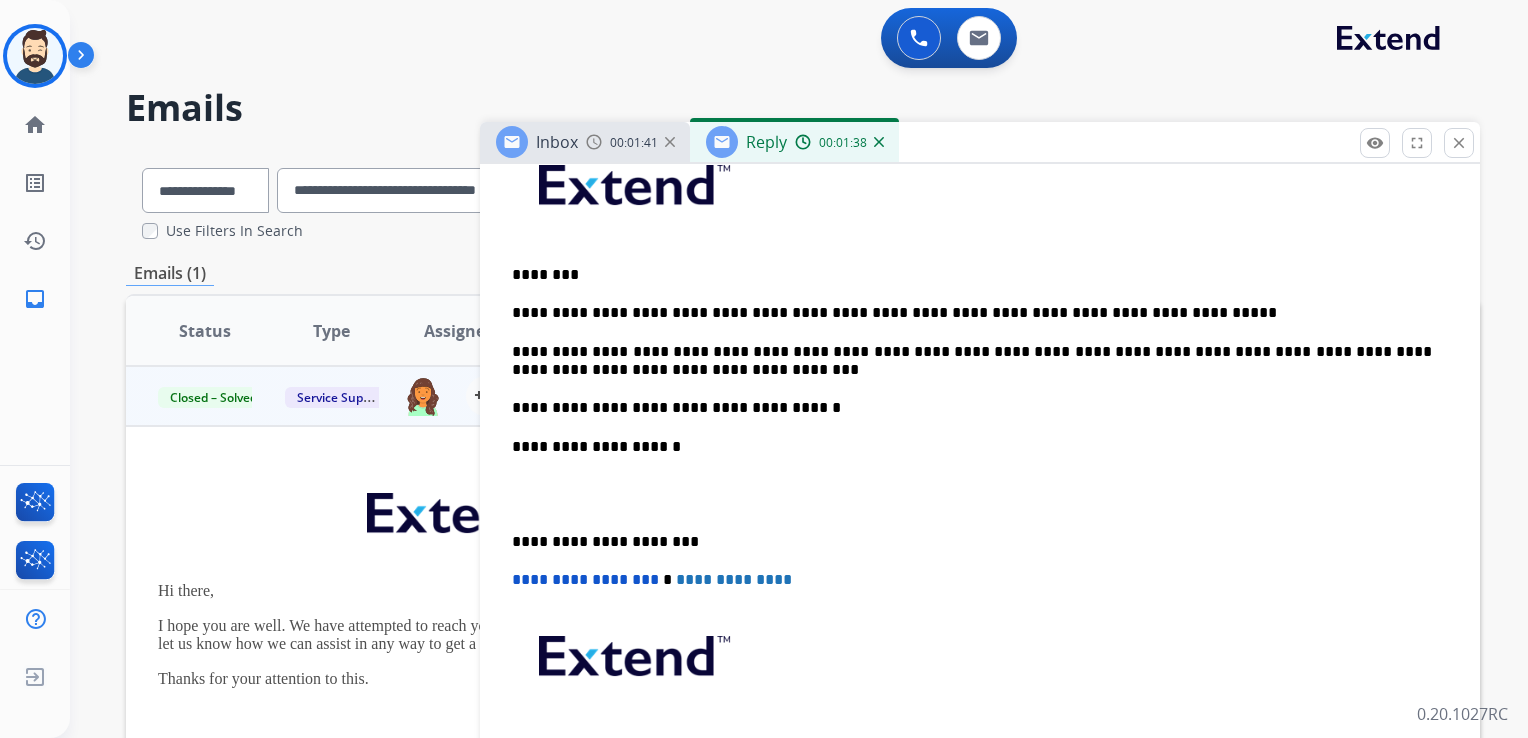 click on "**********" at bounding box center [972, 542] 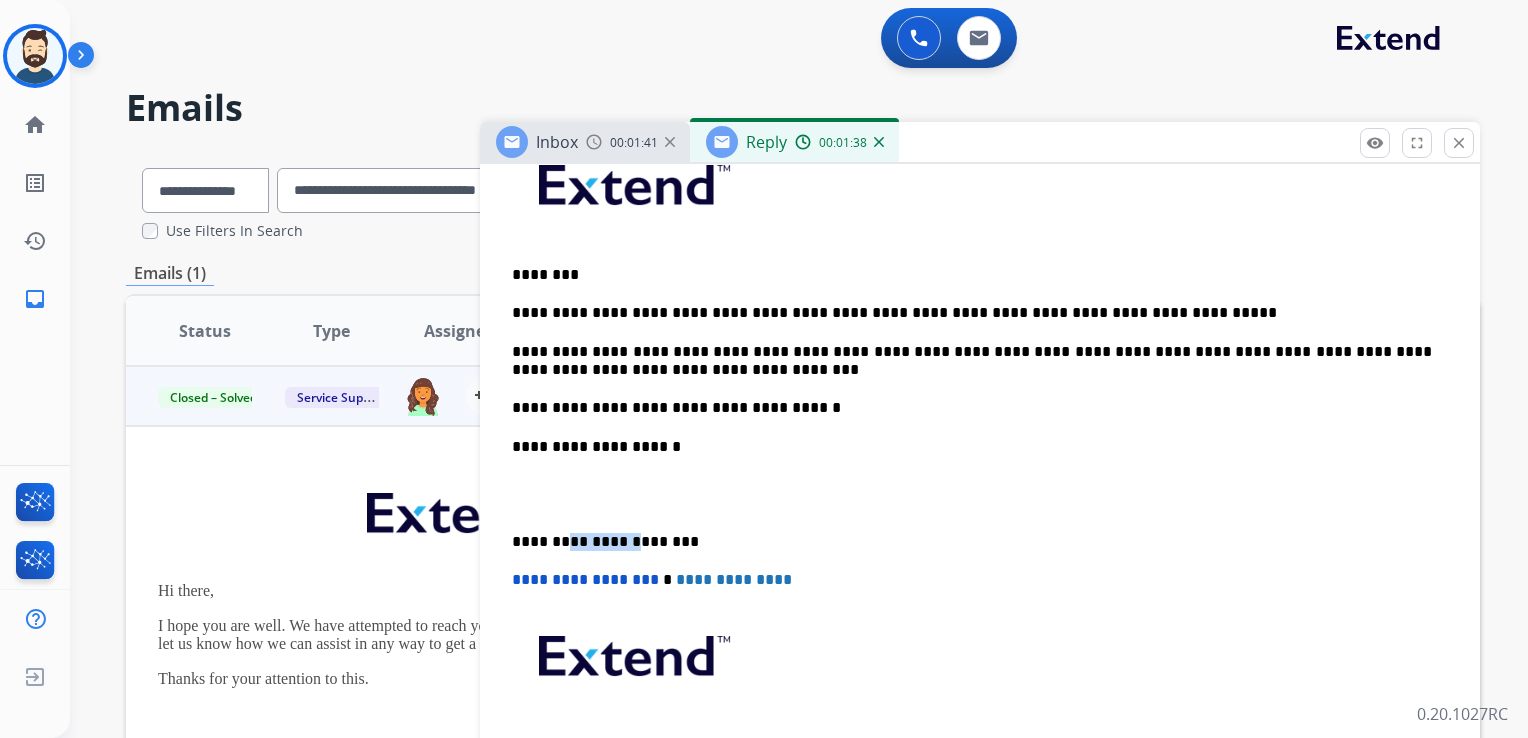 click on "**********" at bounding box center (972, 542) 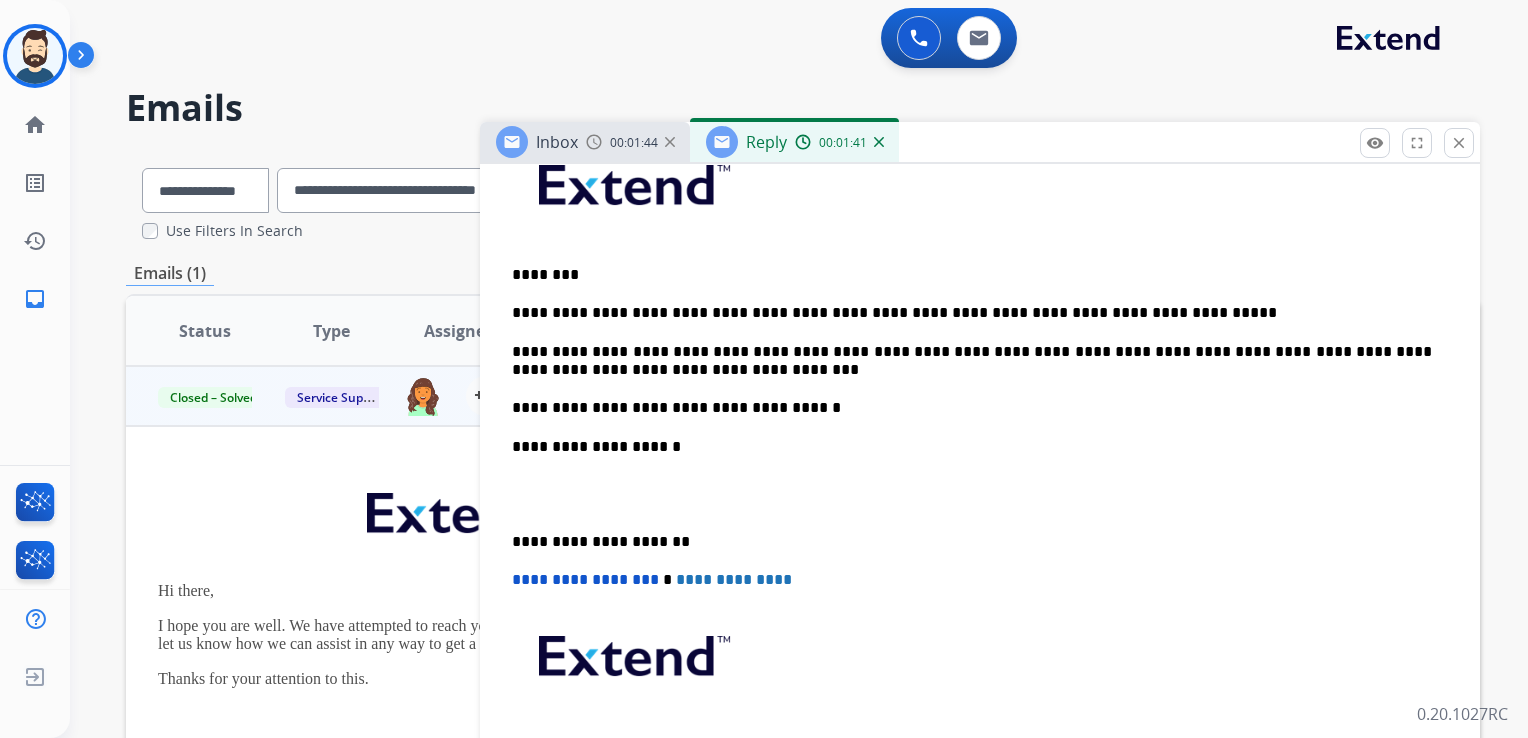 click on "**********" at bounding box center (585, 579) 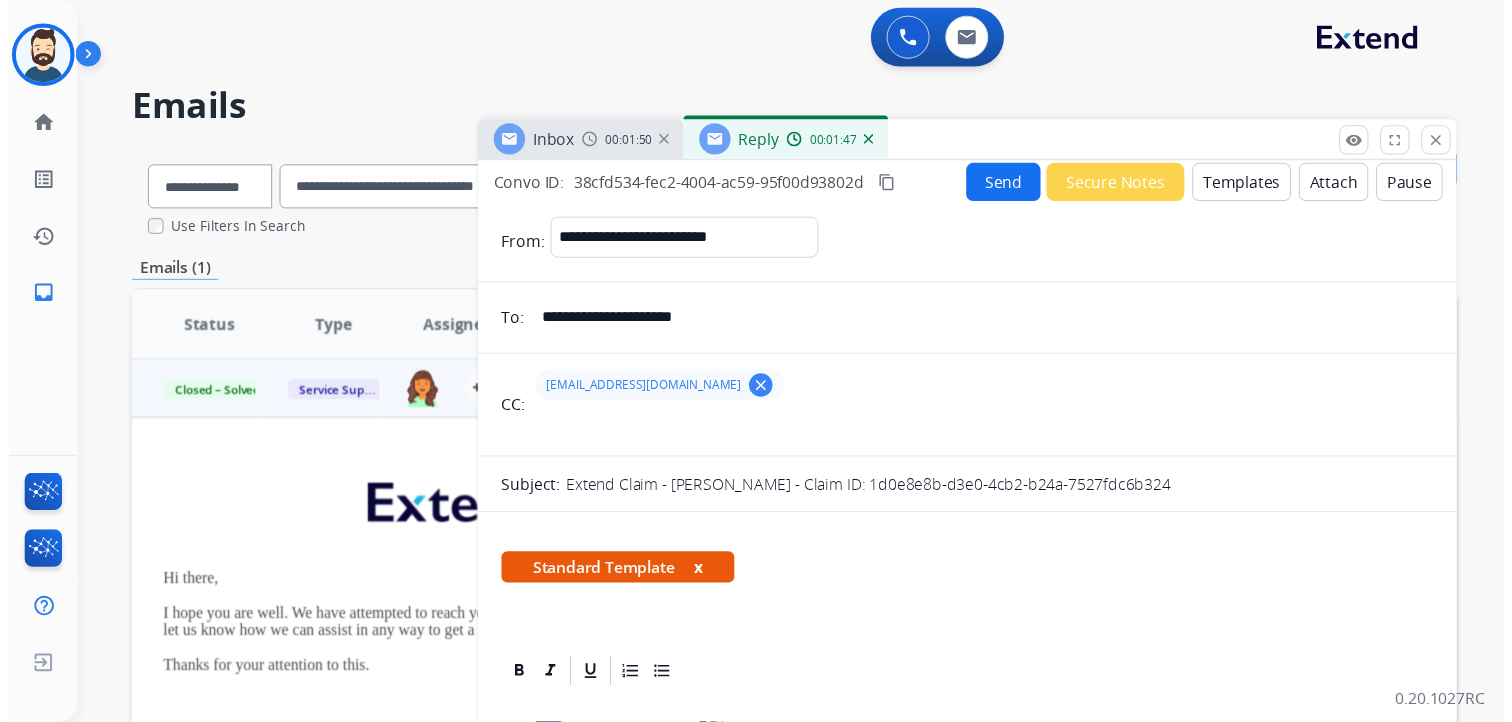 scroll, scrollTop: 0, scrollLeft: 0, axis: both 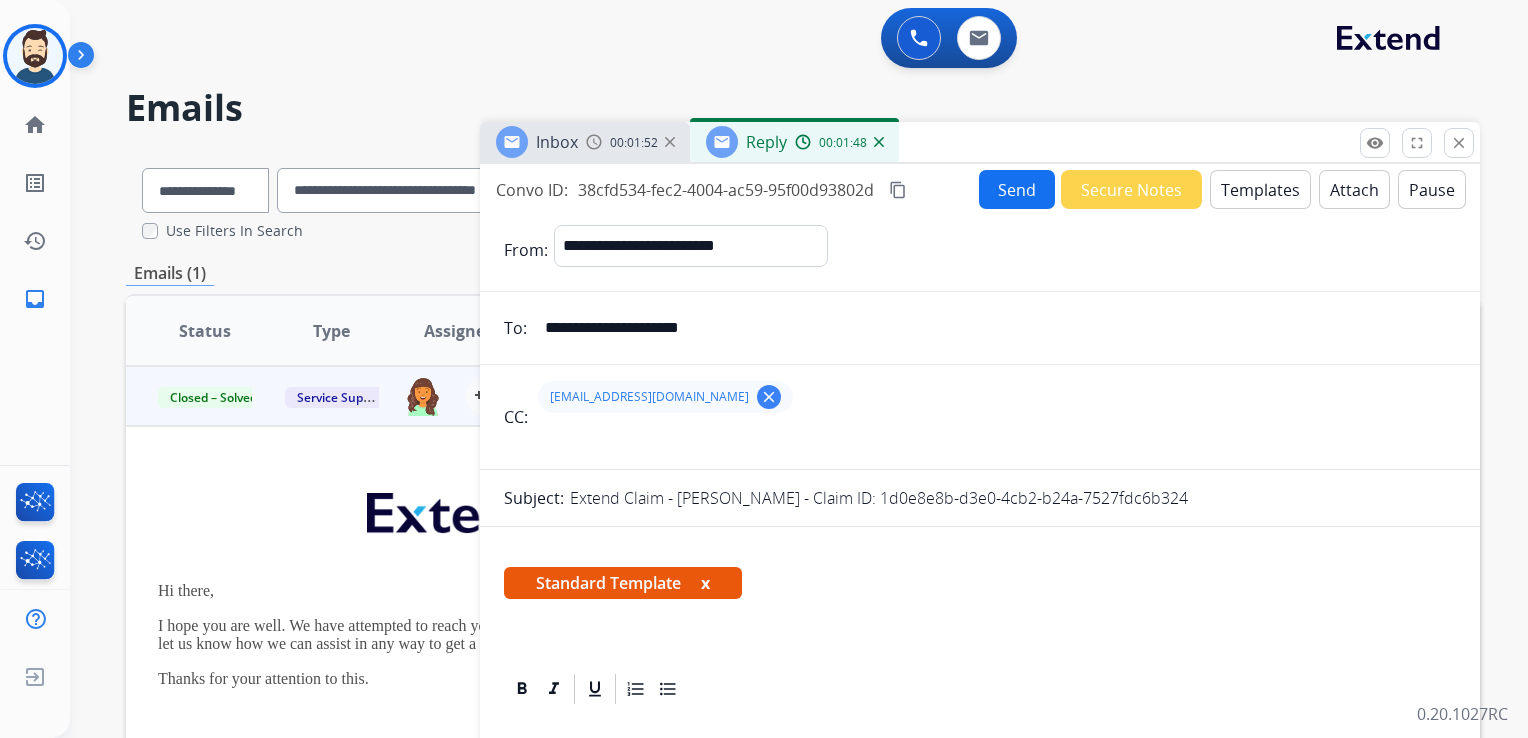 click on "Send" at bounding box center (1017, 189) 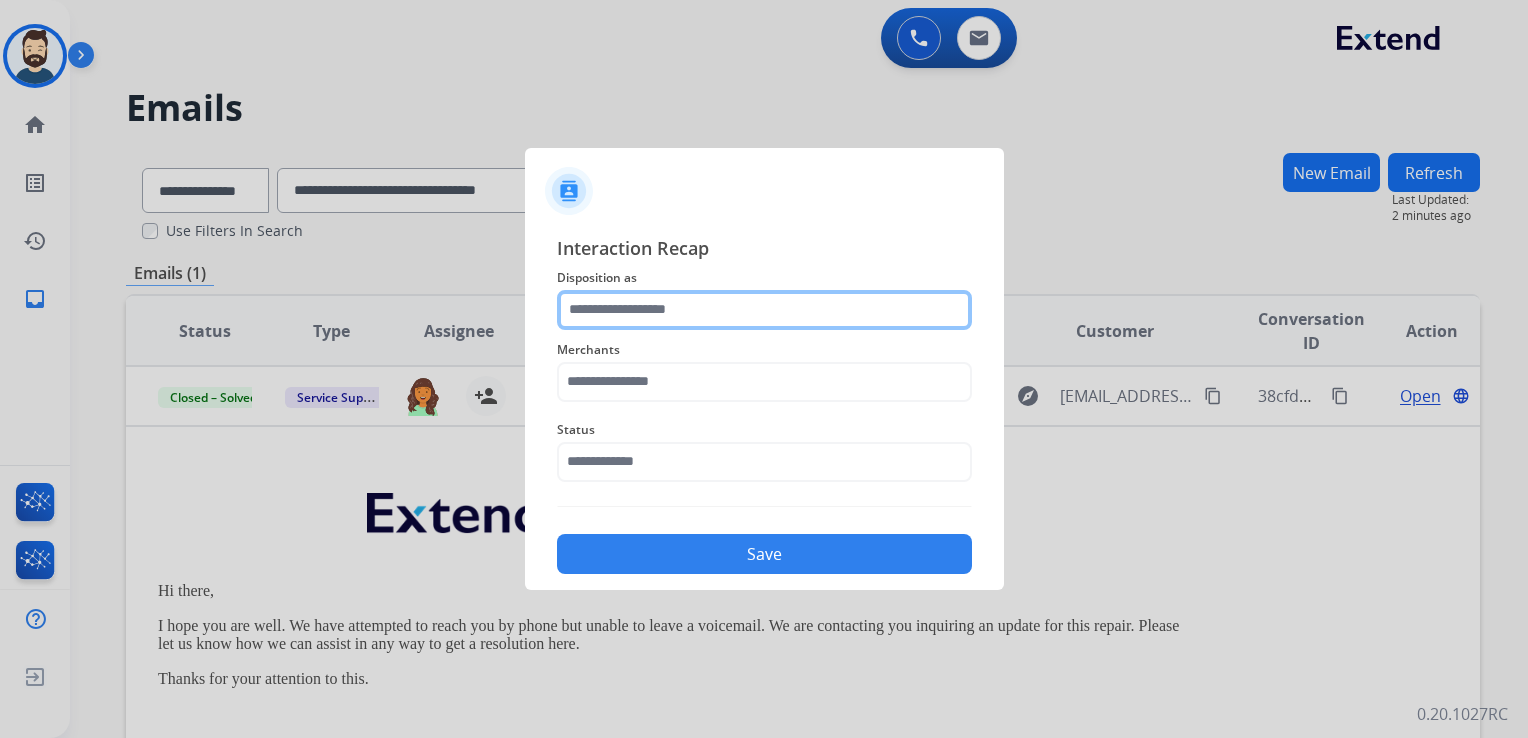 click 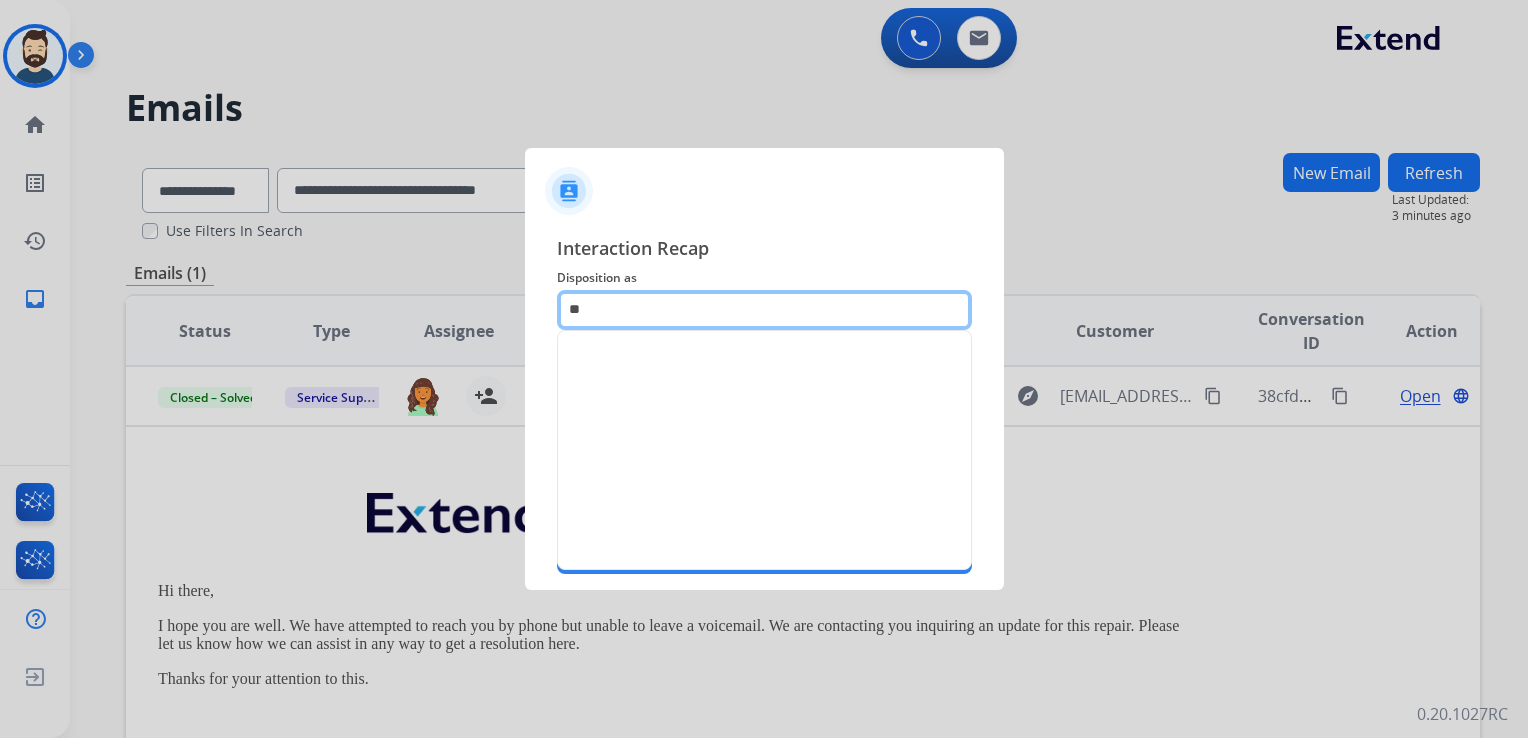 type on "*" 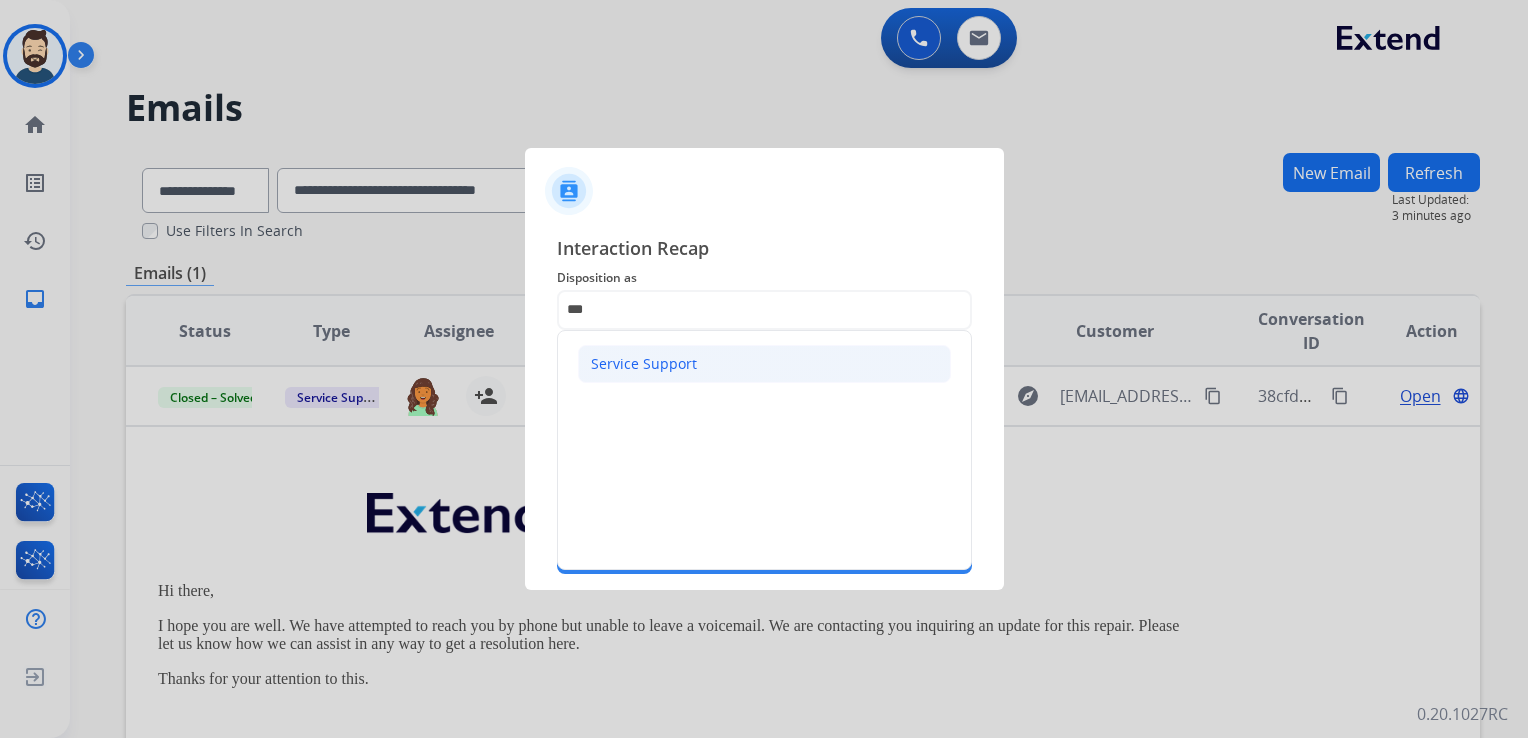 drag, startPoint x: 594, startPoint y: 358, endPoint x: 600, endPoint y: 380, distance: 22.803509 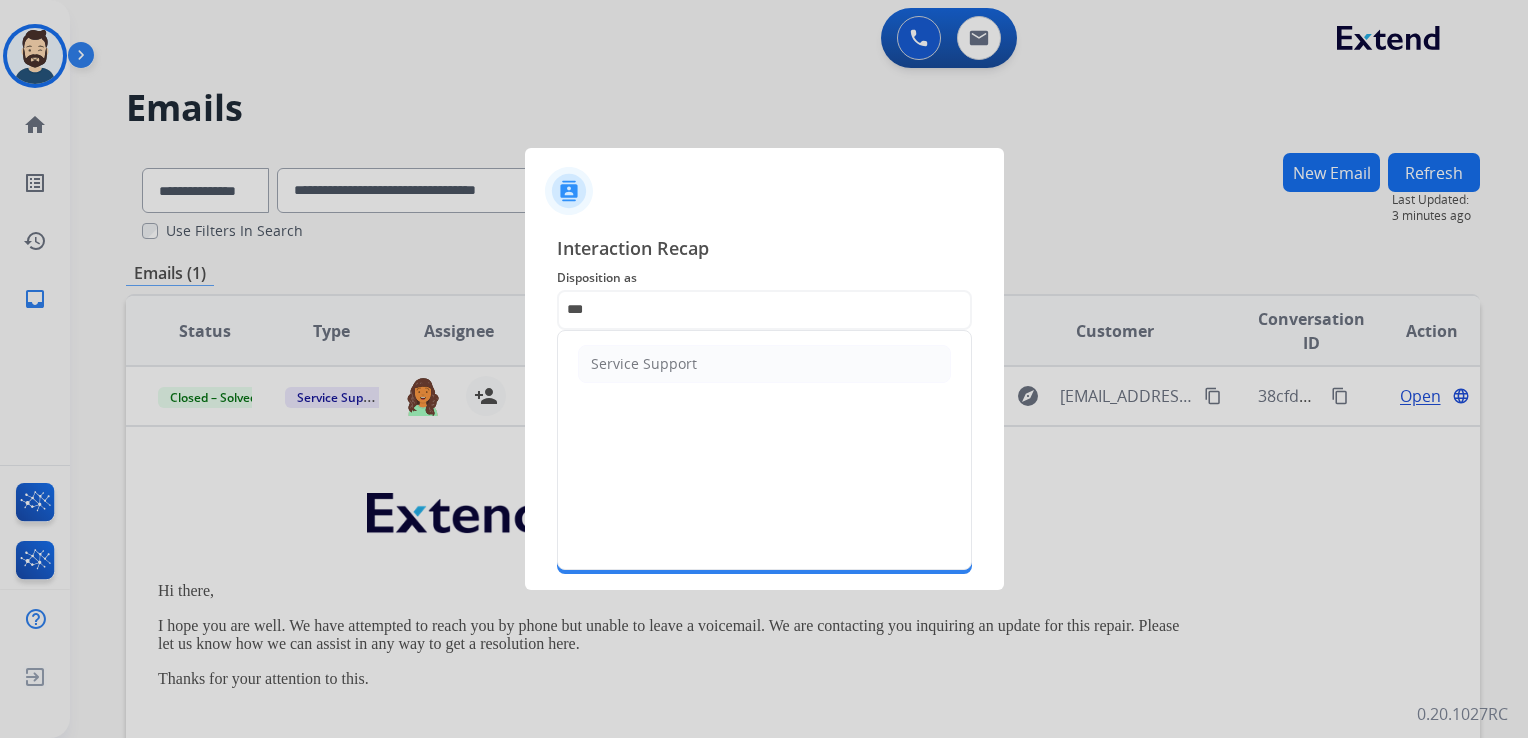 click on "Service Support" 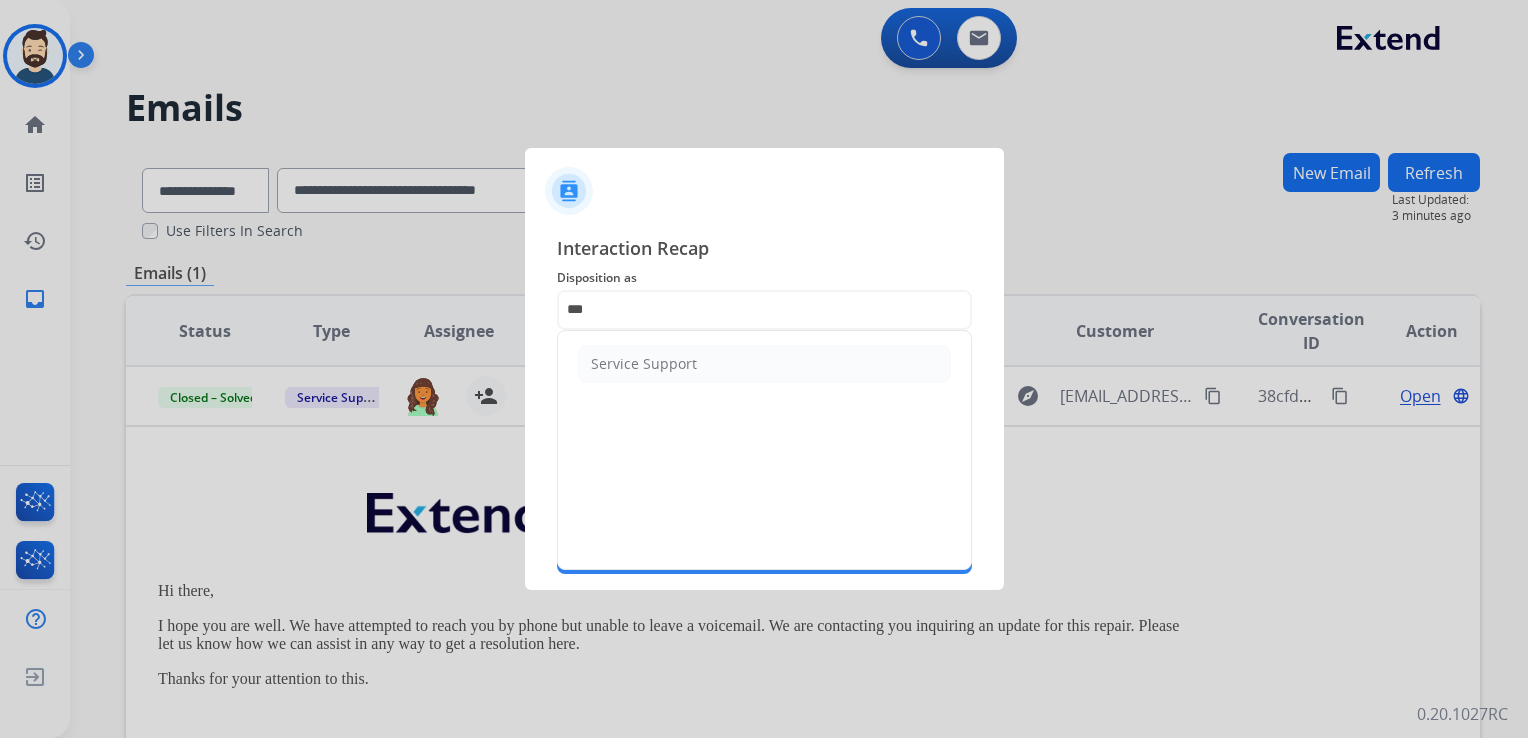 type on "**********" 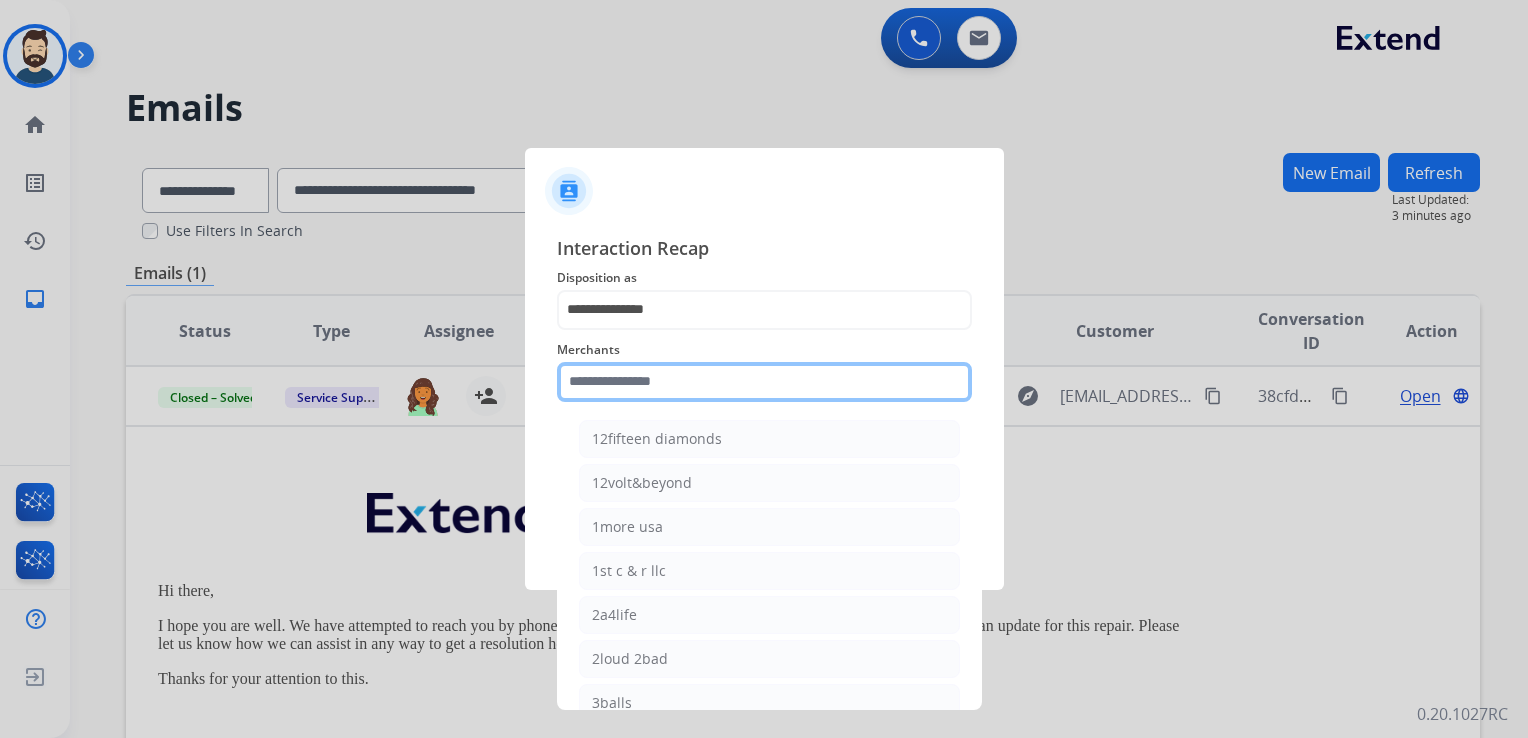 click 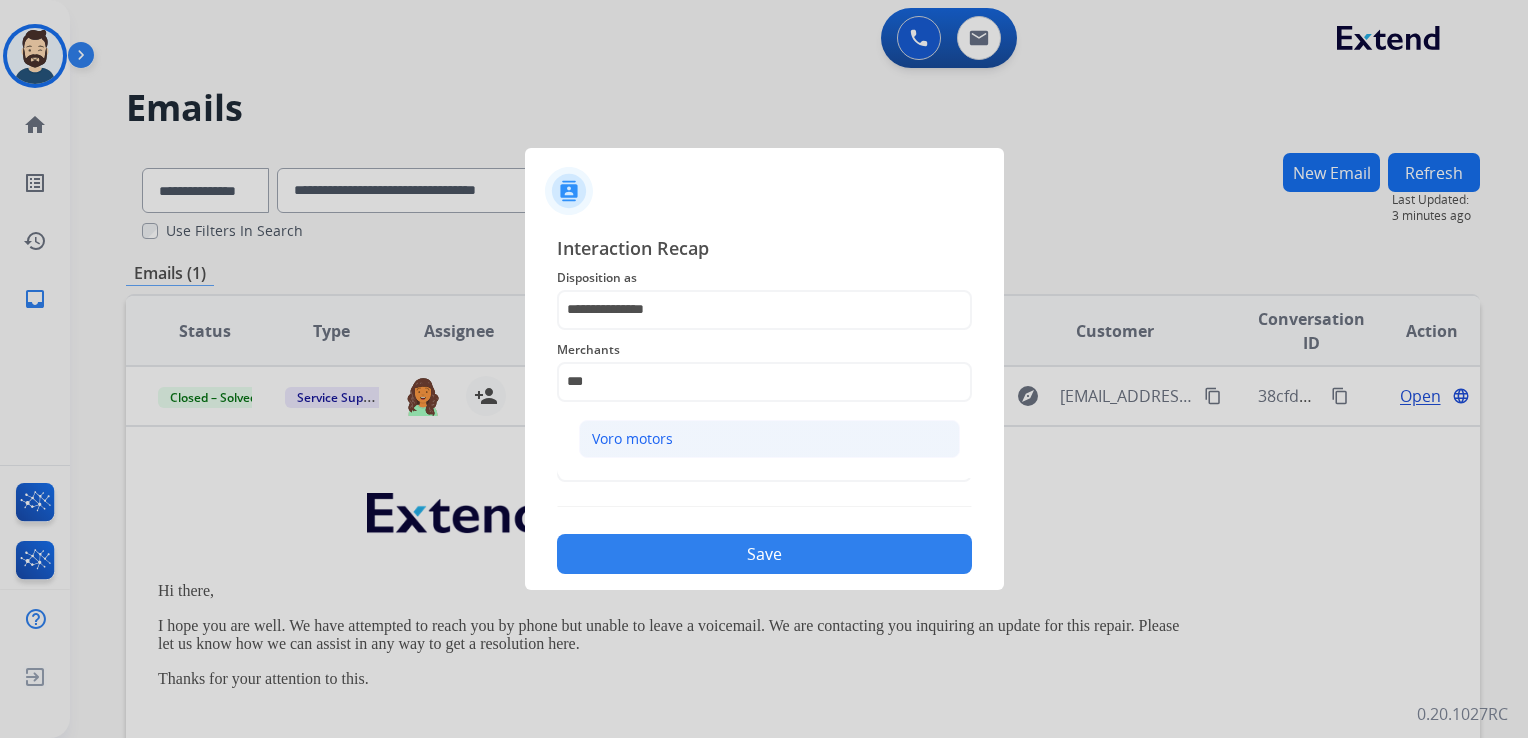 click on "Voro motors" 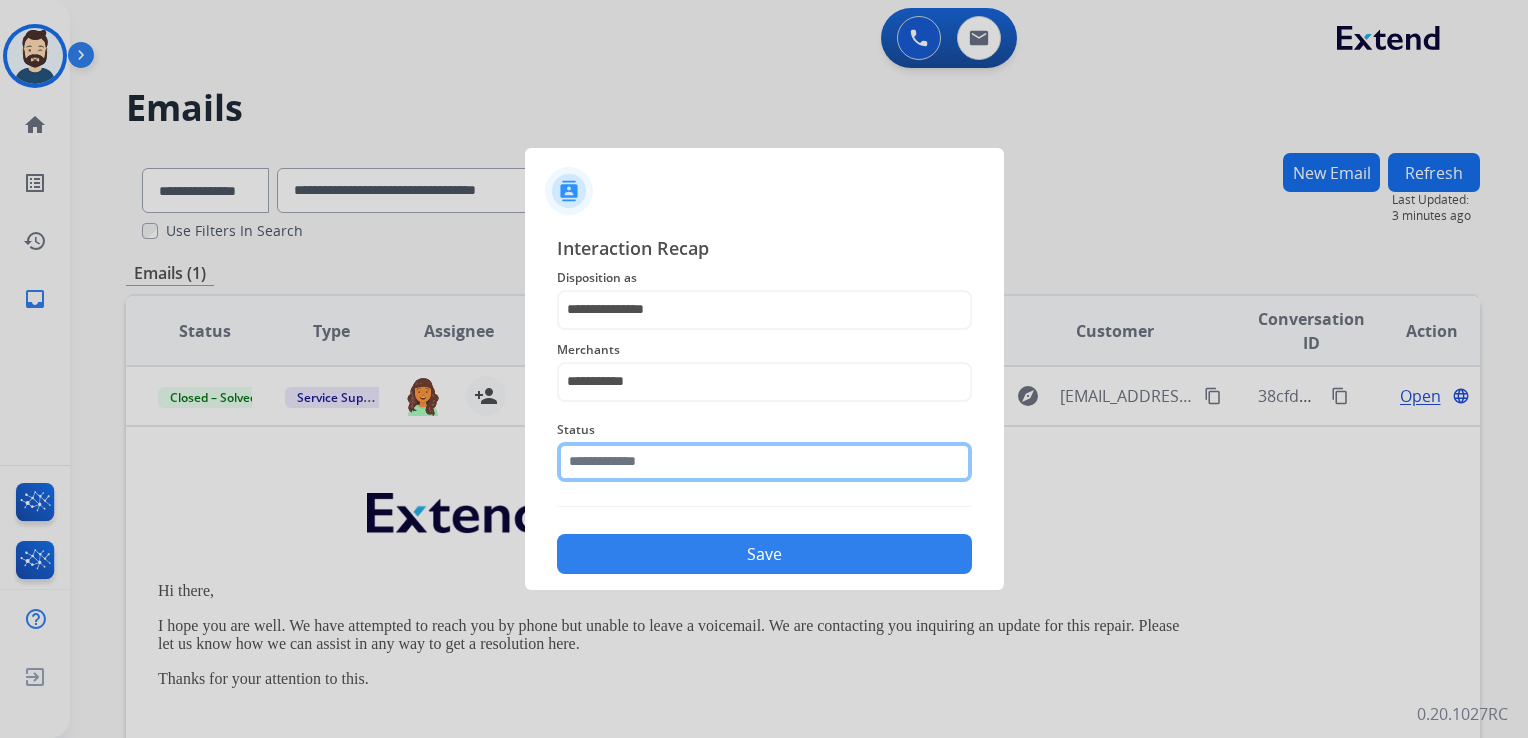 click on "Status" 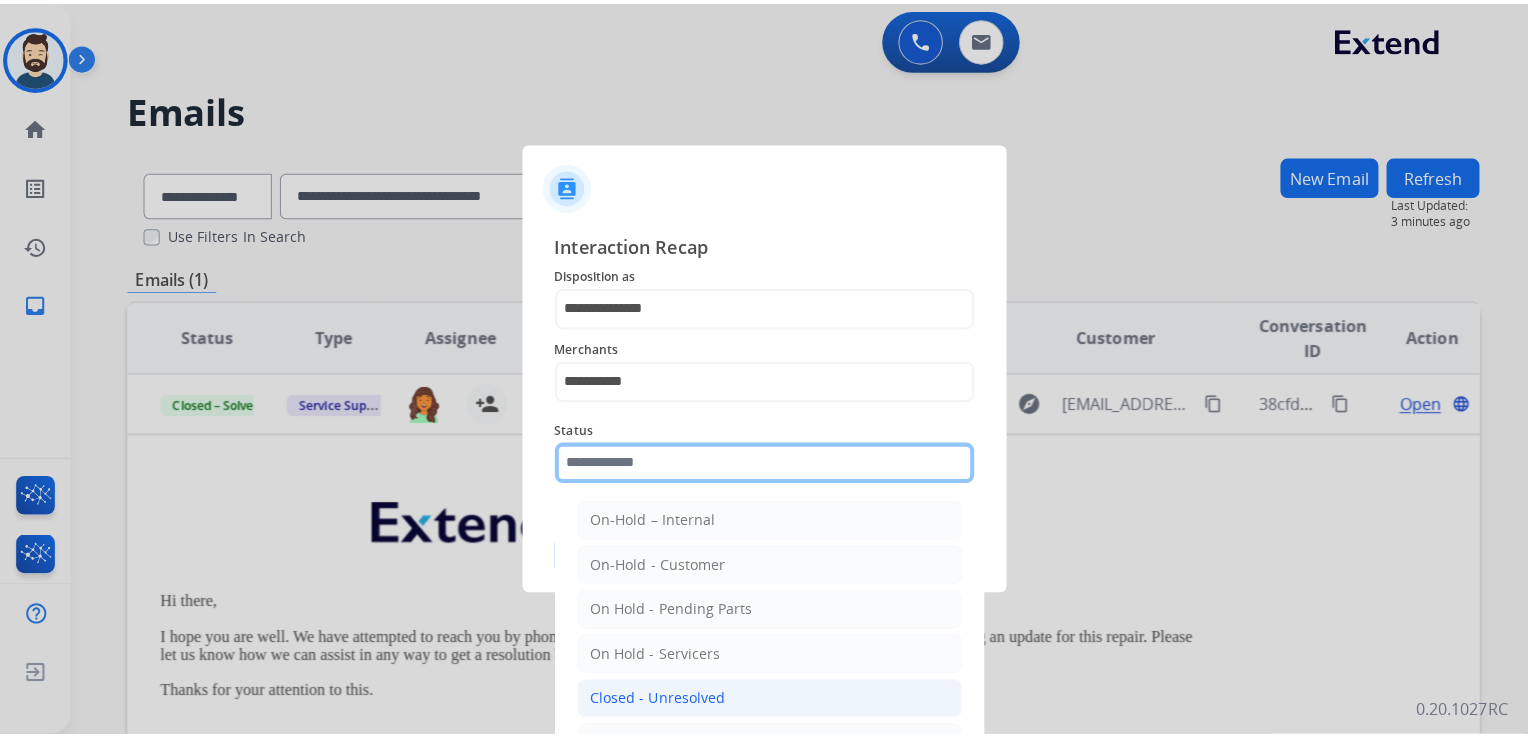 scroll, scrollTop: 116, scrollLeft: 0, axis: vertical 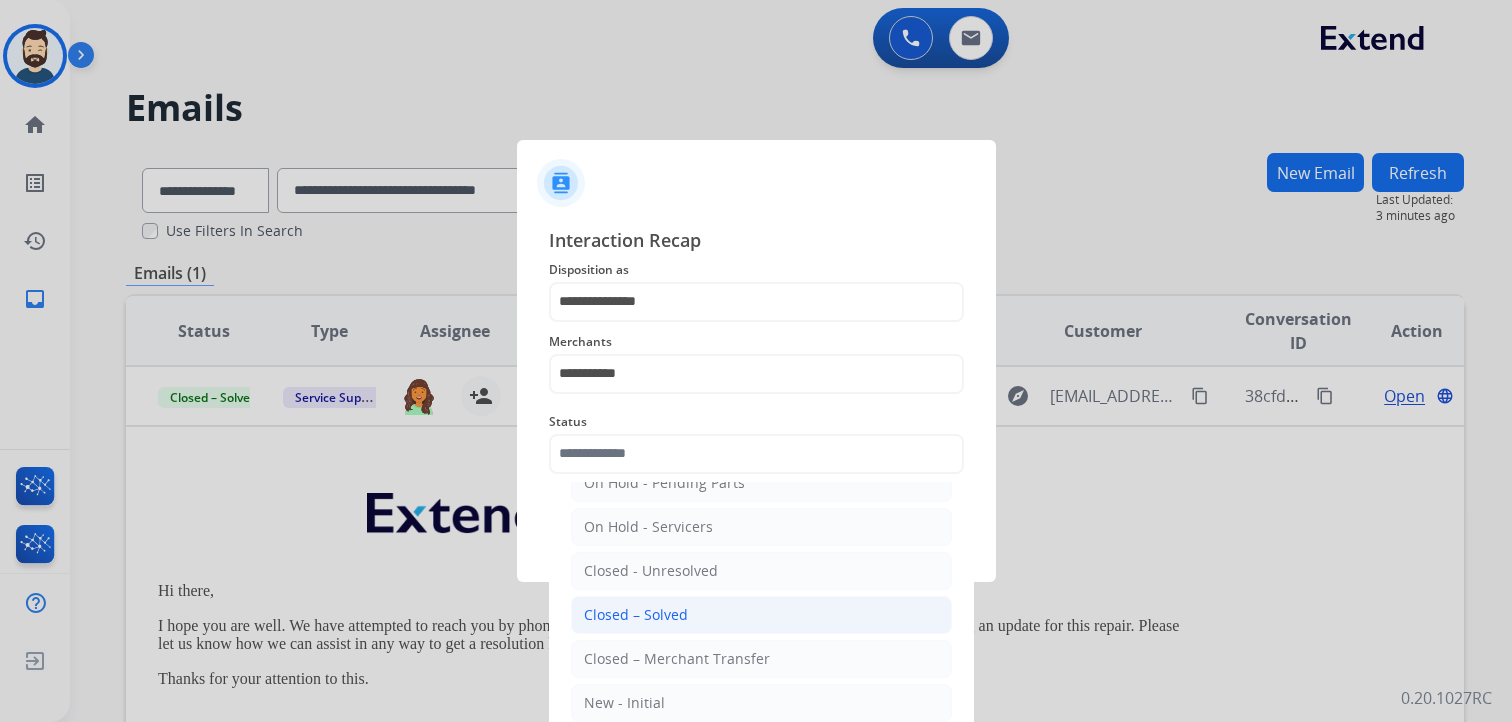 click on "Closed – Solved" 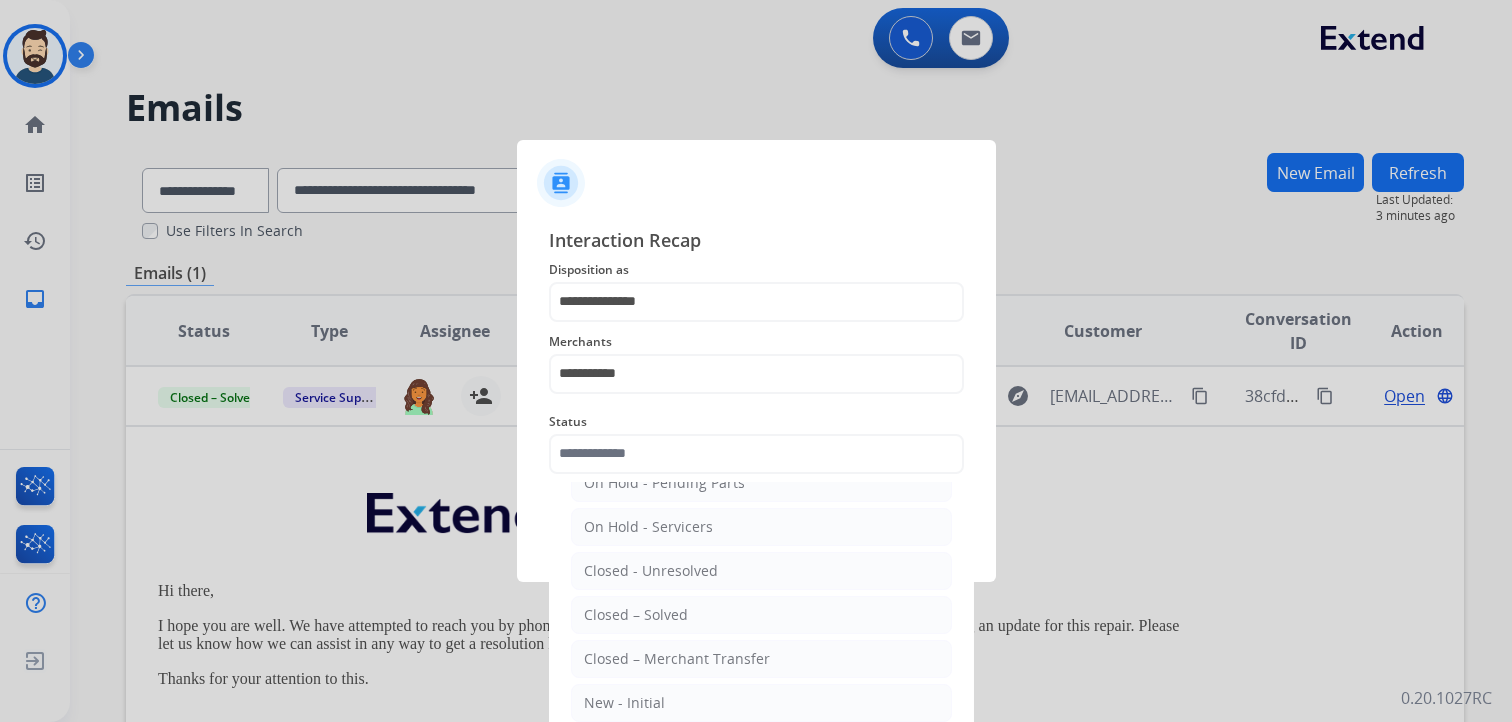 type on "**********" 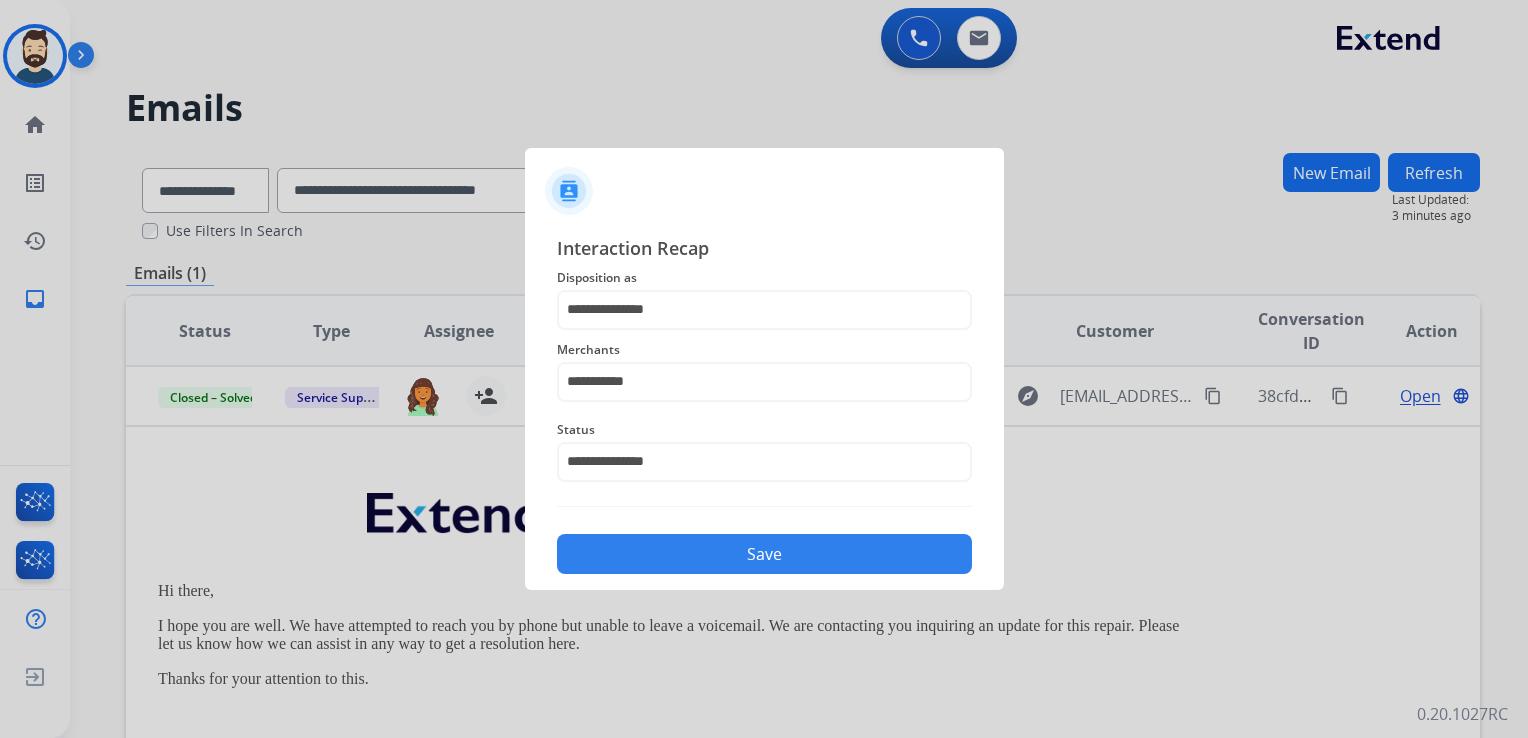click on "Save" 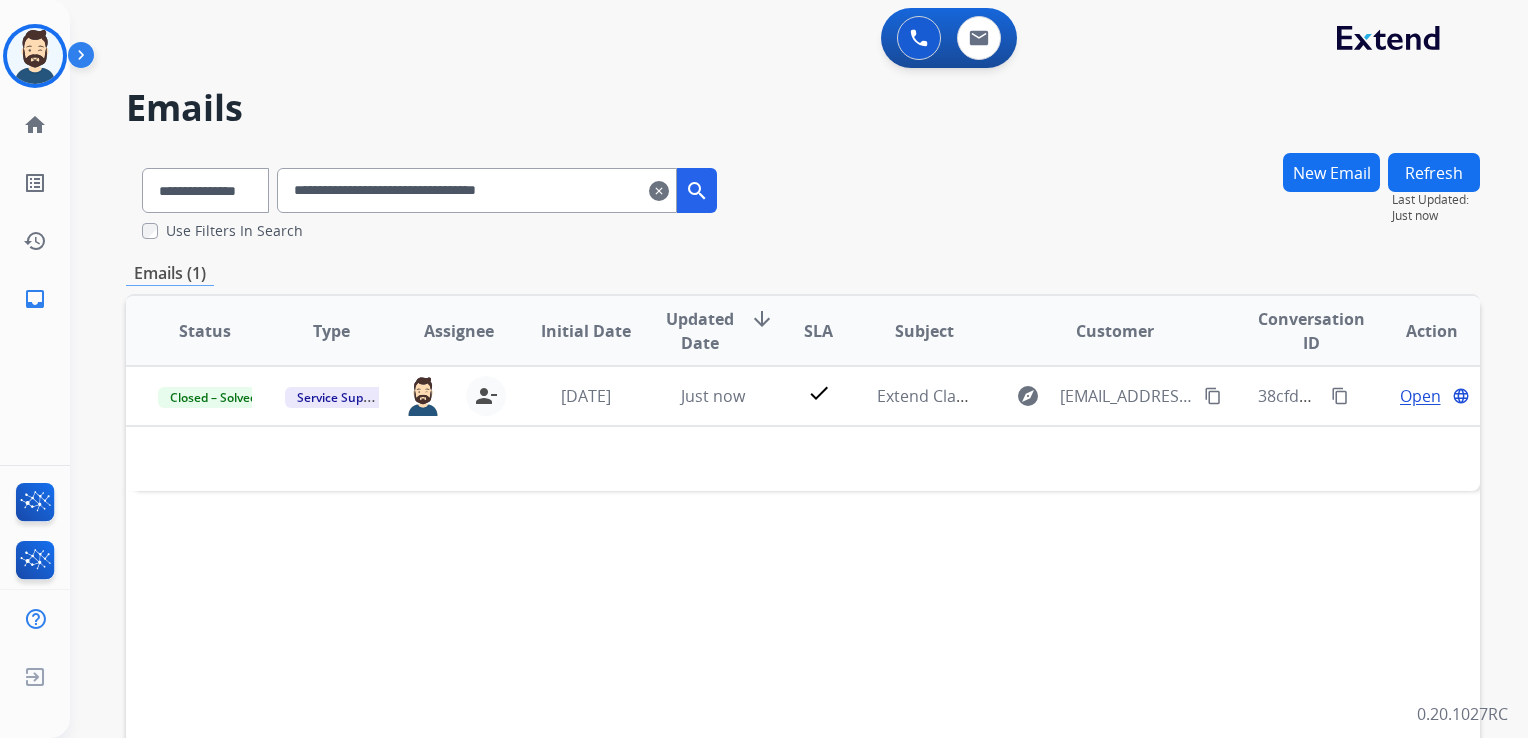 click on "clear" at bounding box center (659, 191) 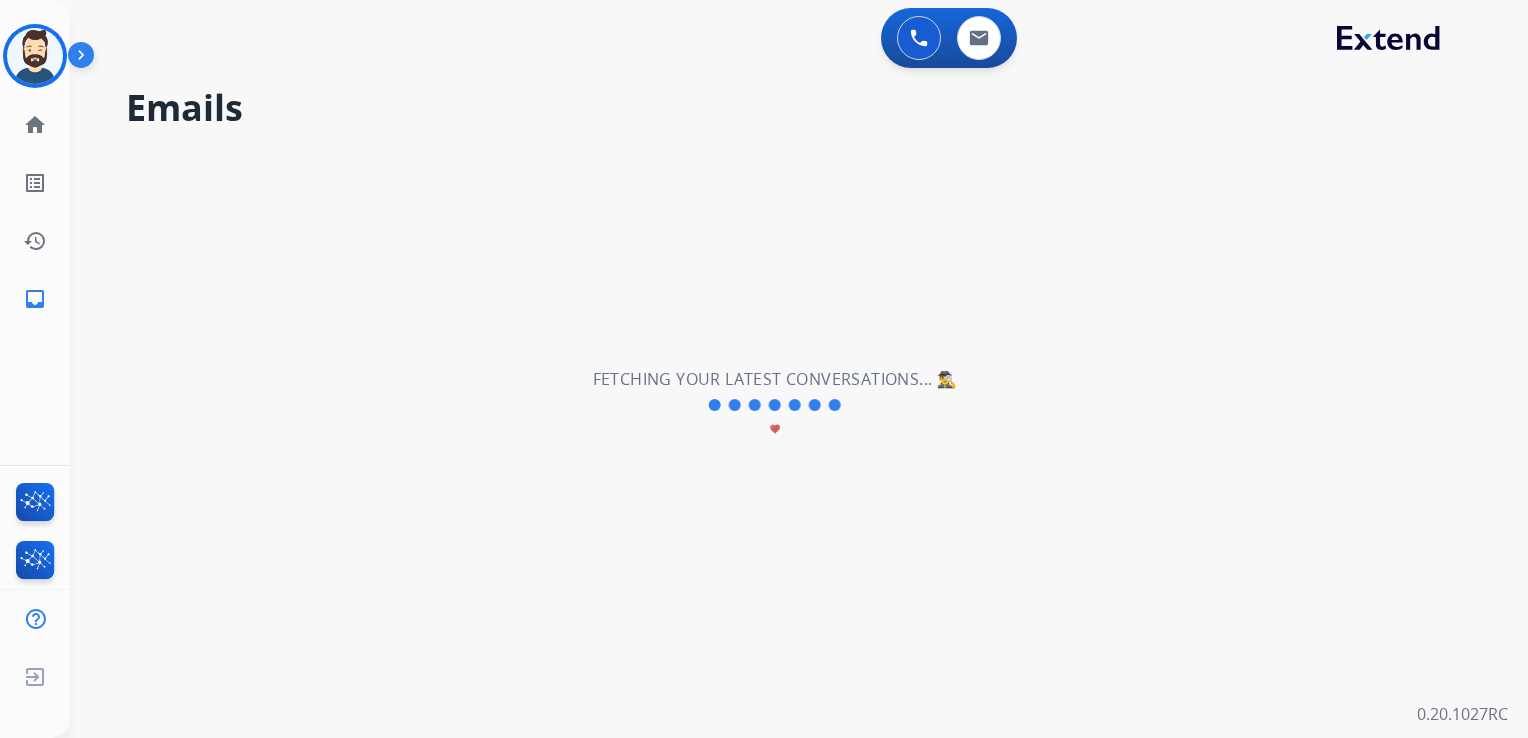 select on "**********" 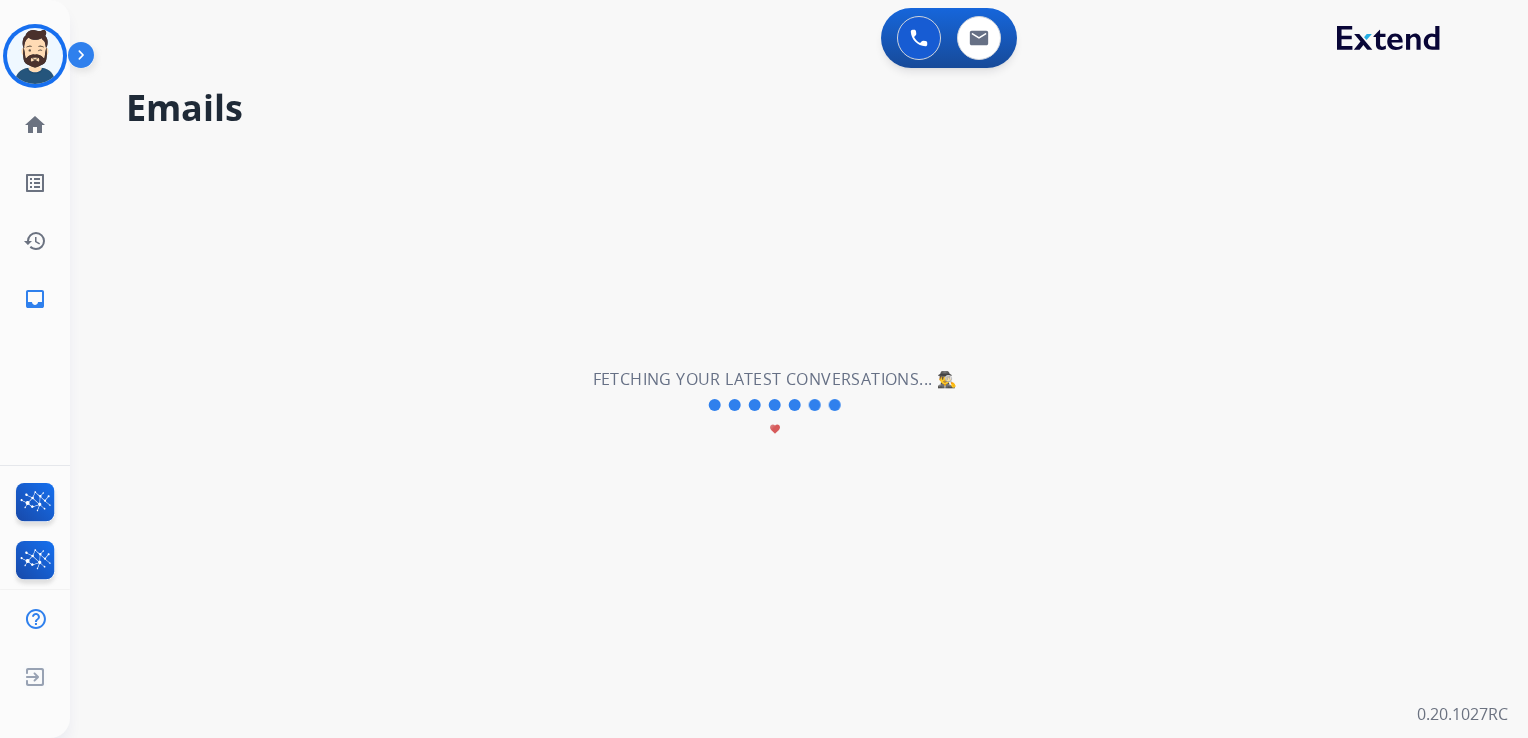 type 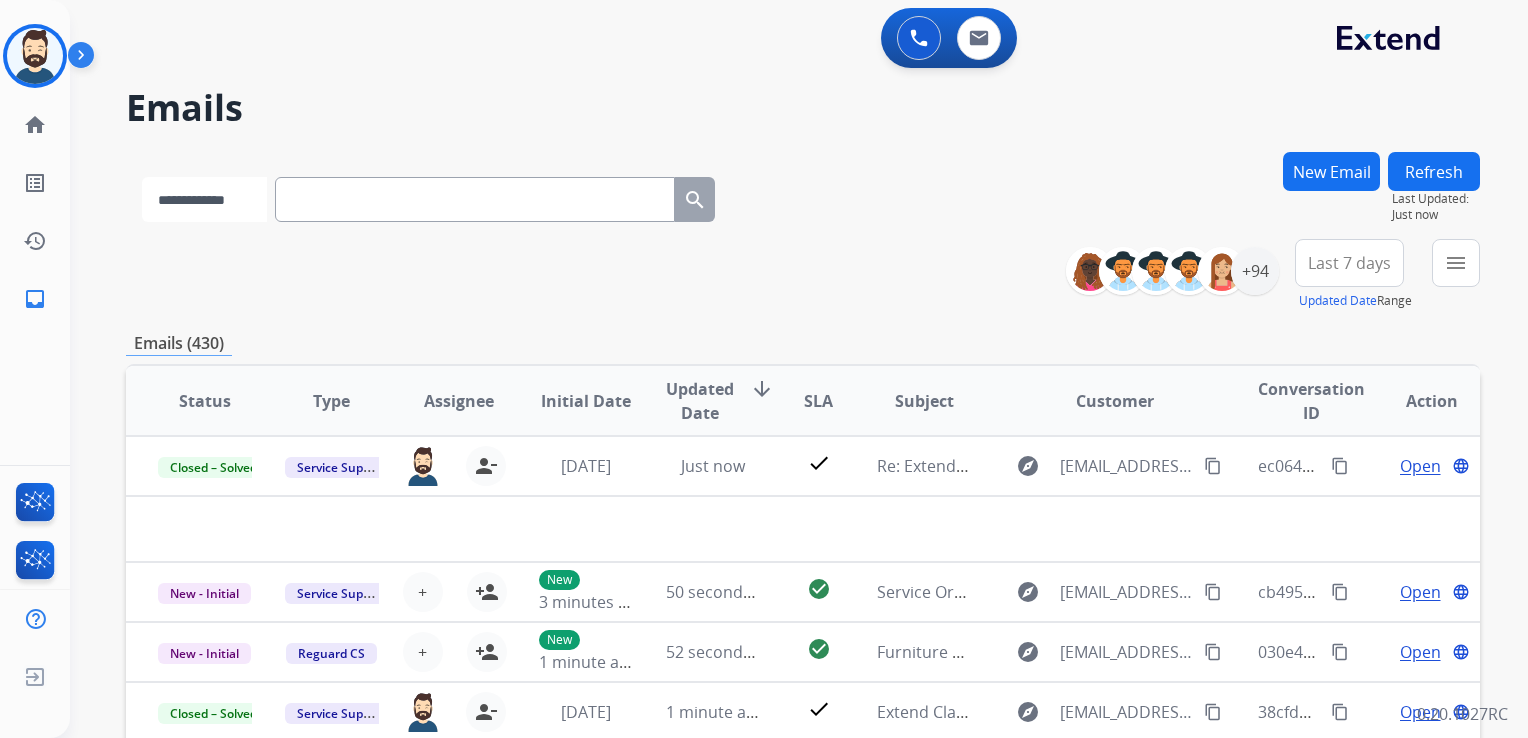 drag, startPoint x: 199, startPoint y: 195, endPoint x: 198, endPoint y: 223, distance: 28.01785 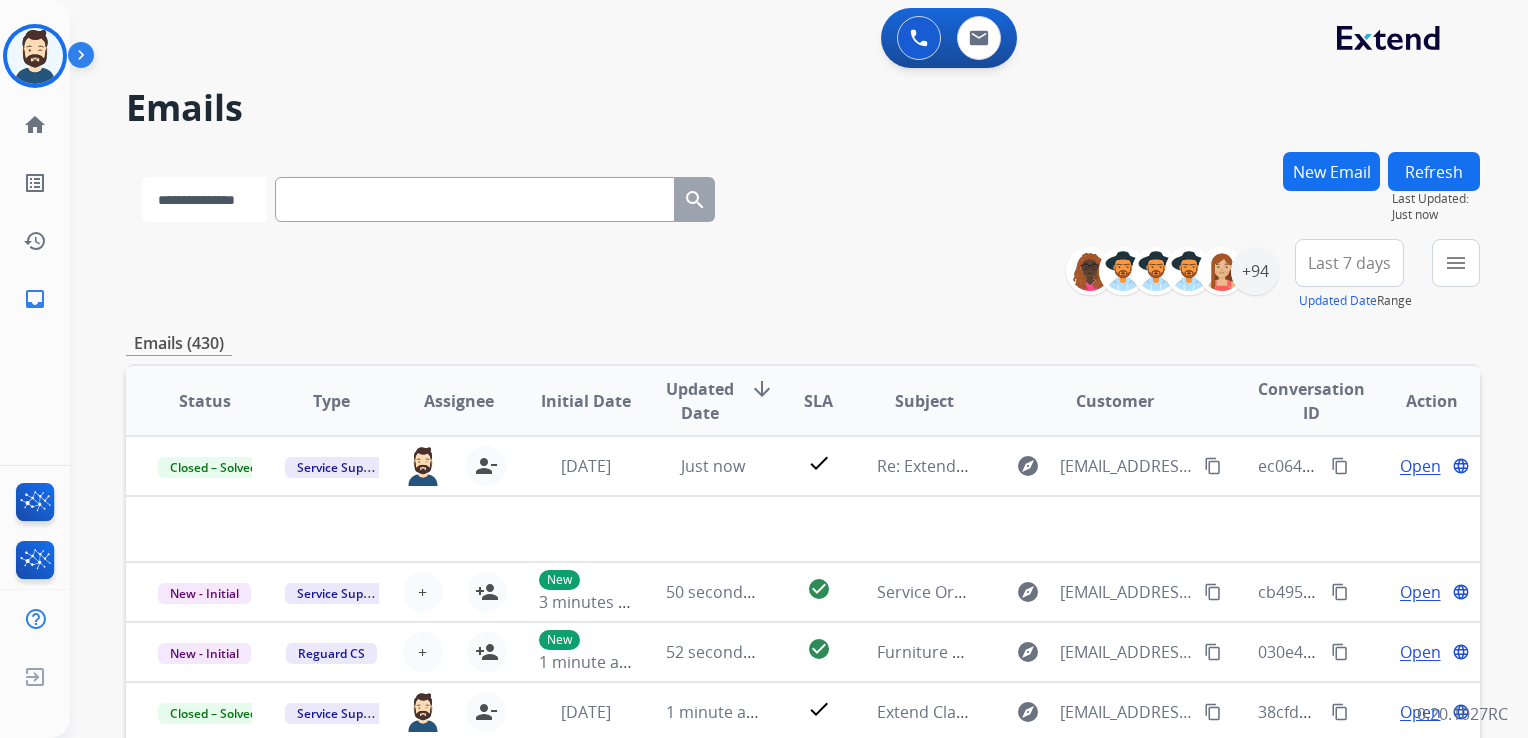 click on "**********" at bounding box center (204, 199) 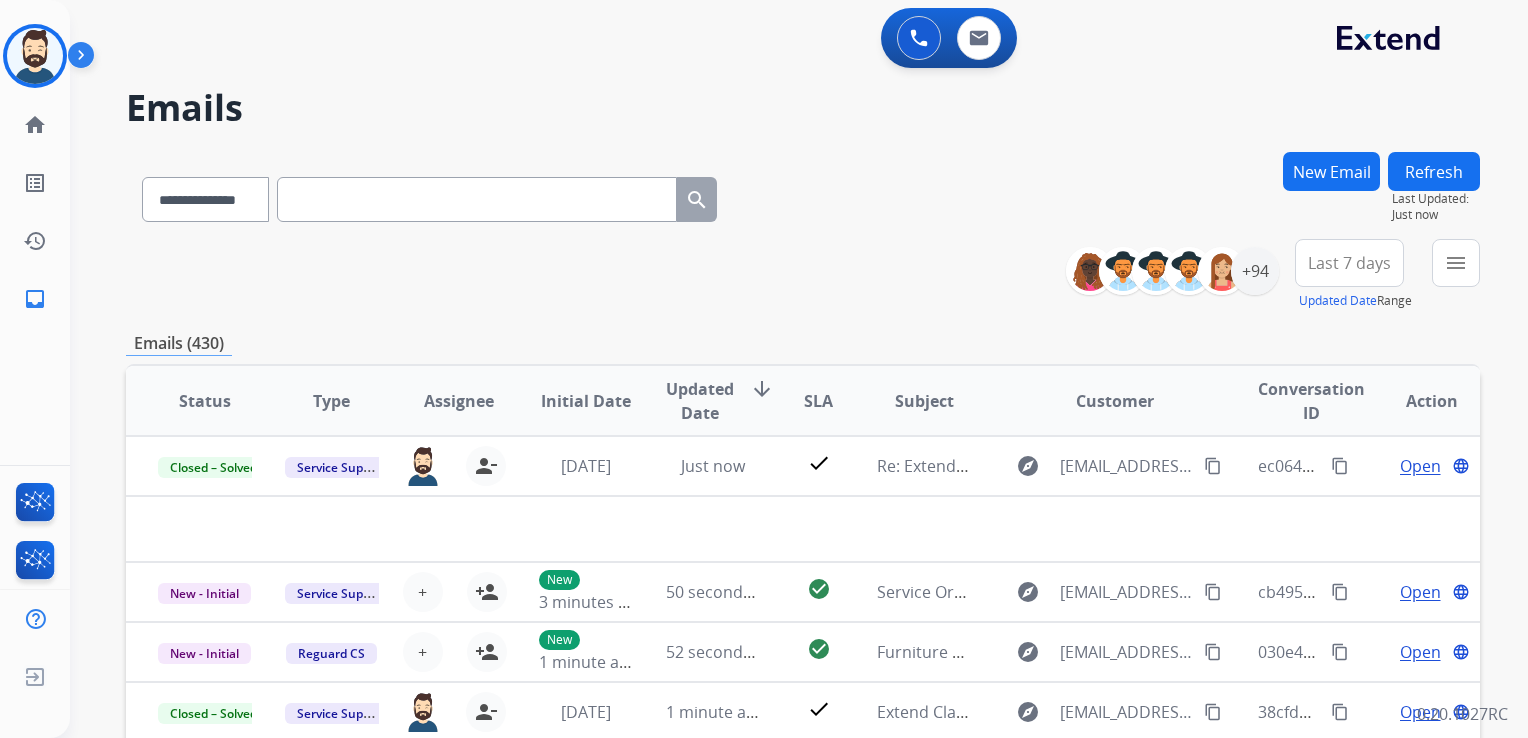 click at bounding box center (477, 199) 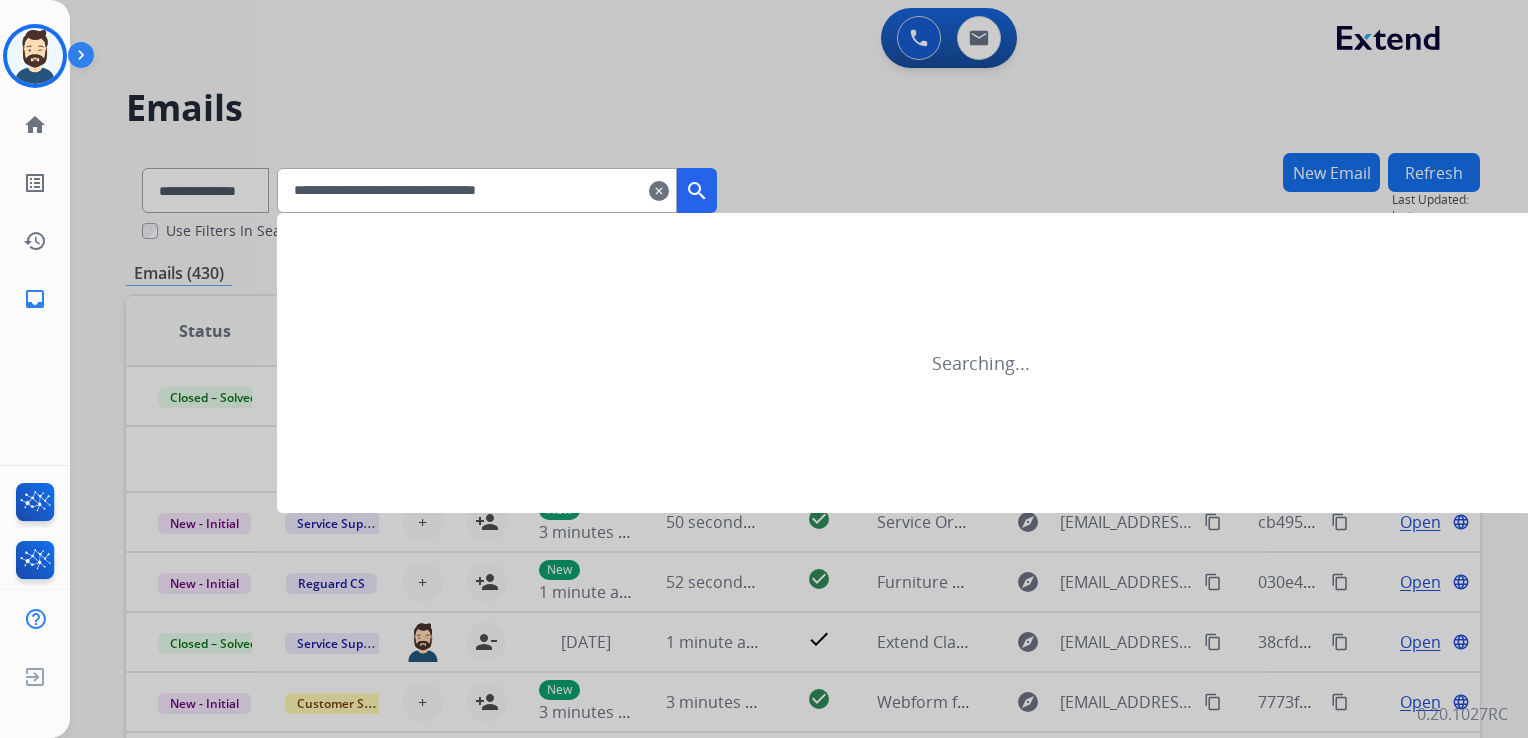 type on "**********" 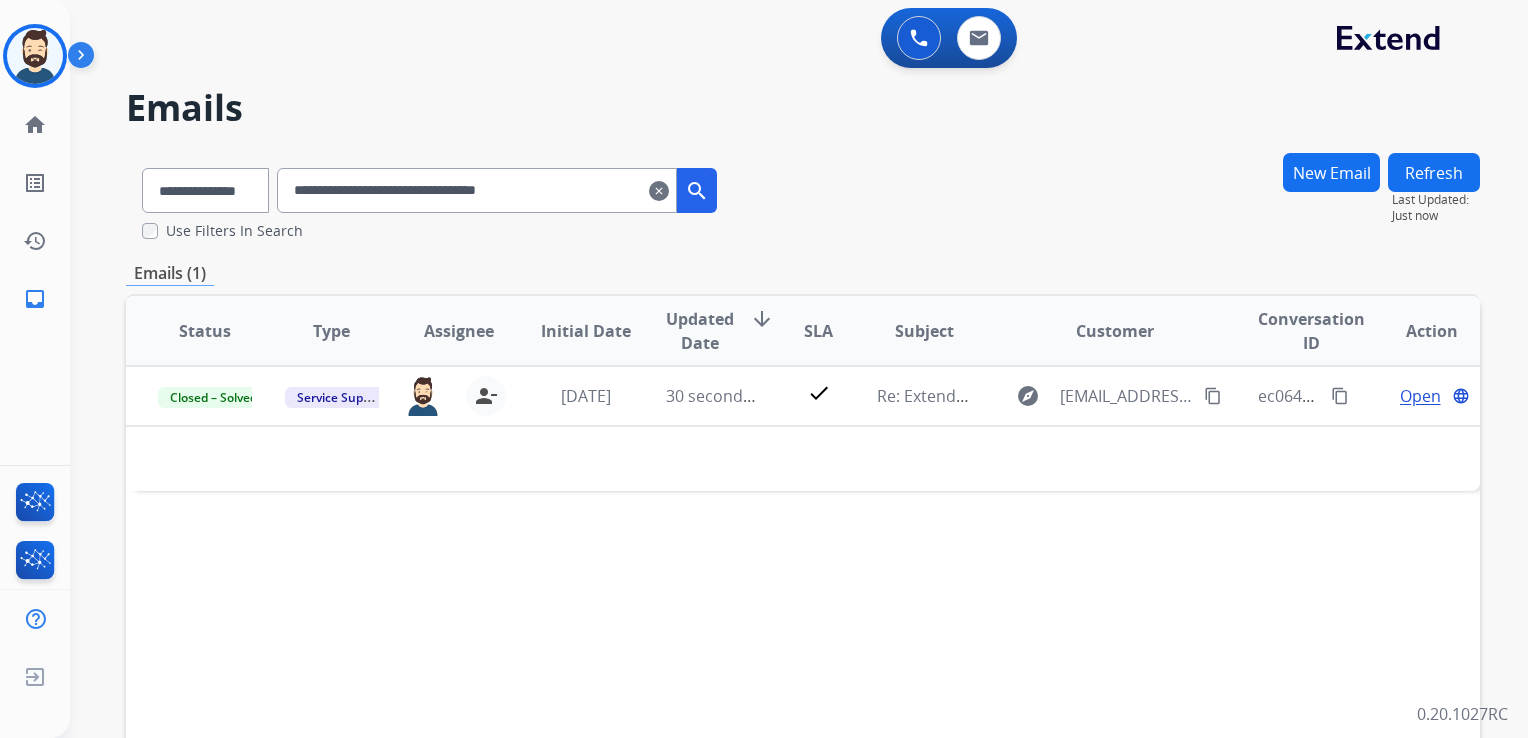 click on "clear" at bounding box center (659, 191) 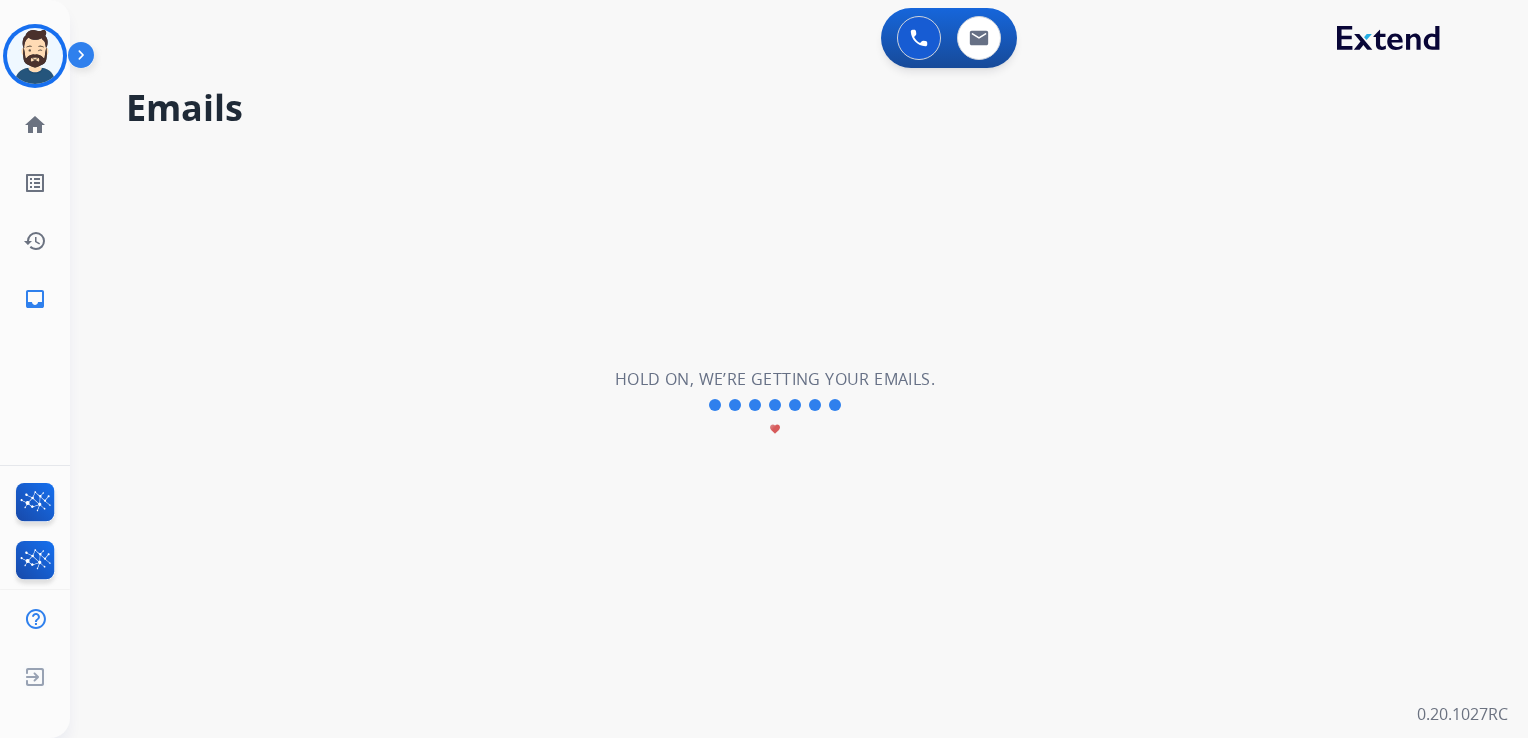 select on "**********" 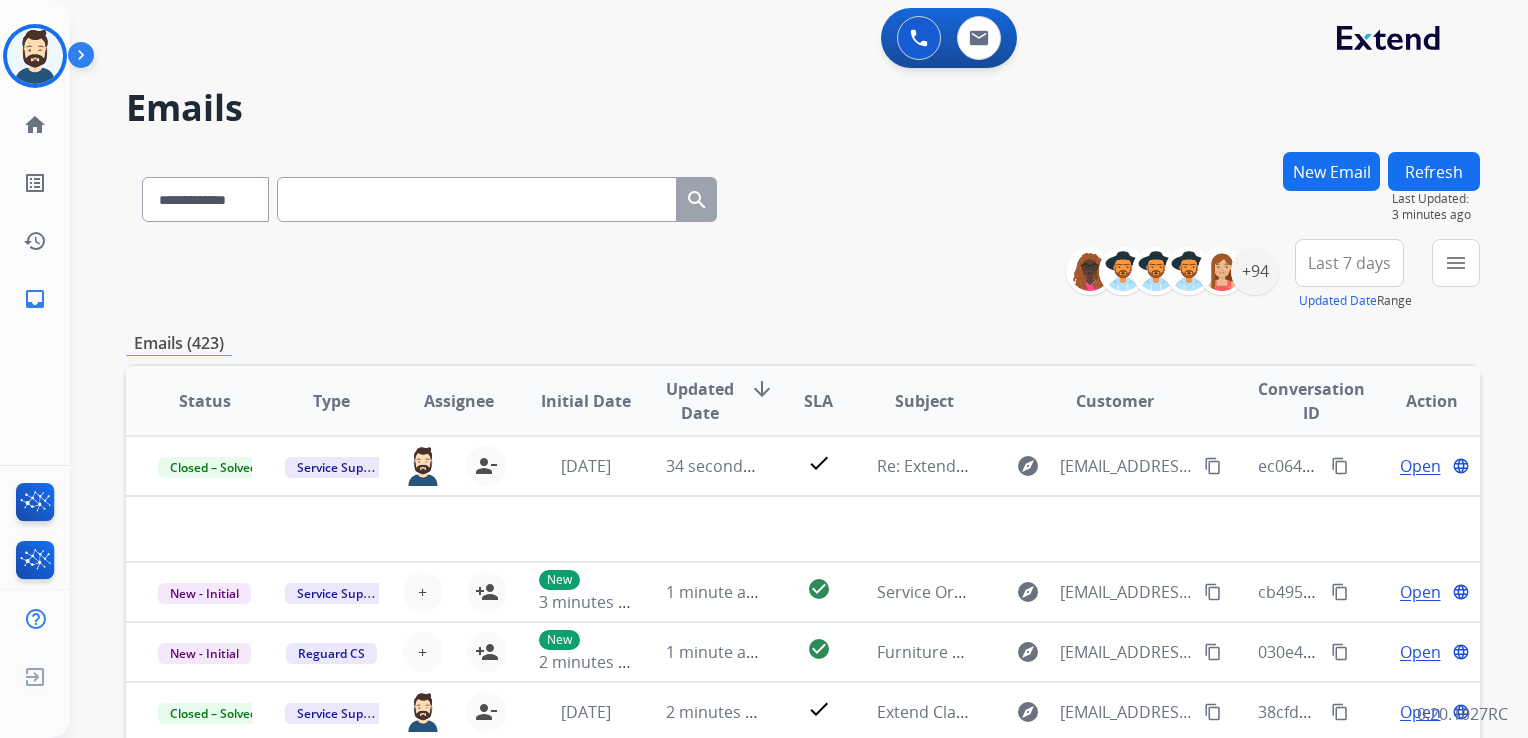 click at bounding box center (477, 199) 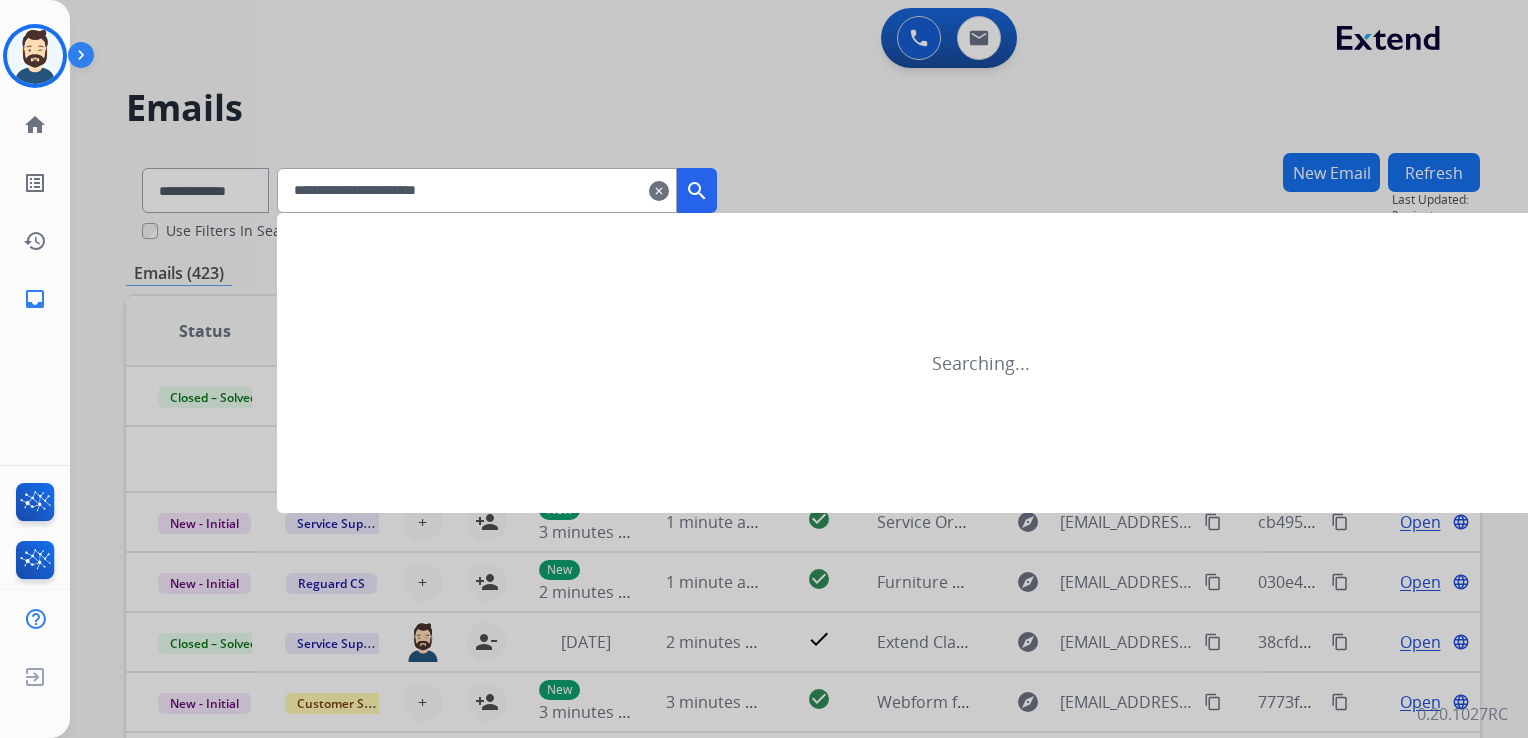 type on "**********" 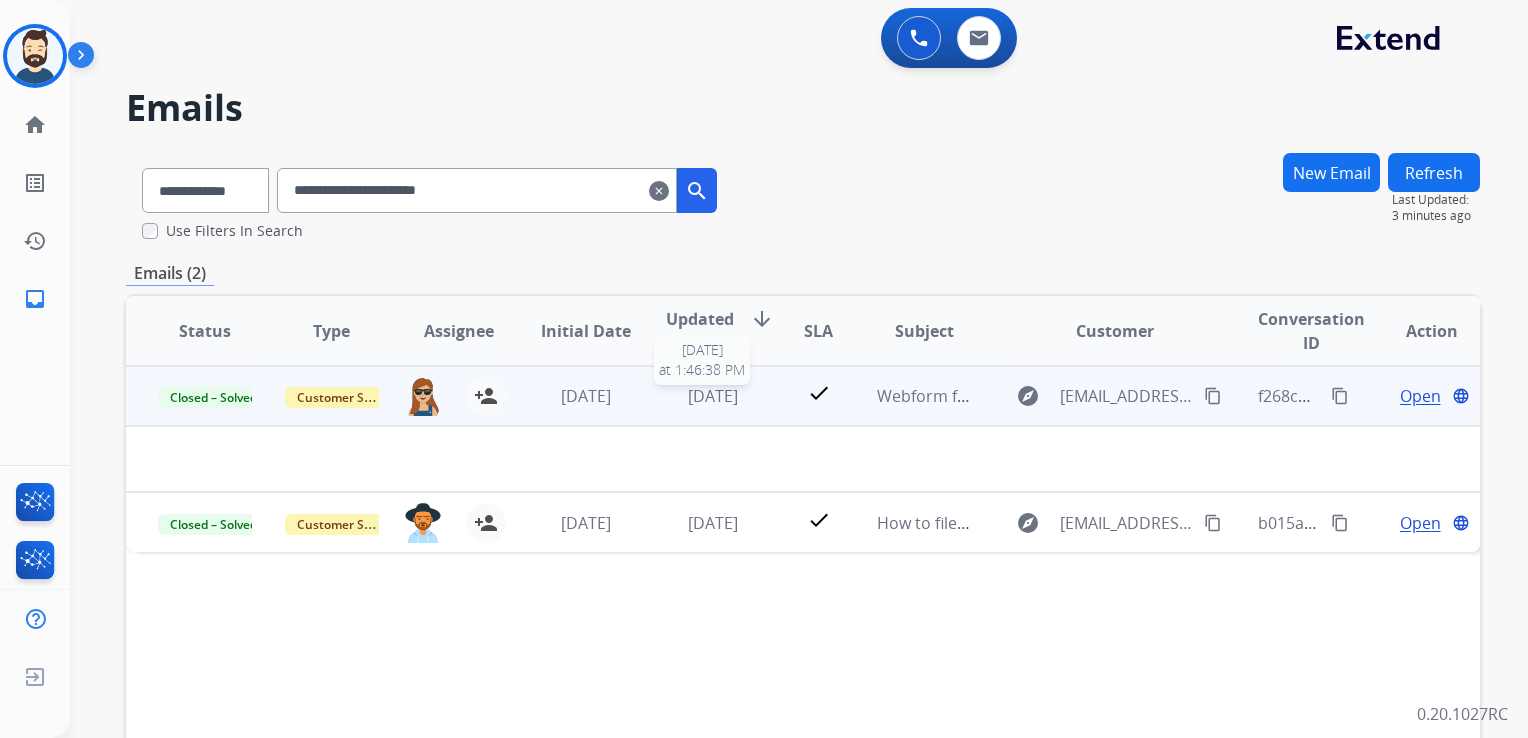 click on "[DATE]" at bounding box center [713, 396] 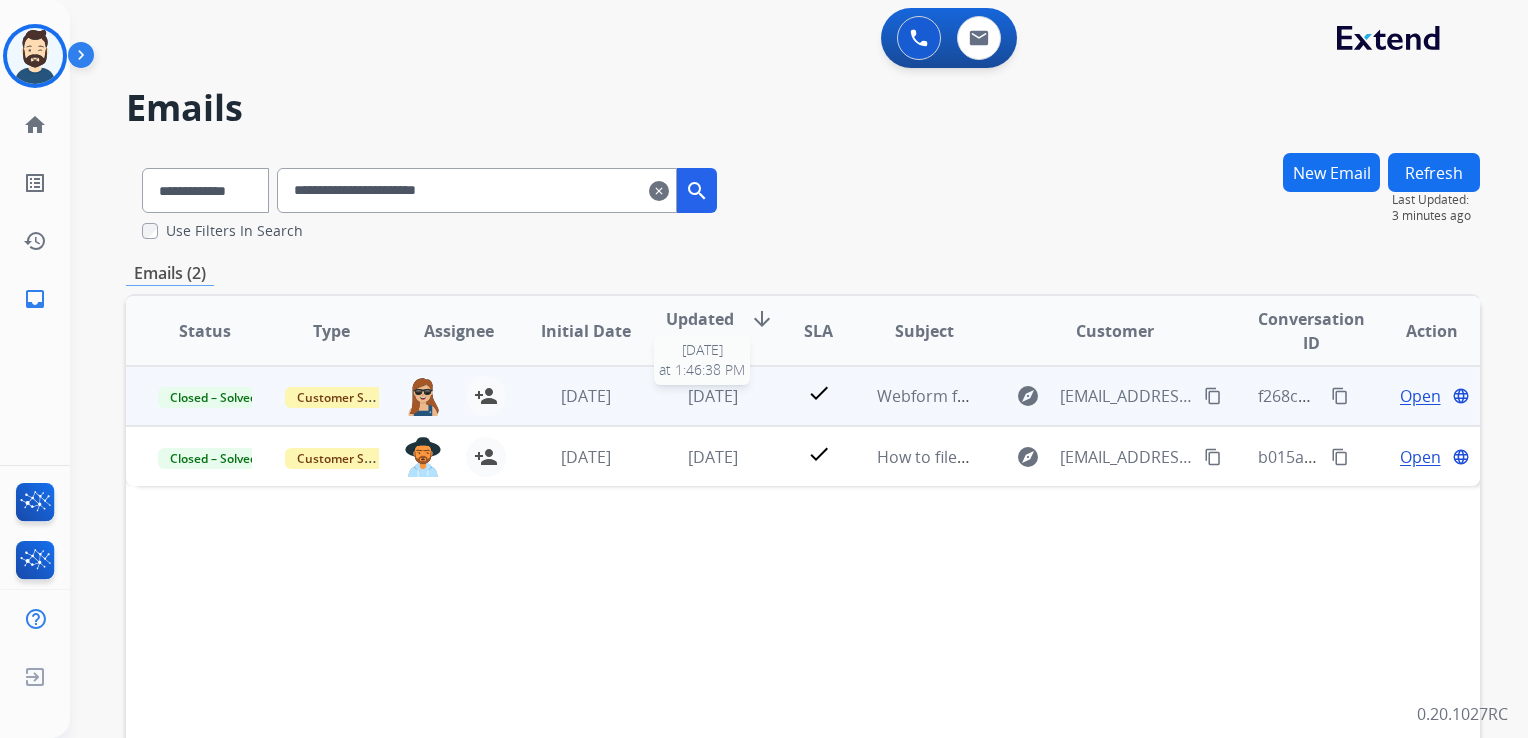 click on "[DATE]" at bounding box center [713, 396] 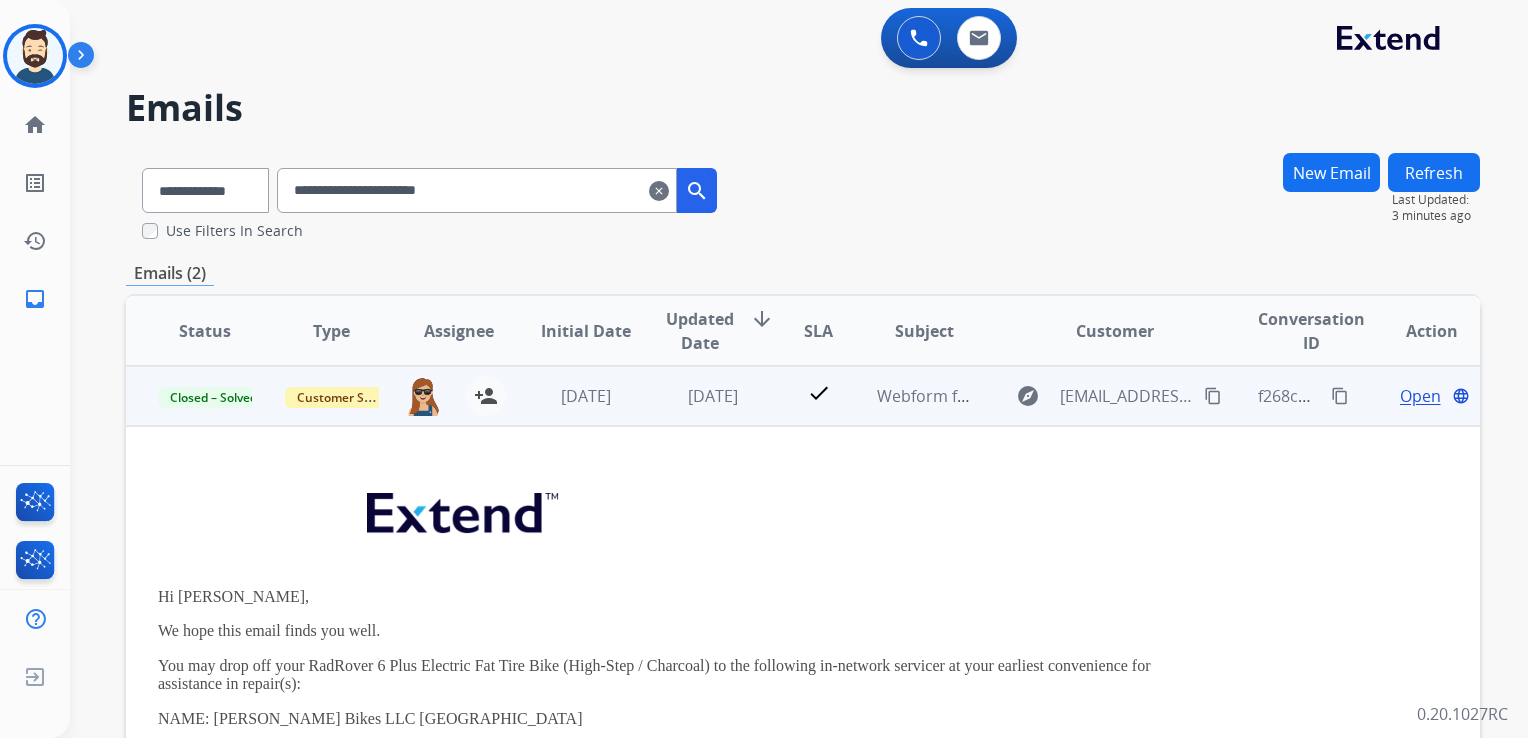 click on "Open" at bounding box center (1420, 396) 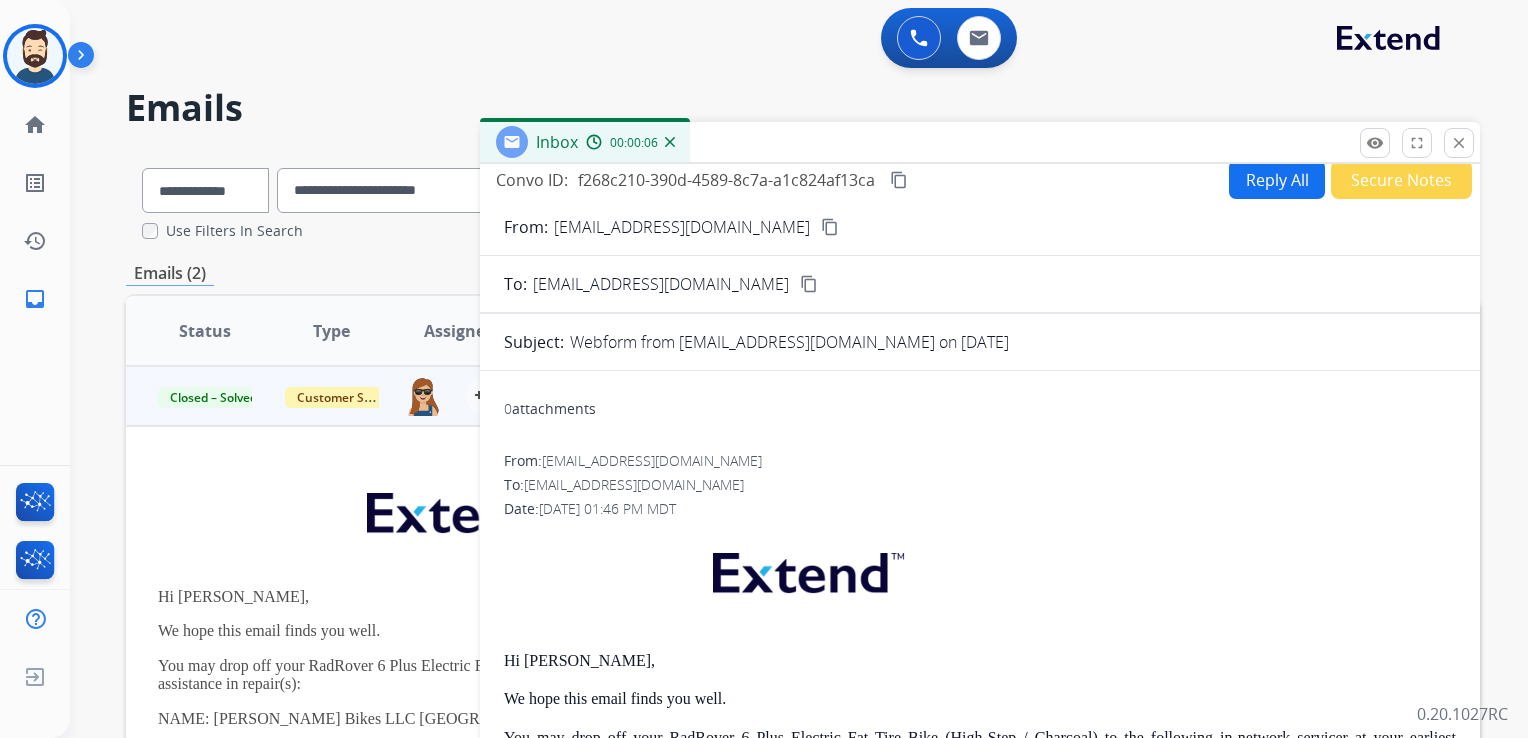 scroll, scrollTop: 0, scrollLeft: 0, axis: both 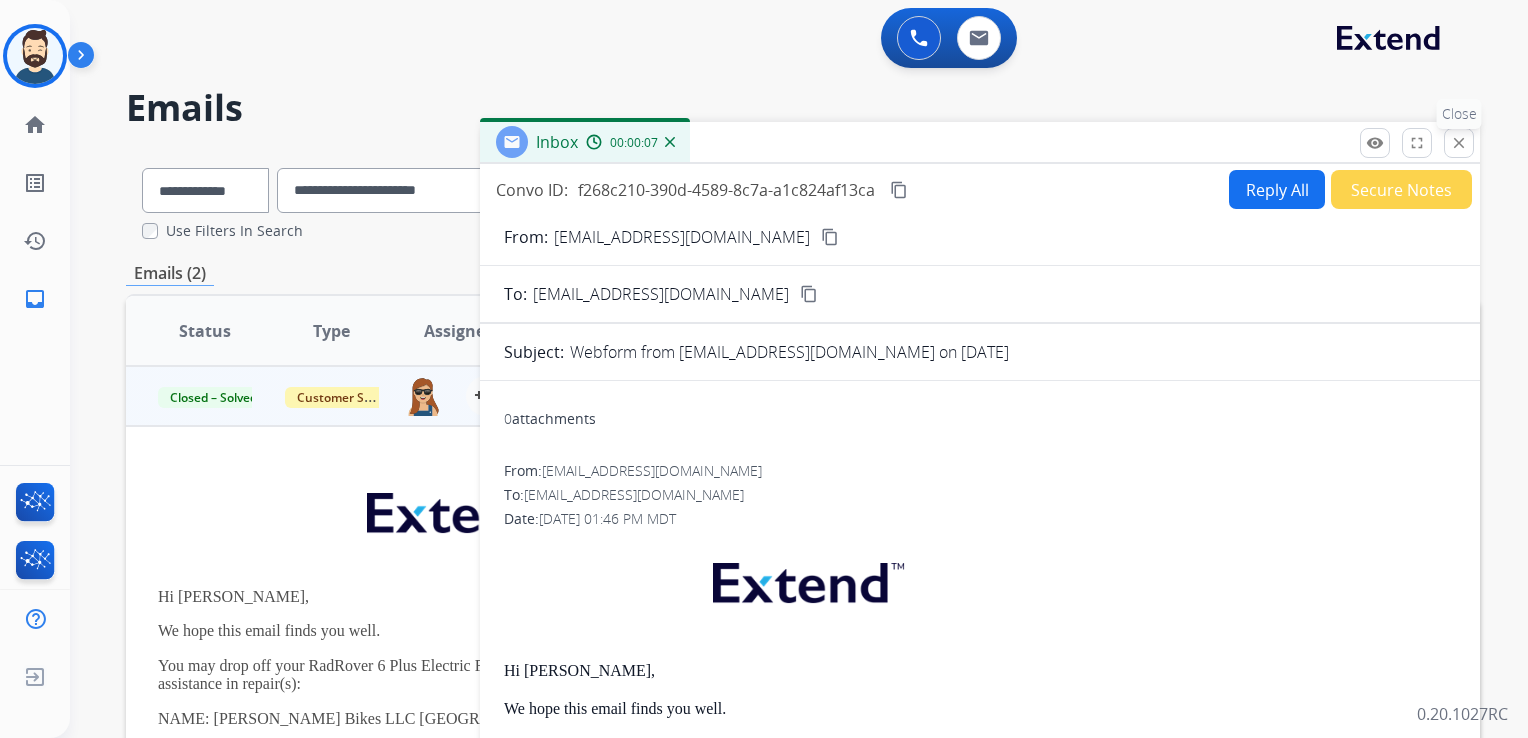 click on "close" at bounding box center [1459, 143] 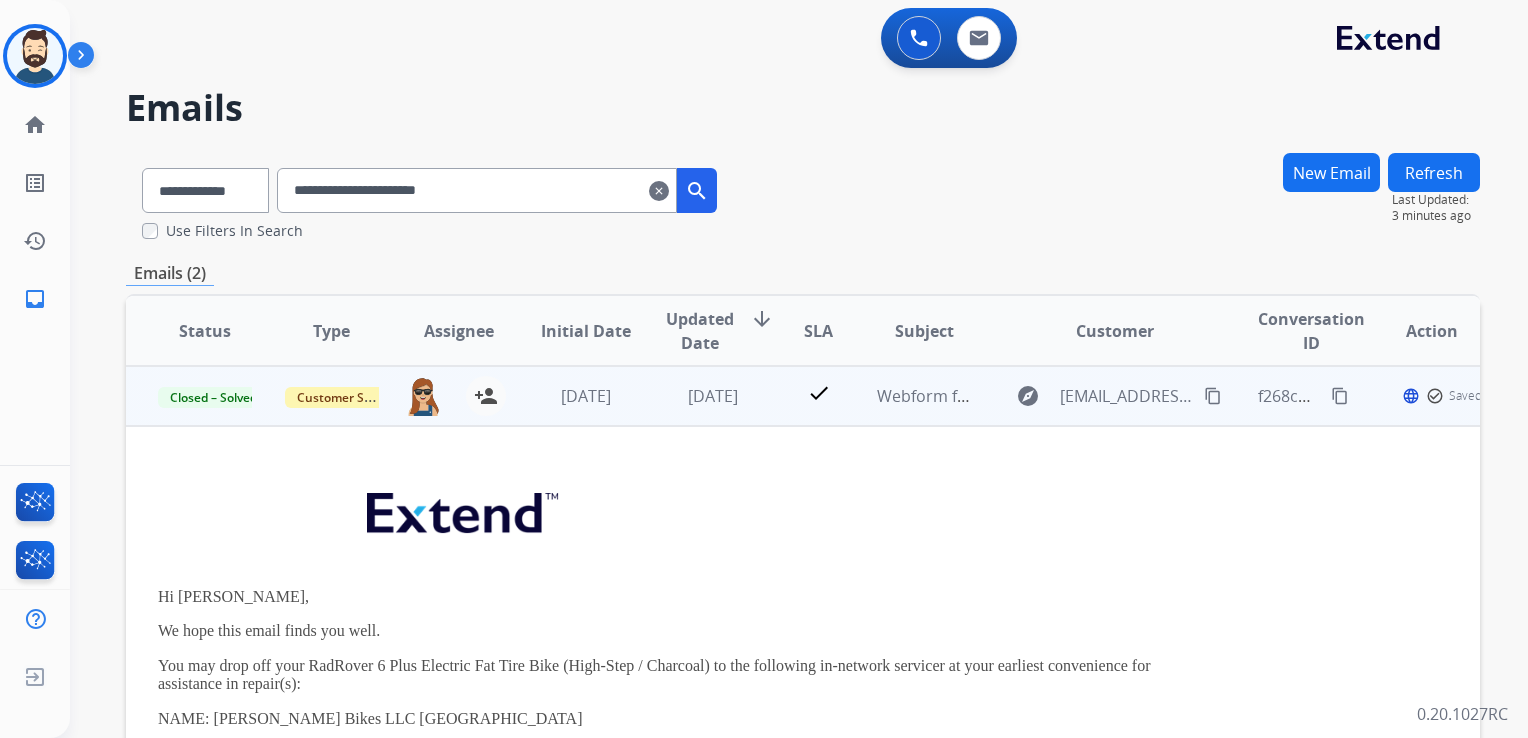 click on "[DATE]" at bounding box center [697, 396] 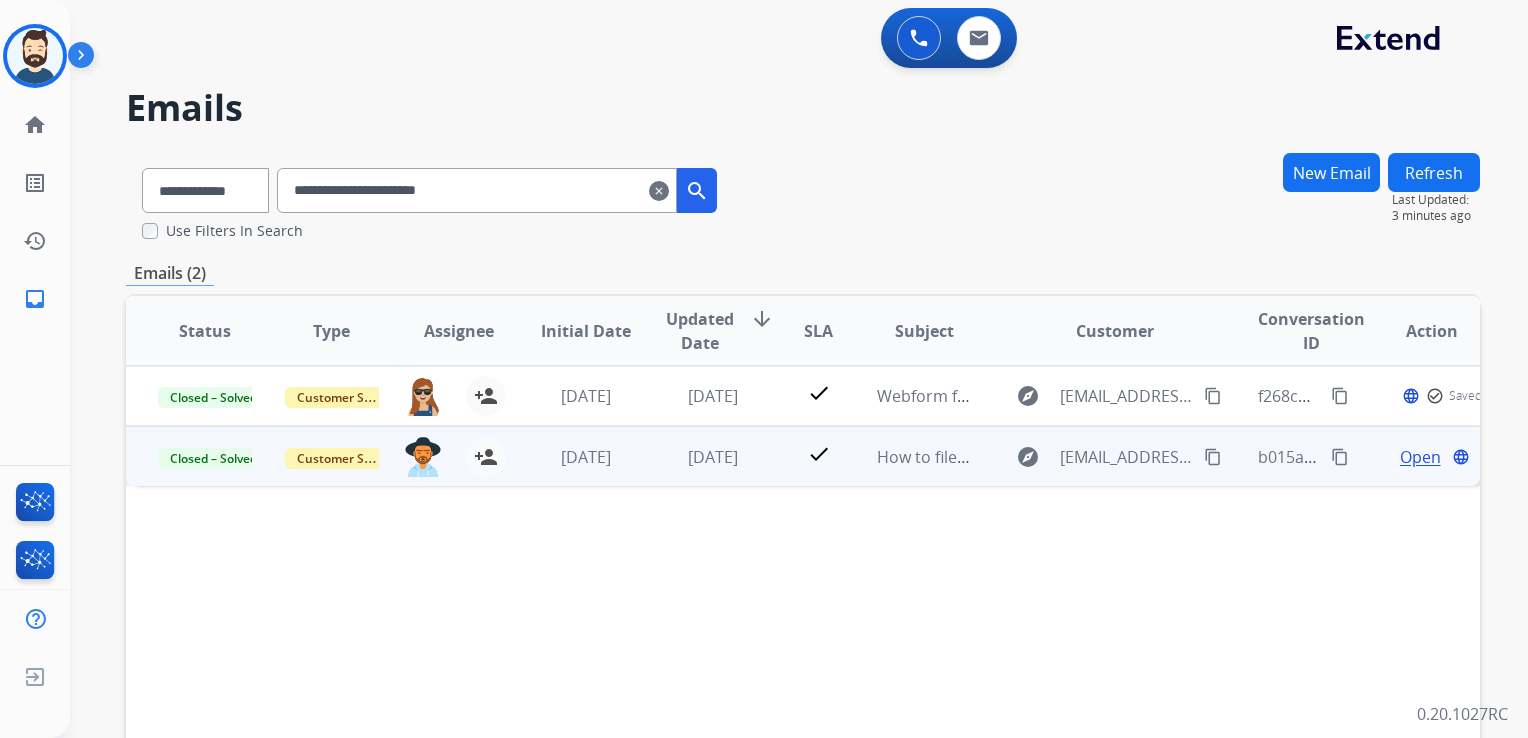click on "[DATE]" at bounding box center (713, 457) 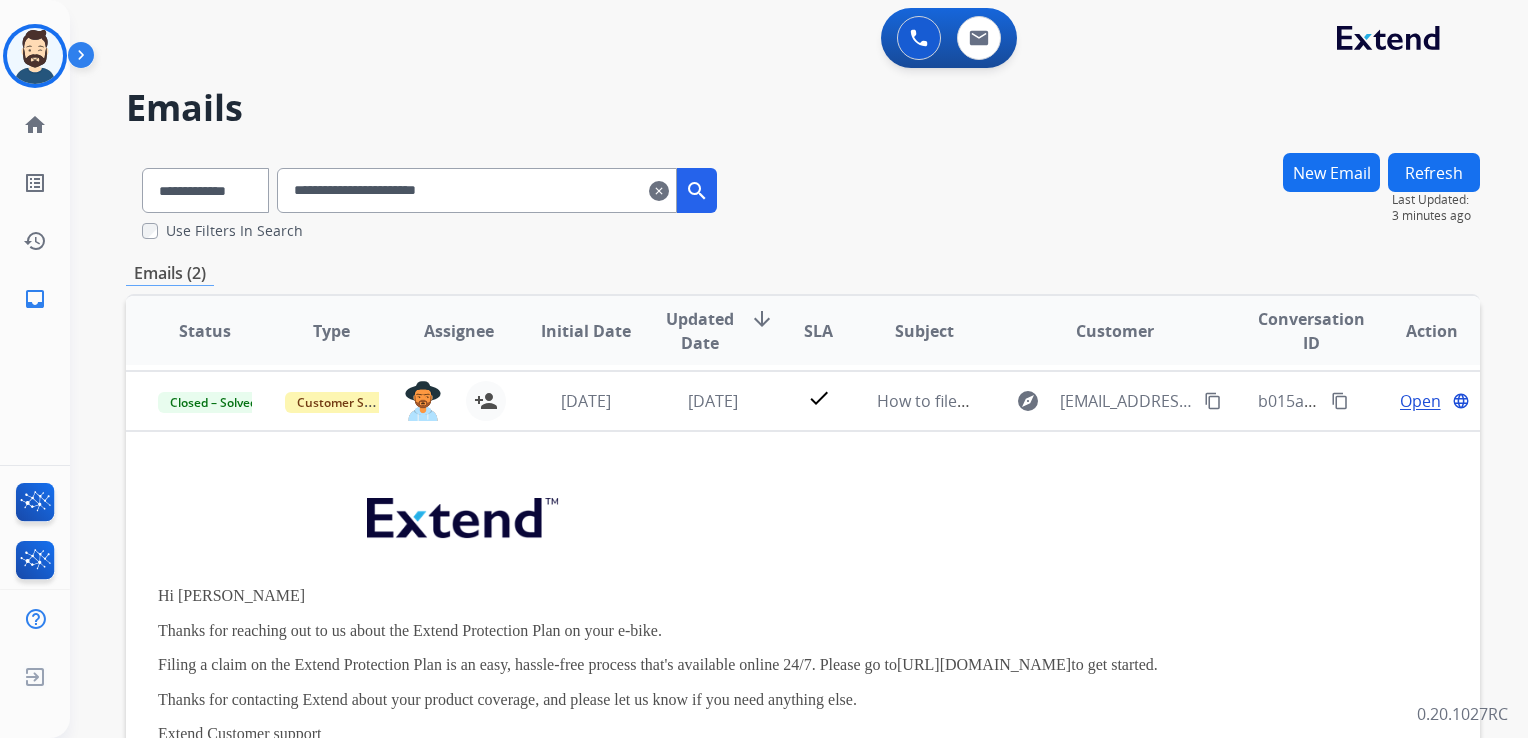 scroll, scrollTop: 60, scrollLeft: 0, axis: vertical 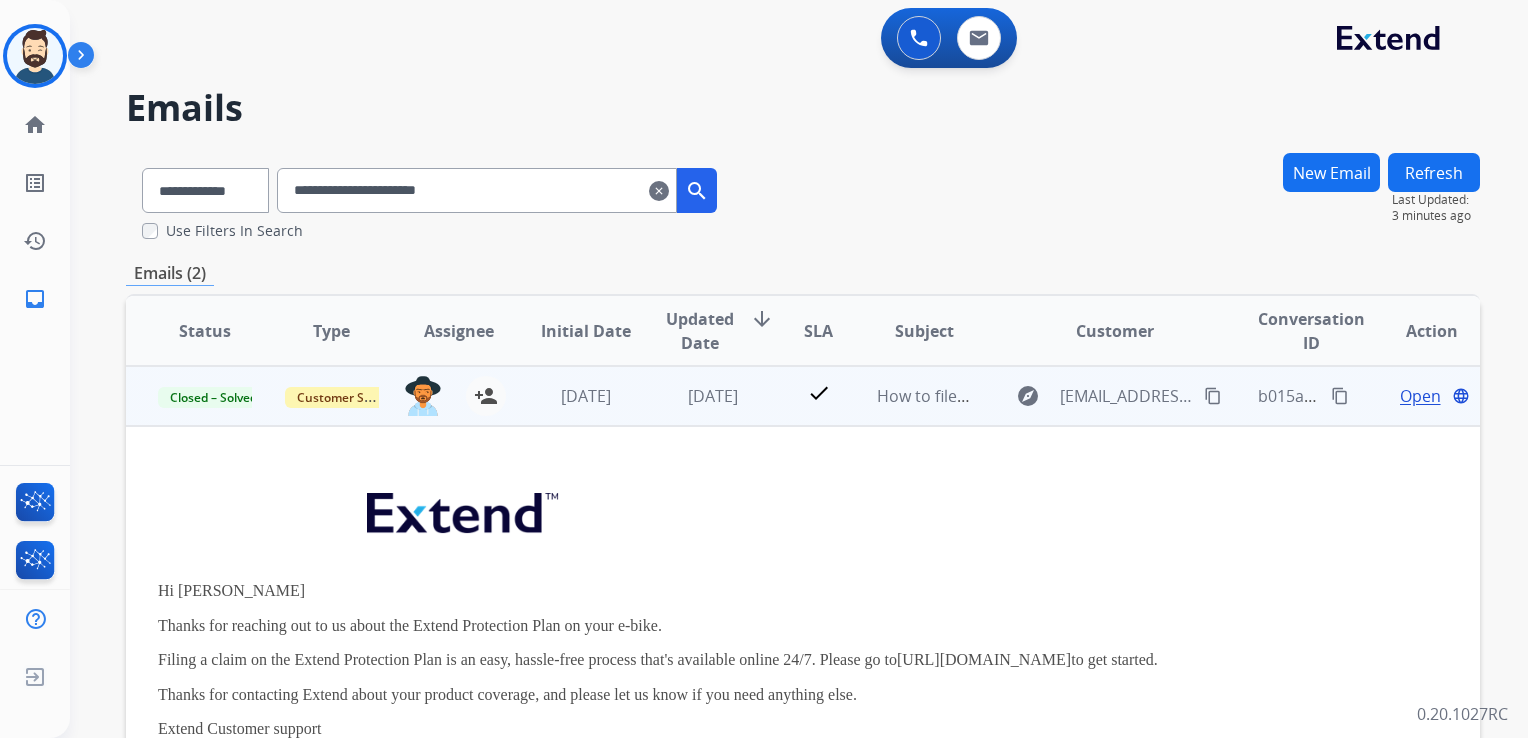 click on "Open" at bounding box center (1420, 396) 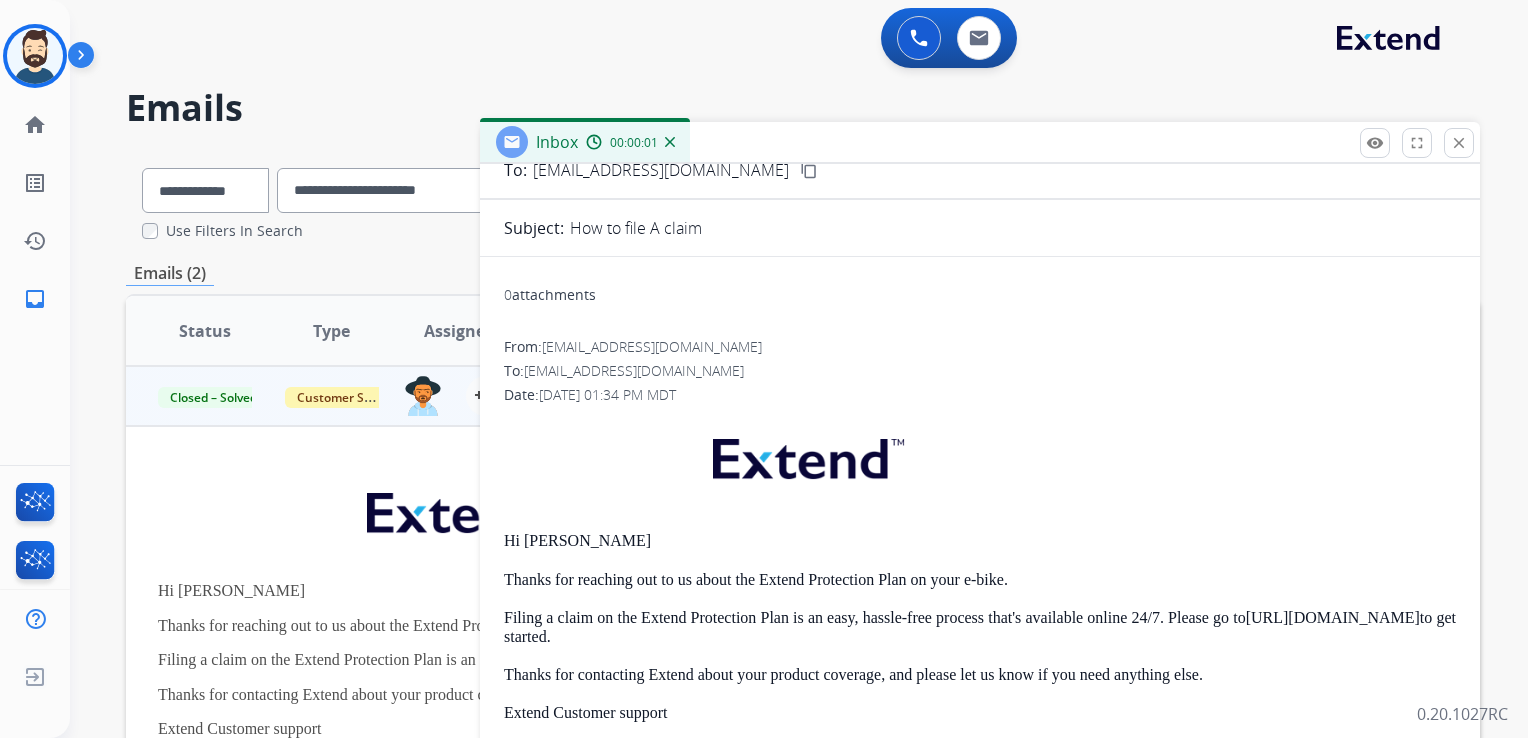 scroll, scrollTop: 0, scrollLeft: 0, axis: both 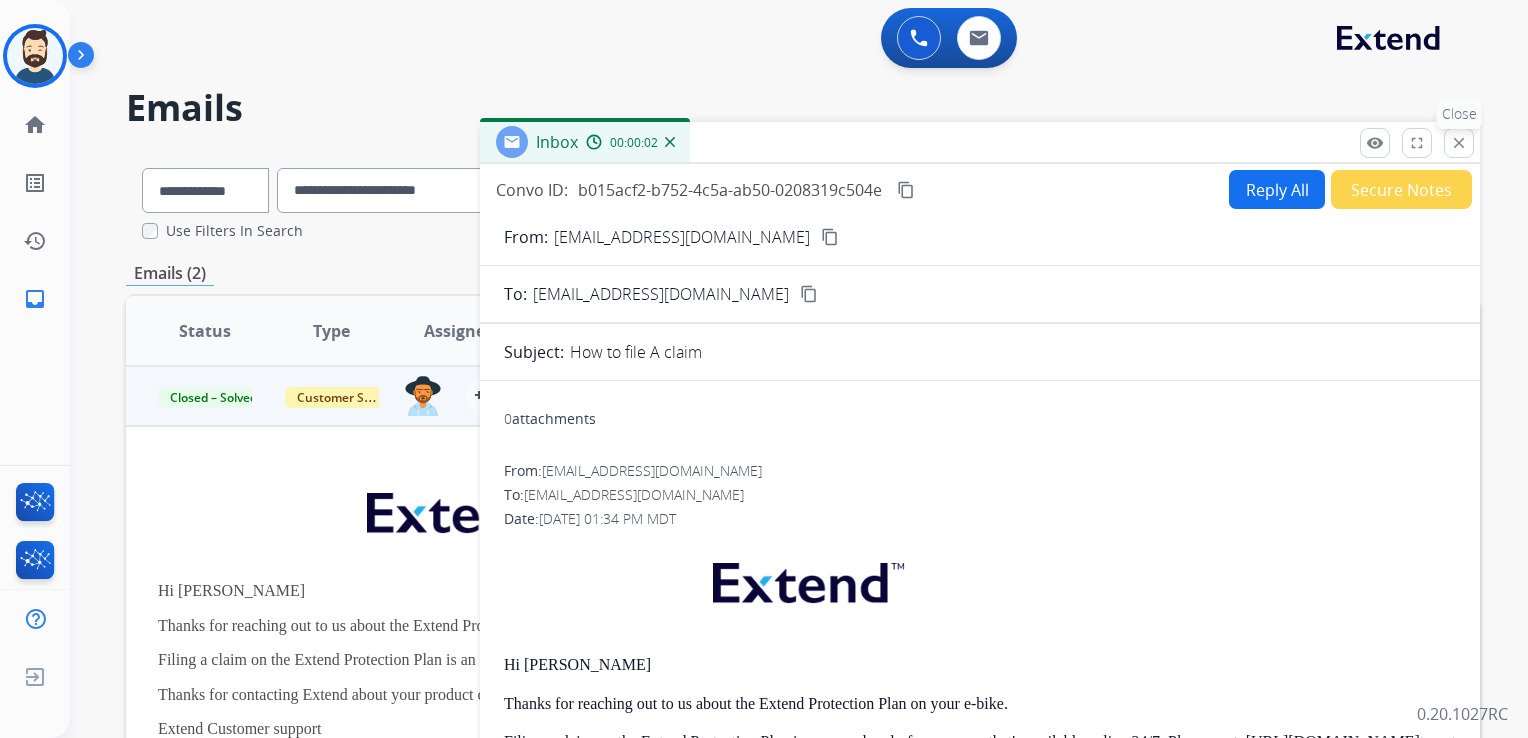 drag, startPoint x: 1460, startPoint y: 138, endPoint x: 1448, endPoint y: 142, distance: 12.649111 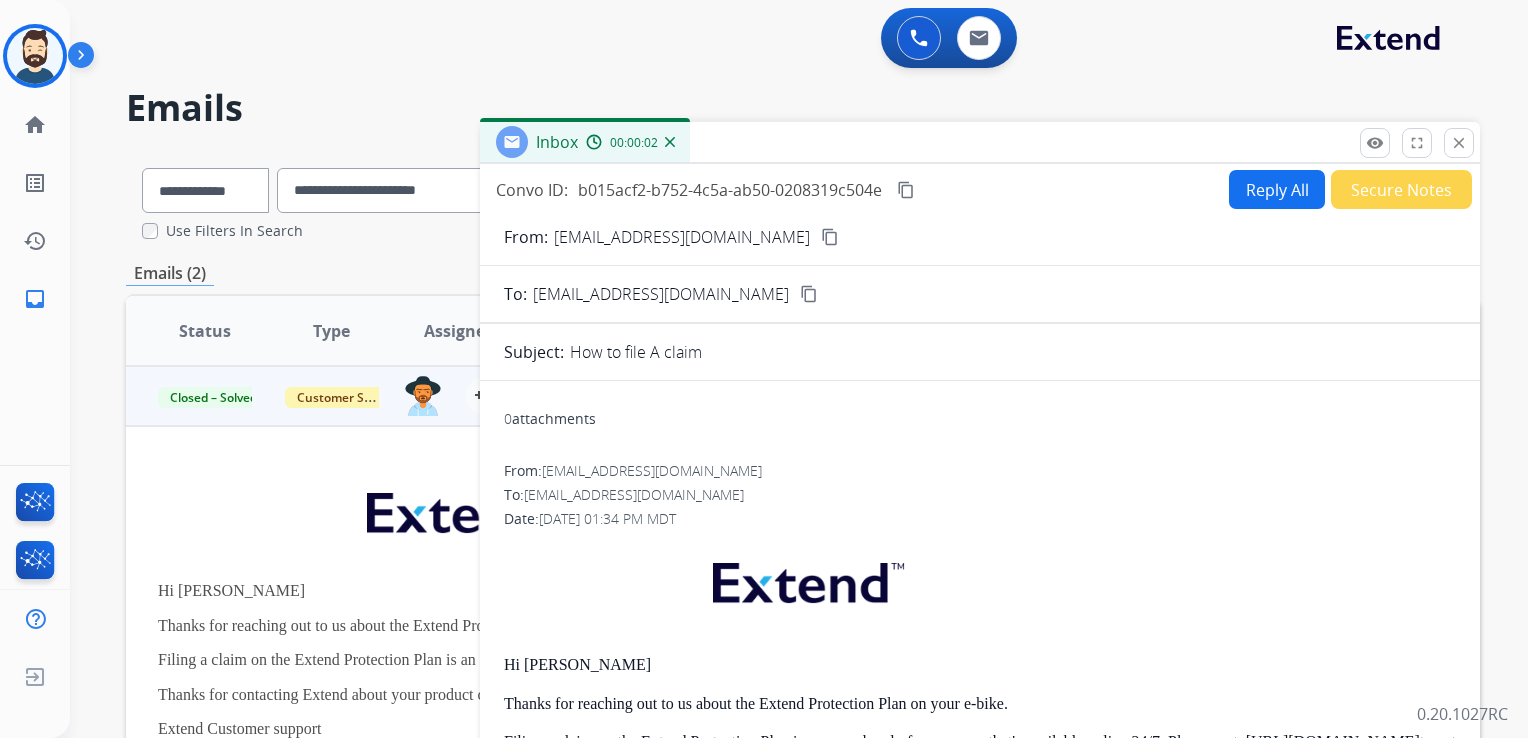 click on "close" at bounding box center (1459, 143) 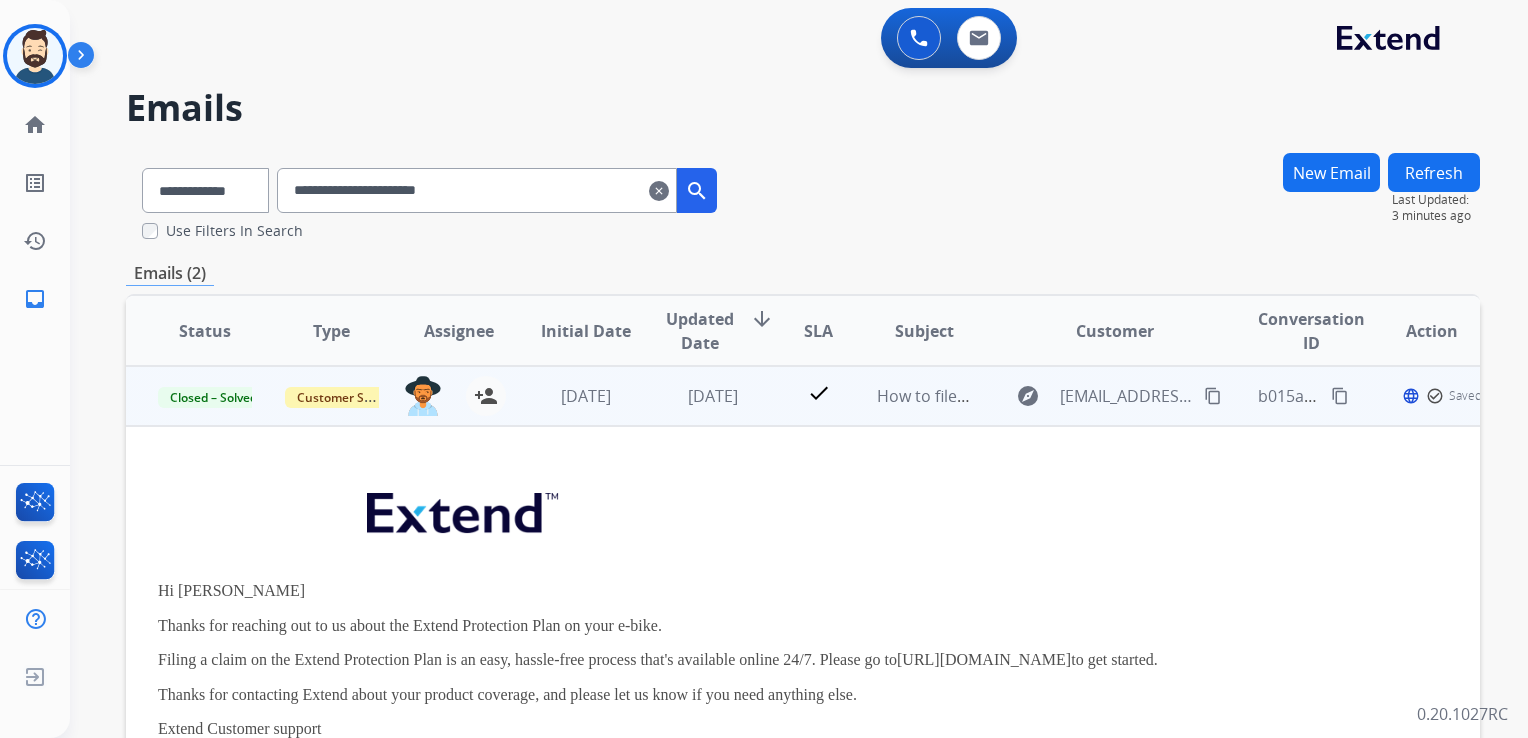 drag, startPoint x: 746, startPoint y: 415, endPoint x: 400, endPoint y: 62, distance: 494.29242 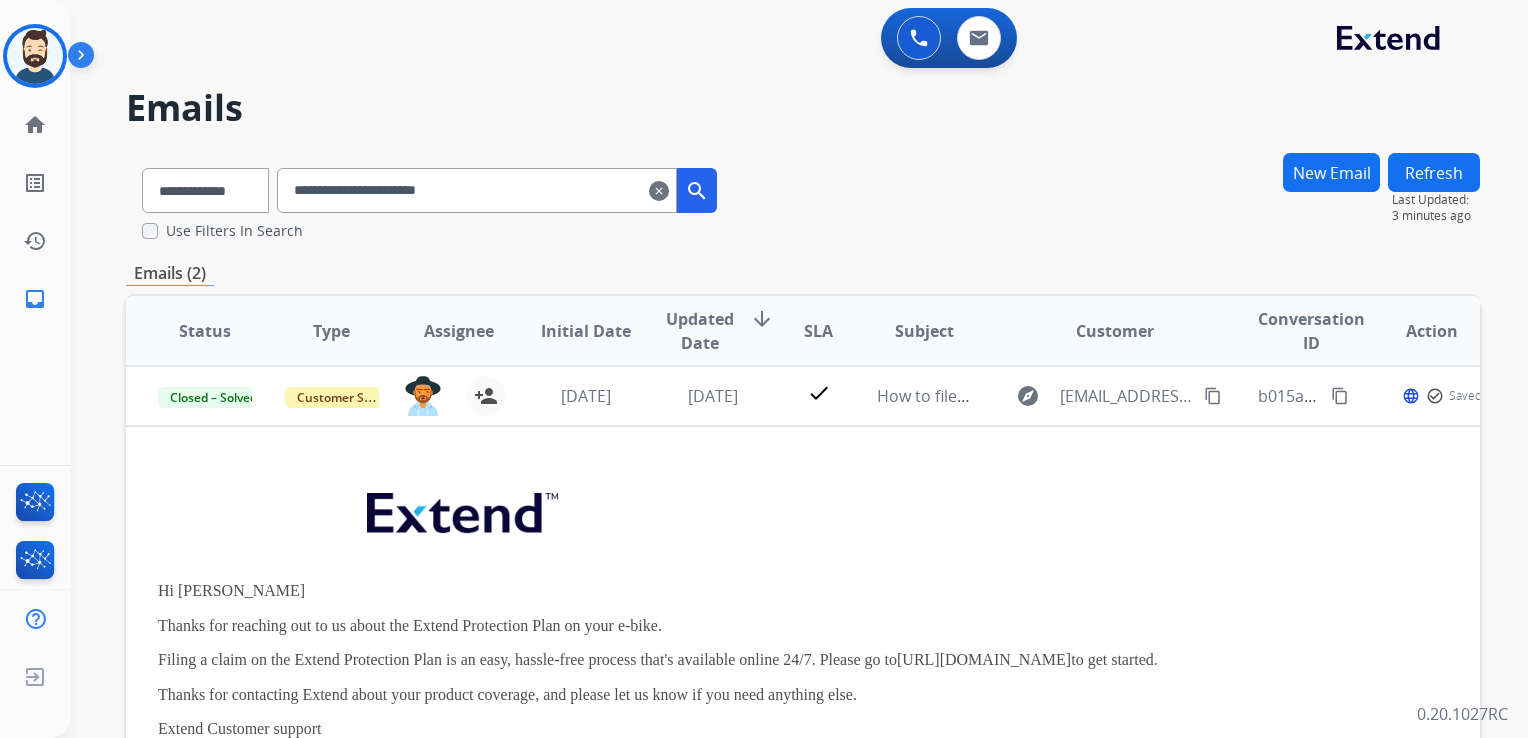 click on "[DATE]" at bounding box center [697, 396] 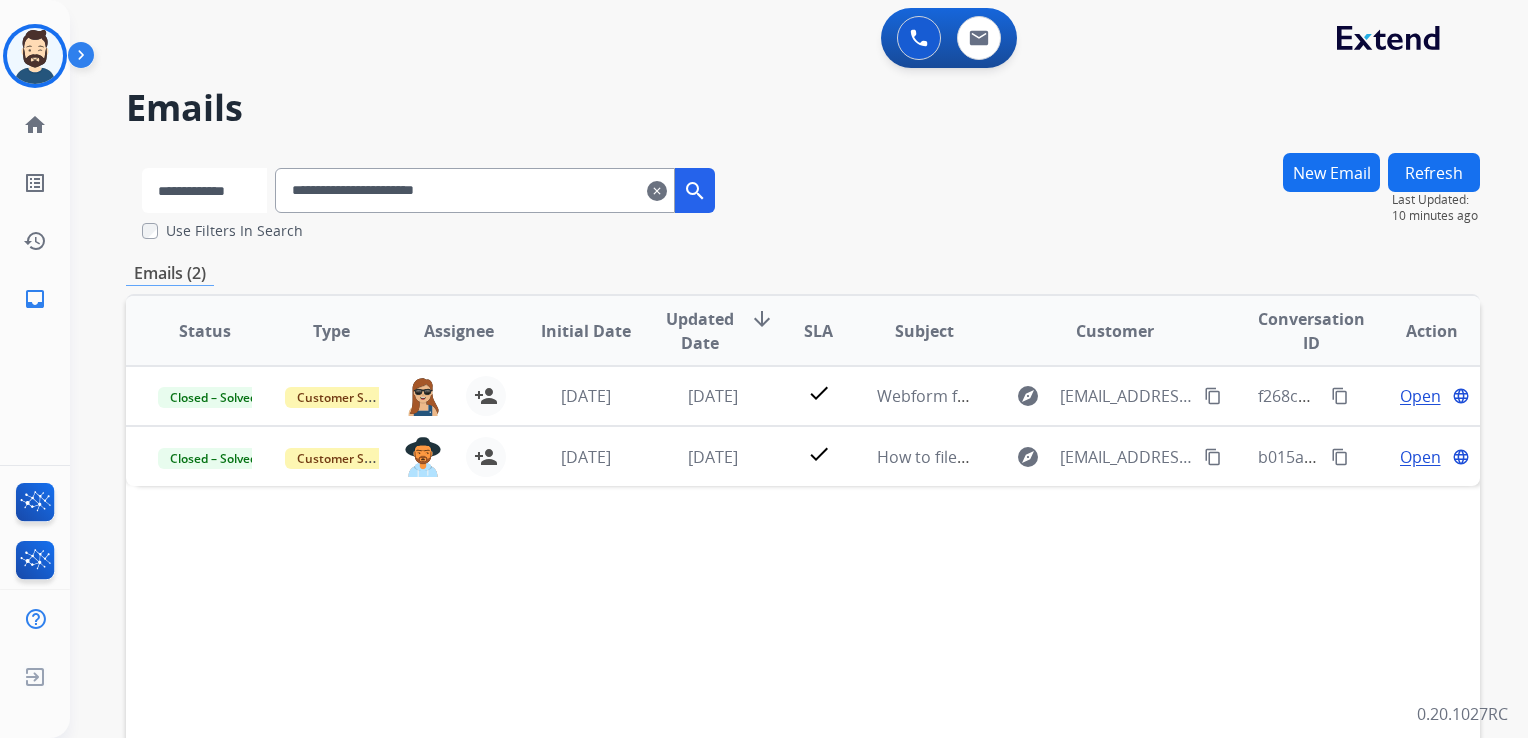 click on "**********" at bounding box center (204, 190) 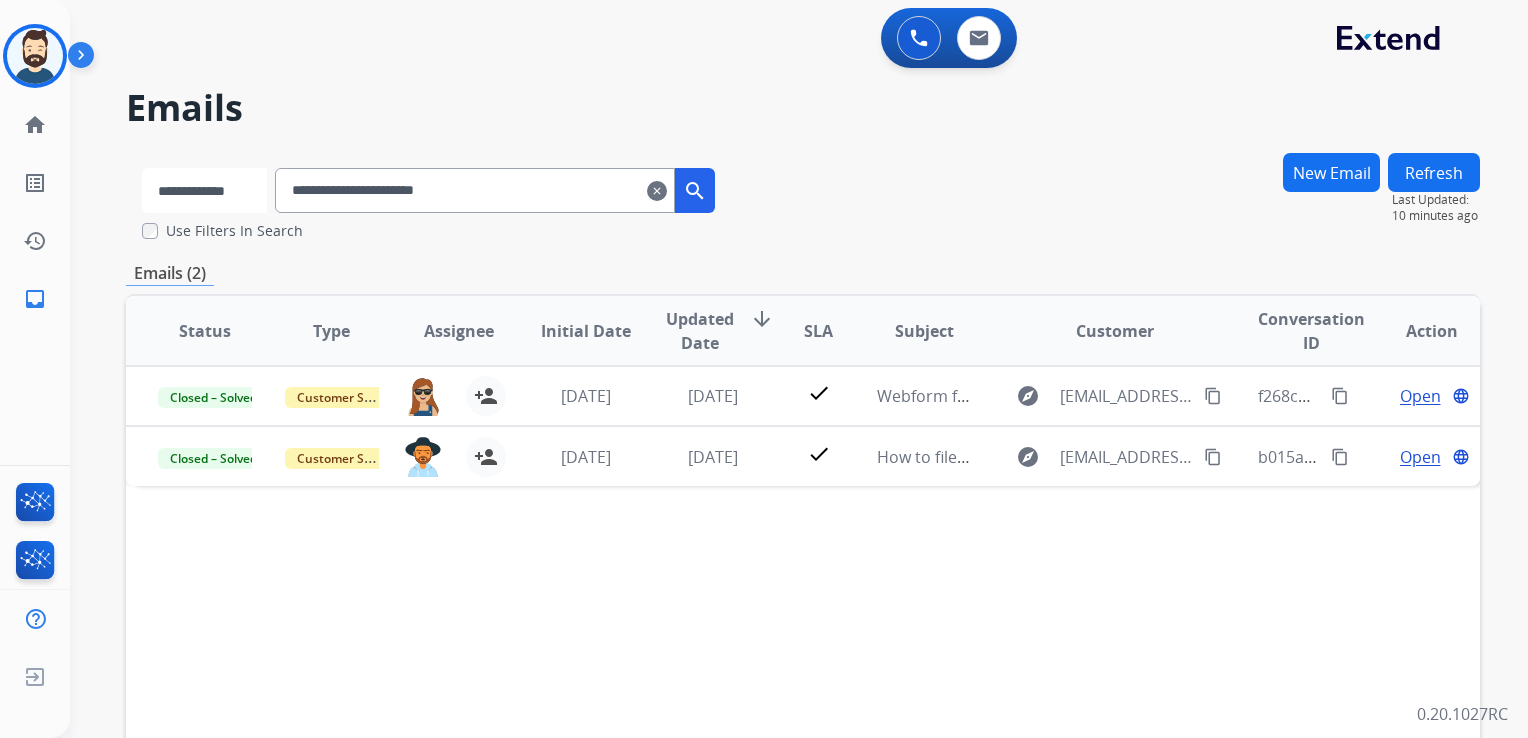 select on "*******" 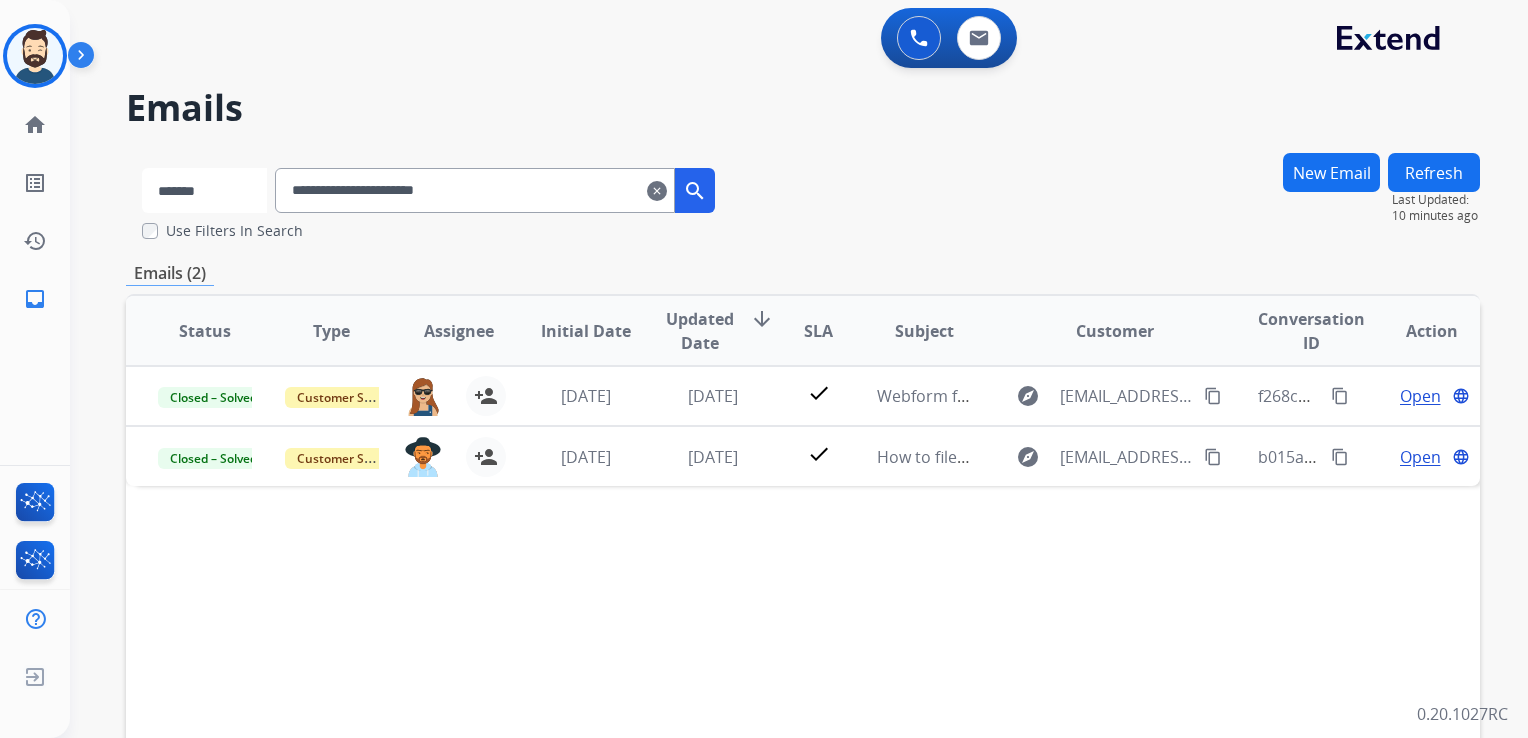 click on "**********" at bounding box center (204, 190) 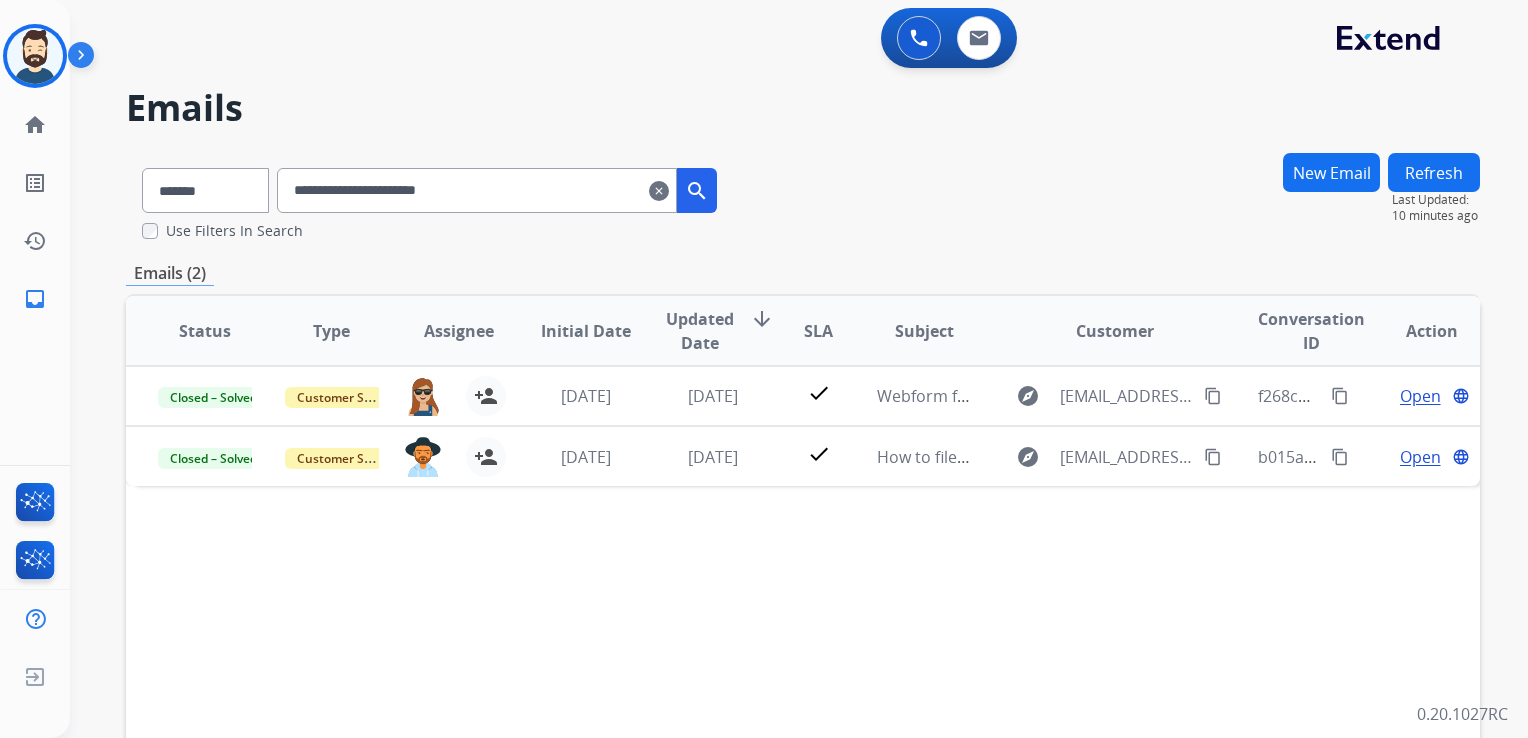 click on "**********" at bounding box center [477, 190] 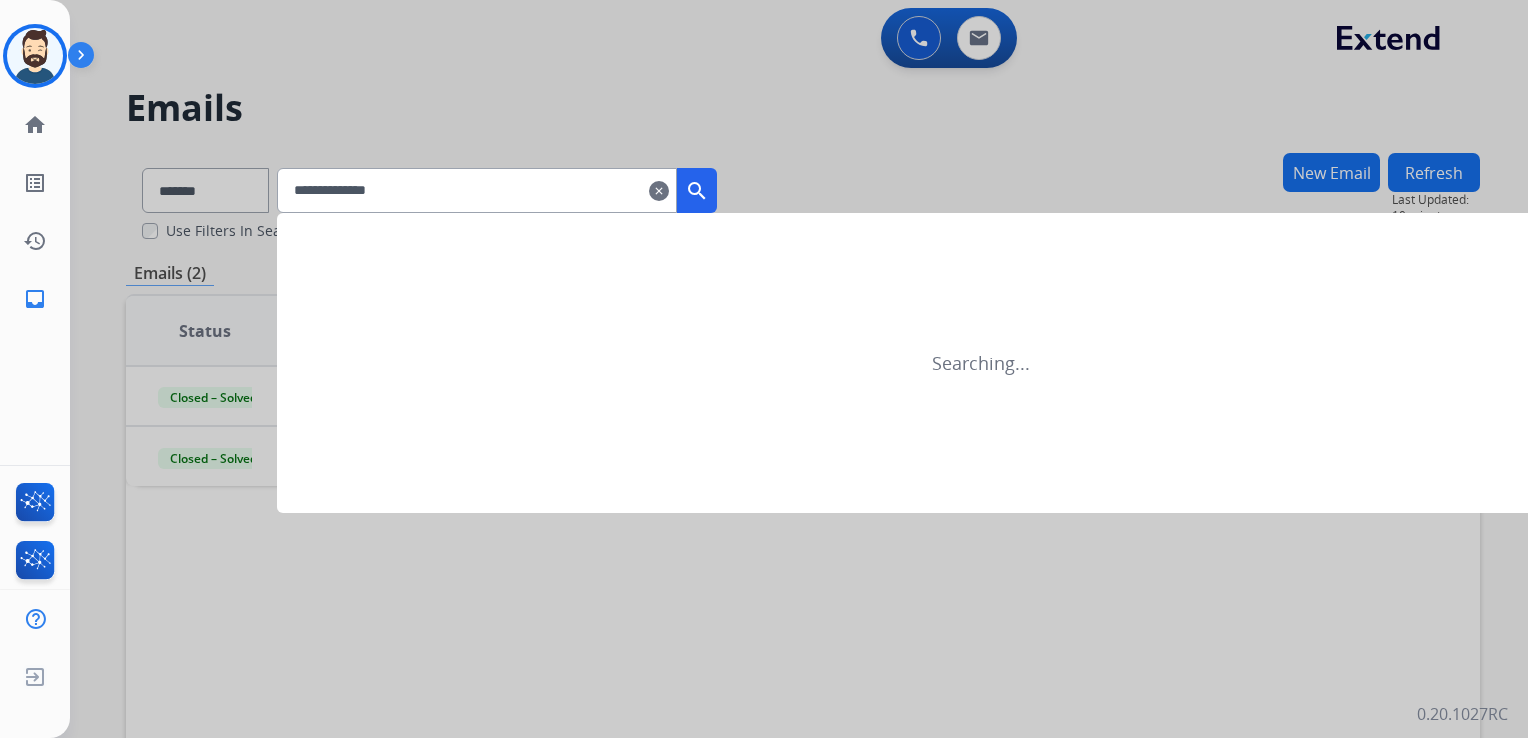 type on "**********" 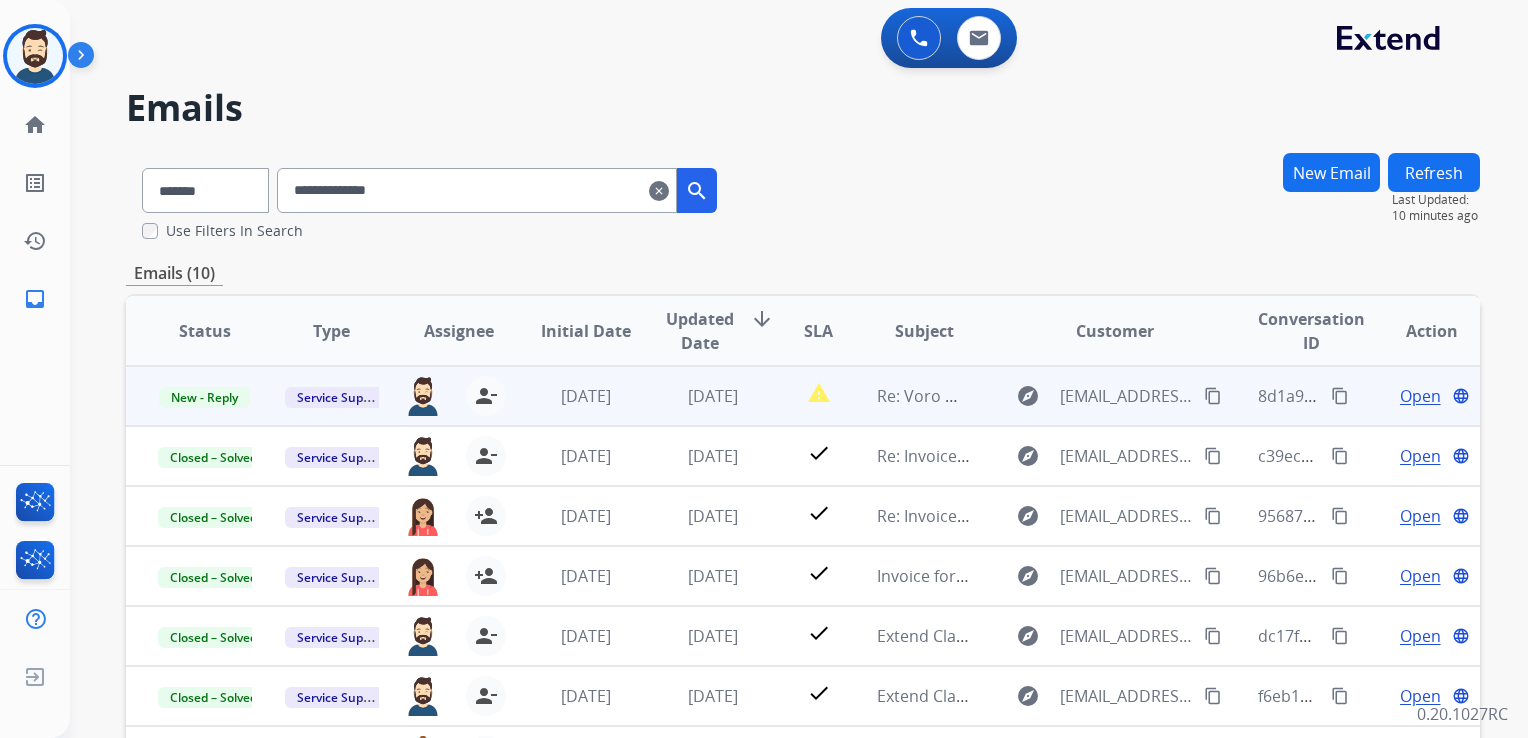 click on "[DATE]" at bounding box center (697, 396) 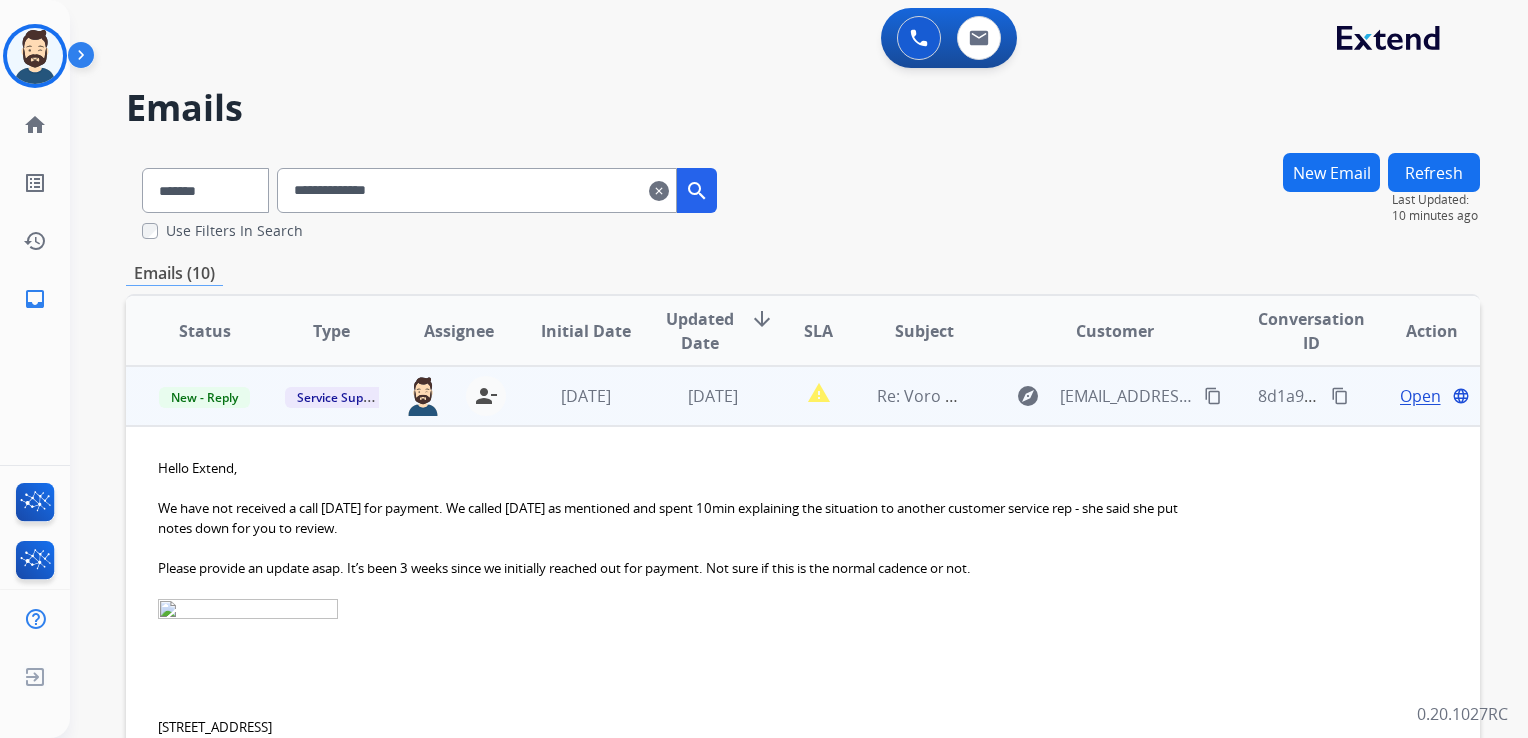 click on "Open" at bounding box center (1420, 396) 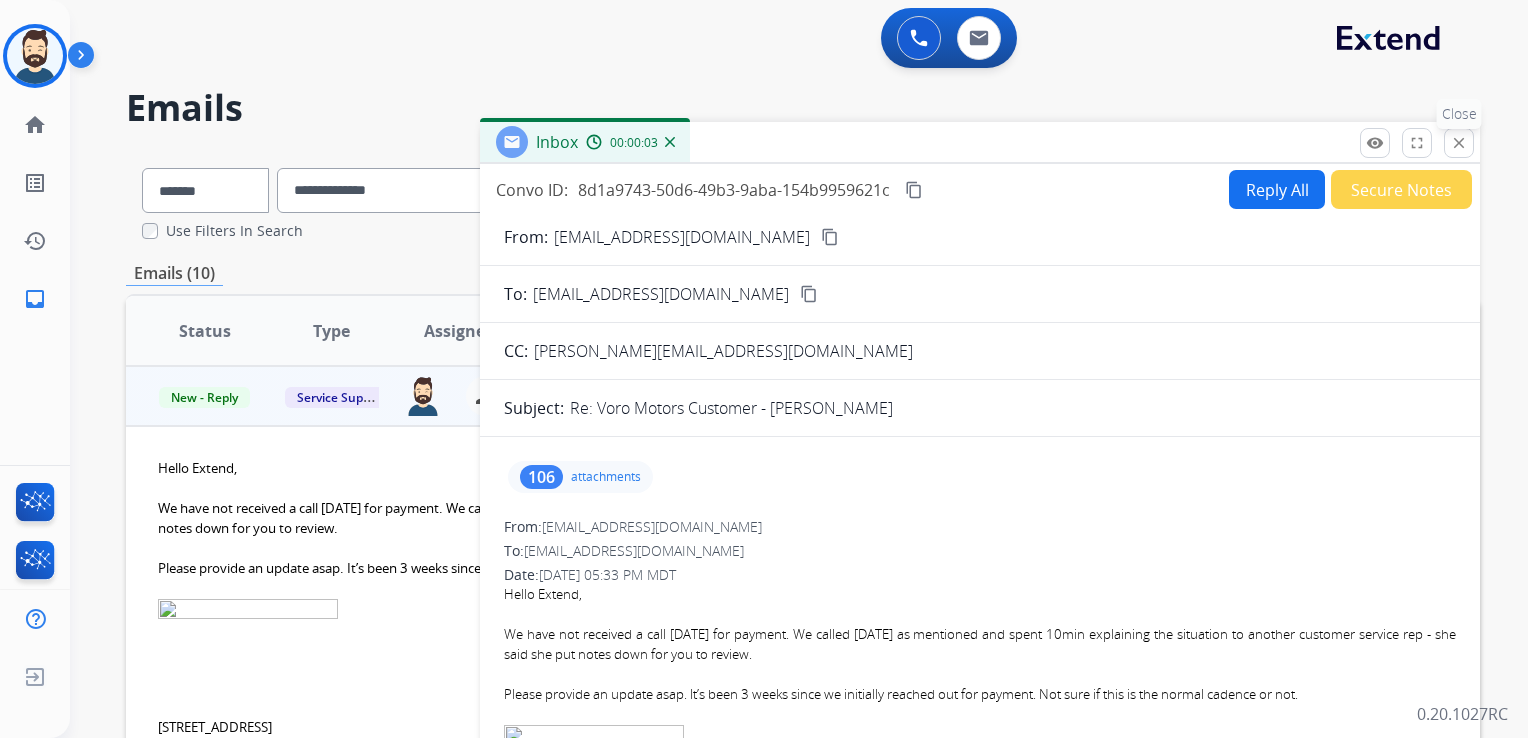 click on "close" at bounding box center (1459, 143) 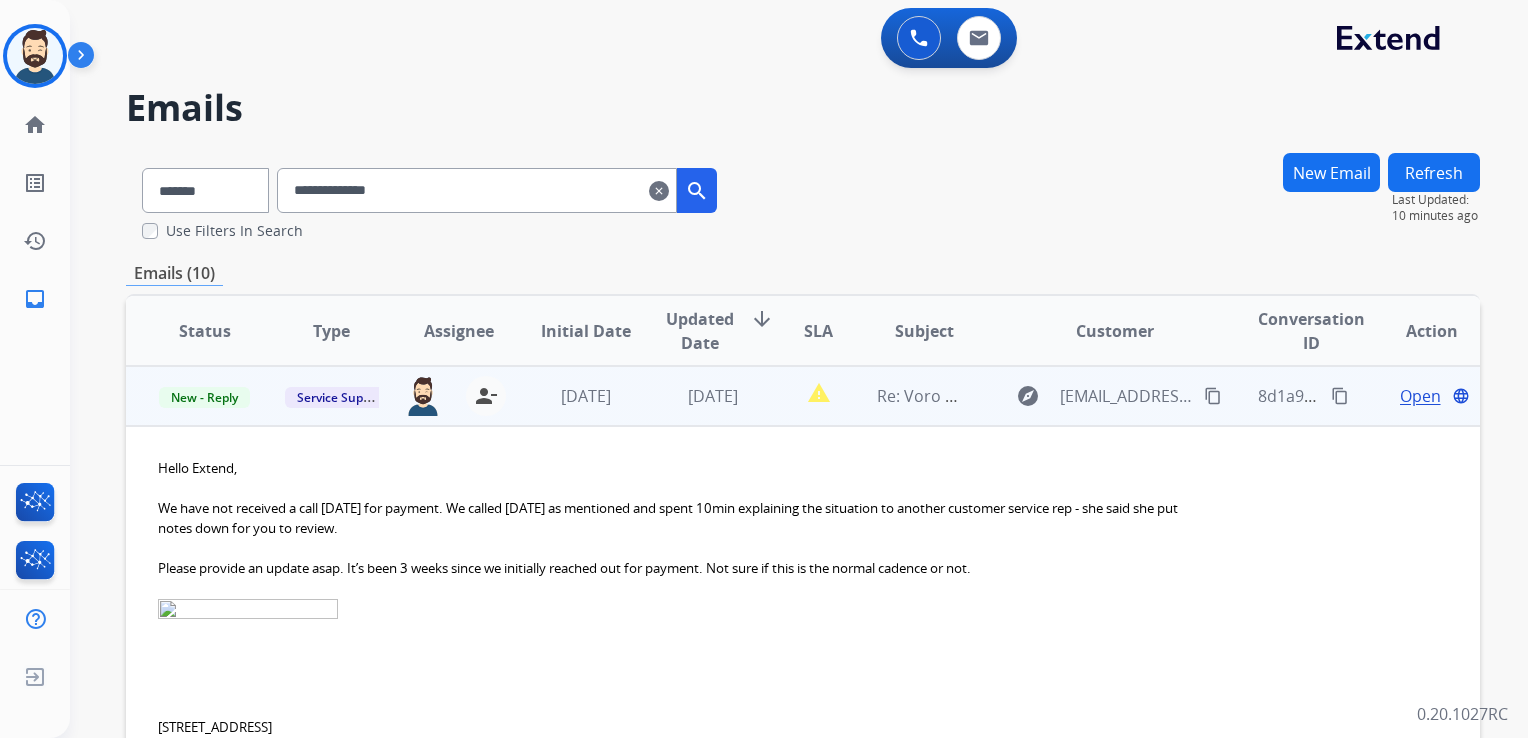 click on "[DATE]" at bounding box center [570, 396] 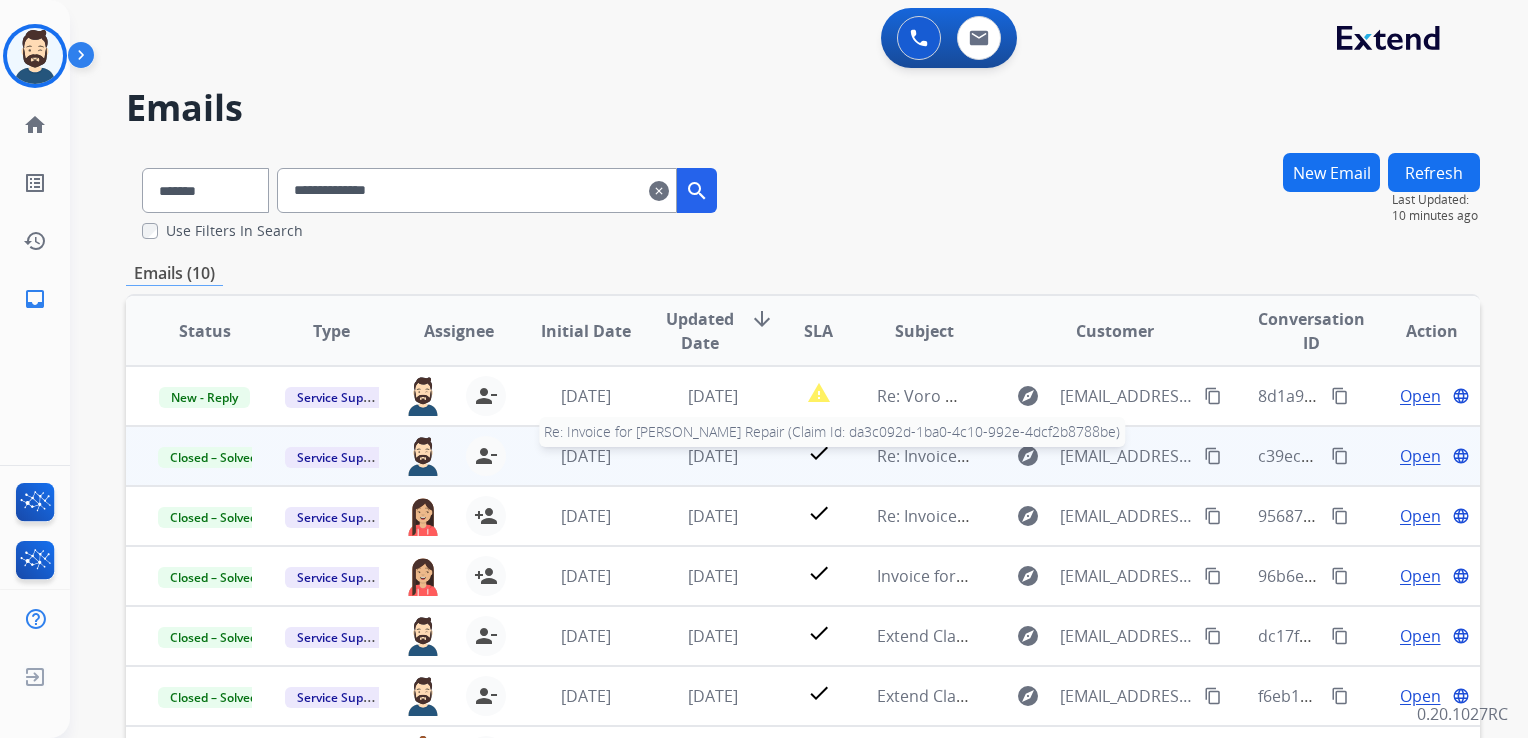 click on "Re: Invoice for Matthew Wilson's Repair (Claim Id: da3c092d-1ba0-4c10-992e-4dcf2b8788be)" at bounding box center [1215, 456] 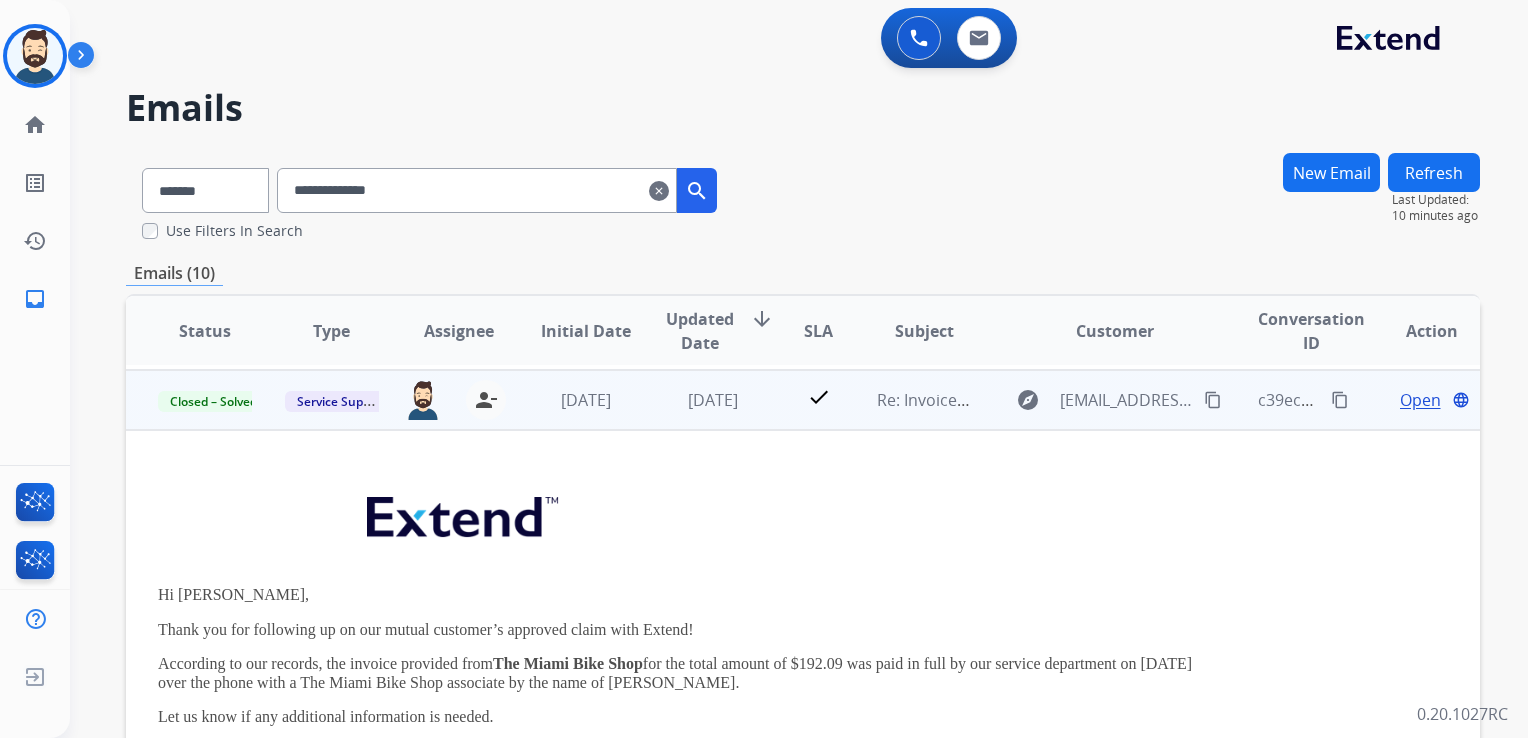 scroll, scrollTop: 60, scrollLeft: 0, axis: vertical 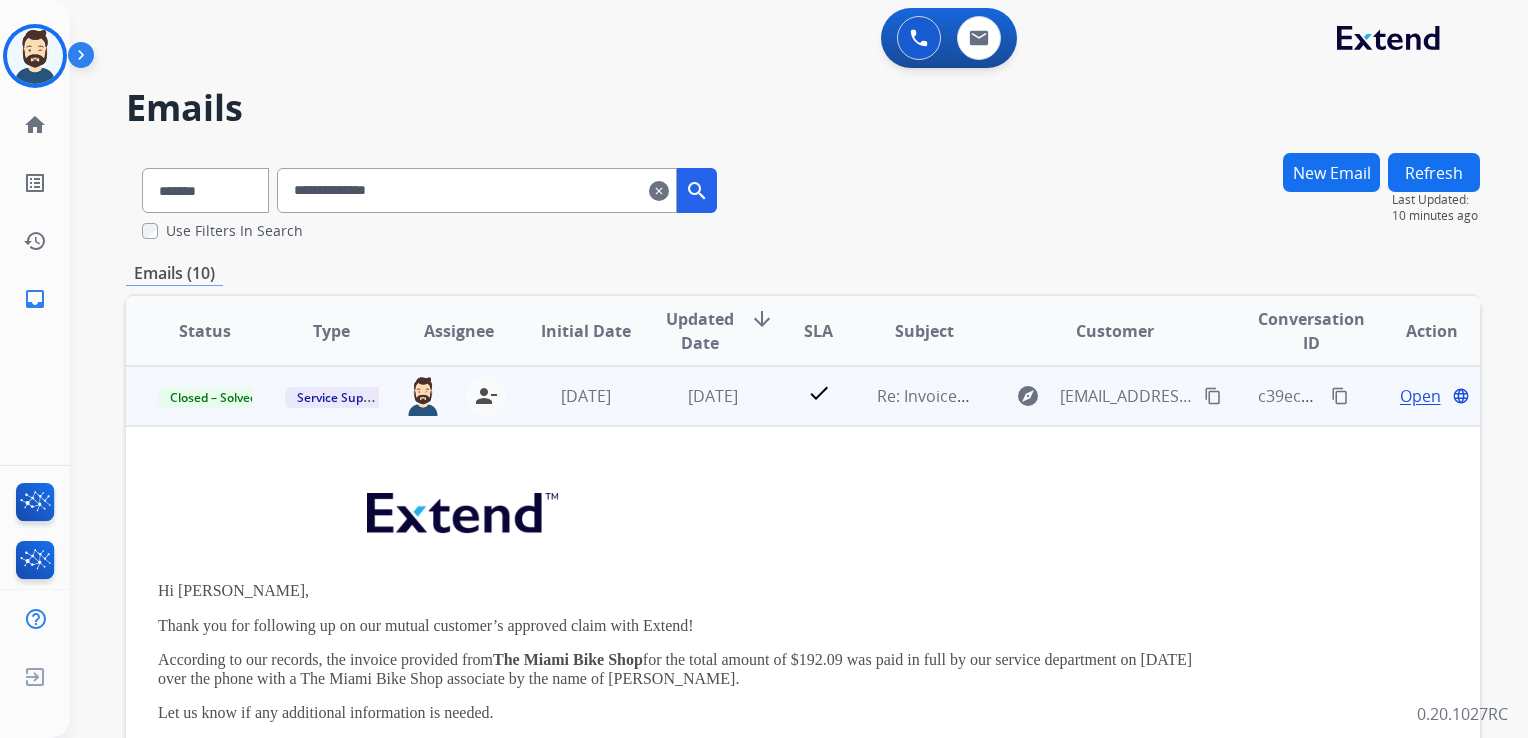 click on "Open" at bounding box center (1420, 396) 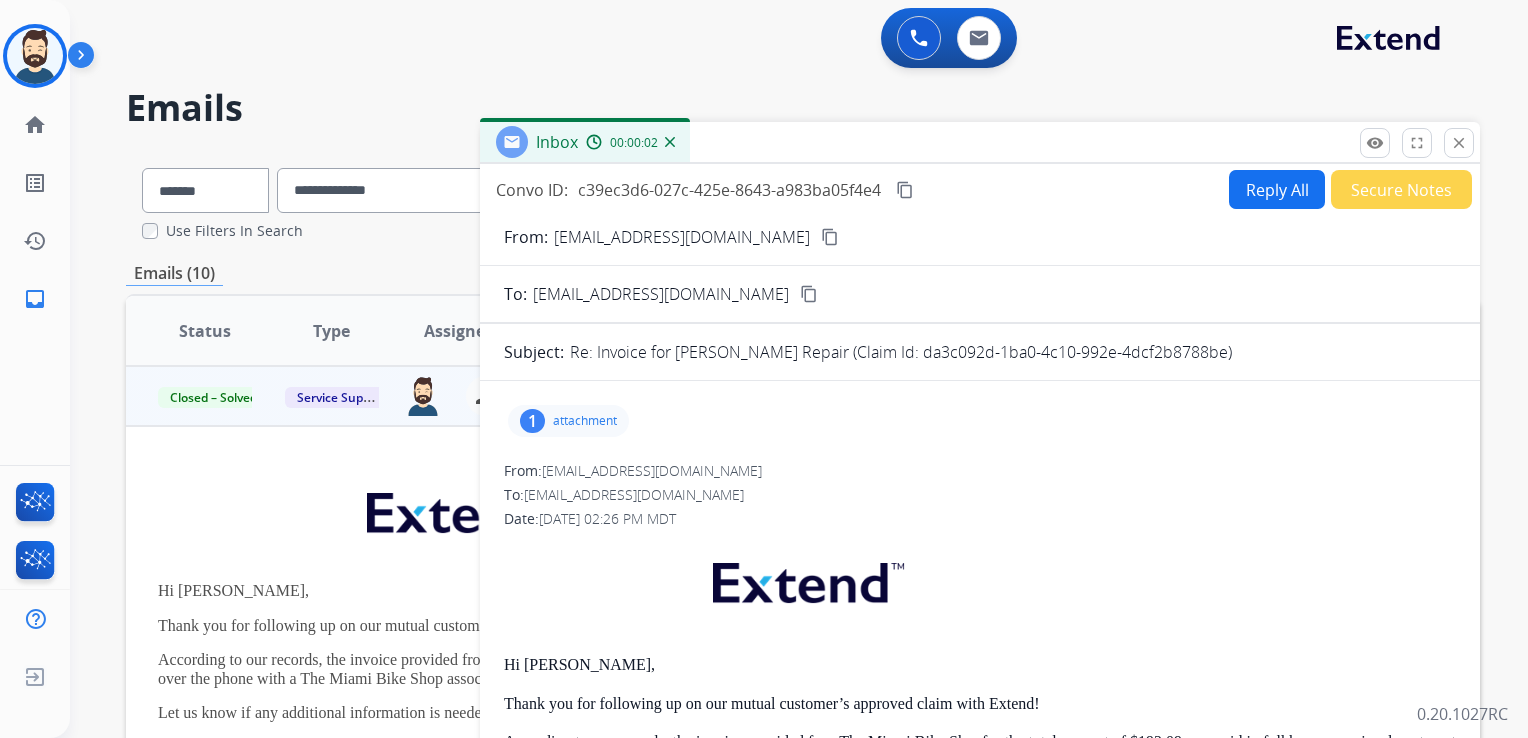 drag, startPoint x: 924, startPoint y: 349, endPoint x: 1226, endPoint y: 349, distance: 302 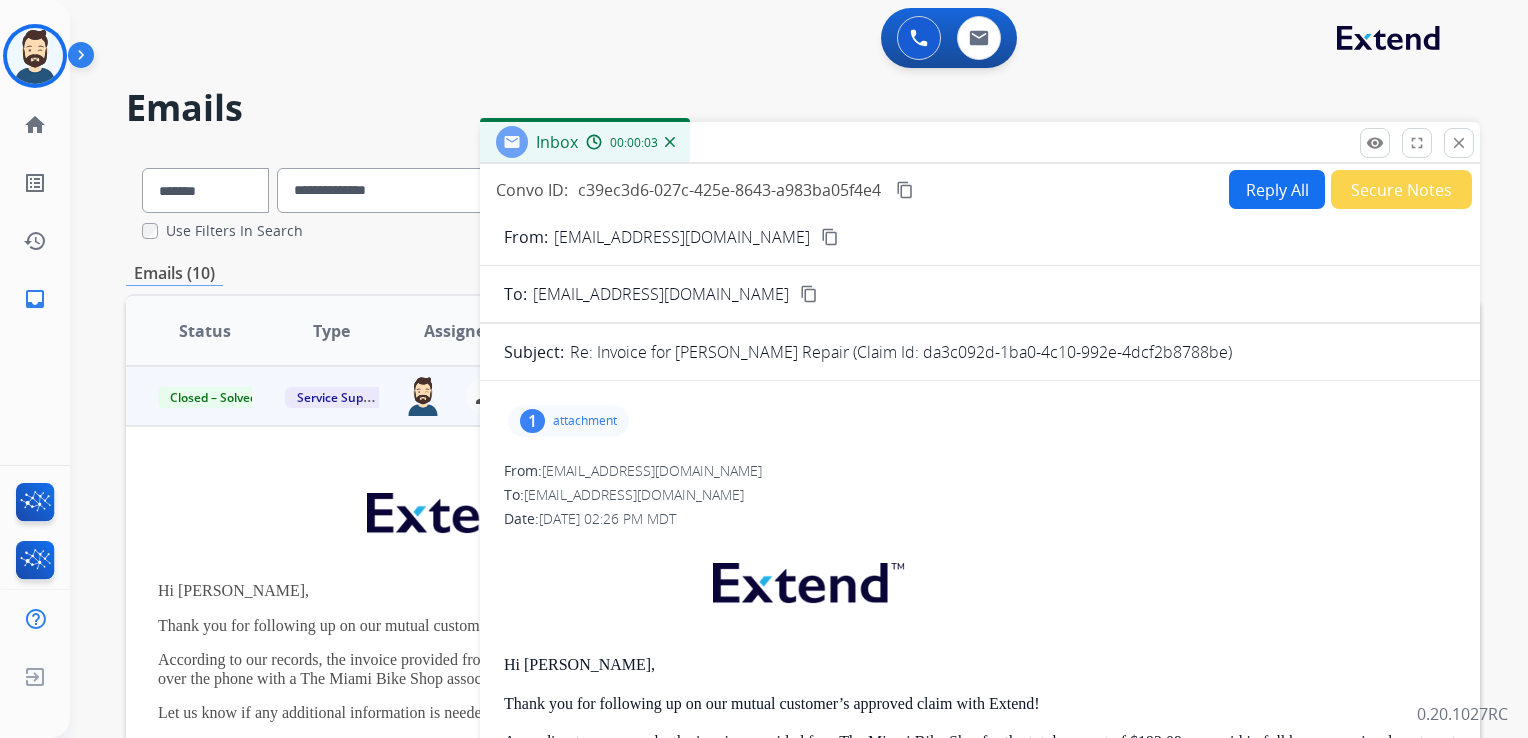 copy on "da3c092d-1ba0-4c10-992e-4dcf2b8788be" 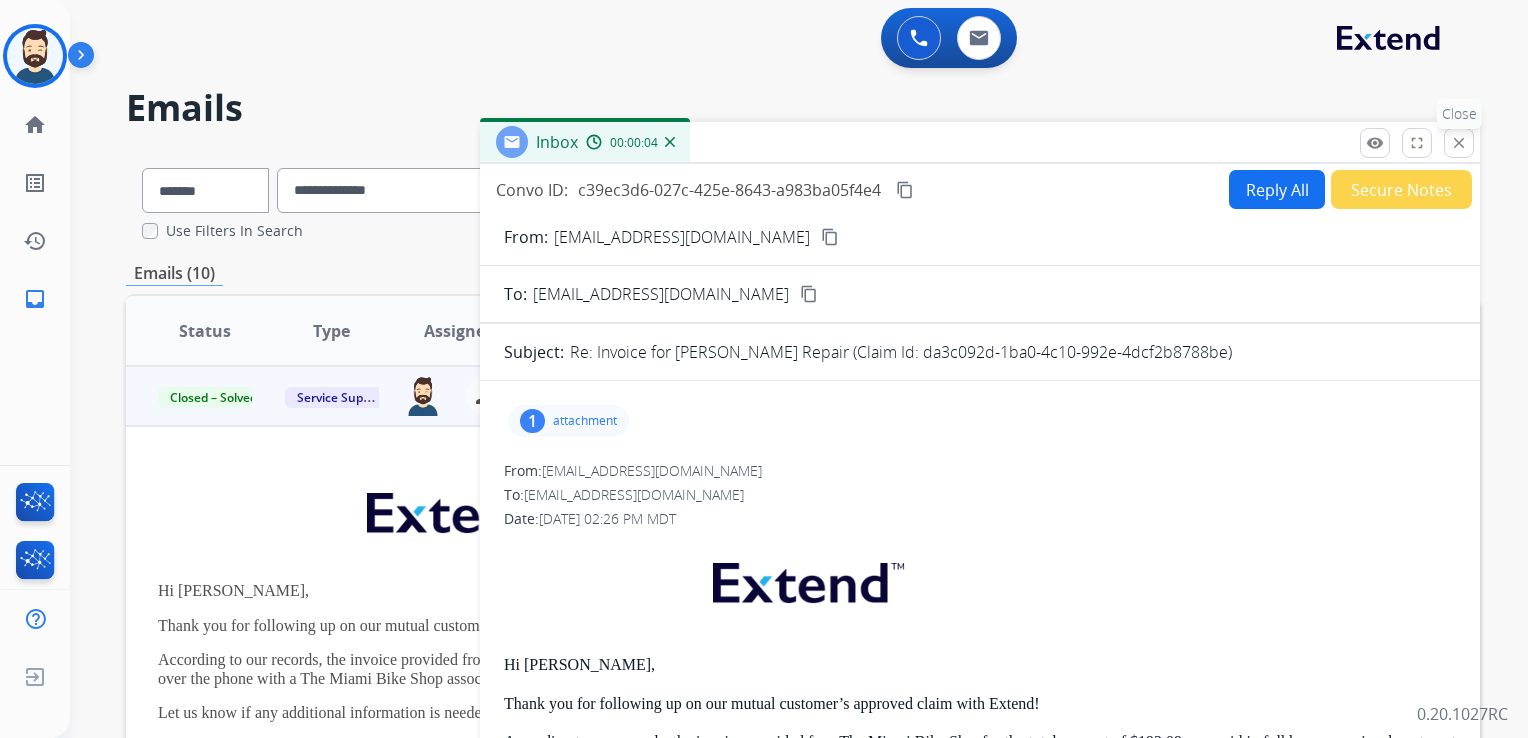 click on "close Close" at bounding box center [1459, 143] 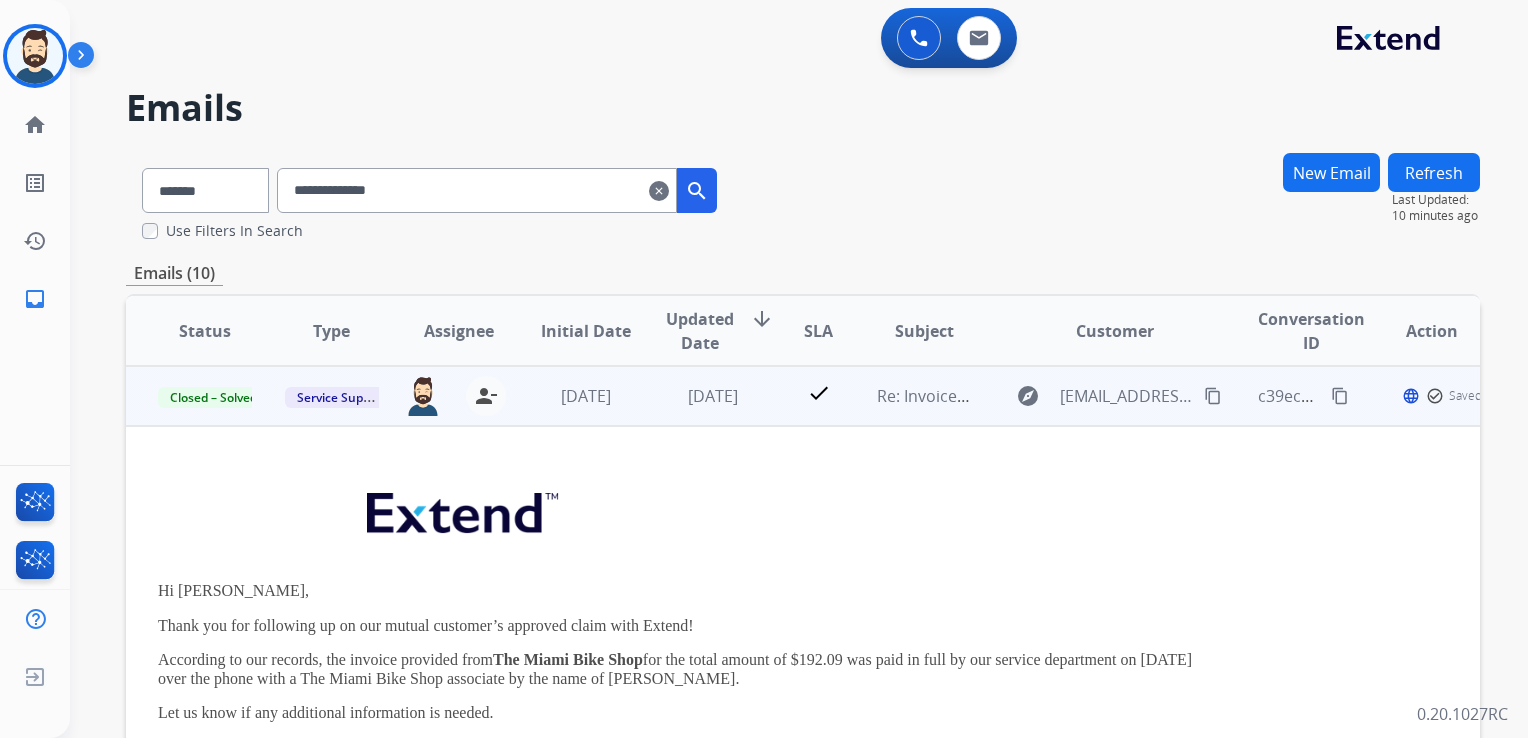 click on "check" at bounding box center [803, 396] 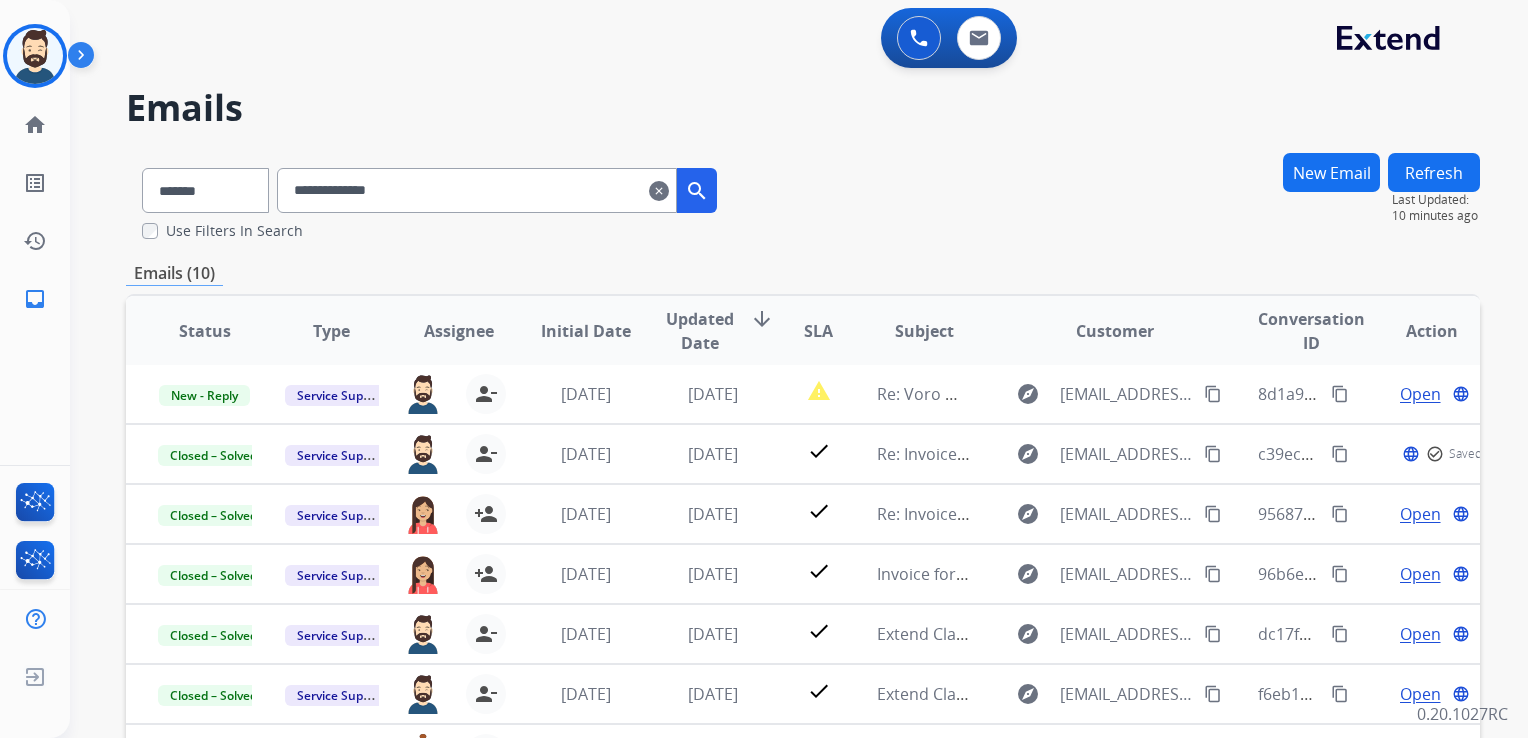 scroll, scrollTop: 1, scrollLeft: 0, axis: vertical 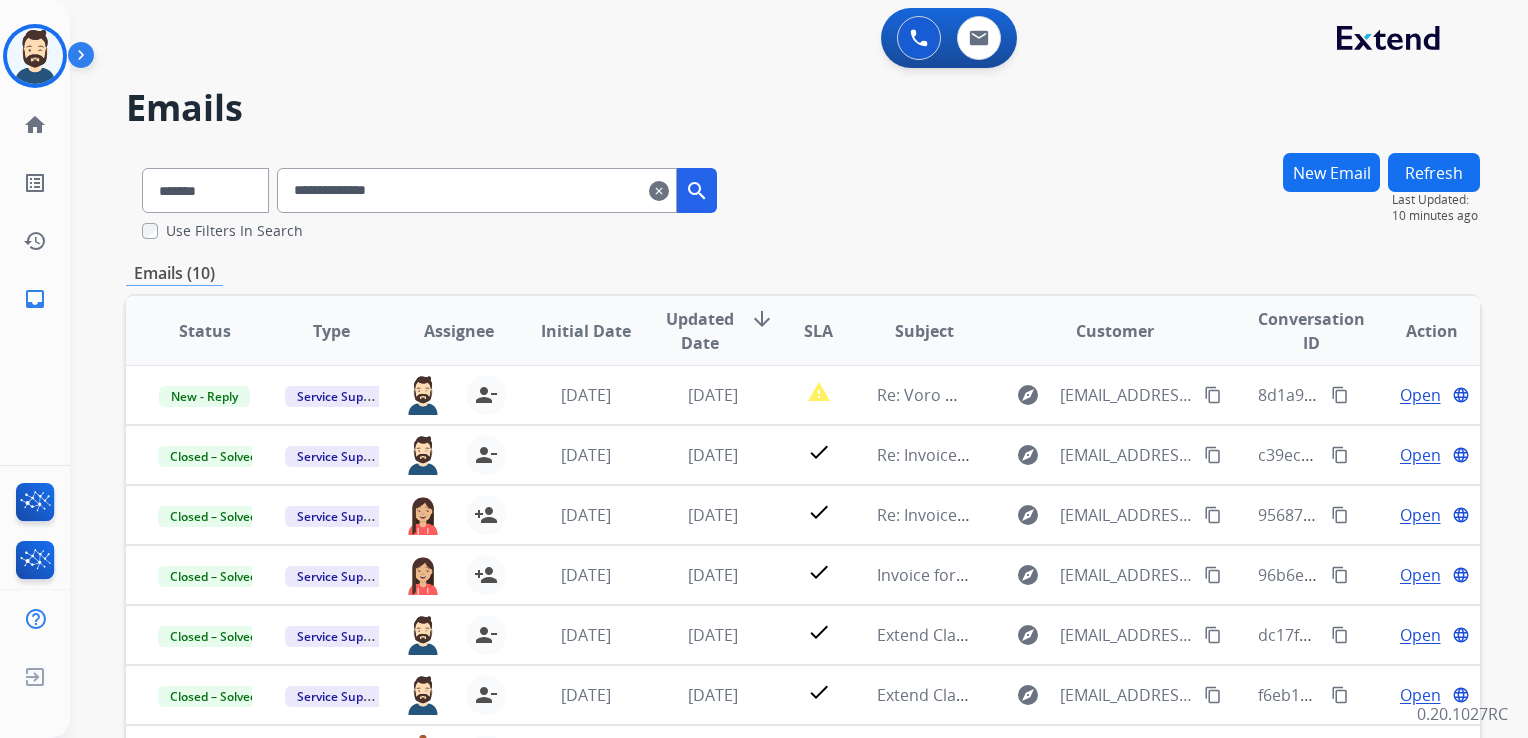 click on "clear" at bounding box center (659, 191) 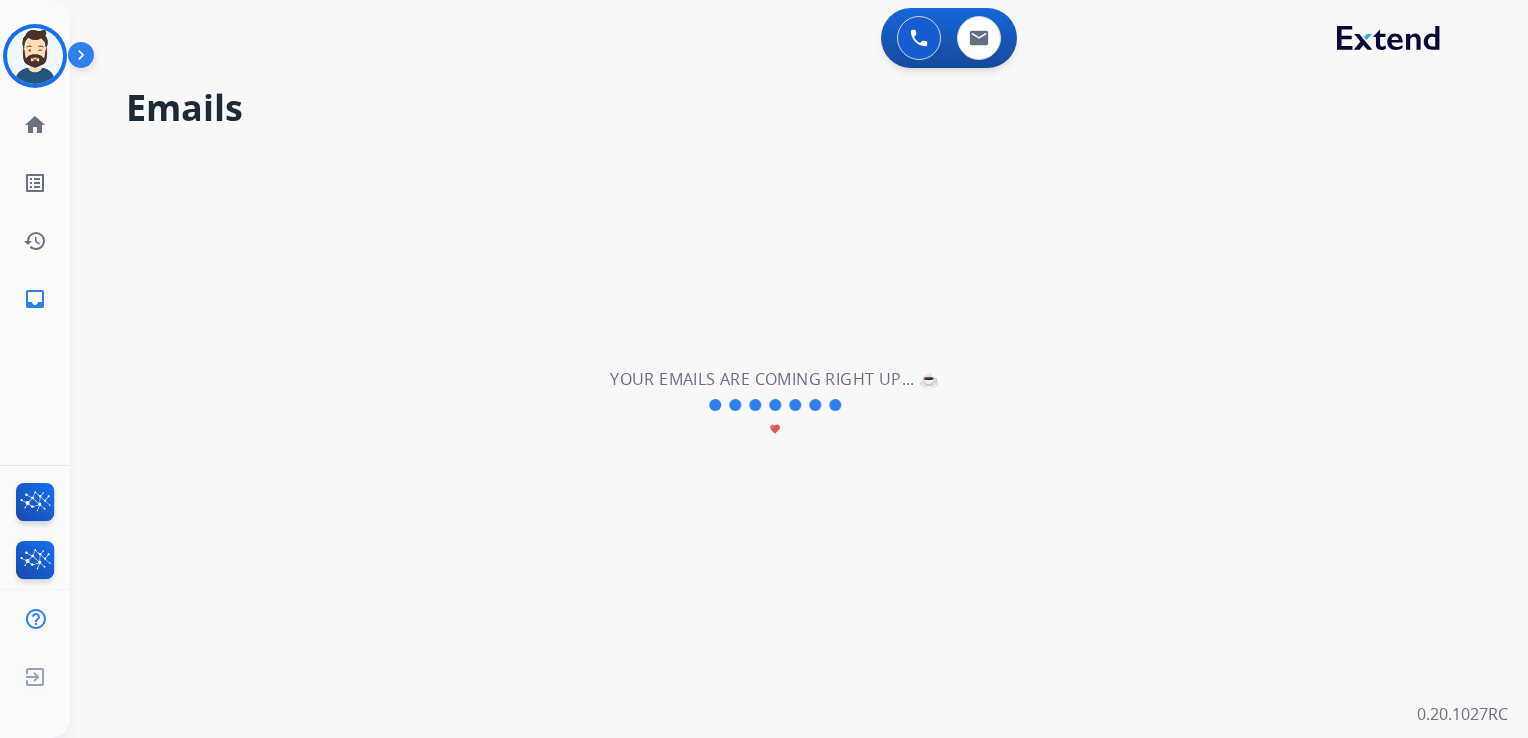 select on "**********" 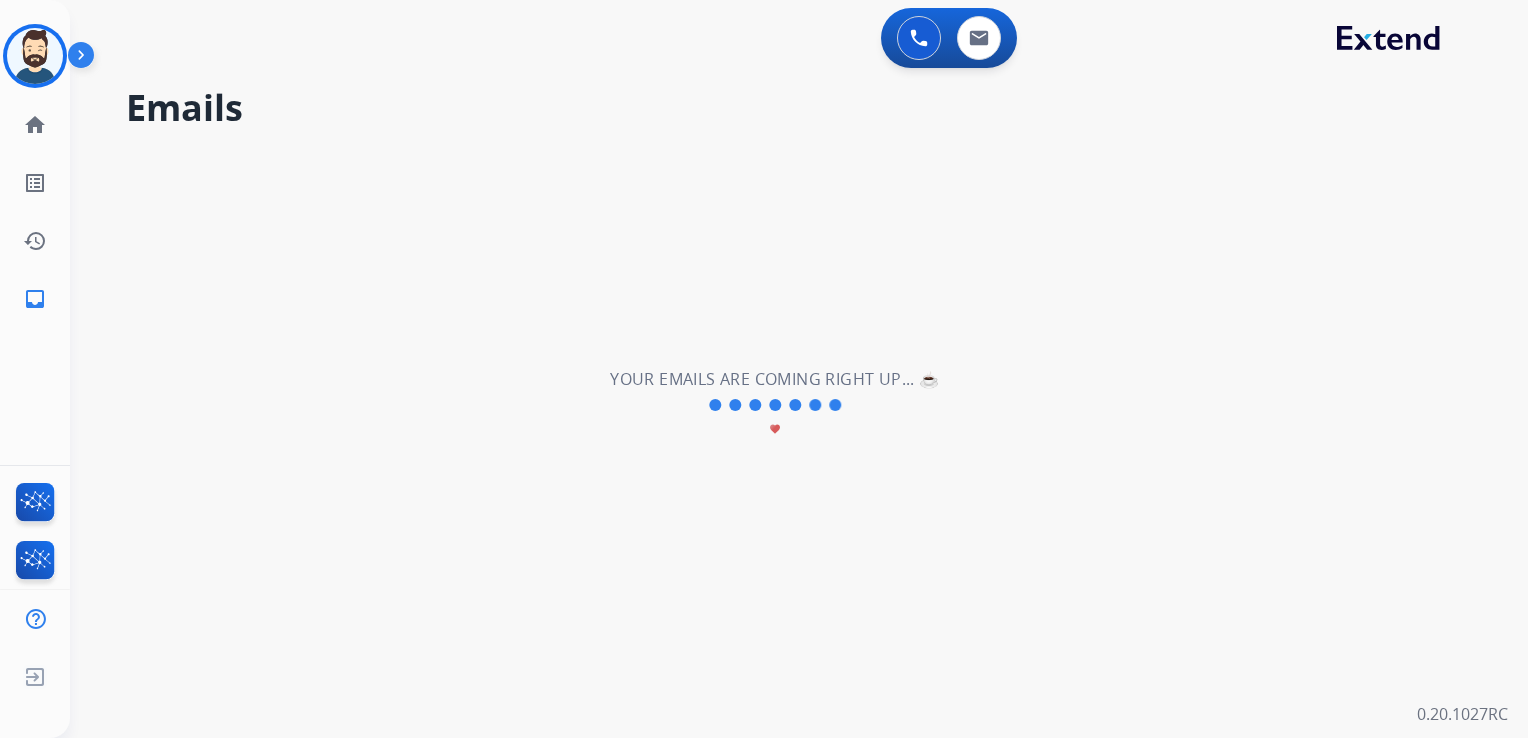 type 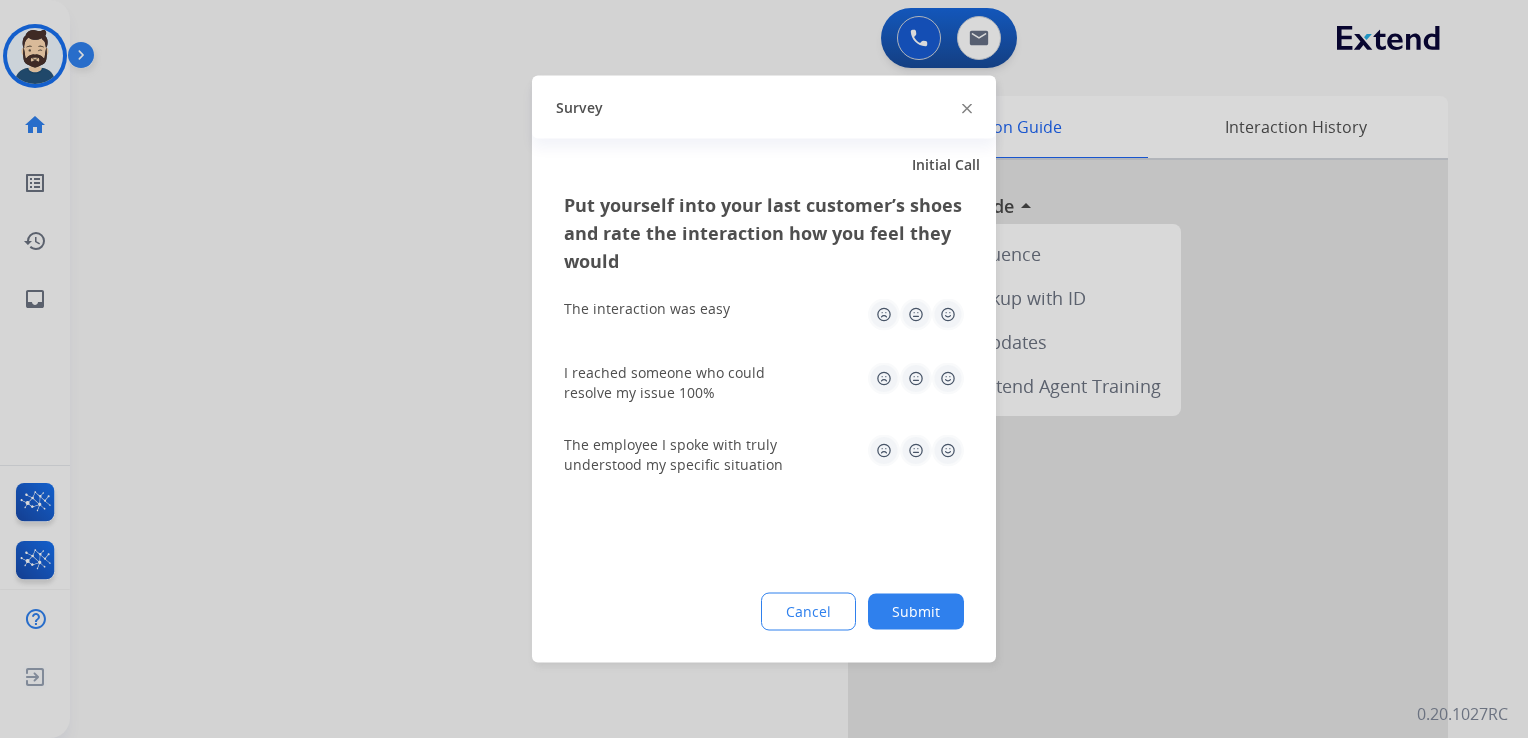 scroll, scrollTop: 0, scrollLeft: 0, axis: both 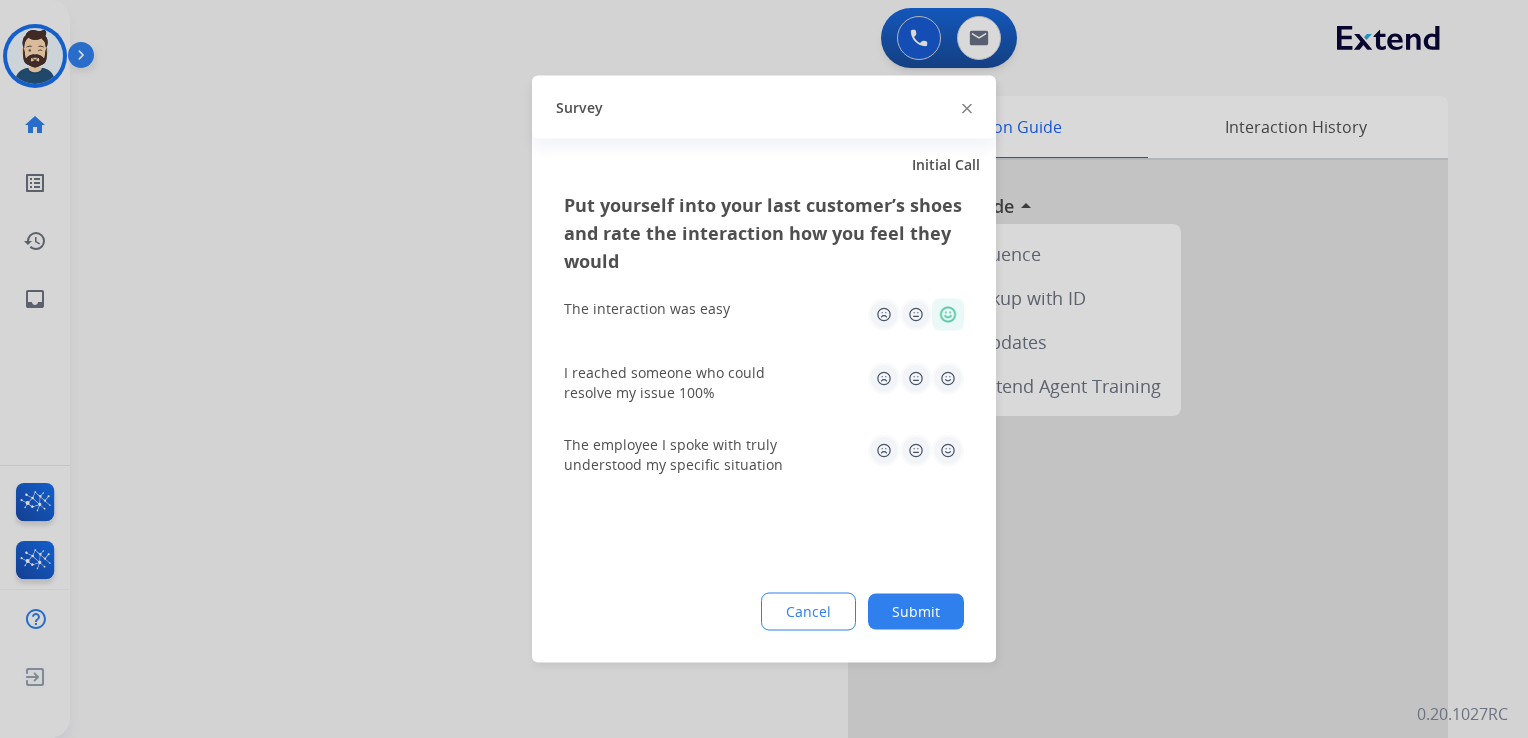 click 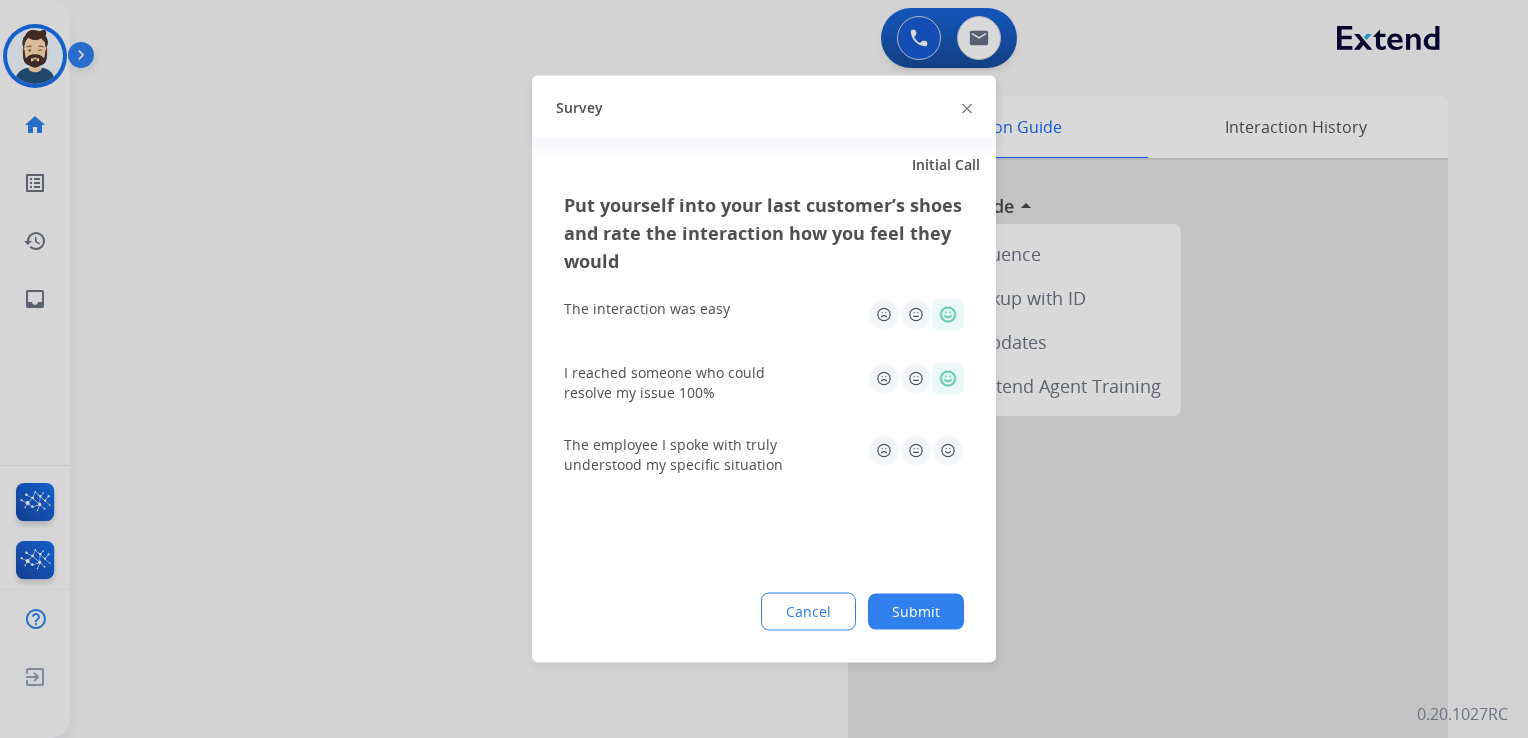 click 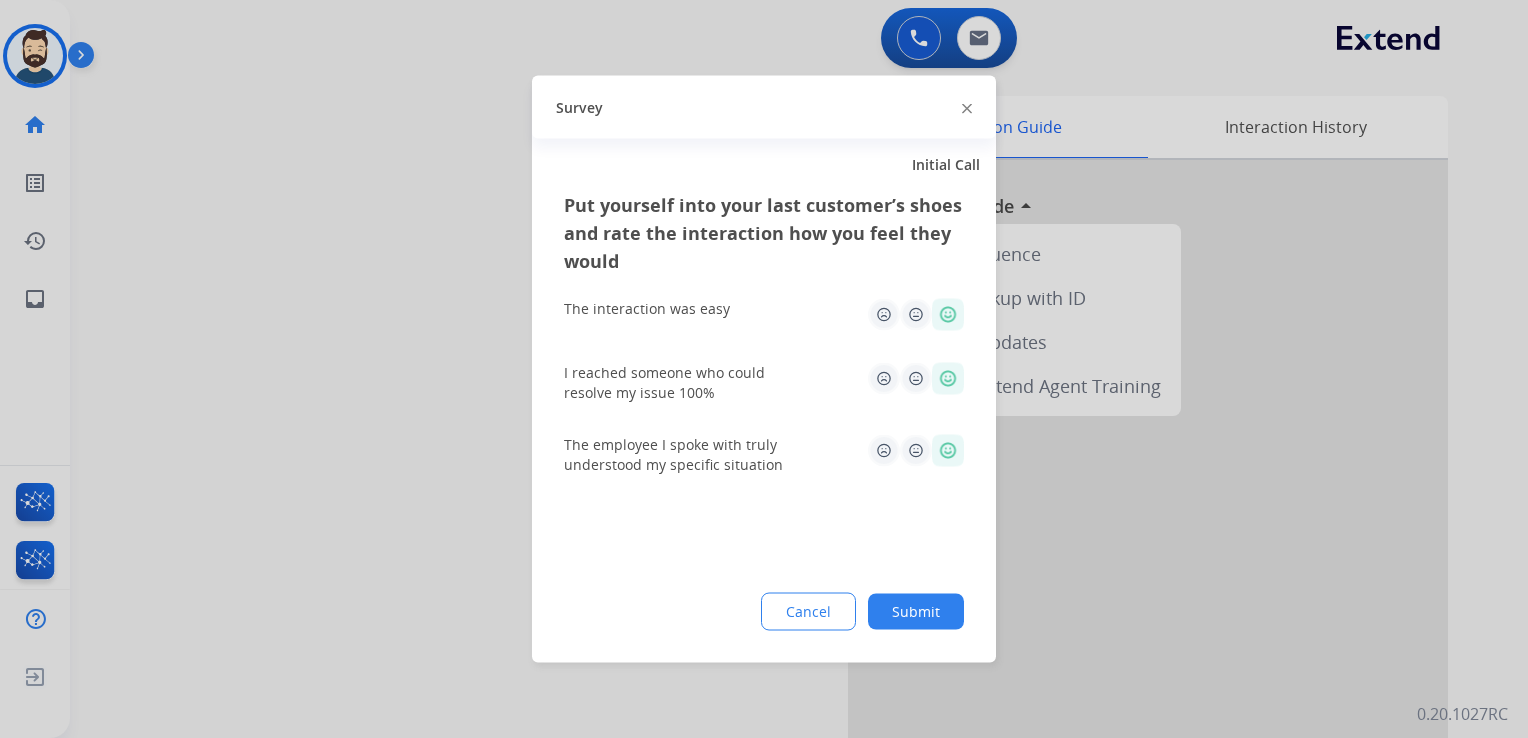 click on "Submit" 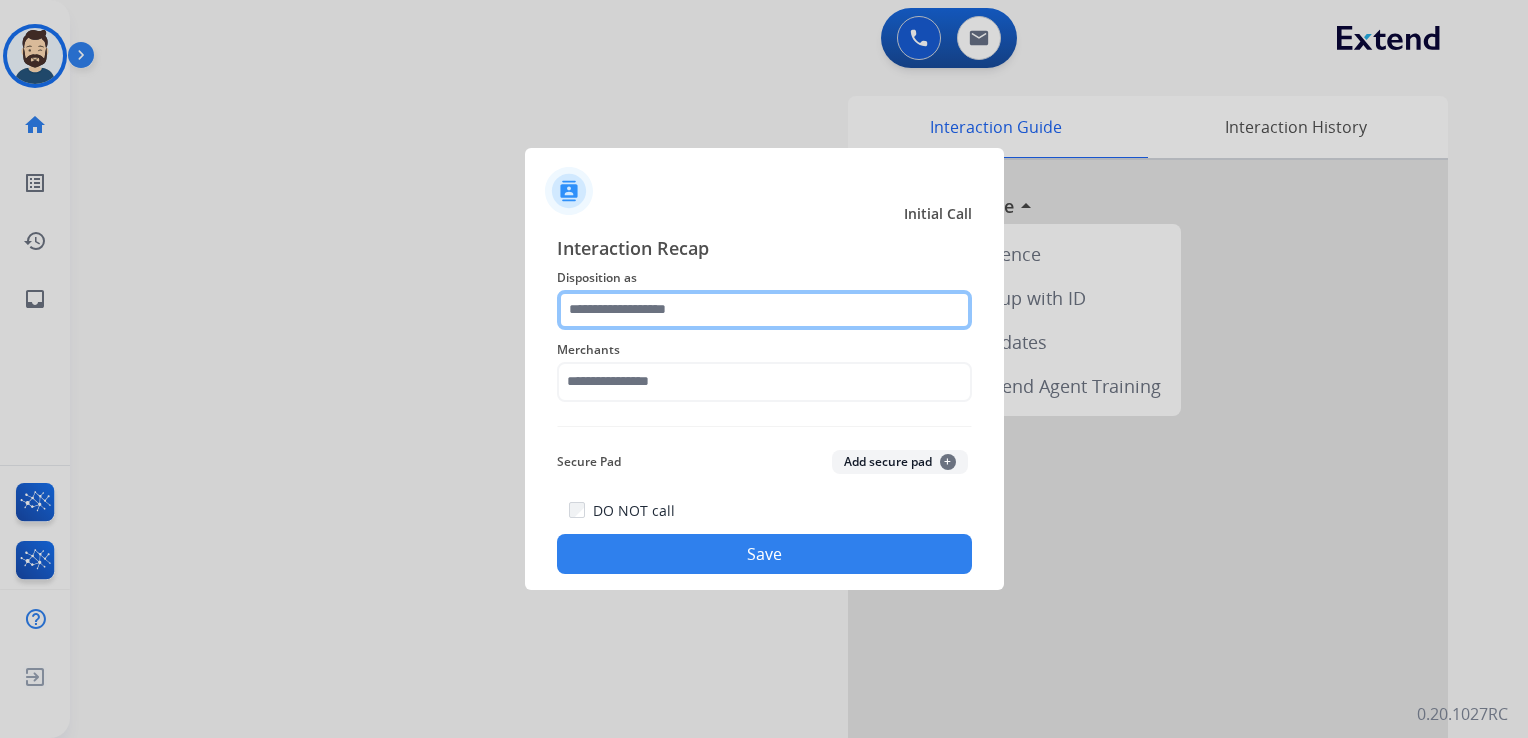 click 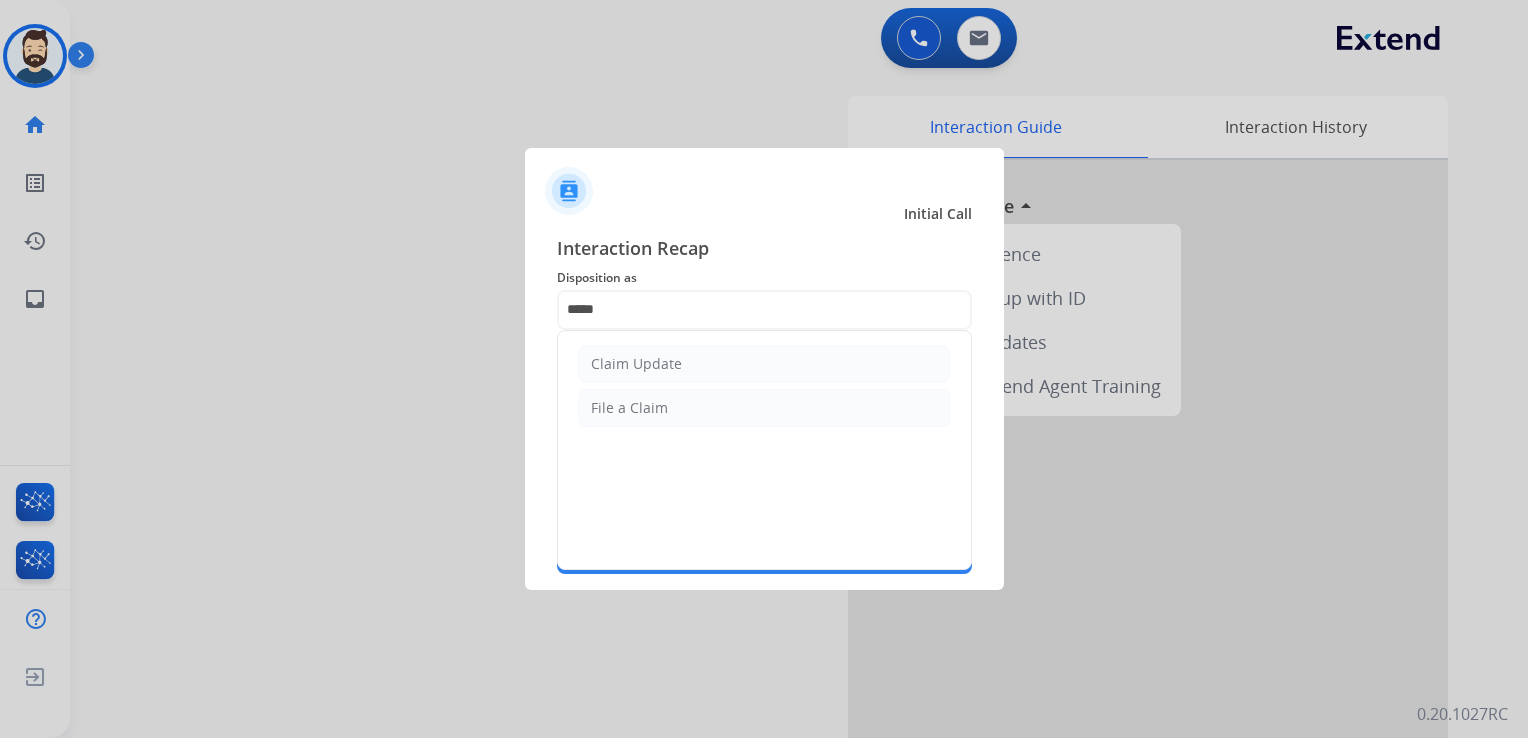 drag, startPoint x: 733, startPoint y: 362, endPoint x: 718, endPoint y: 382, distance: 25 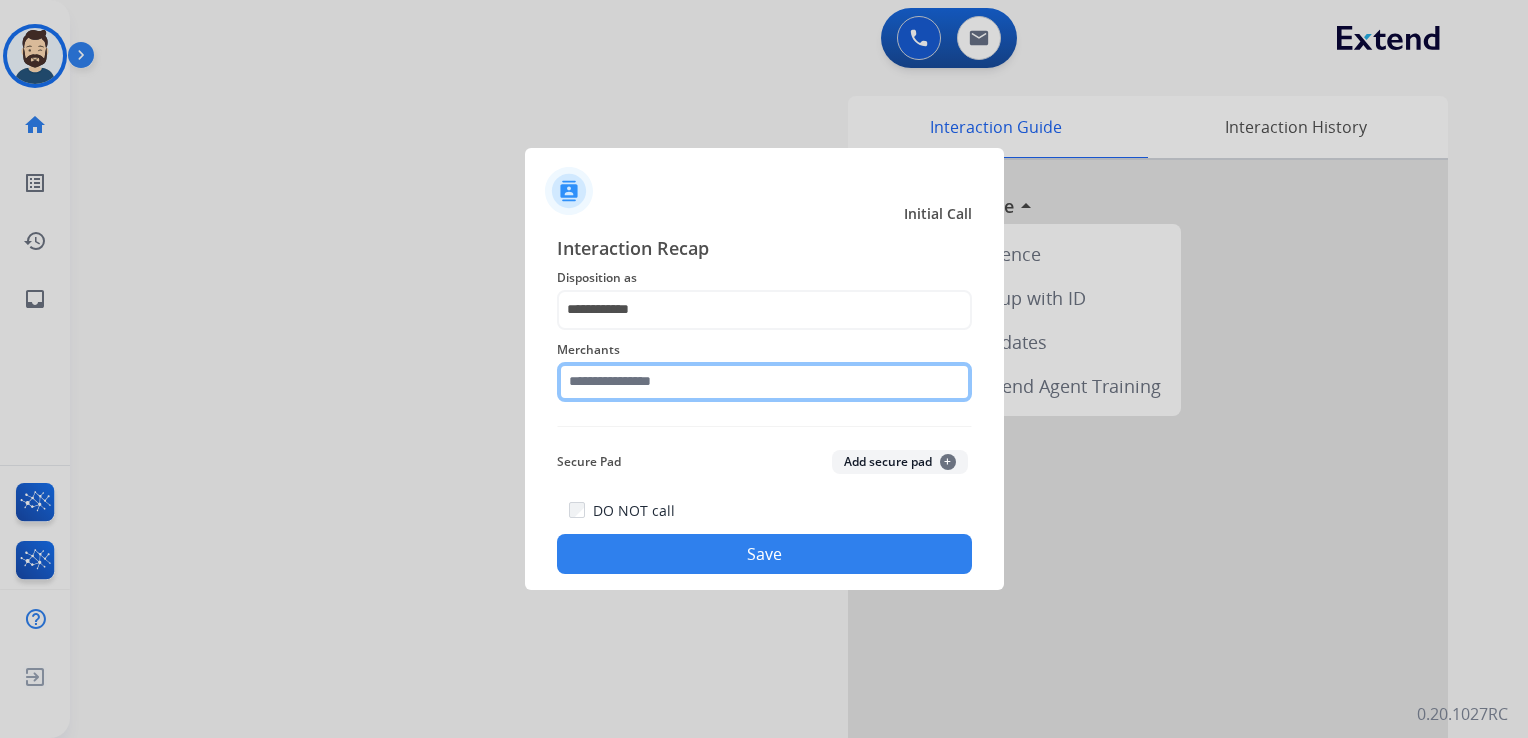 click 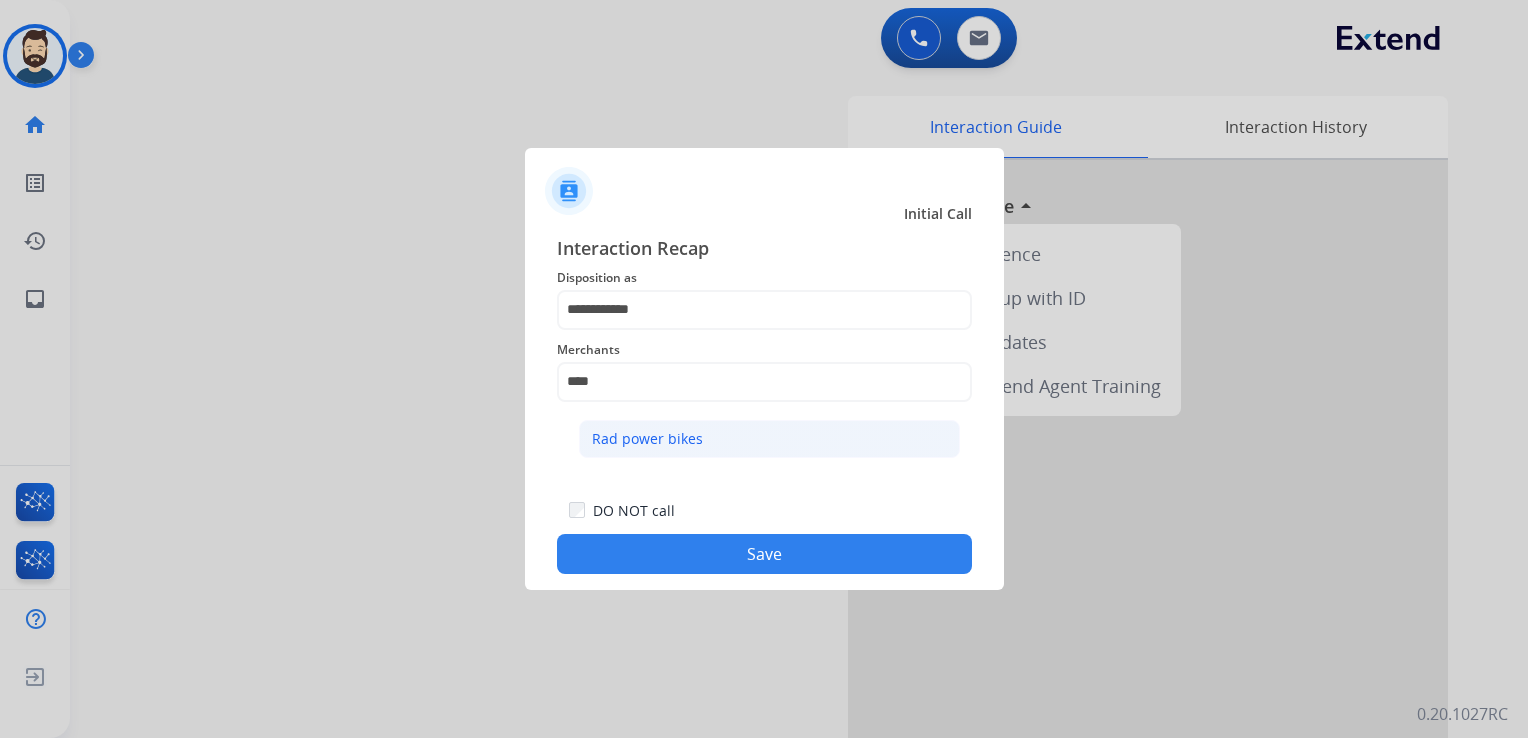 drag, startPoint x: 673, startPoint y: 442, endPoint x: 680, endPoint y: 470, distance: 28.86174 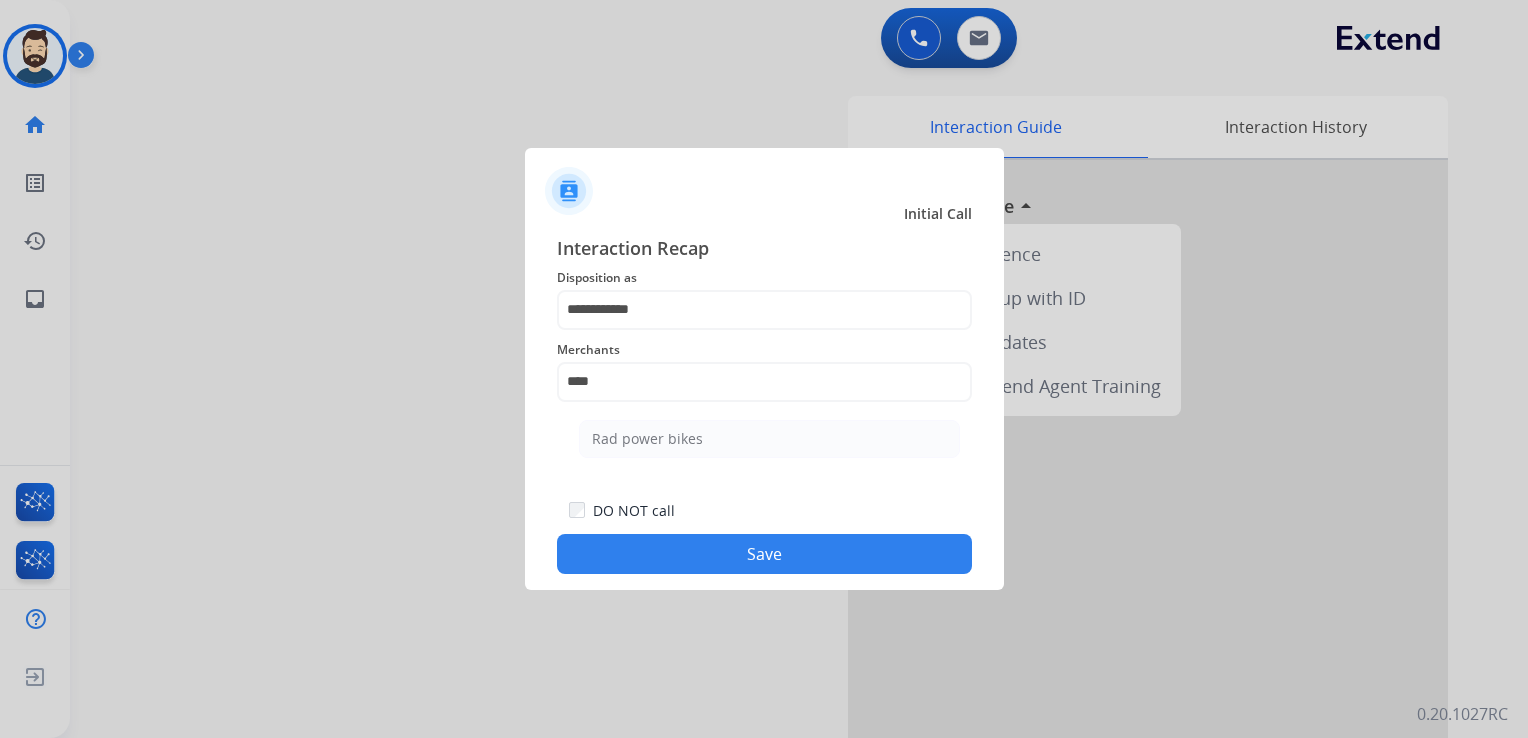 click on "Rad power bikes" 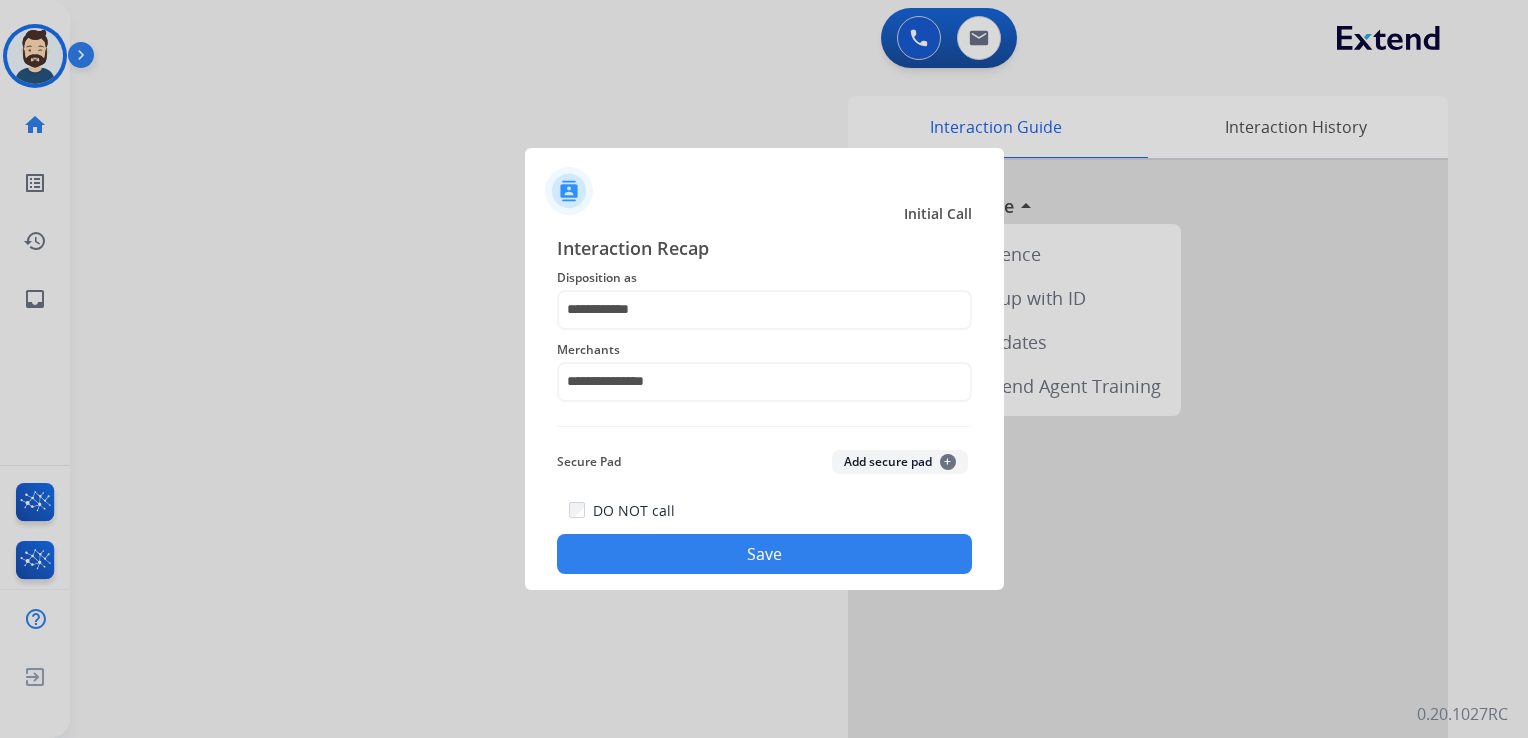 click on "Save" 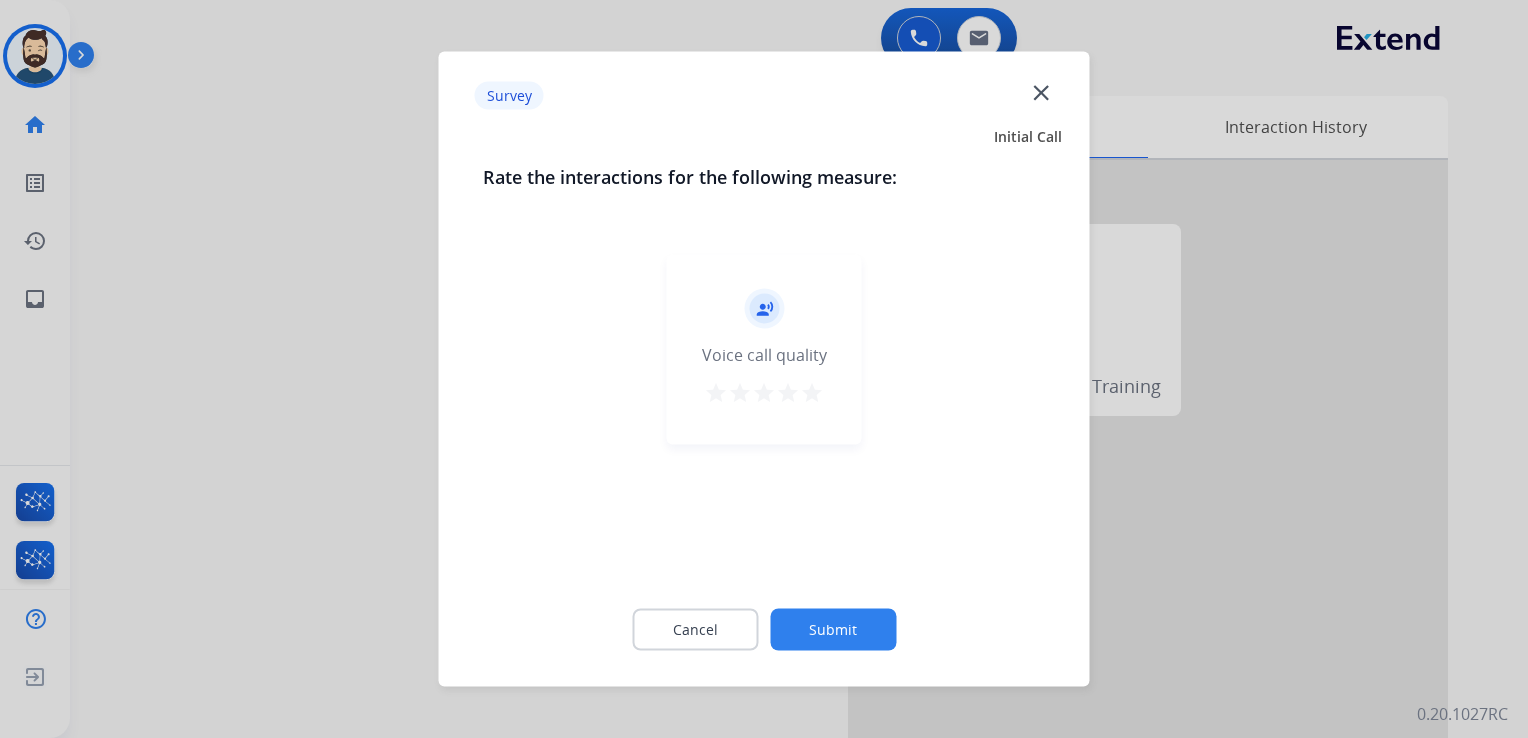 click on "star" at bounding box center (812, 393) 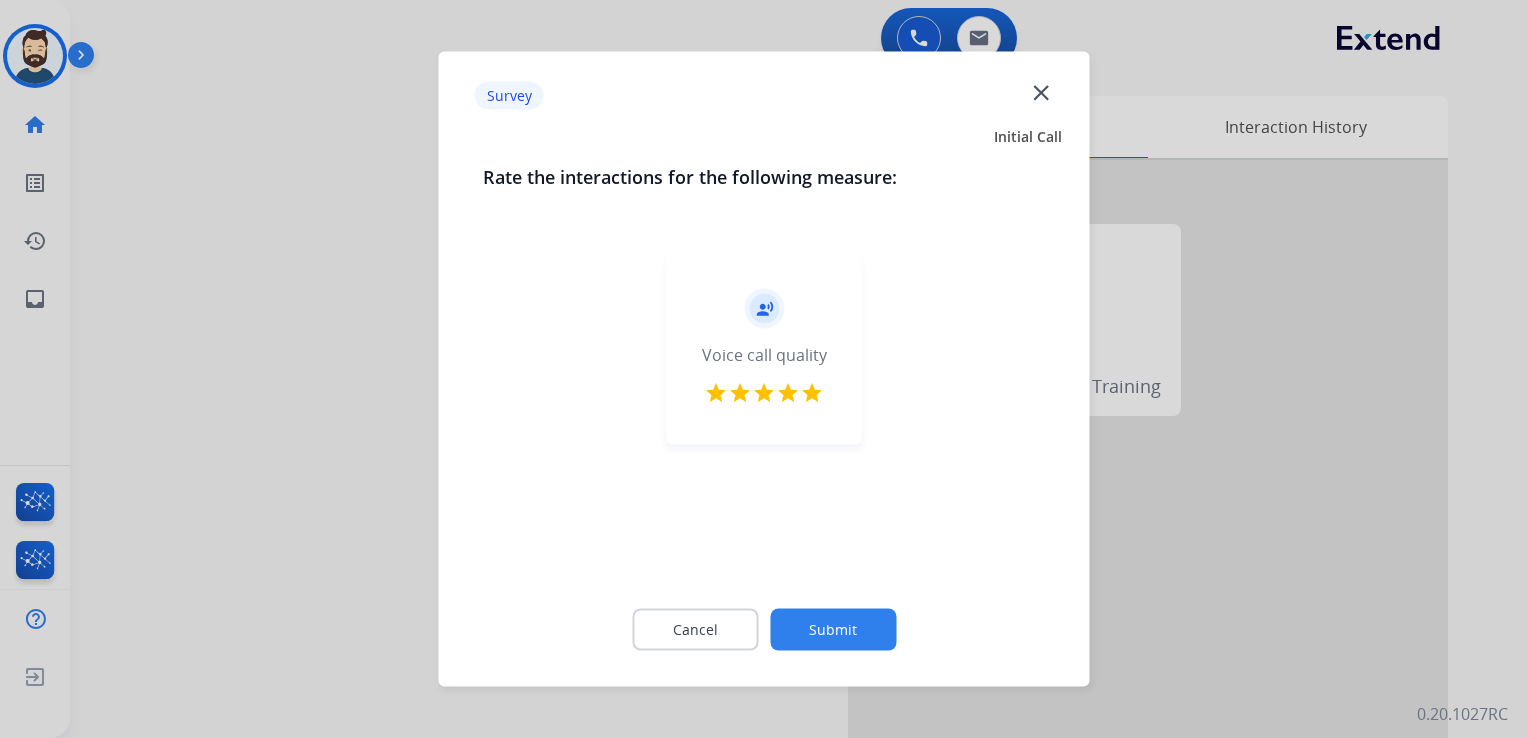 click on "Cancel Submit" 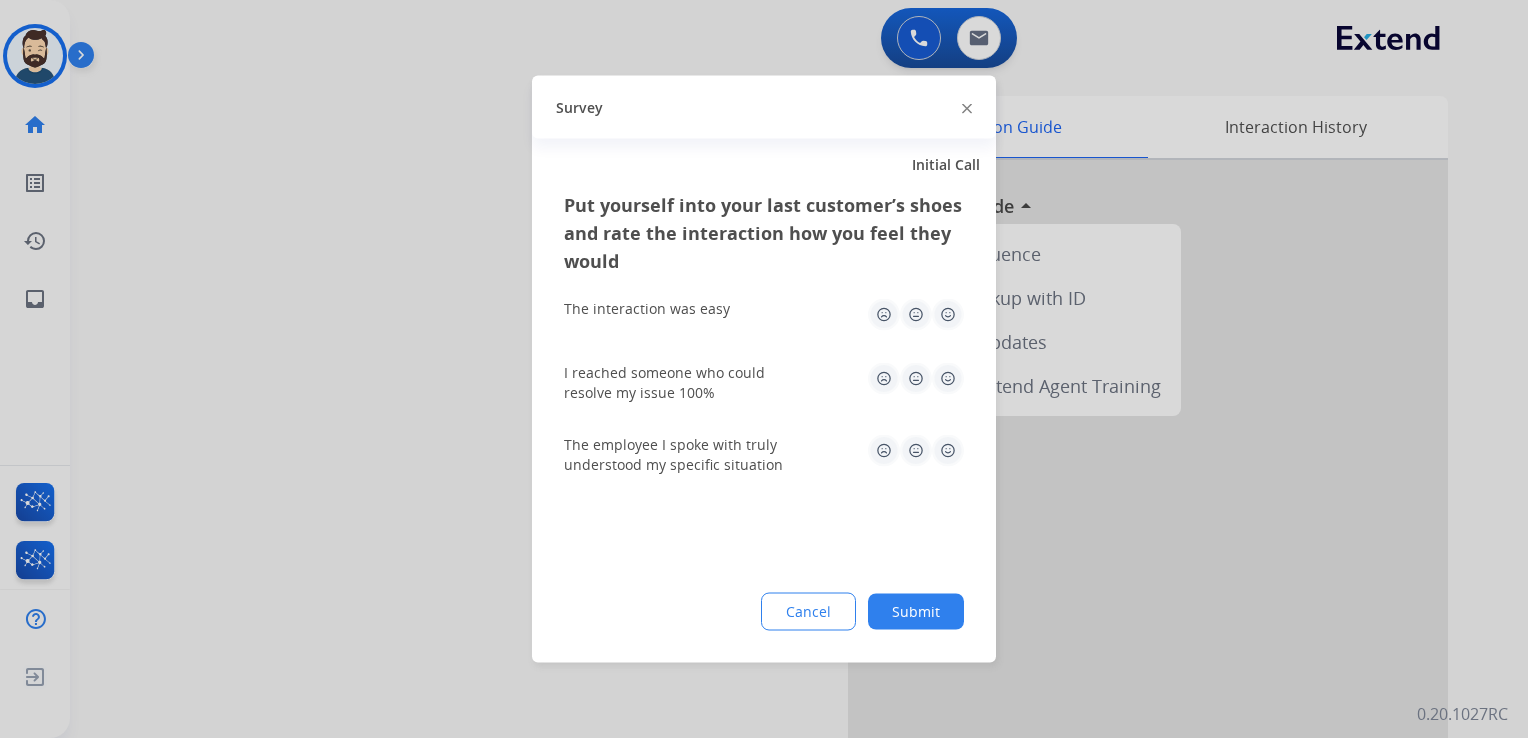 click 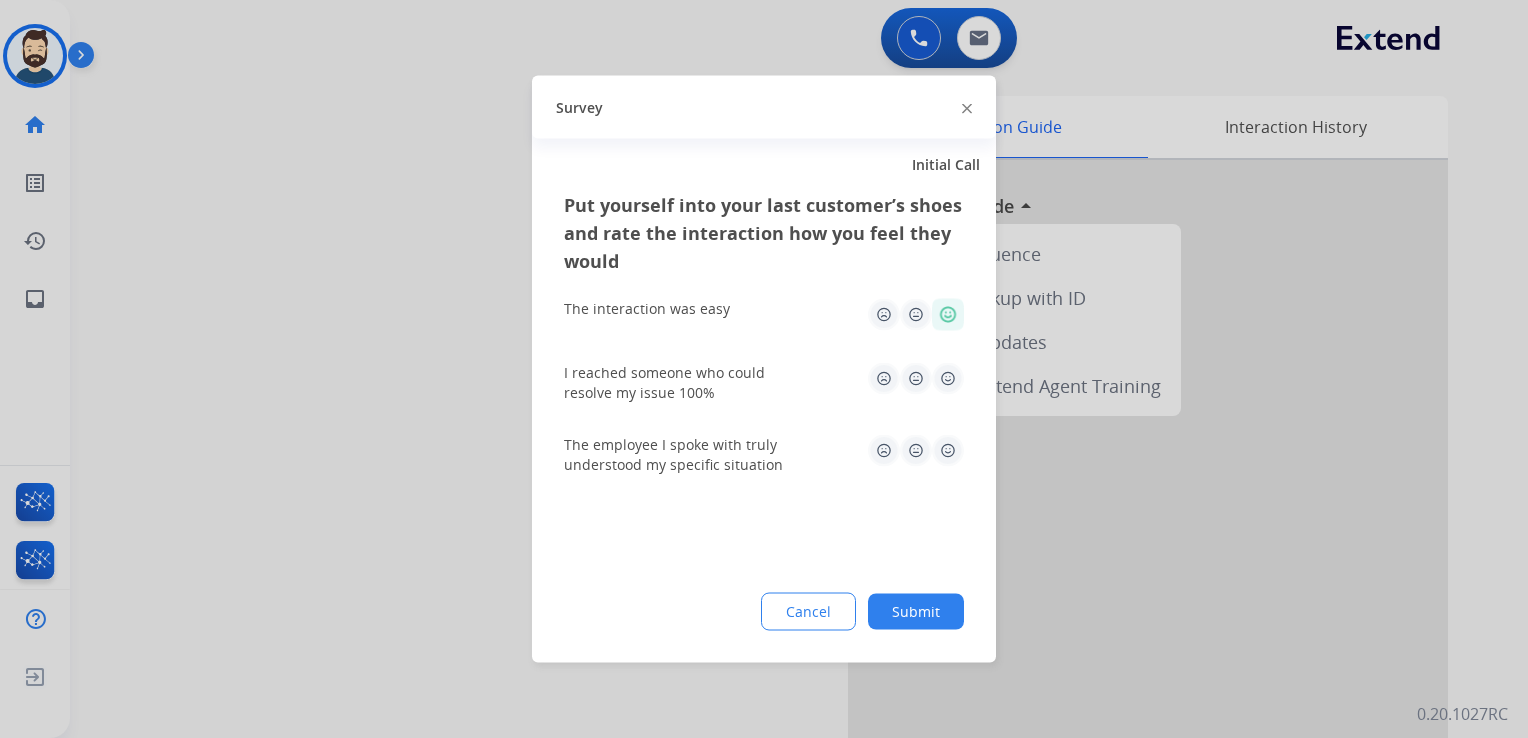 click 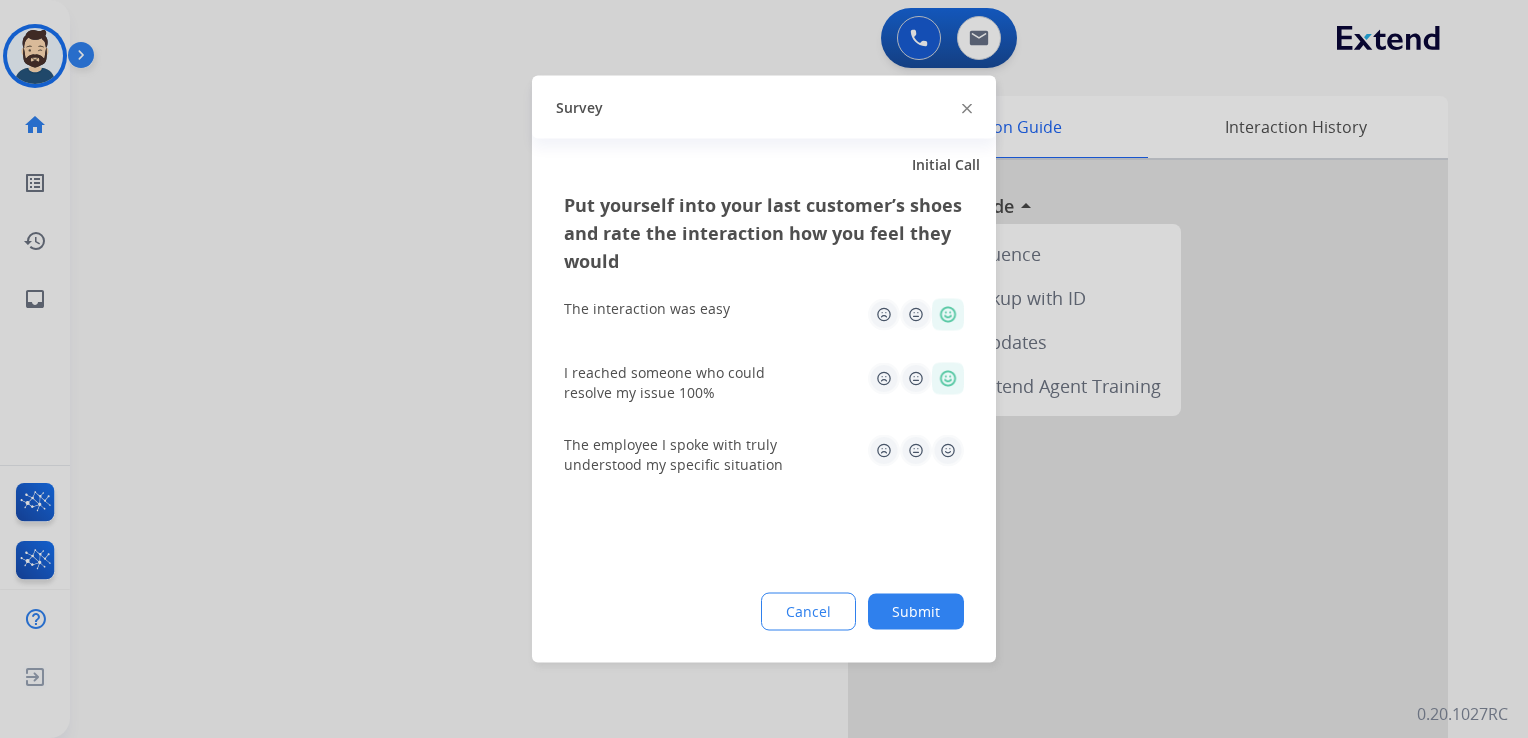 click 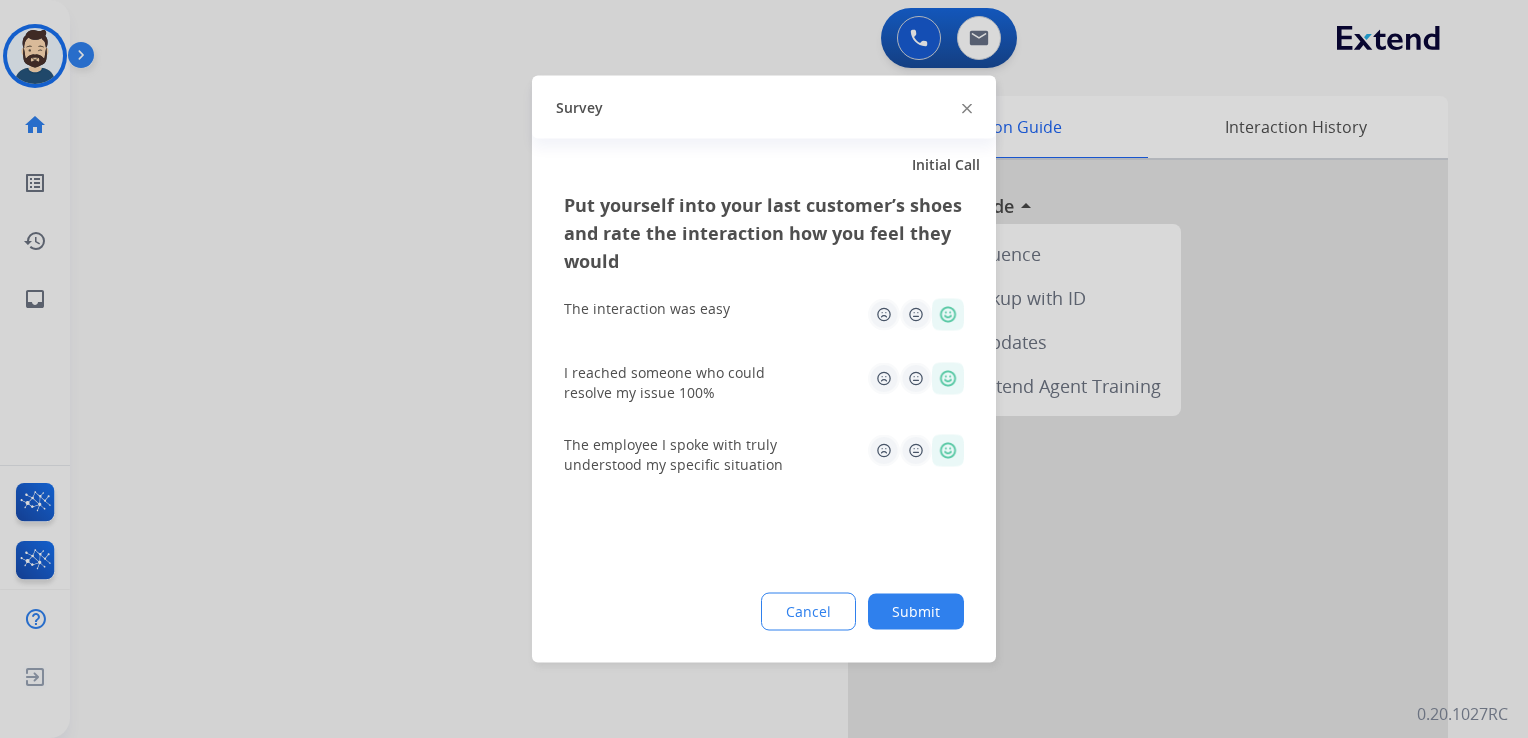 click on "Submit" 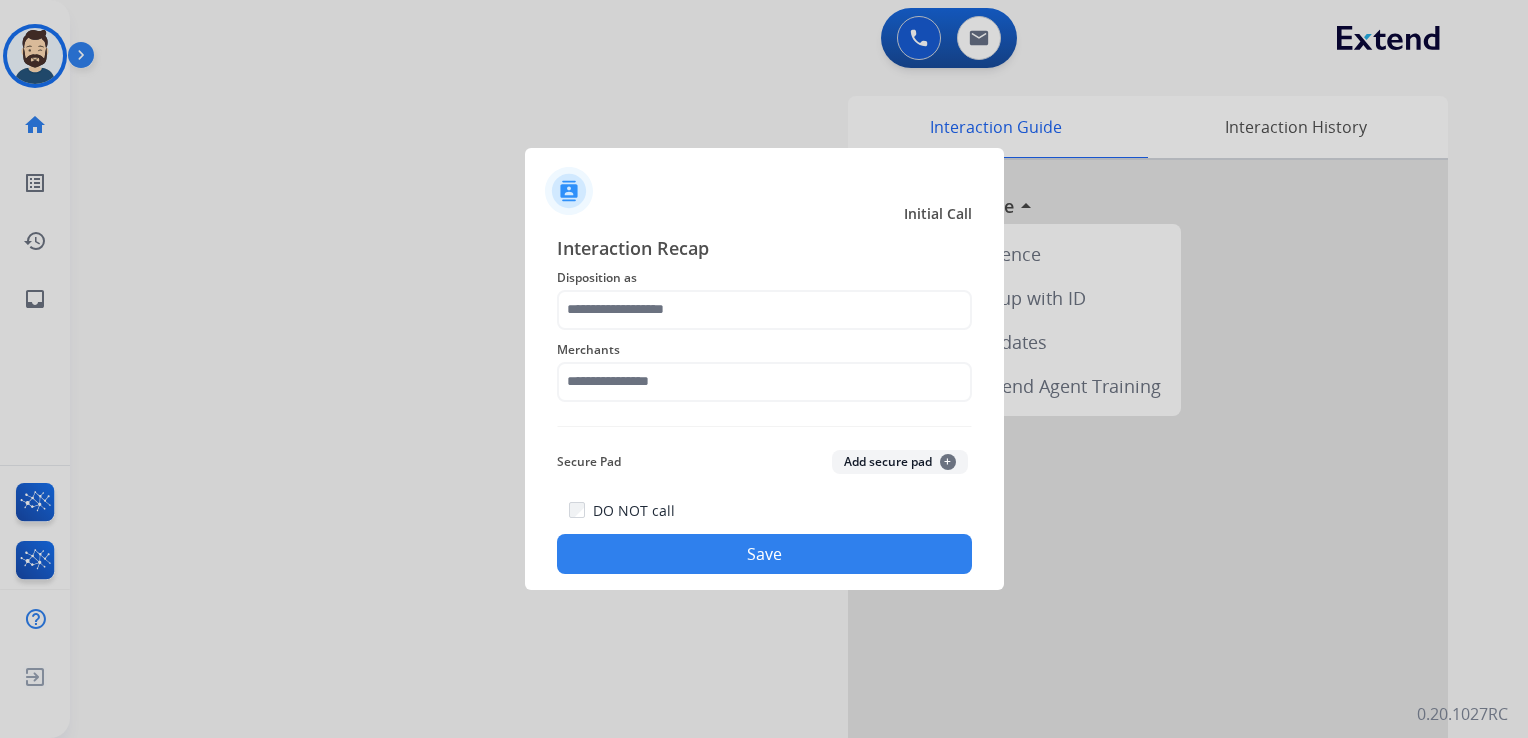 click on "Merchants" 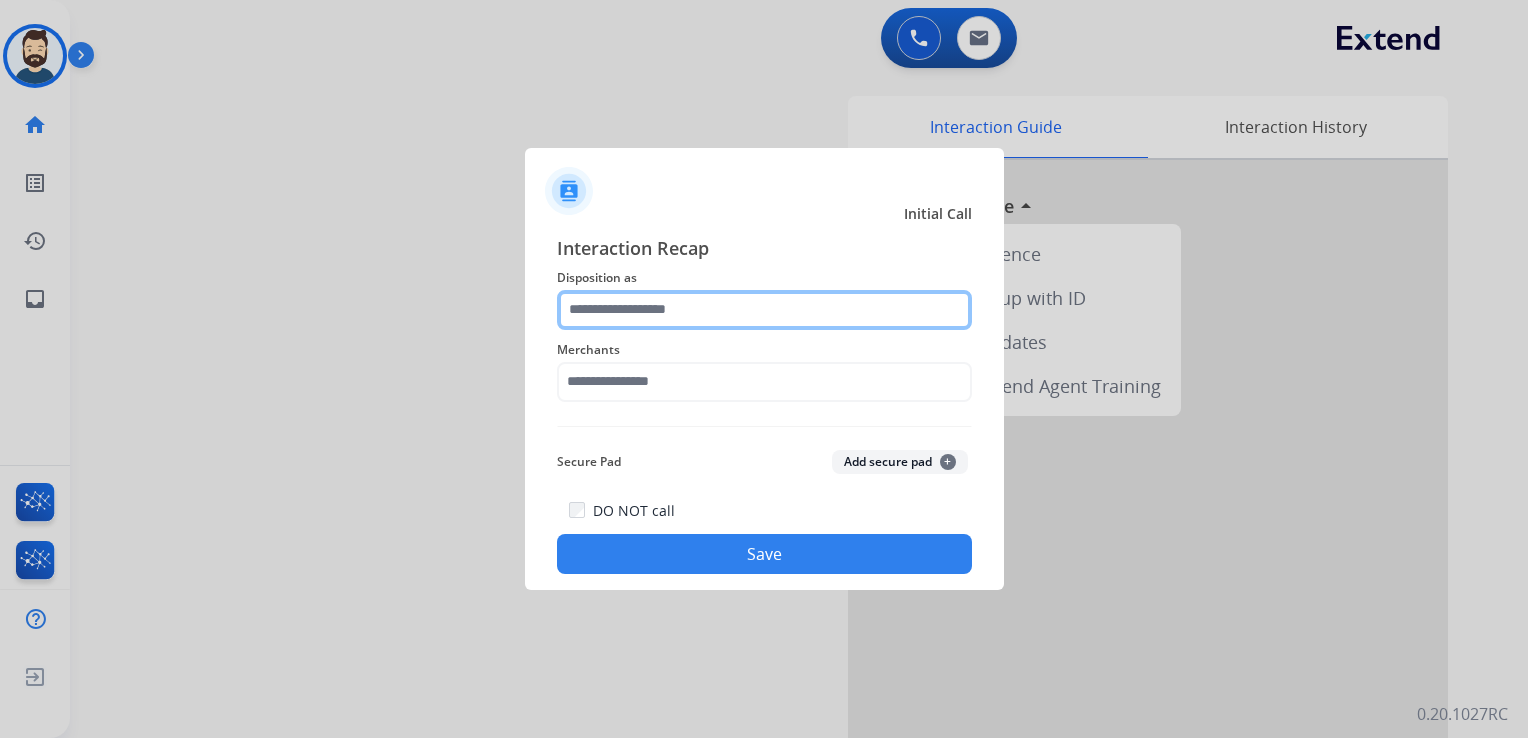 click 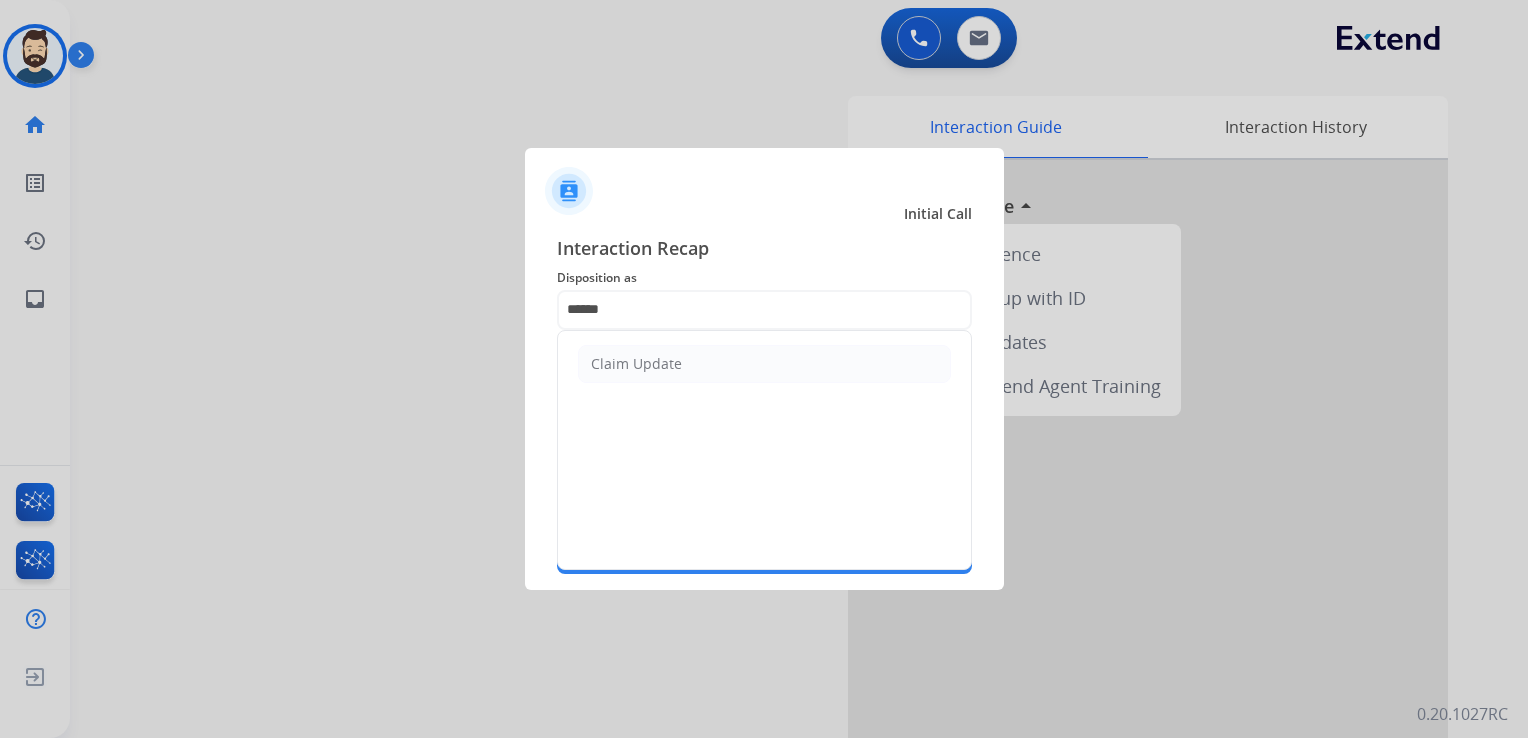 click on "Claim Update" 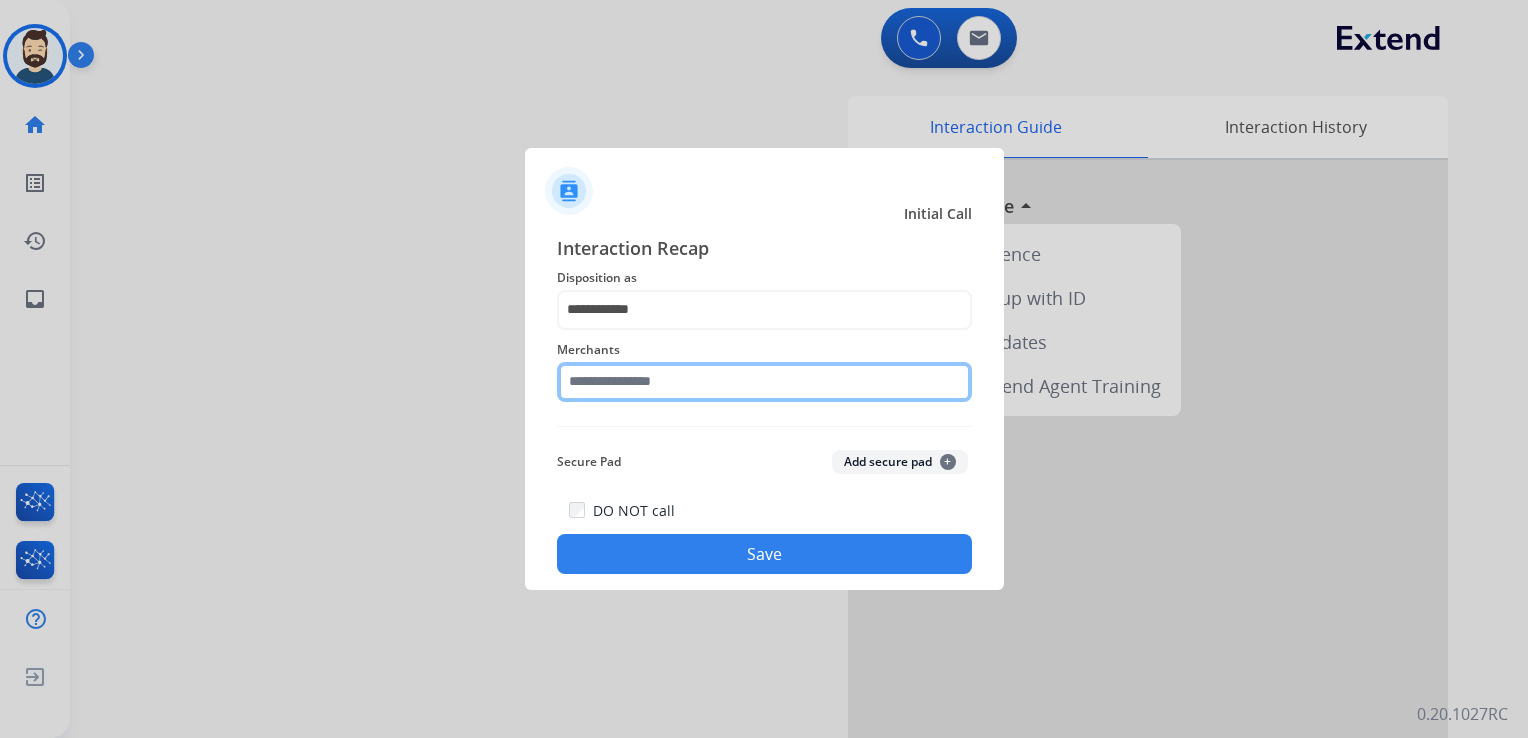click 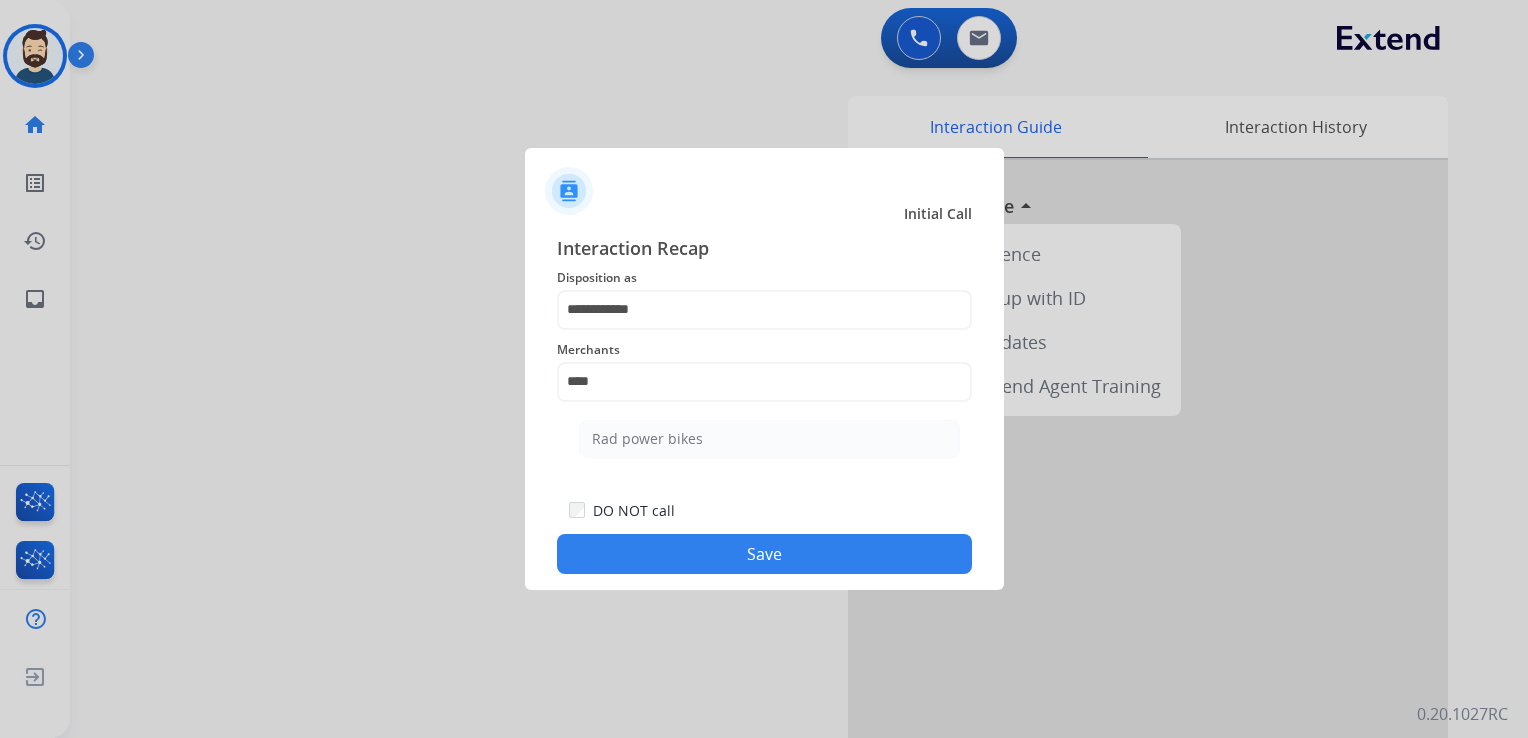 drag, startPoint x: 664, startPoint y: 430, endPoint x: 708, endPoint y: 511, distance: 92.17918 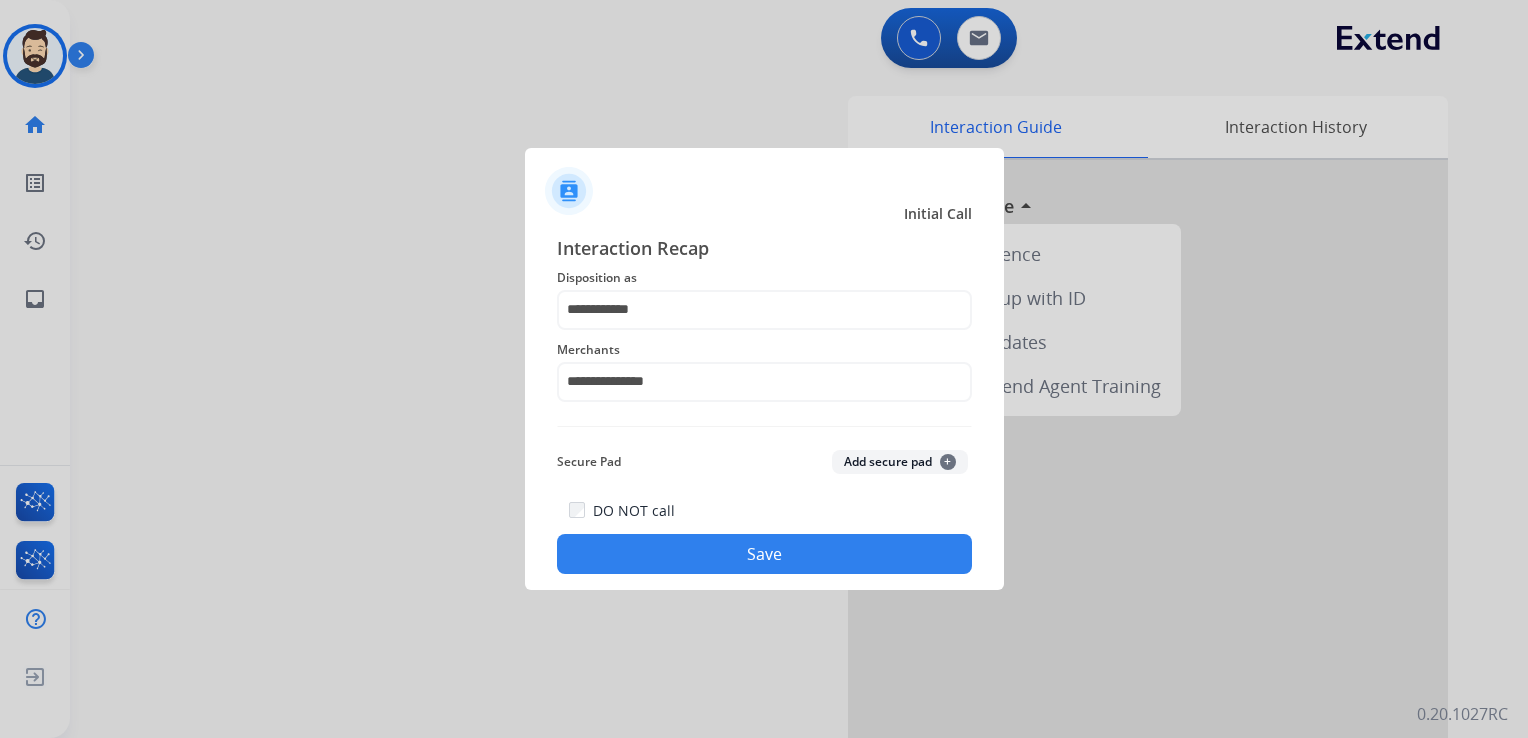 click on "Save" 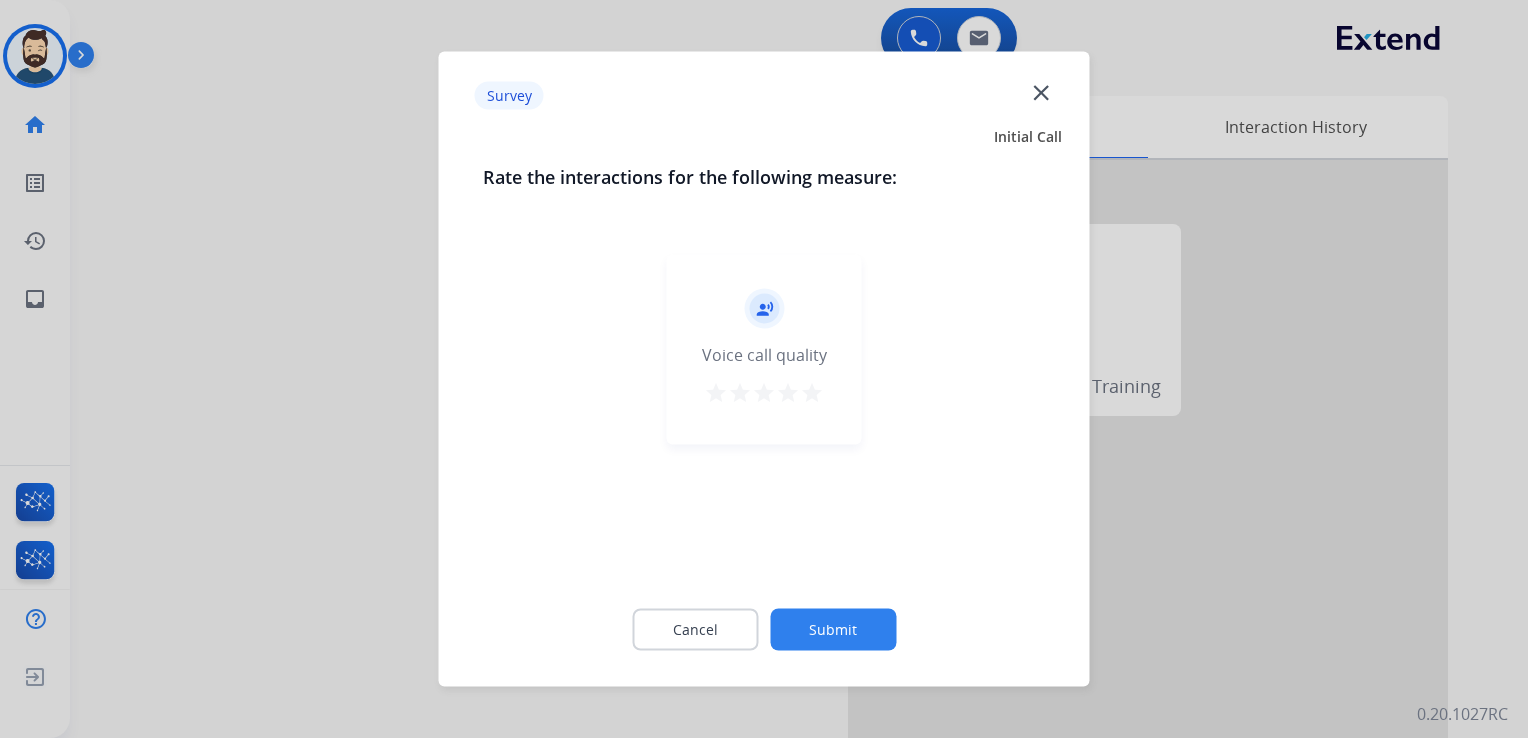 click on "record_voice_over   Voice call quality   star   star   star   star   star" 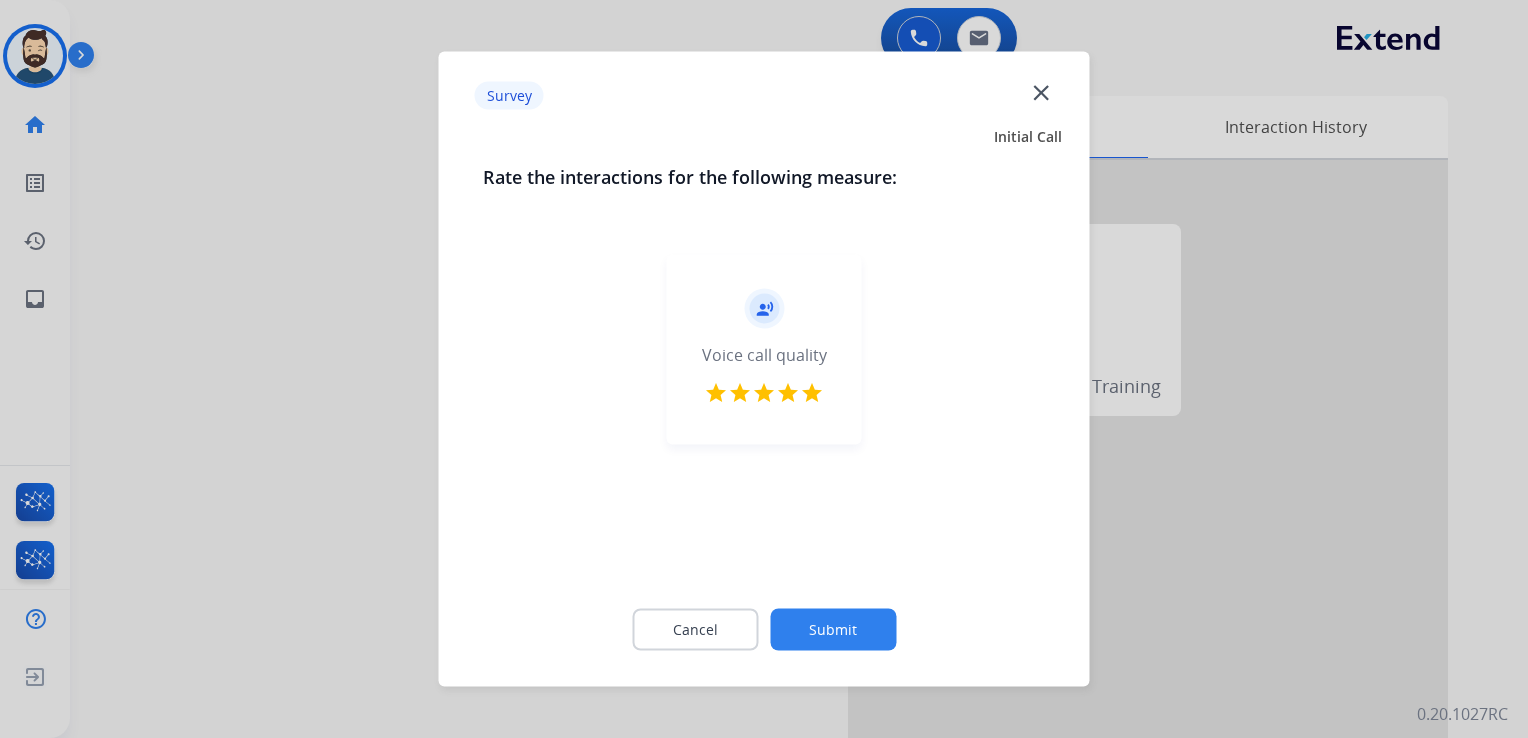 click on "Submit" 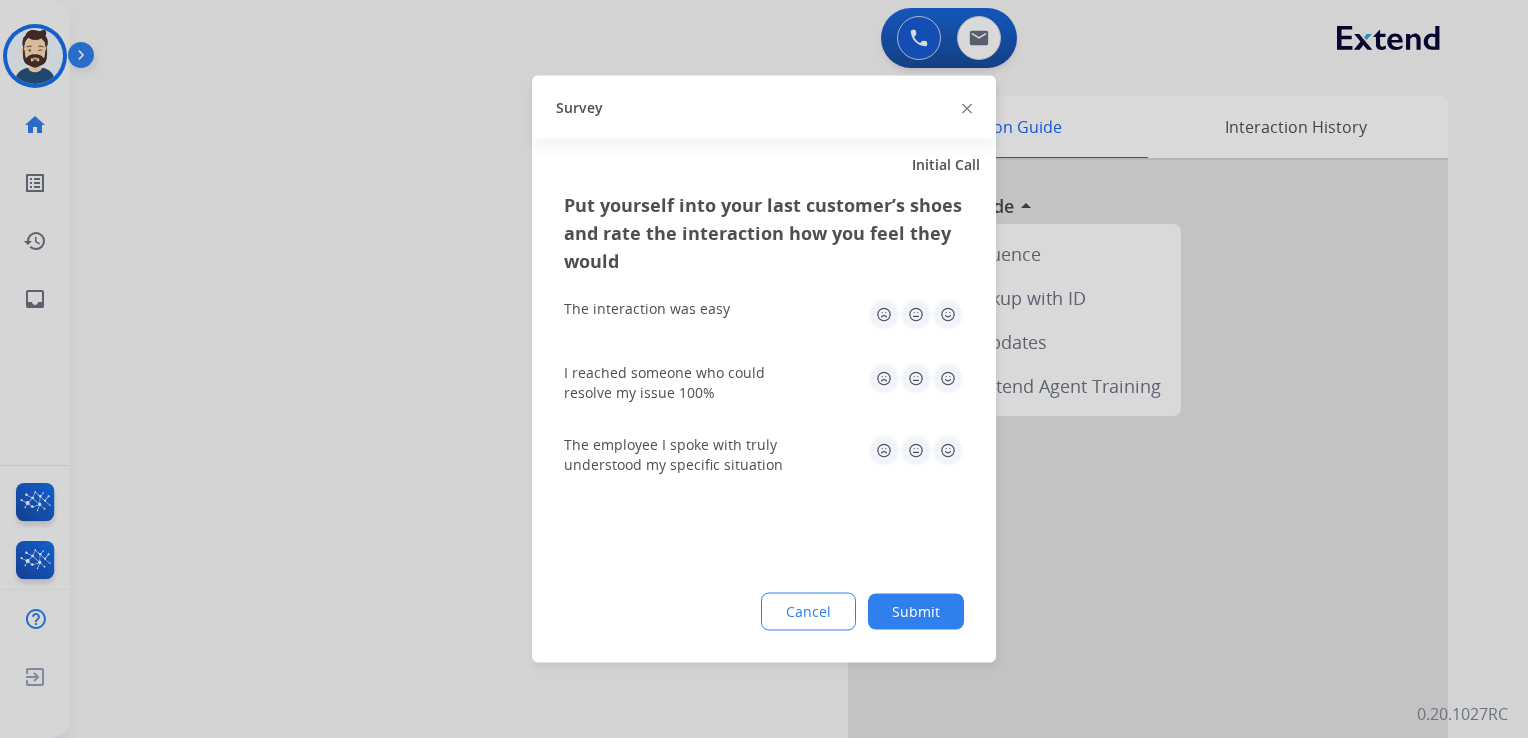 click 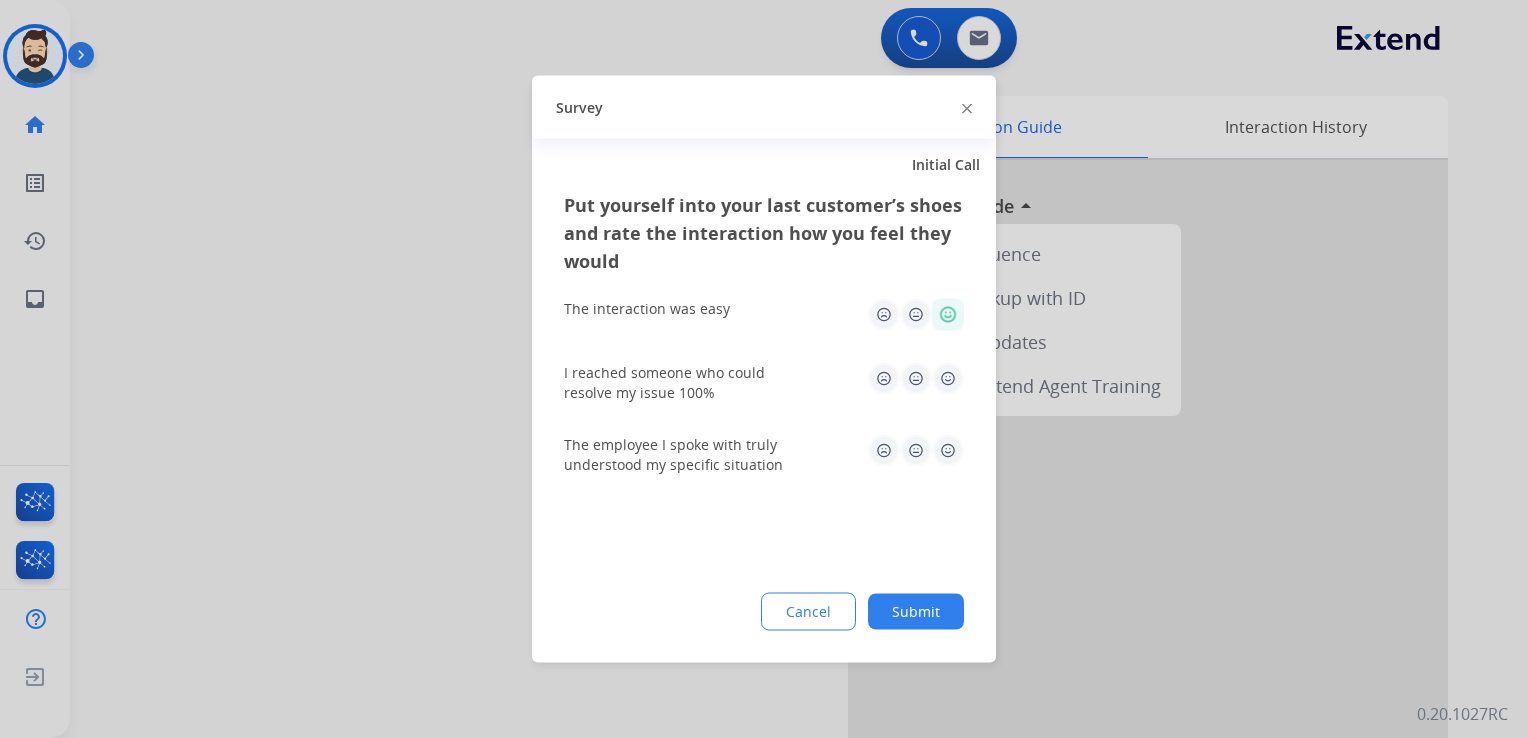 drag, startPoint x: 949, startPoint y: 374, endPoint x: 952, endPoint y: 395, distance: 21.213203 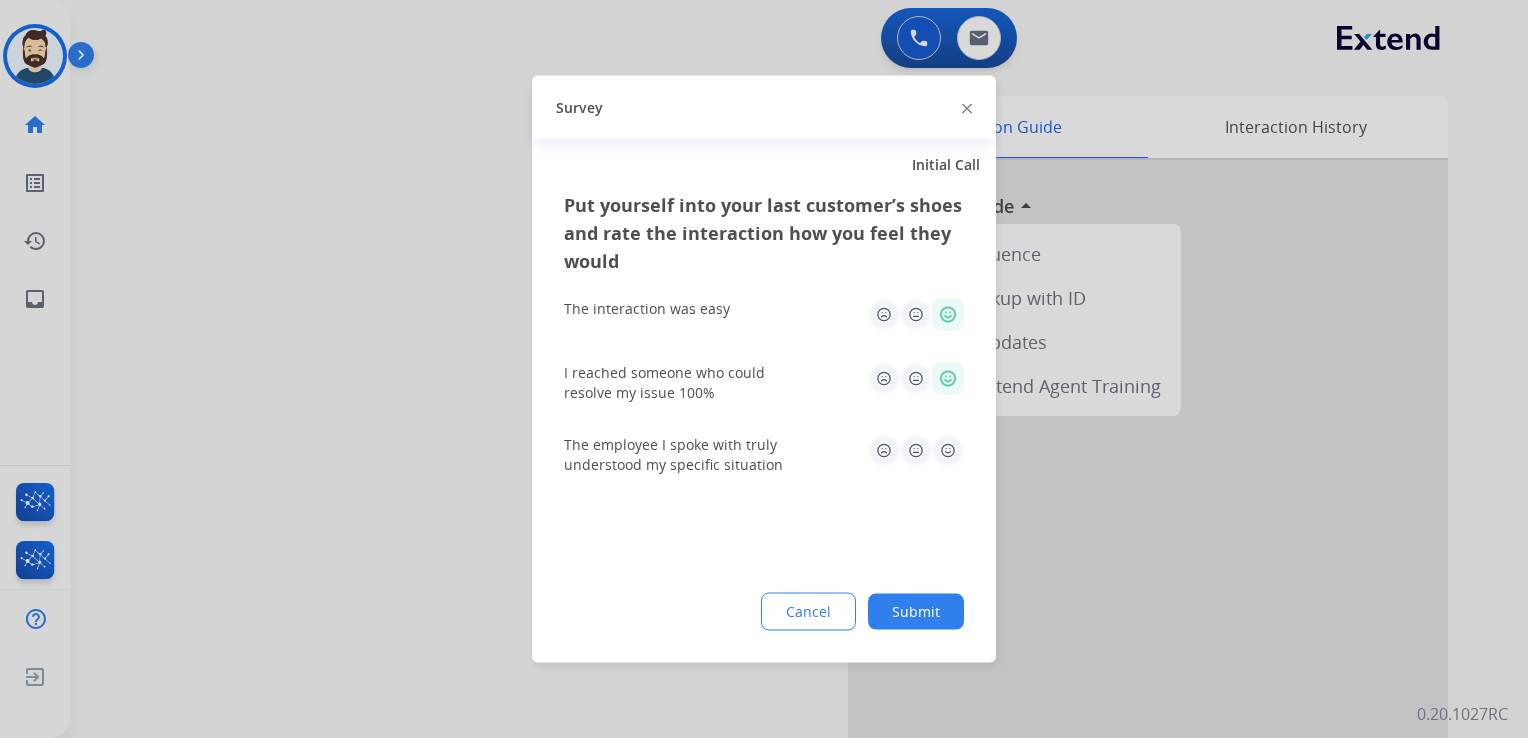 click 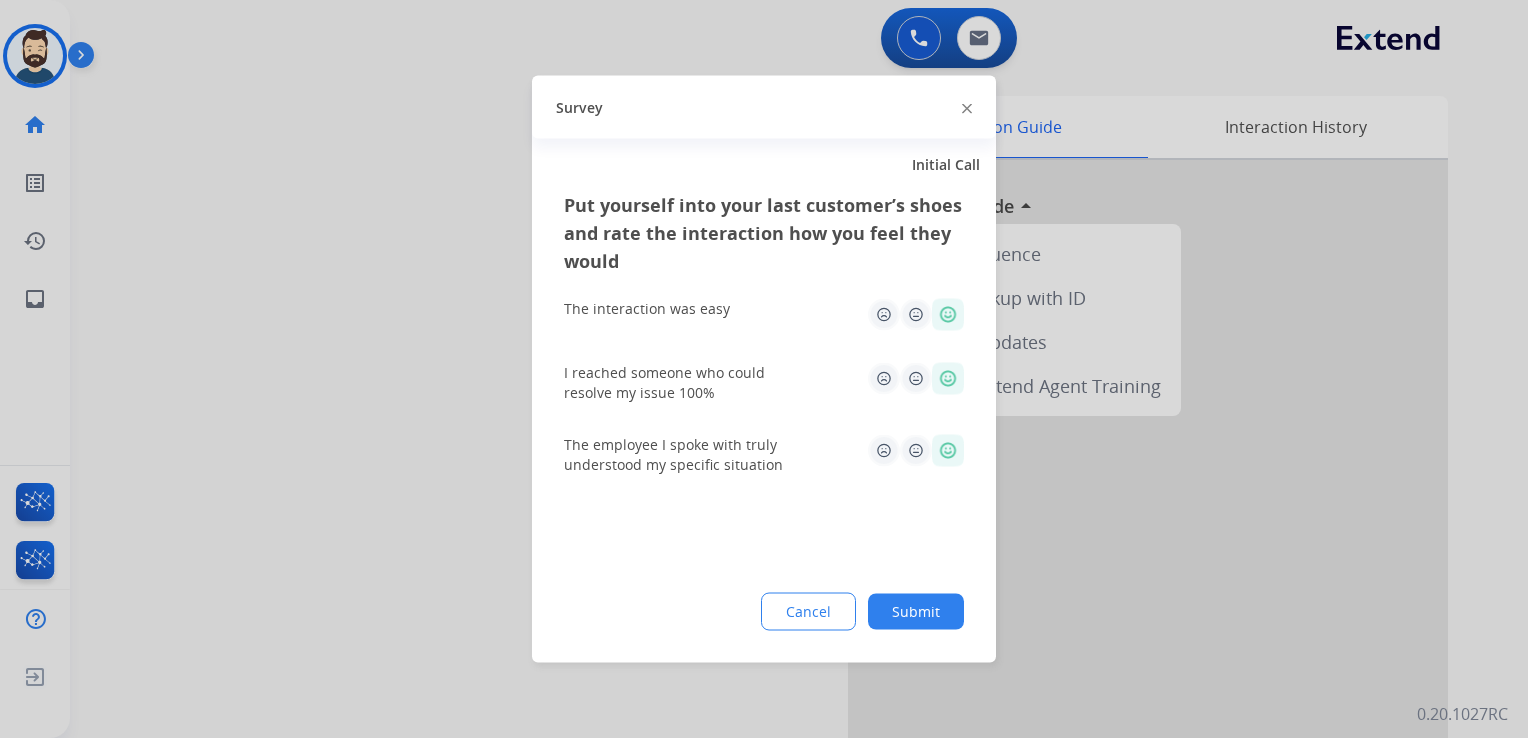 click on "Submit" 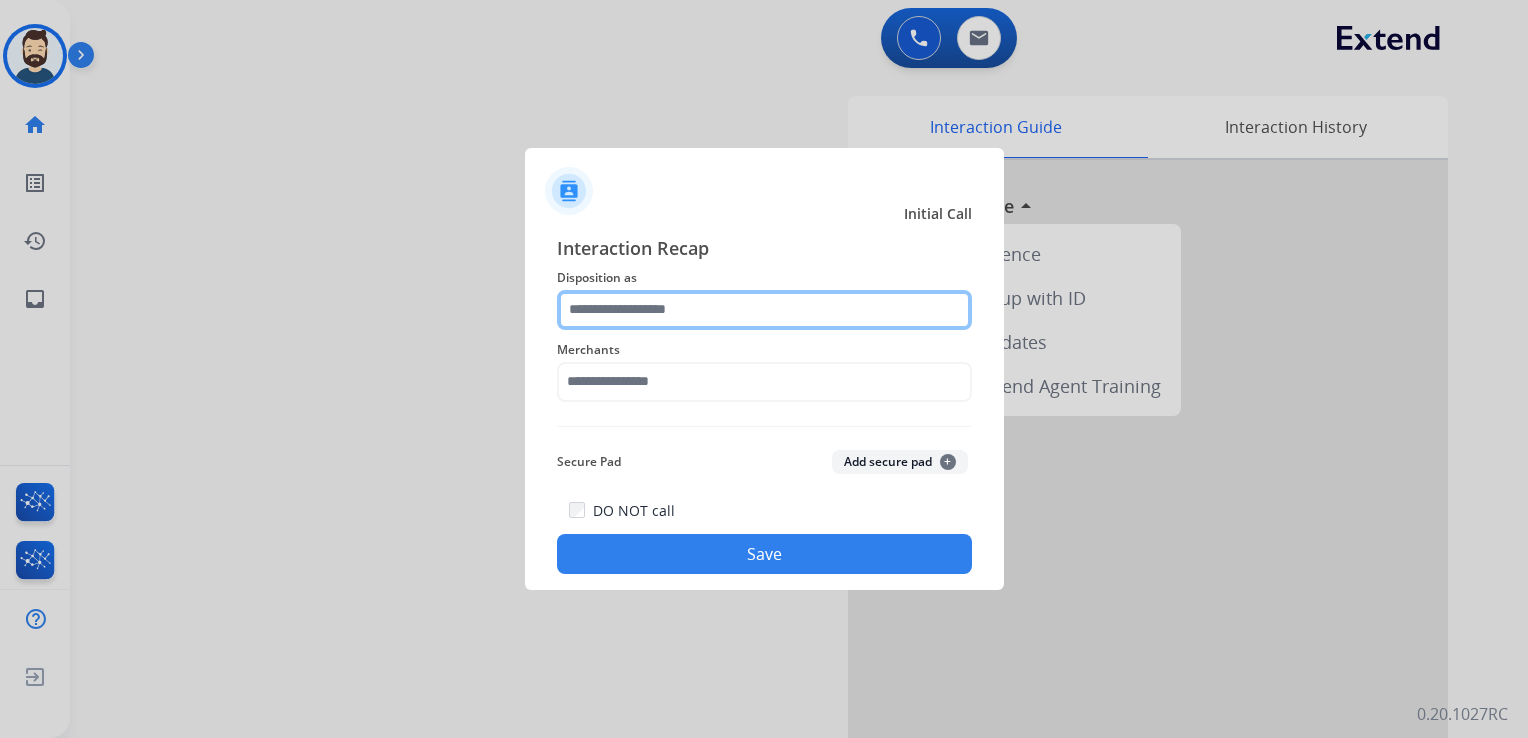 click 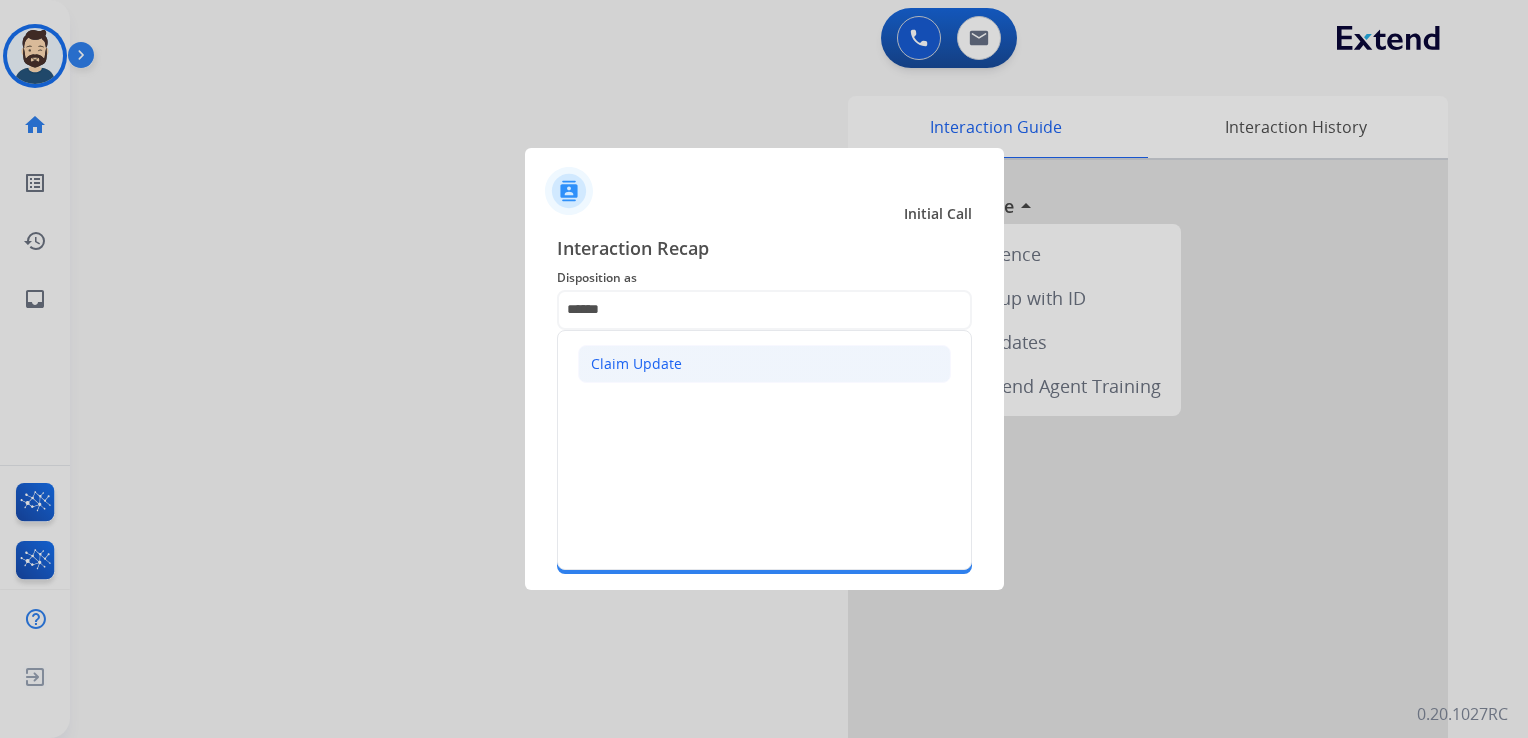 click on "Claim Update" 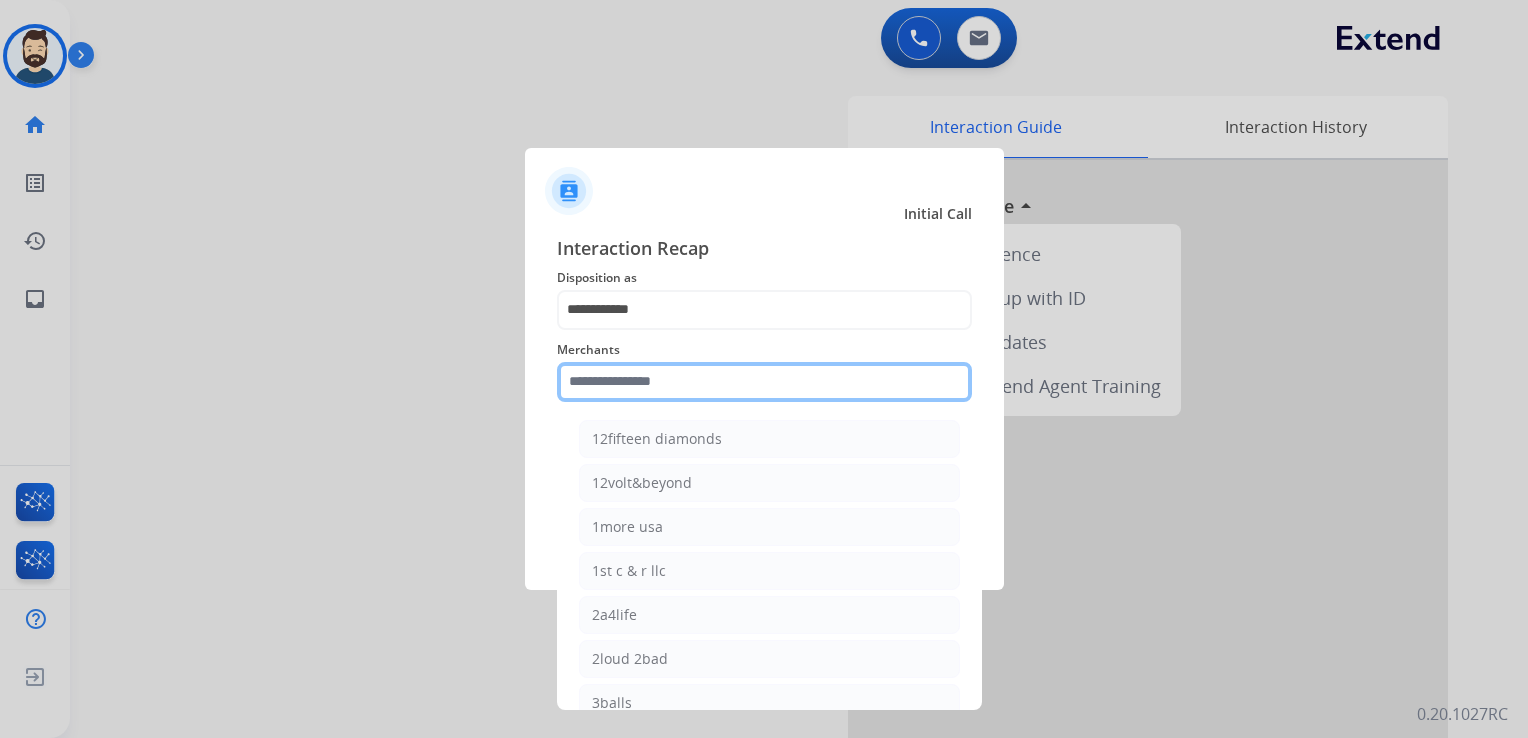 click 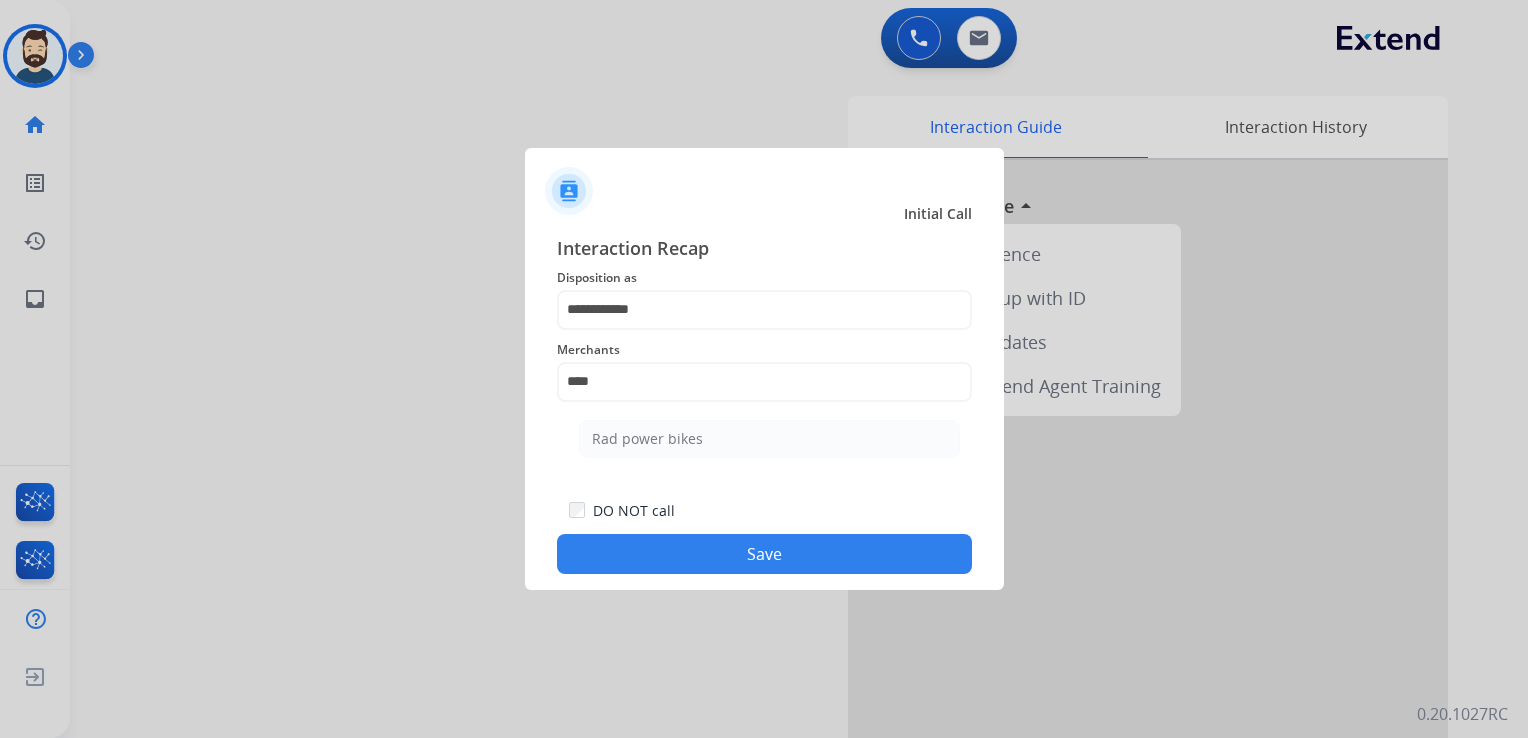 drag, startPoint x: 643, startPoint y: 439, endPoint x: 680, endPoint y: 522, distance: 90.873535 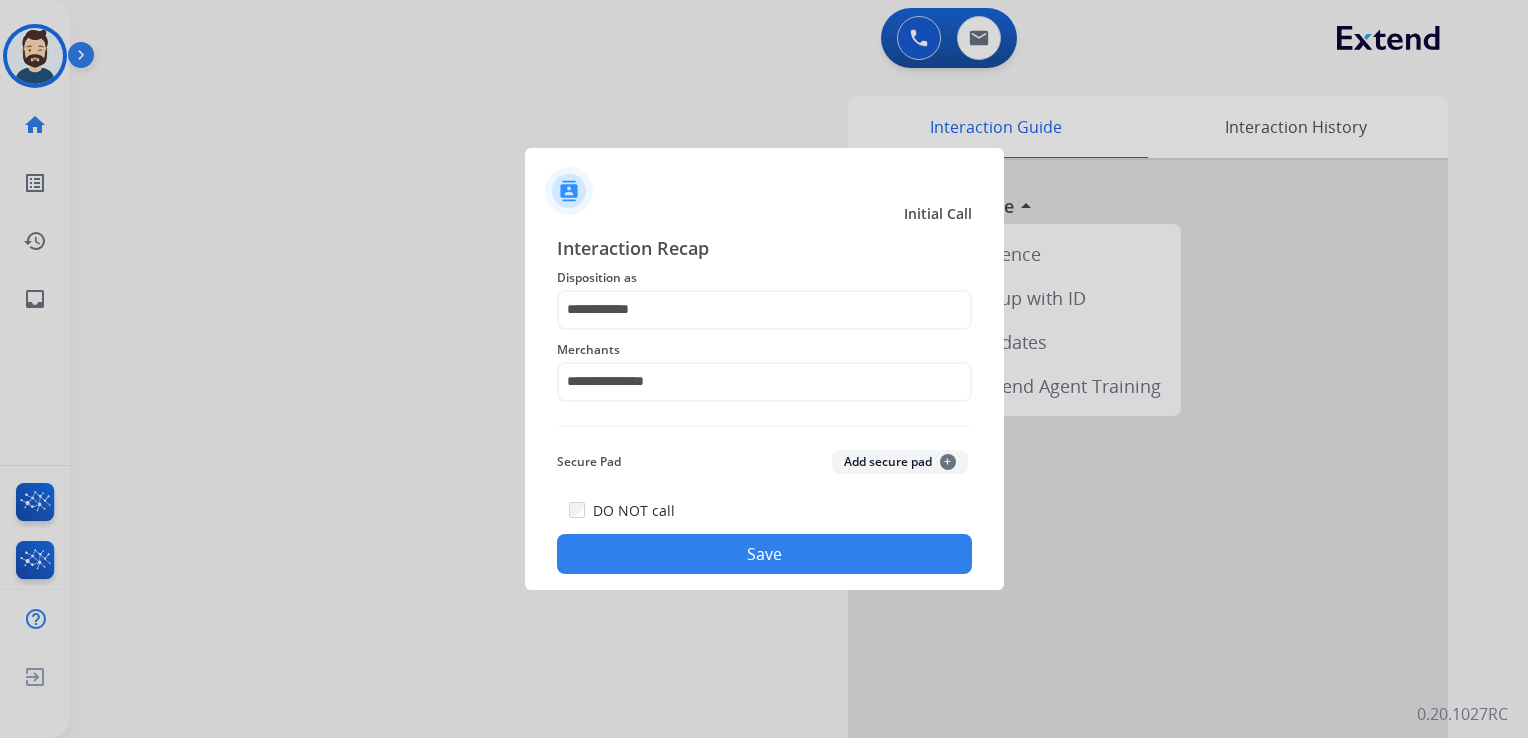 click on "Save" 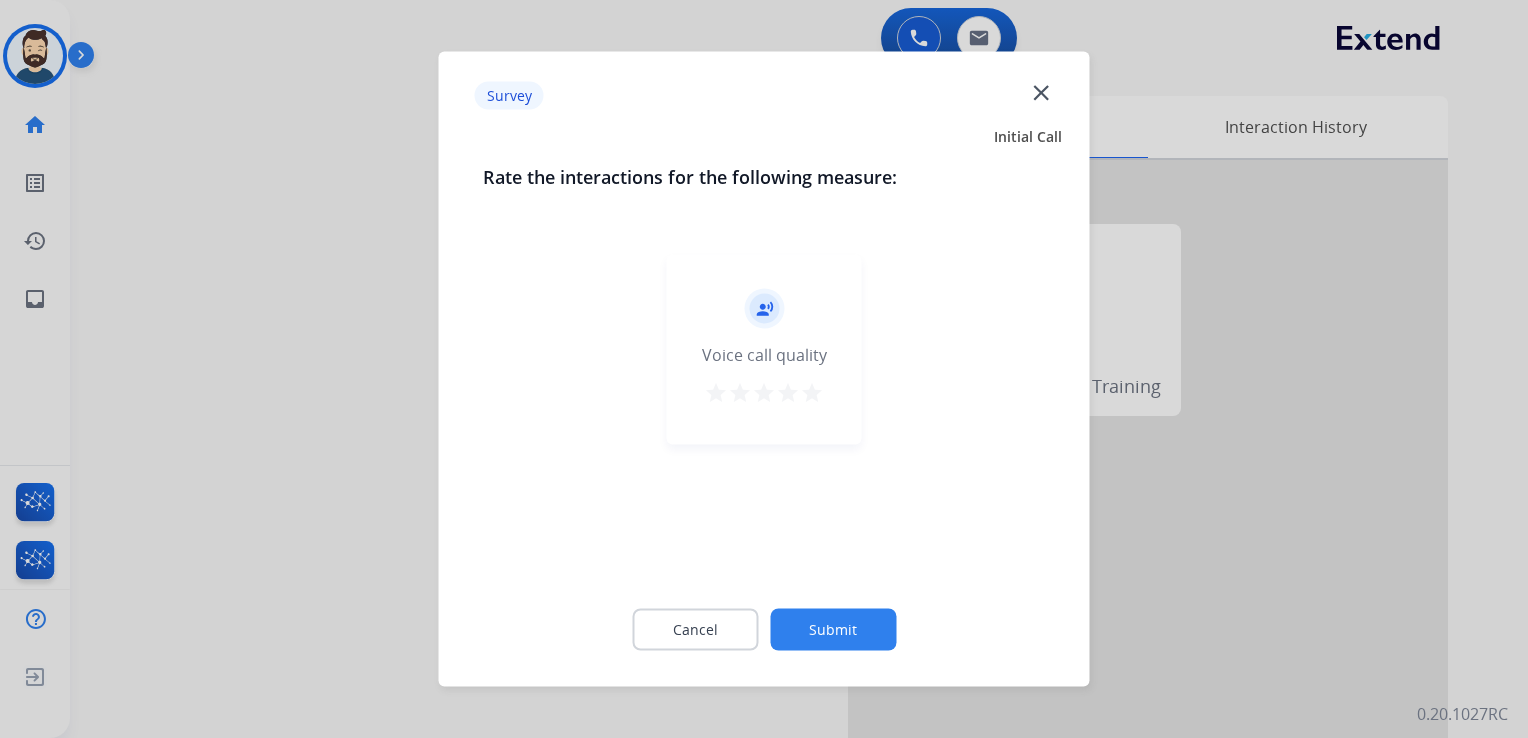 click on "star" at bounding box center [812, 393] 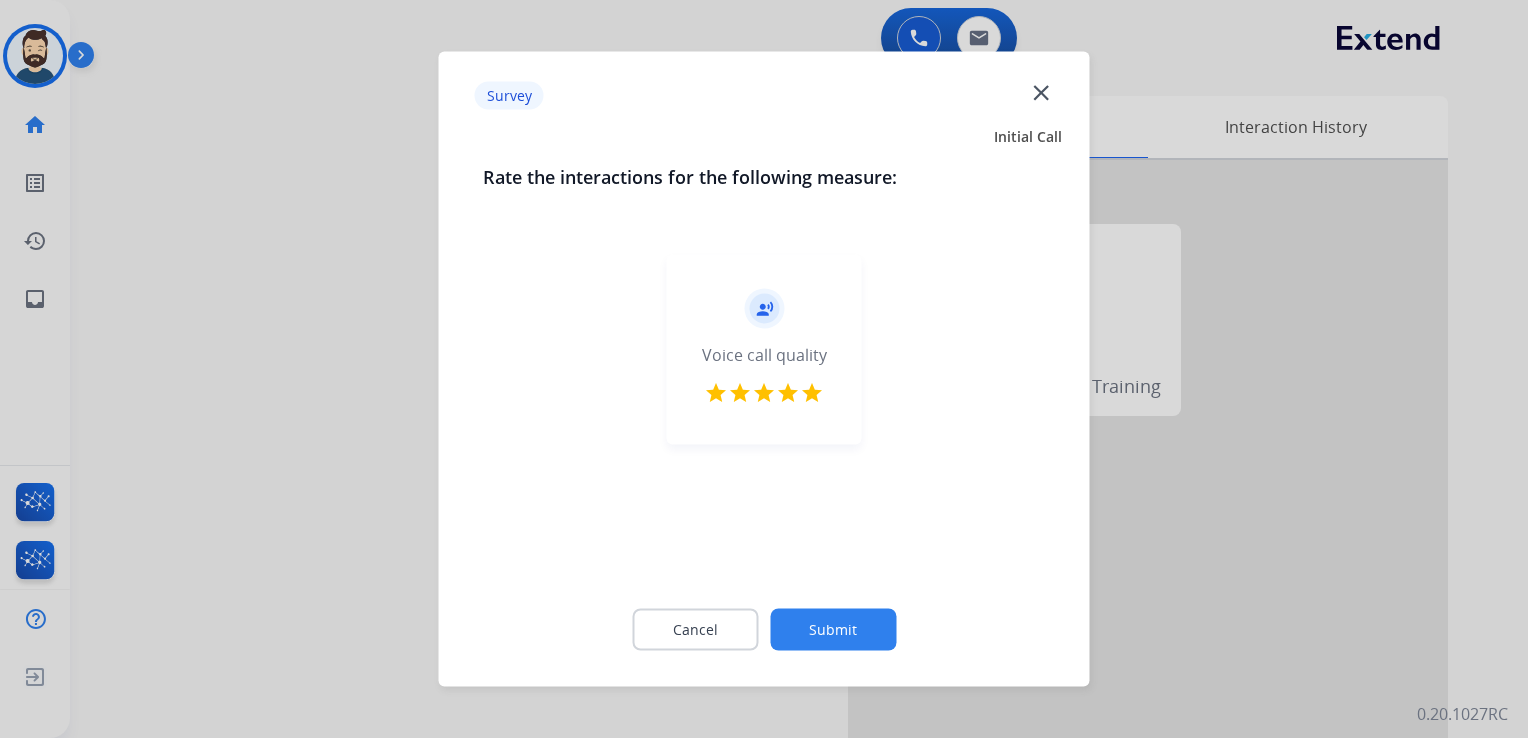 click on "Submit" 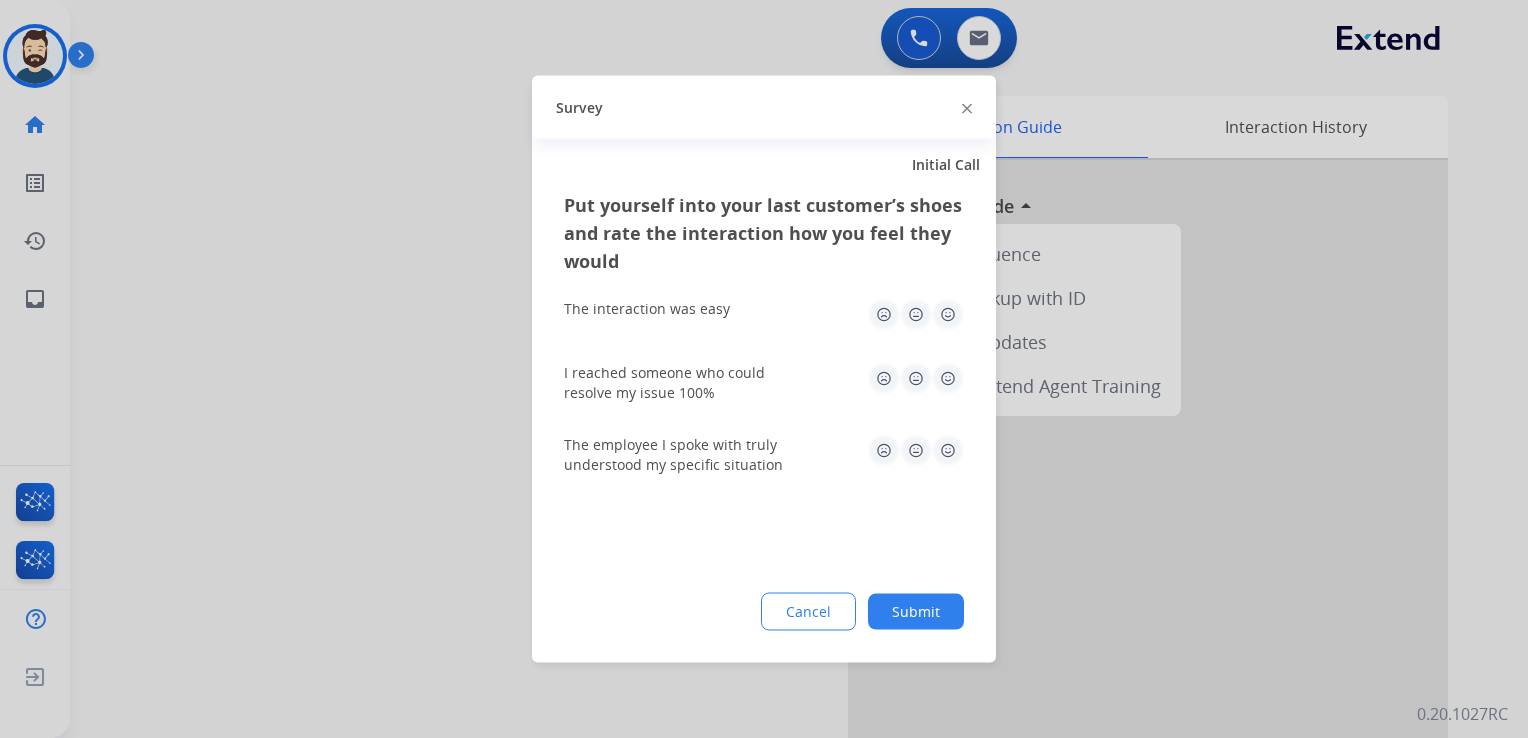 click 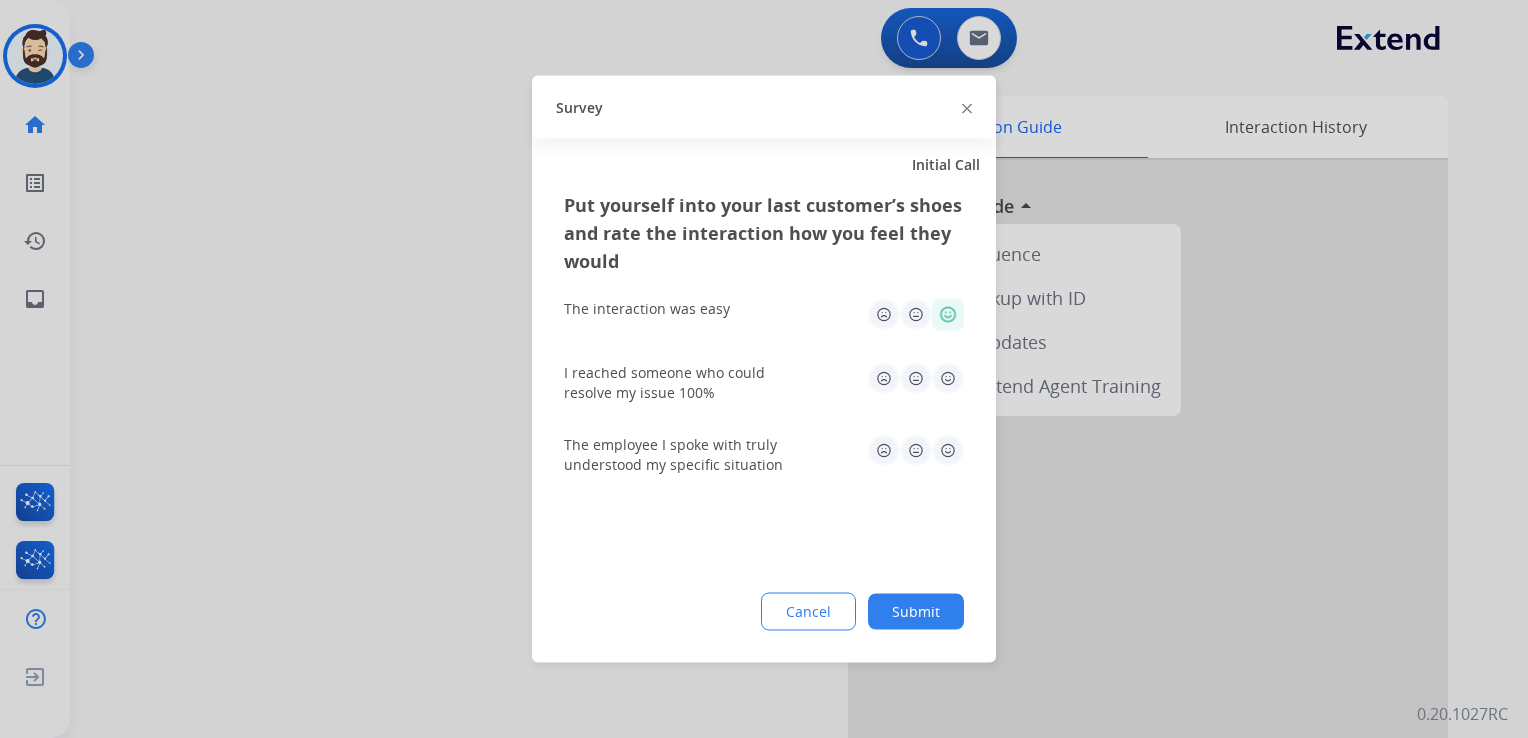 click 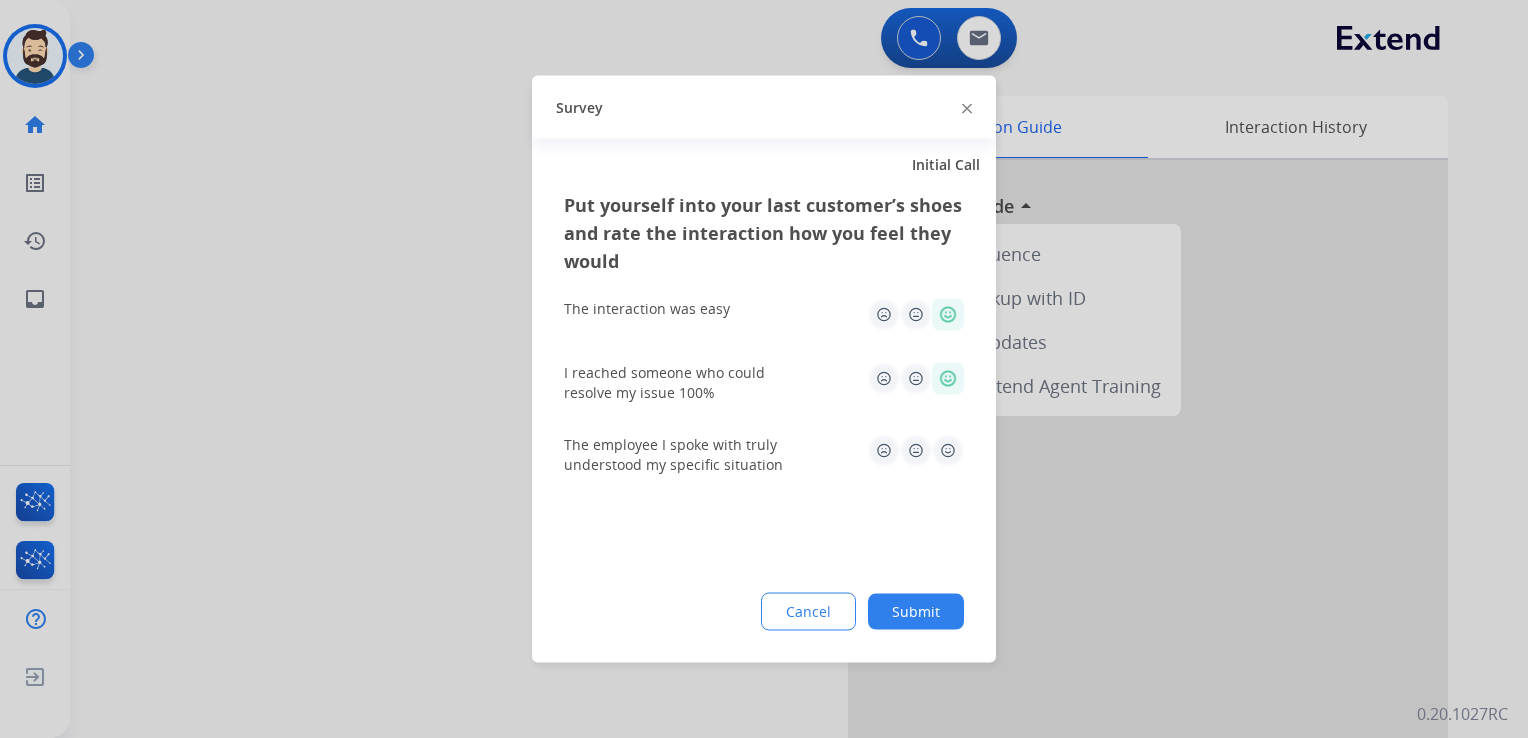 click 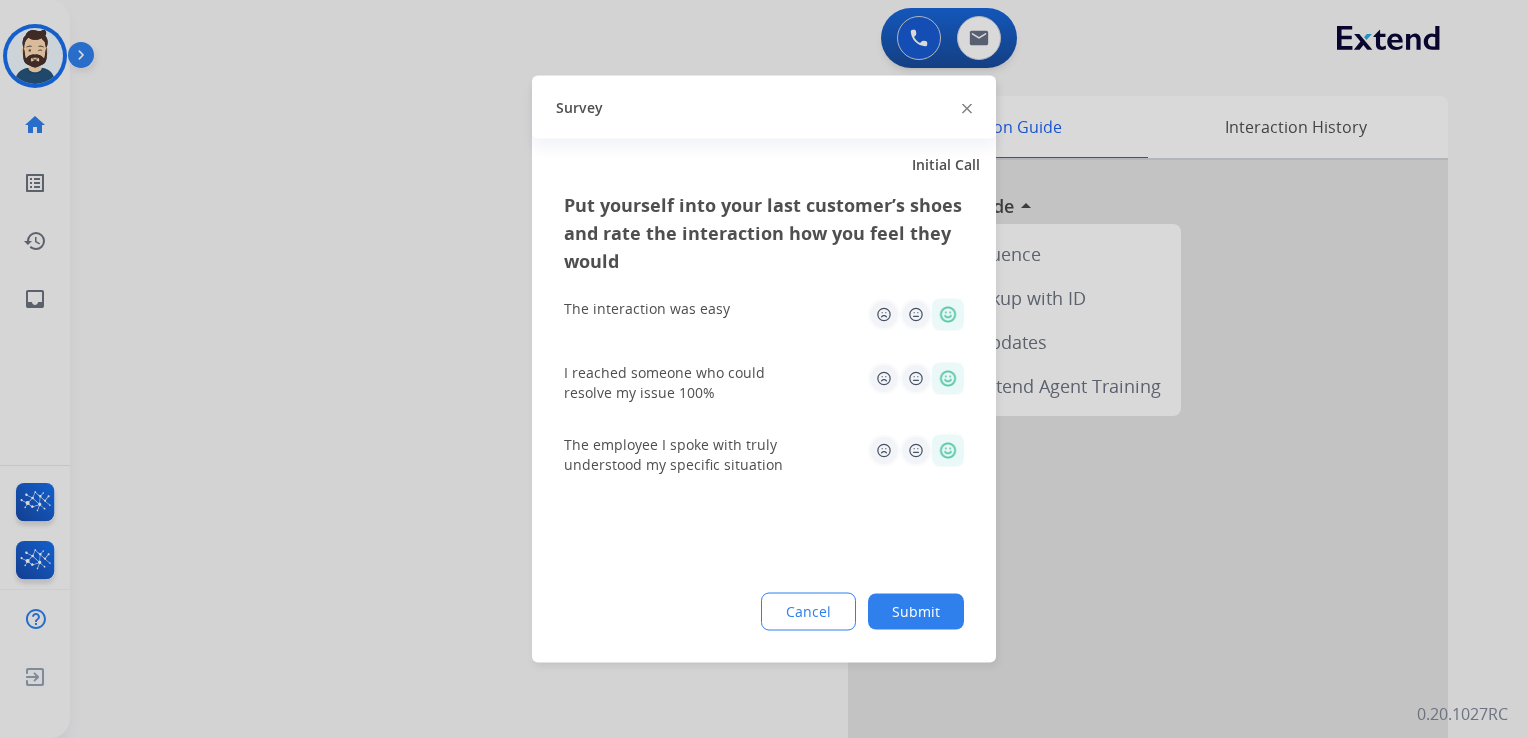 click on "Submit" 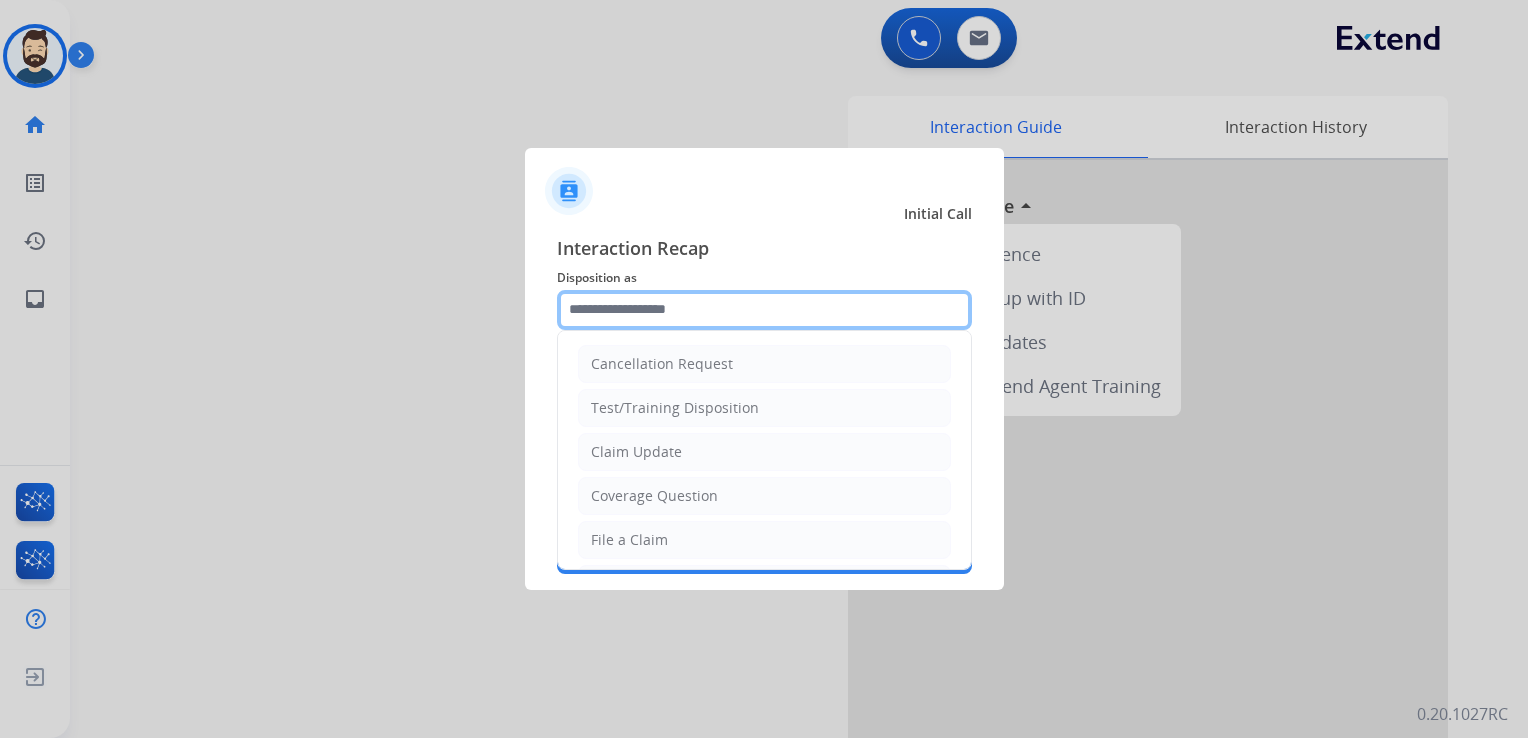 click 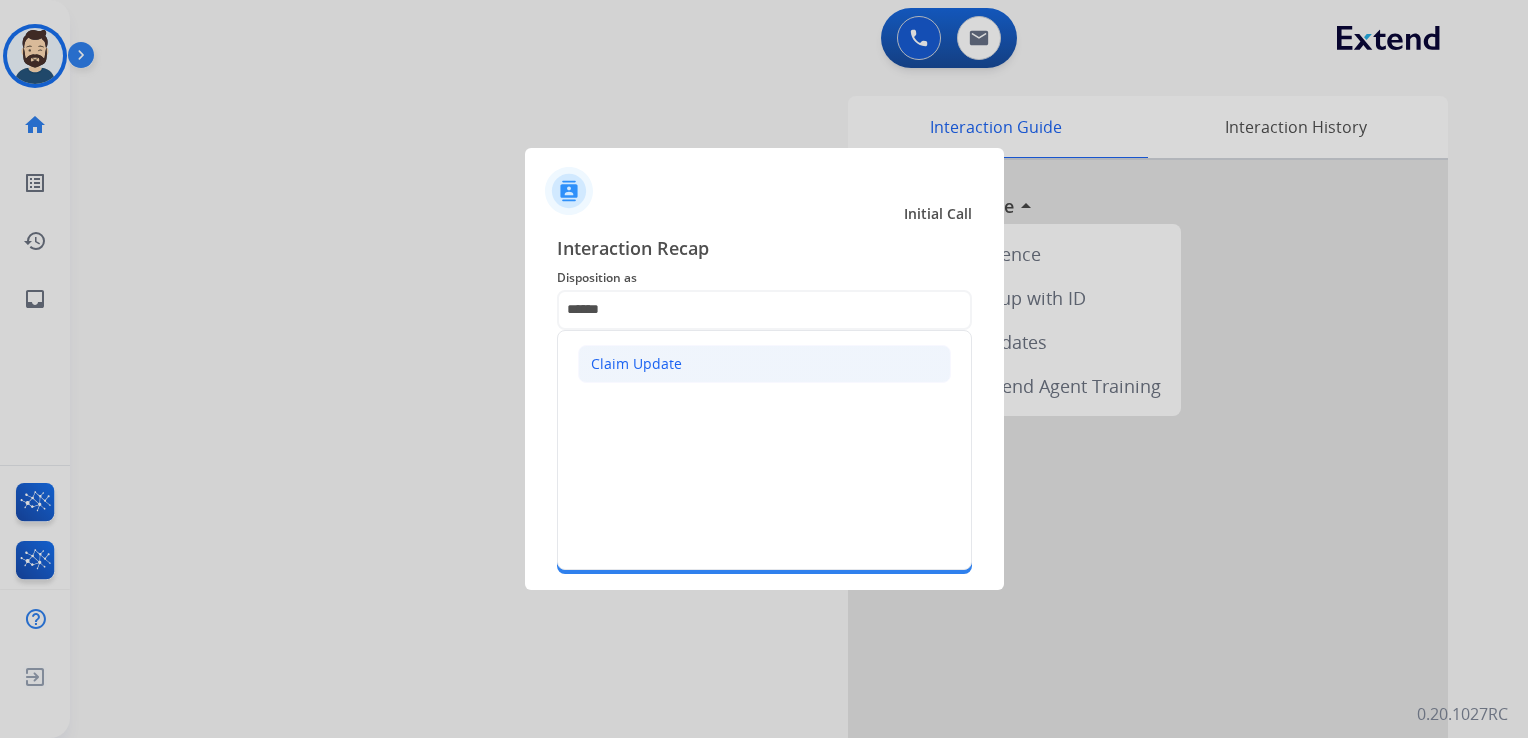 click on "Claim Update" 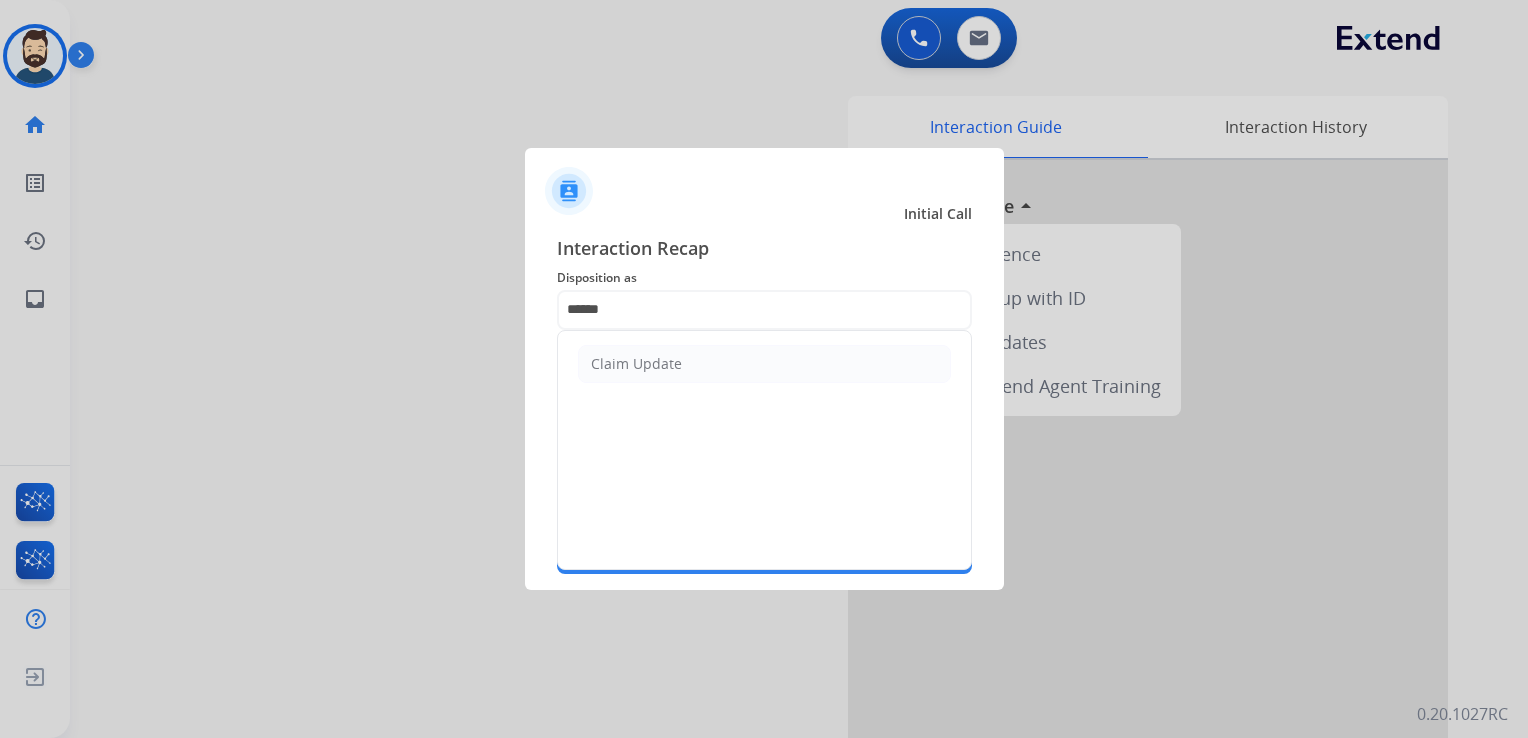 type on "**********" 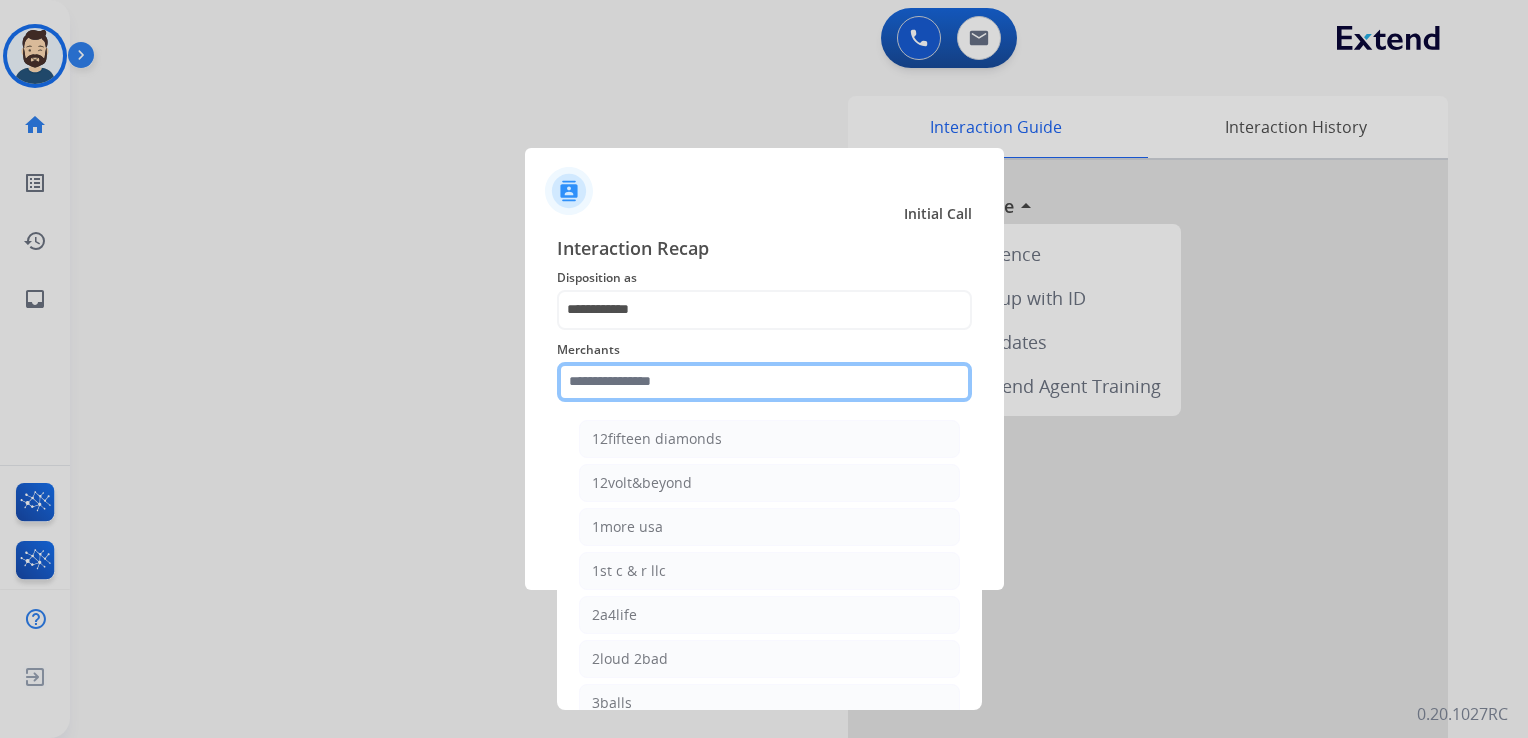 click 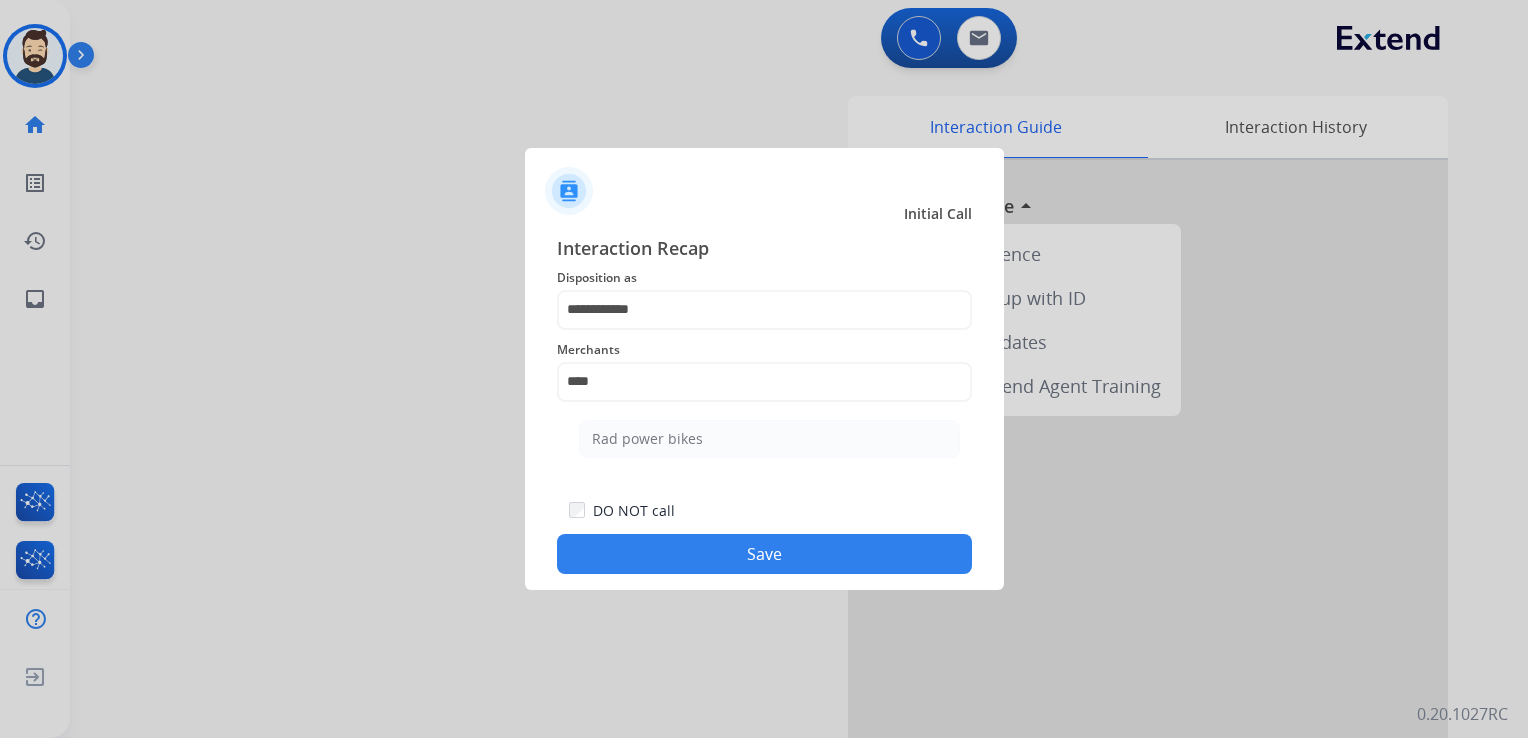 click on "Rad power bikes" 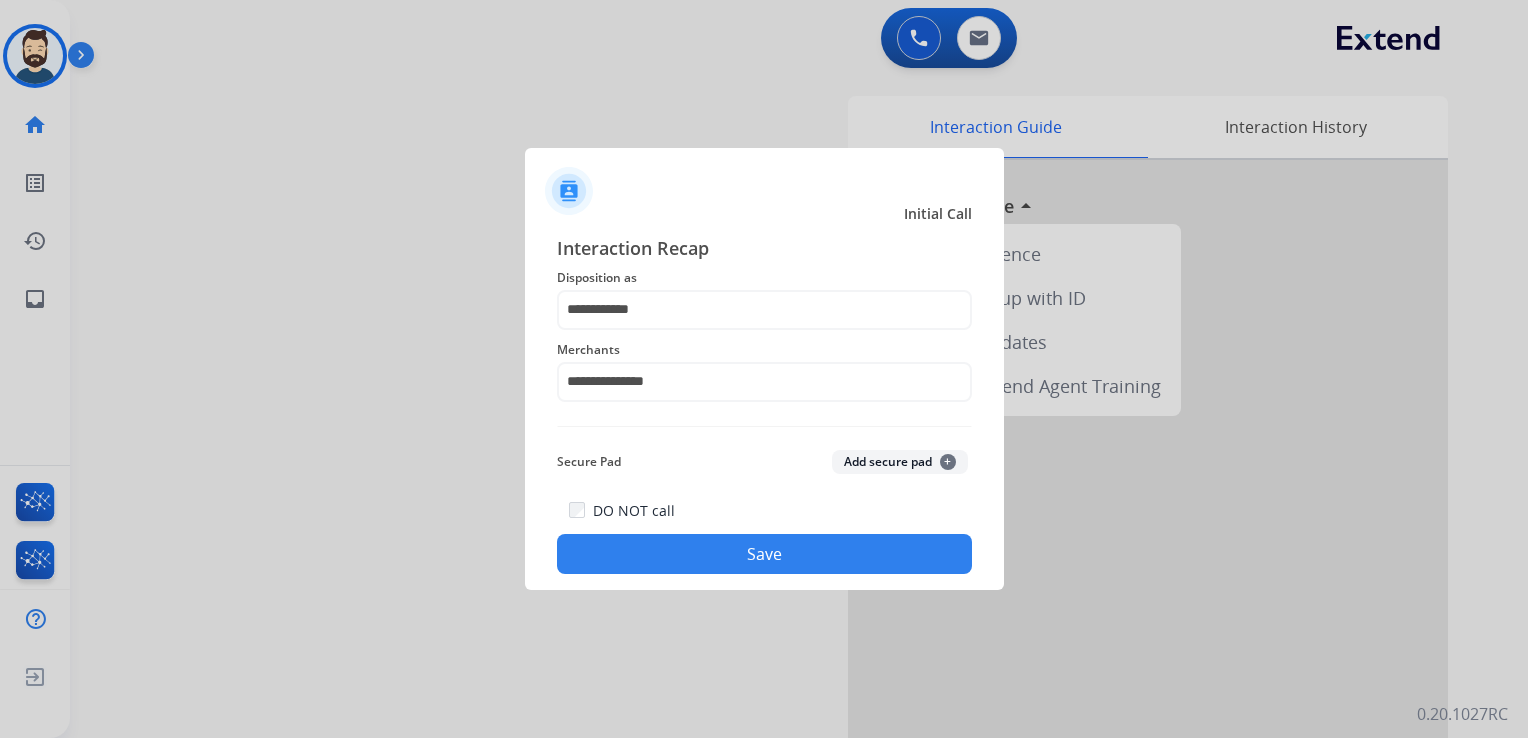 click on "Save" 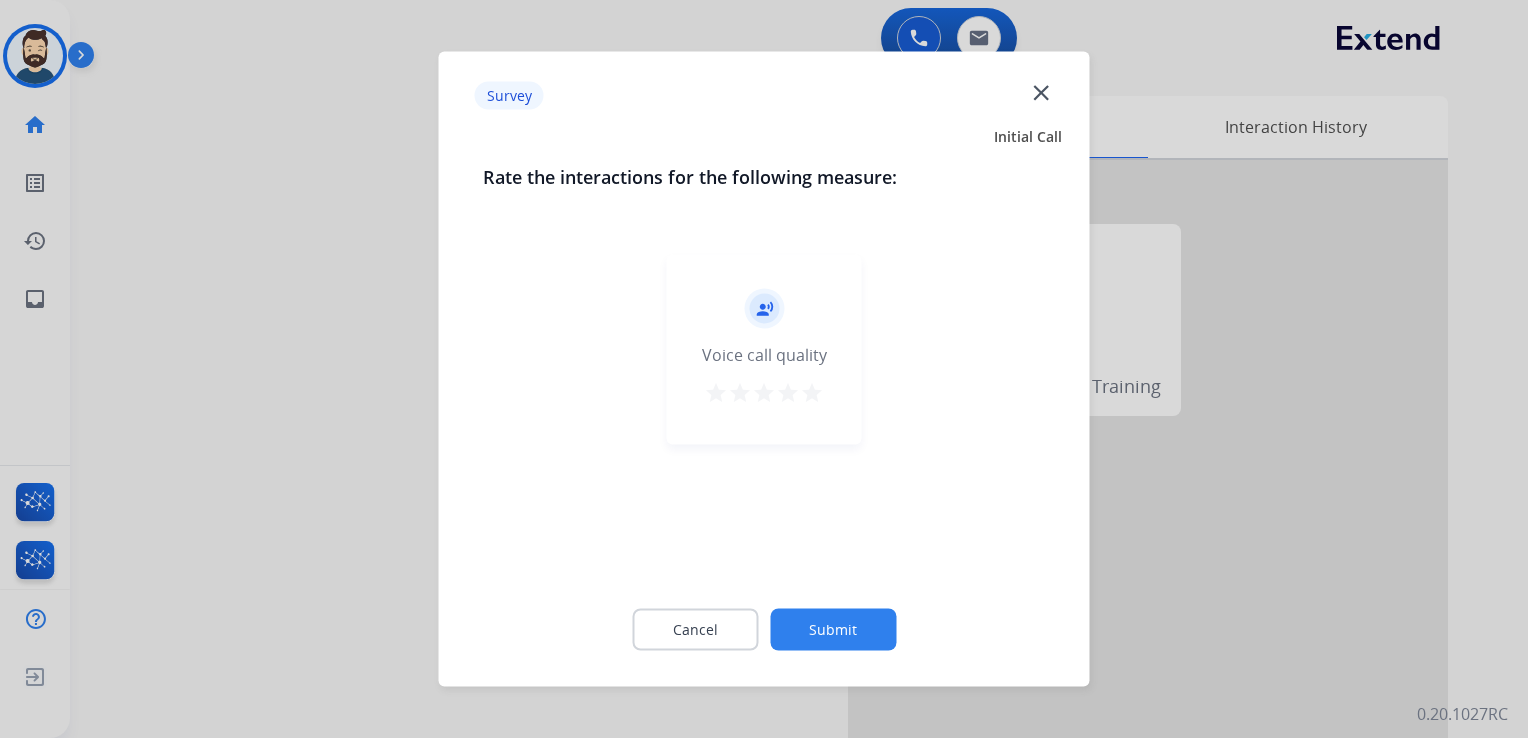 click on "star" at bounding box center [812, 393] 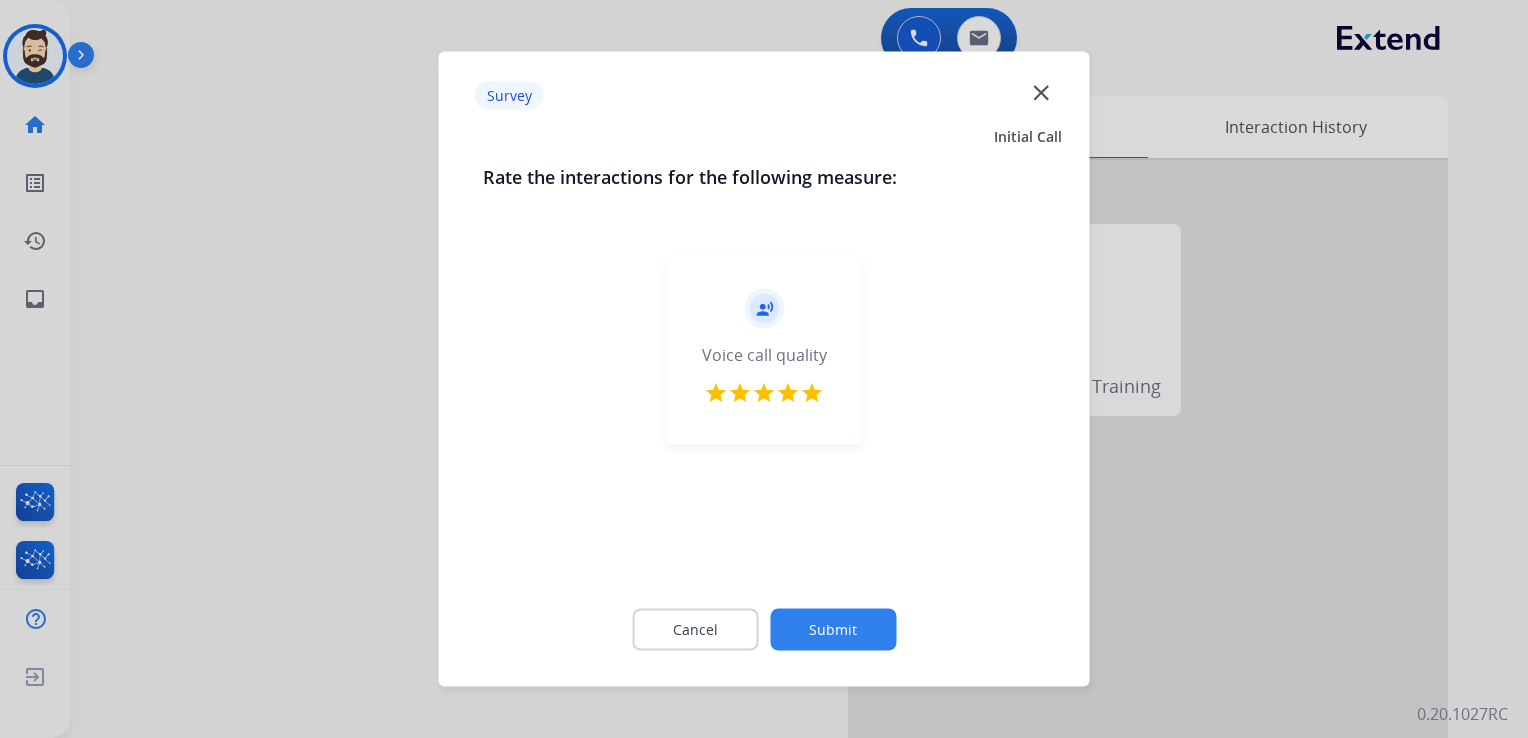 click on "Submit" 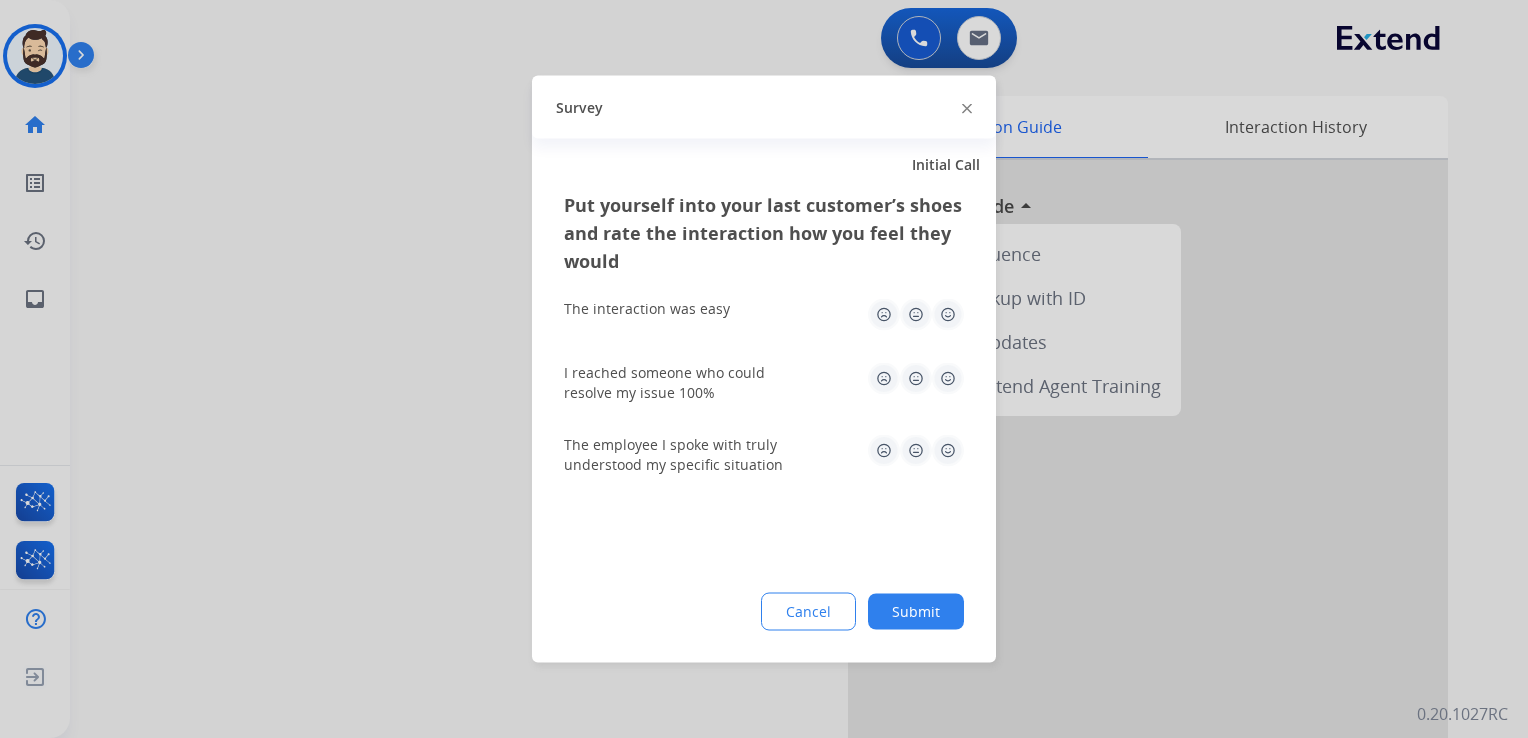 drag, startPoint x: 949, startPoint y: 311, endPoint x: 950, endPoint y: 346, distance: 35.014282 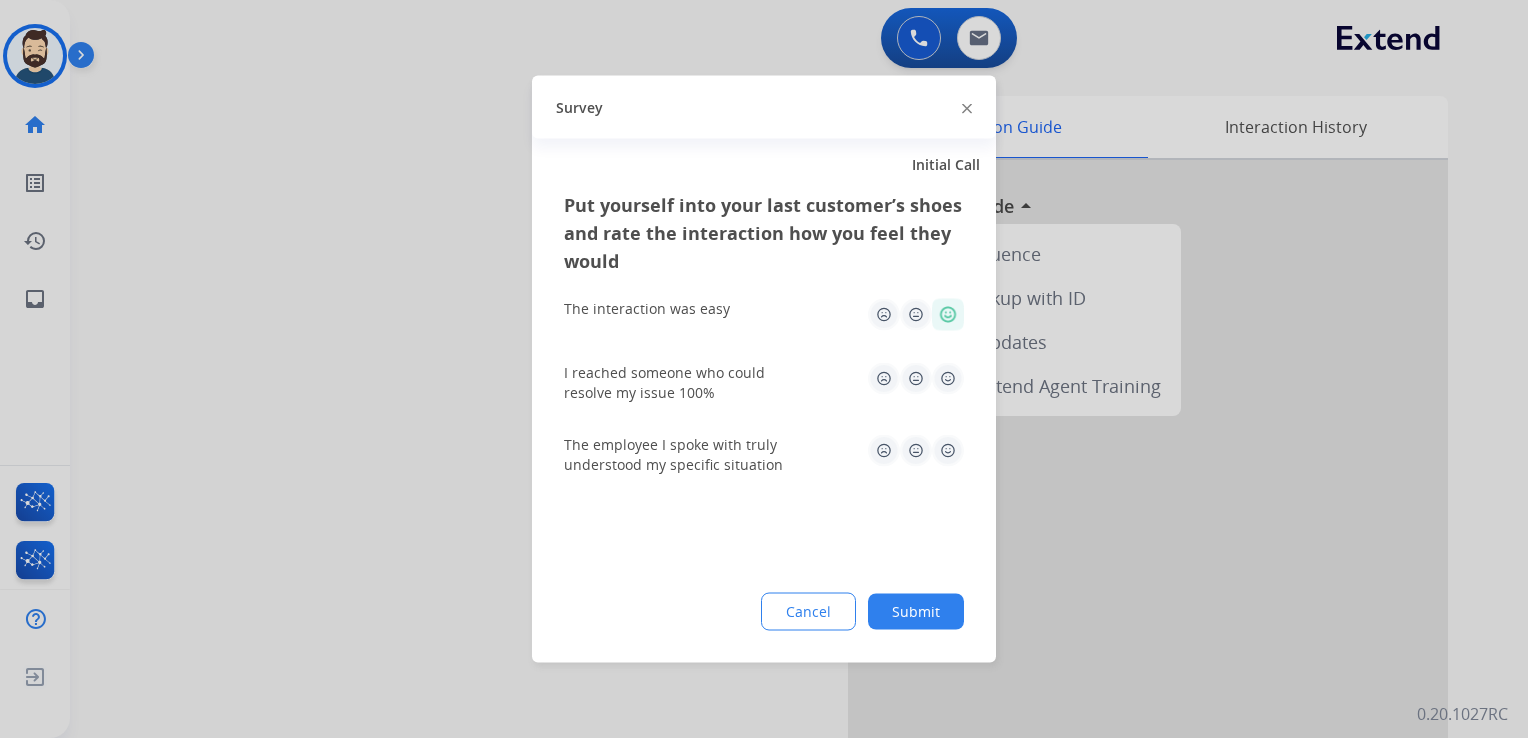 click 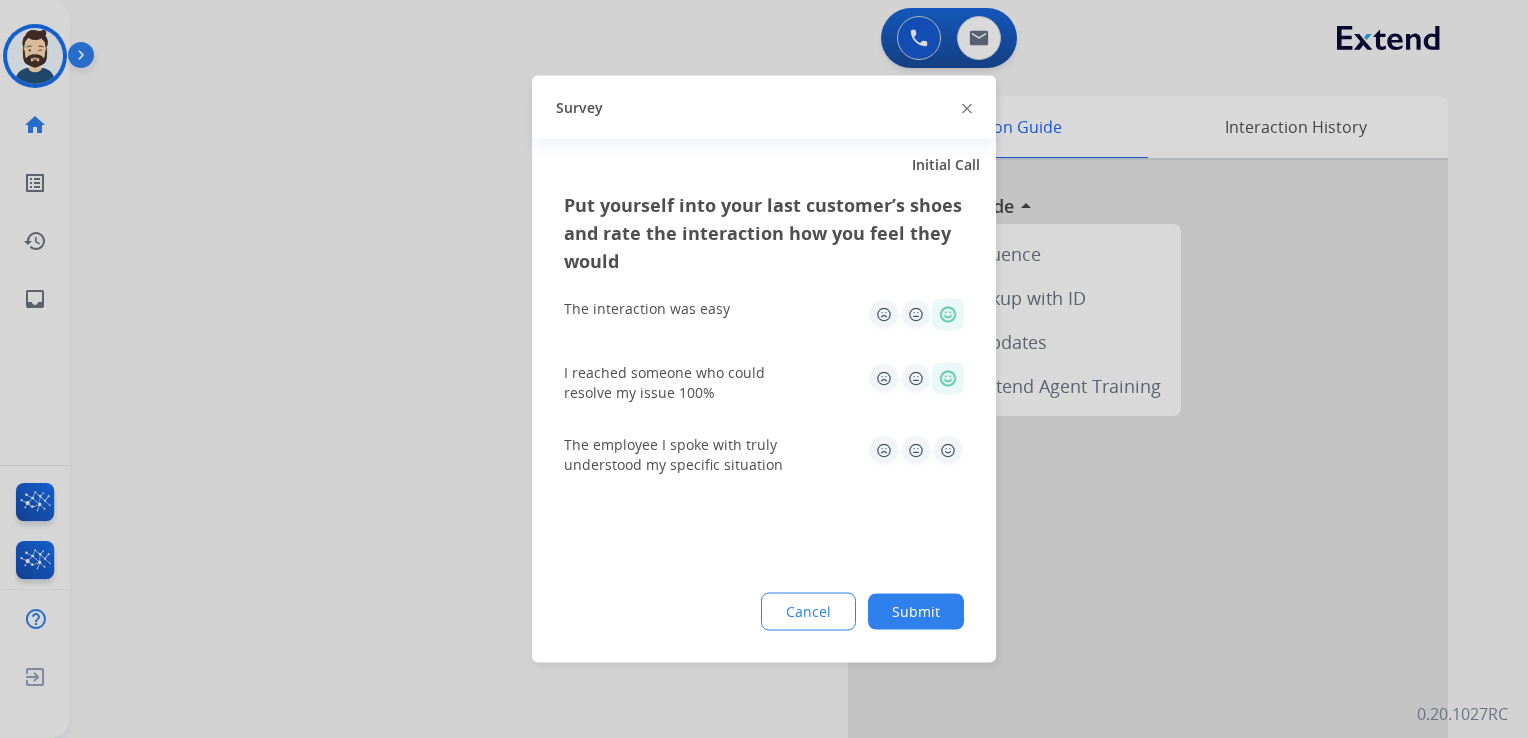 drag, startPoint x: 955, startPoint y: 438, endPoint x: 931, endPoint y: 498, distance: 64.62198 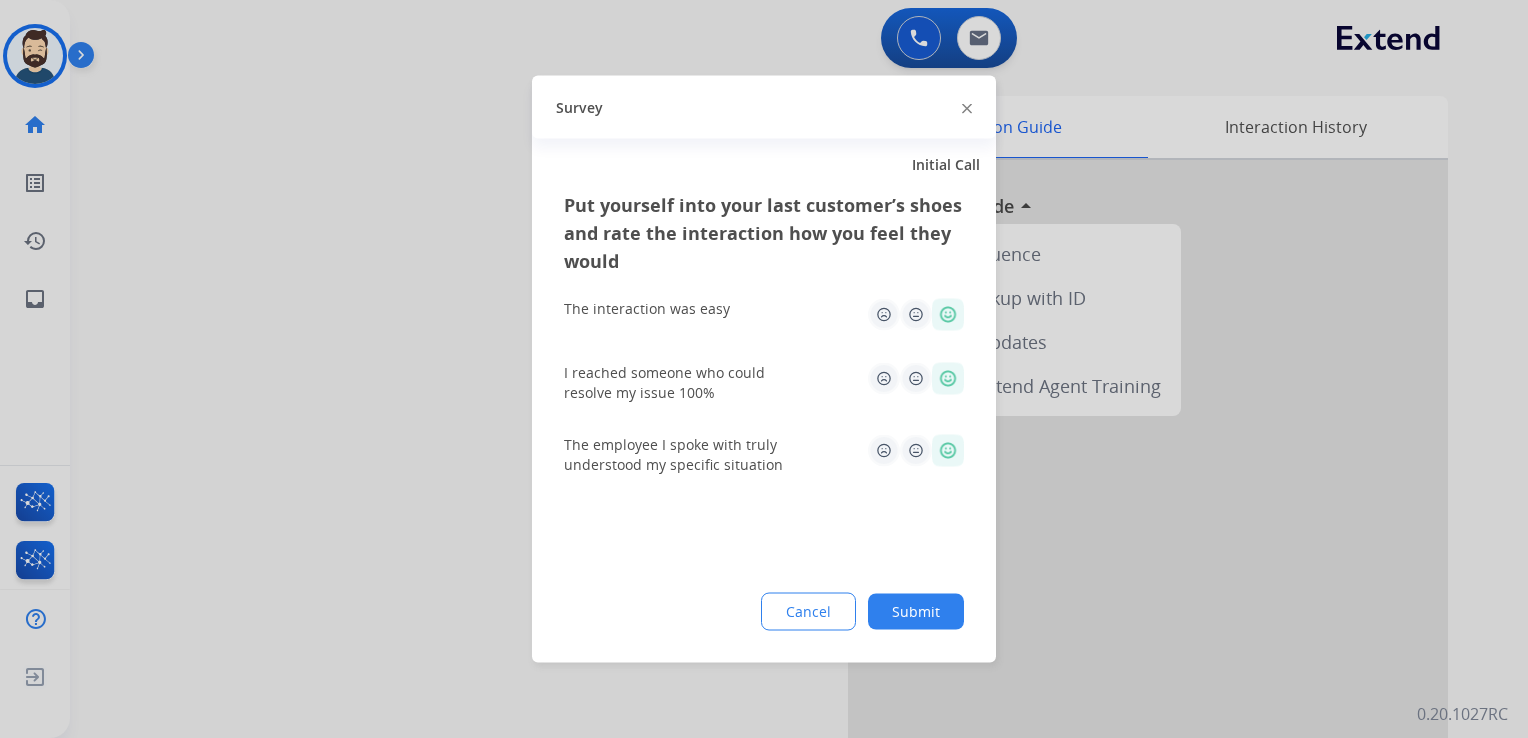 click on "Submit" 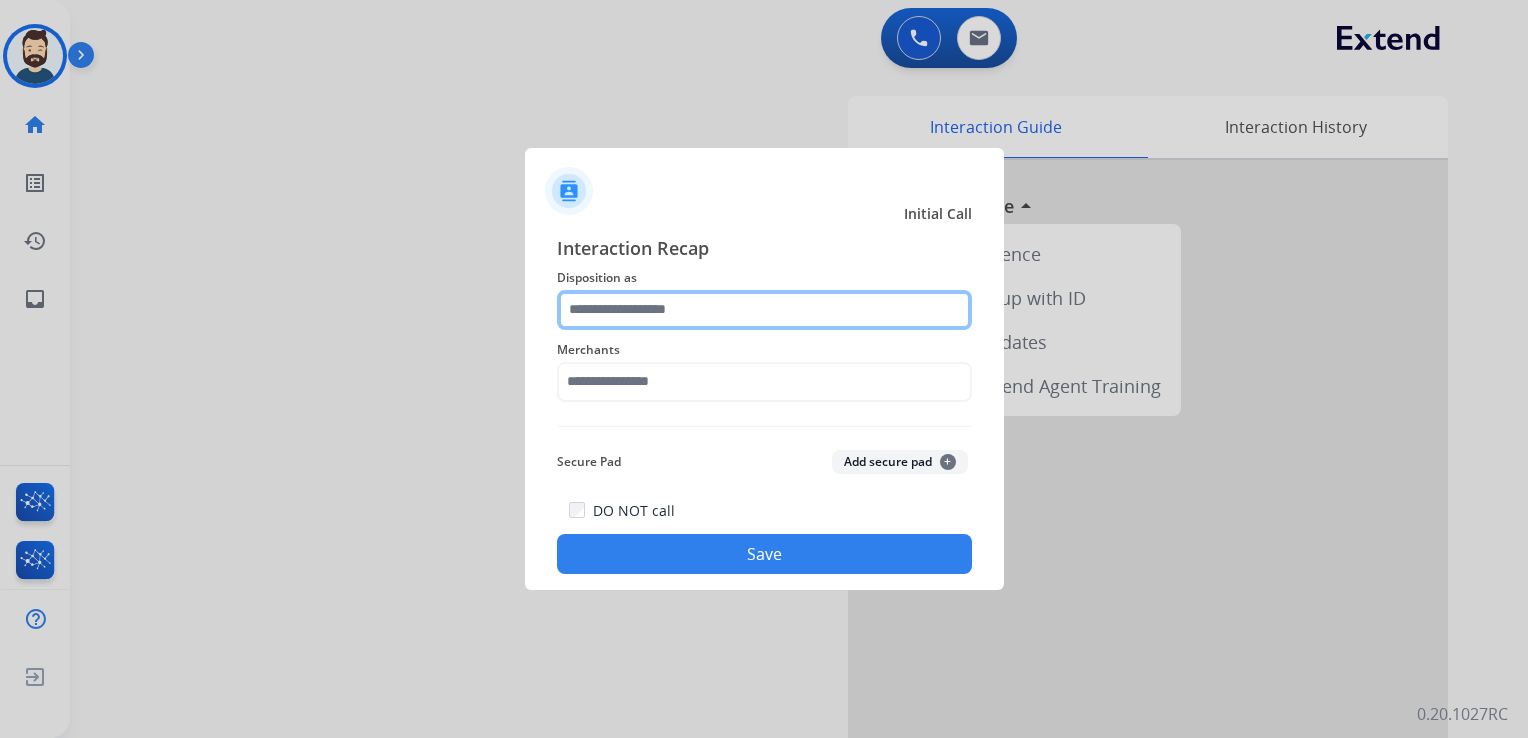 click 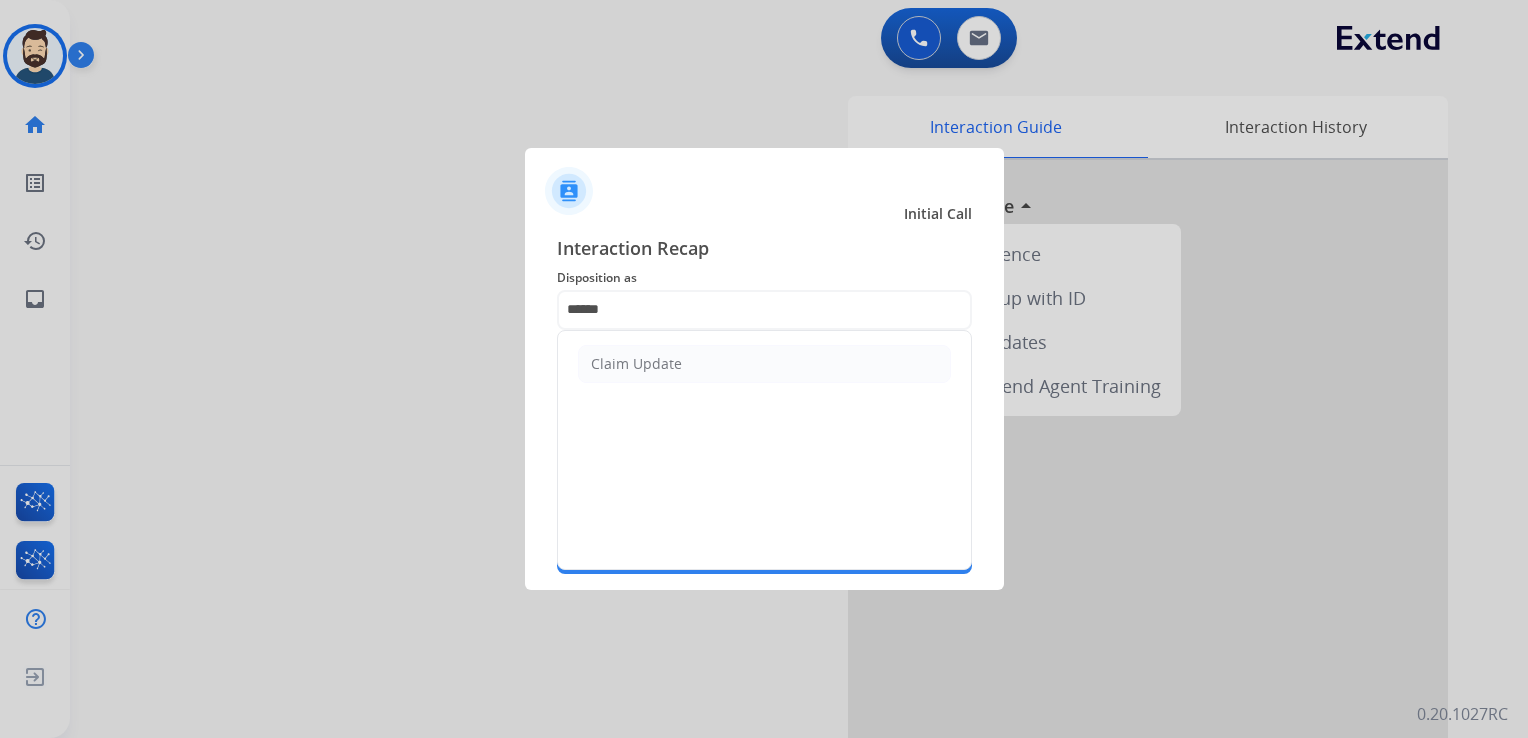 drag, startPoint x: 714, startPoint y: 361, endPoint x: 703, endPoint y: 389, distance: 30.083218 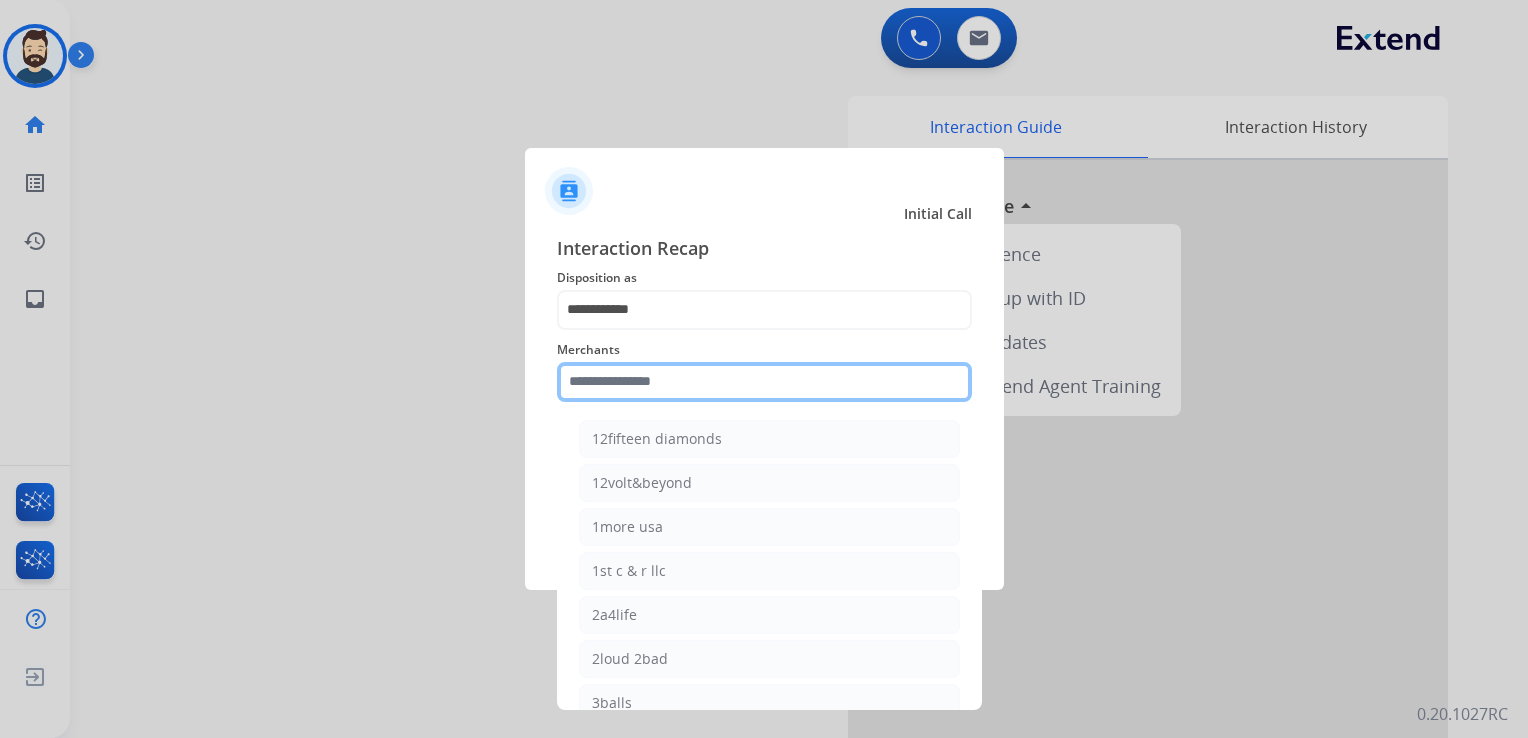 click 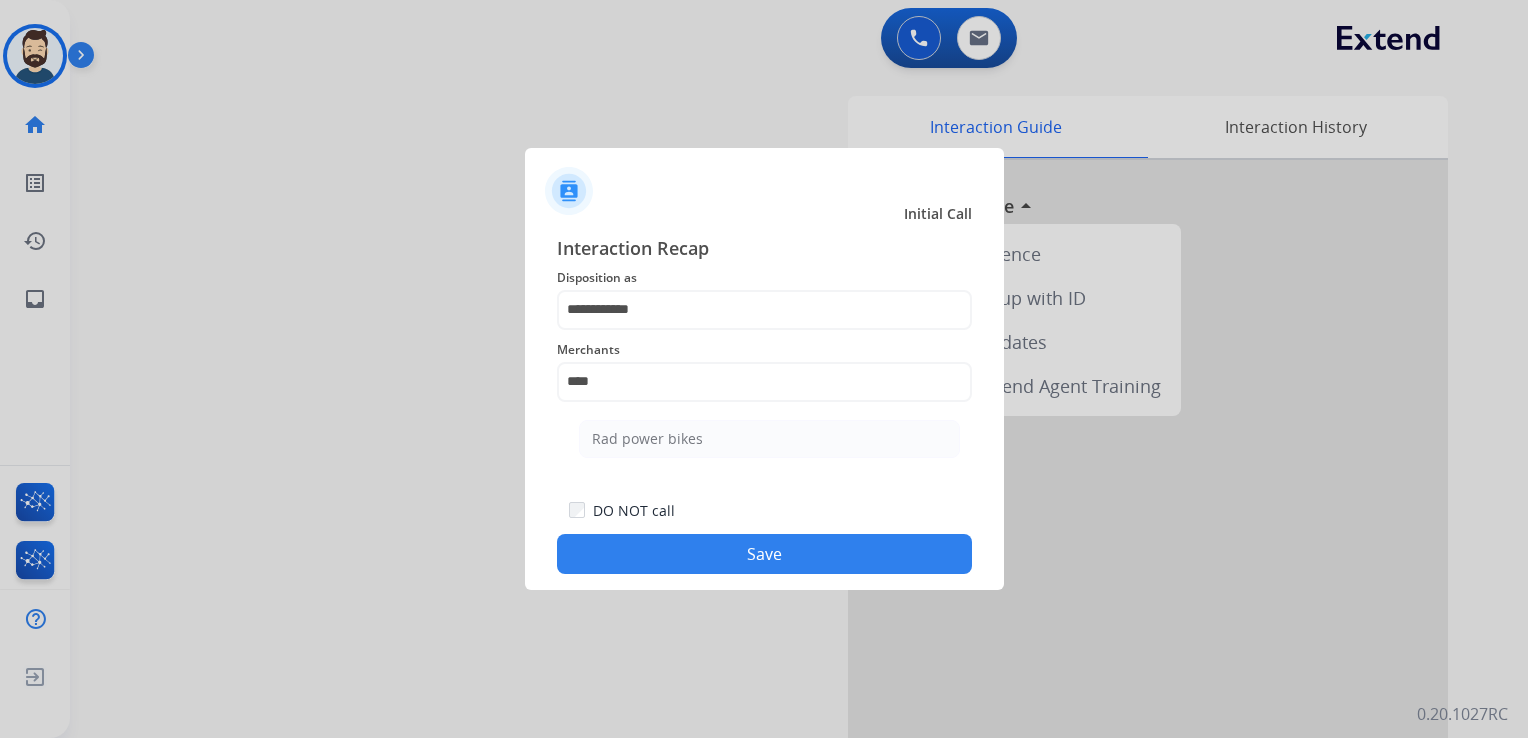 drag, startPoint x: 673, startPoint y: 439, endPoint x: 676, endPoint y: 464, distance: 25.179358 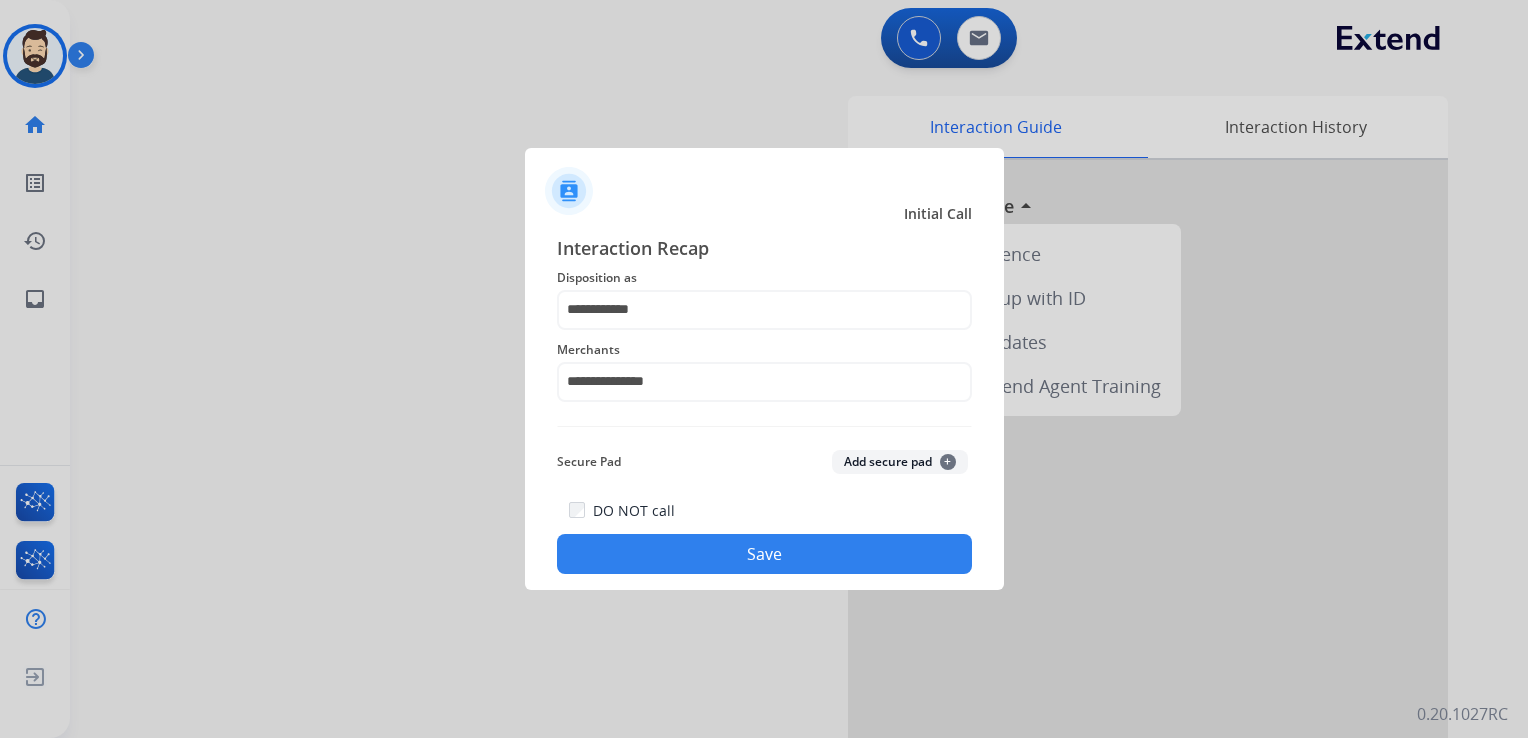 click on "Secure Pad  Add secure pad  +" 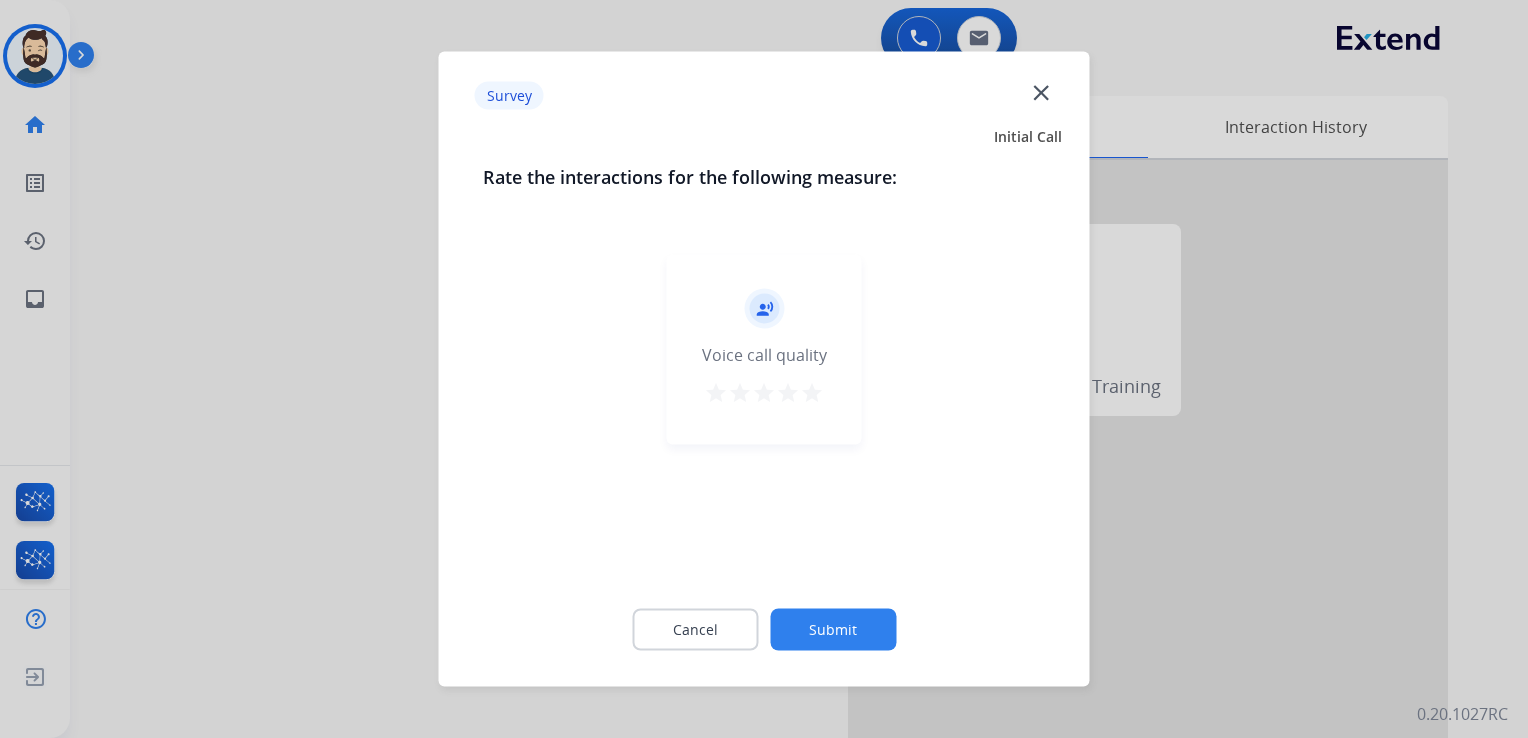 click on "star" at bounding box center [812, 393] 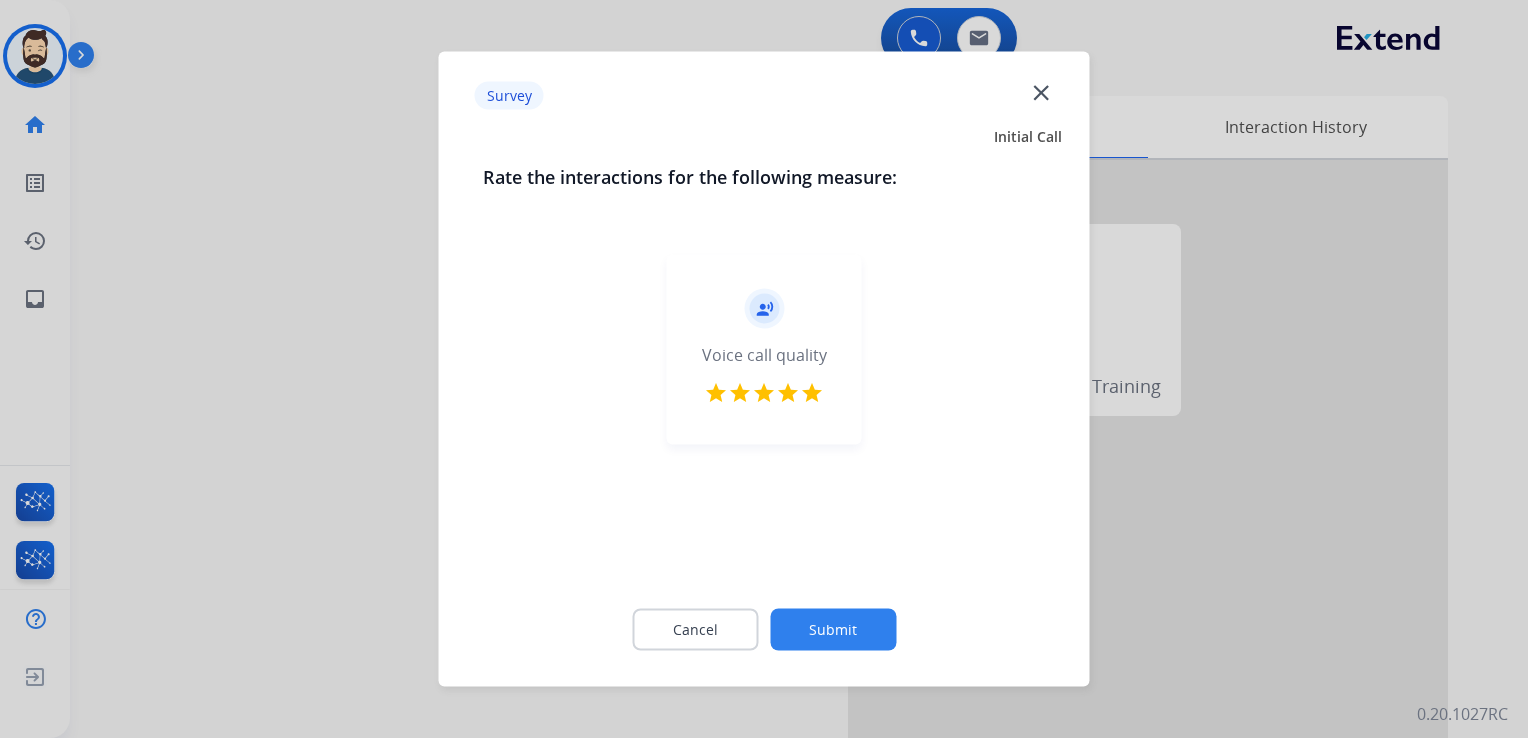 click on "Submit" 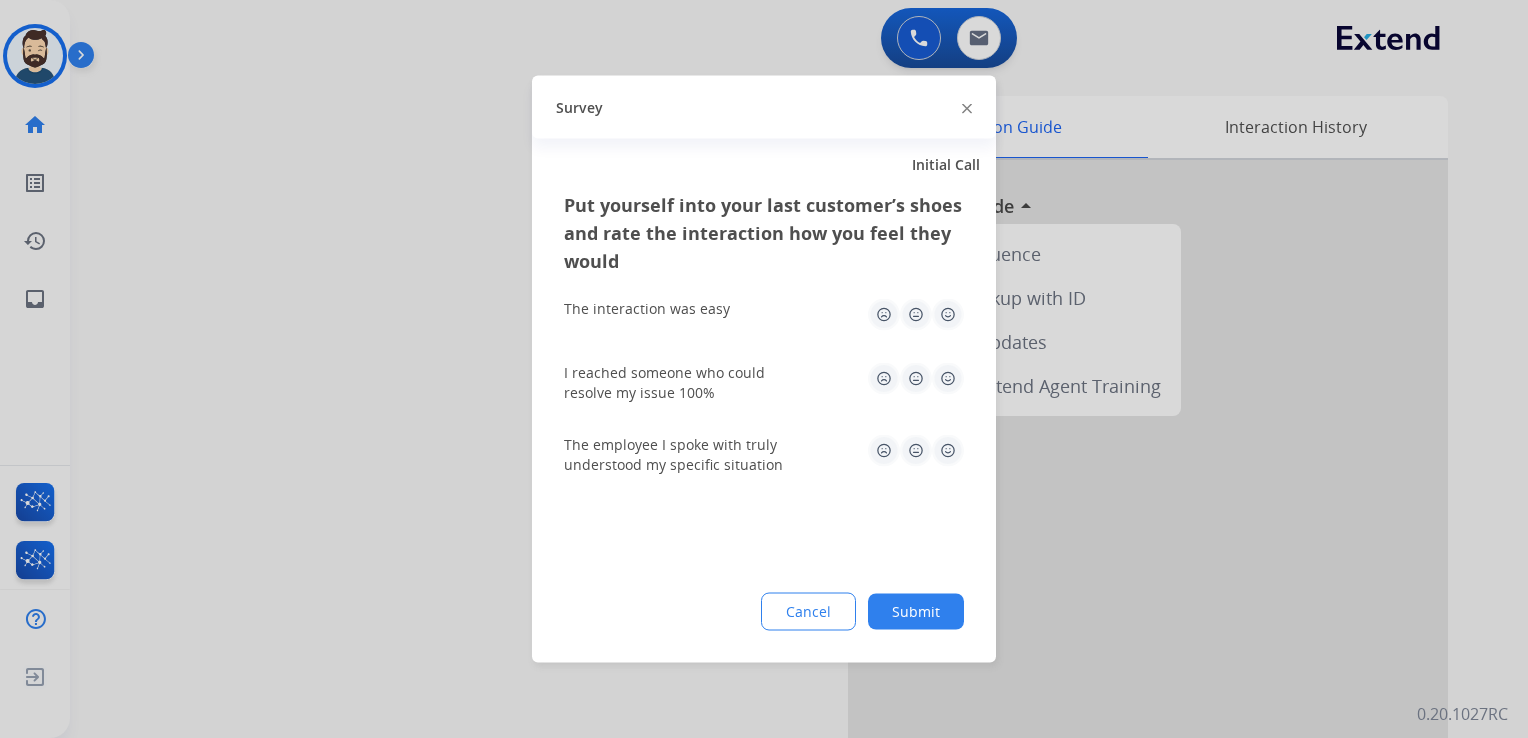 drag, startPoint x: 940, startPoint y: 313, endPoint x: 952, endPoint y: 354, distance: 42.72002 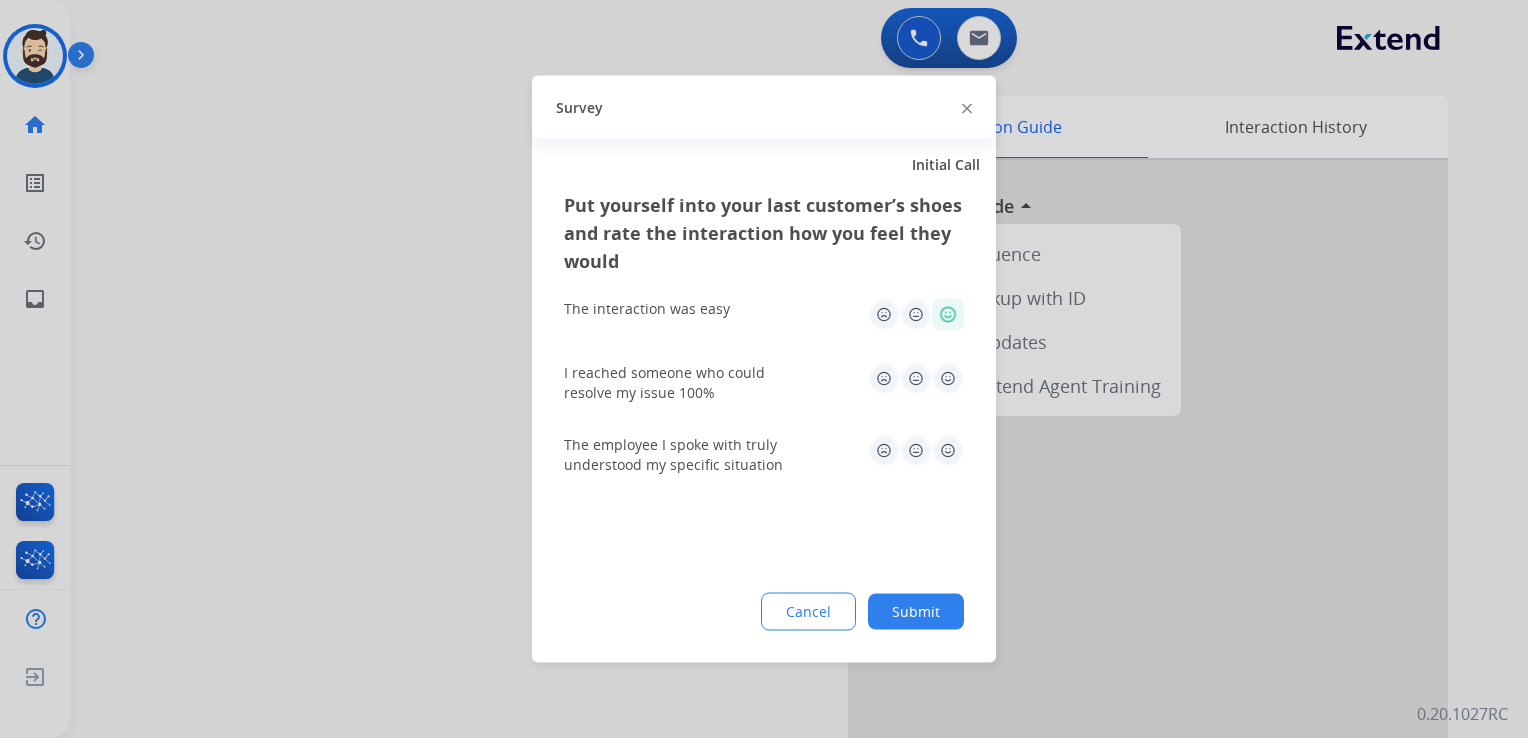 click 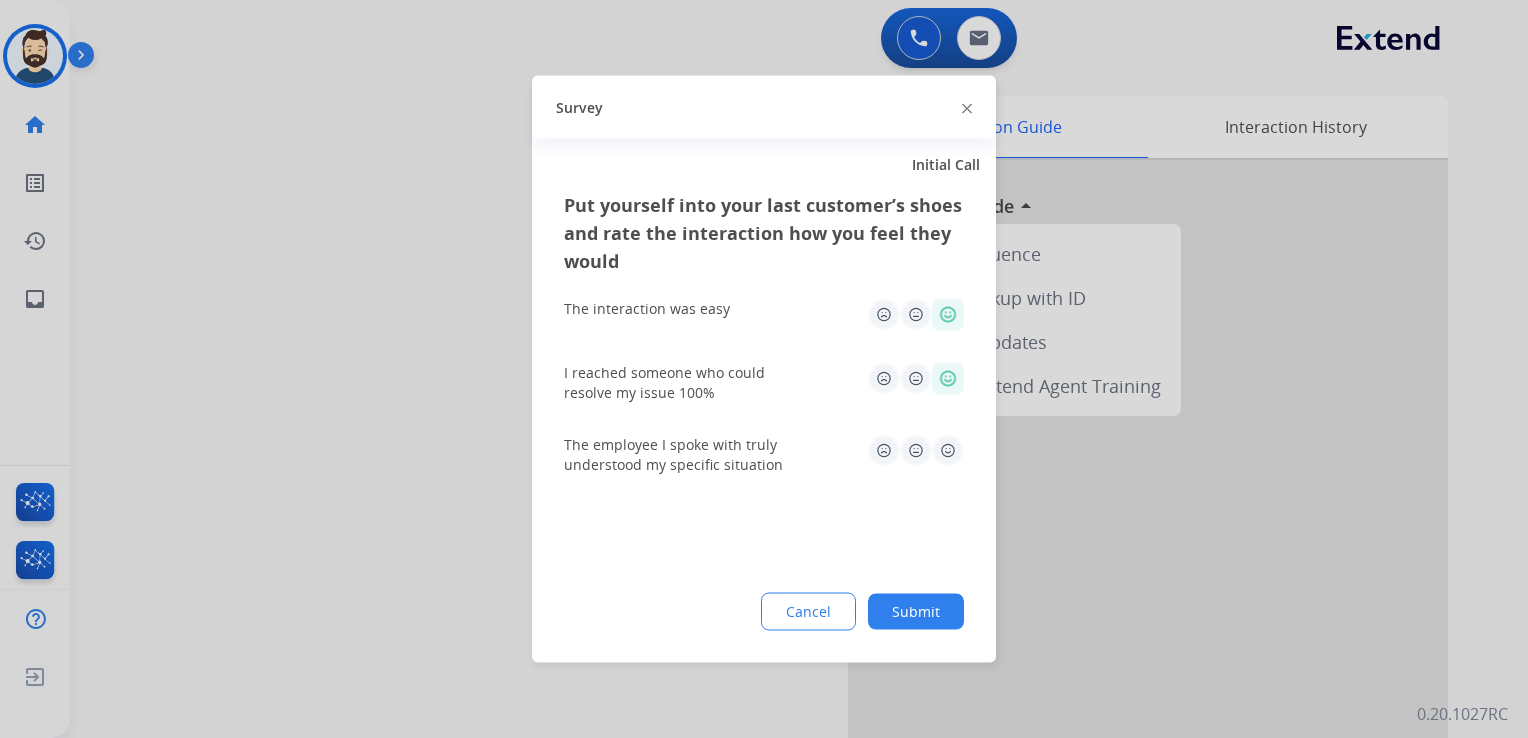 click 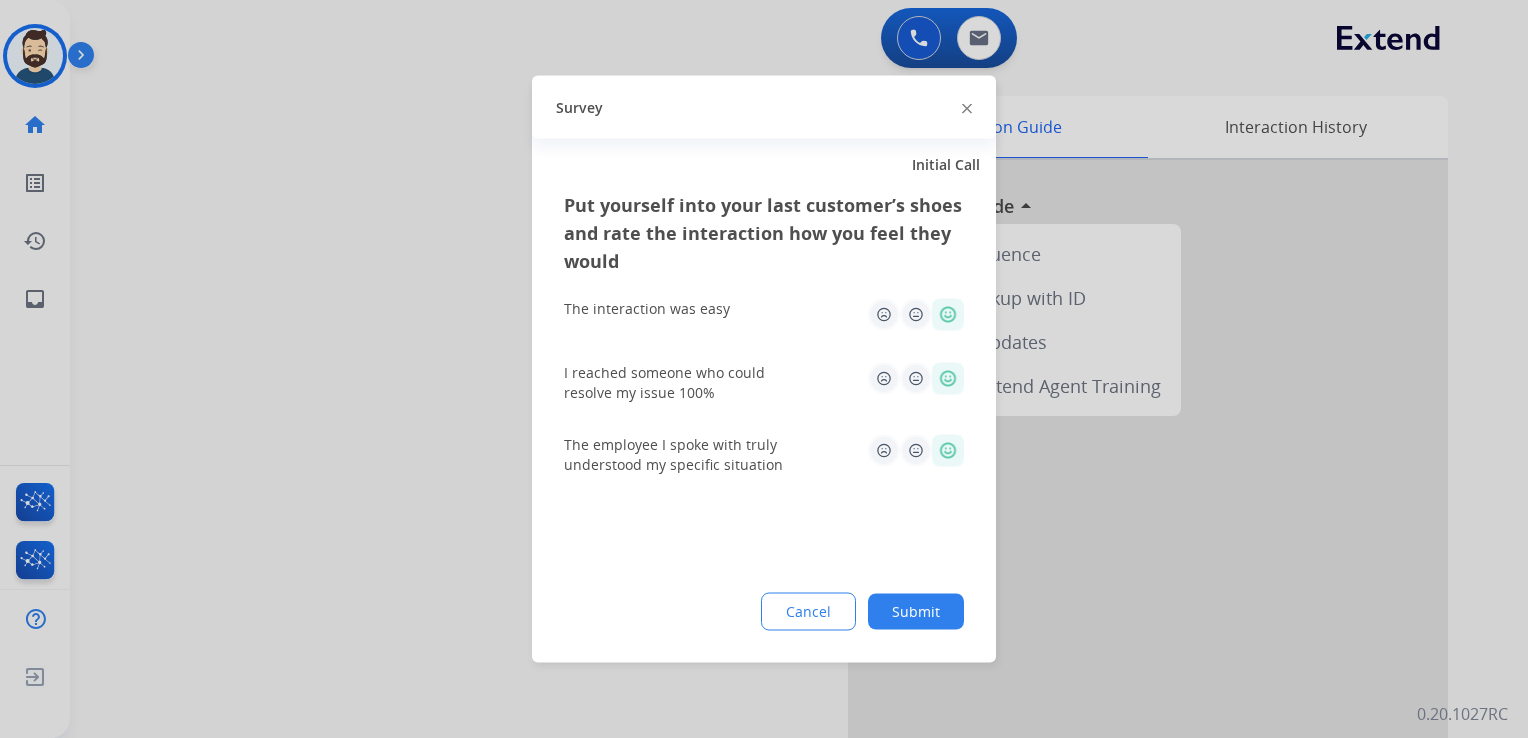 click on "Submit" 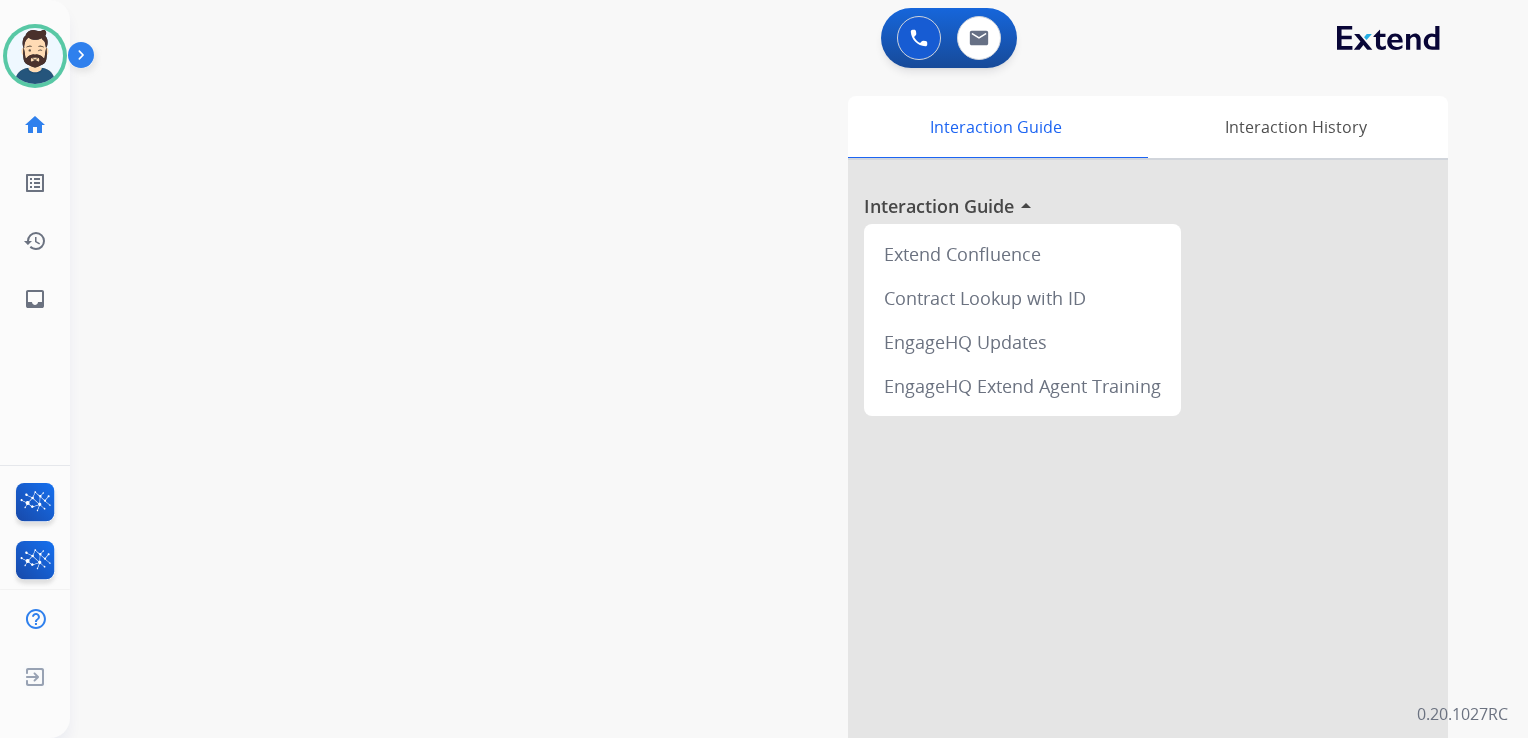 drag, startPoint x: 366, startPoint y: 223, endPoint x: 209, endPoint y: 236, distance: 157.5373 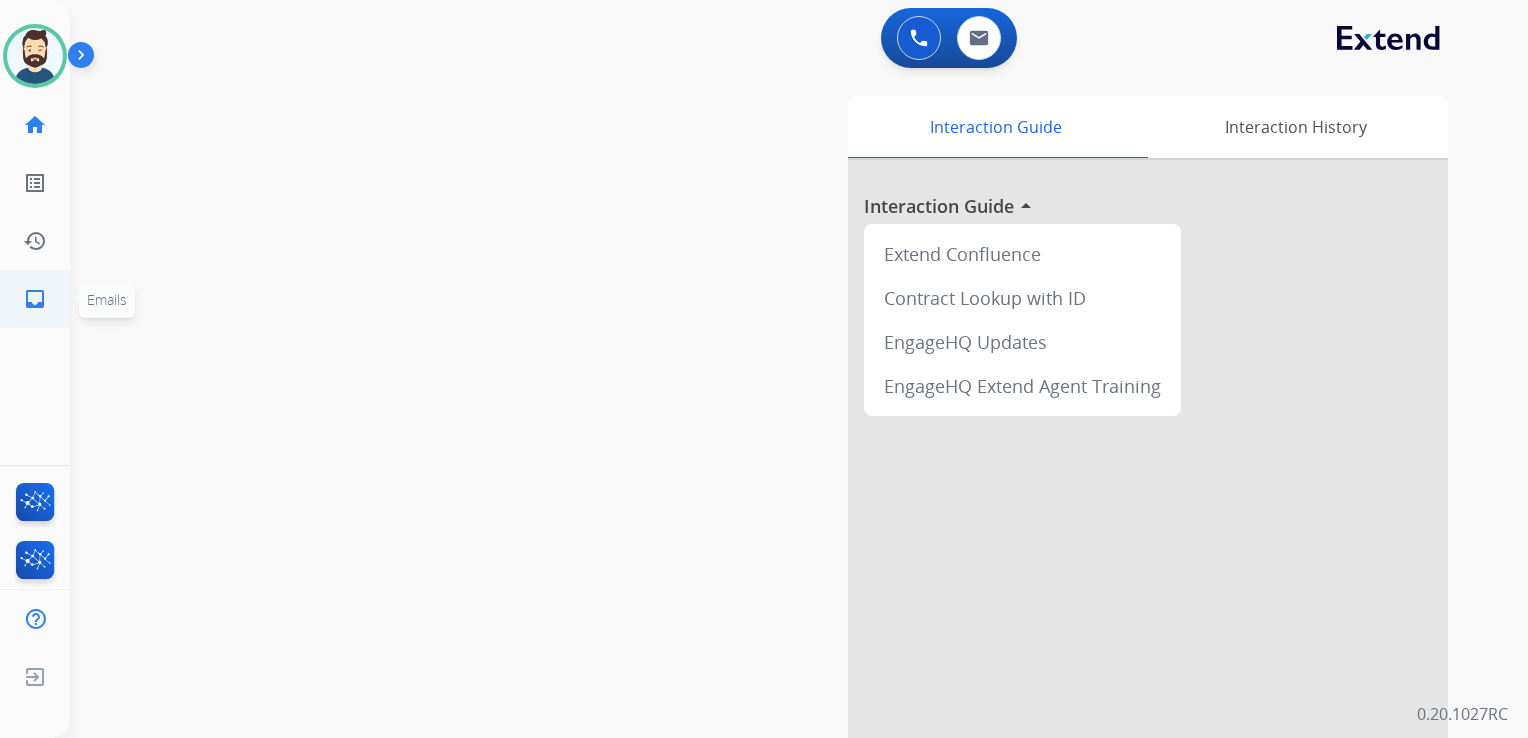 click on "inbox" 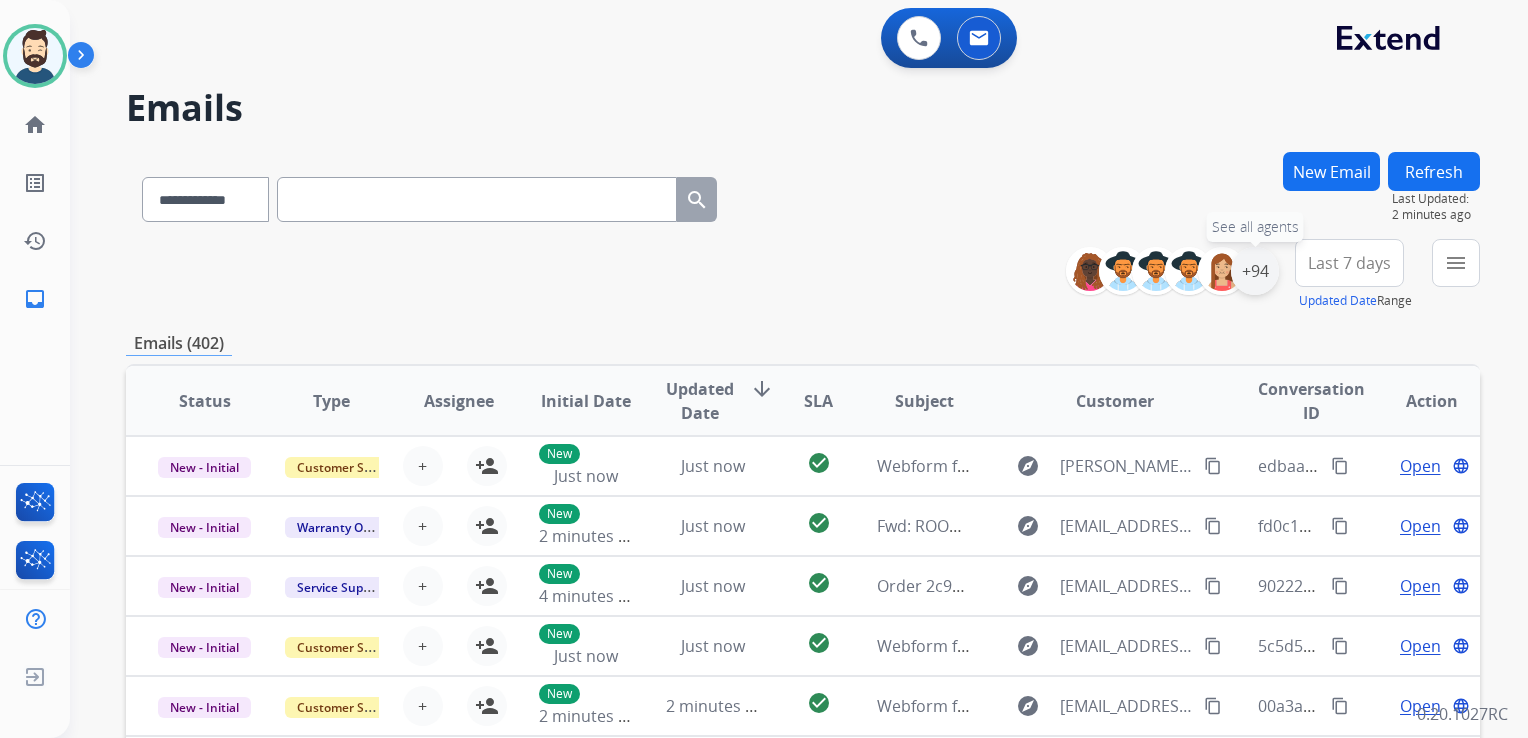 click on "+94" at bounding box center (1255, 271) 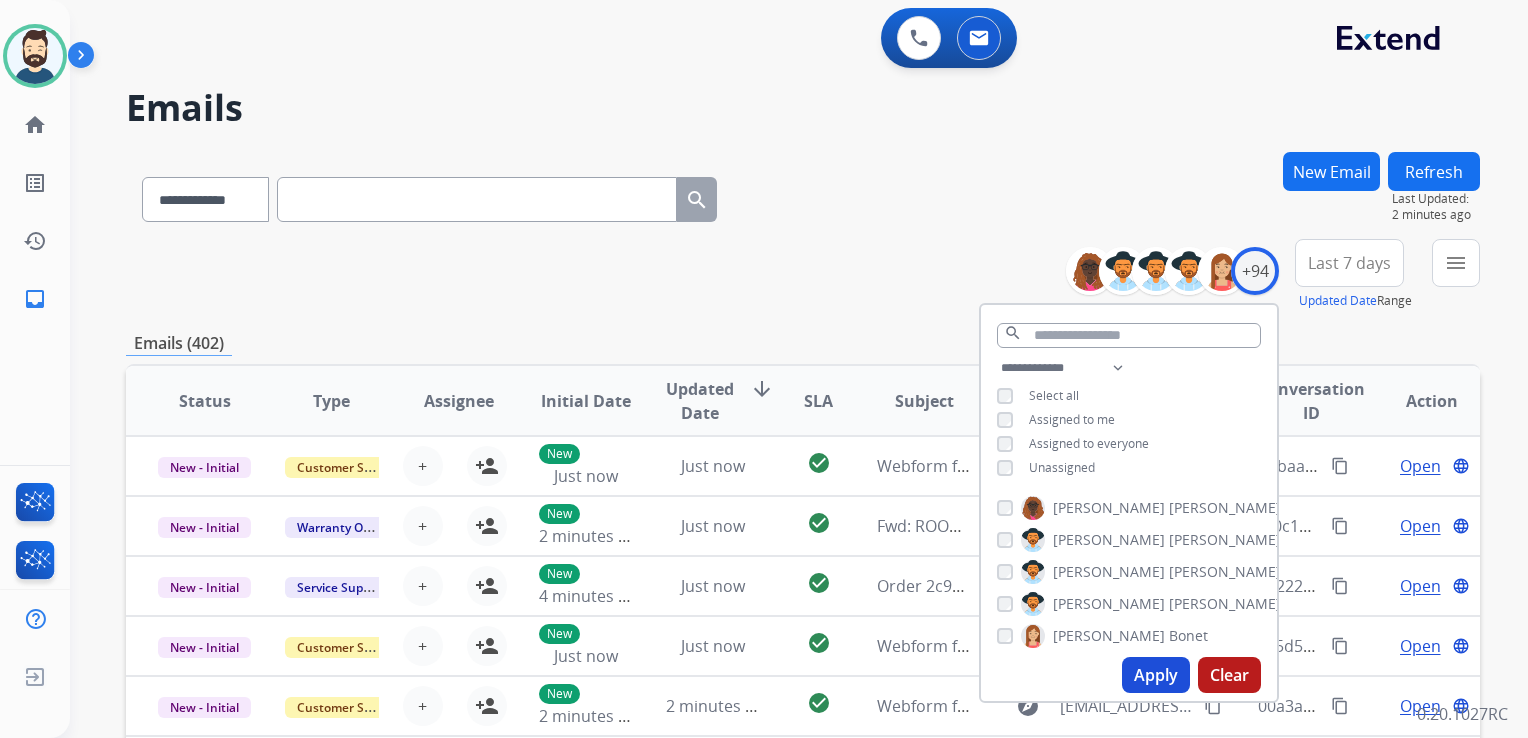 click on "Apply" at bounding box center [1156, 675] 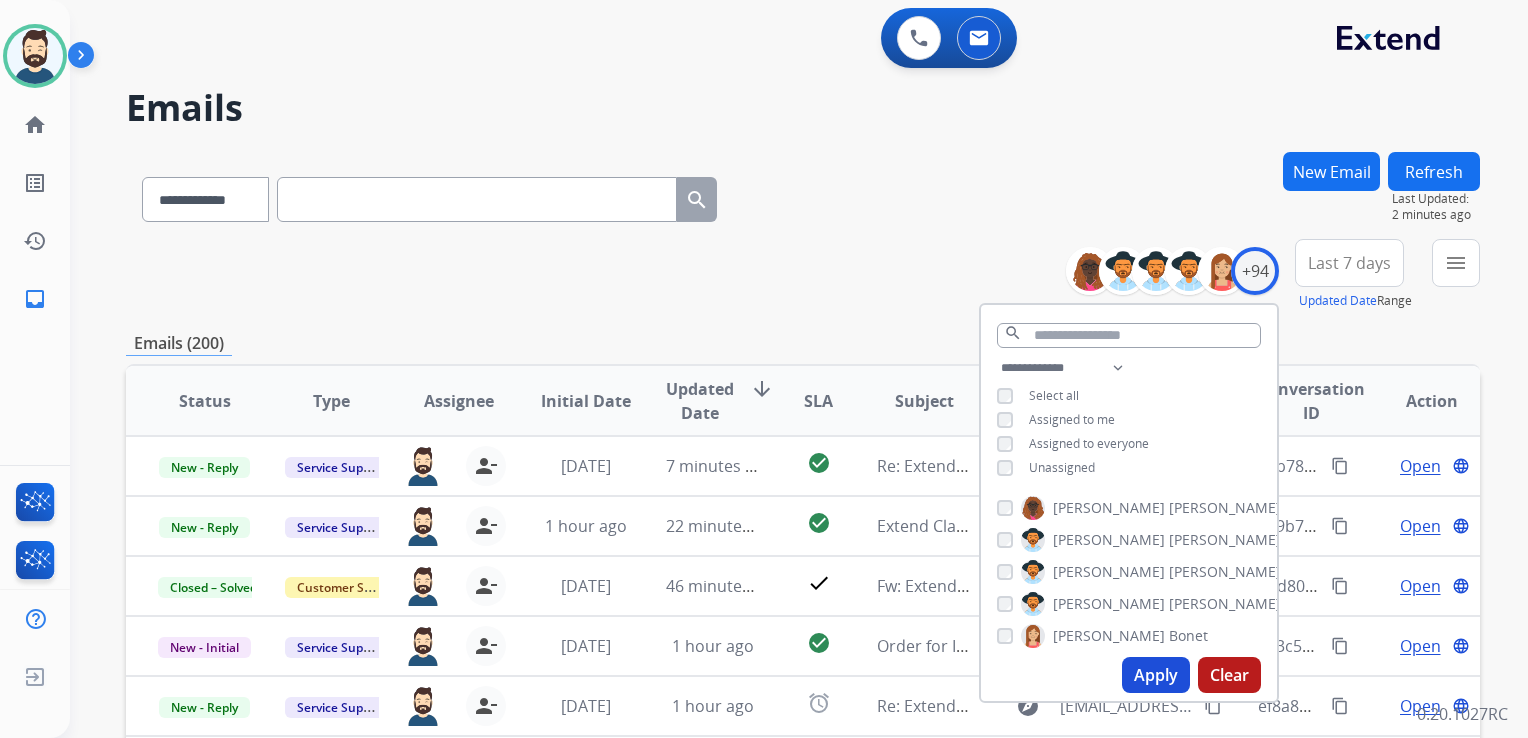 click on "Apply" at bounding box center [1156, 675] 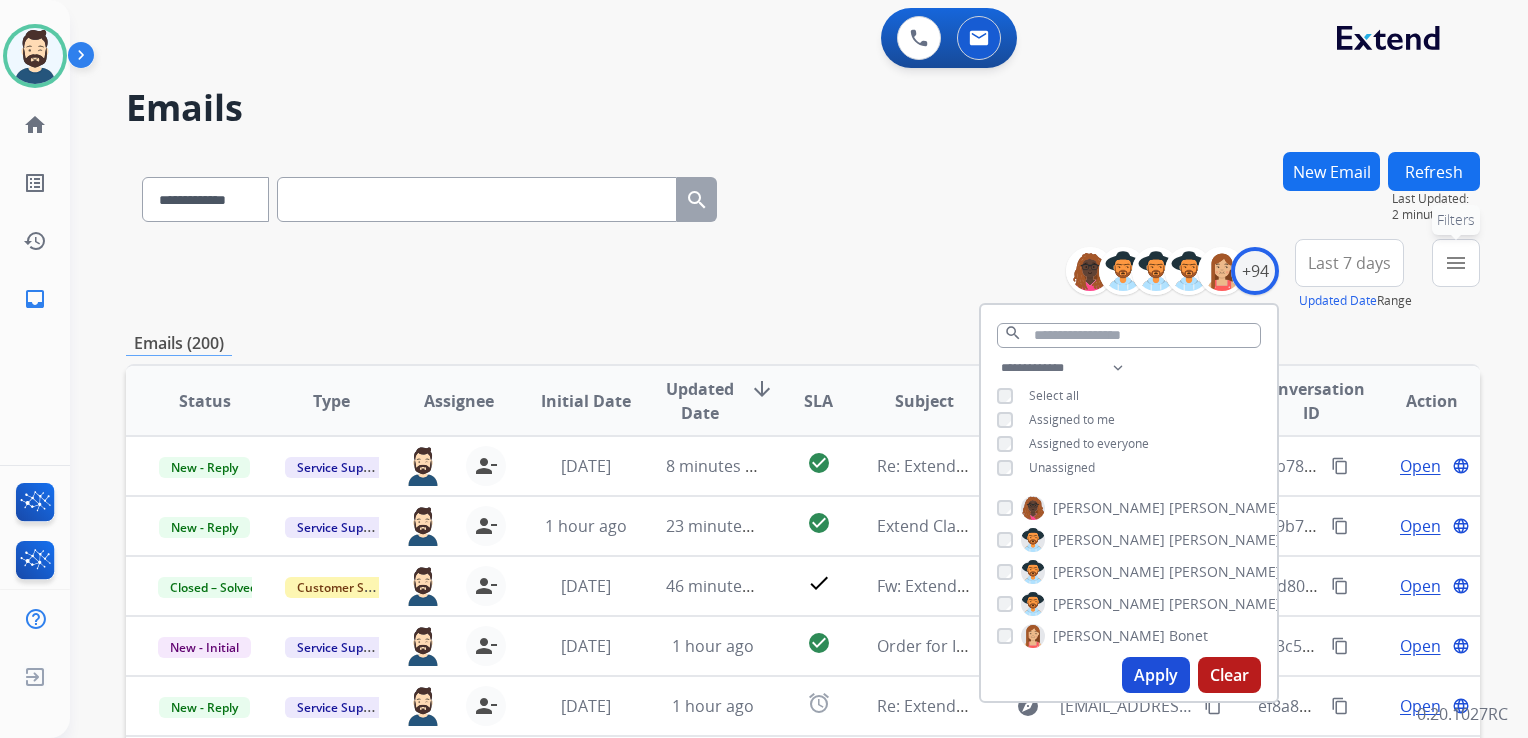 click on "menu  Filters" at bounding box center (1456, 263) 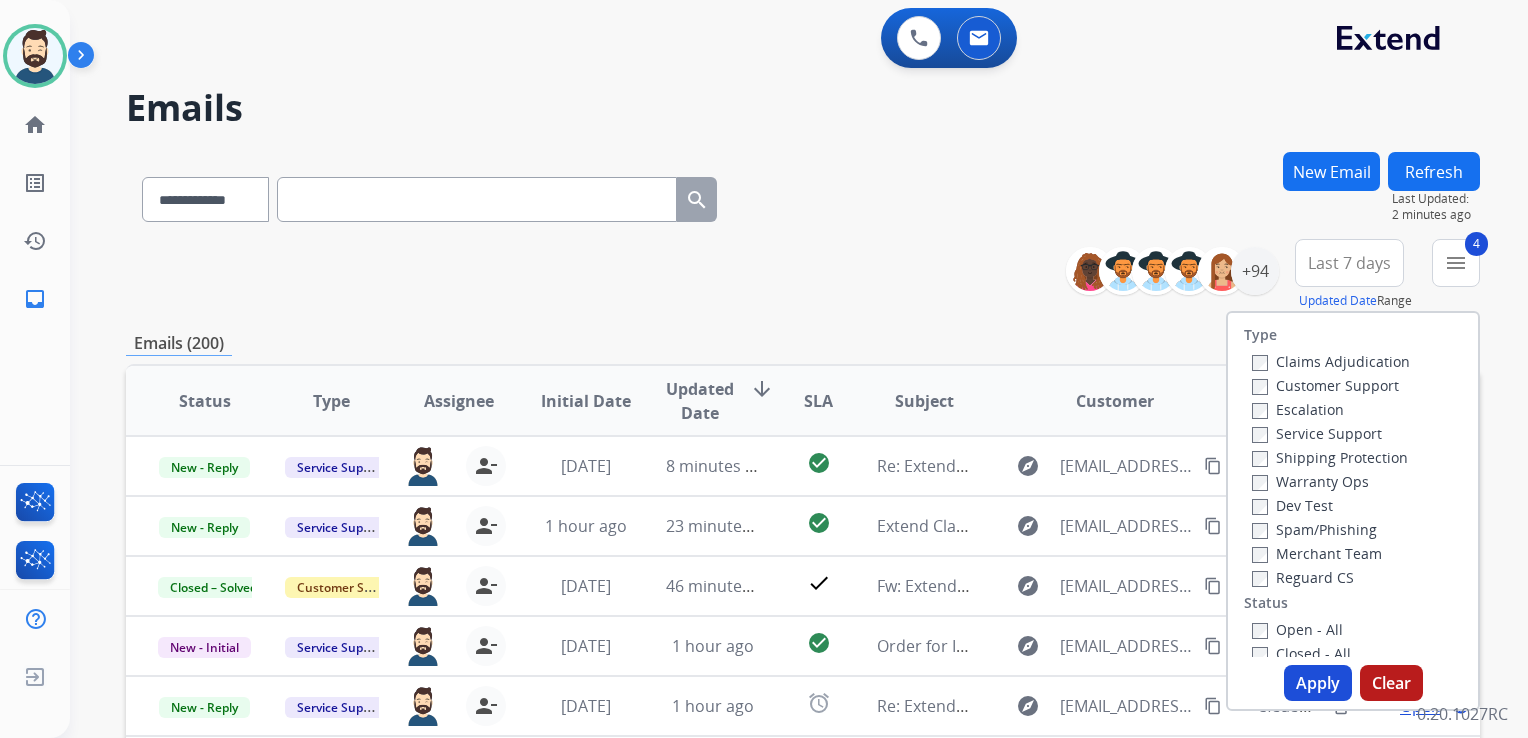 click on "Apply" at bounding box center (1318, 683) 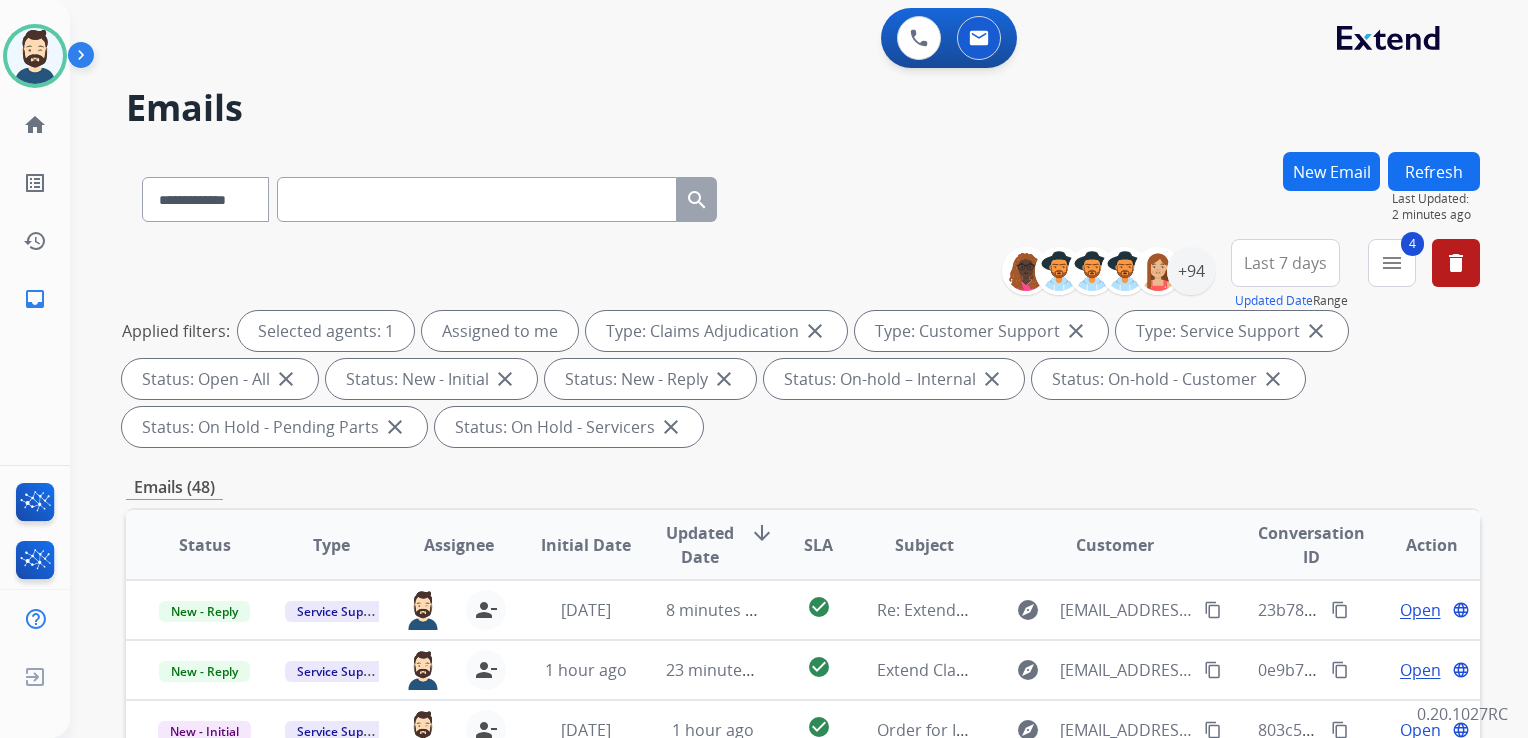 click on "Updated Date" at bounding box center [700, 545] 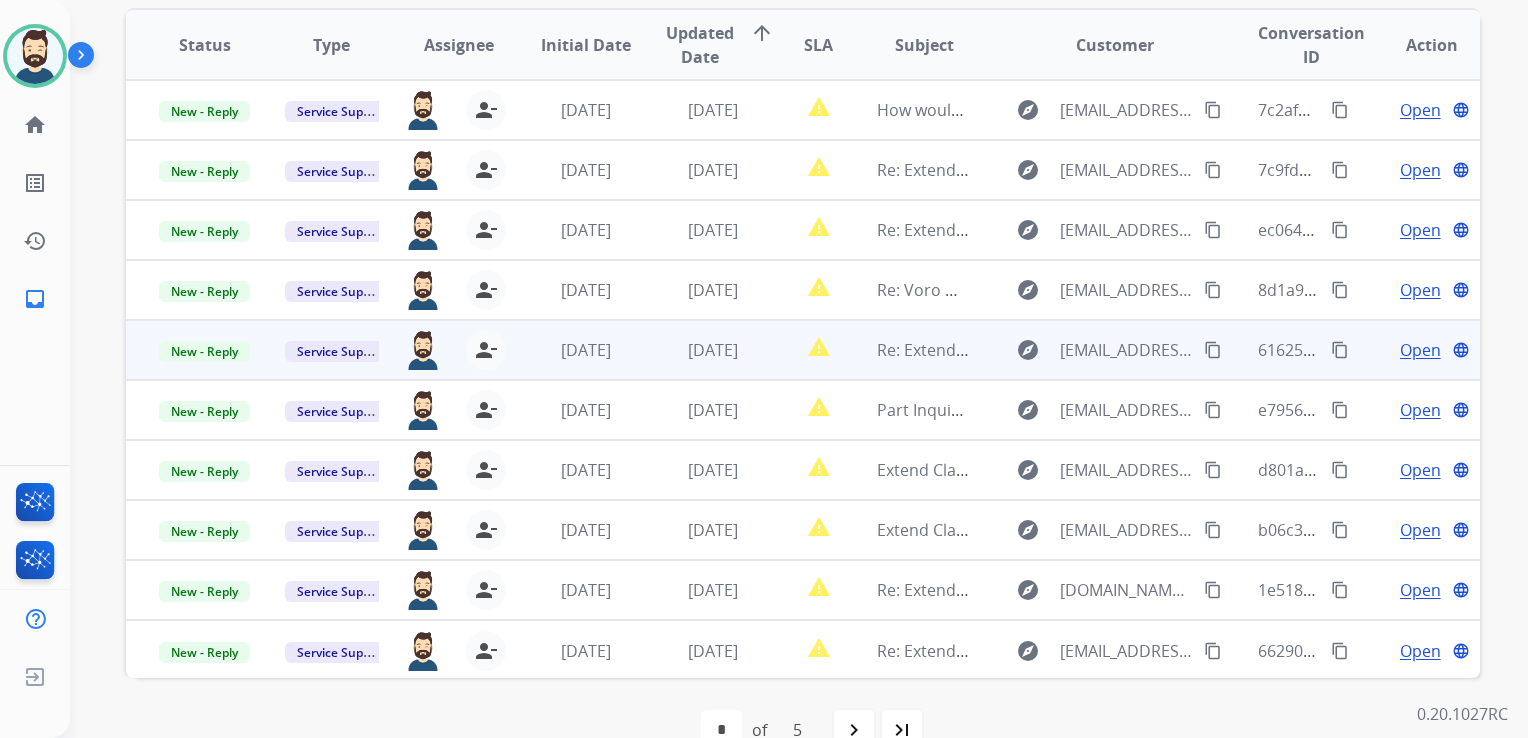 scroll, scrollTop: 400, scrollLeft: 0, axis: vertical 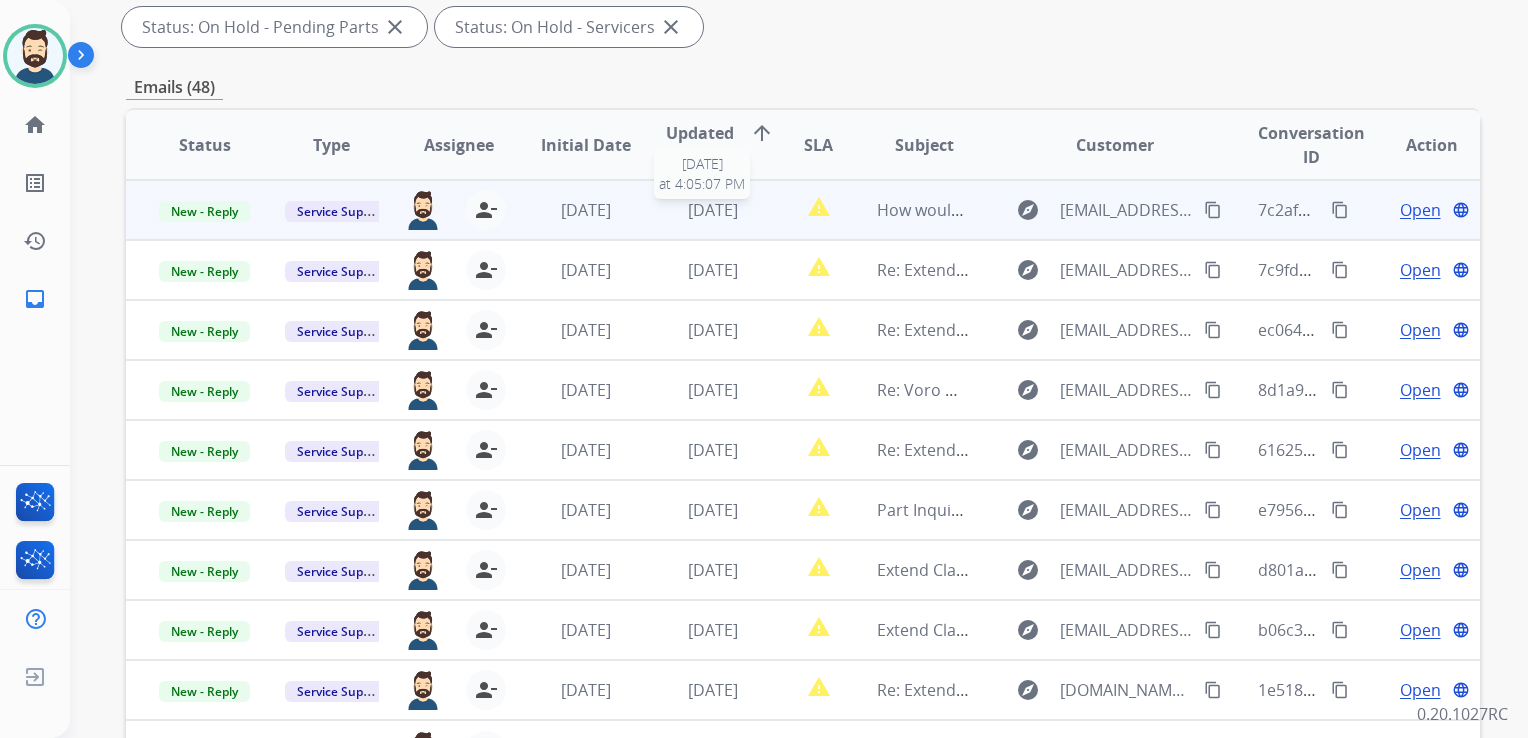 click on "[DATE]" at bounding box center [713, 210] 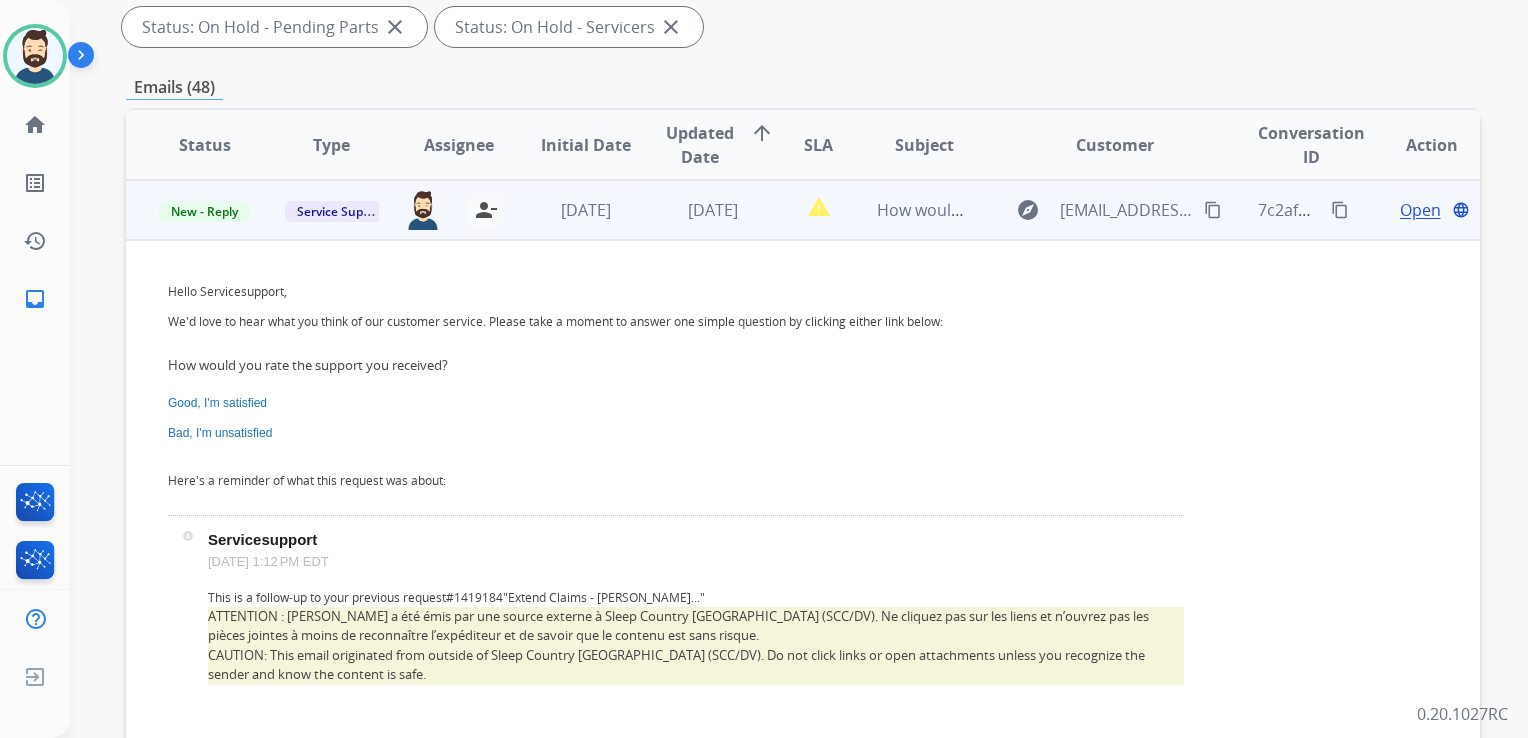 click on "Open" at bounding box center (1420, 210) 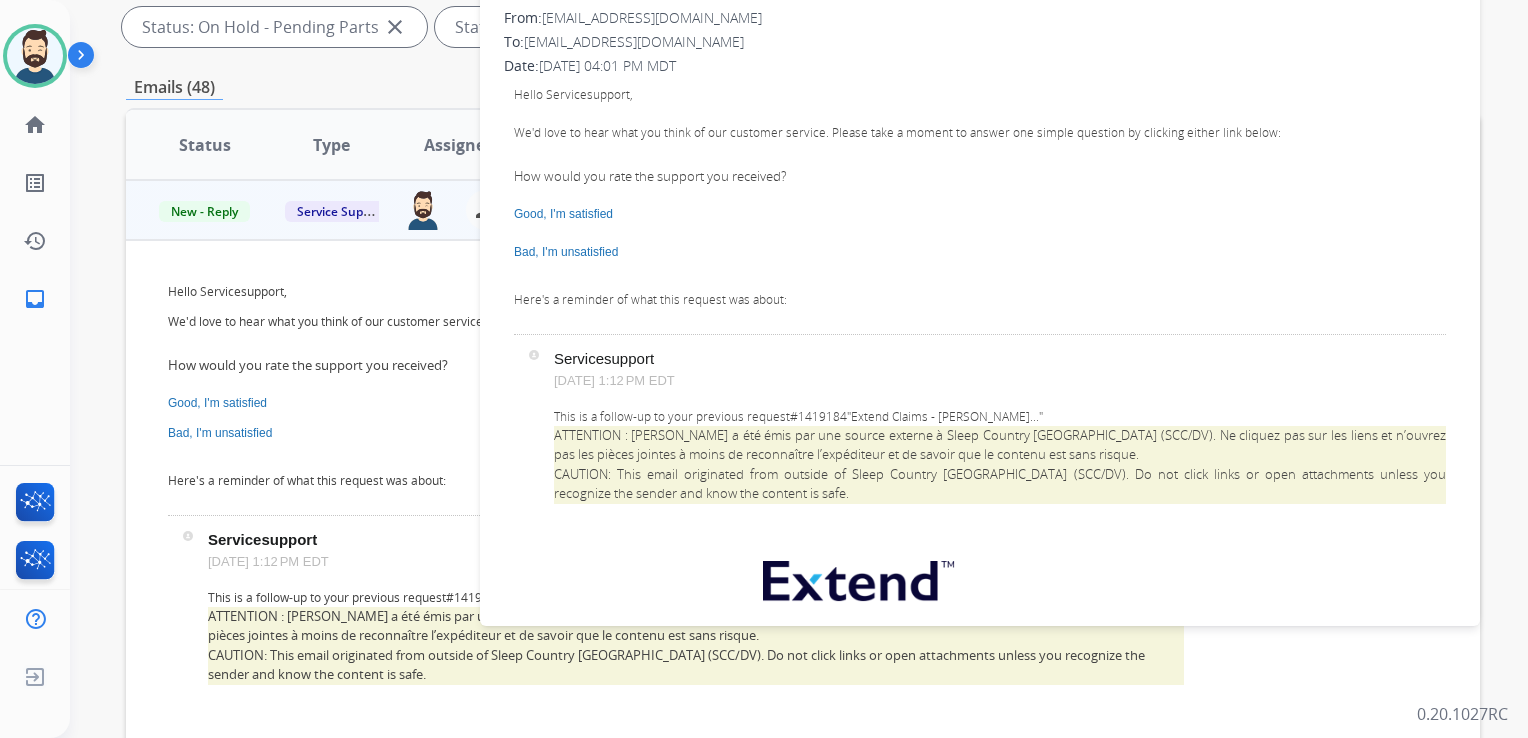 scroll, scrollTop: 0, scrollLeft: 0, axis: both 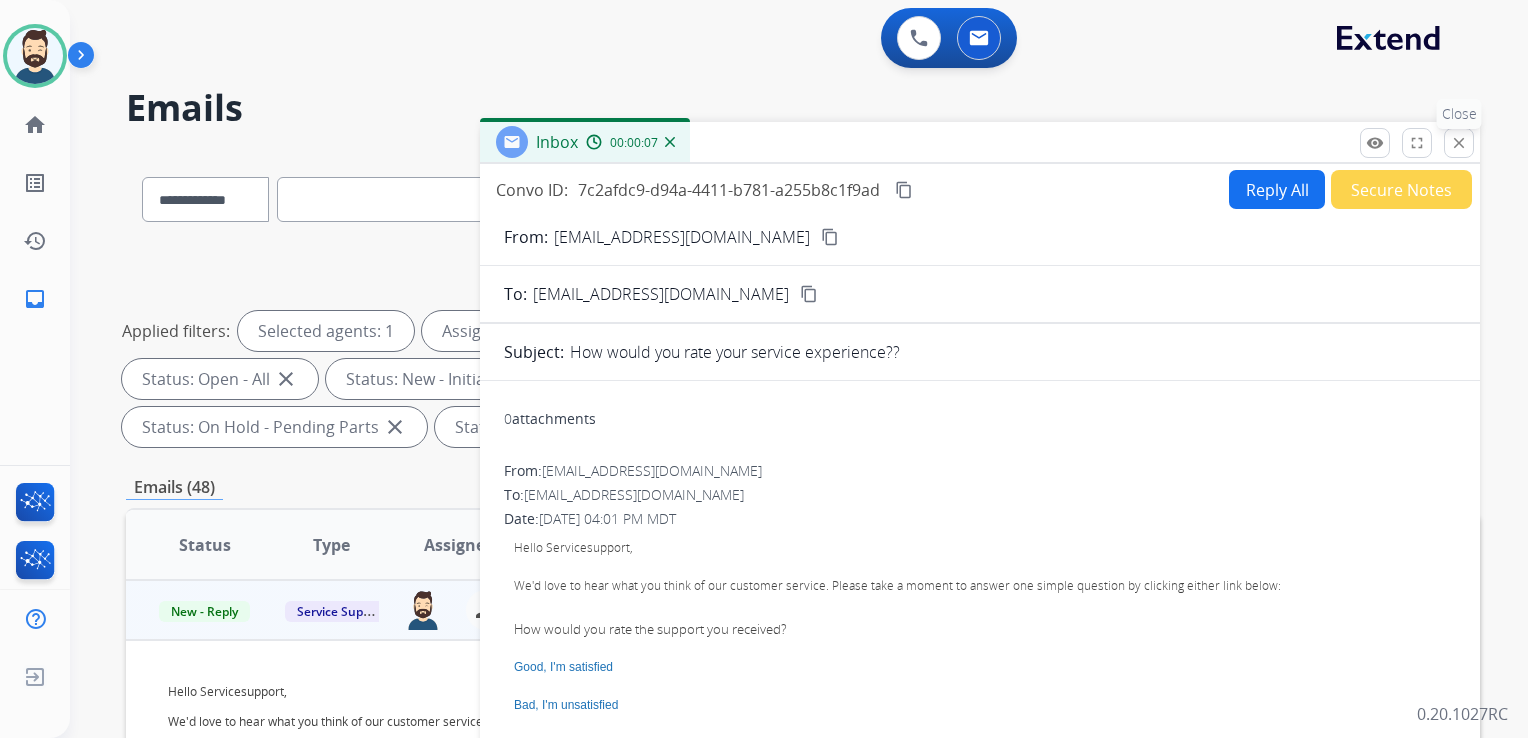click on "close" at bounding box center (1459, 143) 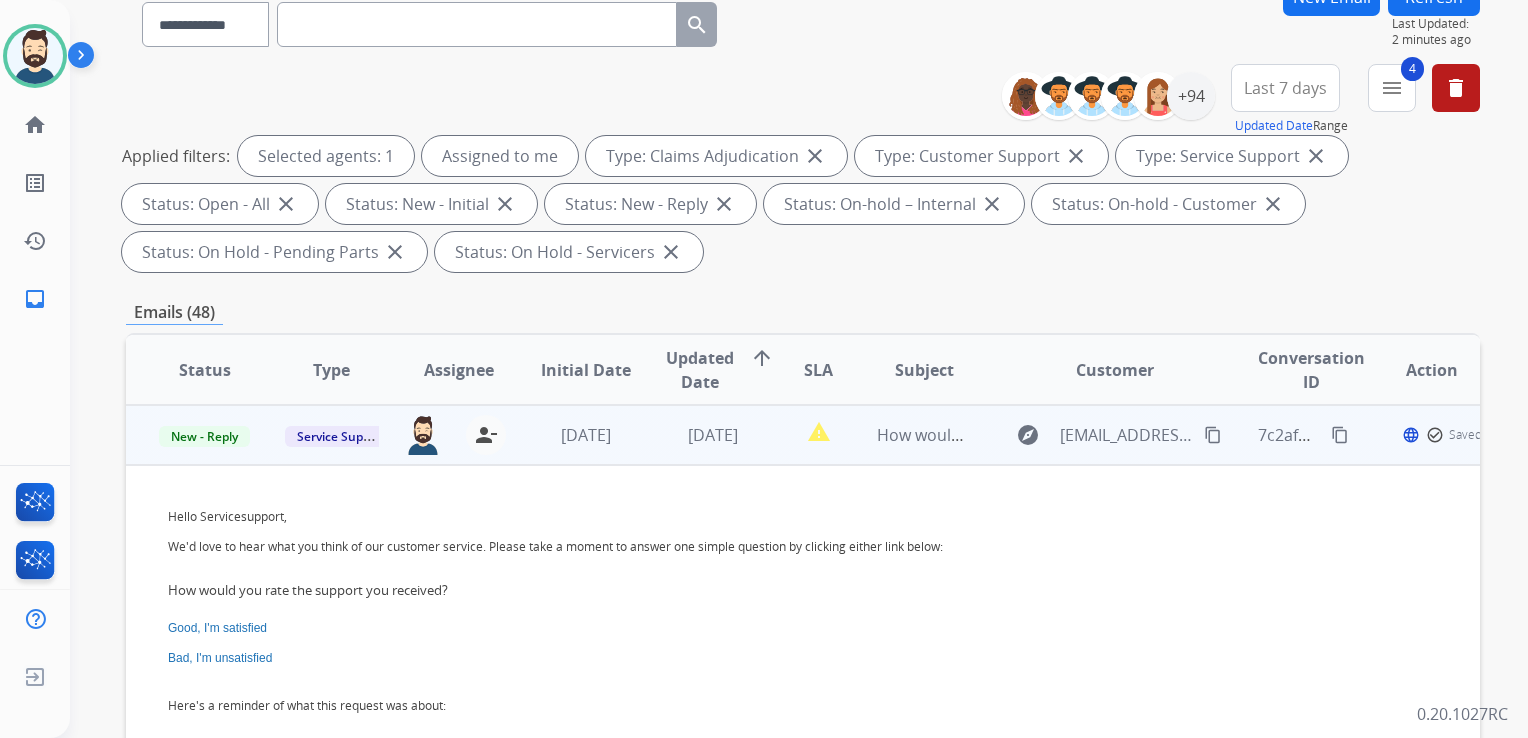 scroll, scrollTop: 200, scrollLeft: 0, axis: vertical 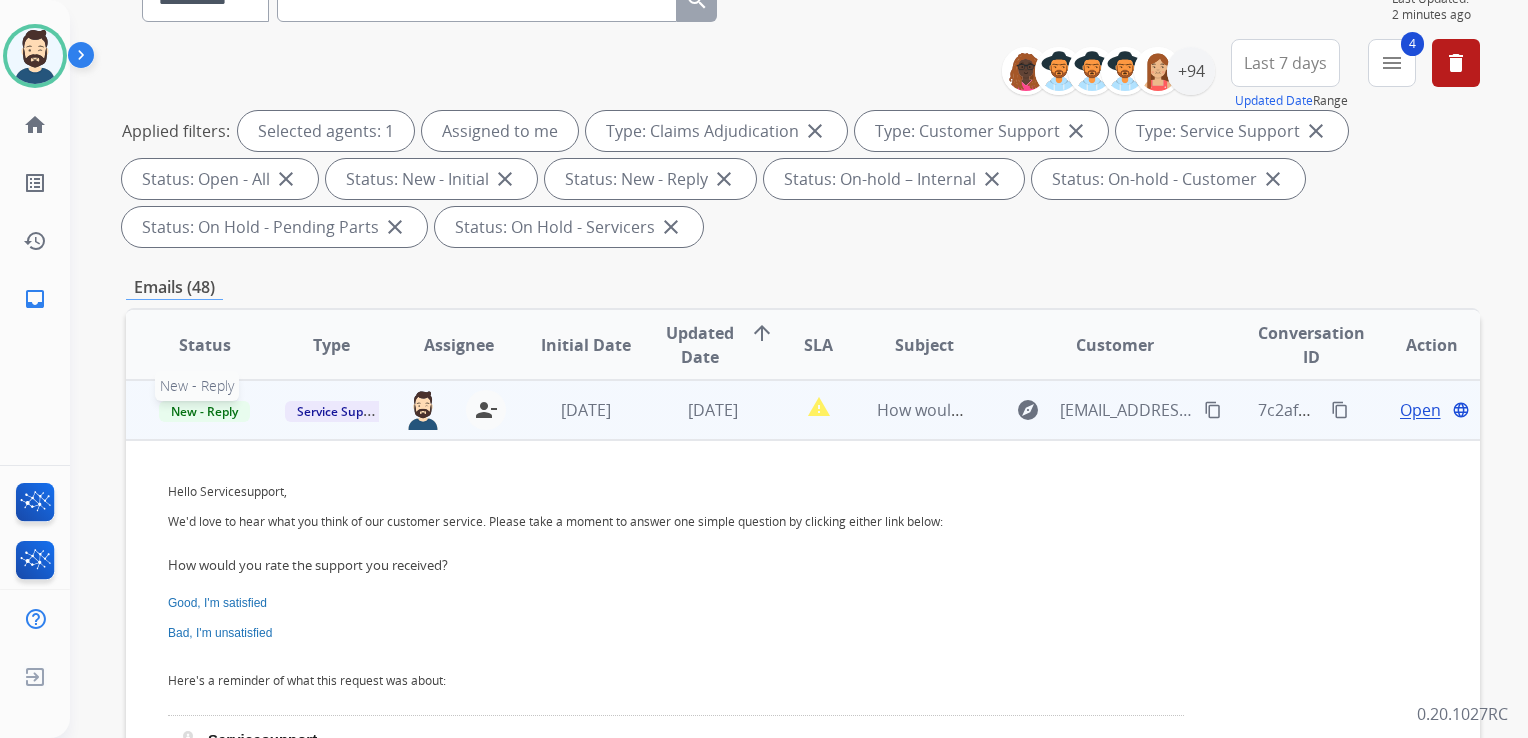 click on "New - Reply" at bounding box center [204, 411] 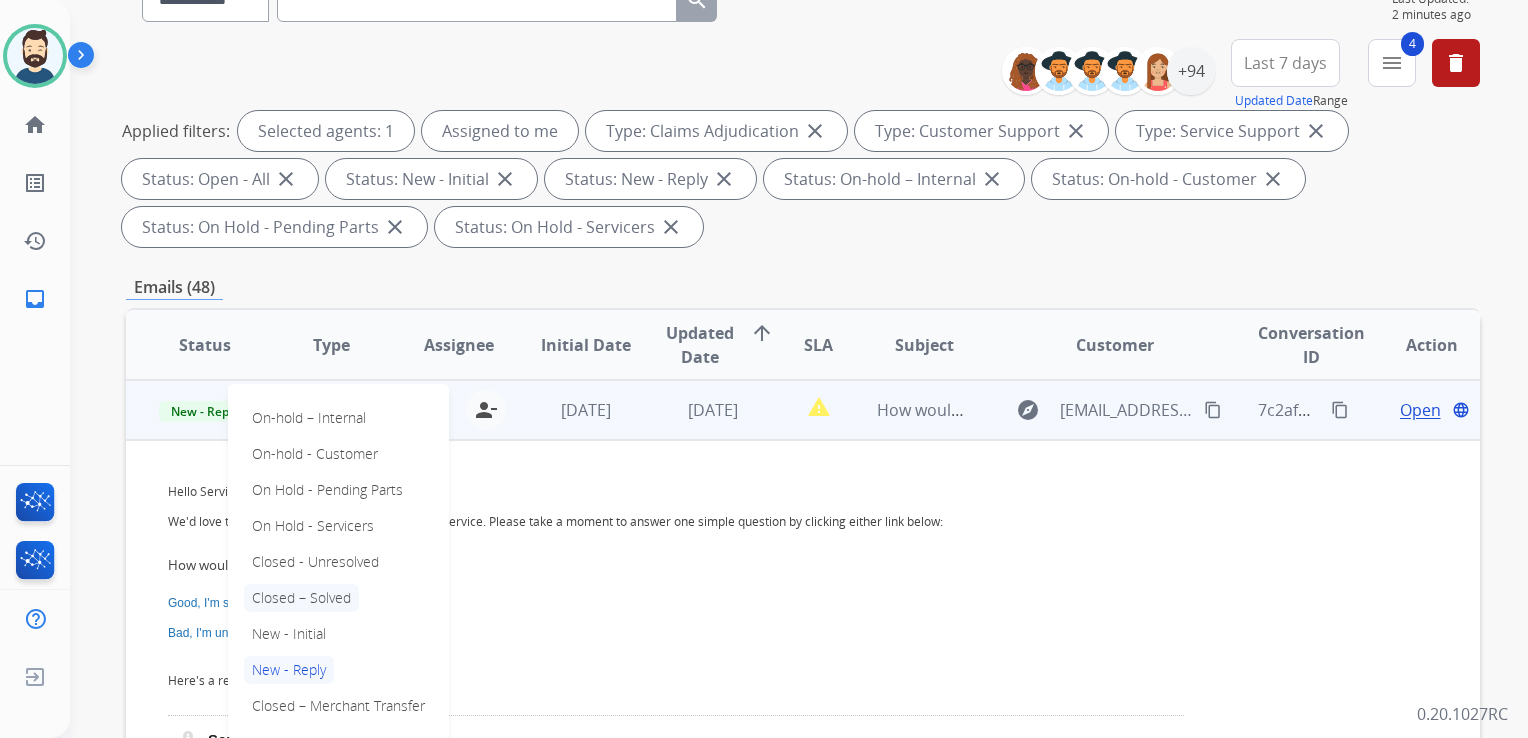 click on "Closed – Solved" at bounding box center [301, 598] 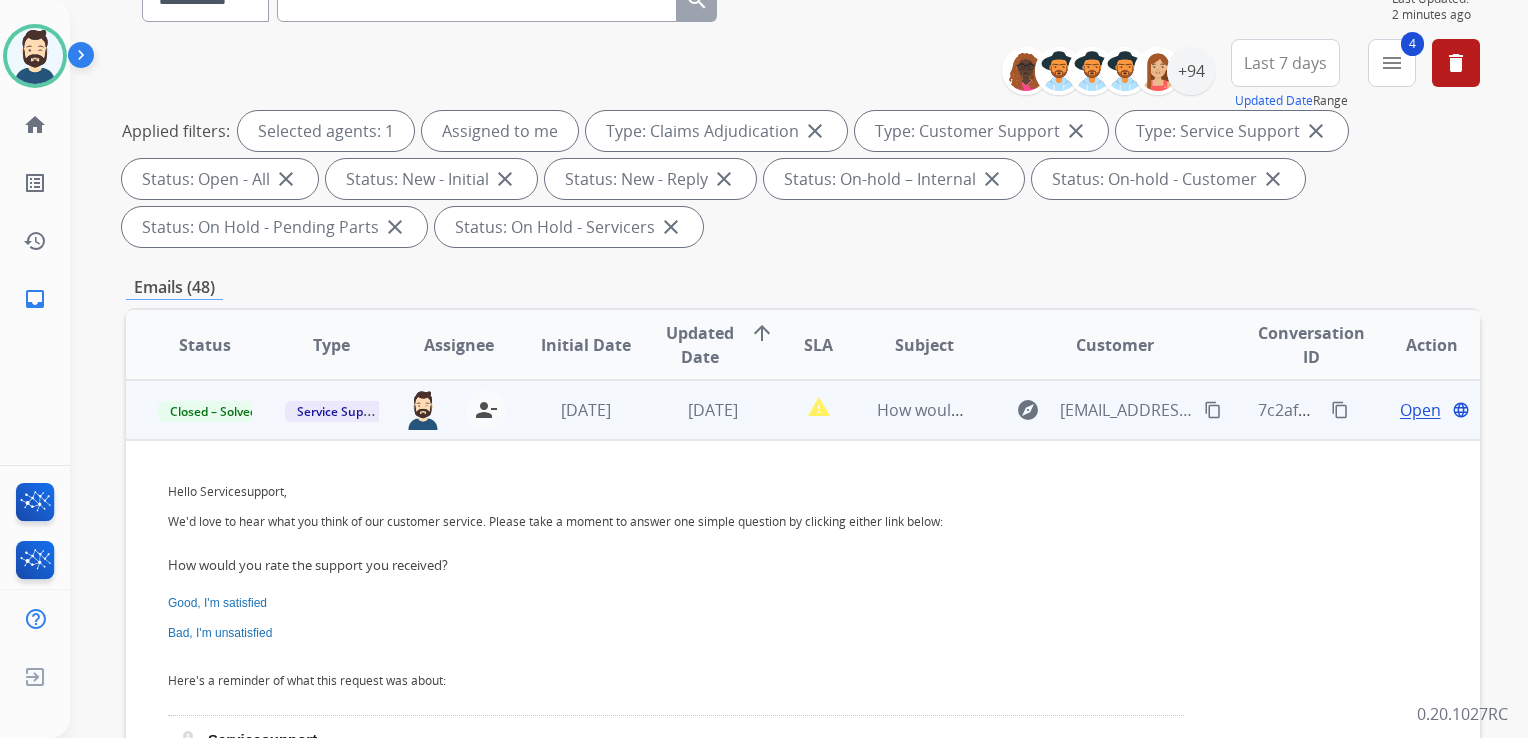 click on "[DATE]" at bounding box center (570, 410) 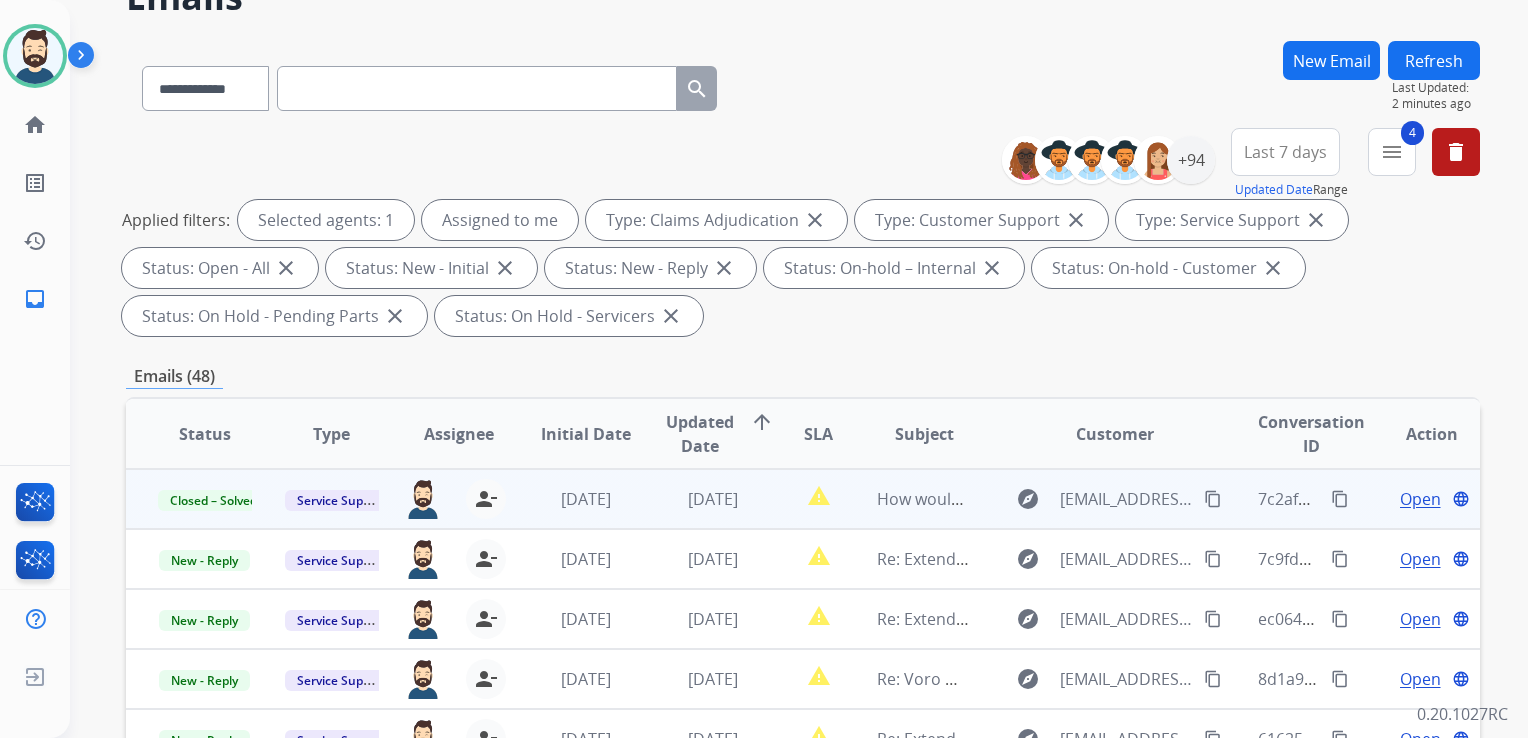 scroll, scrollTop: 0, scrollLeft: 0, axis: both 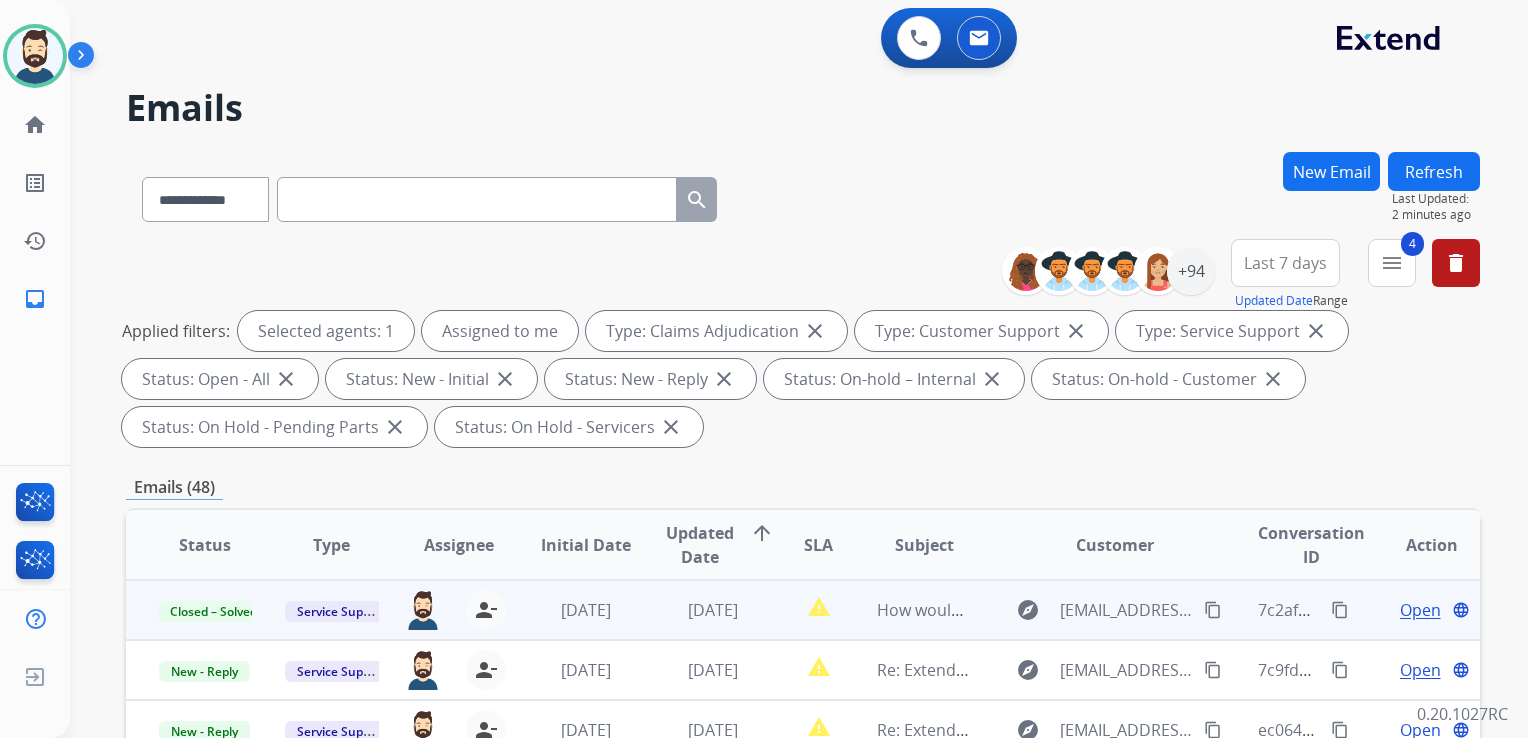 click on "Refresh" at bounding box center [1434, 171] 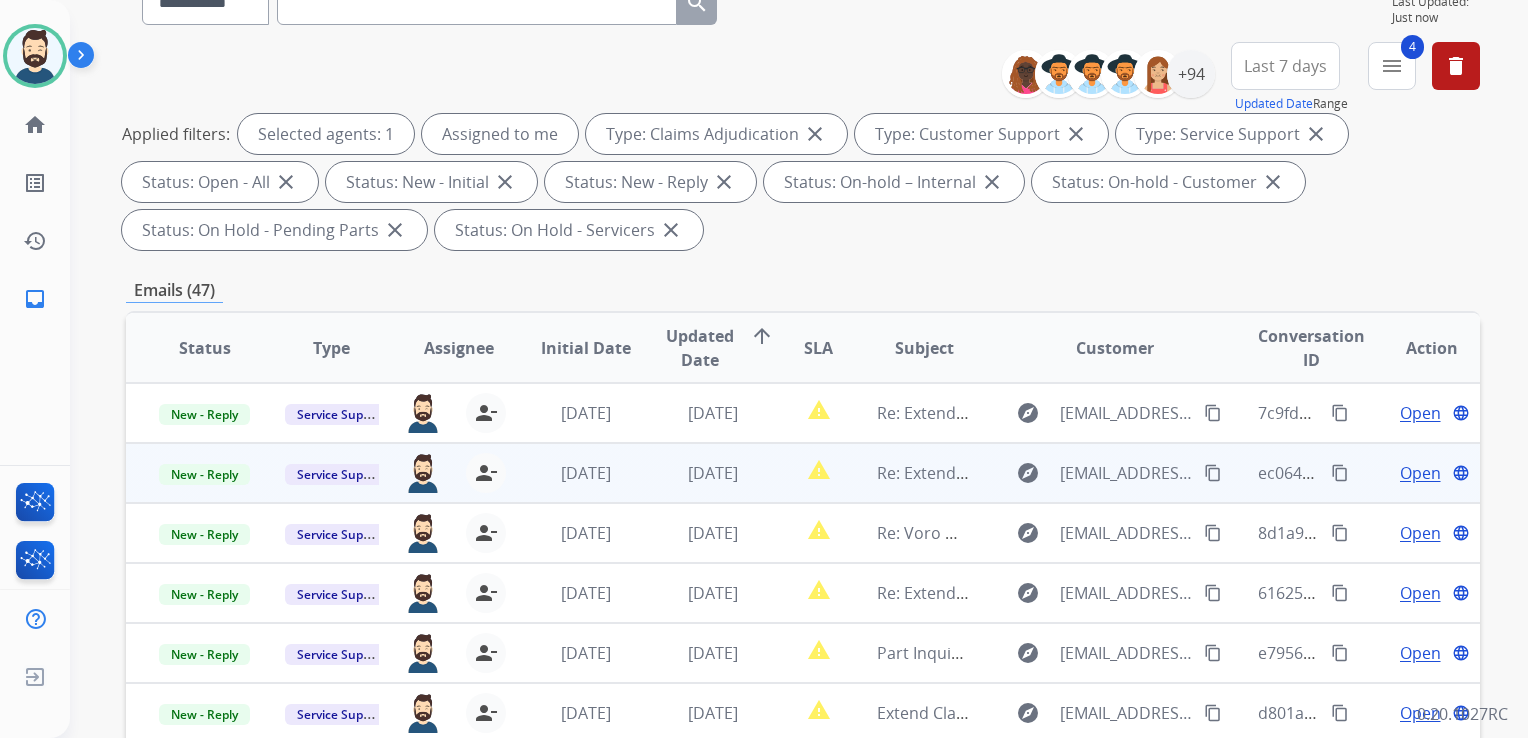 scroll, scrollTop: 300, scrollLeft: 0, axis: vertical 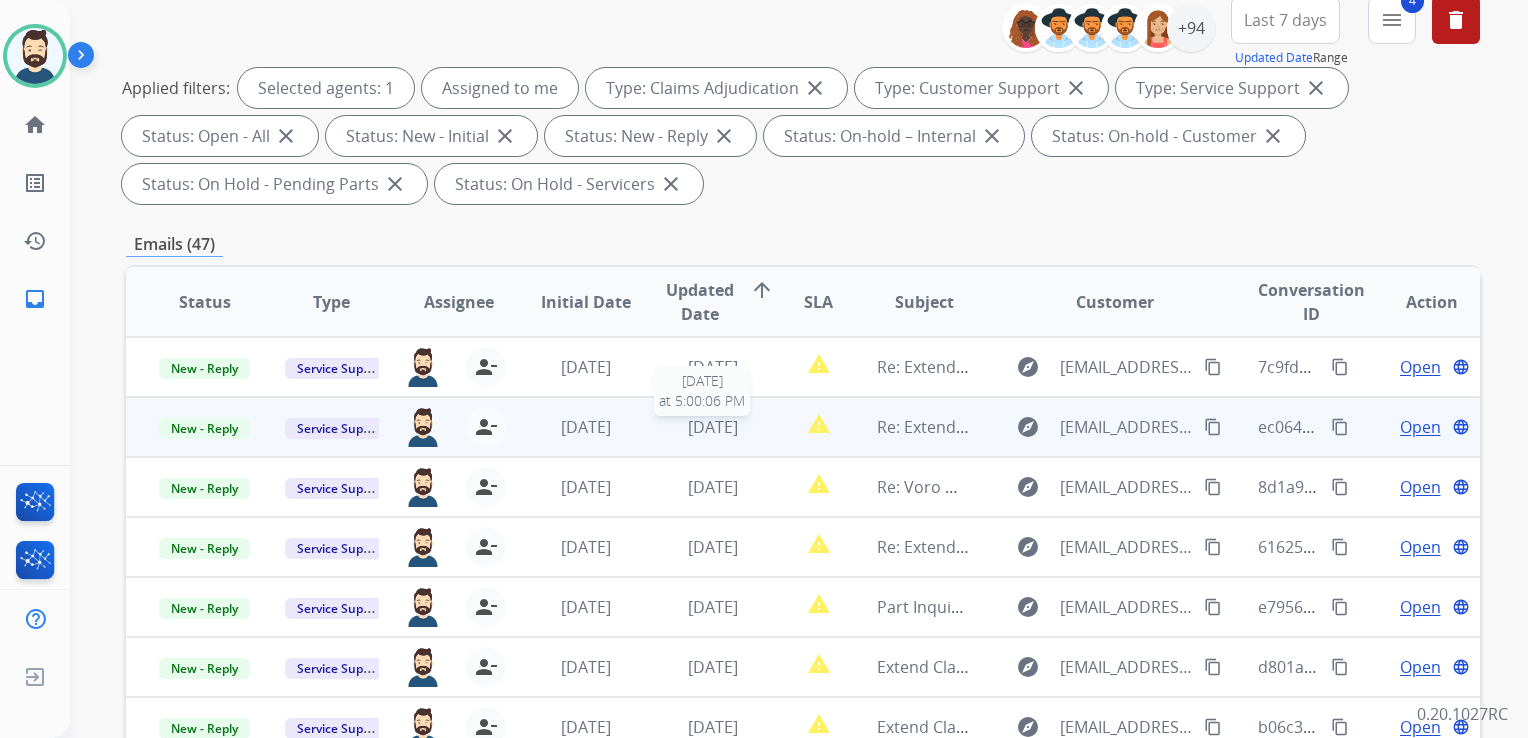 click on "[DATE]" at bounding box center (713, 427) 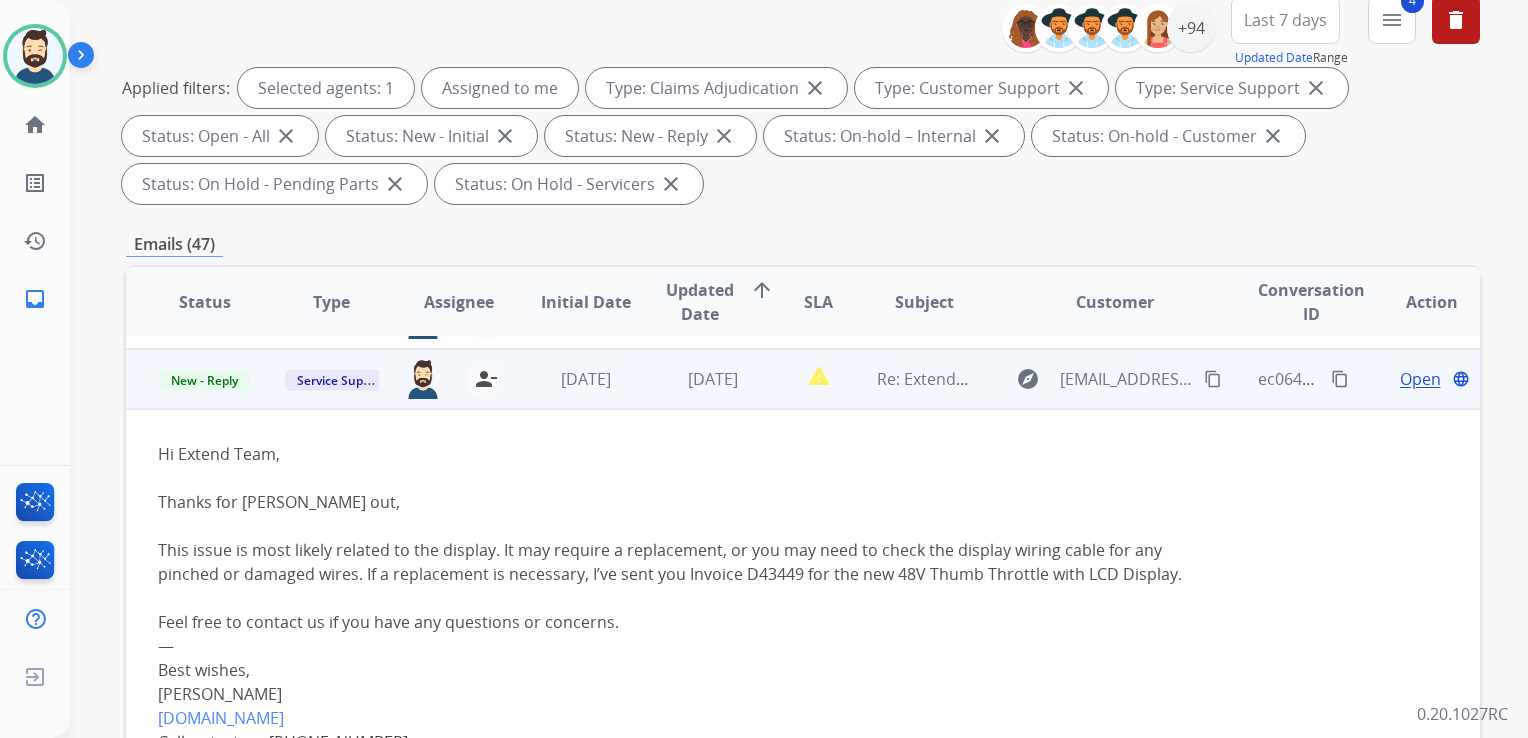 scroll, scrollTop: 60, scrollLeft: 0, axis: vertical 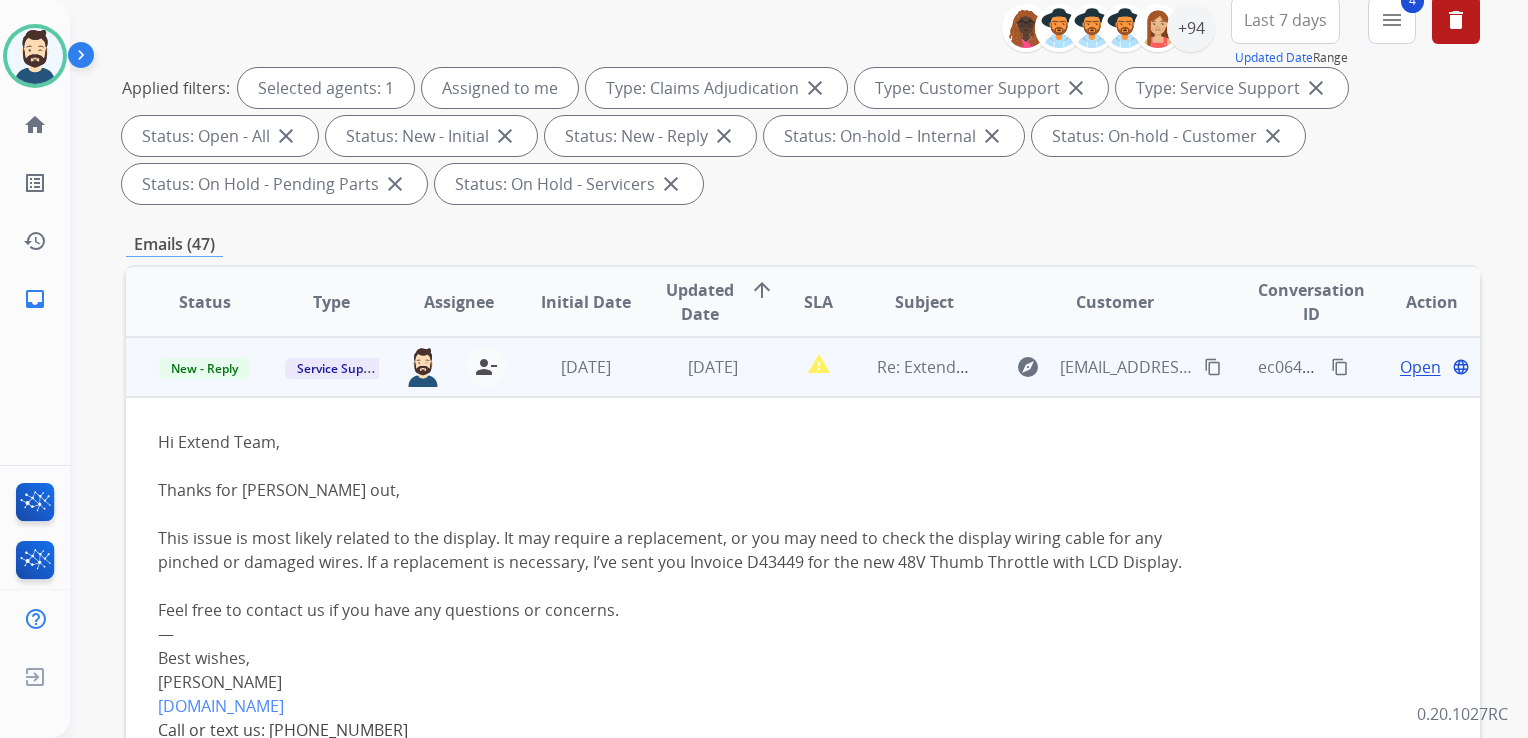 click on "Open" at bounding box center [1420, 367] 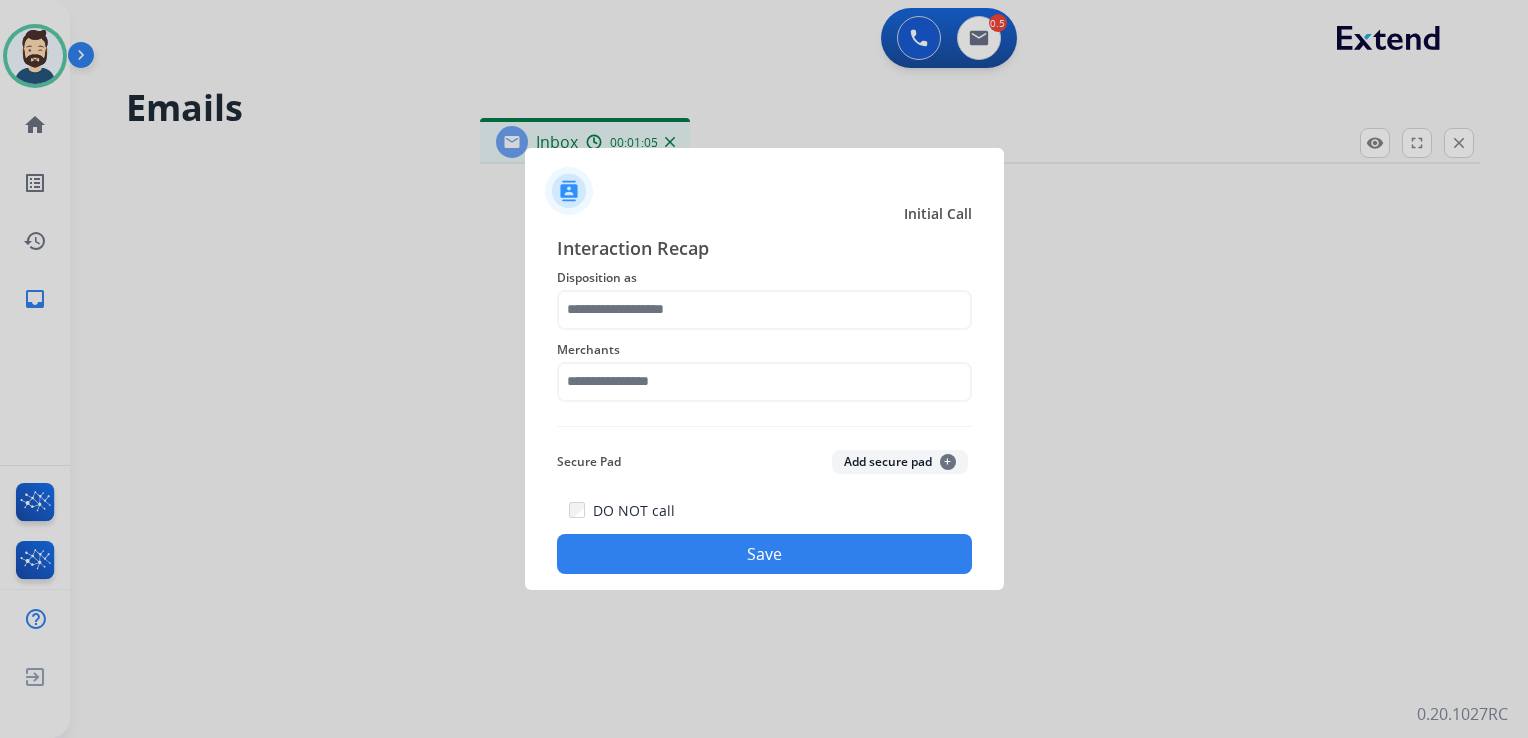 scroll, scrollTop: 0, scrollLeft: 0, axis: both 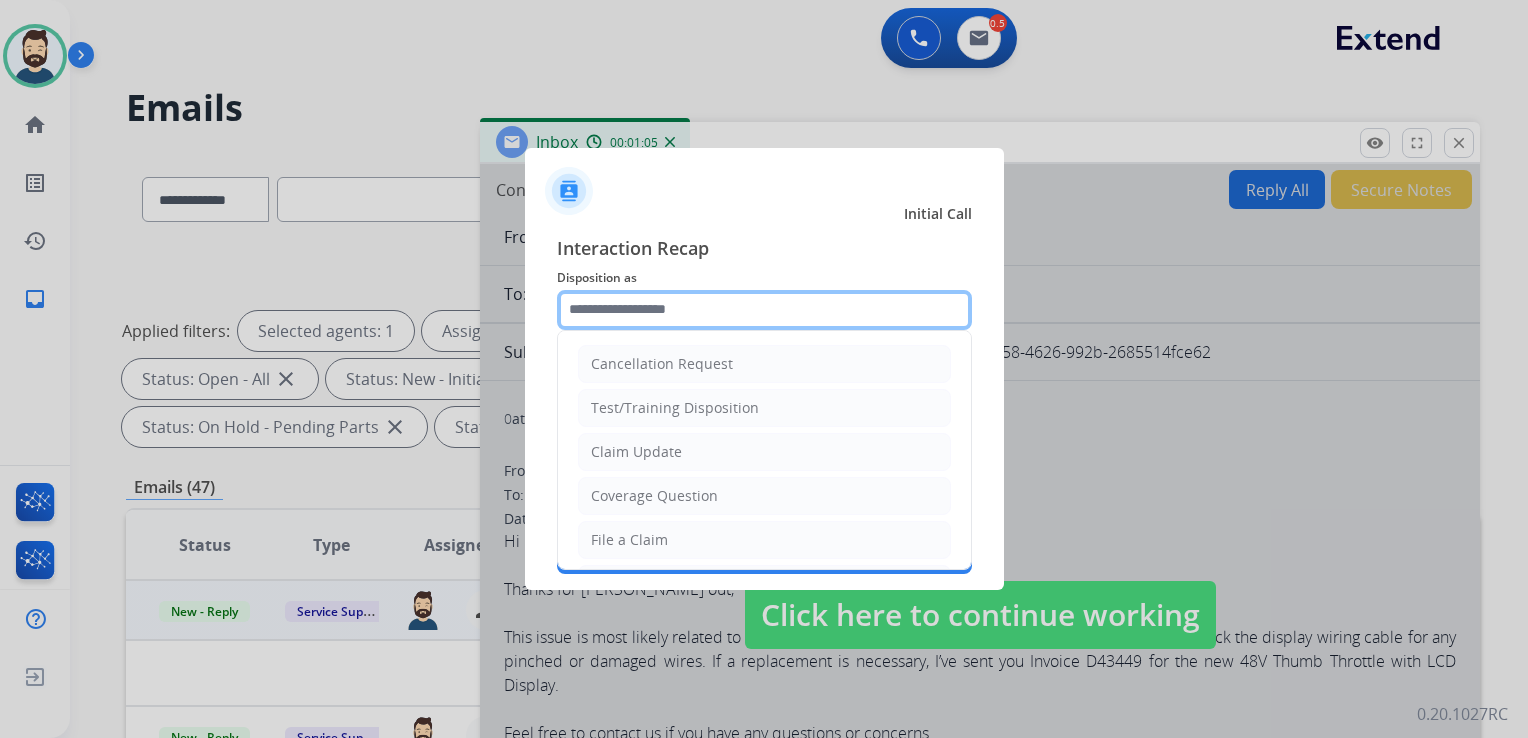 click 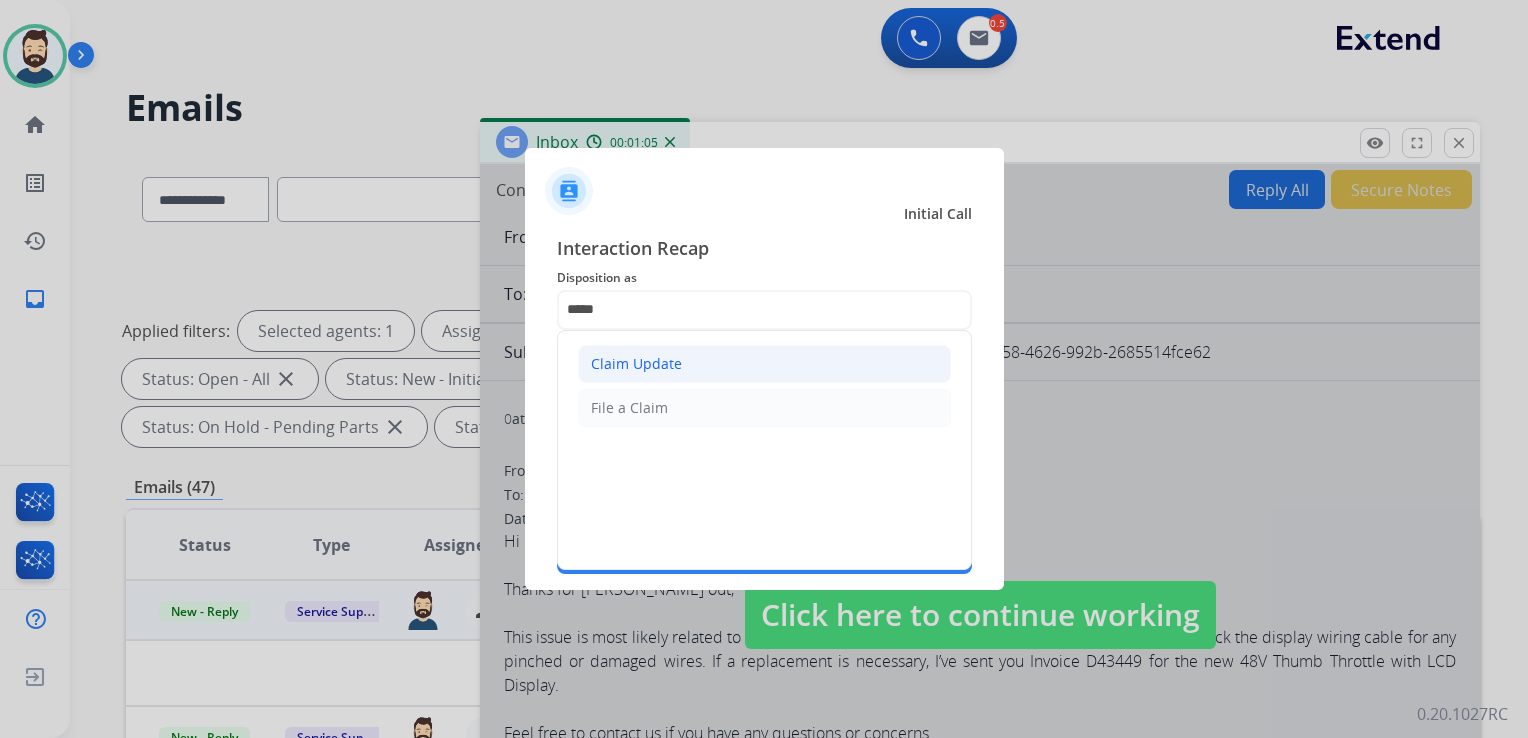 click on "Claim Update" 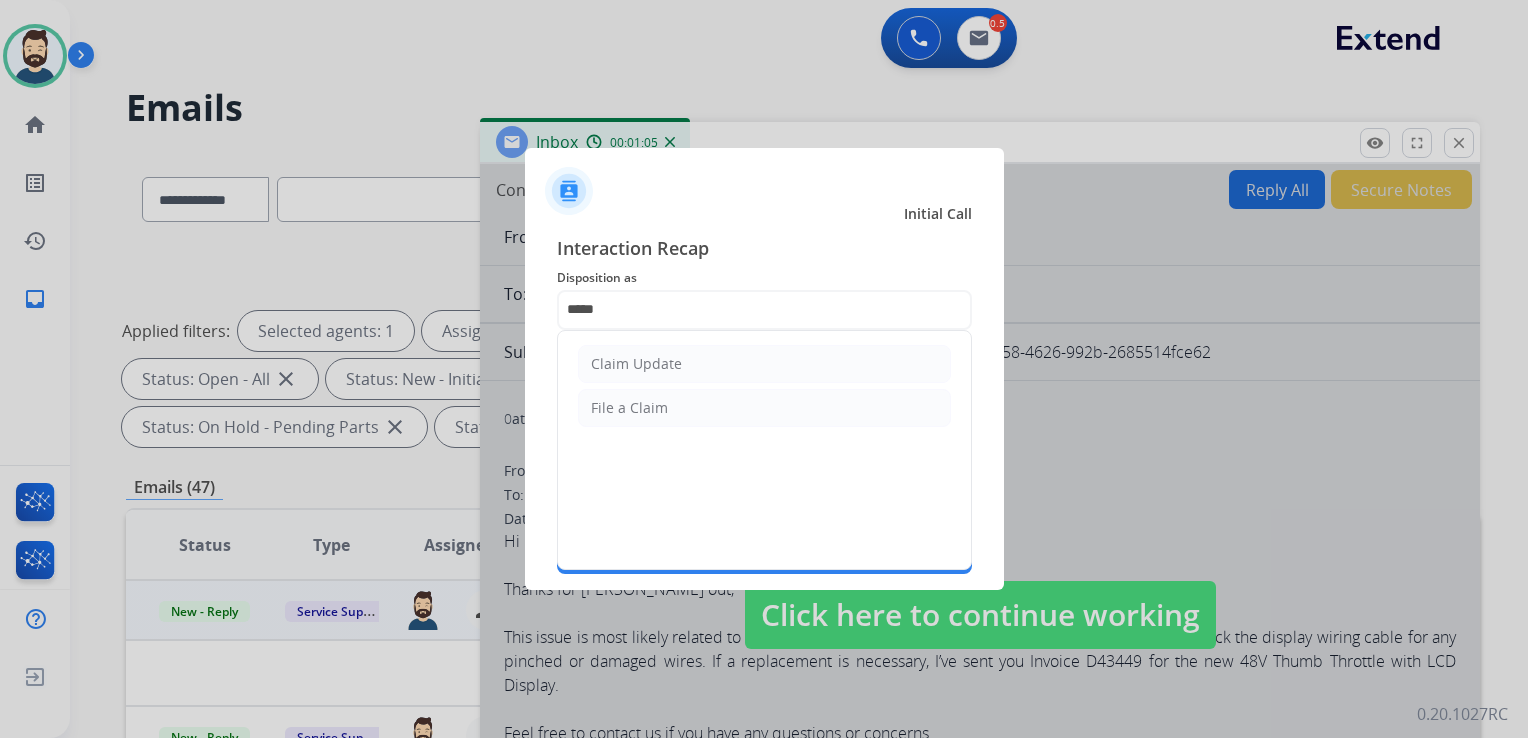 type on "**********" 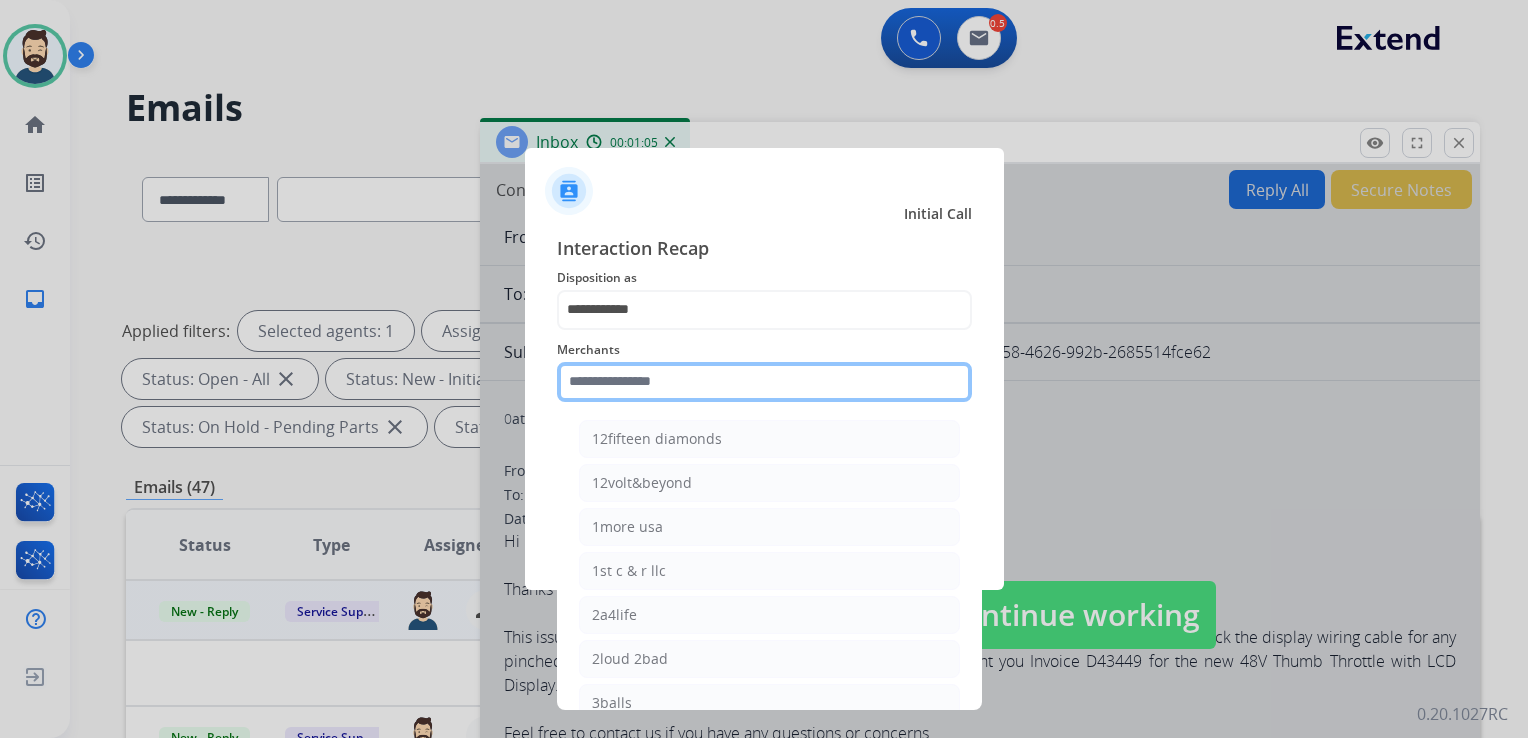 click 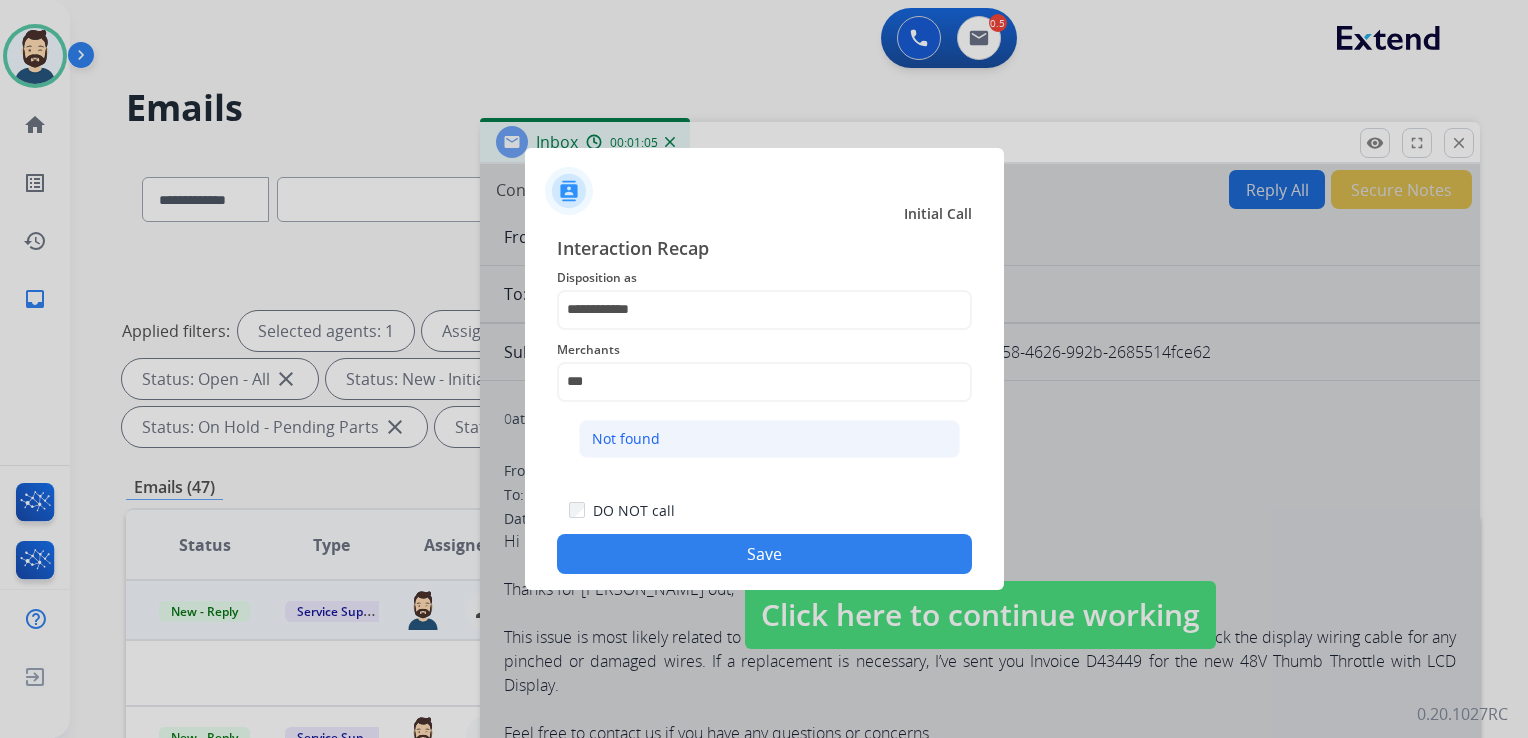 drag, startPoint x: 657, startPoint y: 434, endPoint x: 666, endPoint y: 517, distance: 83.48653 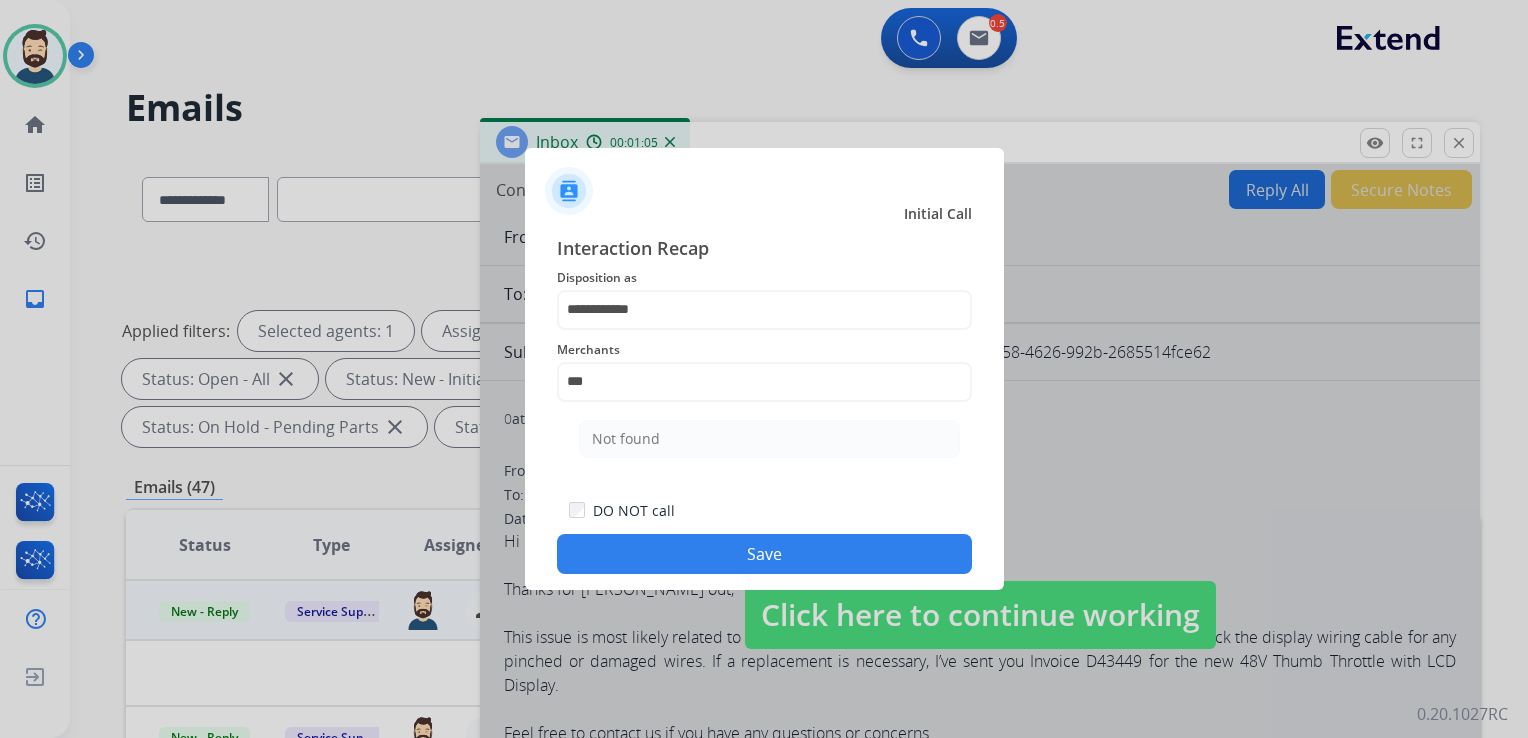 type on "*********" 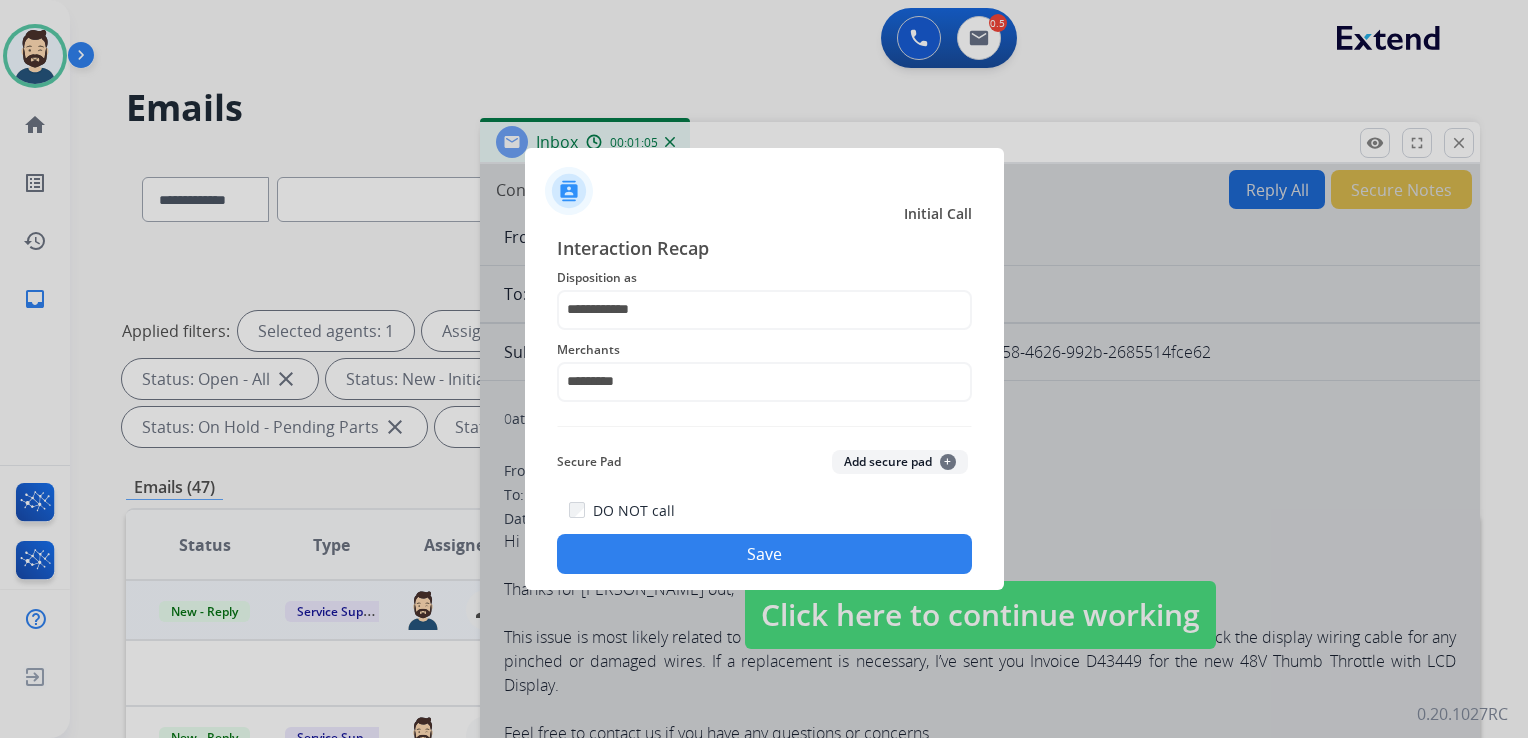 click on "Save" 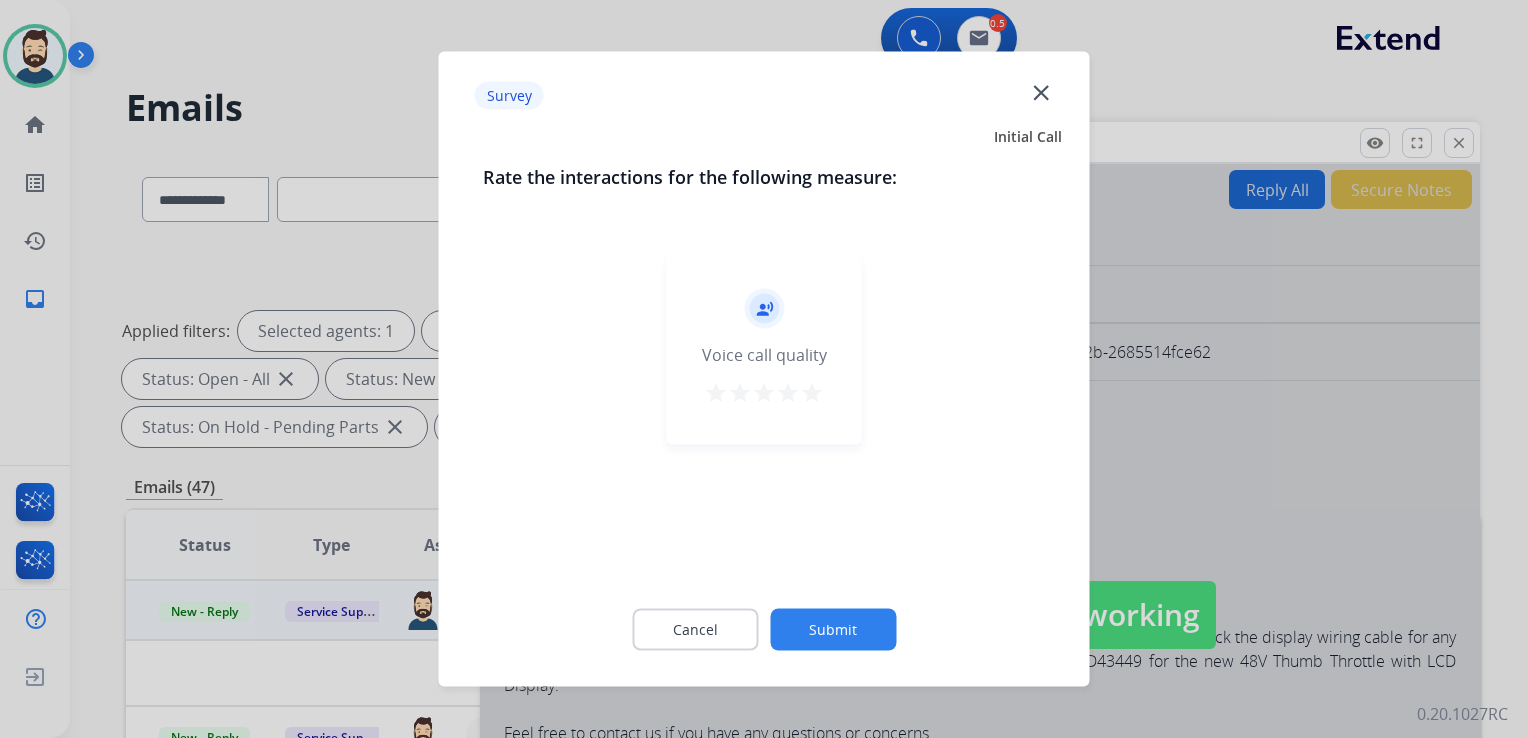 drag, startPoint x: 808, startPoint y: 391, endPoint x: 825, endPoint y: 486, distance: 96.50906 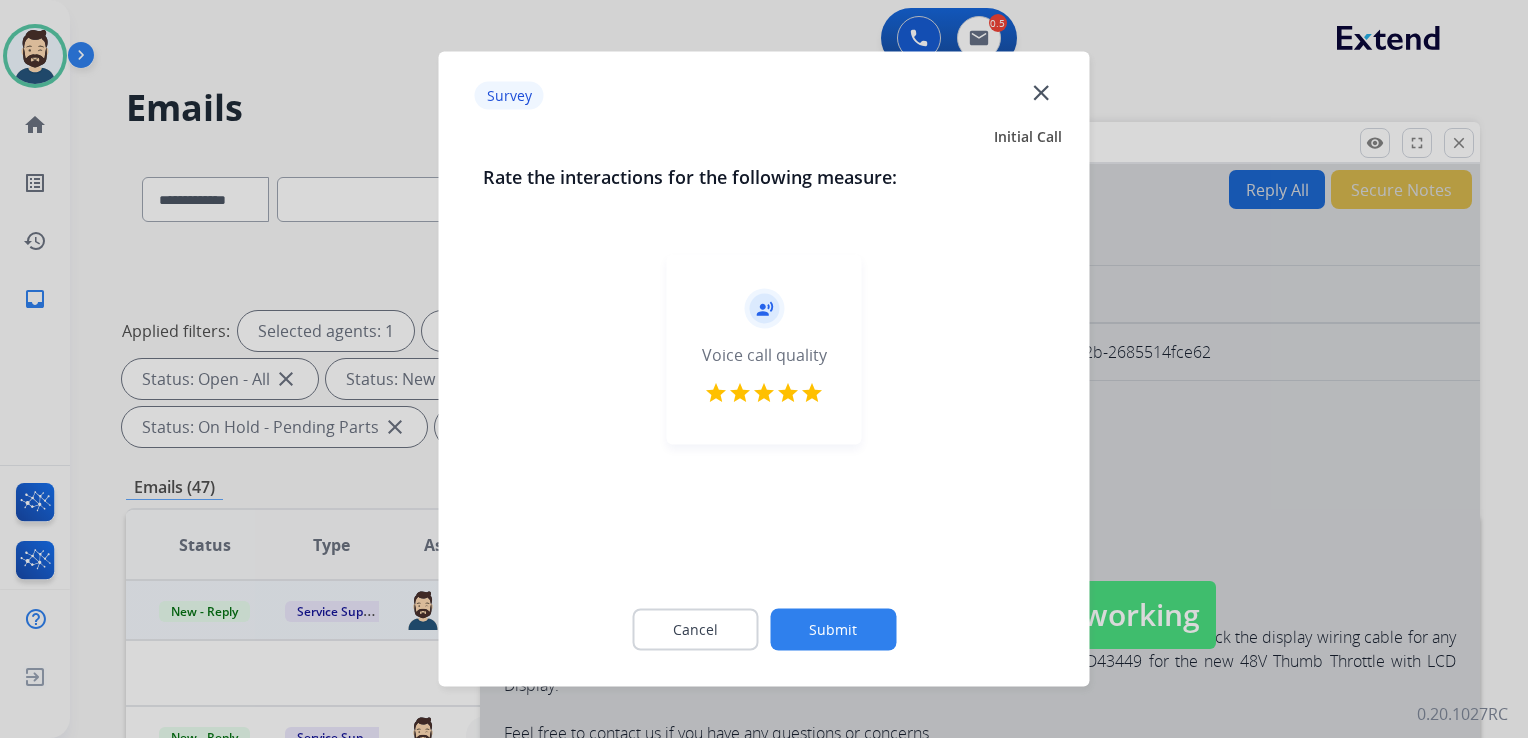 drag, startPoint x: 841, startPoint y: 616, endPoint x: 861, endPoint y: 521, distance: 97.082436 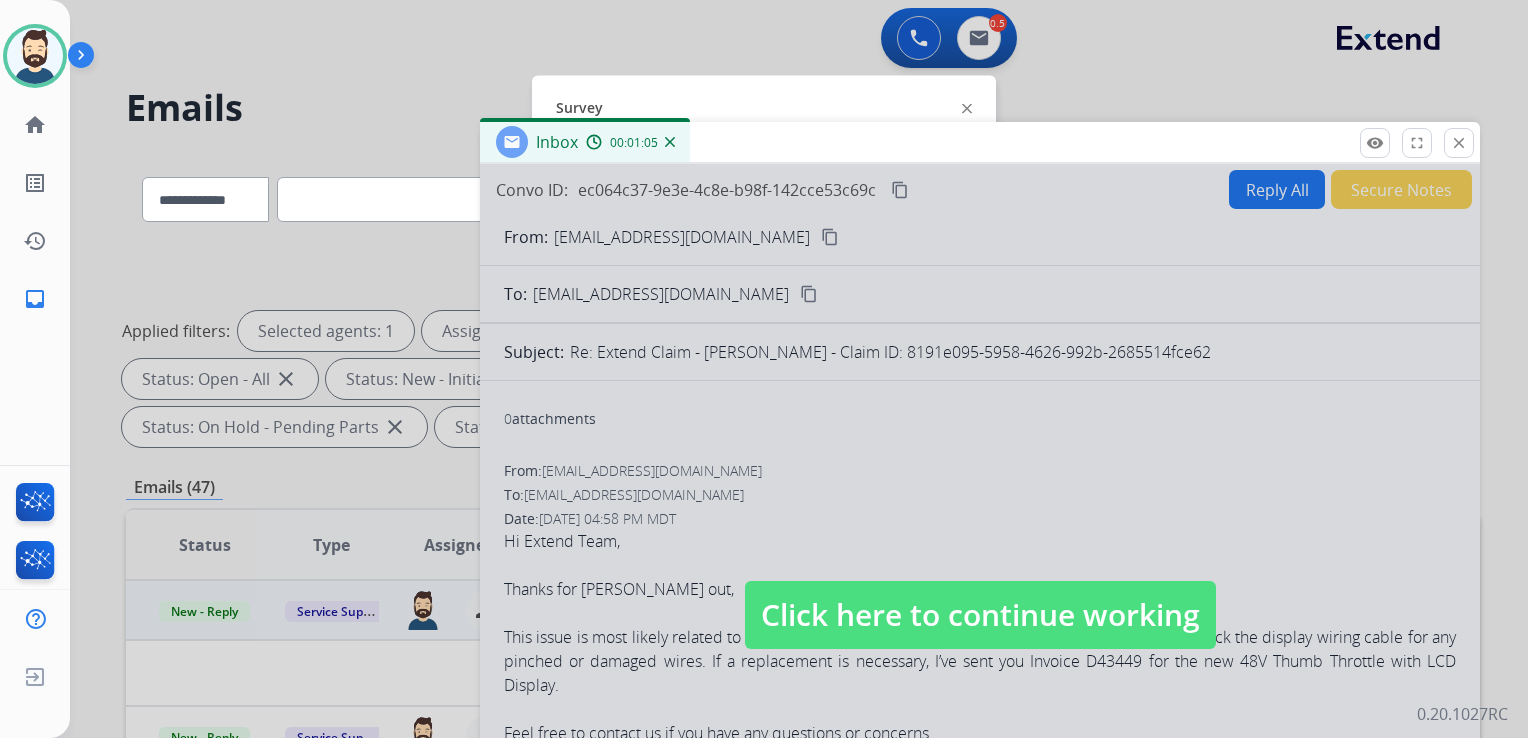 click on "Click here to continue working" at bounding box center [980, 615] 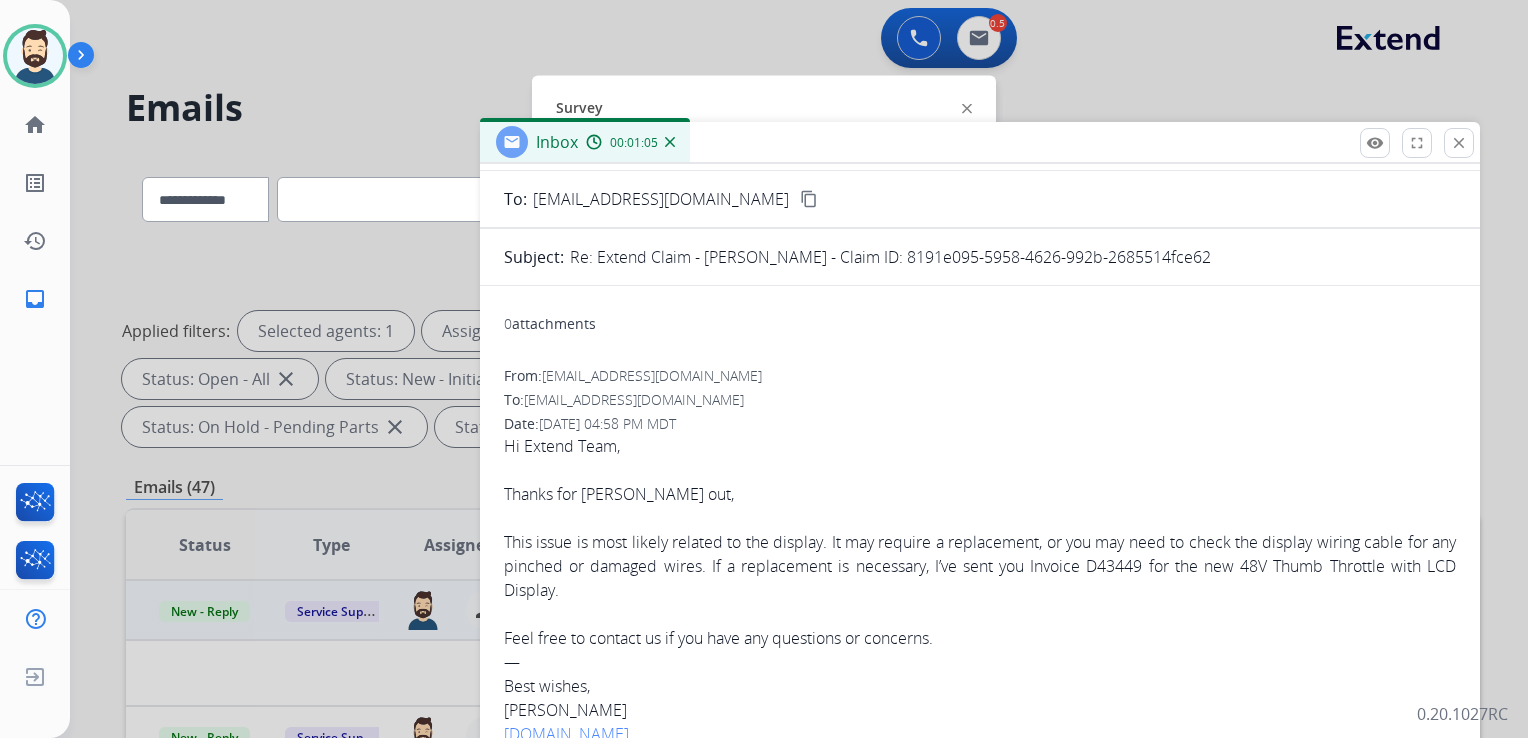 scroll, scrollTop: 0, scrollLeft: 0, axis: both 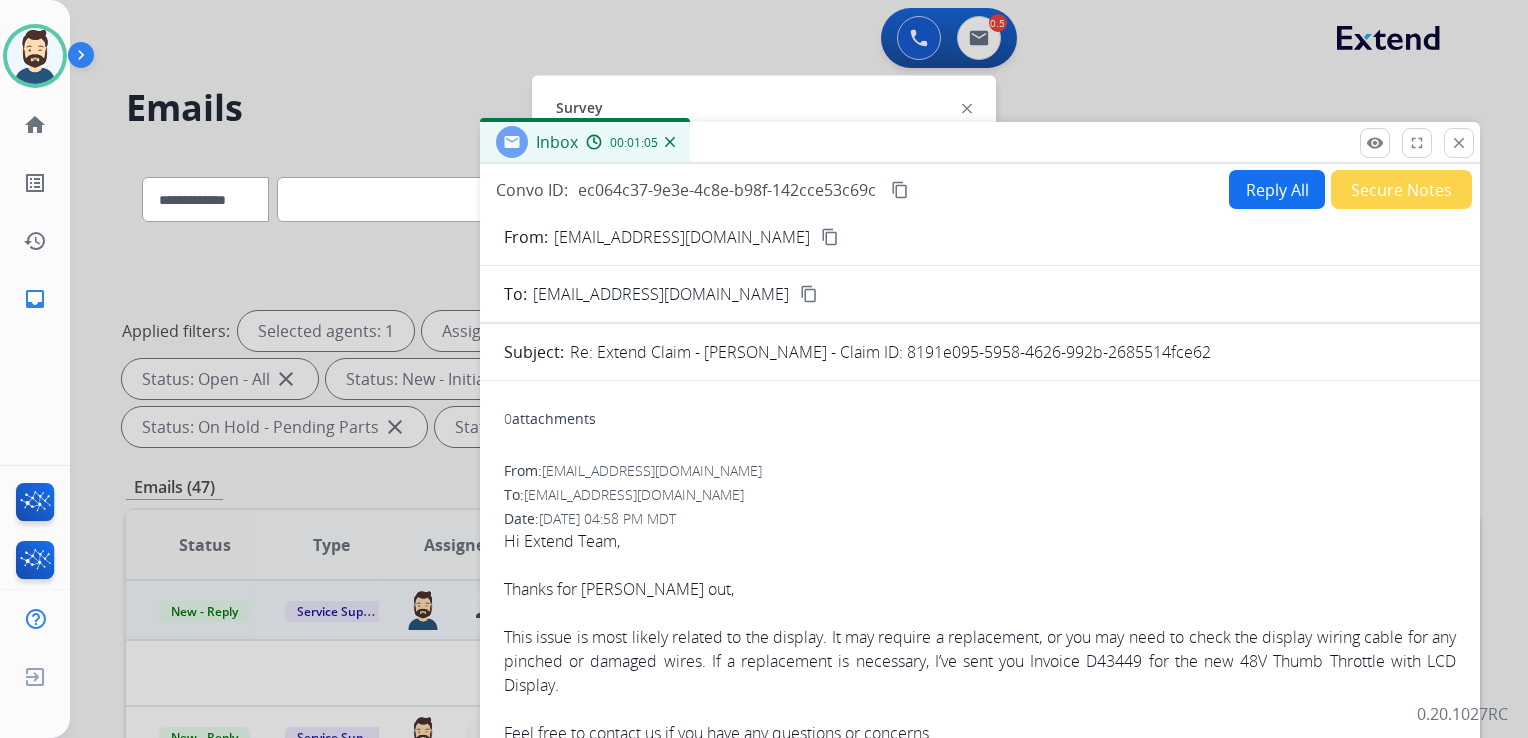 drag, startPoint x: 874, startPoint y: 349, endPoint x: 1185, endPoint y: 349, distance: 311 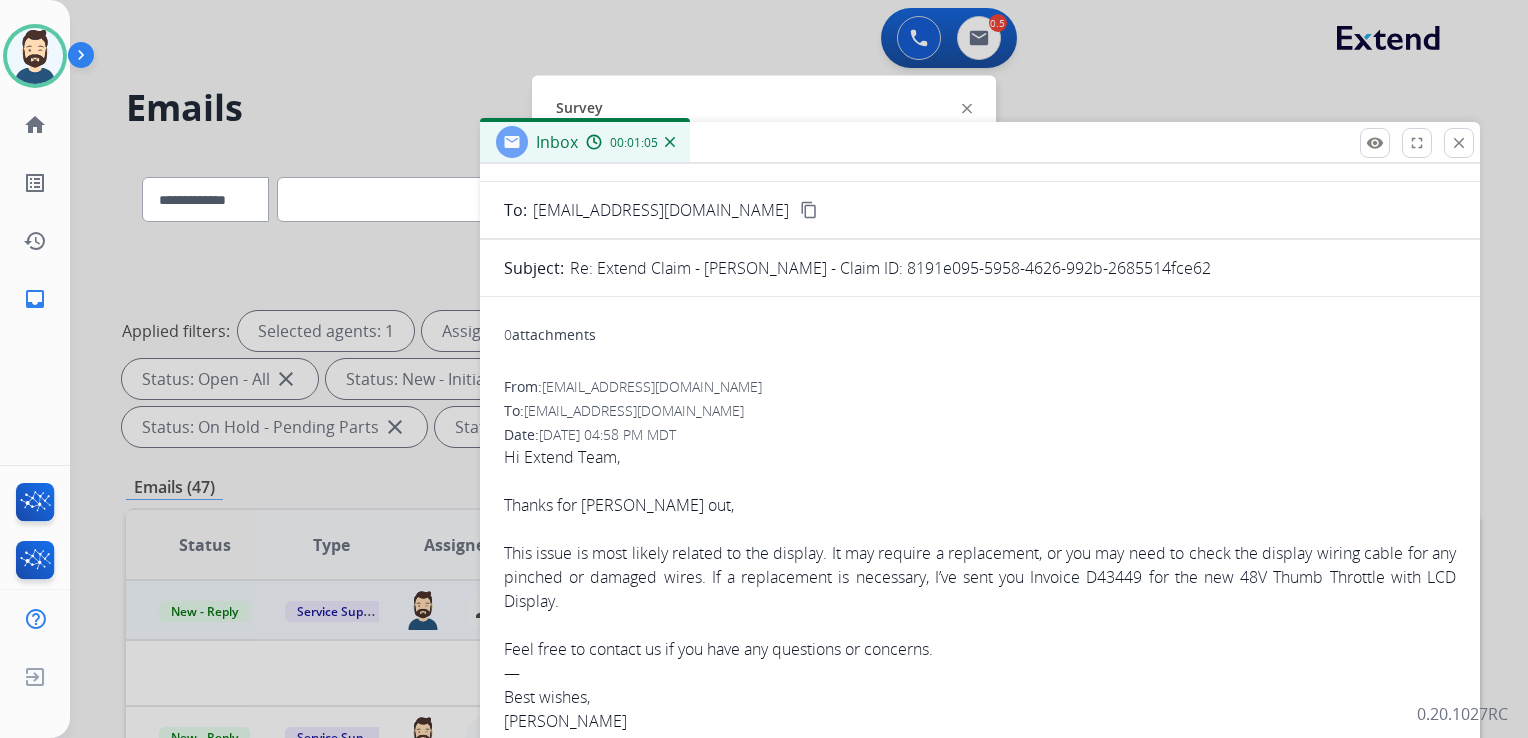 scroll, scrollTop: 0, scrollLeft: 0, axis: both 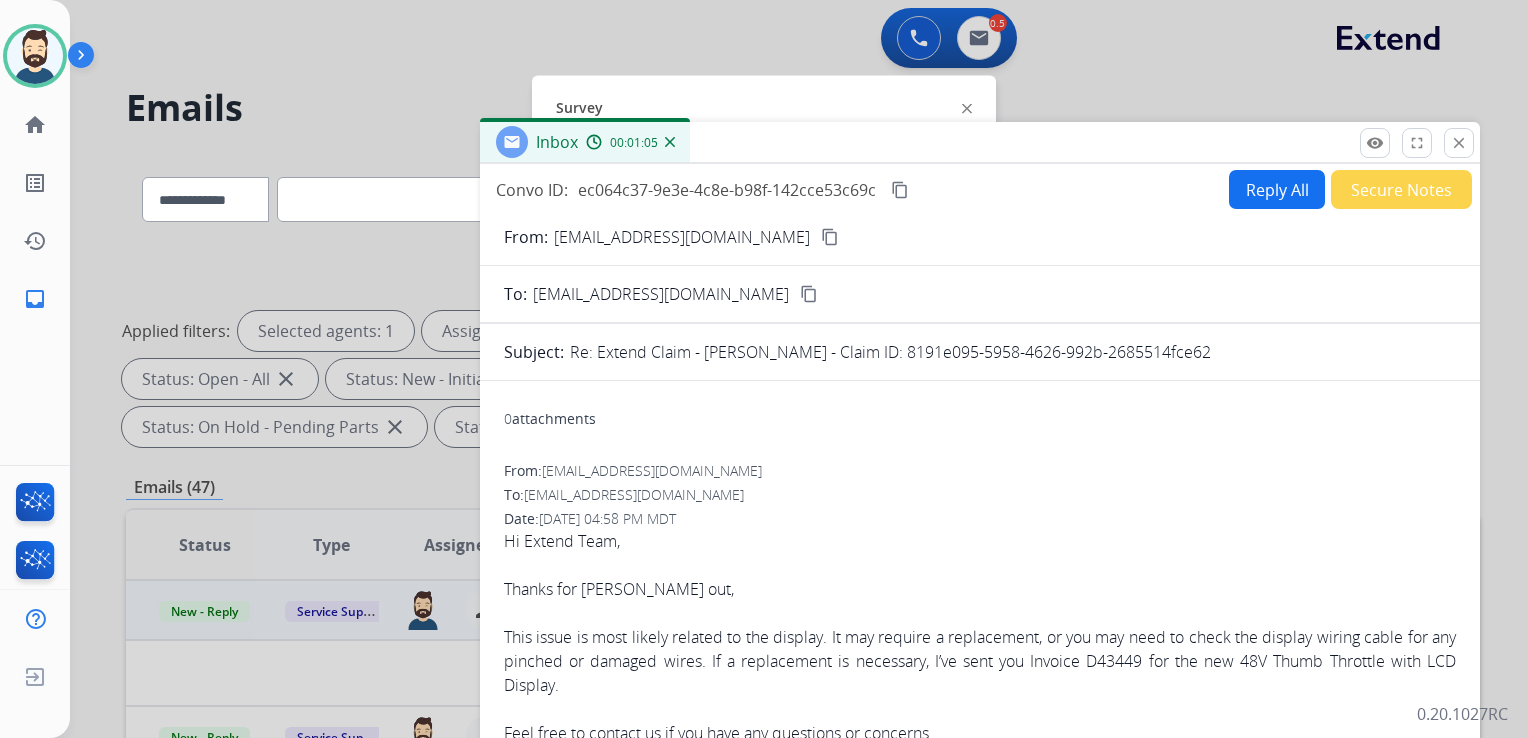 click on "content_copy" at bounding box center [900, 190] 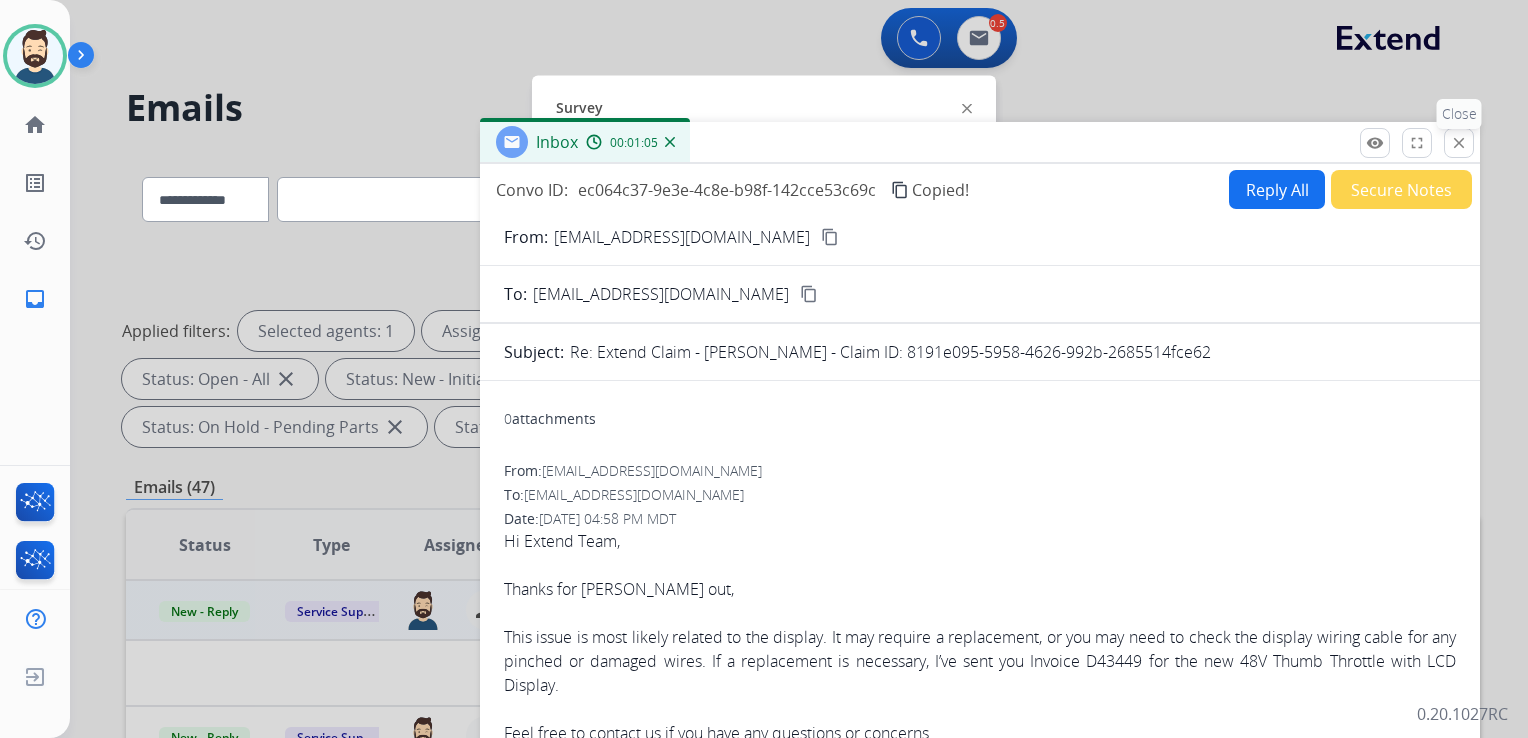 click on "close" at bounding box center [1459, 143] 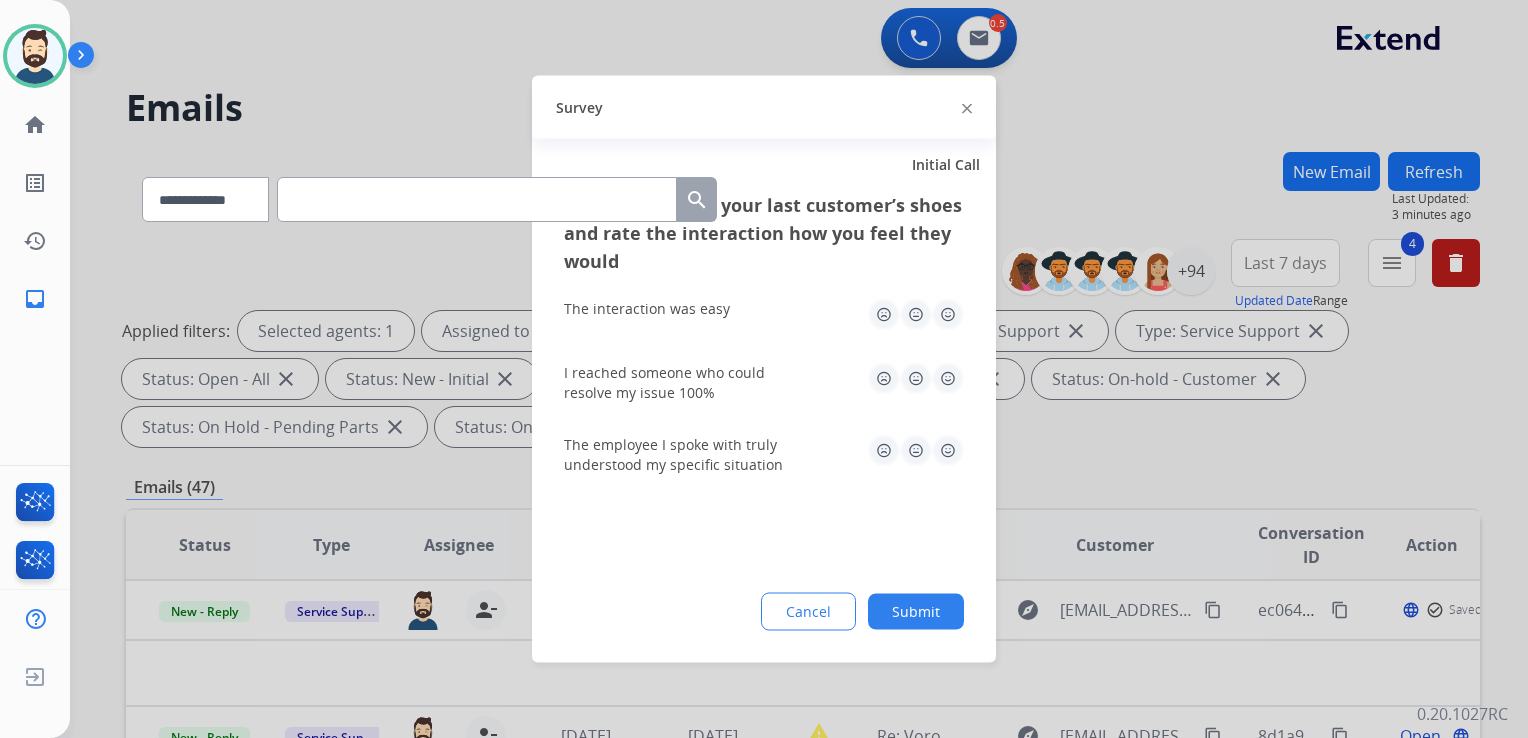 click 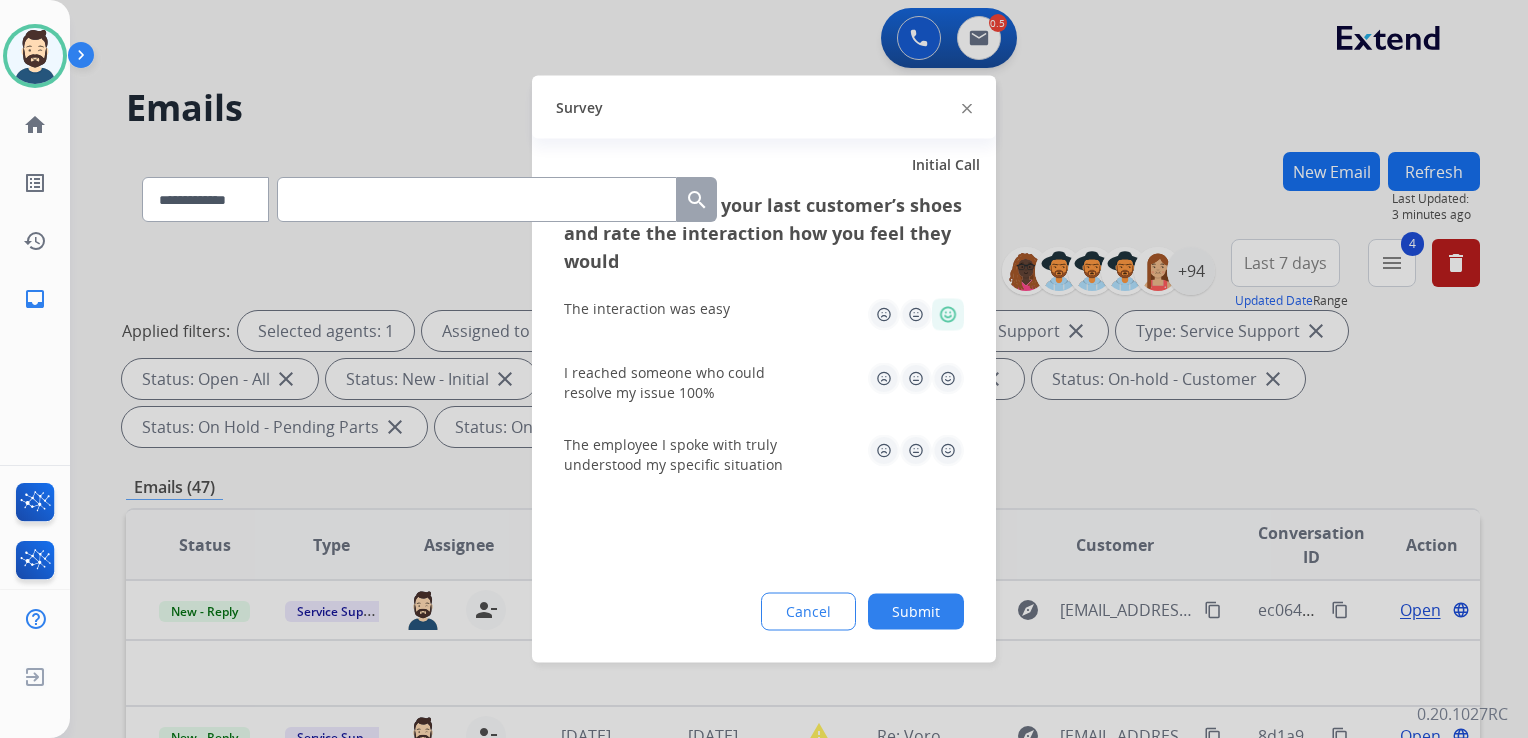 click 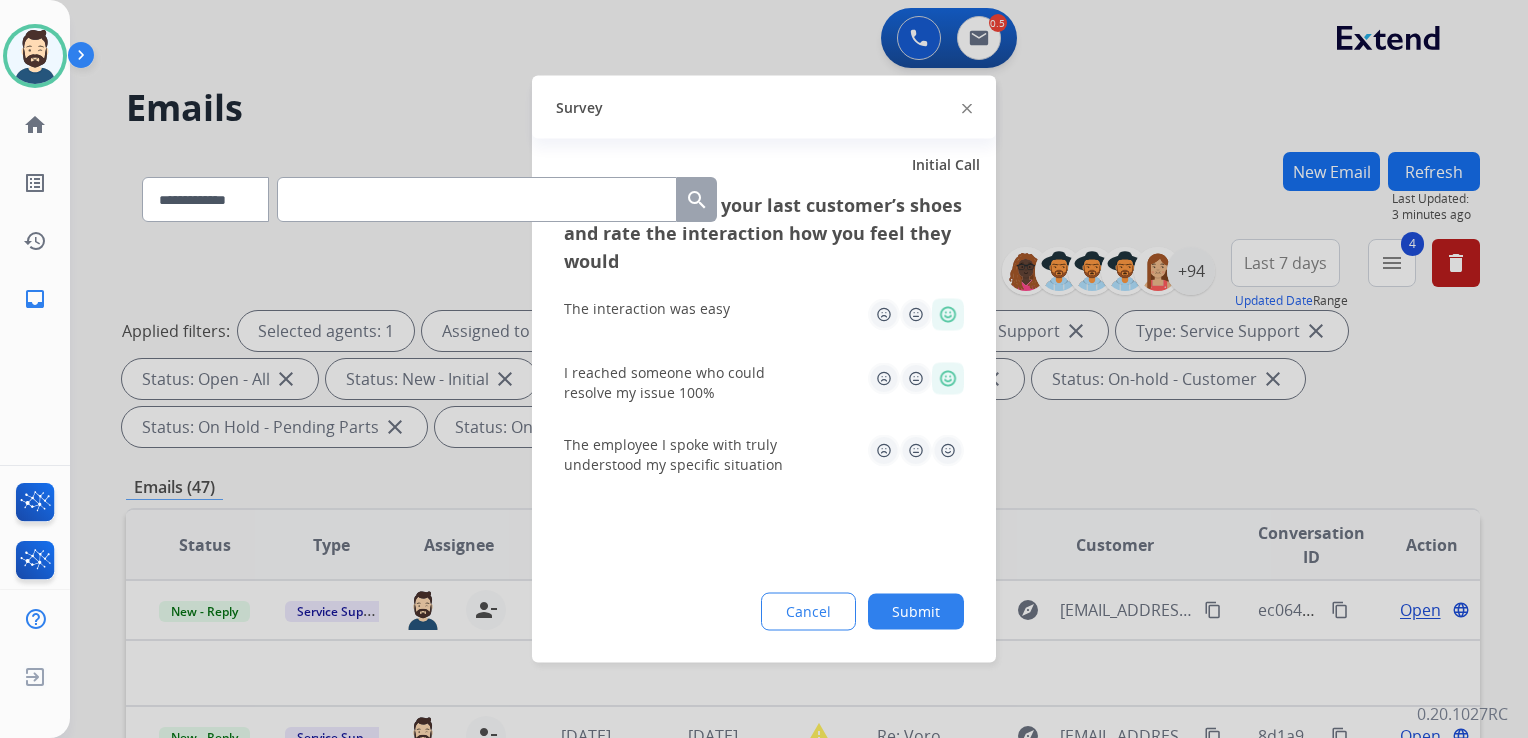 click 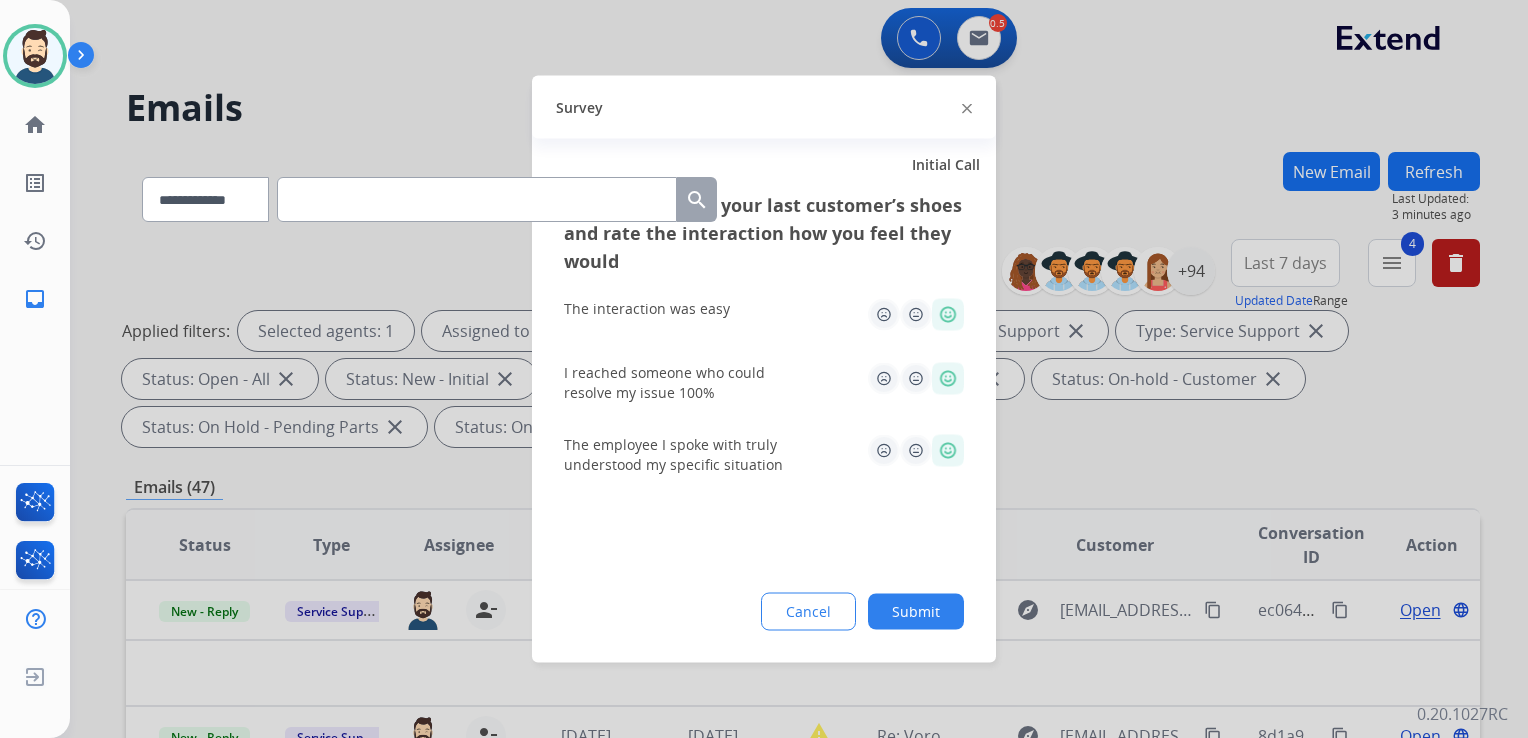 click on "Submit" 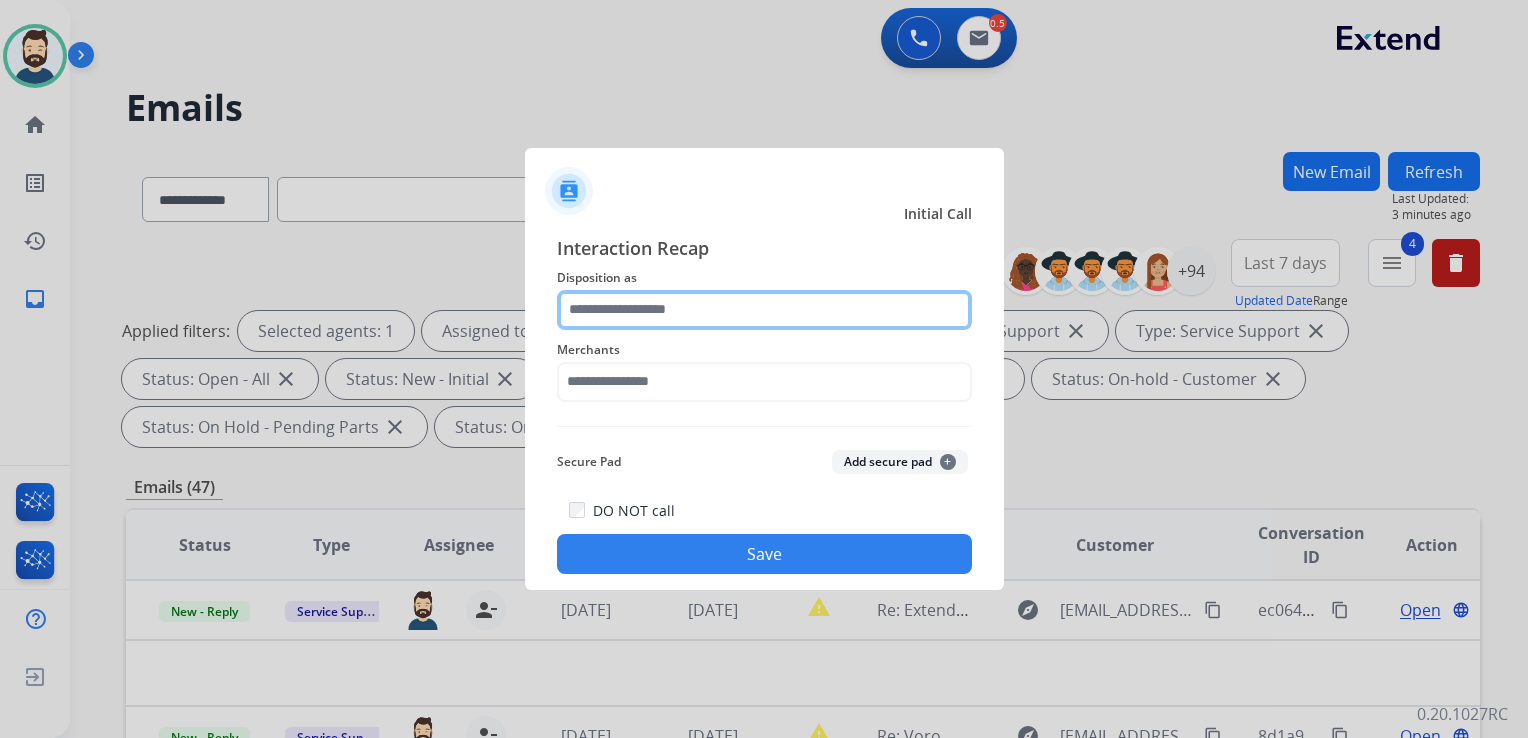 click 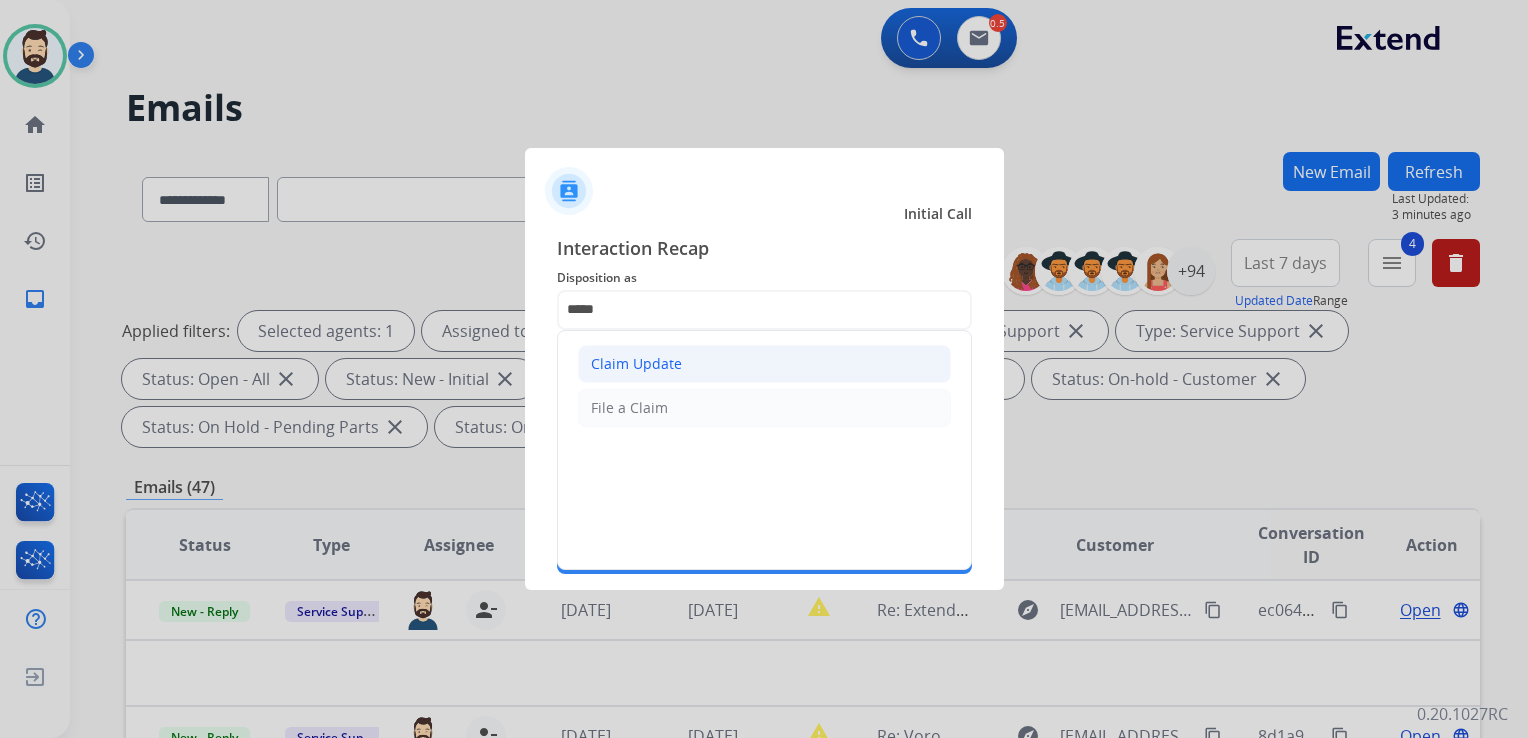 click on "Claim Update" 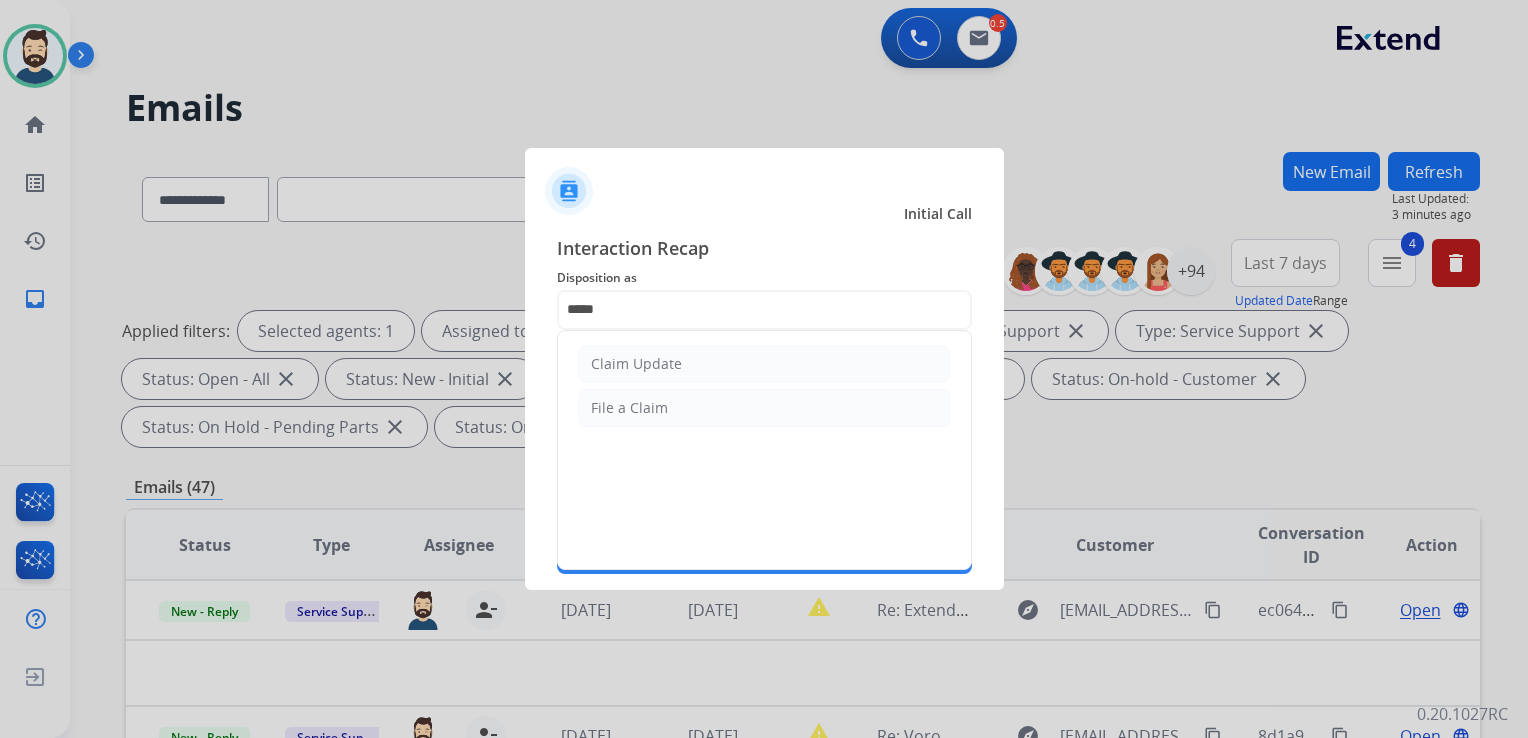 type on "**********" 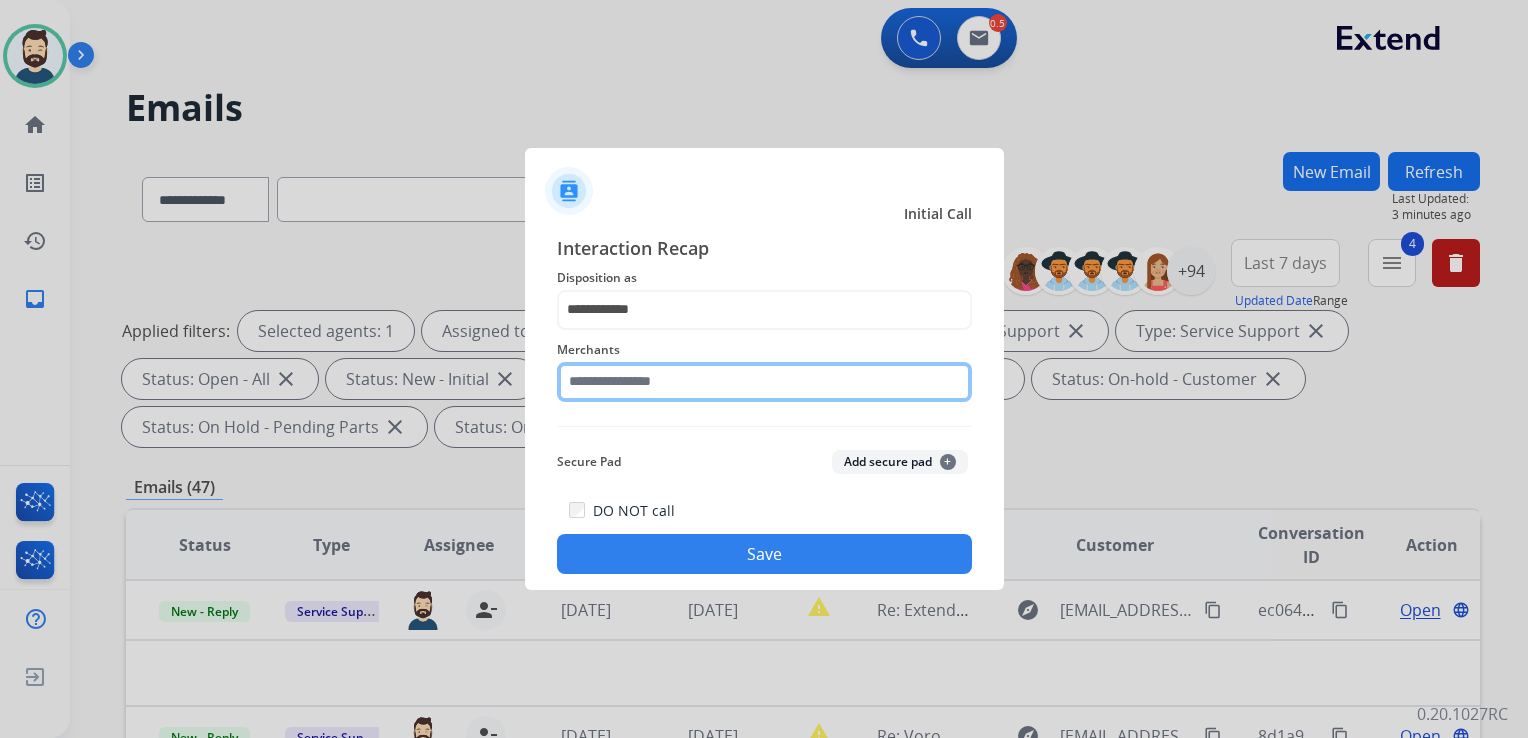 click 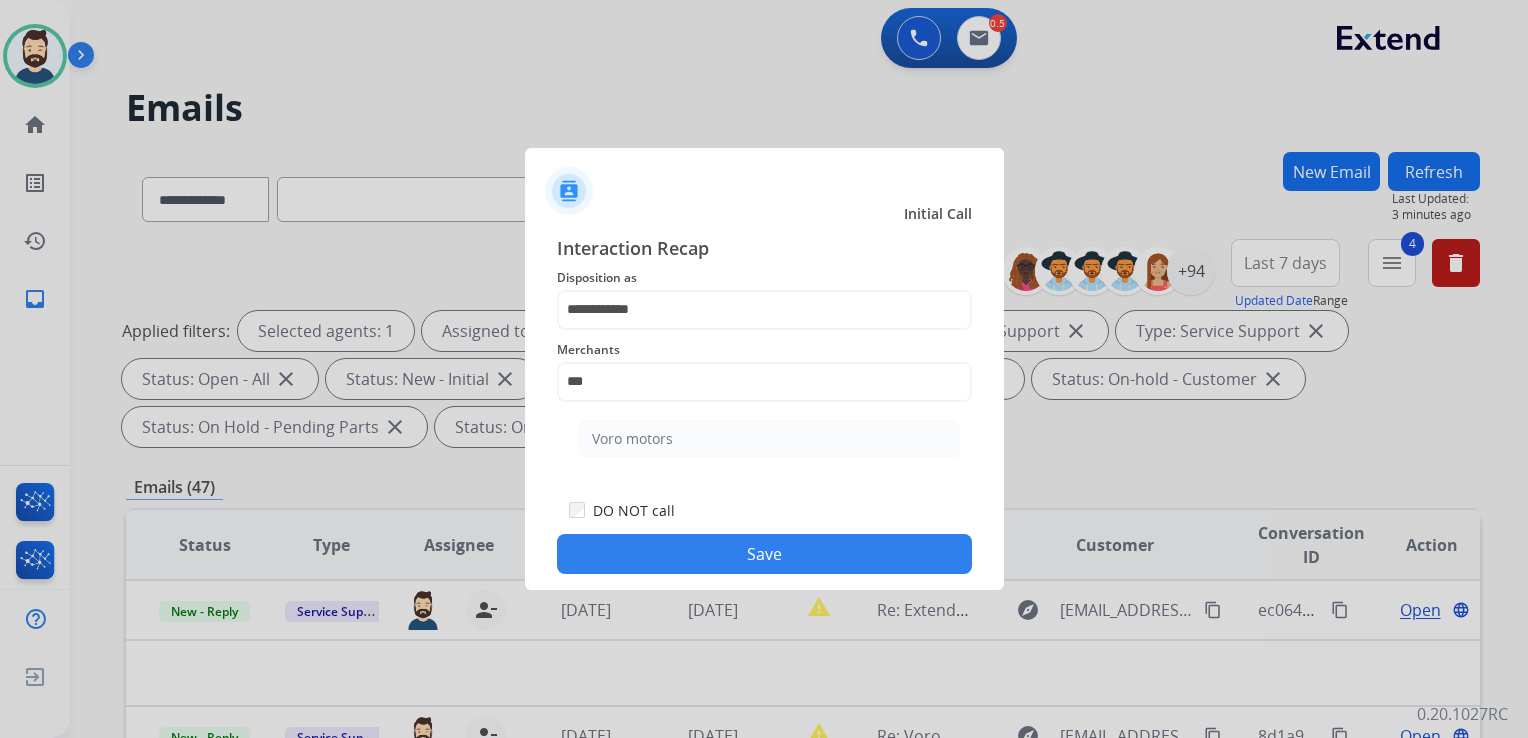 click on "Voro motors" 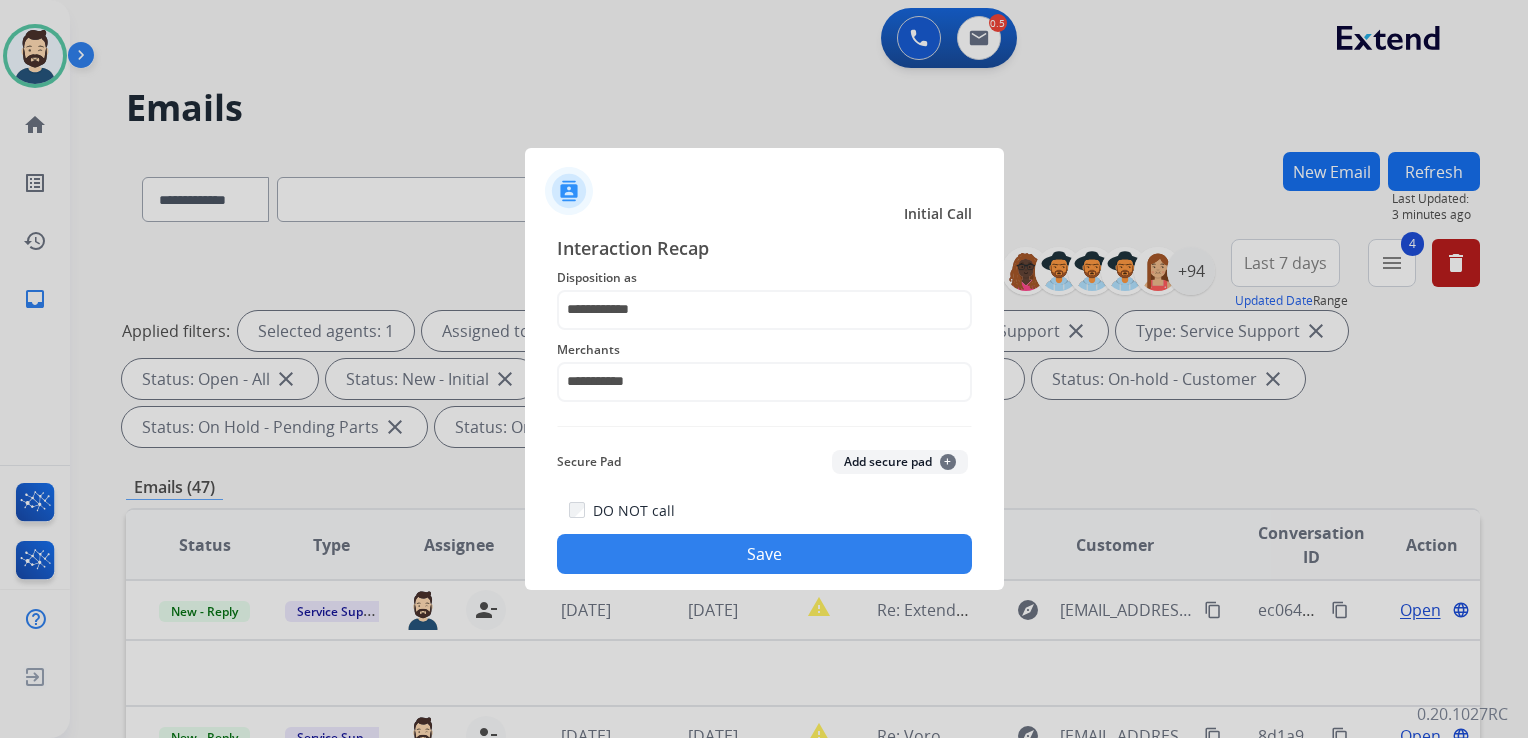 click on "Save" 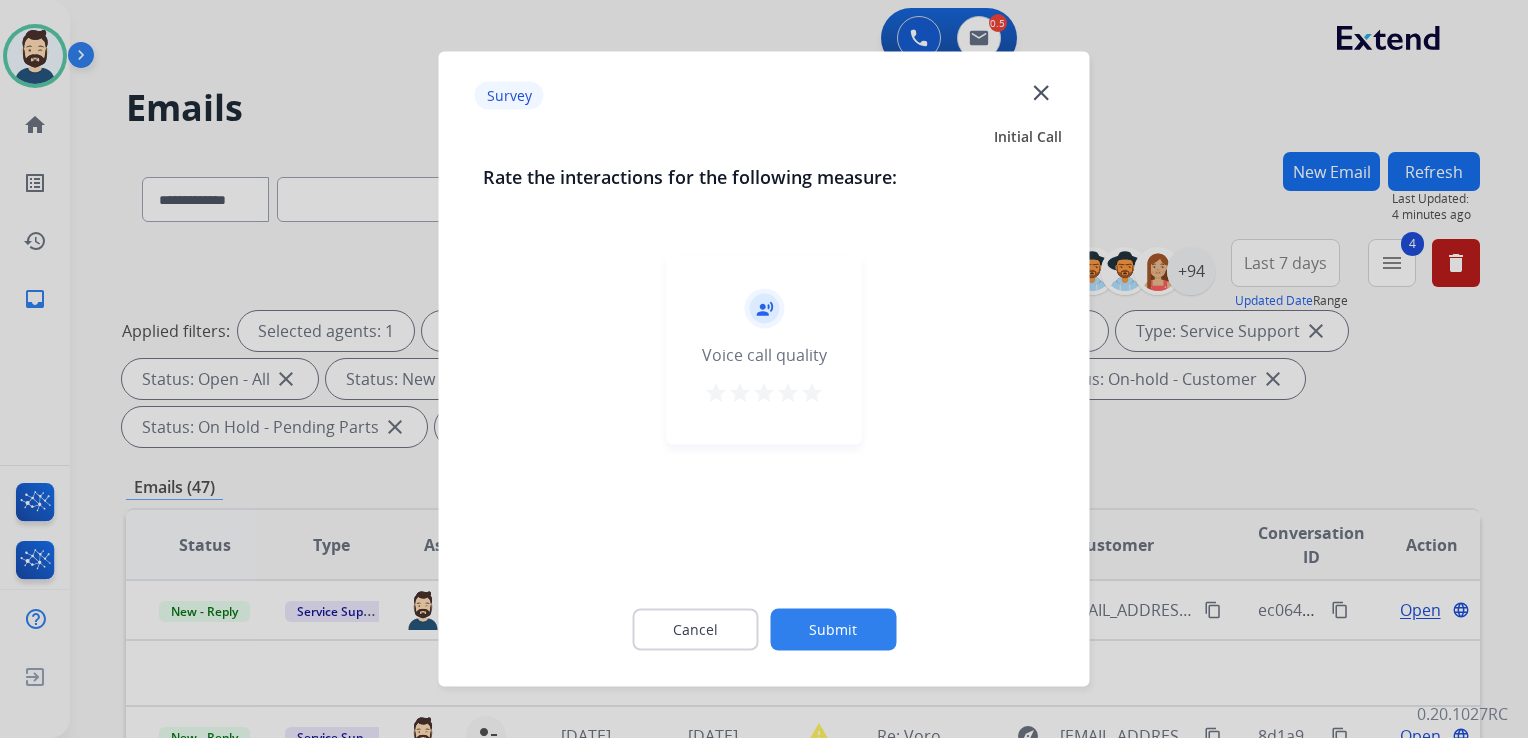 click on "star" at bounding box center (812, 393) 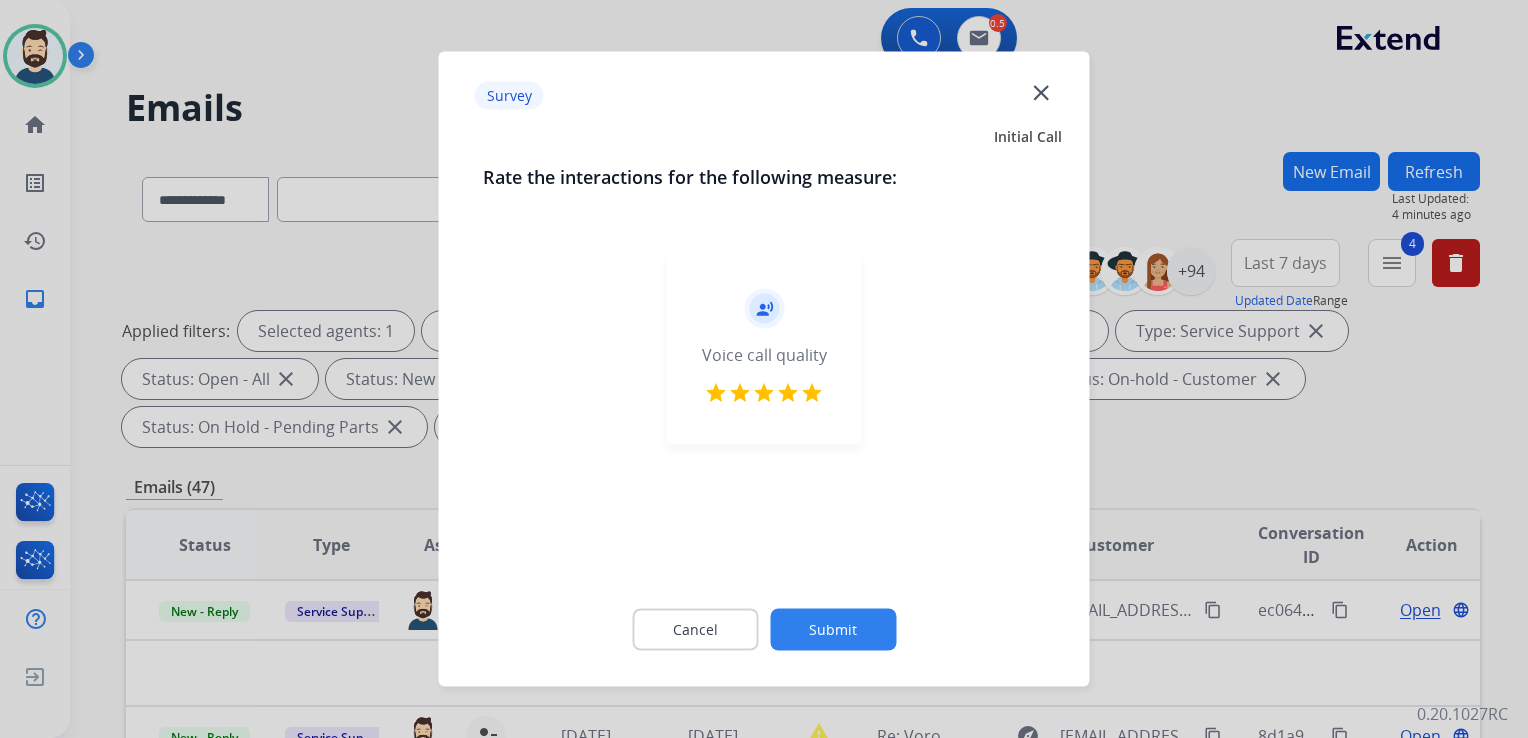 click on "Submit" 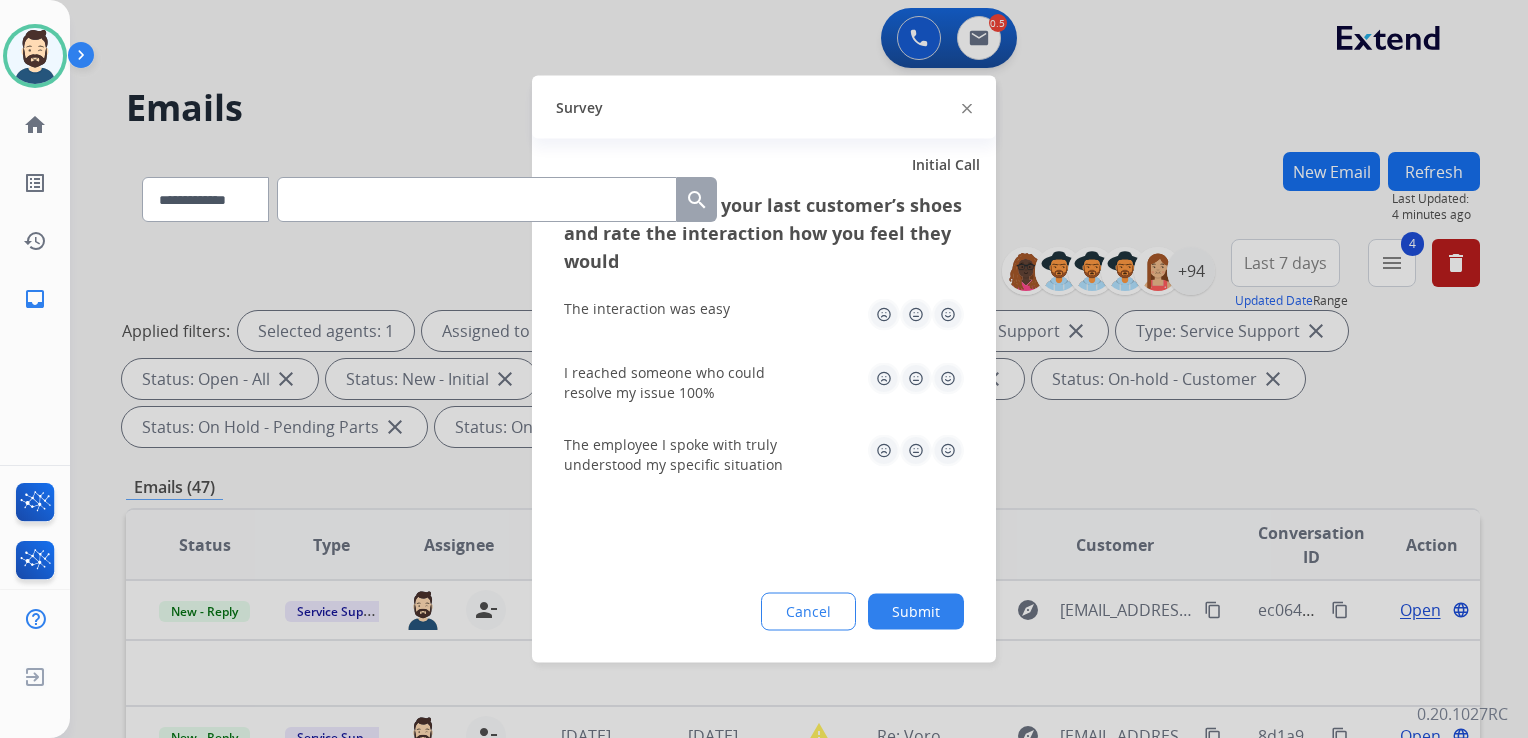 click 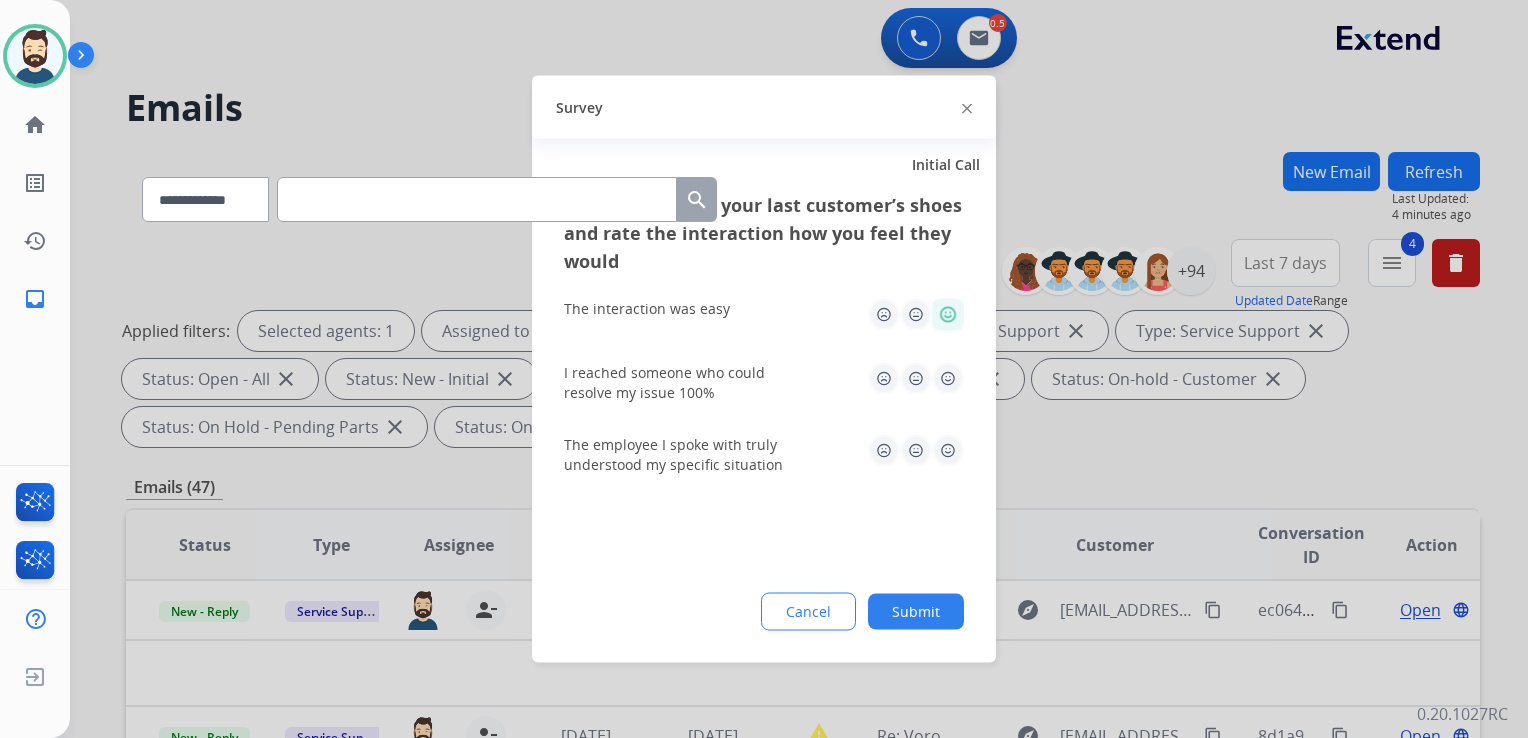 click 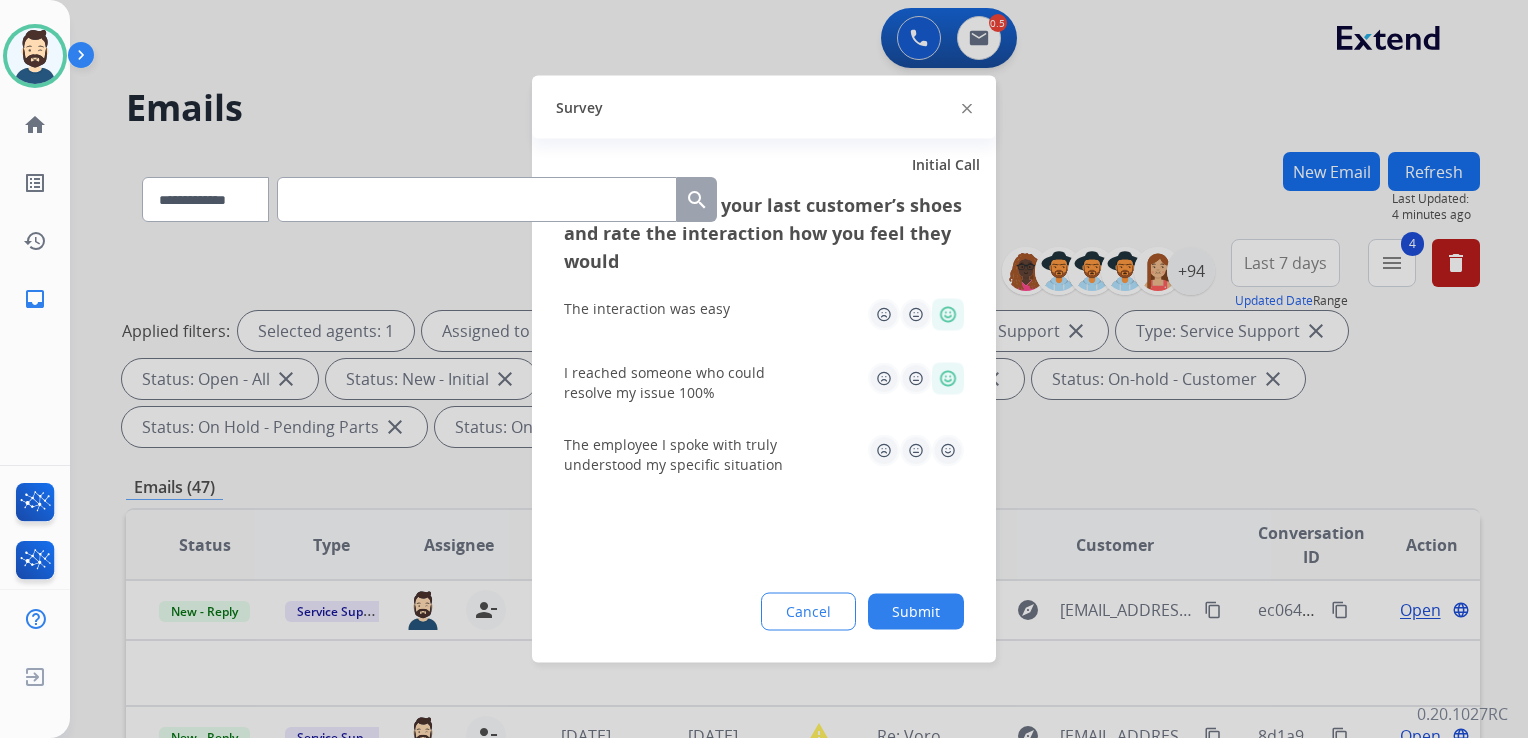 click 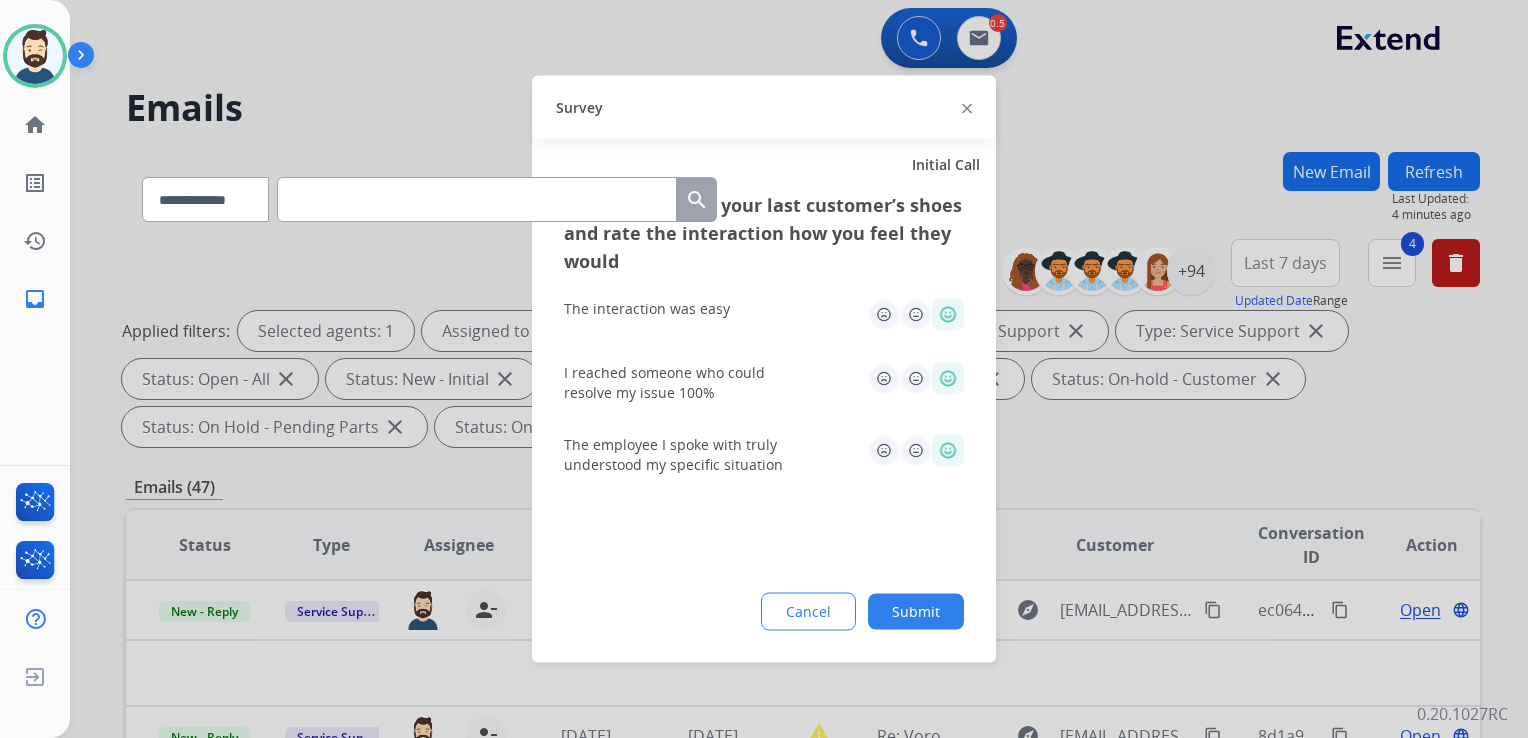 click on "Submit" 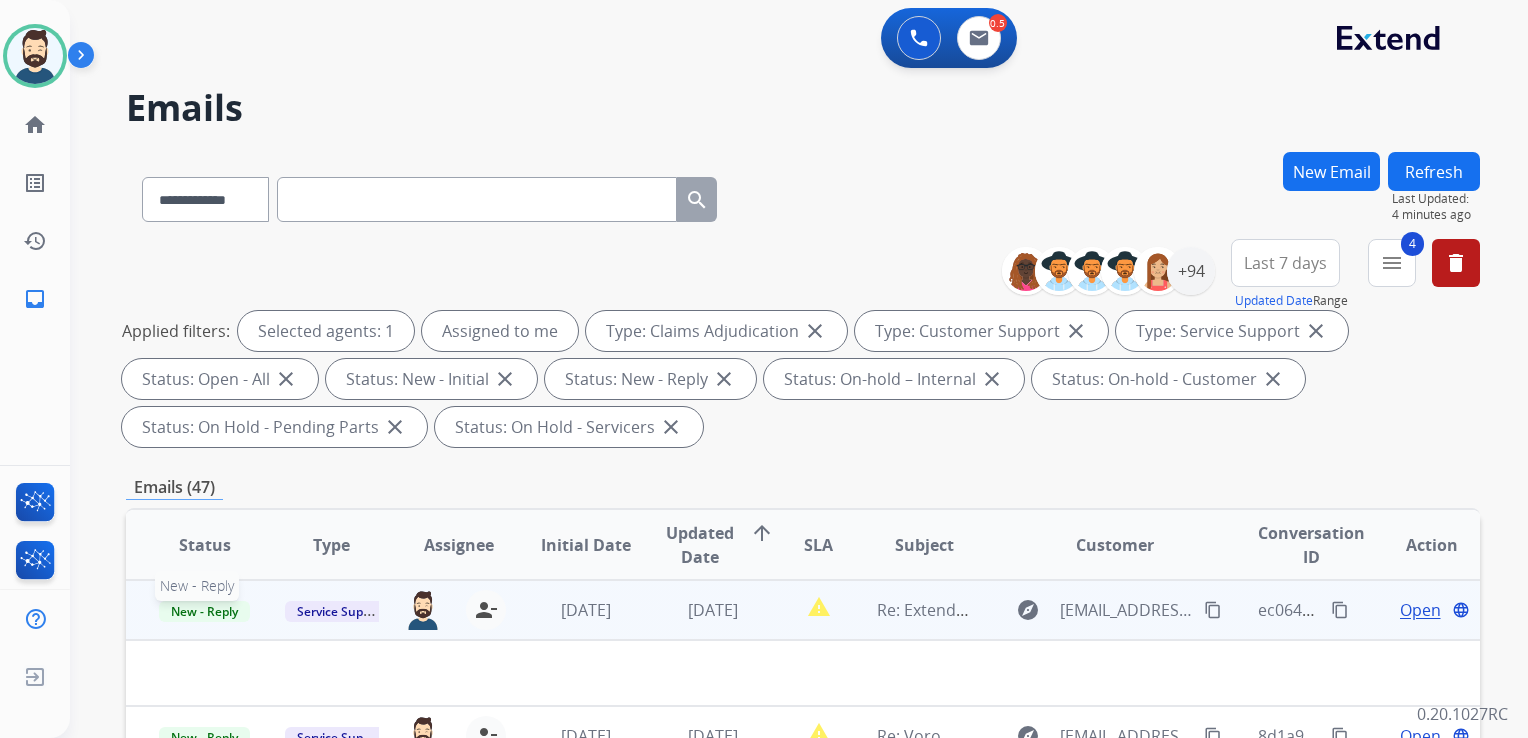 click on "New - Reply" at bounding box center (204, 611) 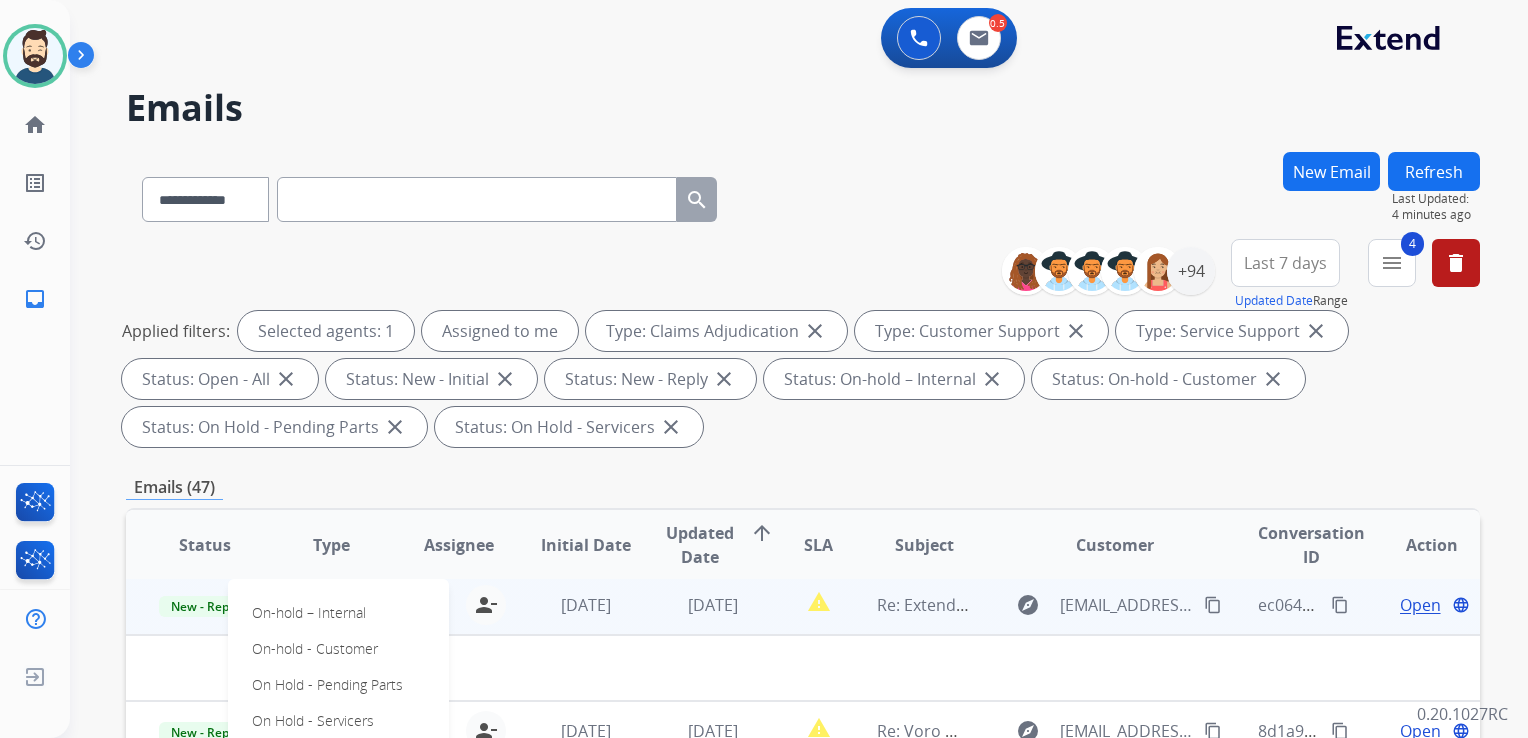 scroll, scrollTop: 67, scrollLeft: 0, axis: vertical 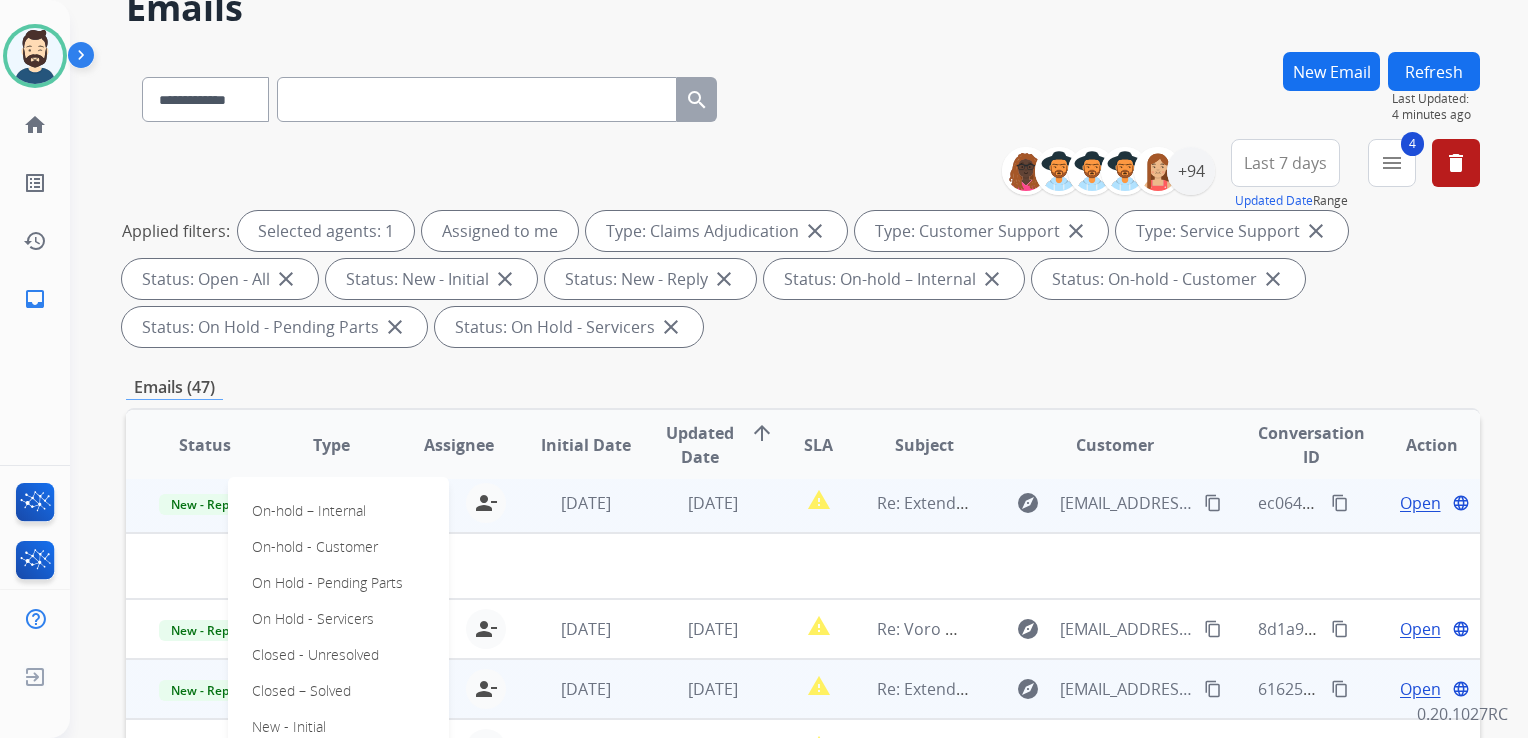 click on "Closed – Solved" at bounding box center (301, 691) 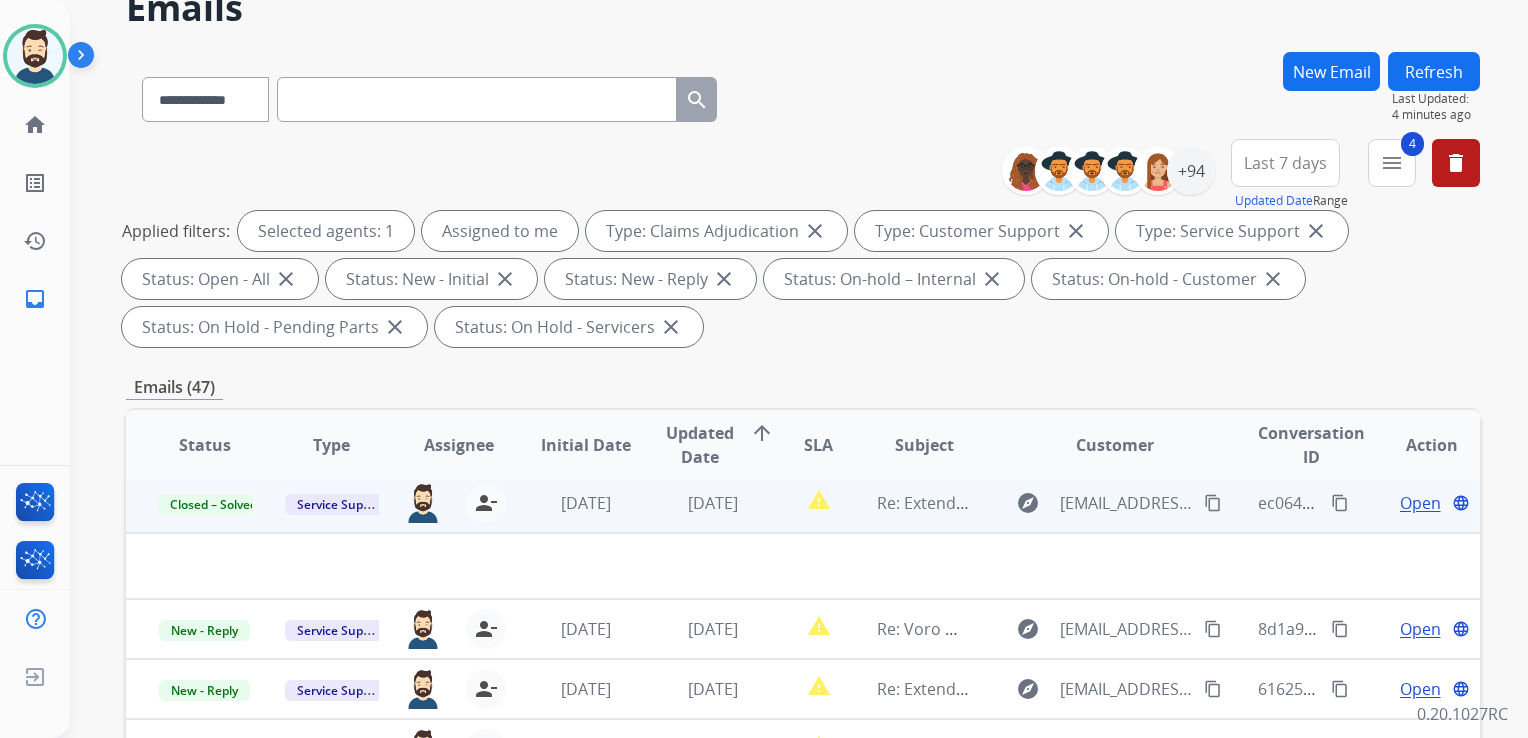 scroll, scrollTop: 0, scrollLeft: 0, axis: both 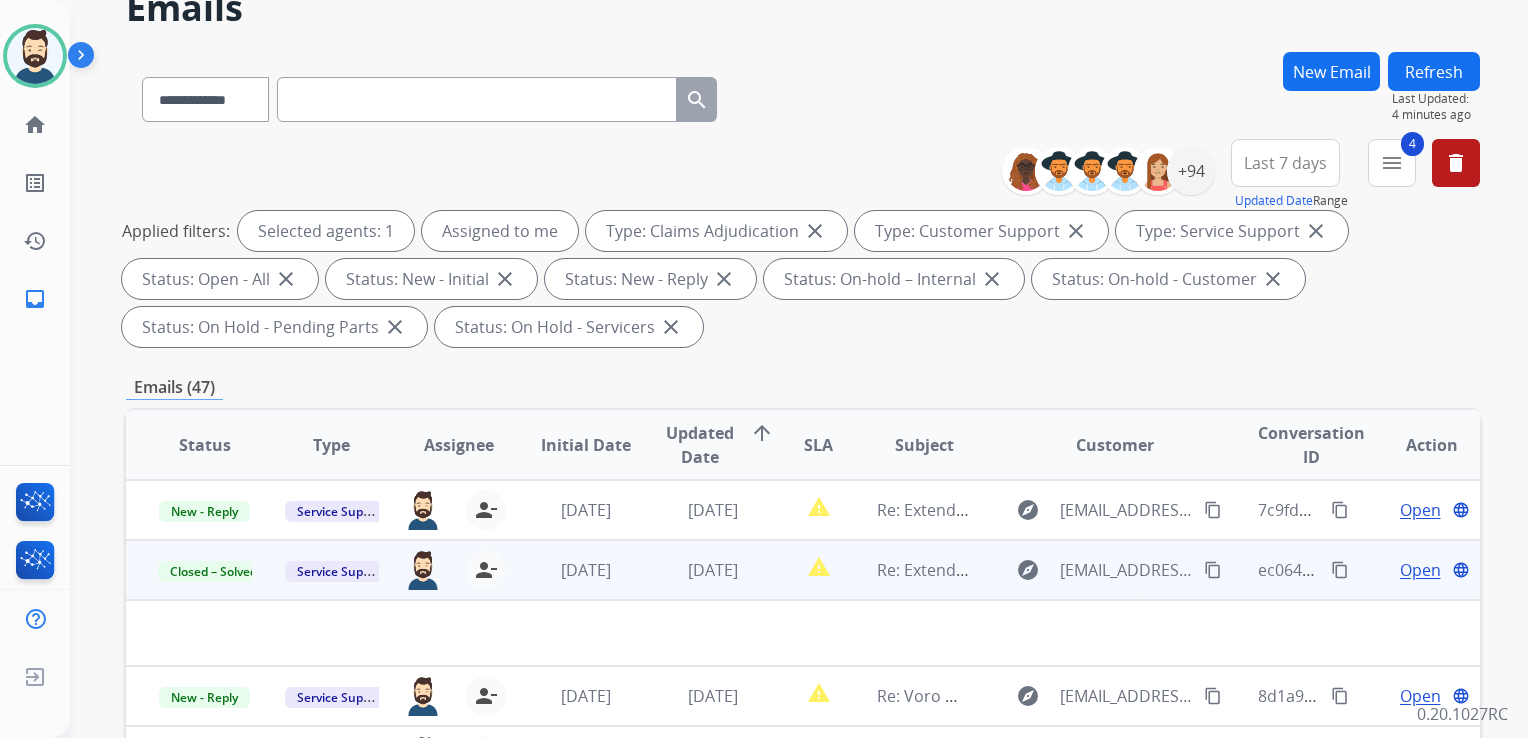 click on "[DATE]" at bounding box center (697, 570) 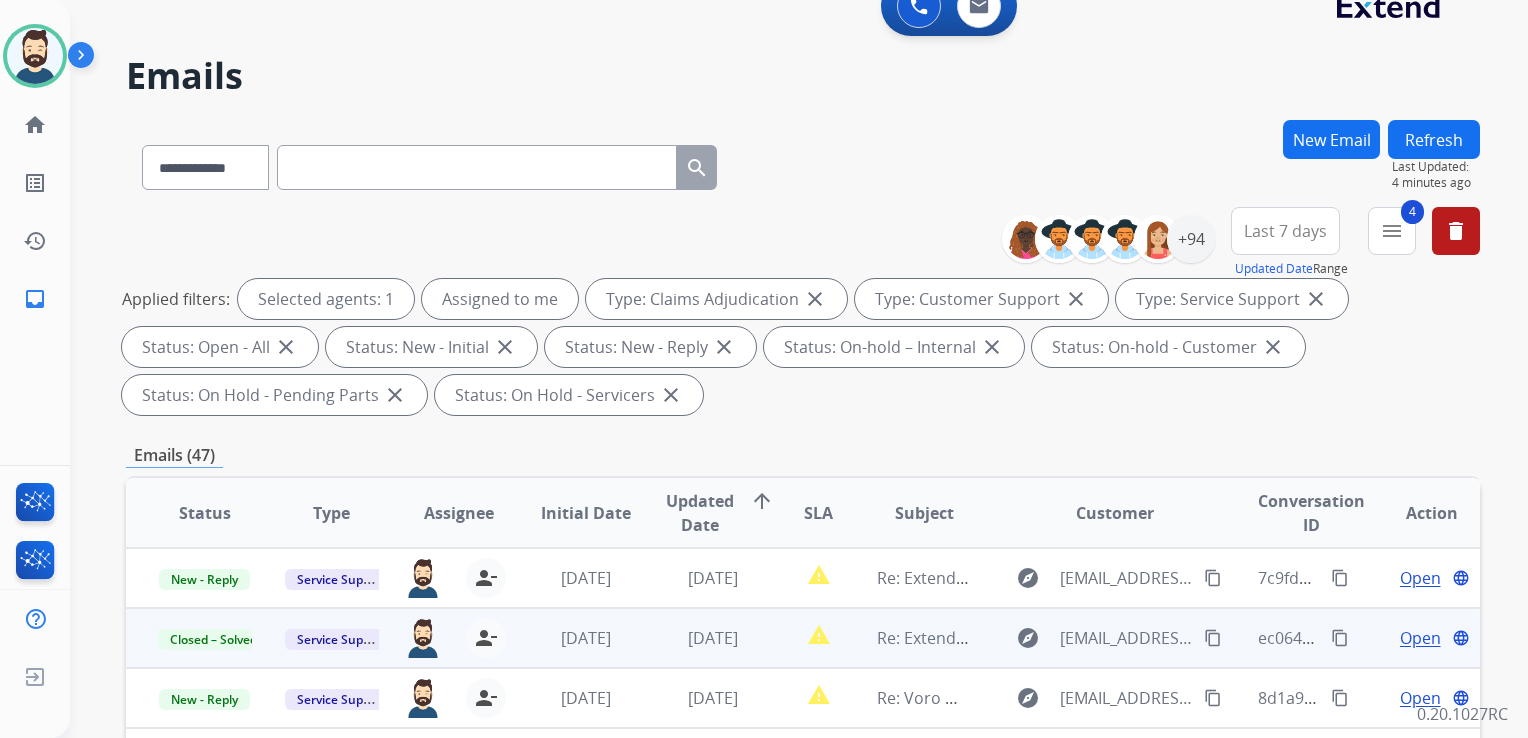 scroll, scrollTop: 0, scrollLeft: 0, axis: both 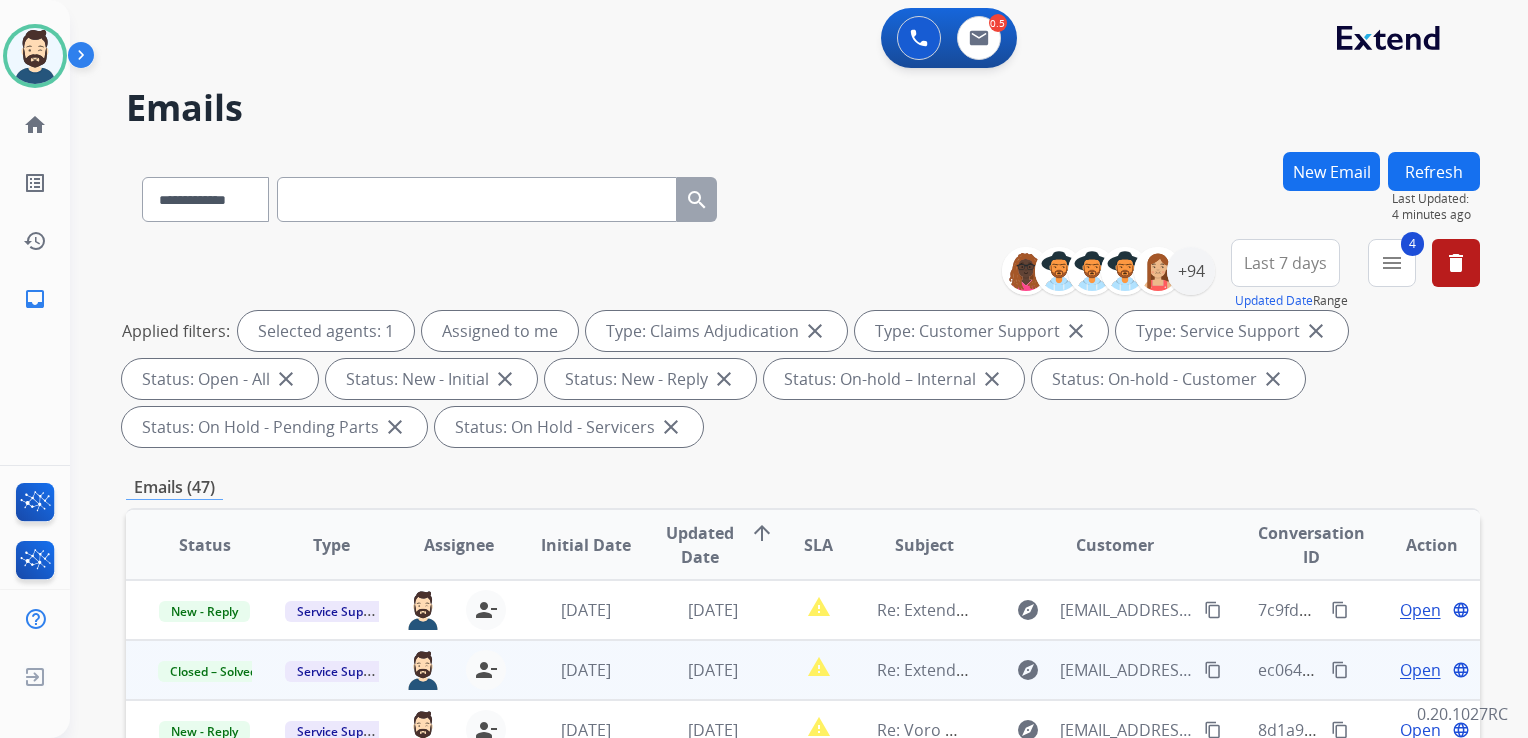 click on "Refresh" at bounding box center (1434, 171) 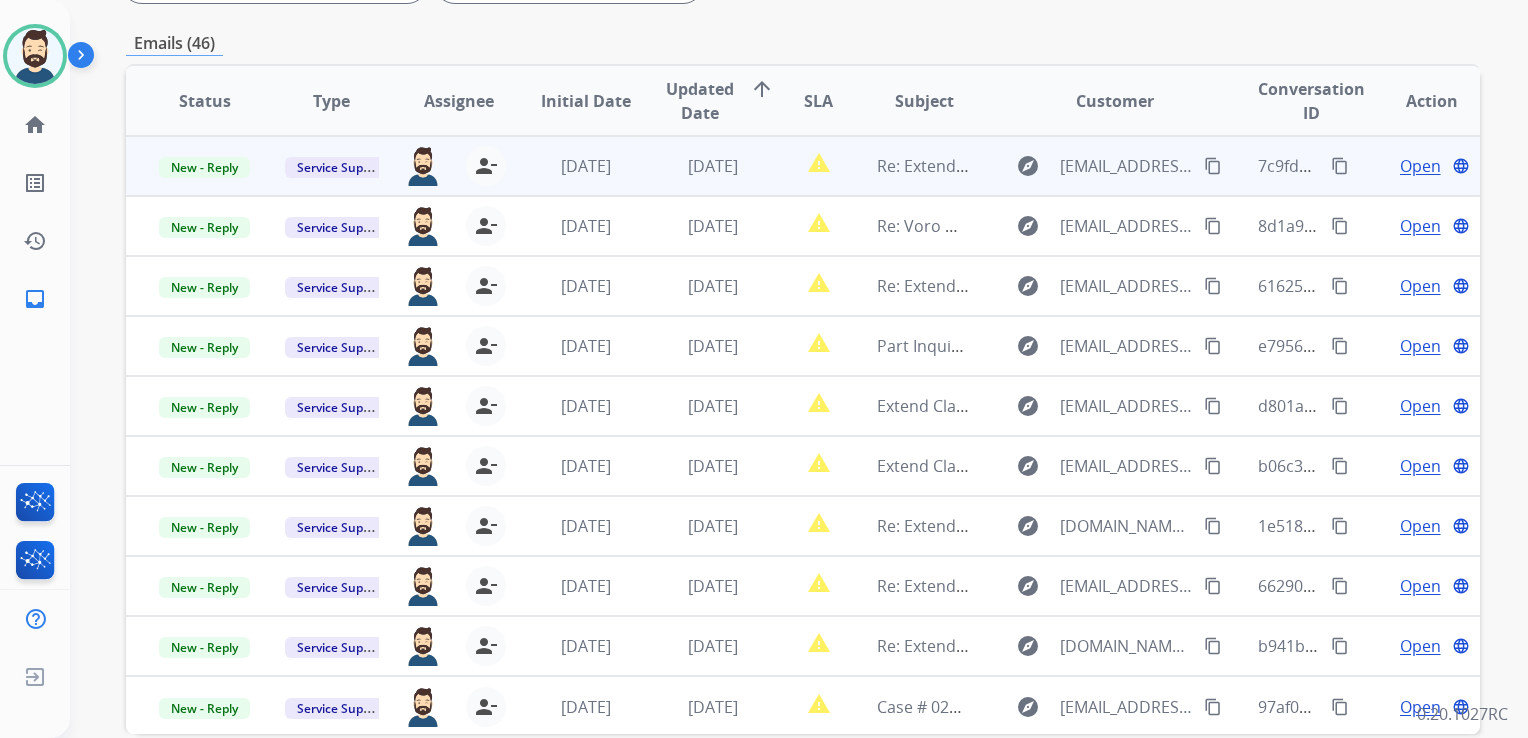 scroll, scrollTop: 400, scrollLeft: 0, axis: vertical 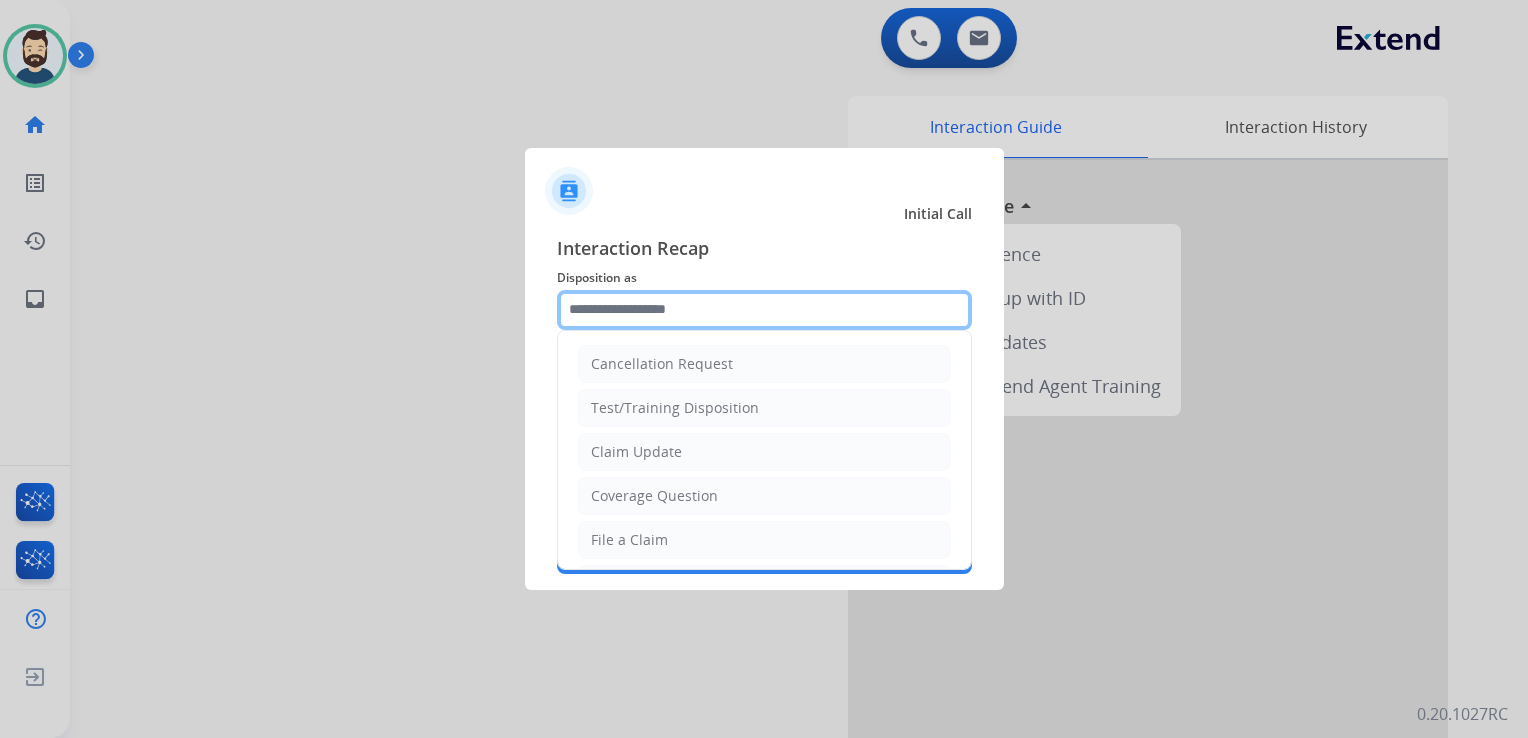 click 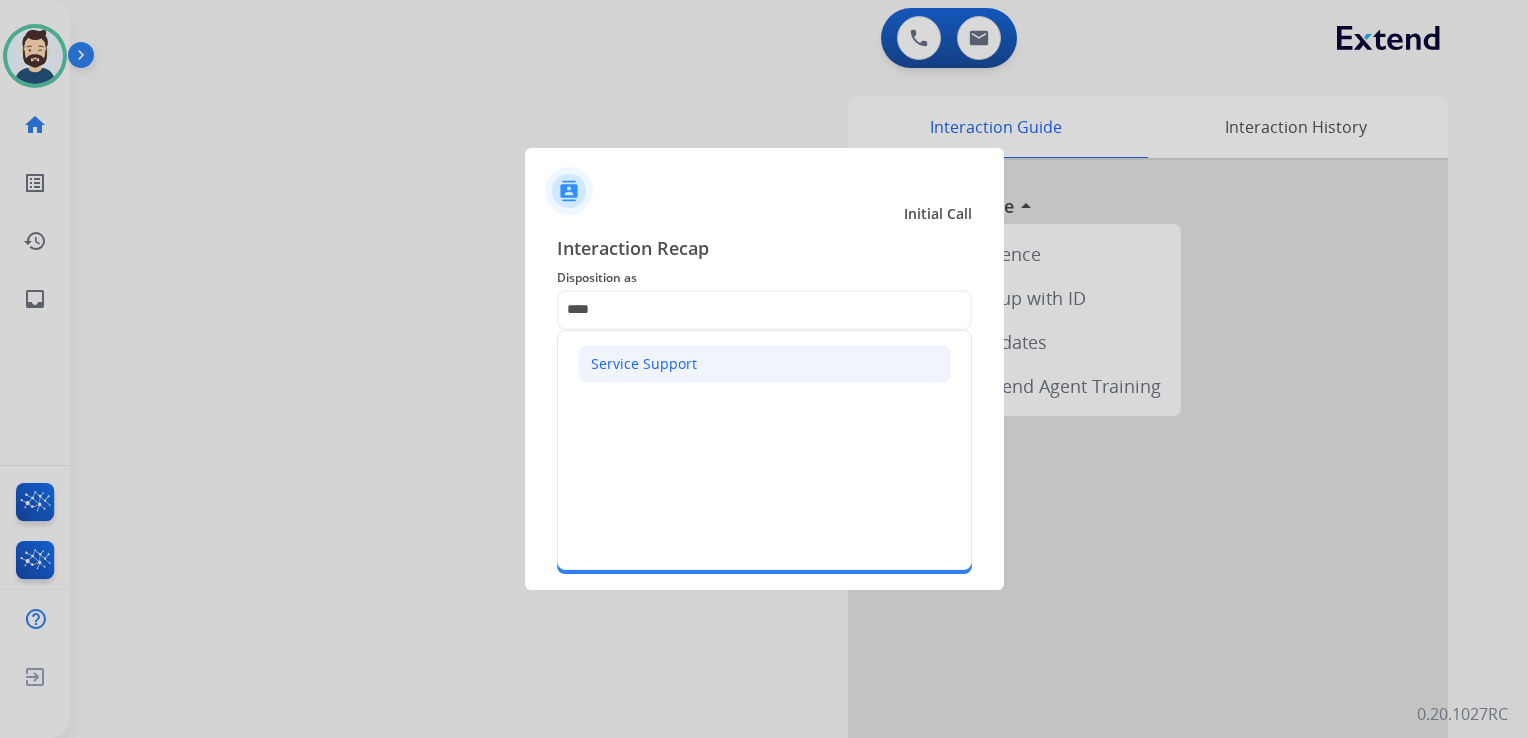 drag, startPoint x: 682, startPoint y: 362, endPoint x: 676, endPoint y: 374, distance: 13.416408 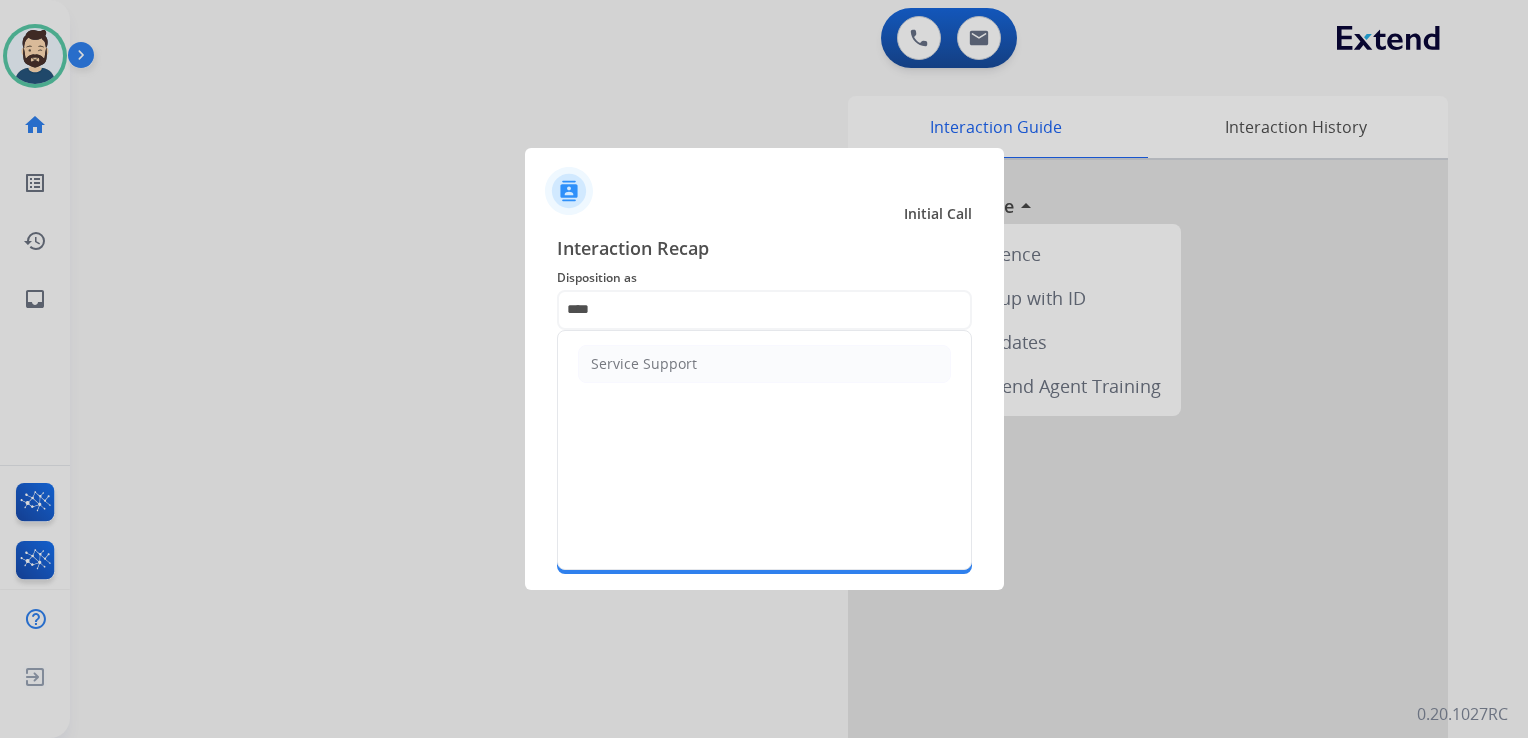 type on "**********" 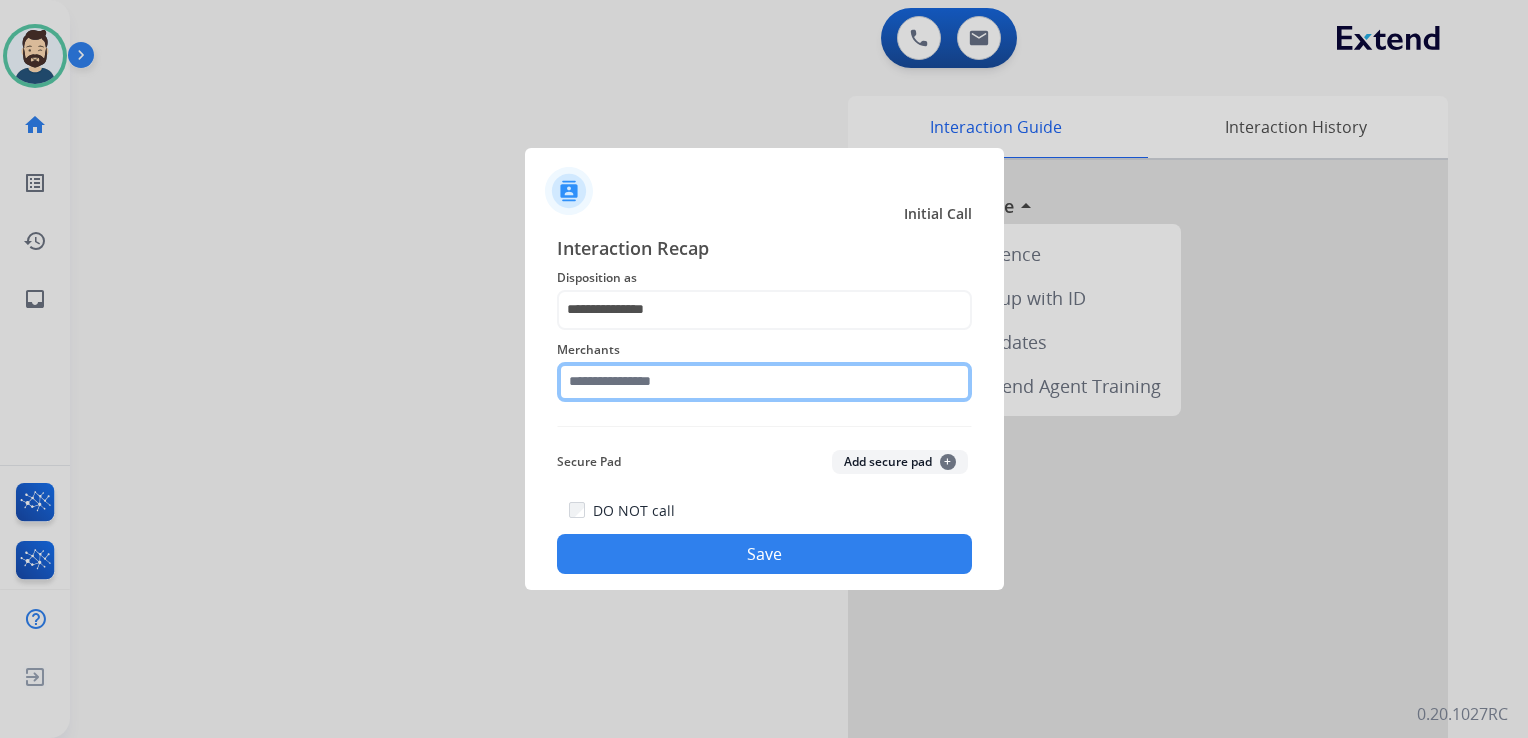 click 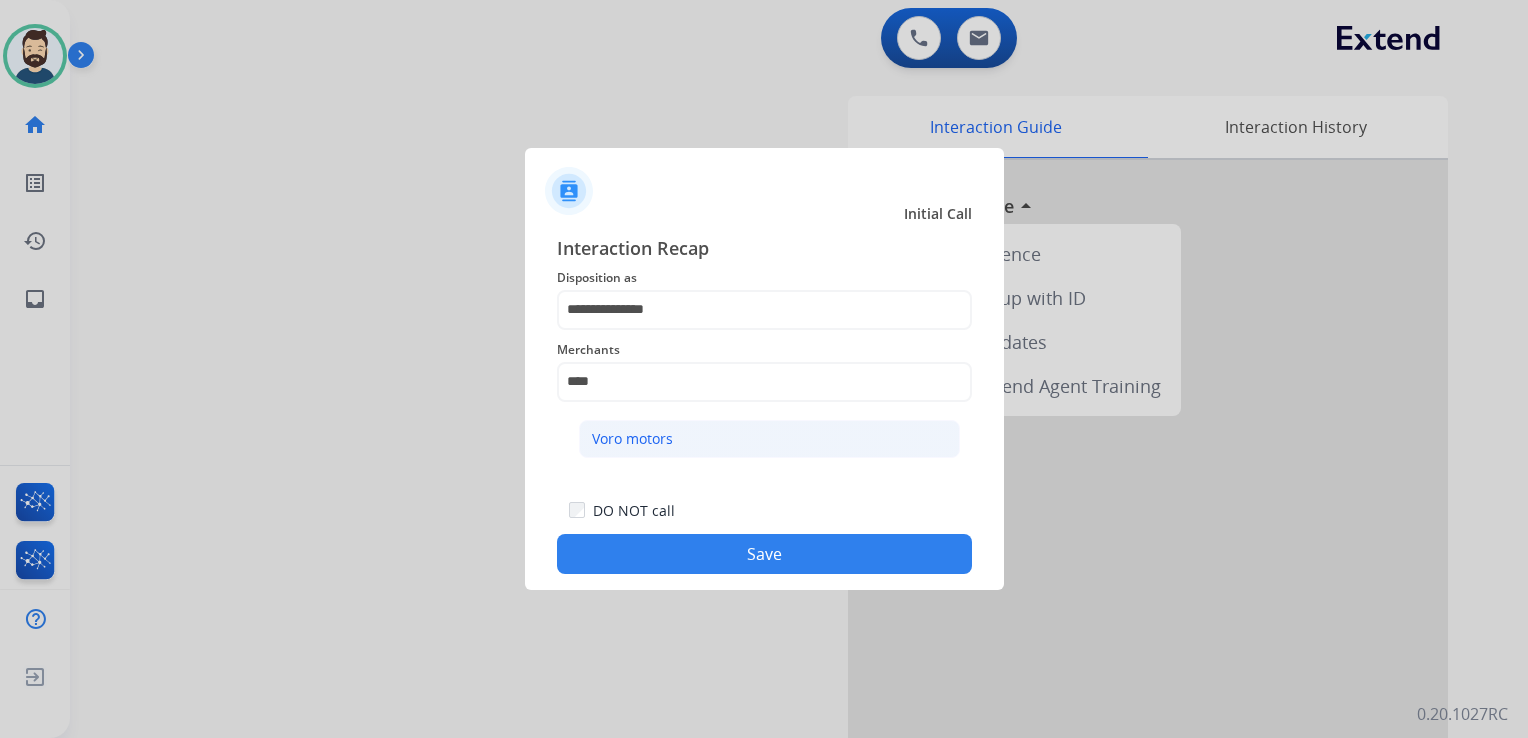 click on "Voro motors" 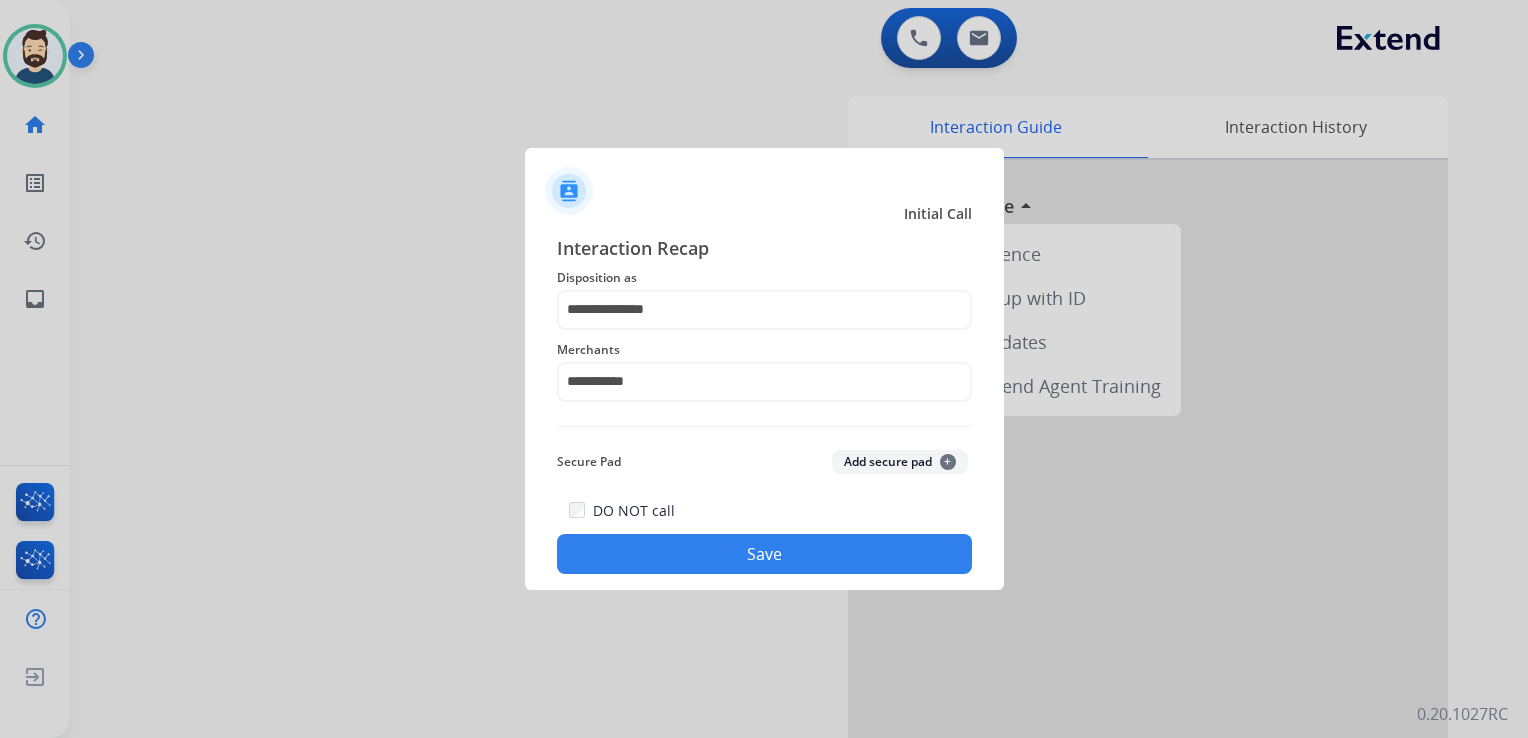 click on "Save" 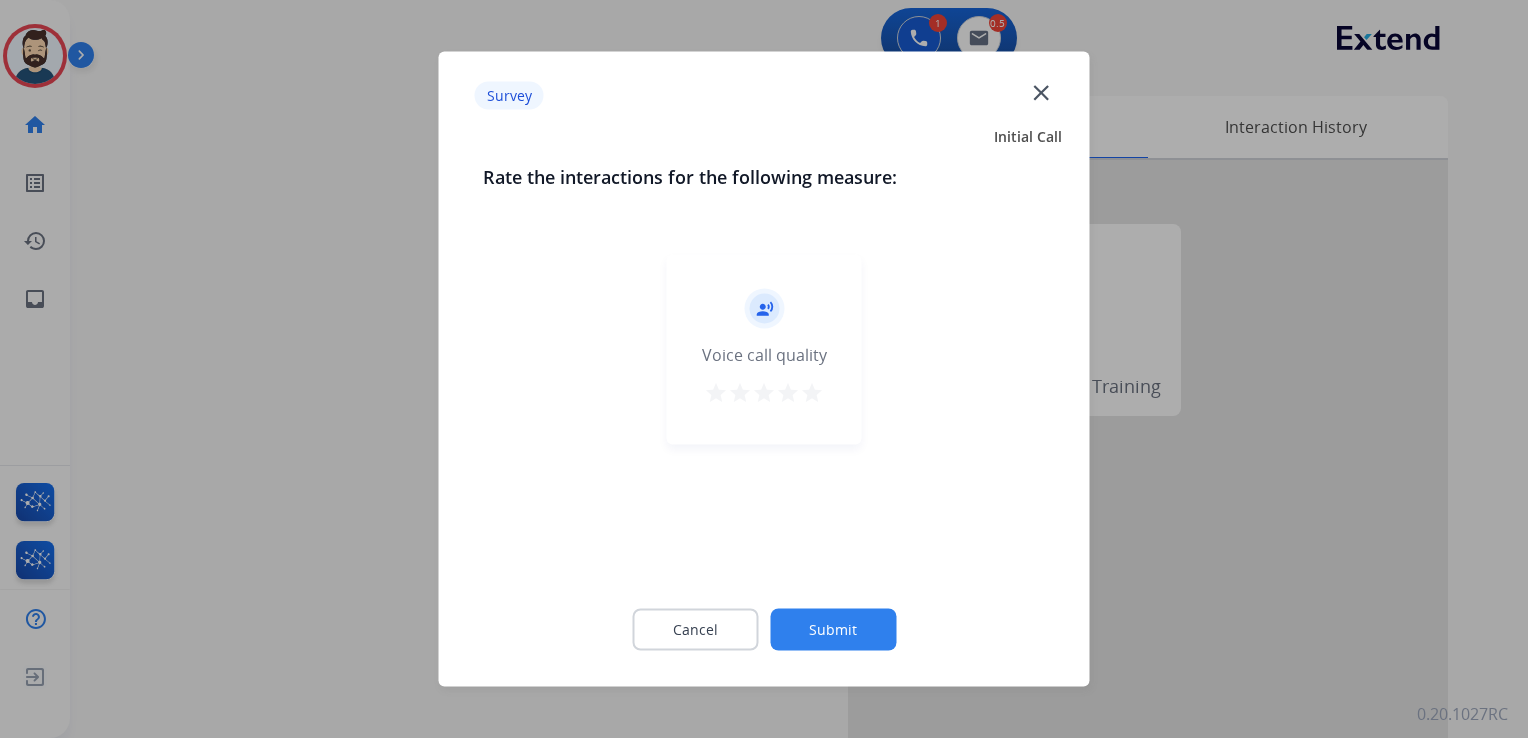 click on "star" at bounding box center [812, 393] 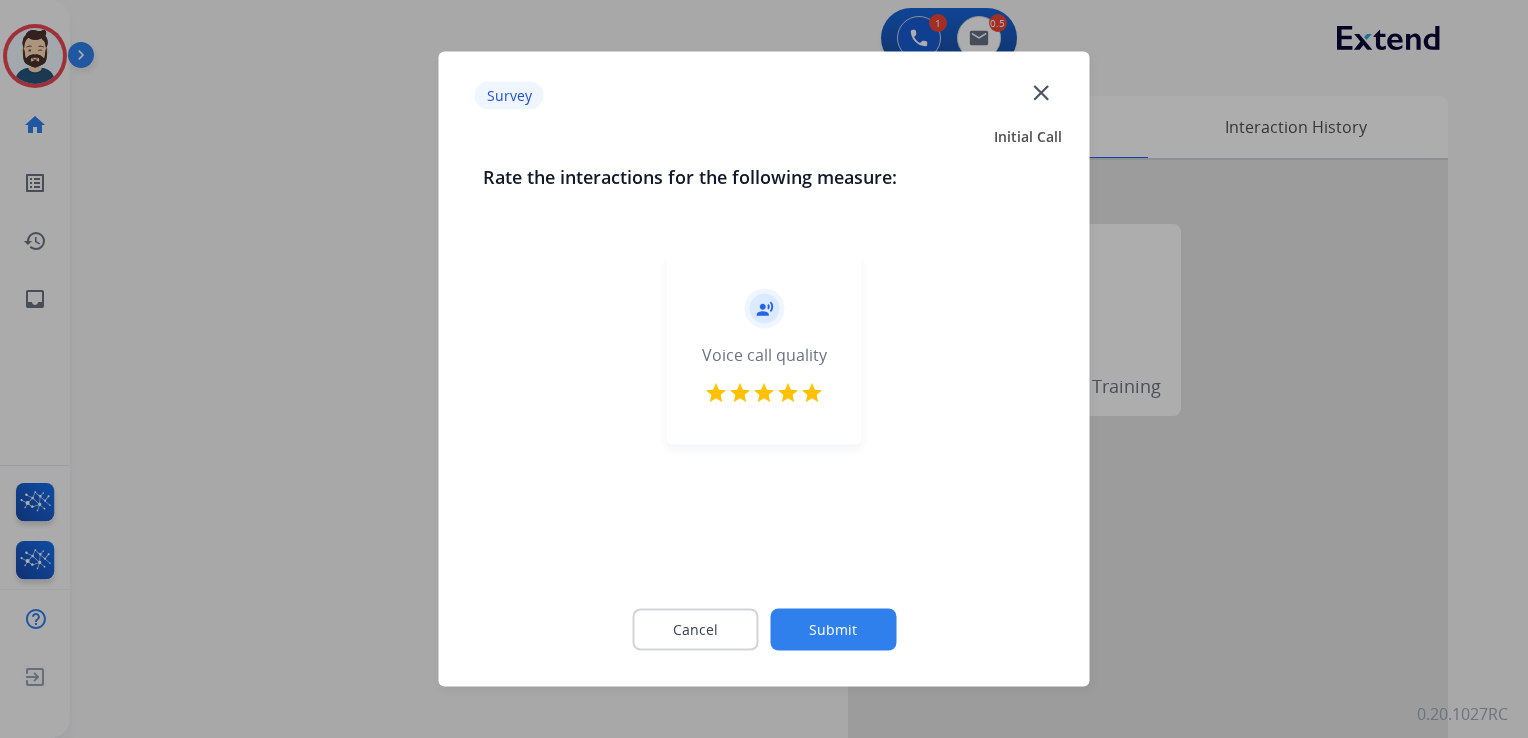 click on "Submit" 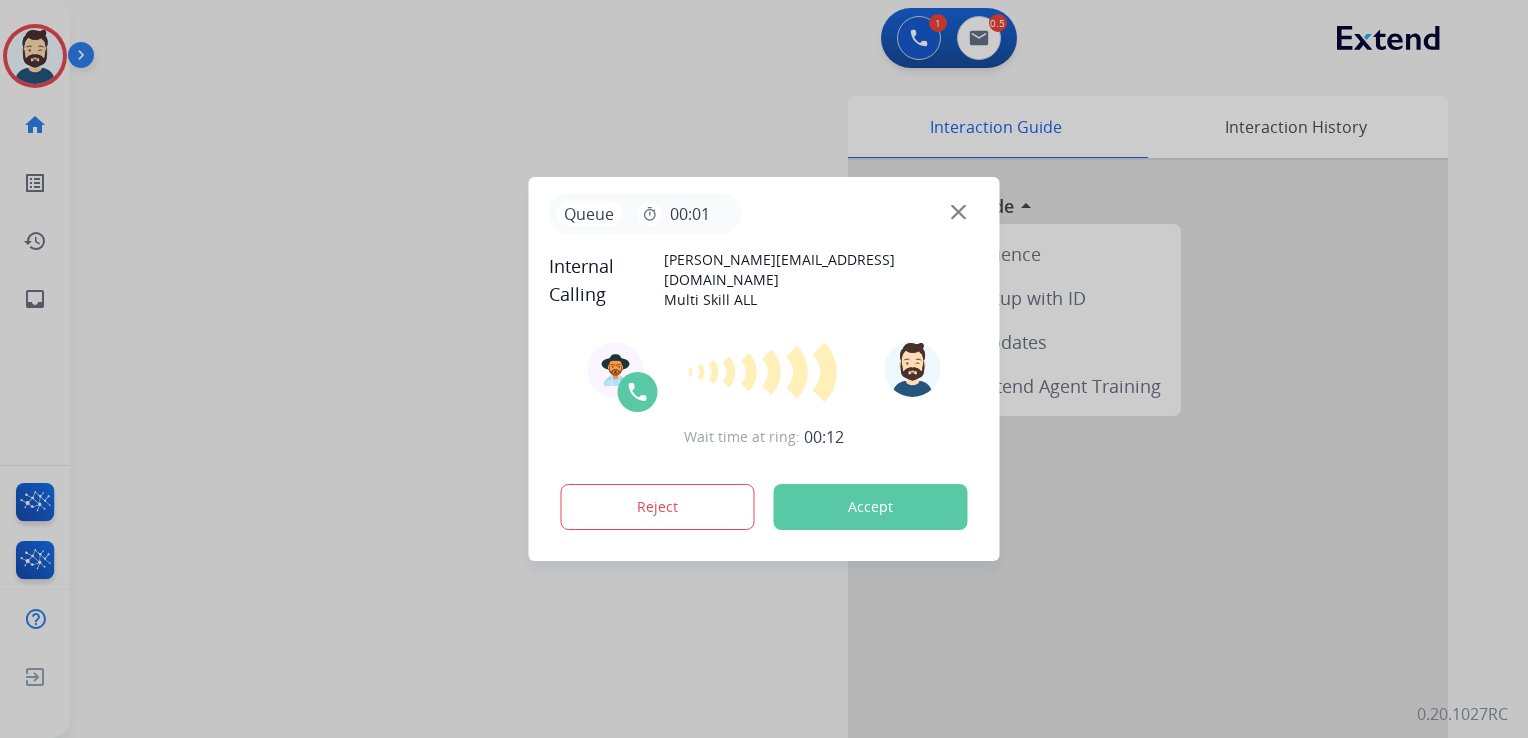 click on "Accept" at bounding box center [871, 507] 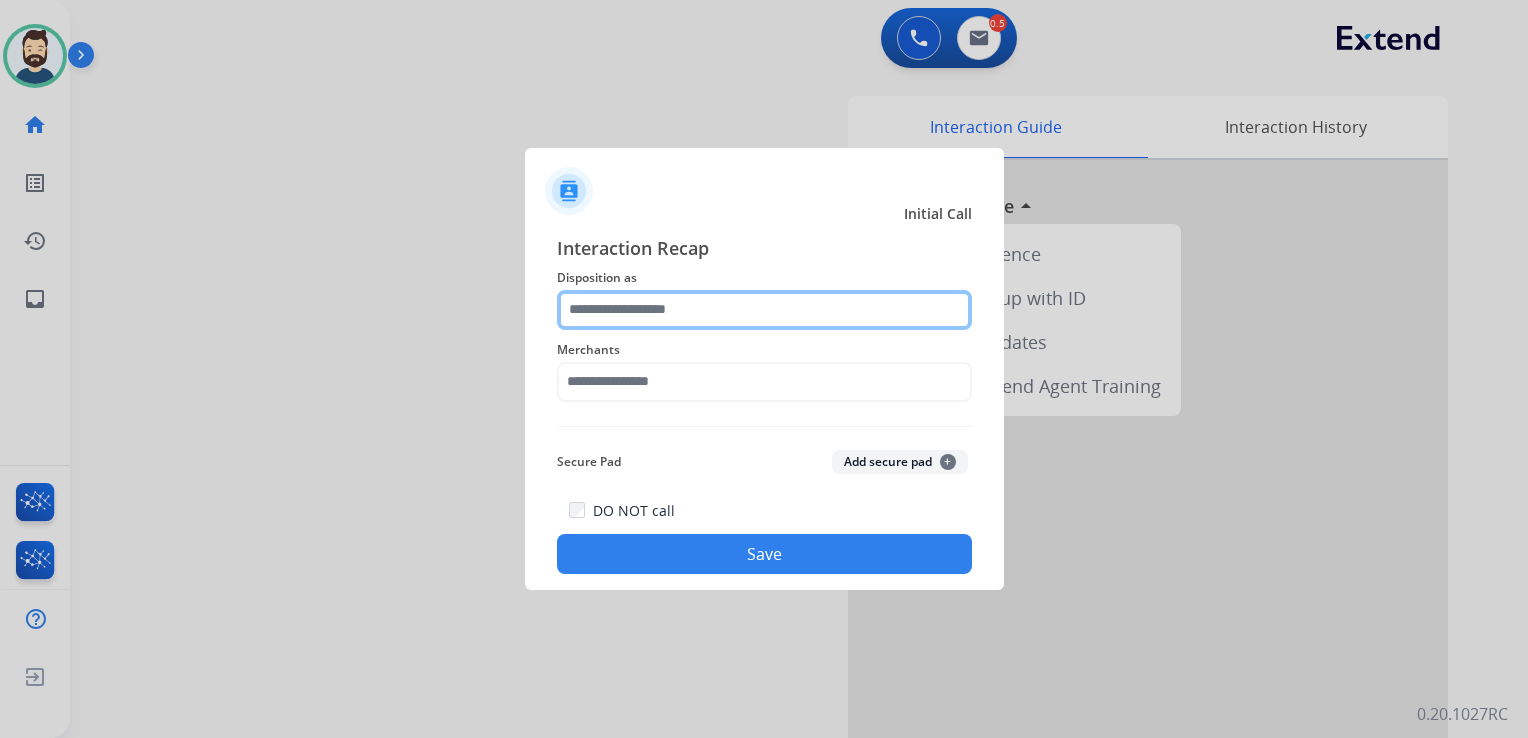 click 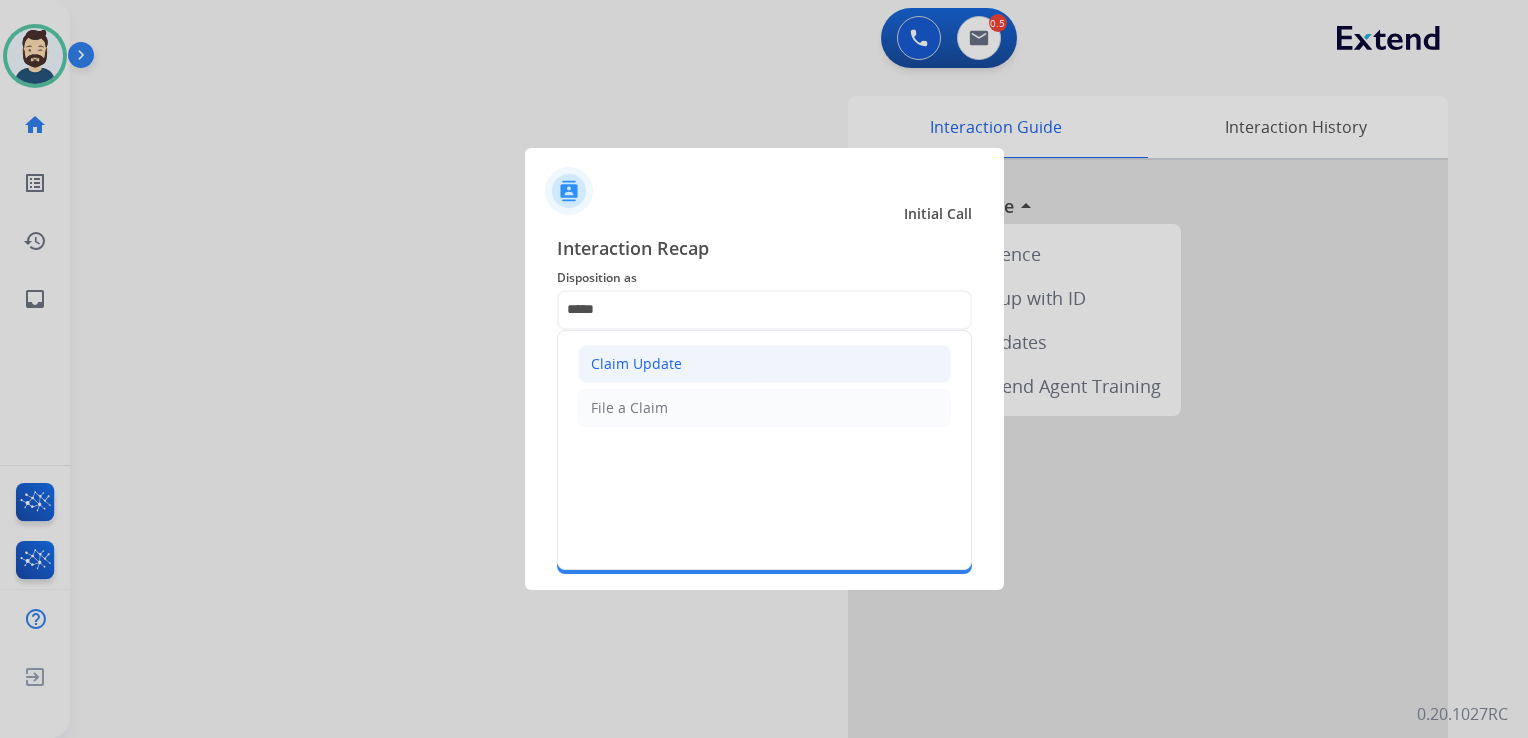 click on "Claim Update" 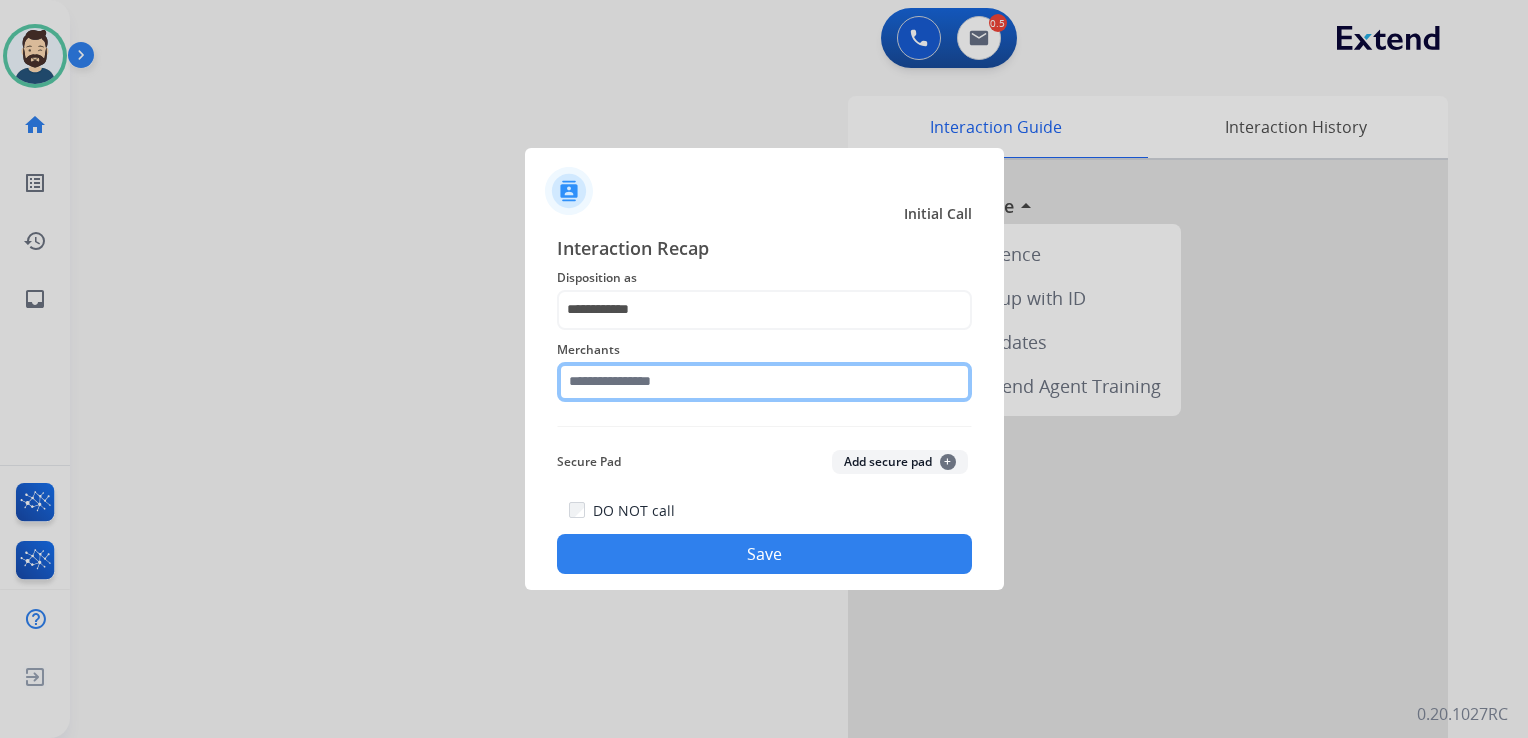 click 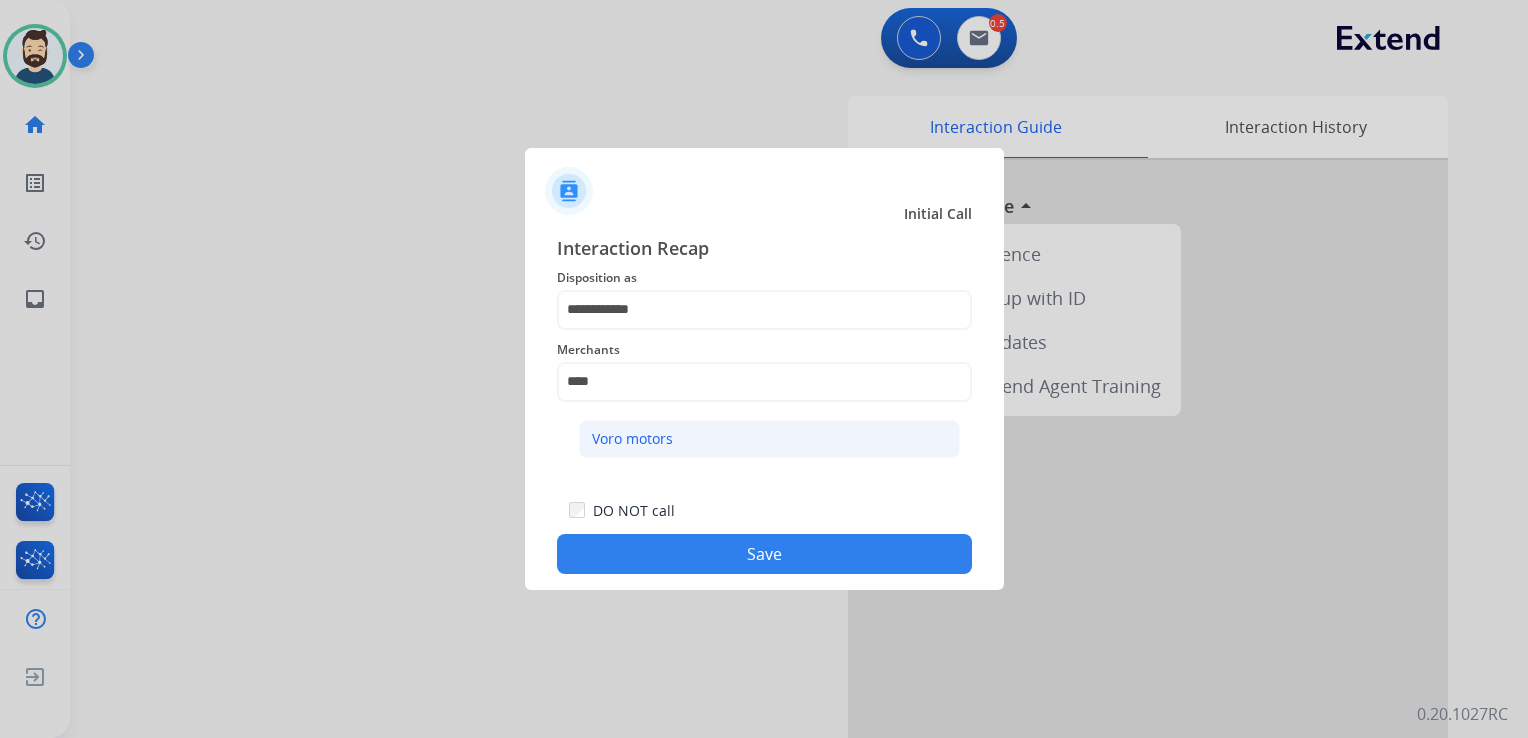 click on "Voro motors" 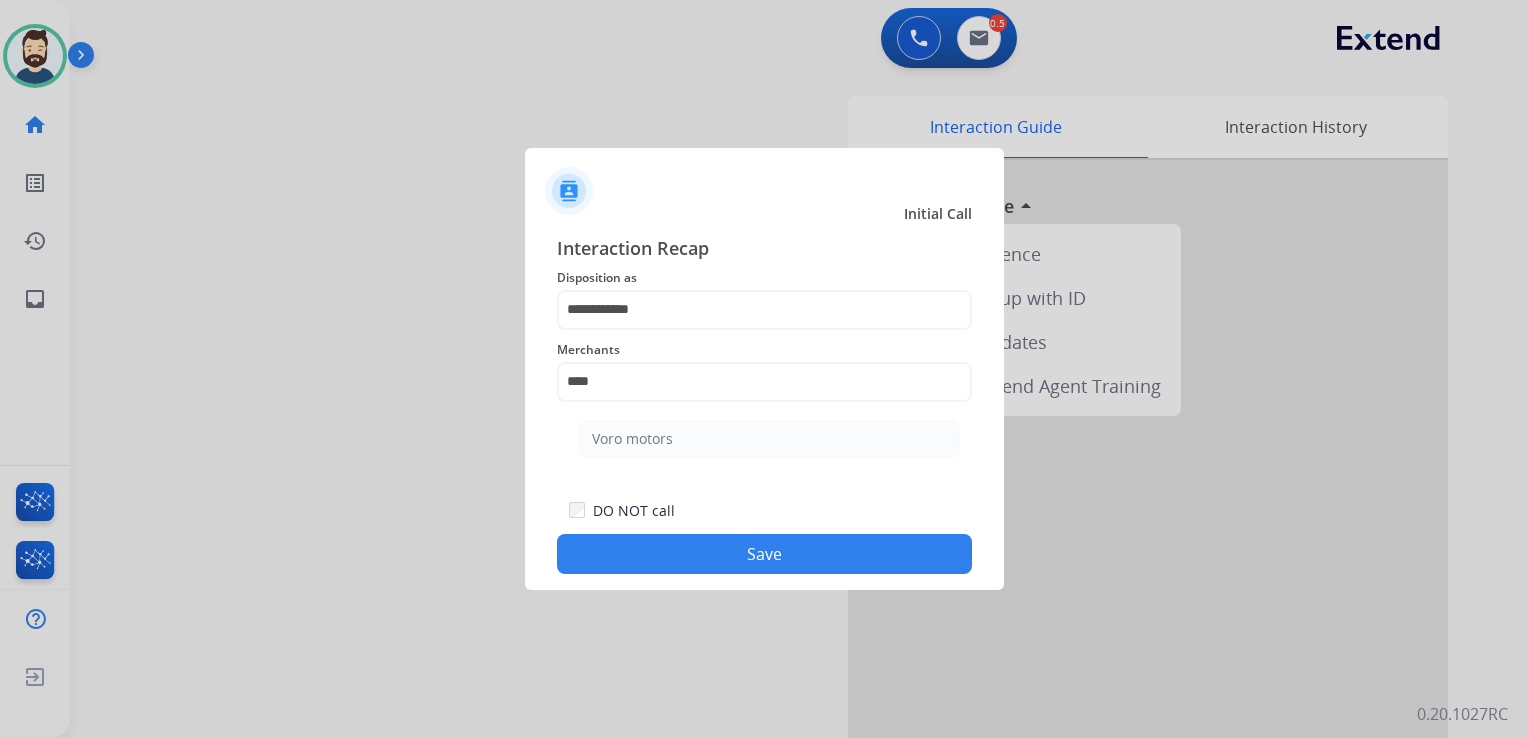 type on "**********" 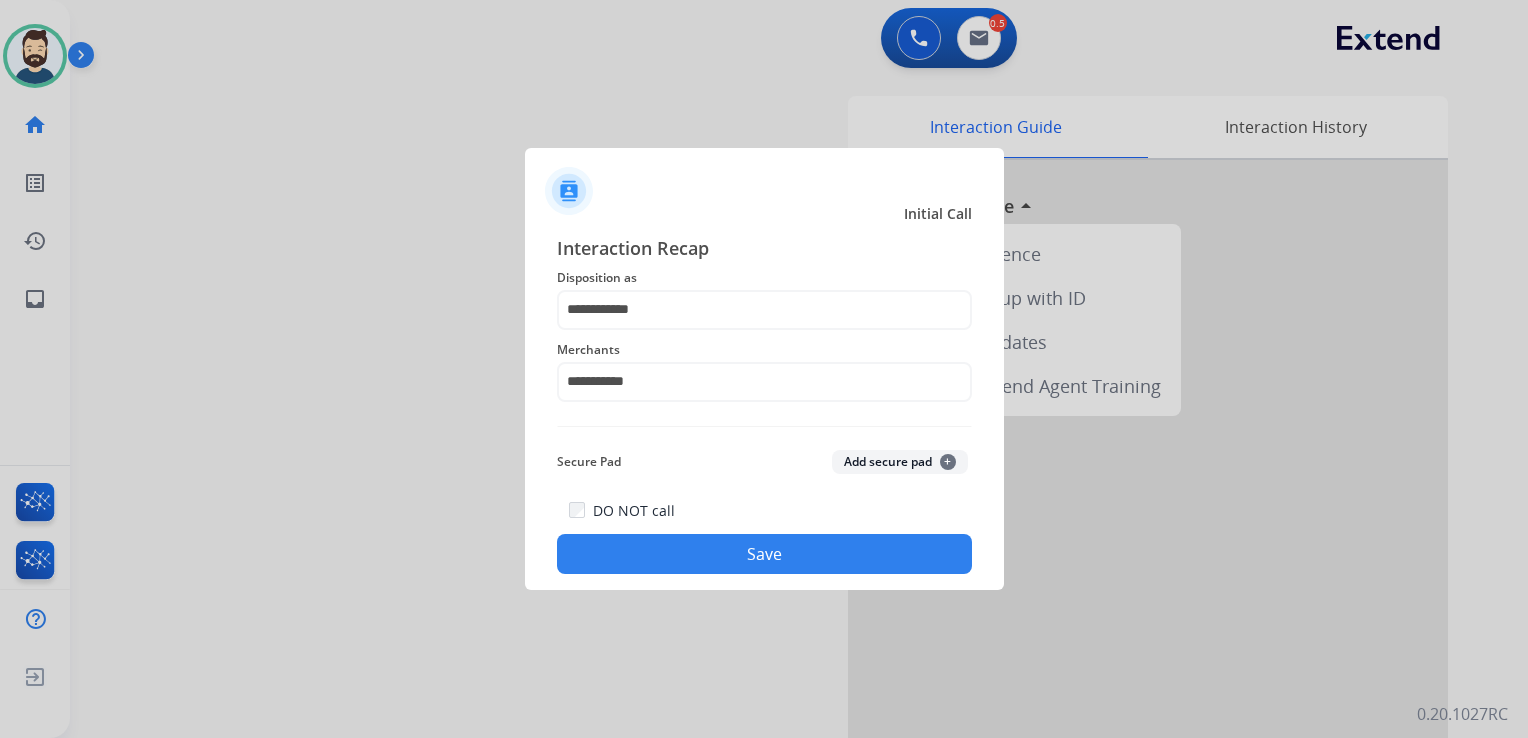 click on "Save" 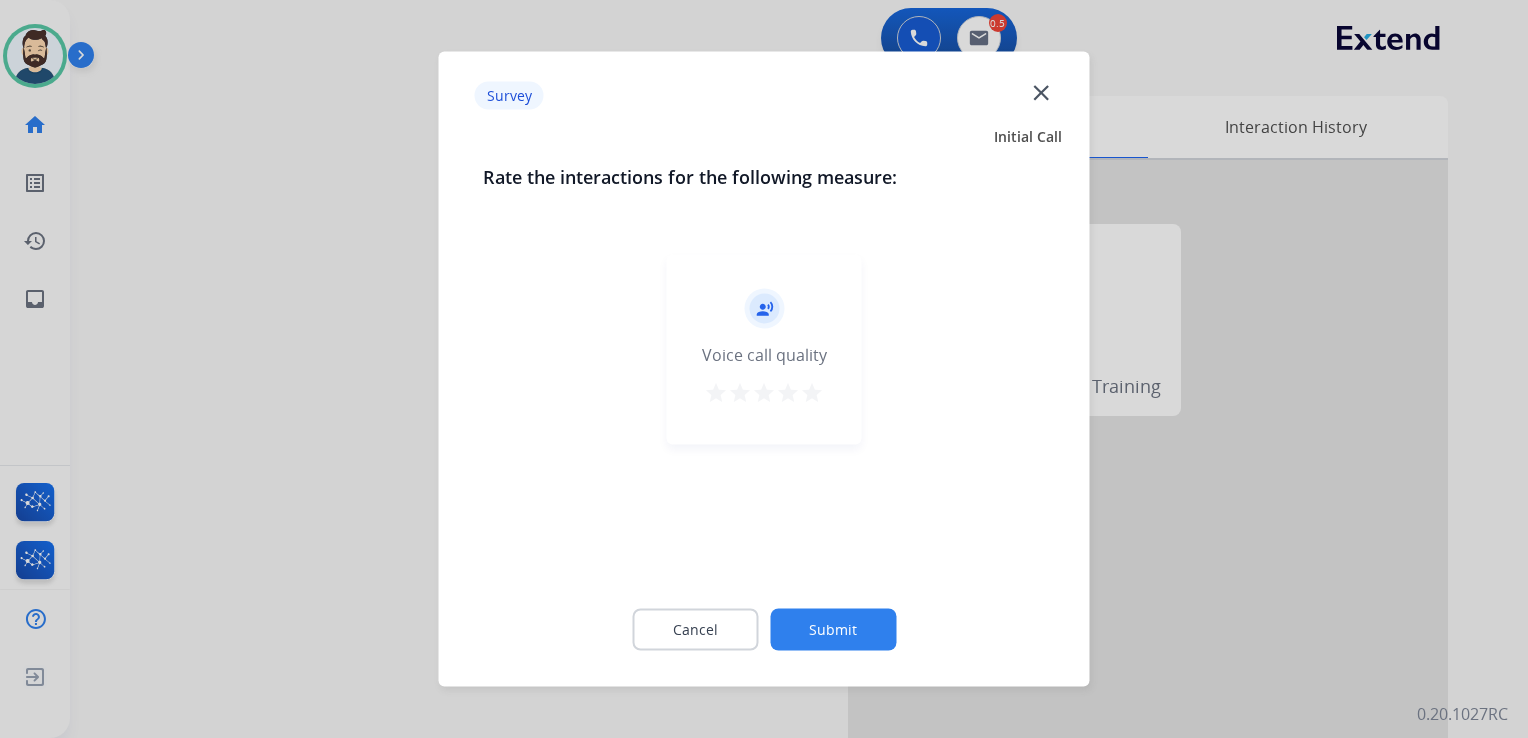 click on "star" at bounding box center (812, 393) 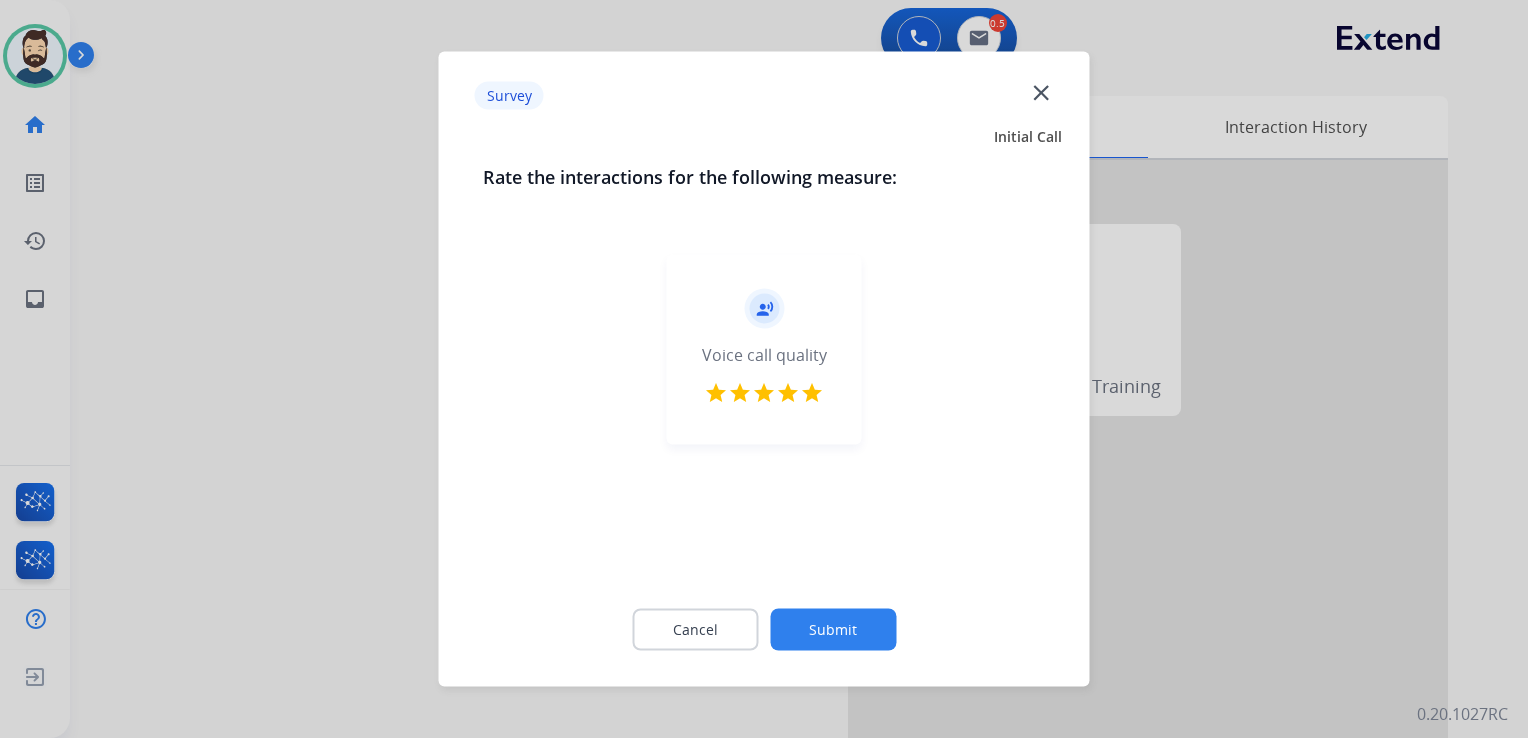 click on "Submit" 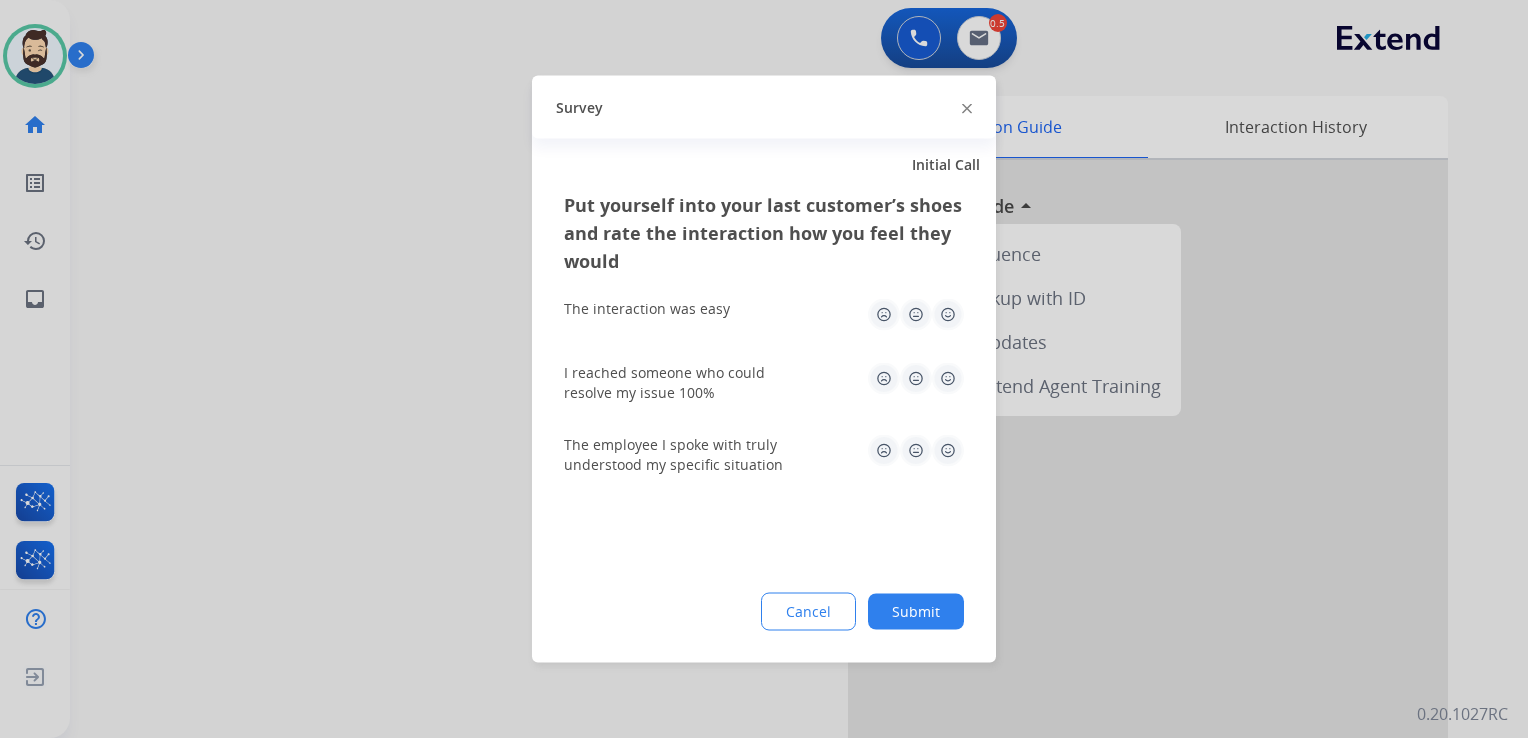 drag, startPoint x: 940, startPoint y: 310, endPoint x: 943, endPoint y: 322, distance: 12.369317 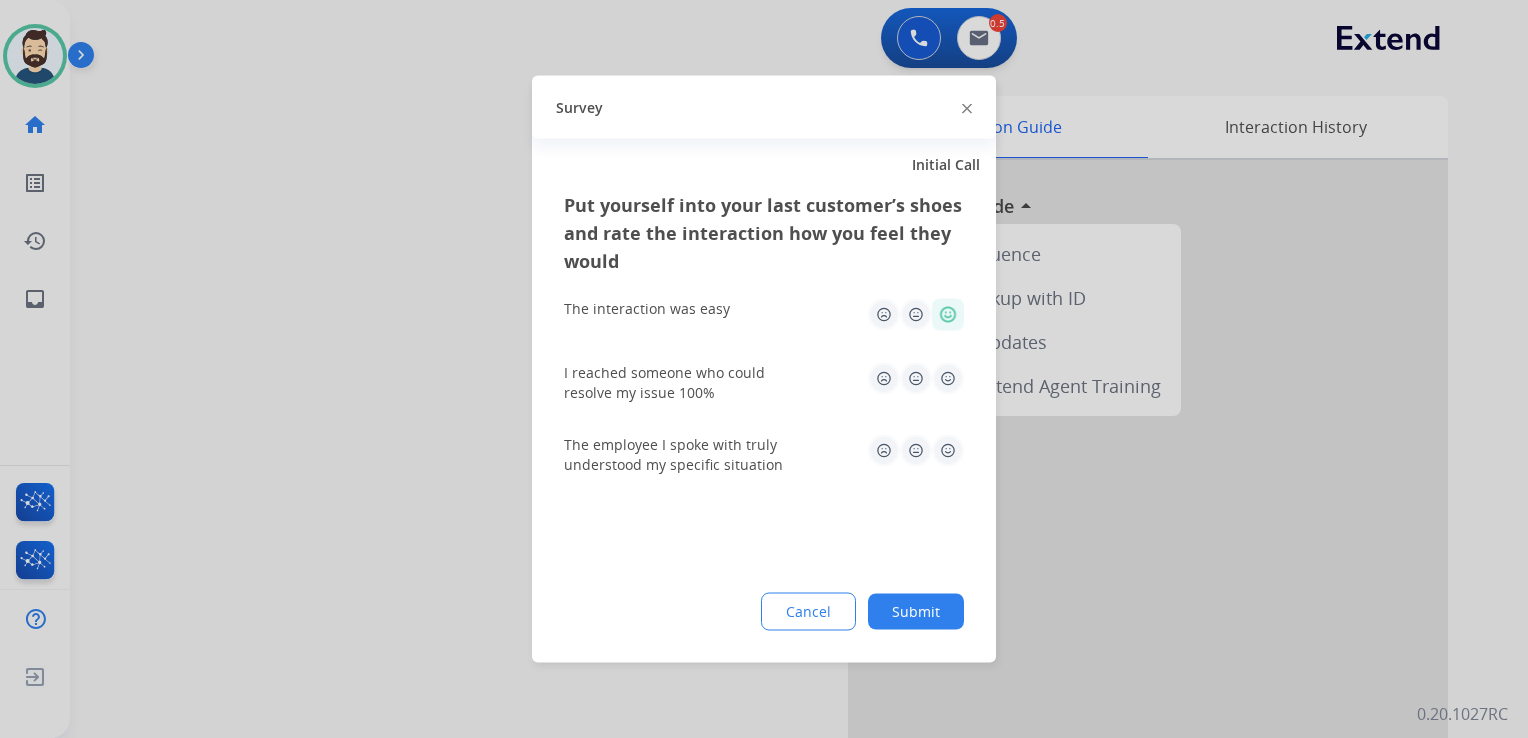 click 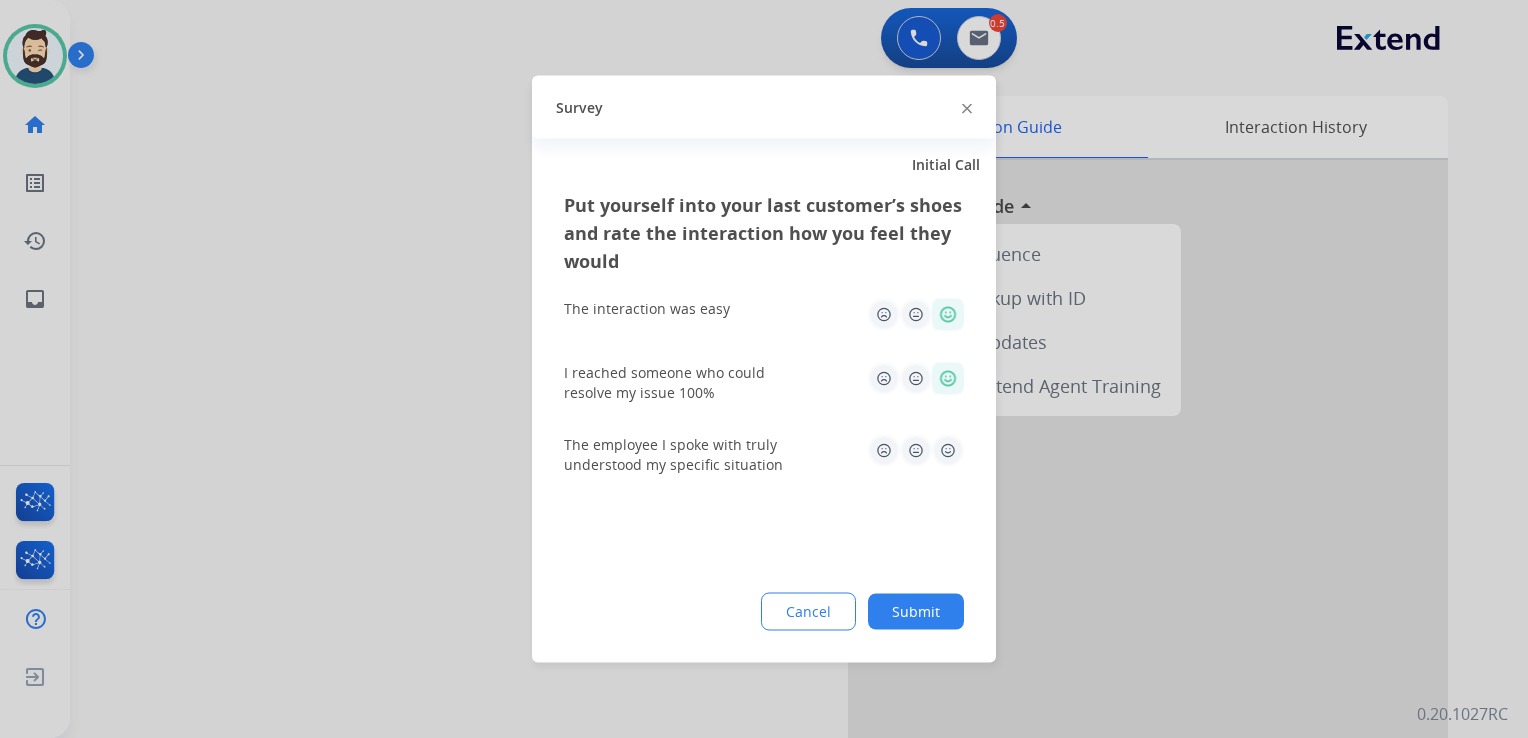 click 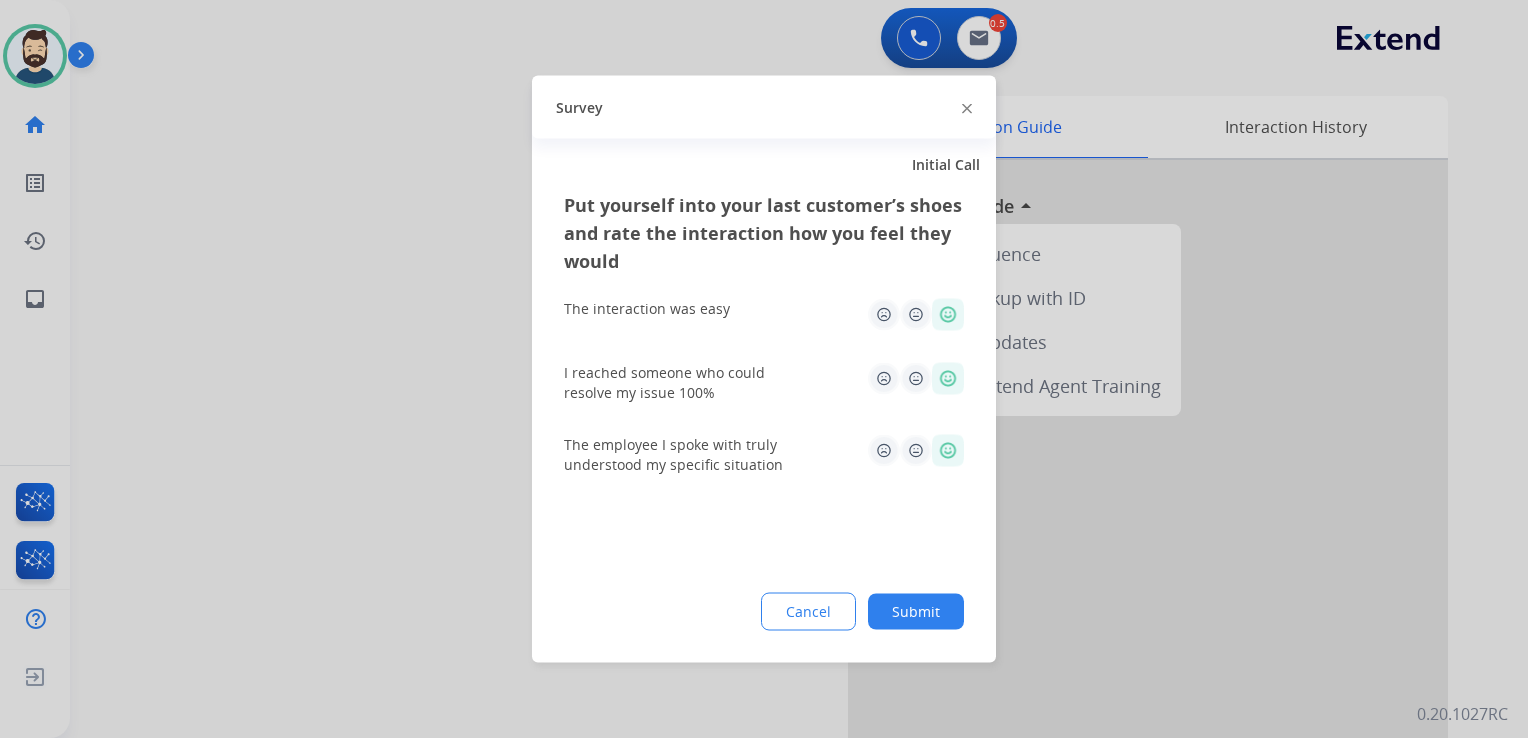 click on "Submit" 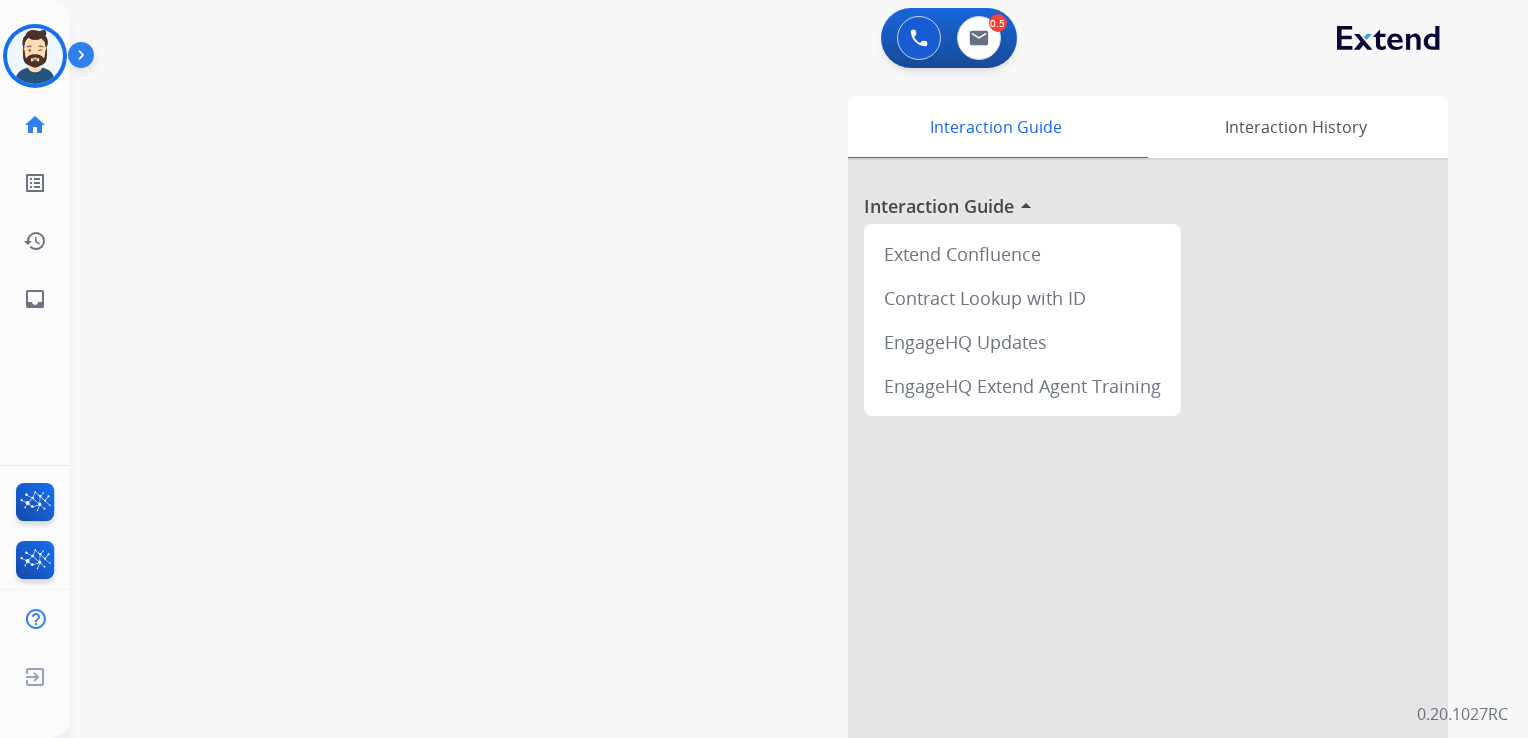 click on "swap_horiz Break voice bridge close_fullscreen Connect 3-Way Call merge_type Separate 3-Way Call  Interaction Guide   Interaction History  Interaction Guide arrow_drop_up  Extend Confluence   Contract Lookup with ID   EngageHQ Updates   EngageHQ Extend Agent Training" at bounding box center (775, 489) 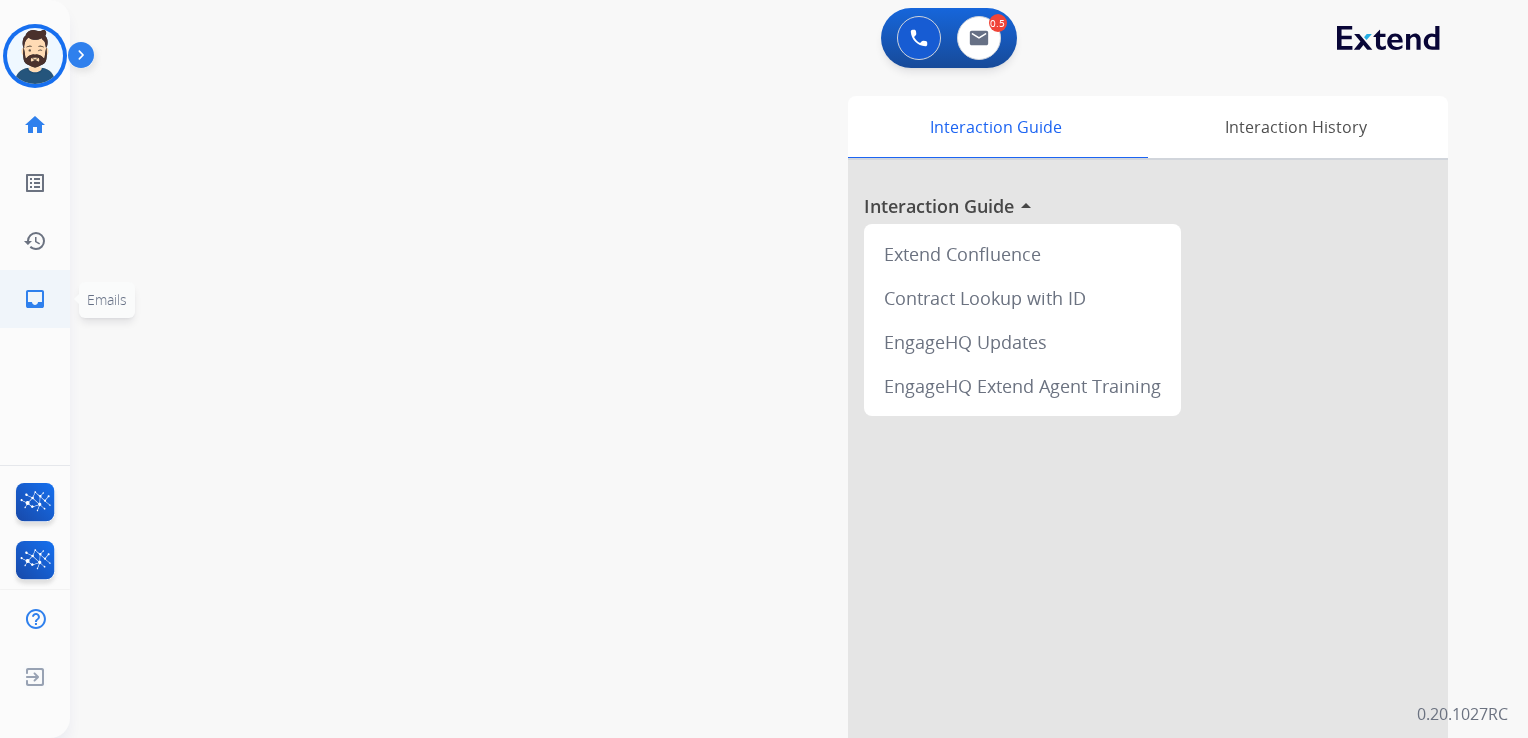 click on "inbox" 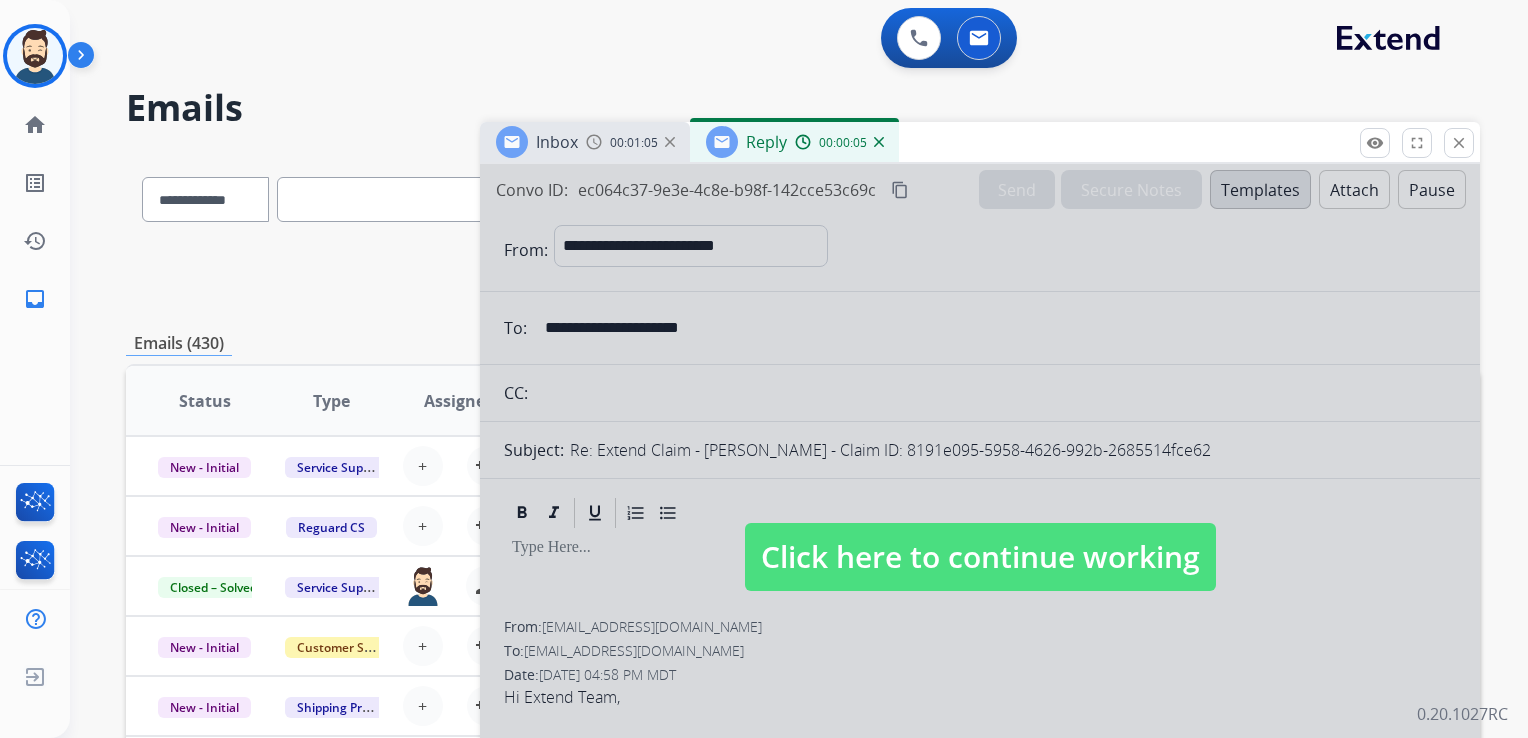click on "Click here to continue working" at bounding box center [980, 557] 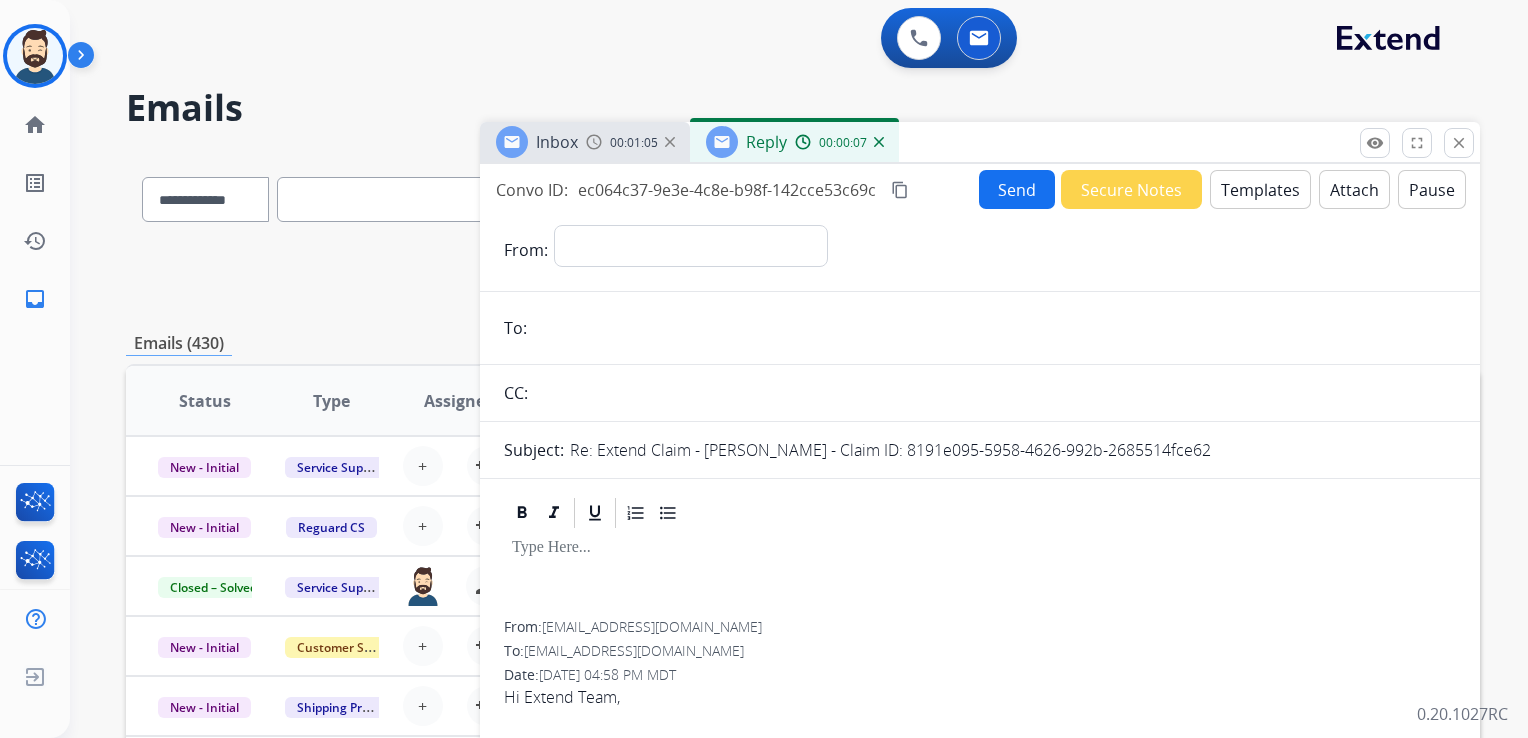 click on "Reply  00:00:07" at bounding box center (794, 142) 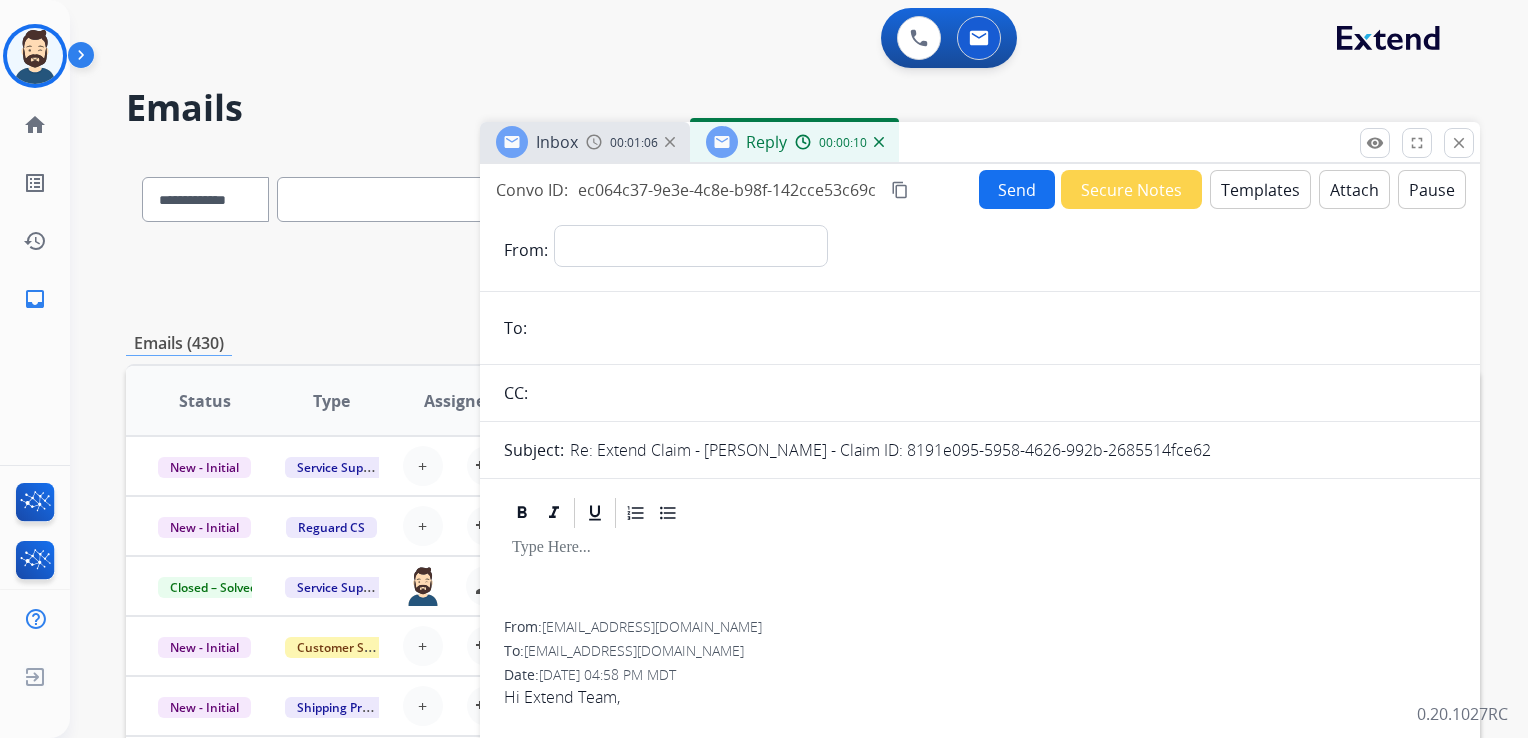 click at bounding box center (879, 142) 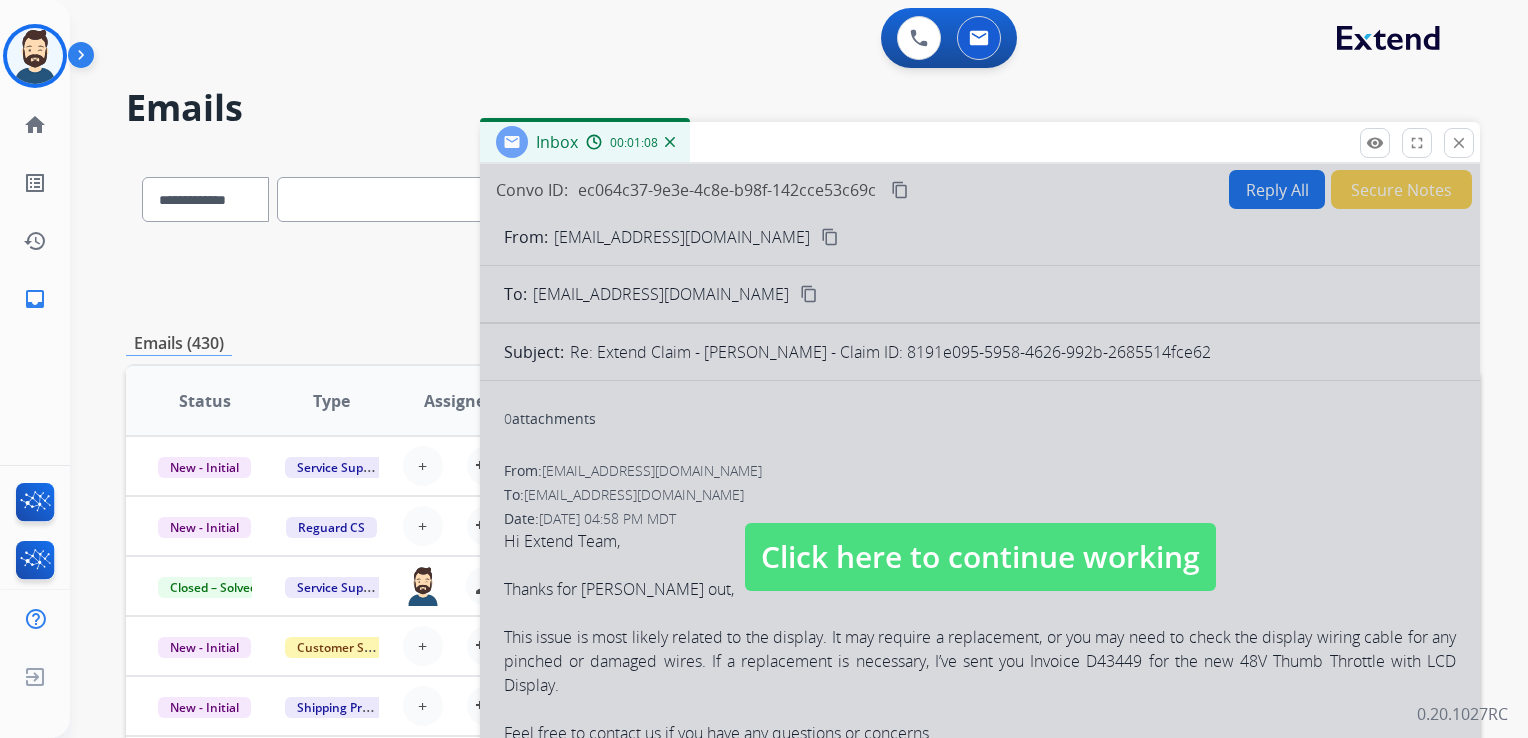 click on "Click here to continue working" at bounding box center (980, 557) 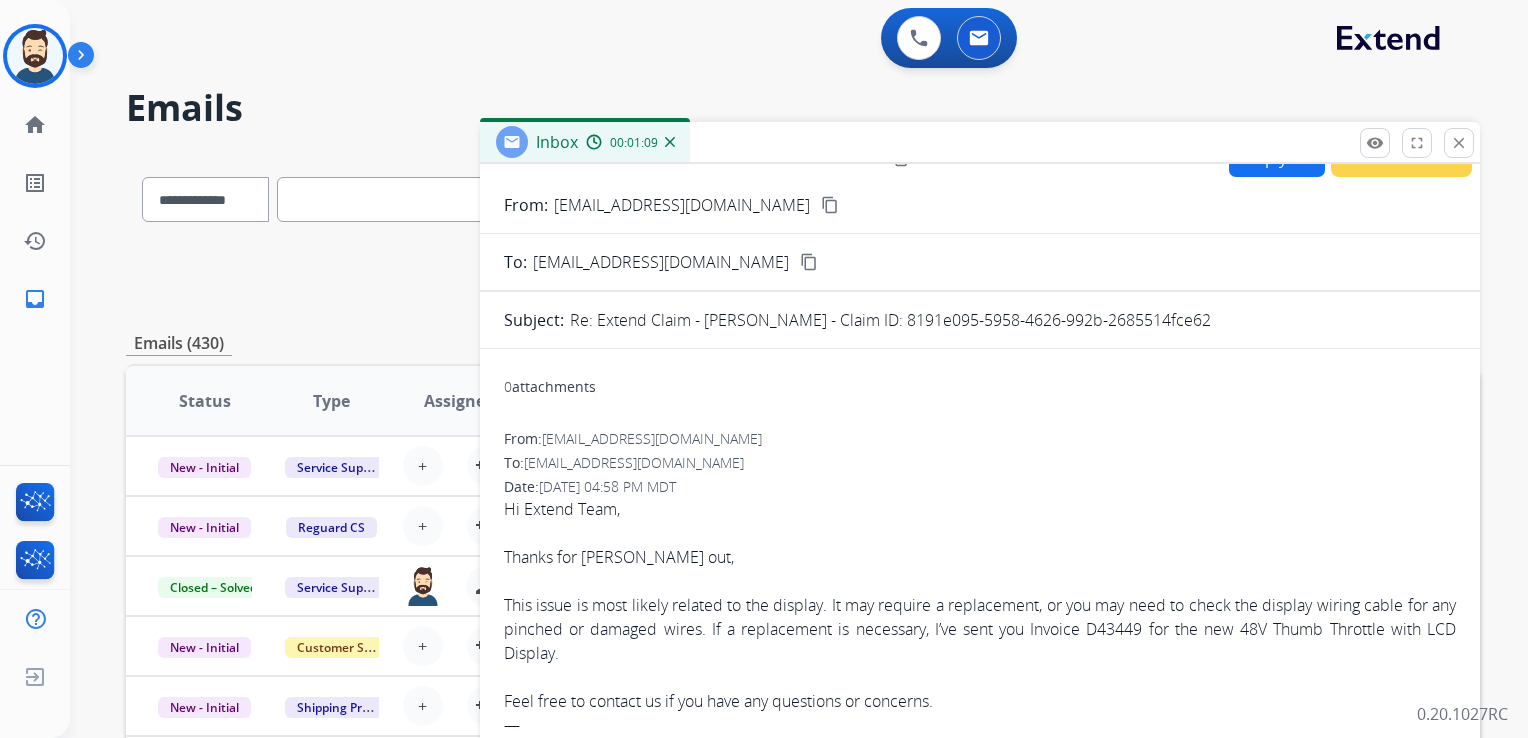 scroll, scrollTop: 0, scrollLeft: 0, axis: both 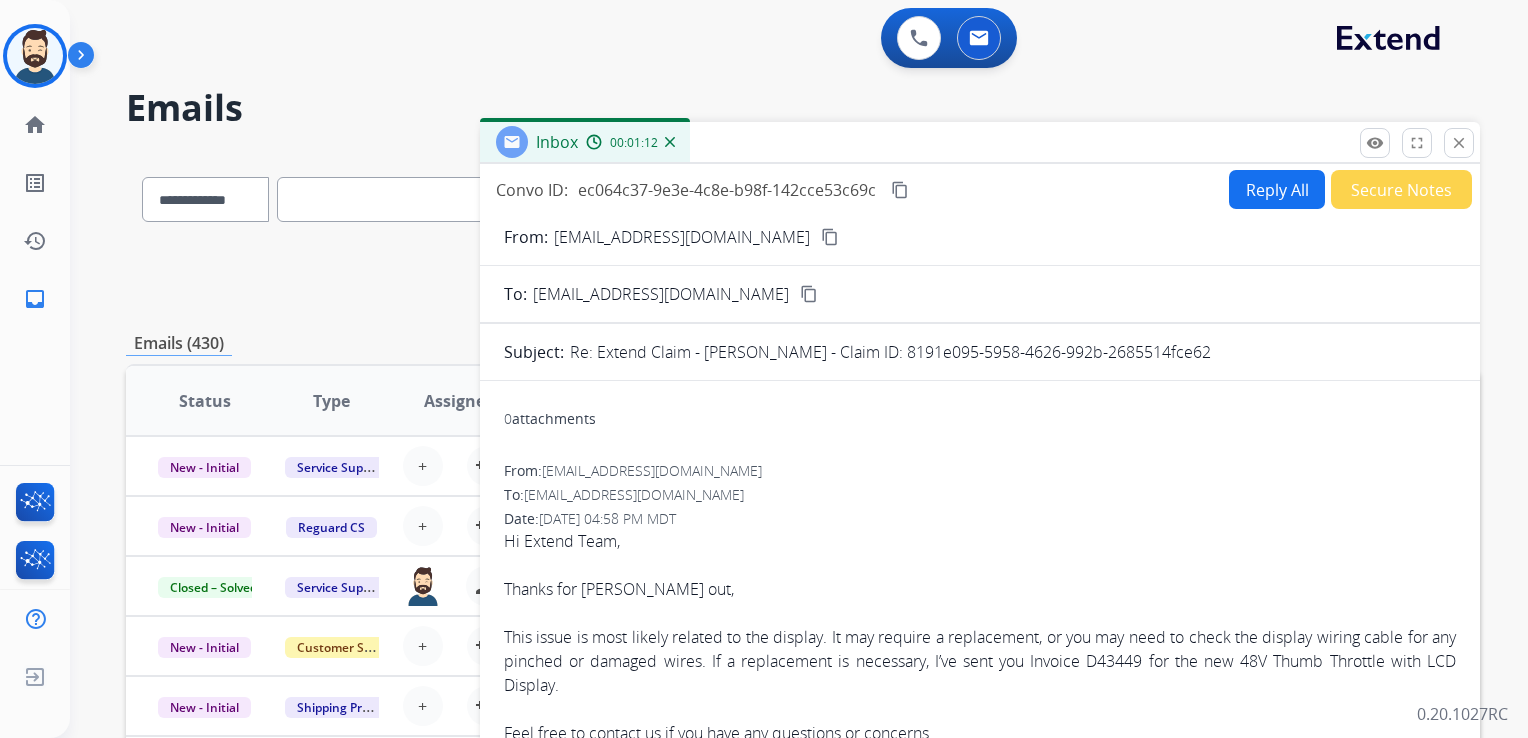click on "content_copy" at bounding box center [900, 190] 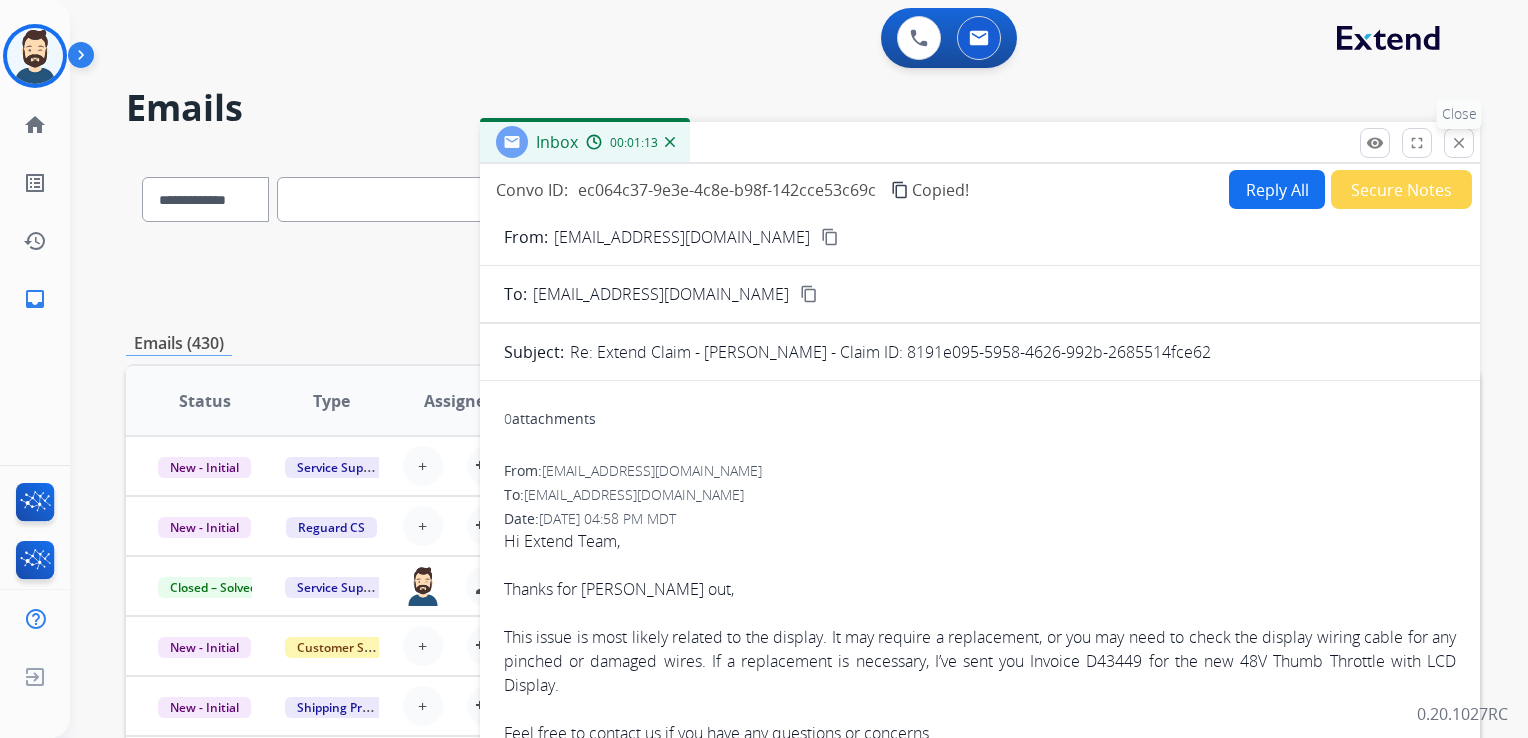 click on "close" at bounding box center (1459, 143) 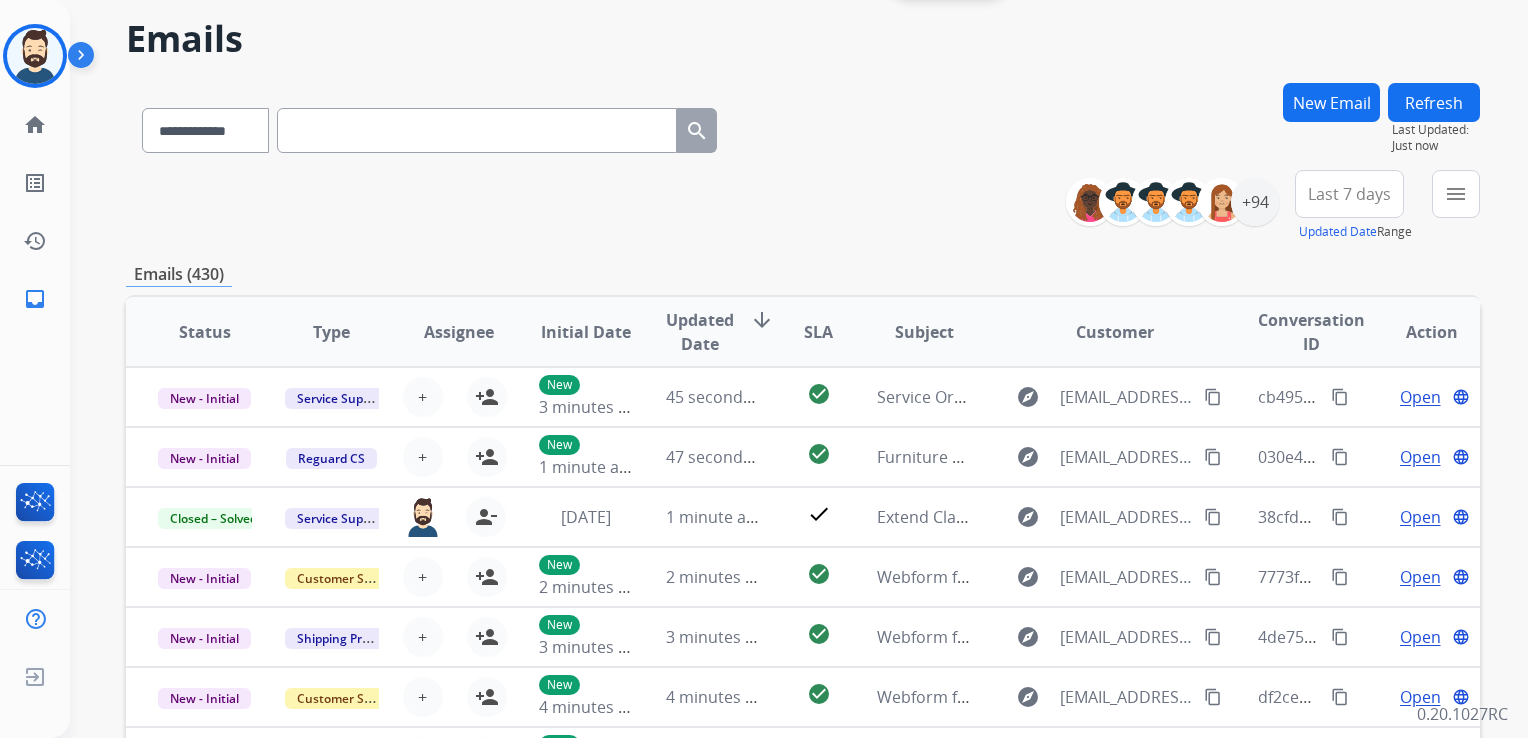 scroll, scrollTop: 0, scrollLeft: 0, axis: both 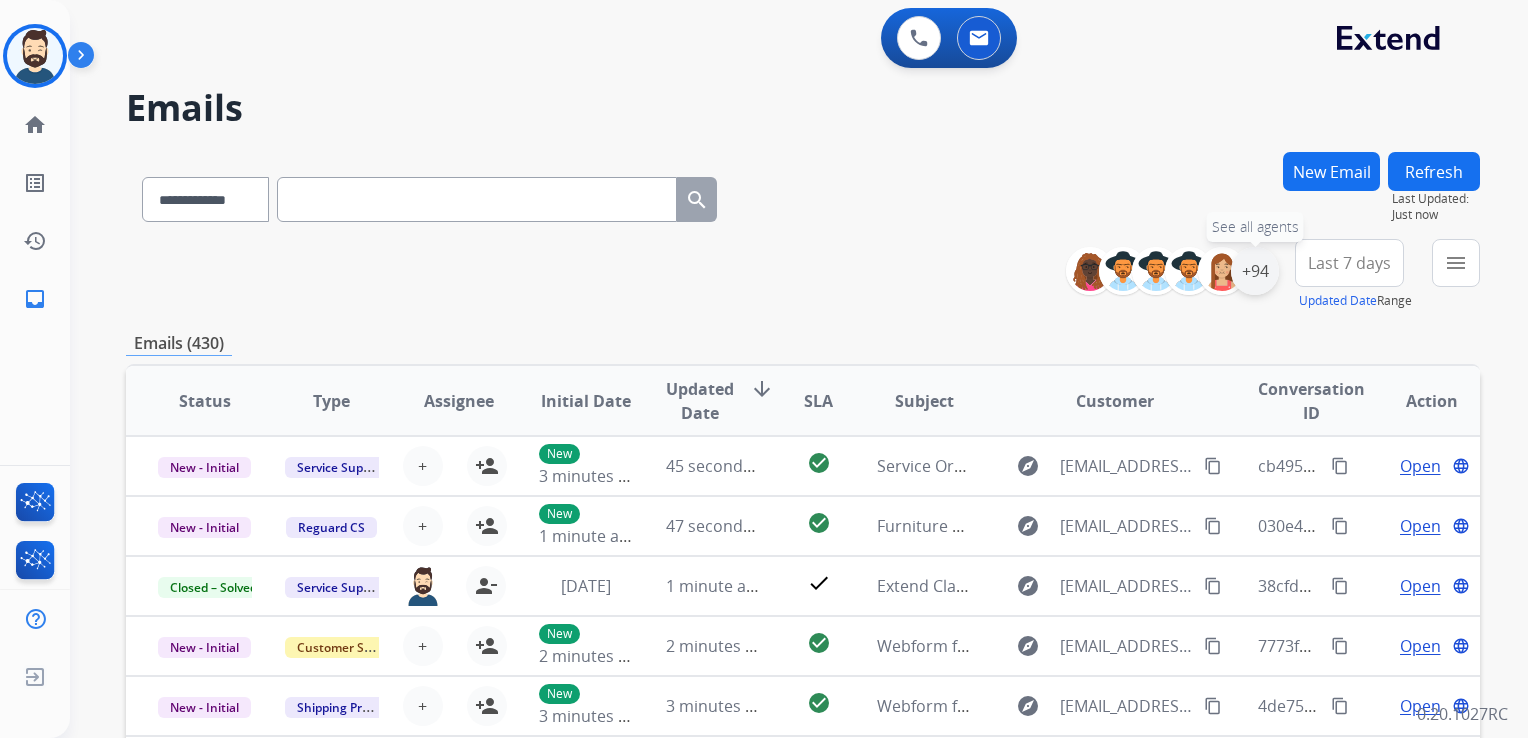 click on "+94" at bounding box center (1255, 271) 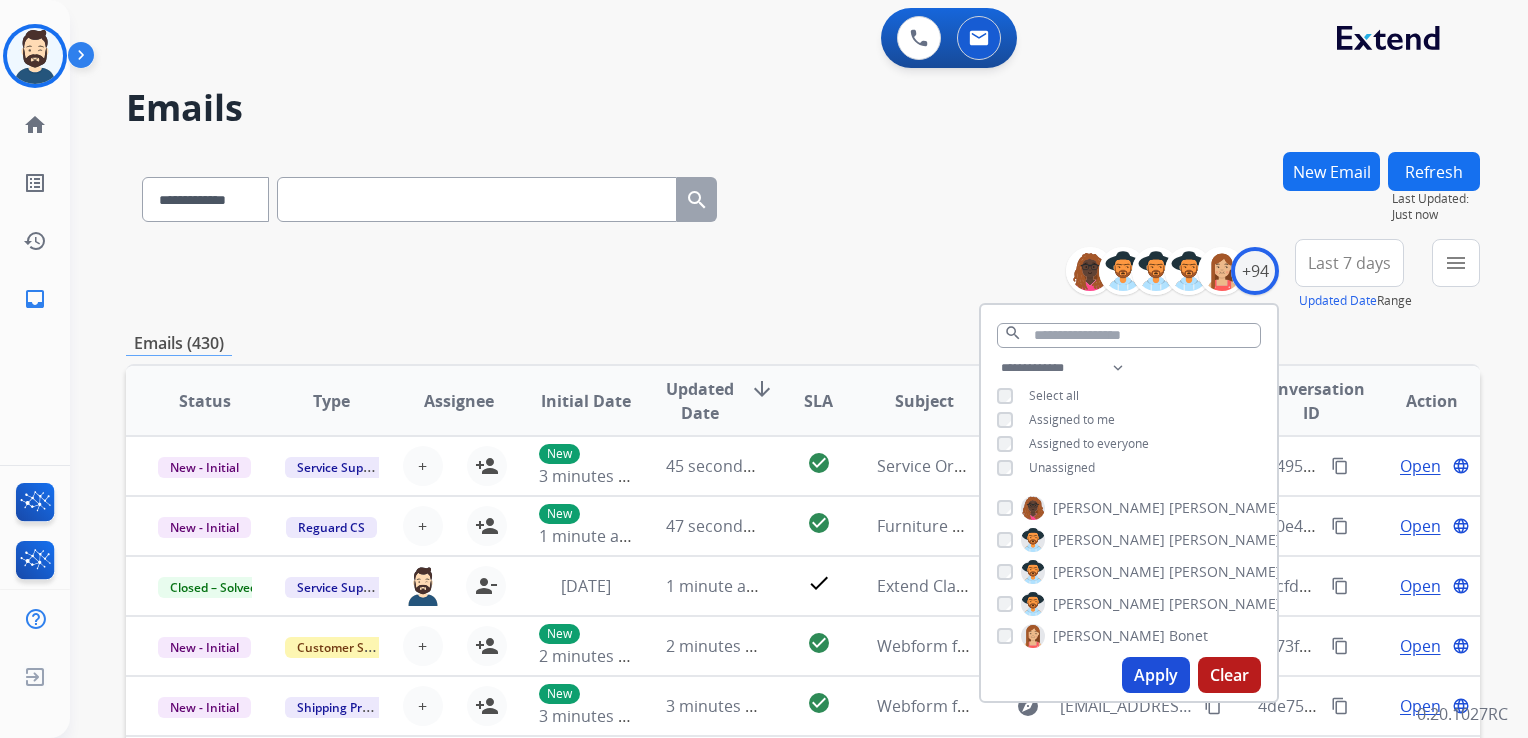 click on "Apply" at bounding box center (1156, 675) 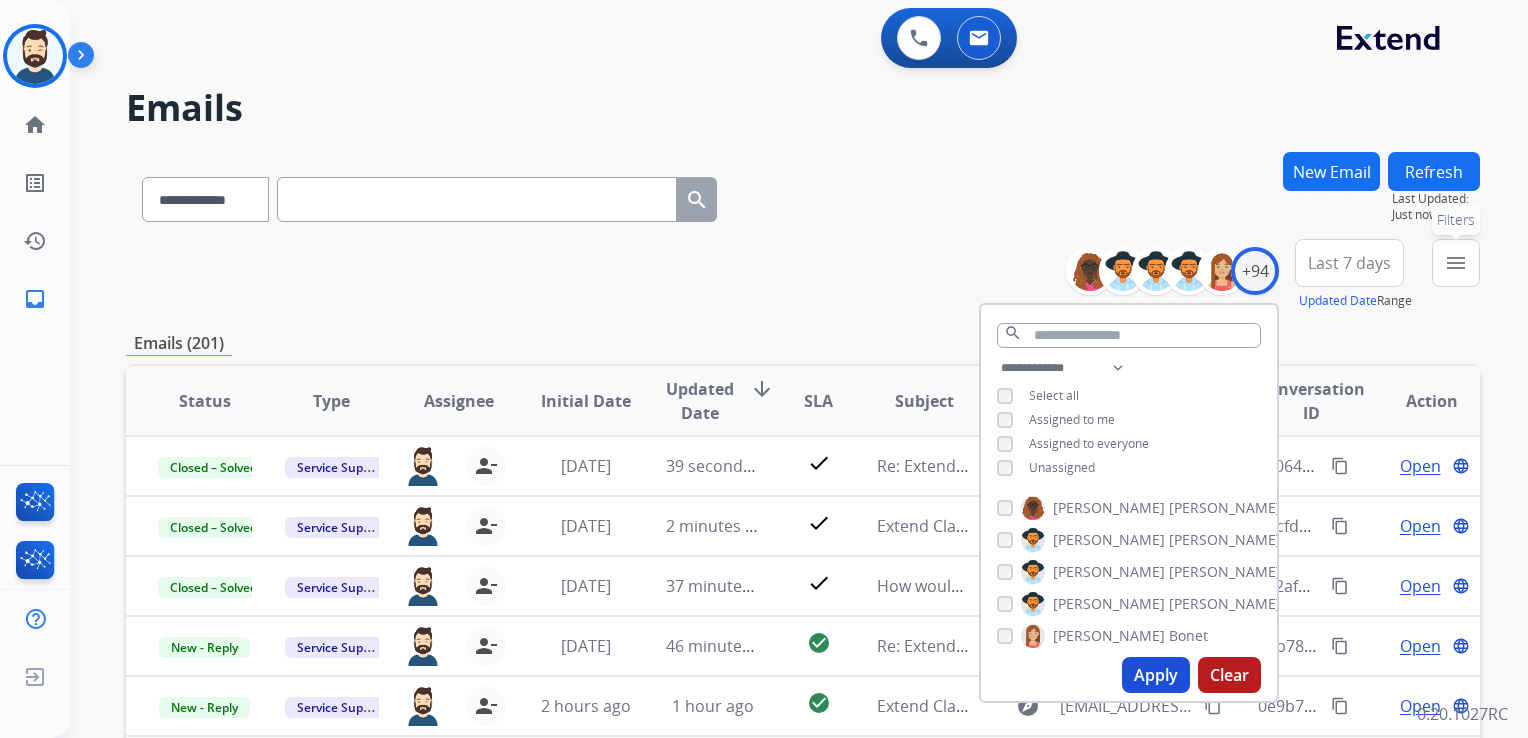 click on "menu" at bounding box center (1456, 263) 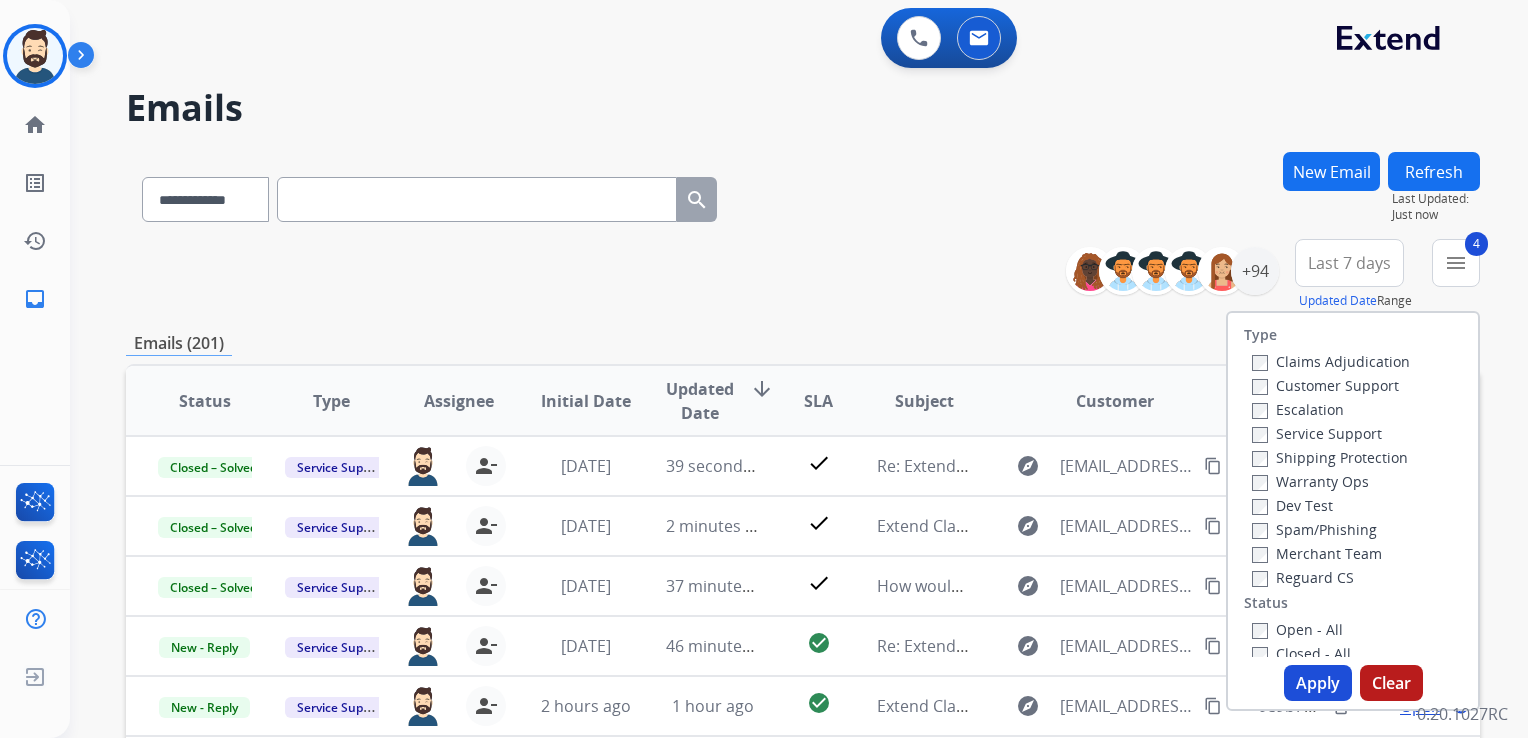 click on "Apply" at bounding box center [1318, 683] 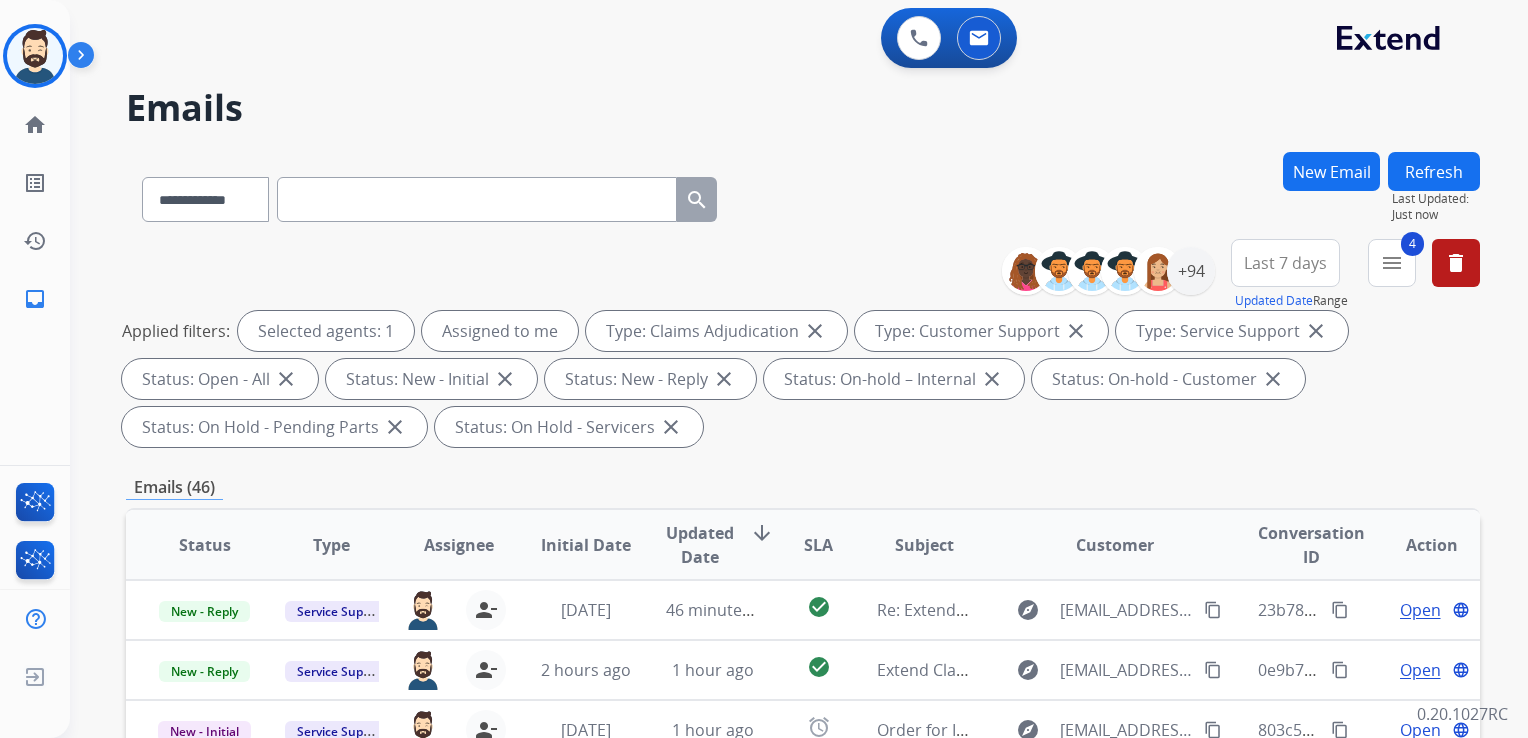 drag, startPoint x: 700, startPoint y: 535, endPoint x: 709, endPoint y: 523, distance: 15 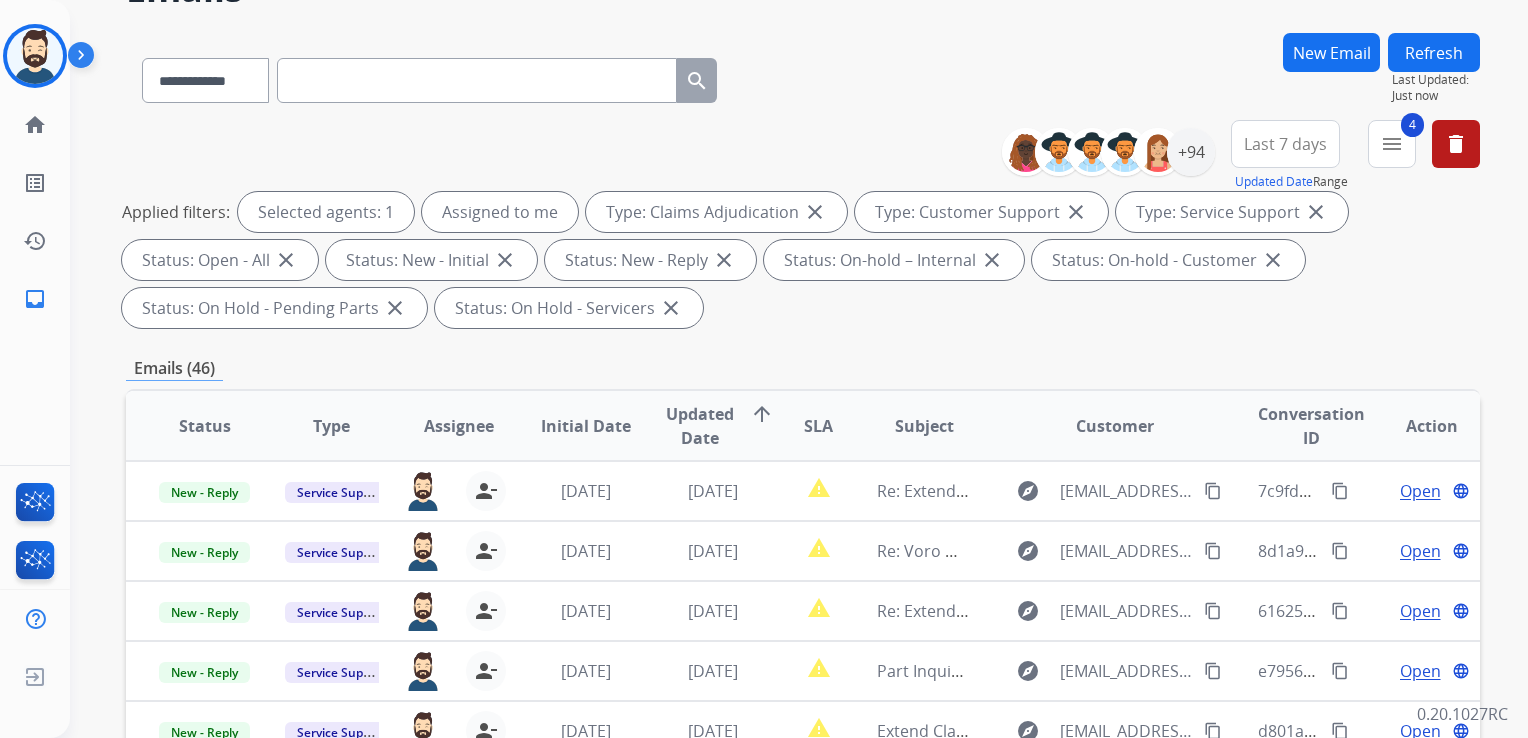 scroll, scrollTop: 300, scrollLeft: 0, axis: vertical 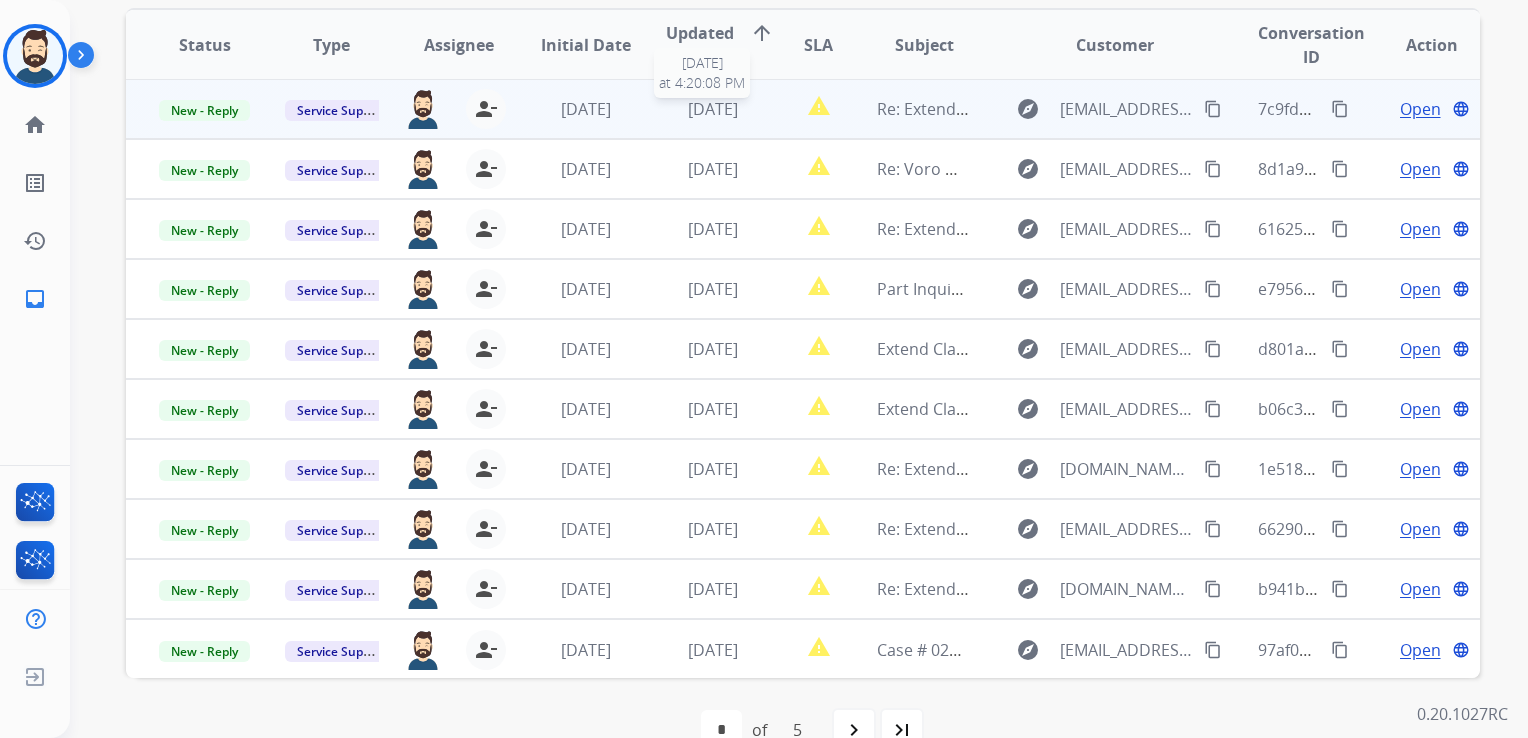 click on "[DATE]" at bounding box center [713, 109] 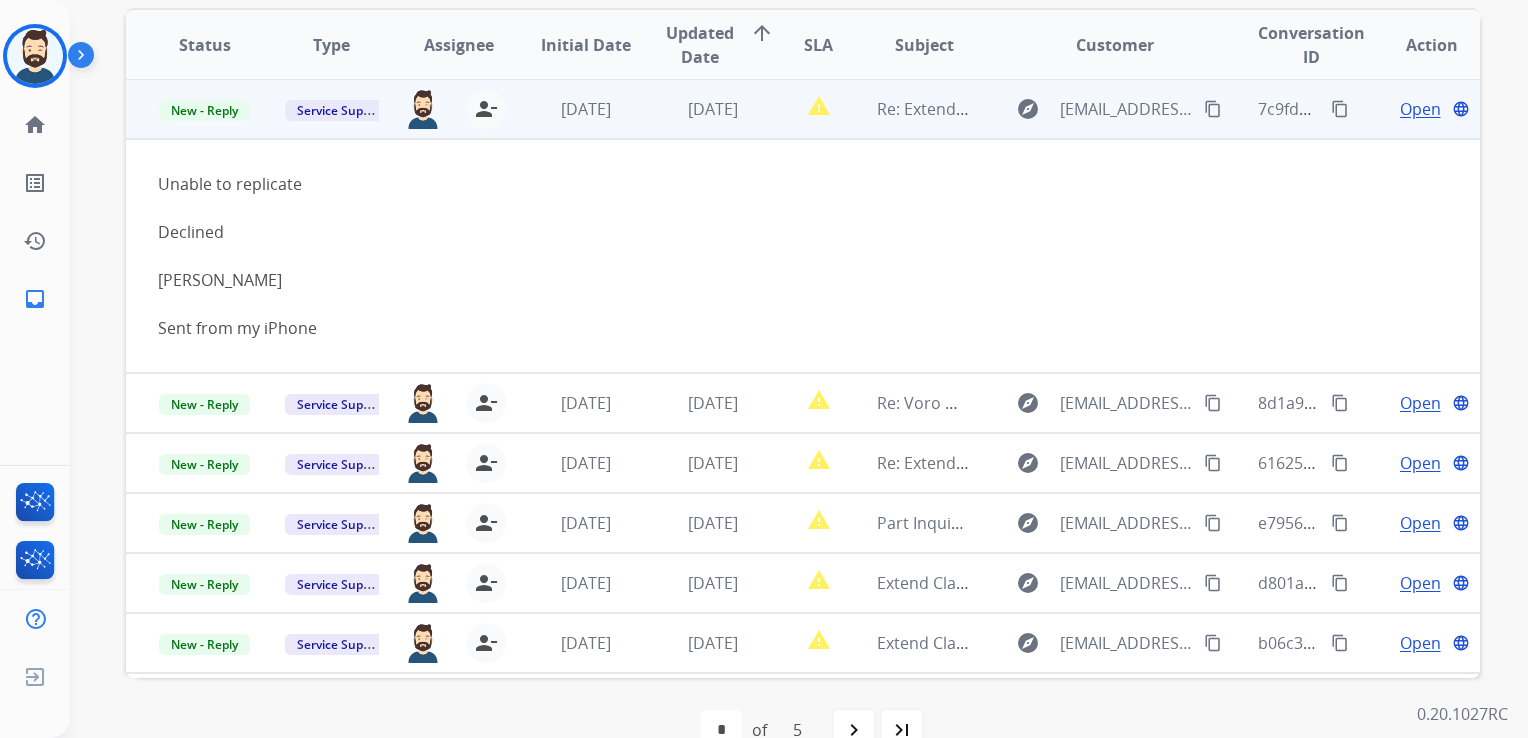 scroll, scrollTop: 0, scrollLeft: 0, axis: both 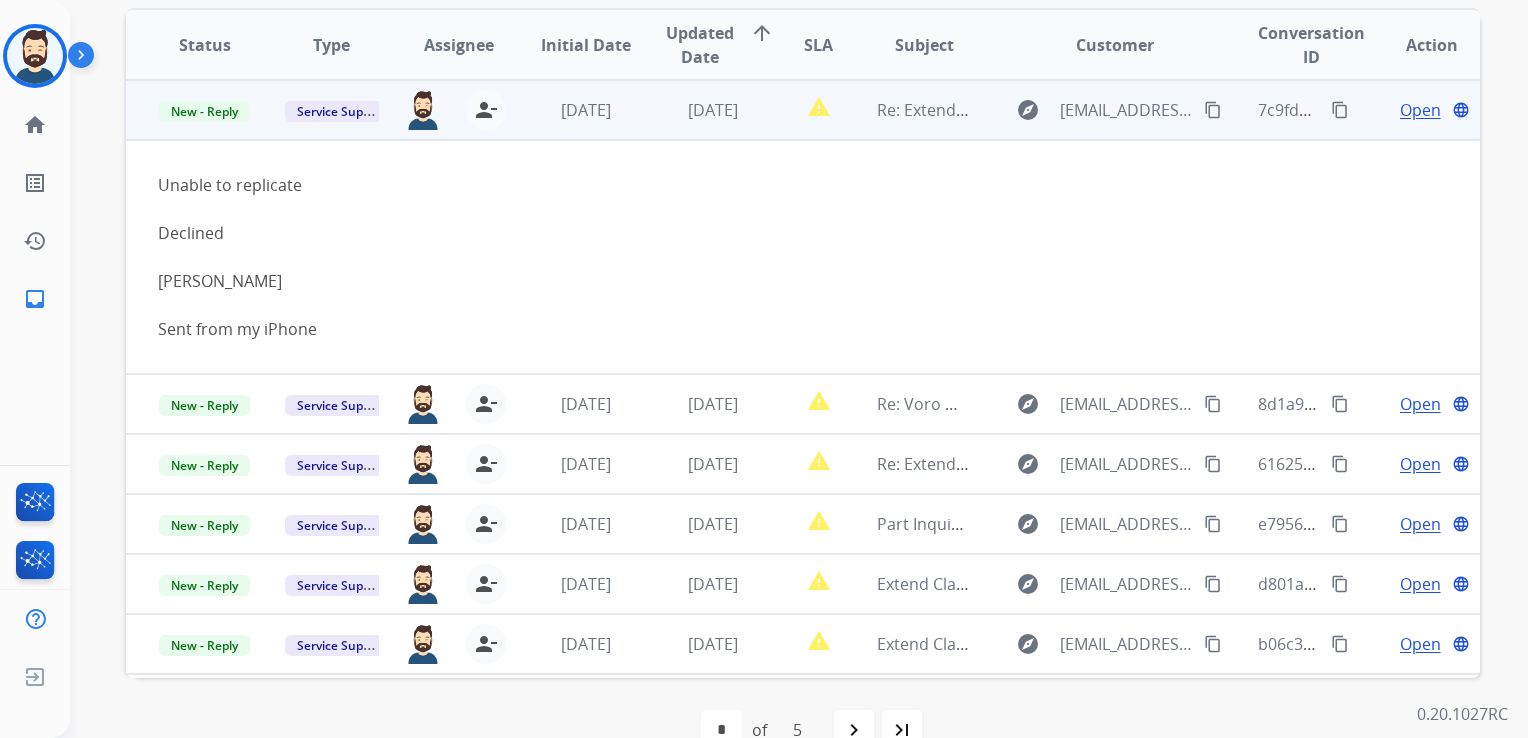 click on "Open" at bounding box center (1420, 110) 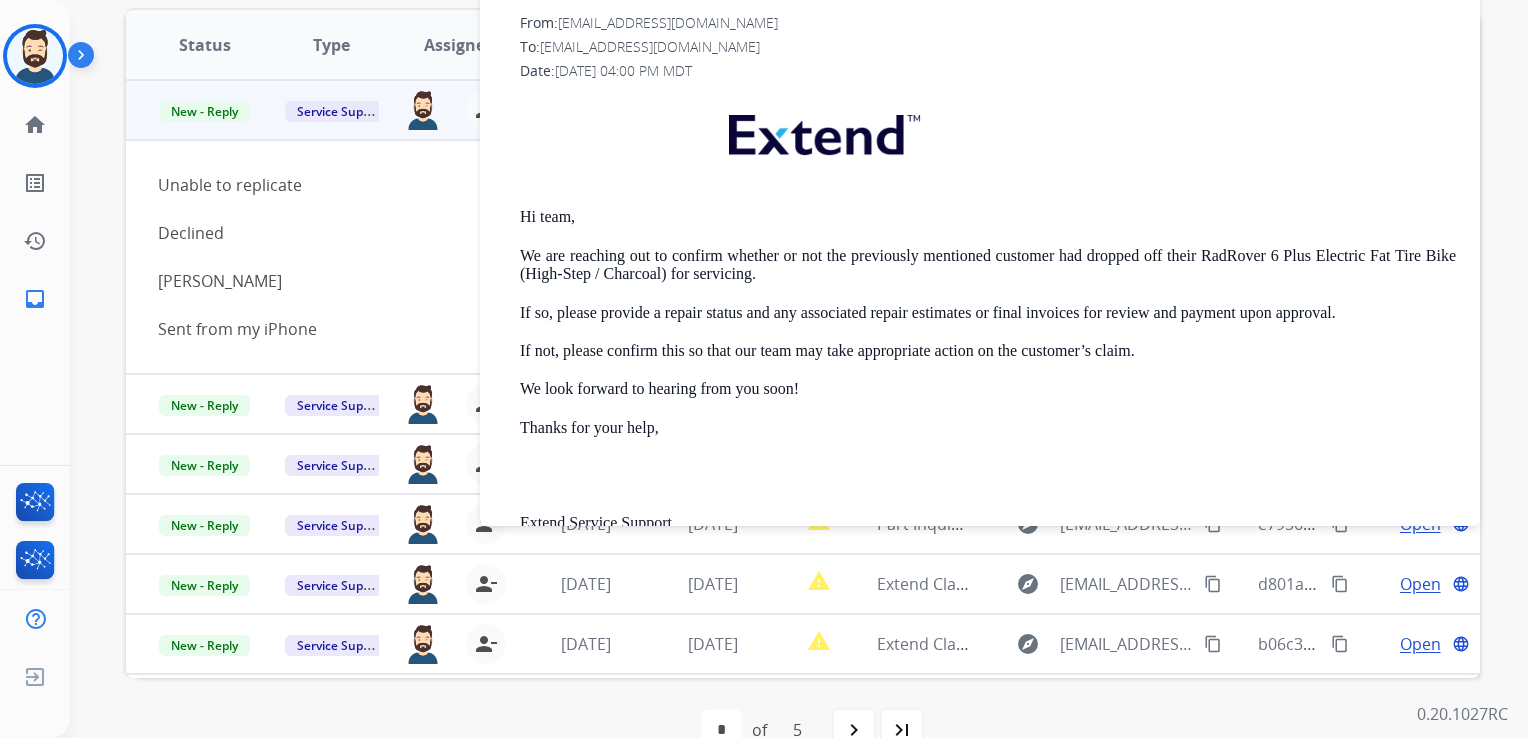 scroll, scrollTop: 0, scrollLeft: 0, axis: both 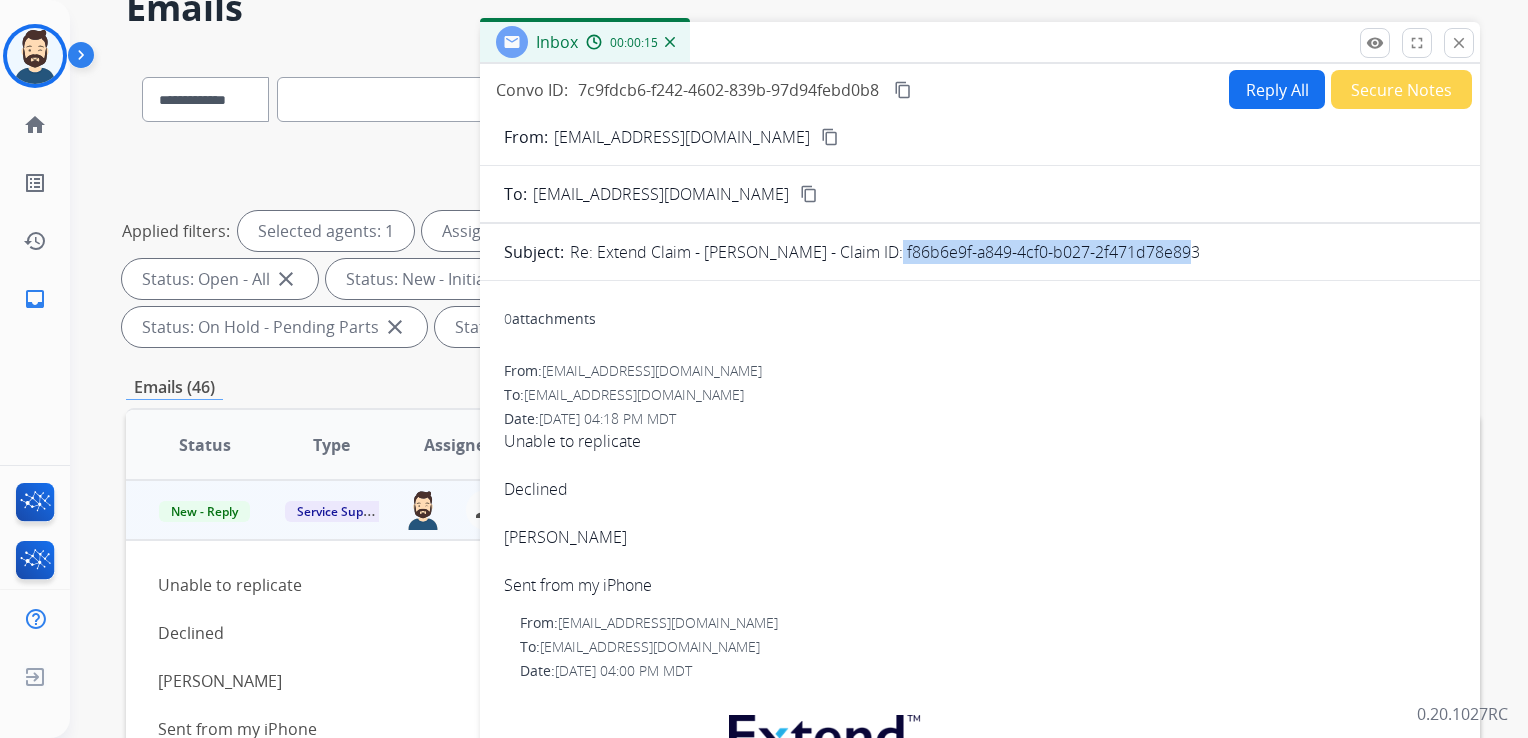 drag, startPoint x: 868, startPoint y: 251, endPoint x: 1162, endPoint y: 251, distance: 294 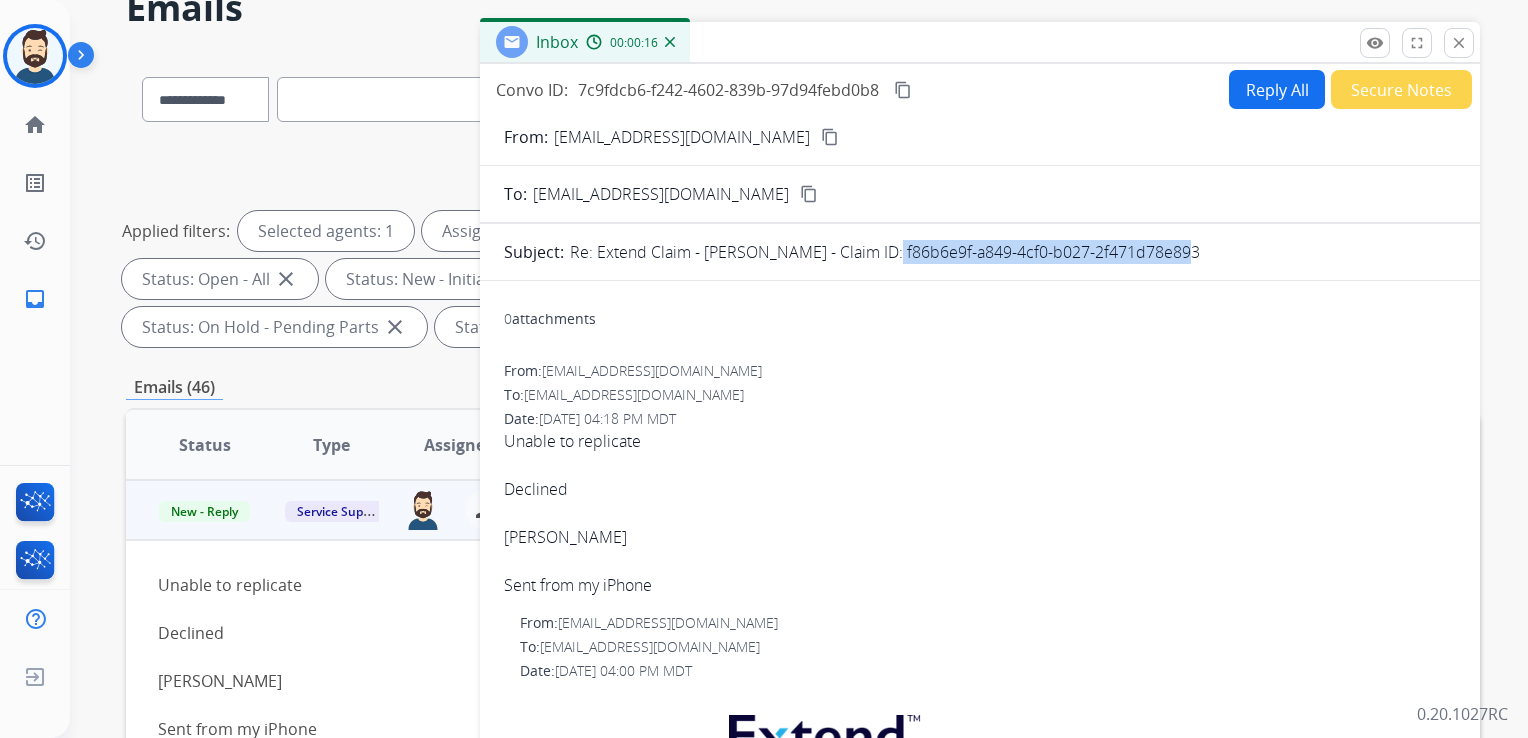 copy on "f86b6e9f-a849-4cf0-b027-2f471d78e893" 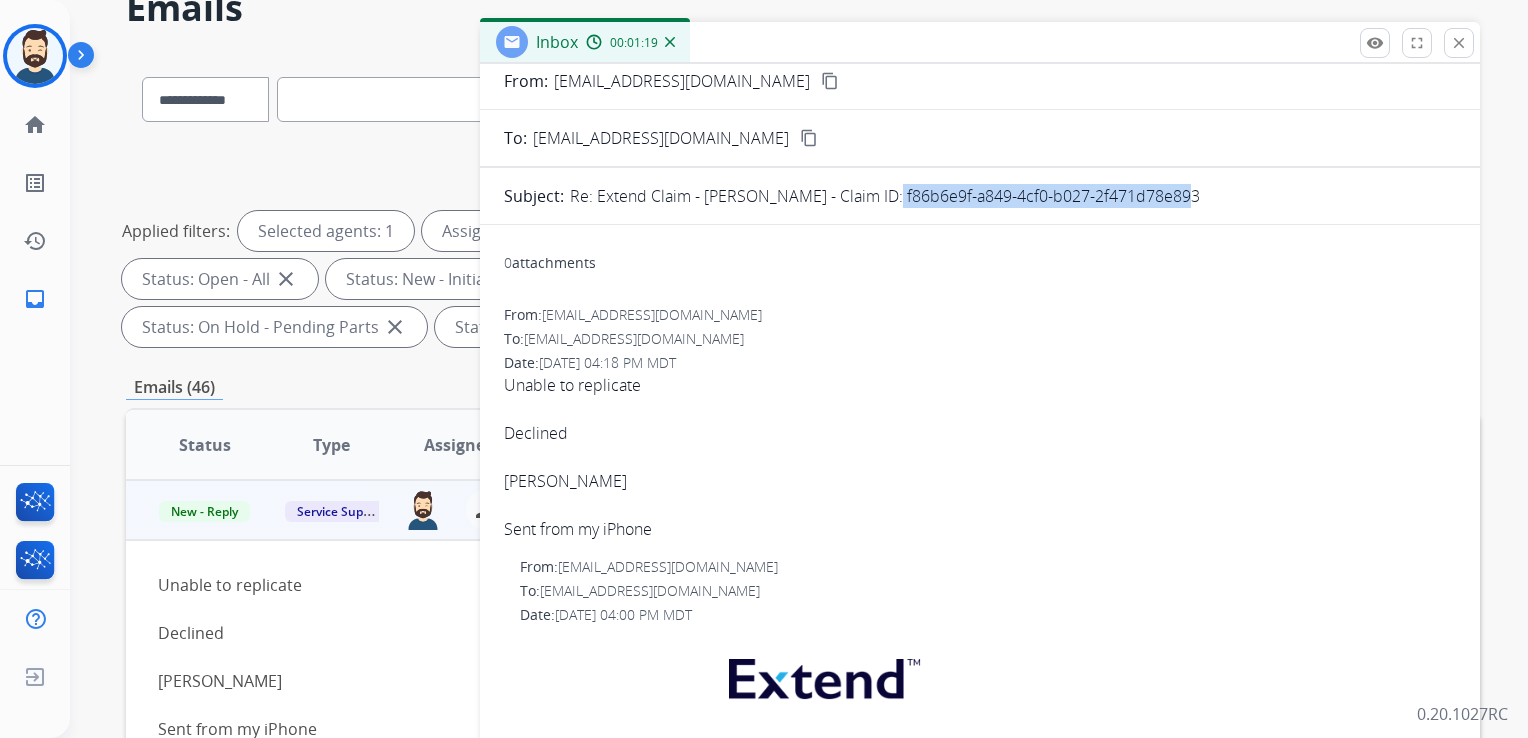 scroll, scrollTop: 100, scrollLeft: 0, axis: vertical 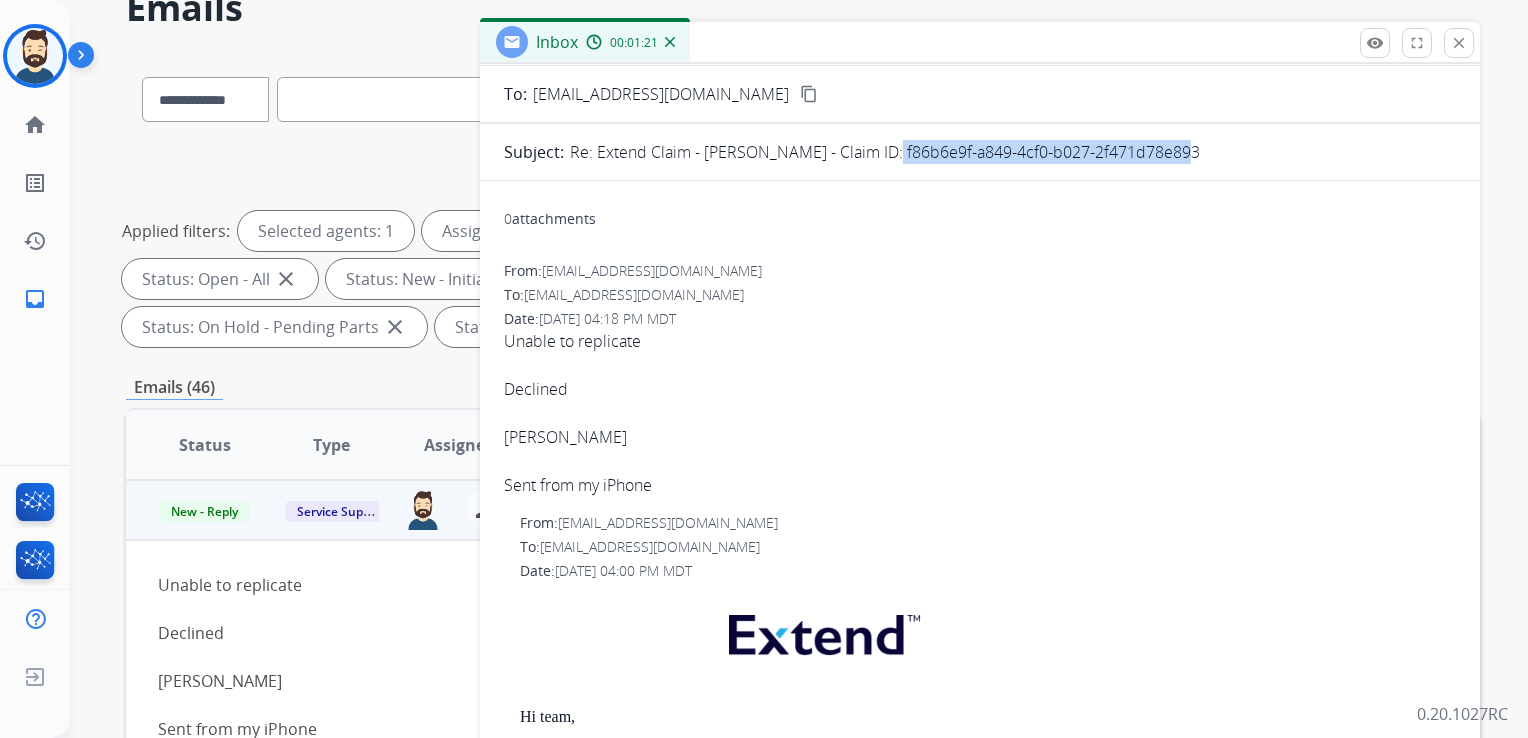 drag, startPoint x: 508, startPoint y: 337, endPoint x: 580, endPoint y: 387, distance: 87.658424 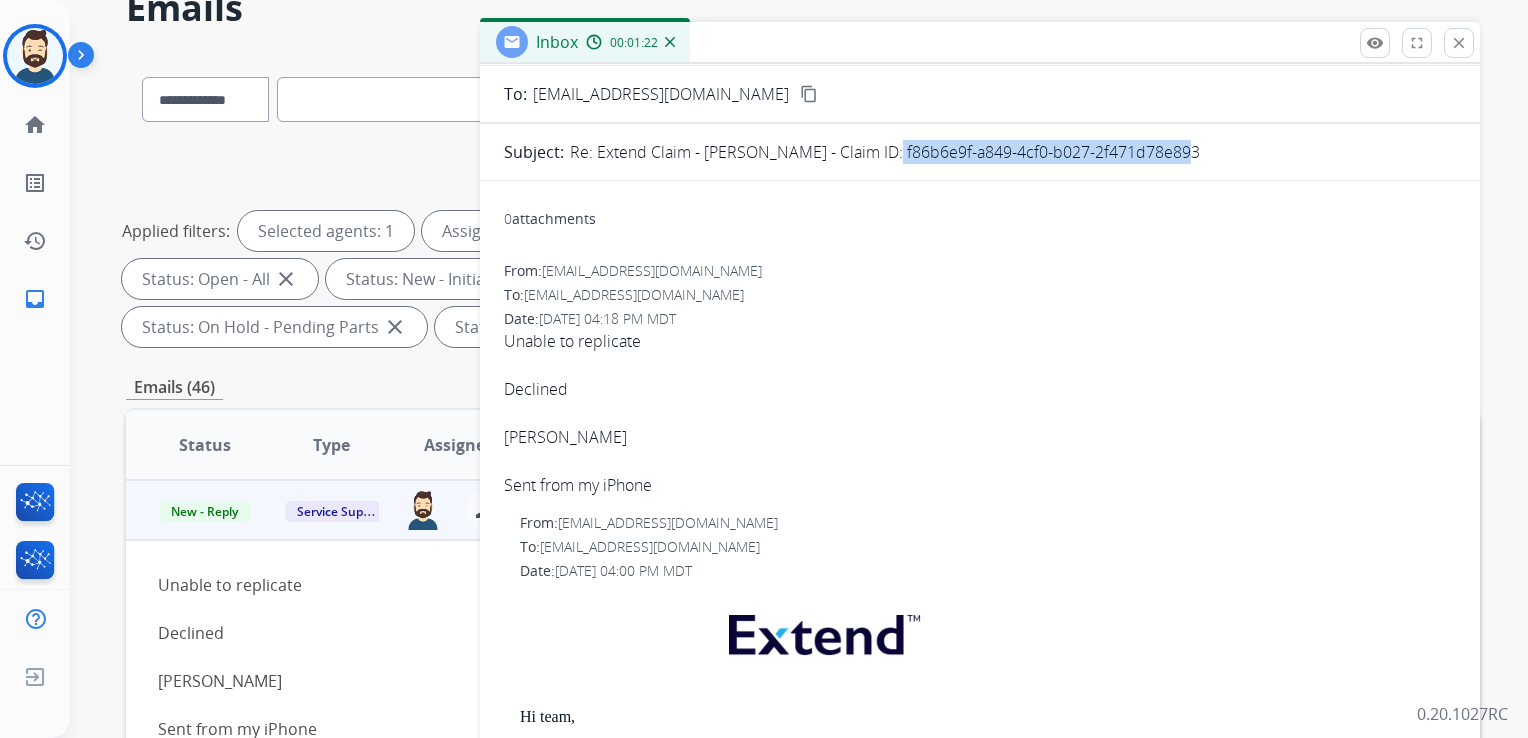 copy on "Unable to replicate  Declined" 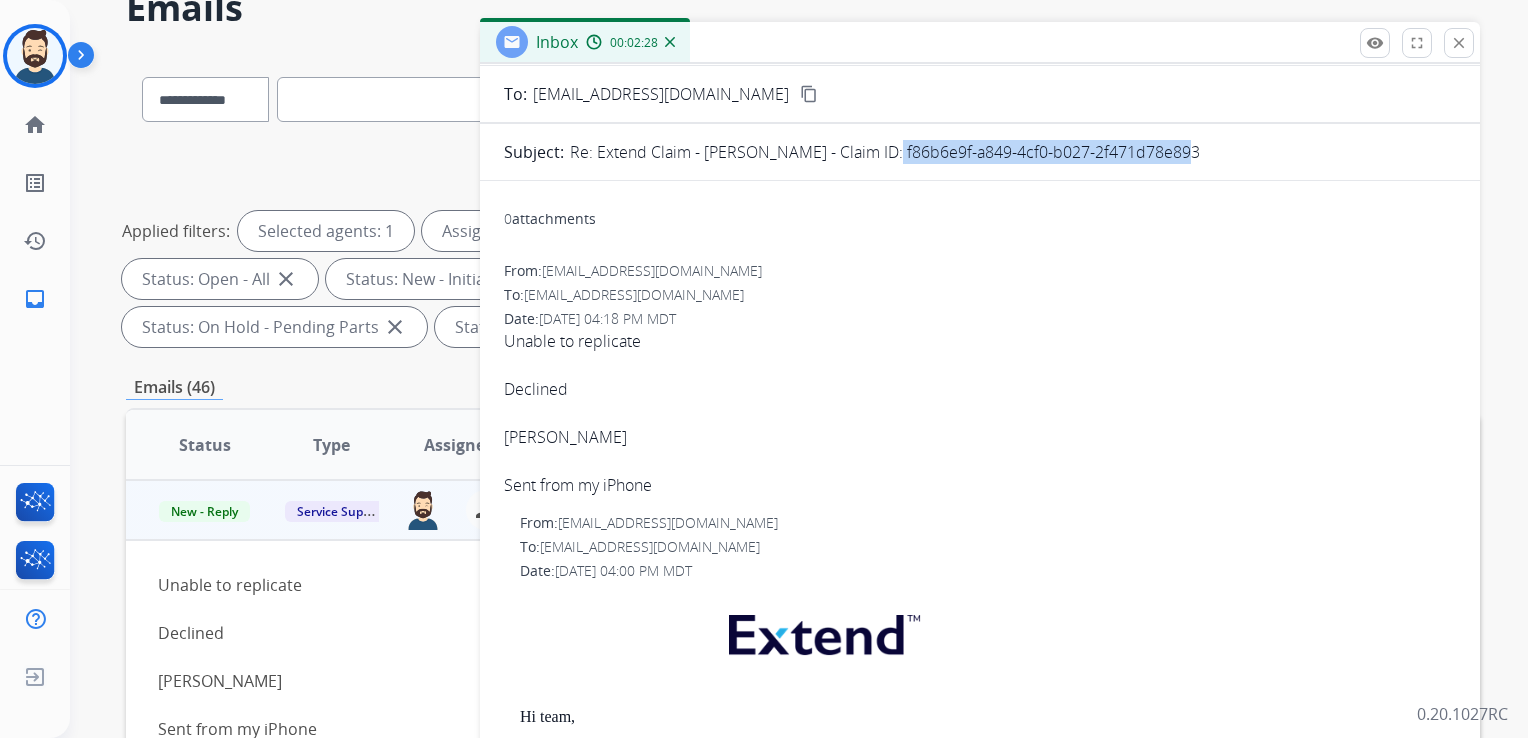 scroll, scrollTop: 0, scrollLeft: 0, axis: both 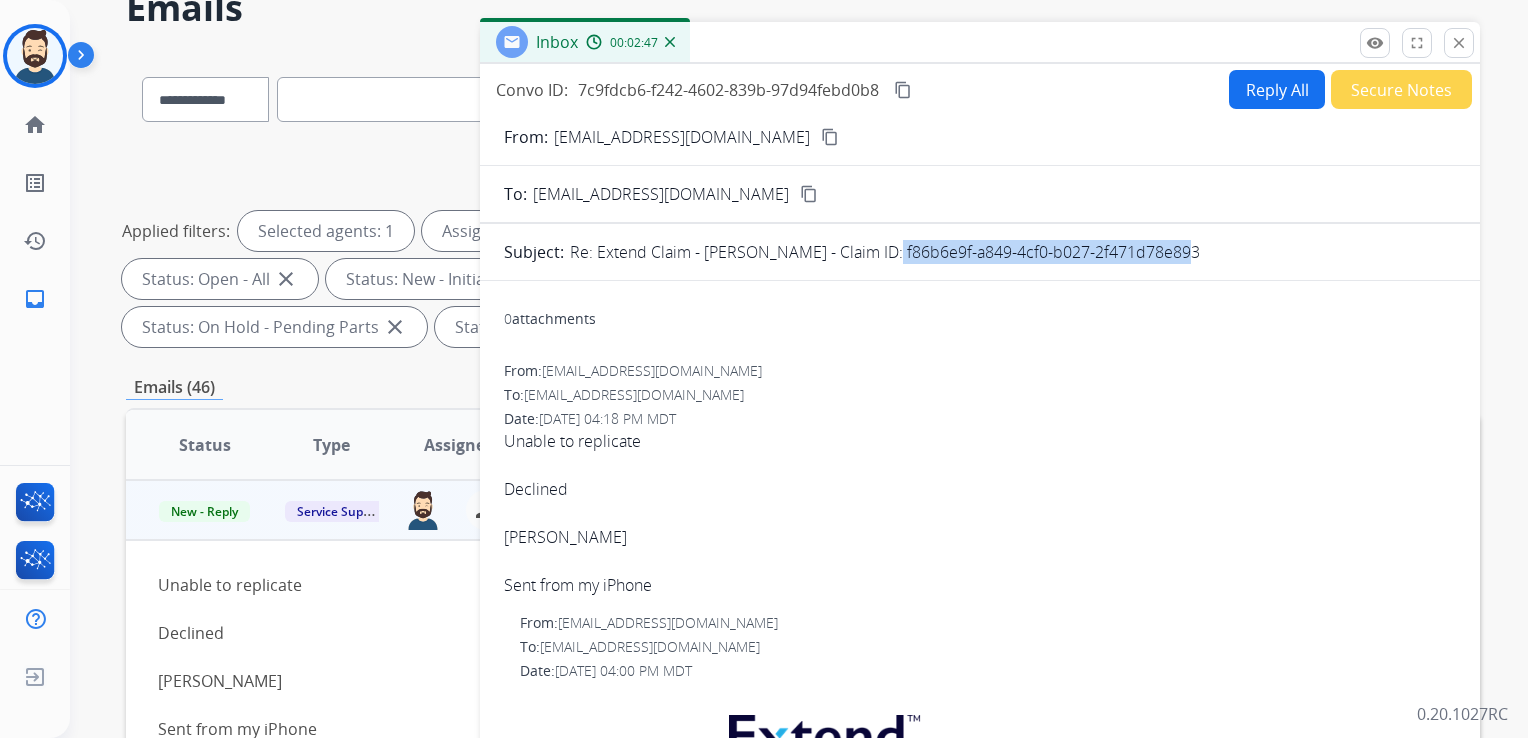 click on "Reply All" at bounding box center (1277, 89) 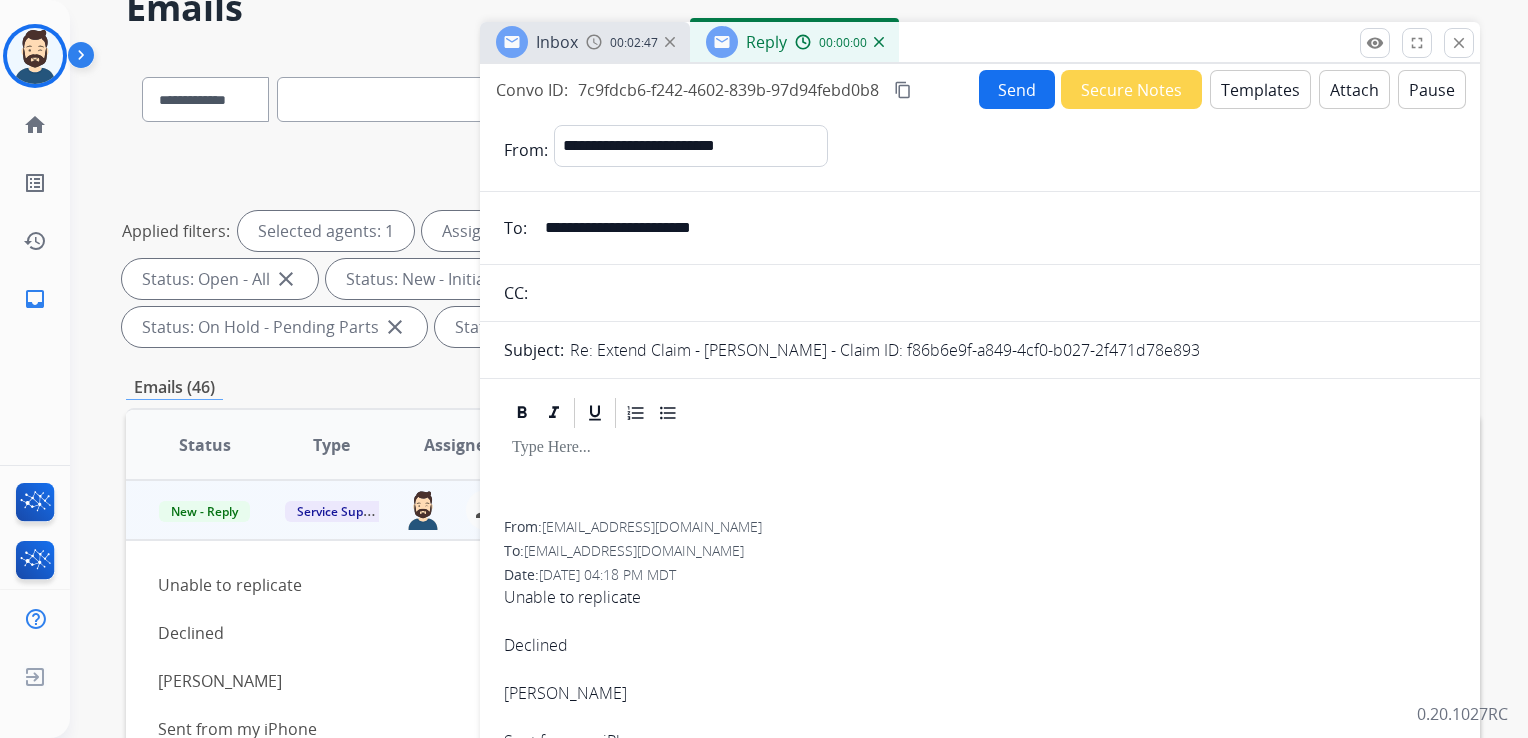 click on "Templates" at bounding box center [1260, 89] 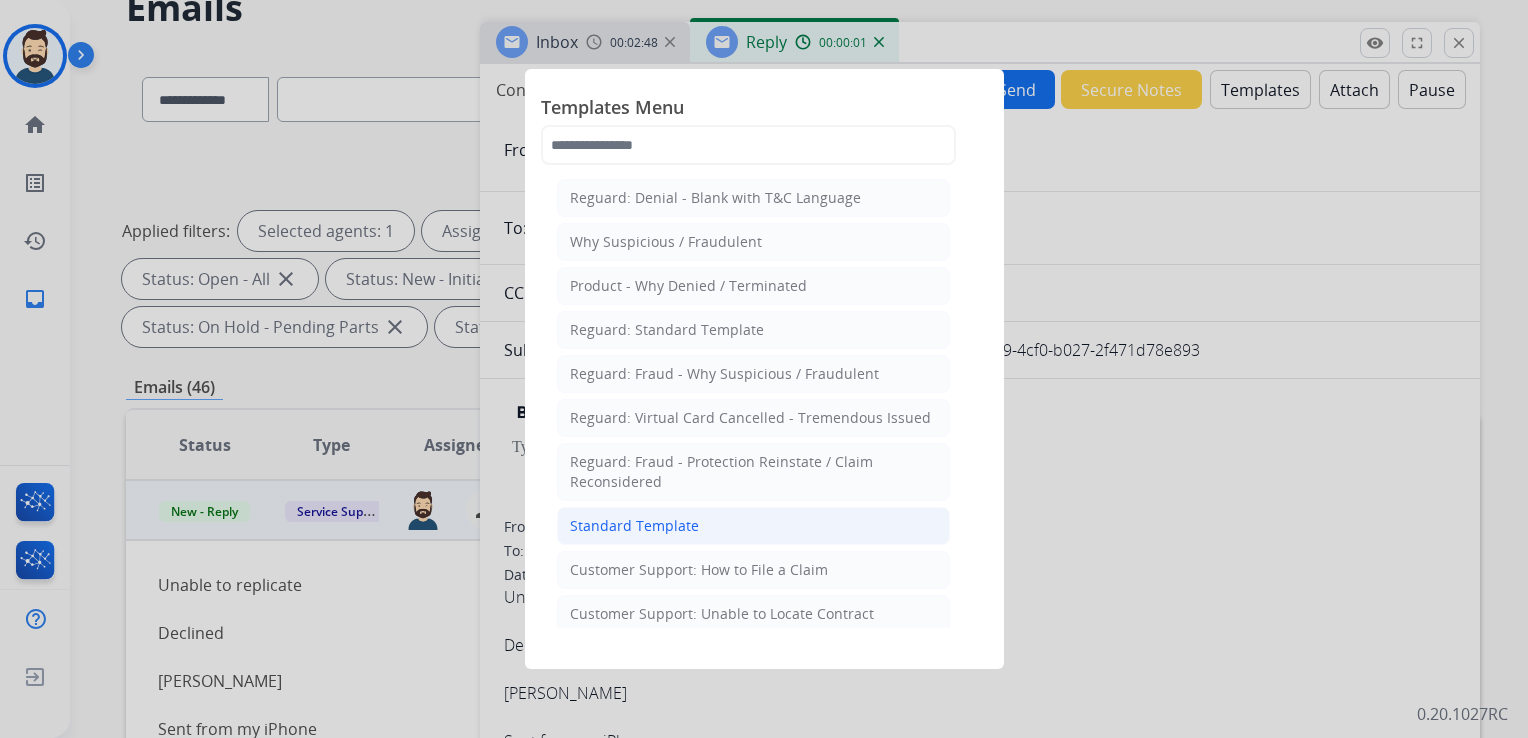 click on "Standard Template" 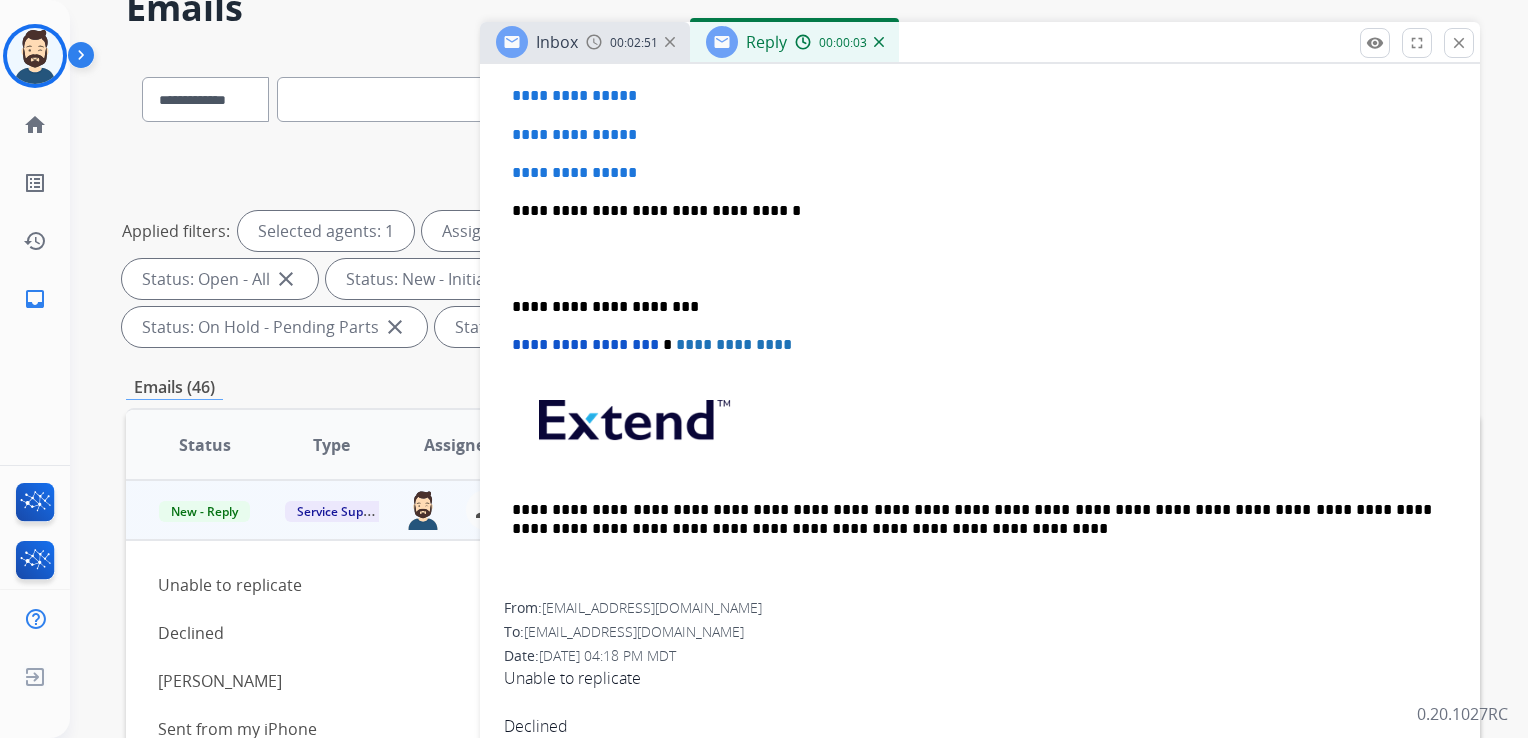 scroll, scrollTop: 400, scrollLeft: 0, axis: vertical 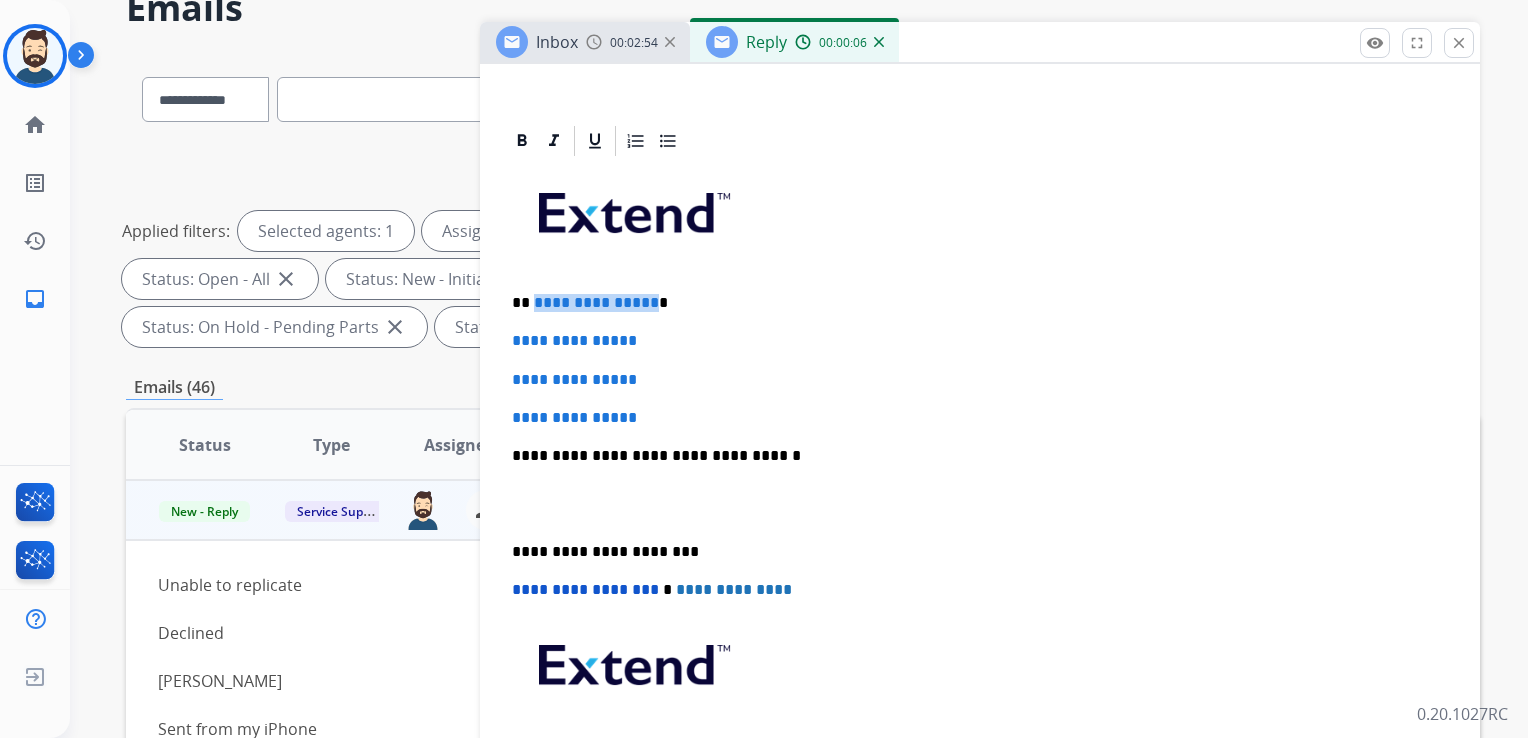 drag, startPoint x: 531, startPoint y: 300, endPoint x: 644, endPoint y: 301, distance: 113.004425 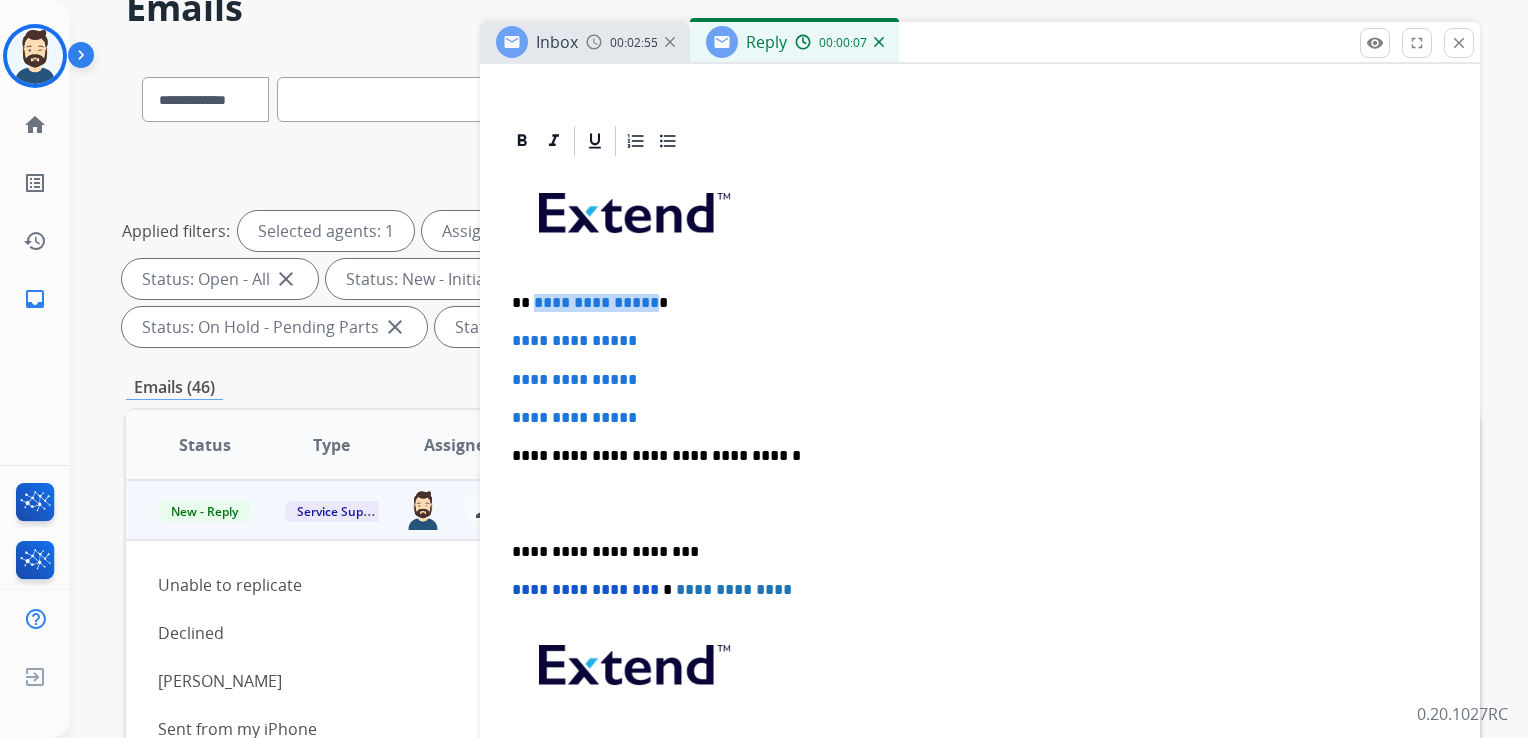 type 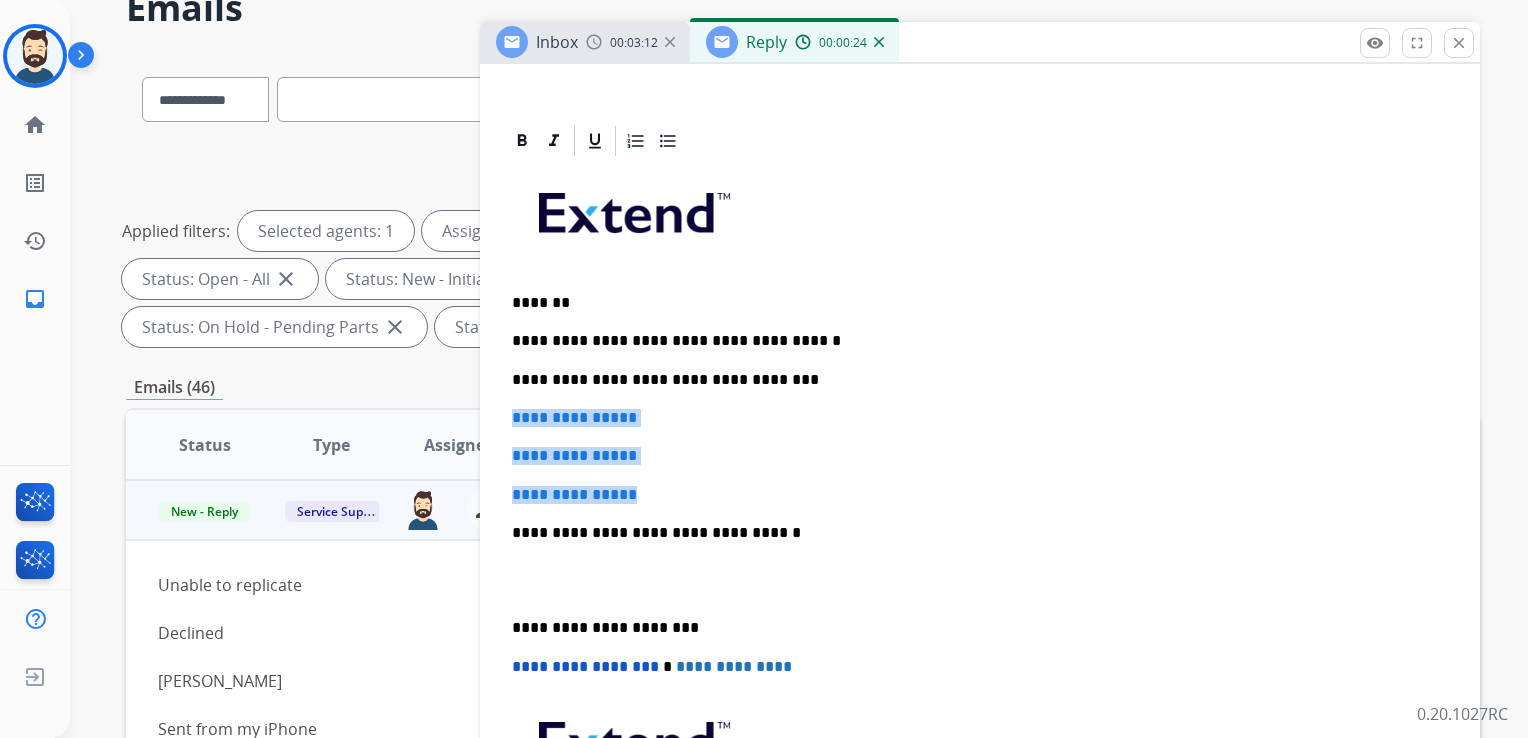 drag, startPoint x: 513, startPoint y: 418, endPoint x: 664, endPoint y: 496, distance: 169.95587 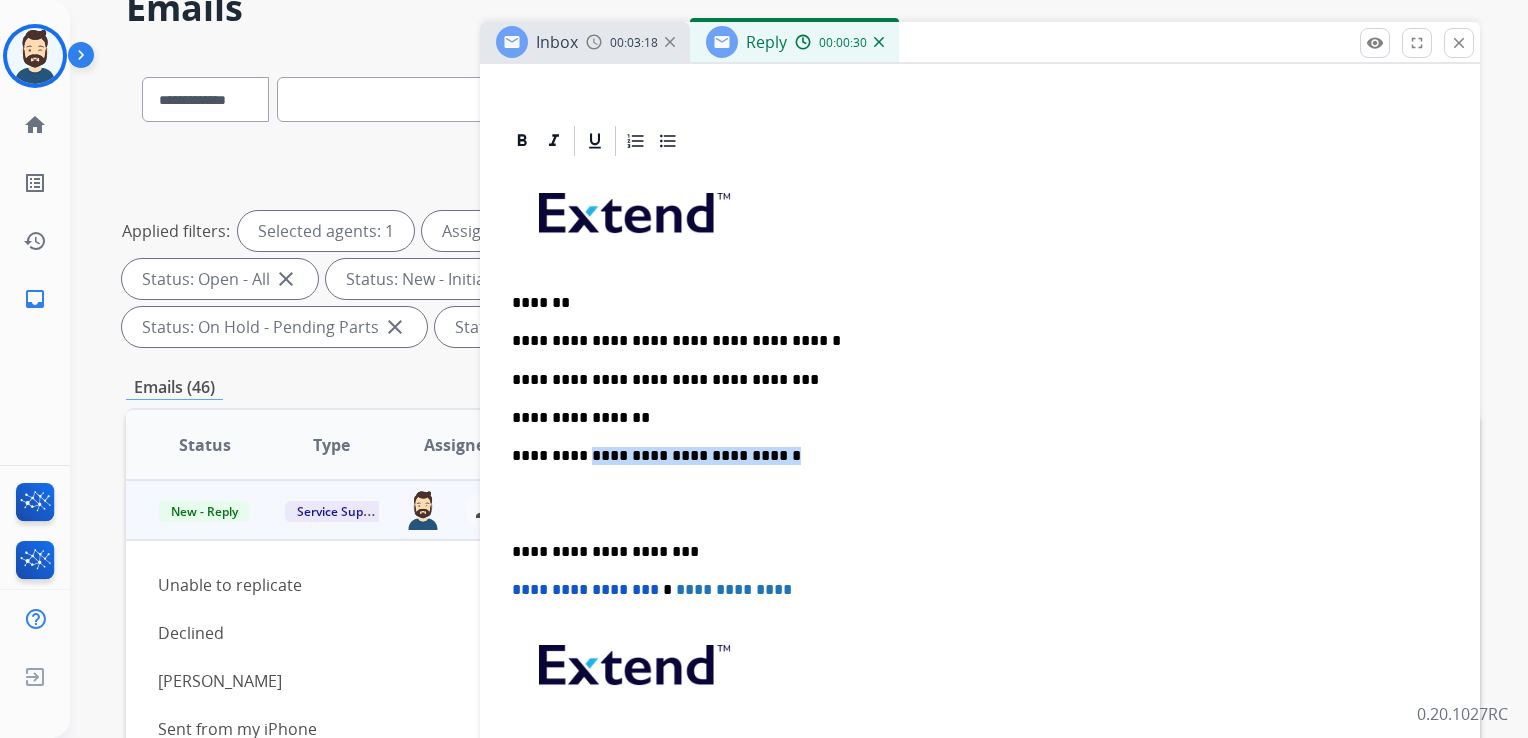 drag, startPoint x: 590, startPoint y: 453, endPoint x: 774, endPoint y: 457, distance: 184.04347 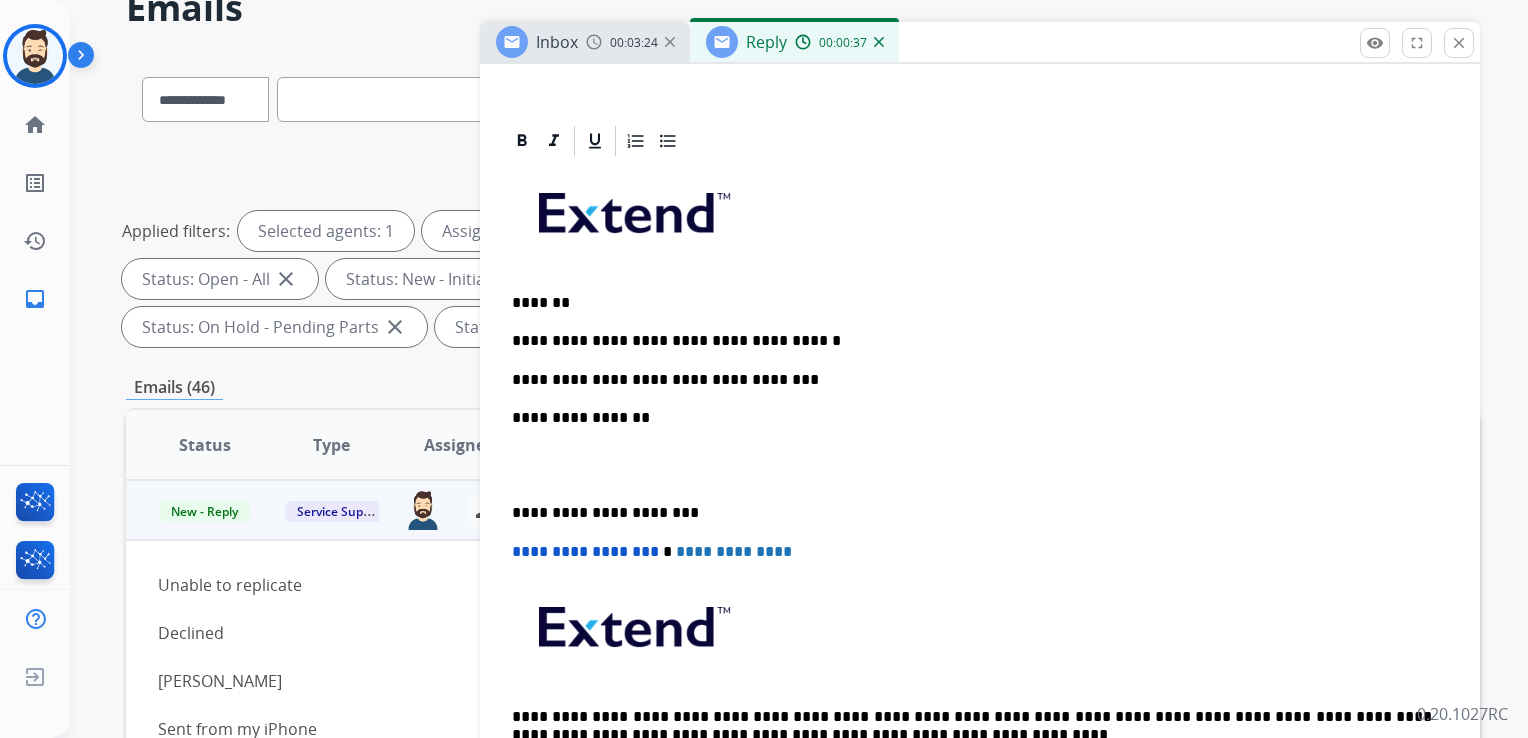 click on "**********" at bounding box center (972, 513) 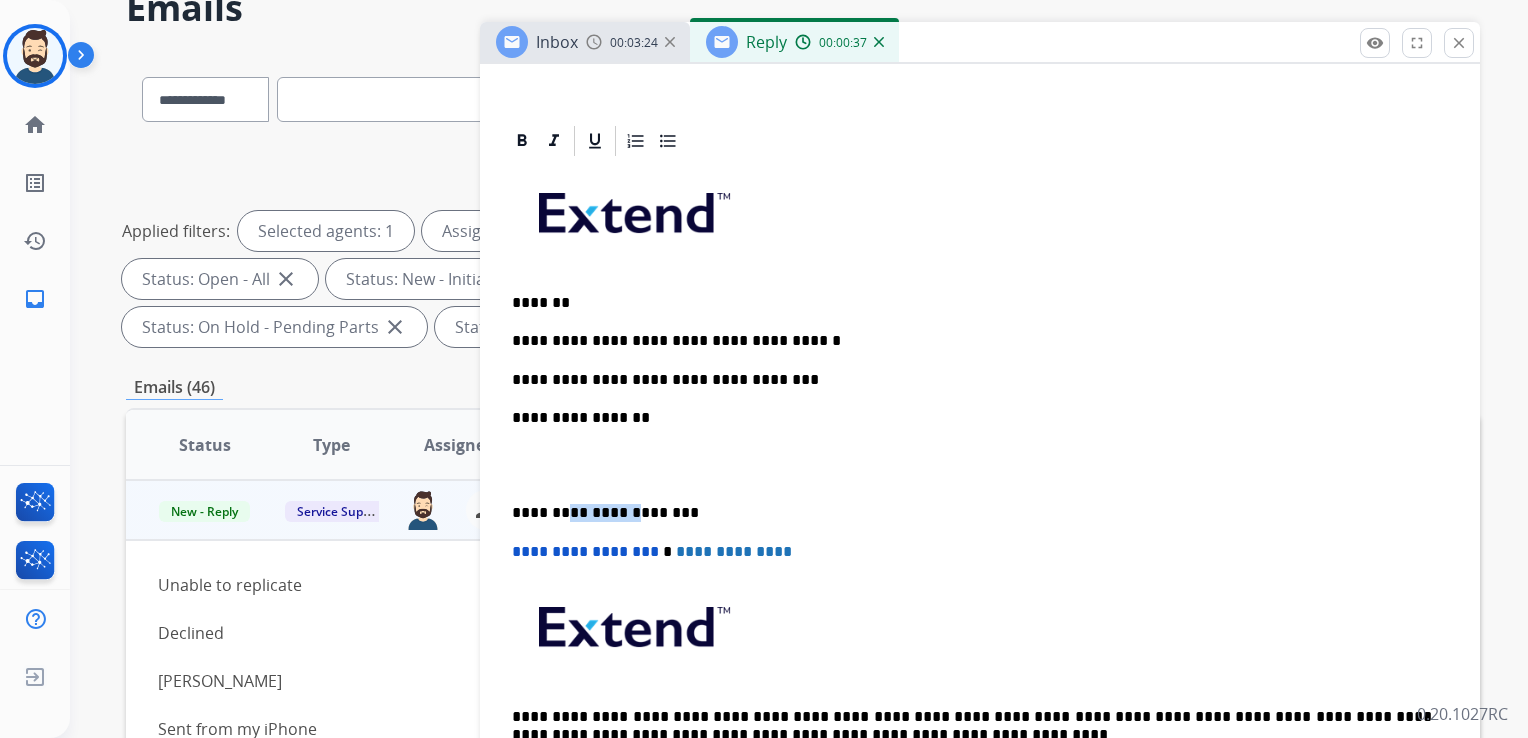 click on "**********" at bounding box center [972, 513] 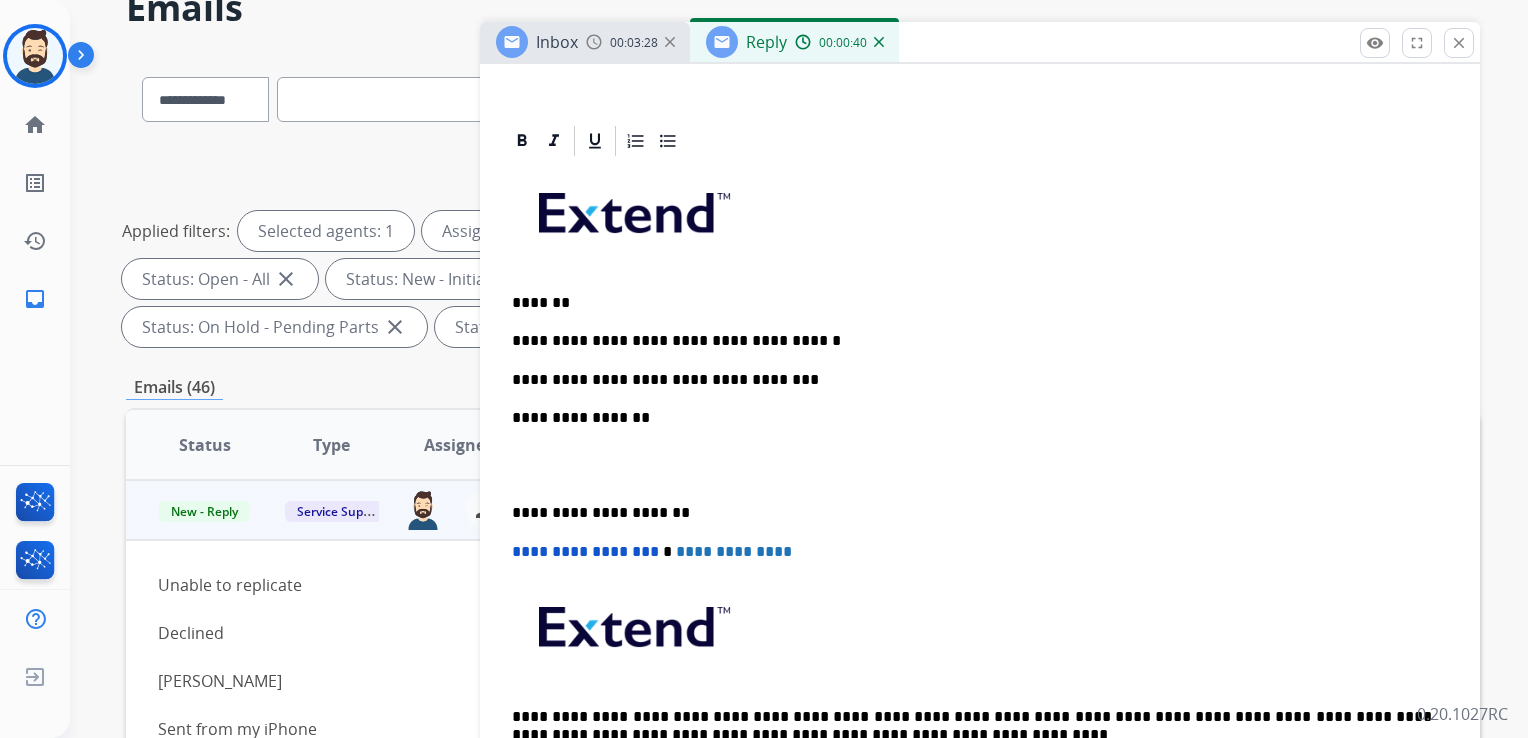 click on "**********" at bounding box center (585, 551) 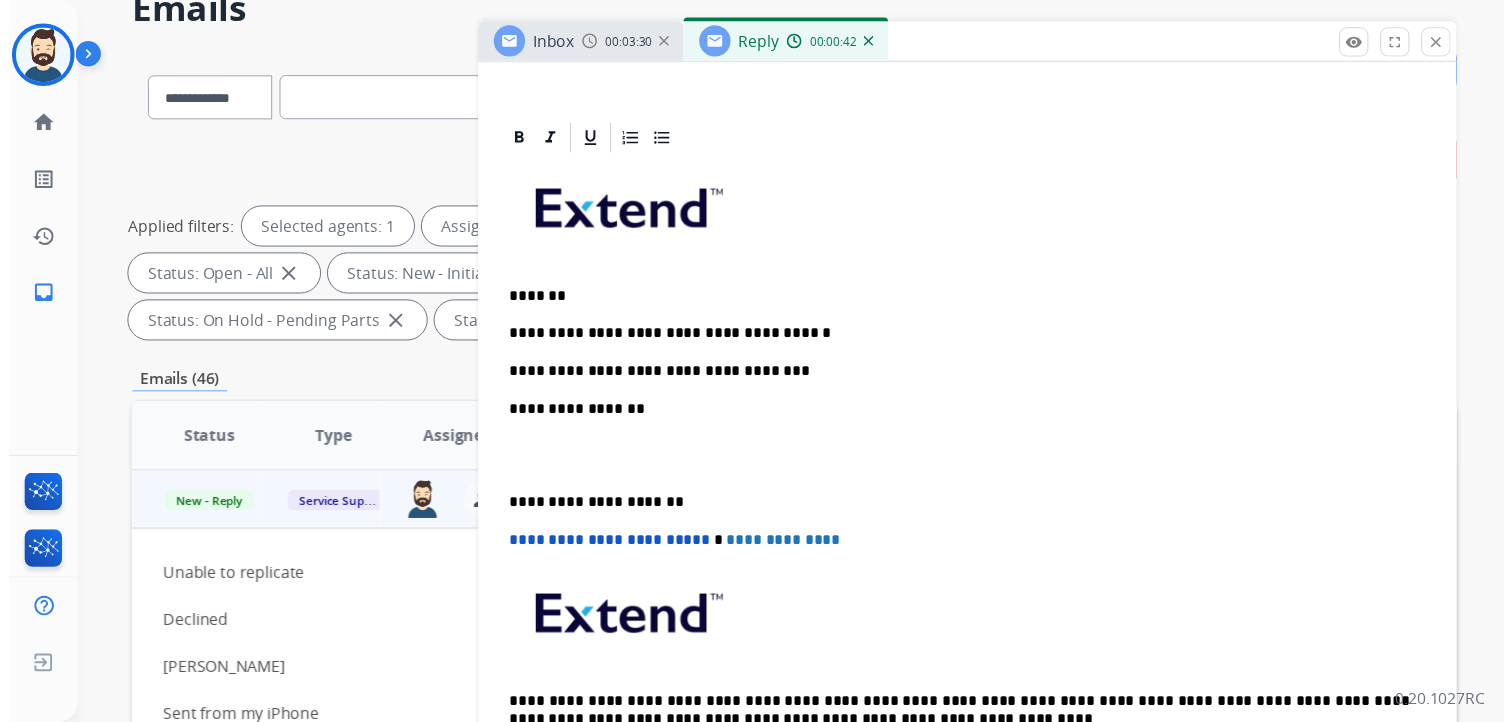scroll, scrollTop: 0, scrollLeft: 0, axis: both 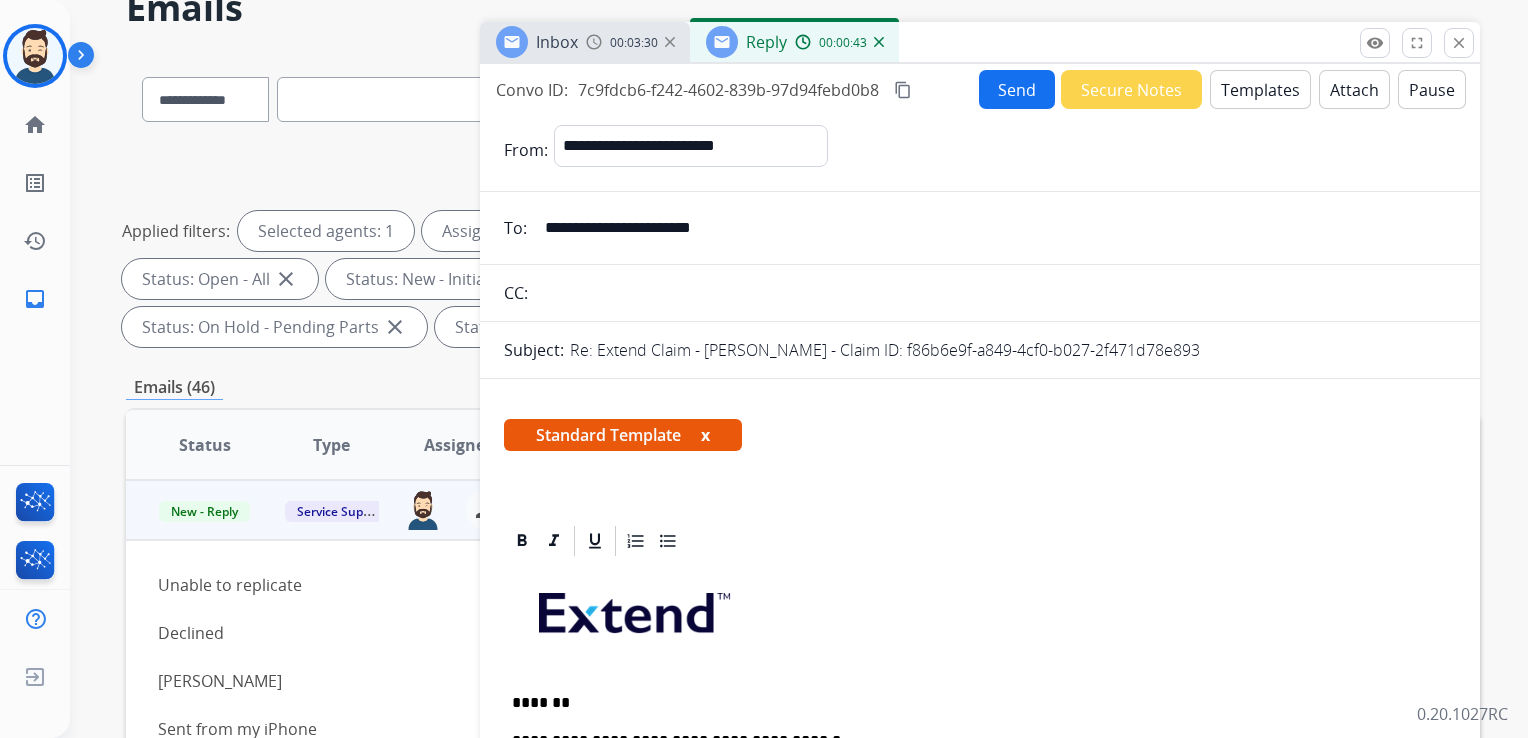click on "Send" at bounding box center [1017, 89] 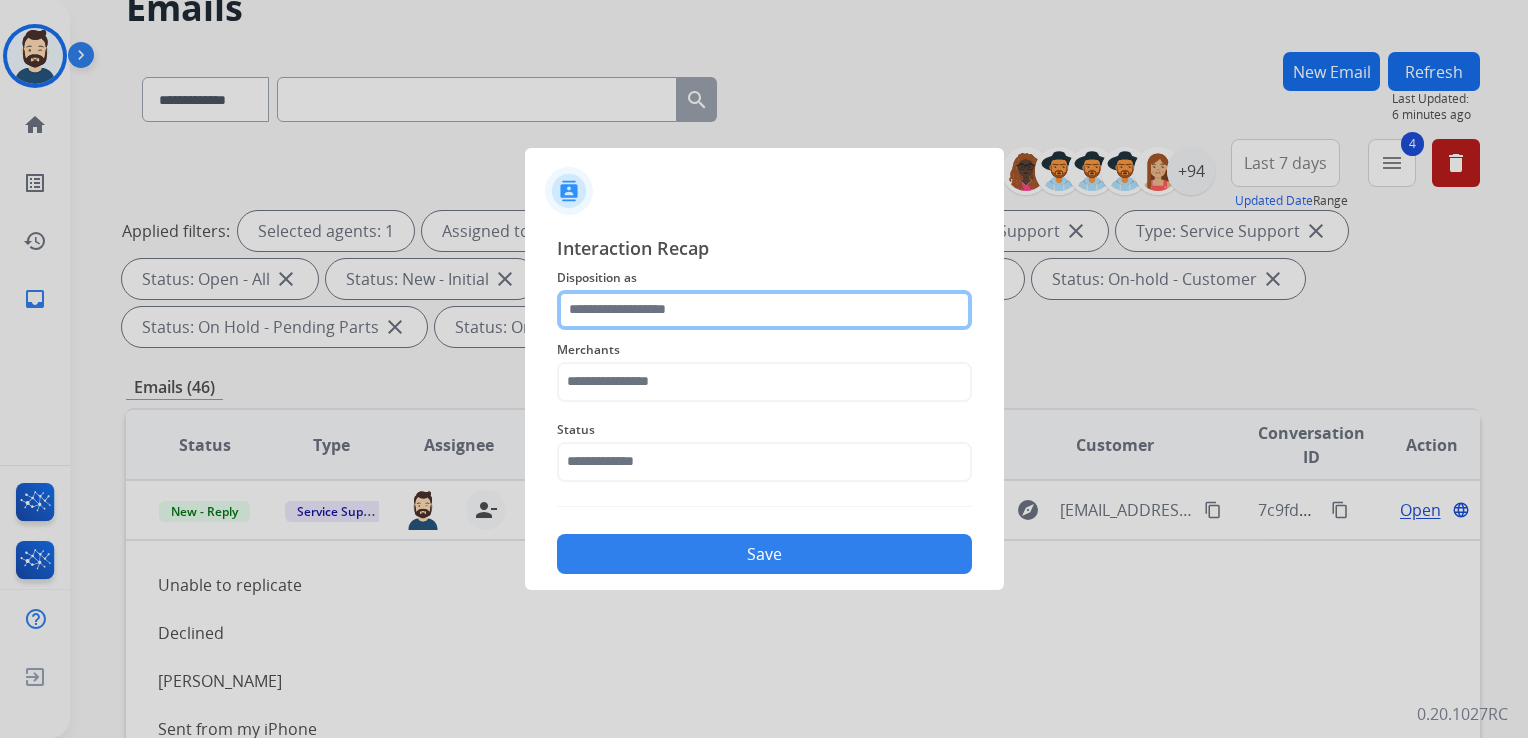 click 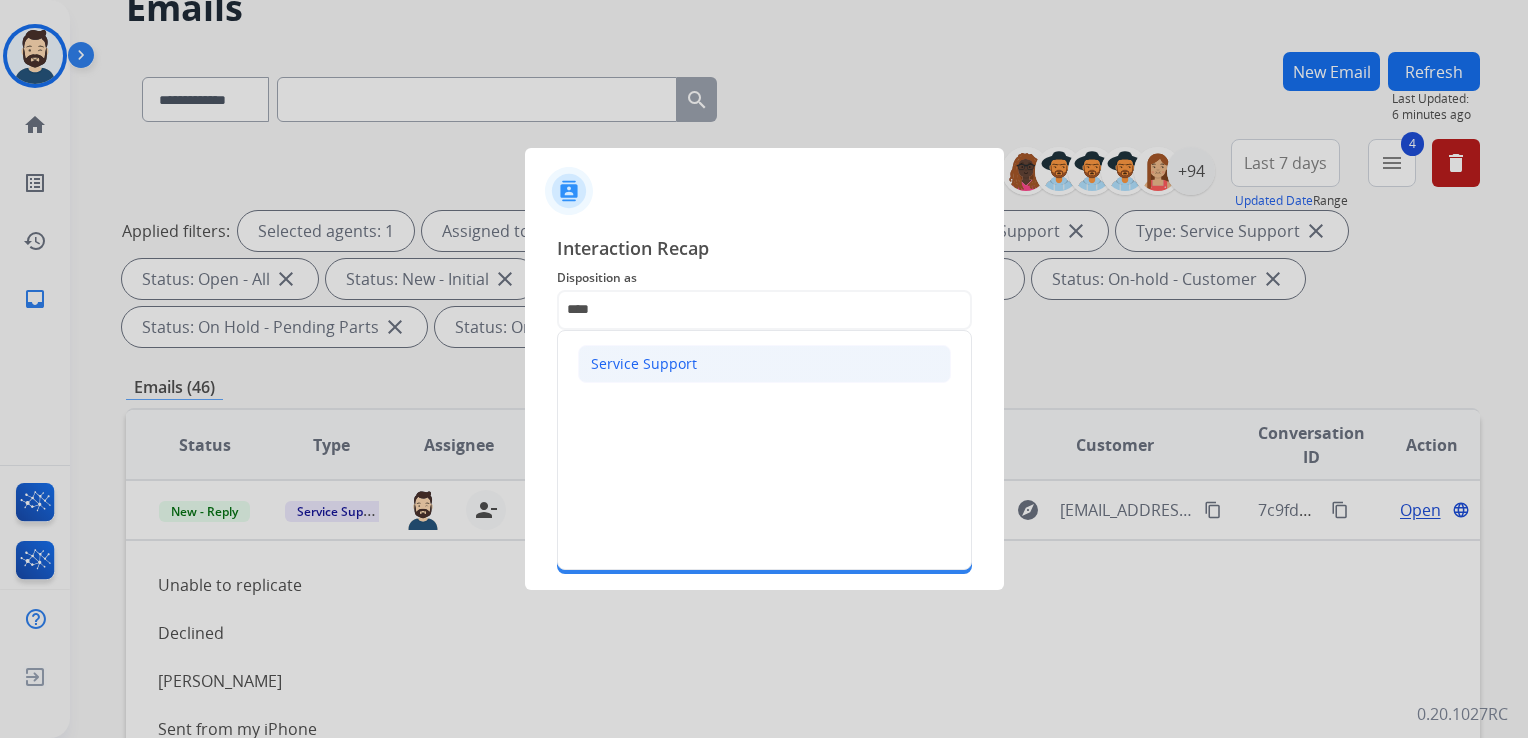 click on "Service Support" 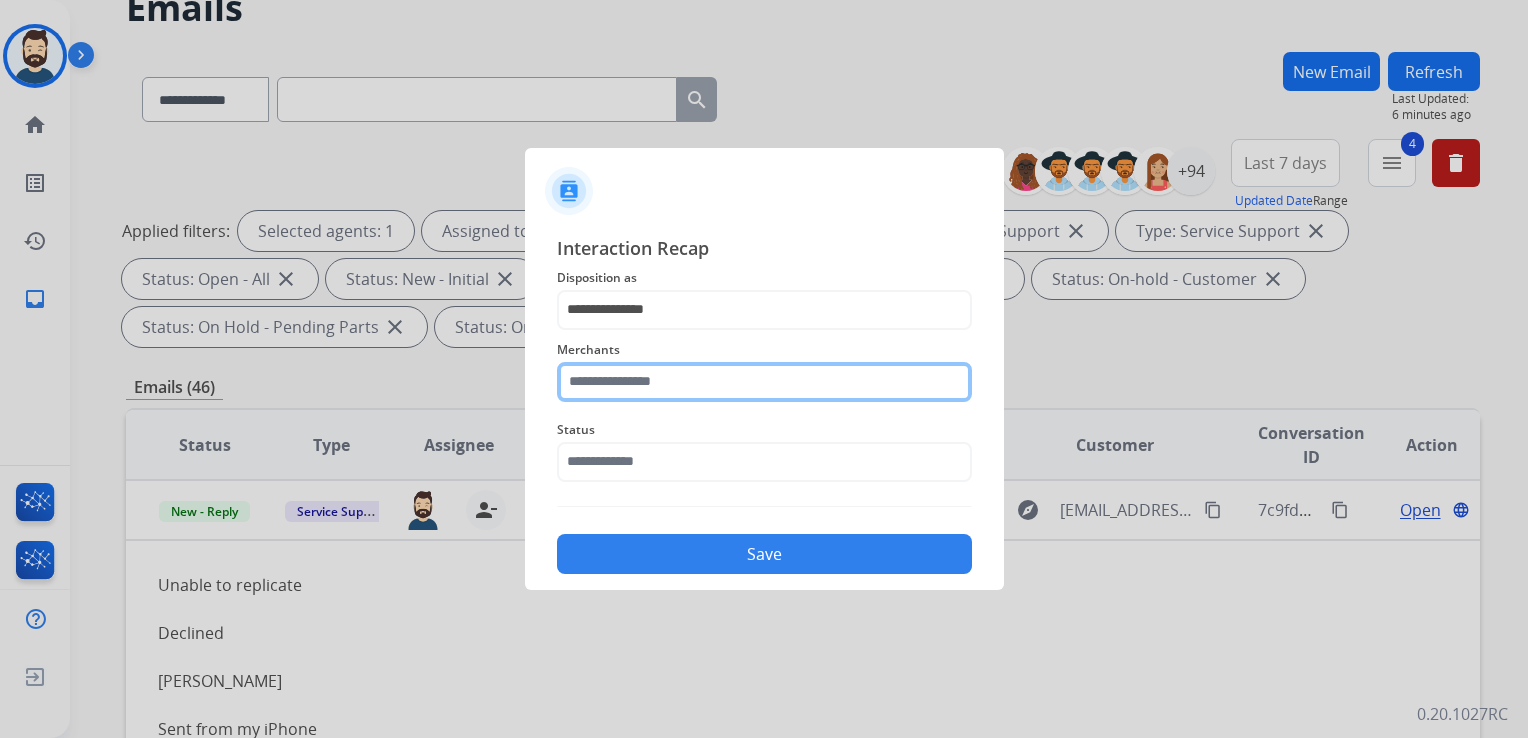 click 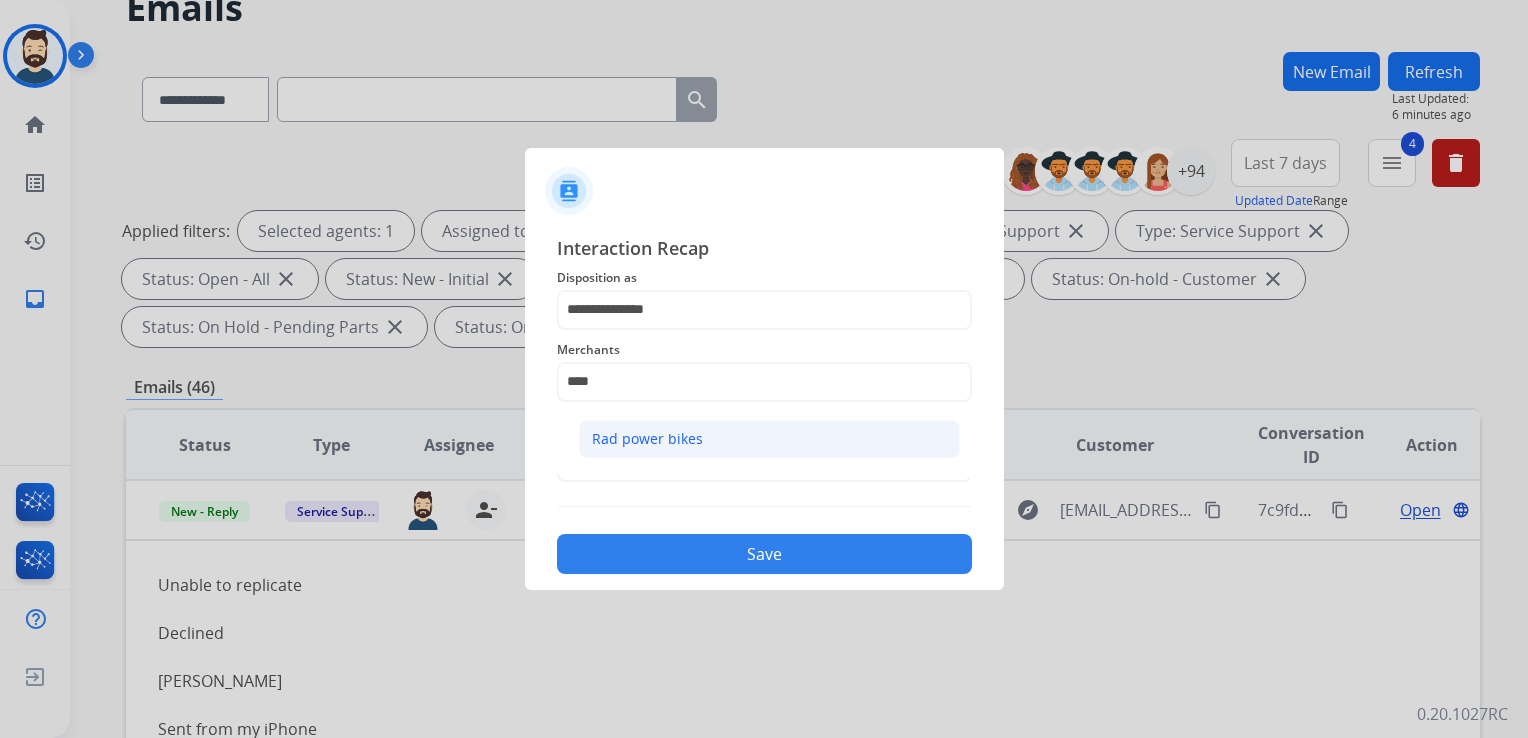 click on "Rad power bikes" 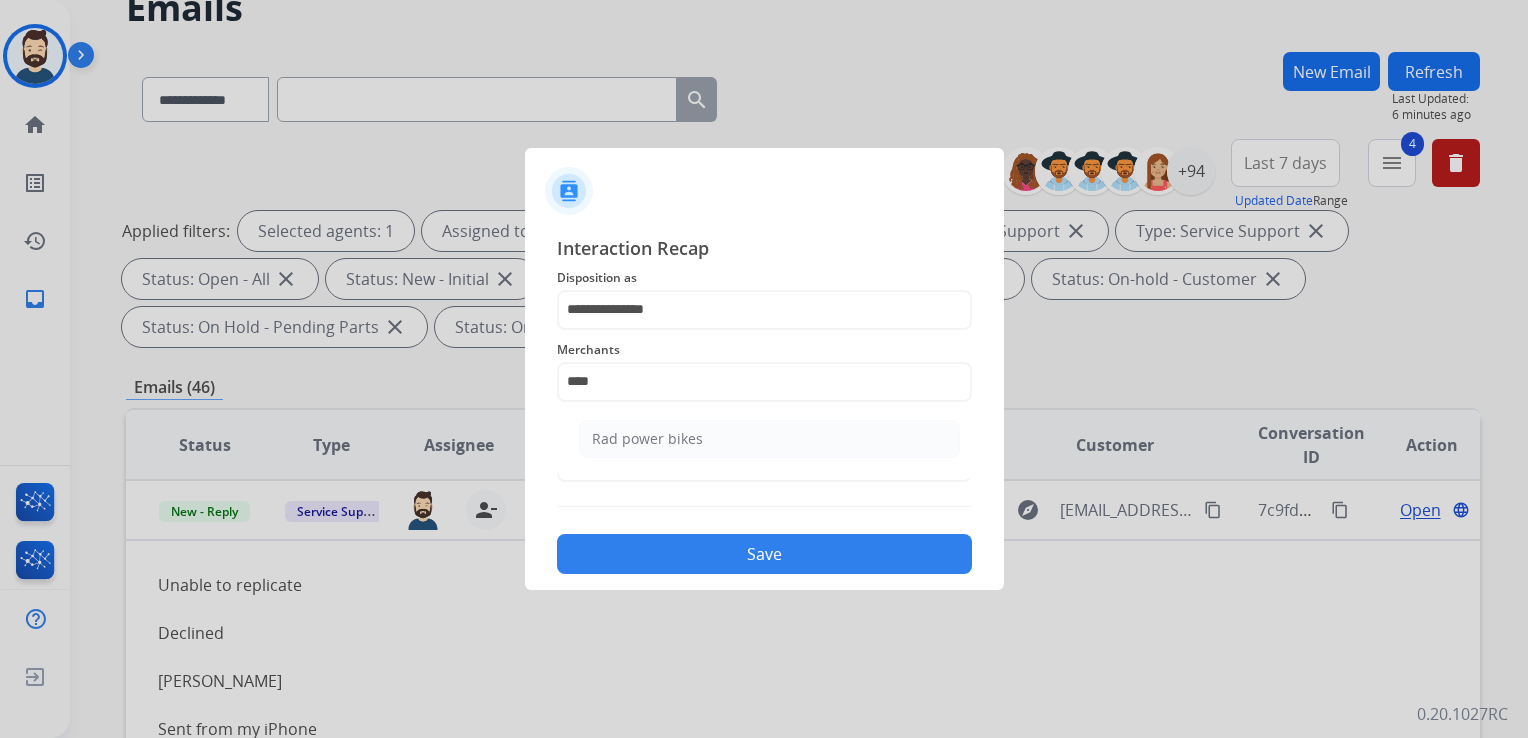 type on "**********" 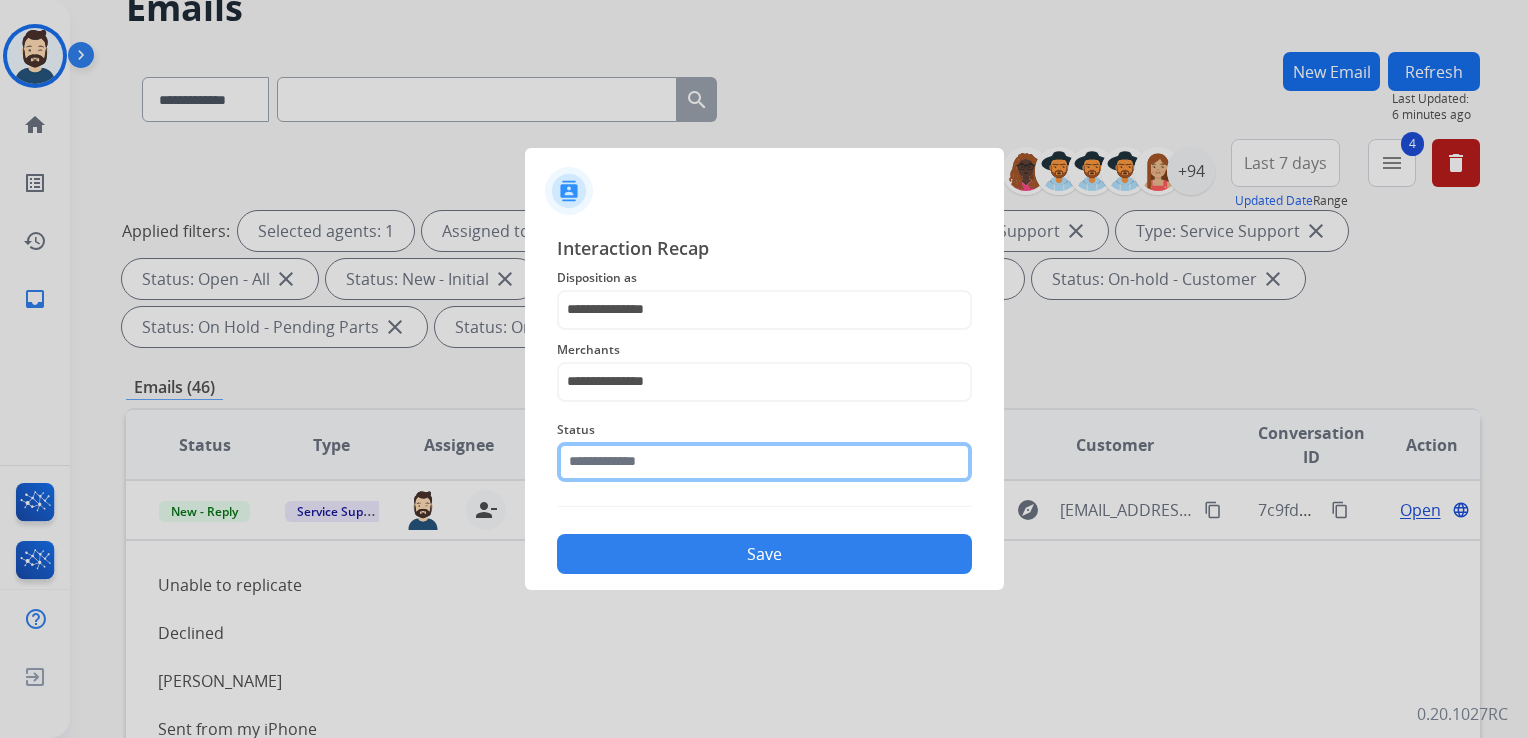 click 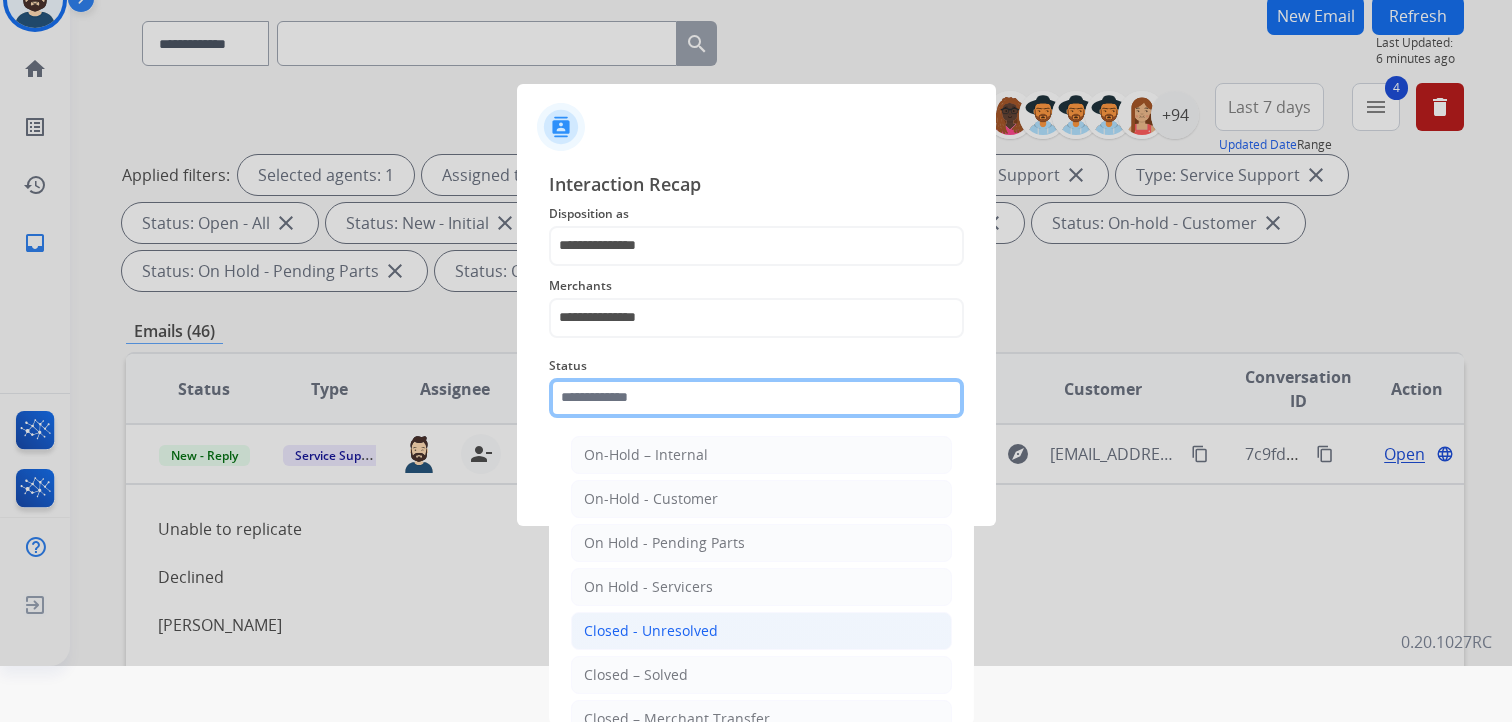 scroll, scrollTop: 59, scrollLeft: 0, axis: vertical 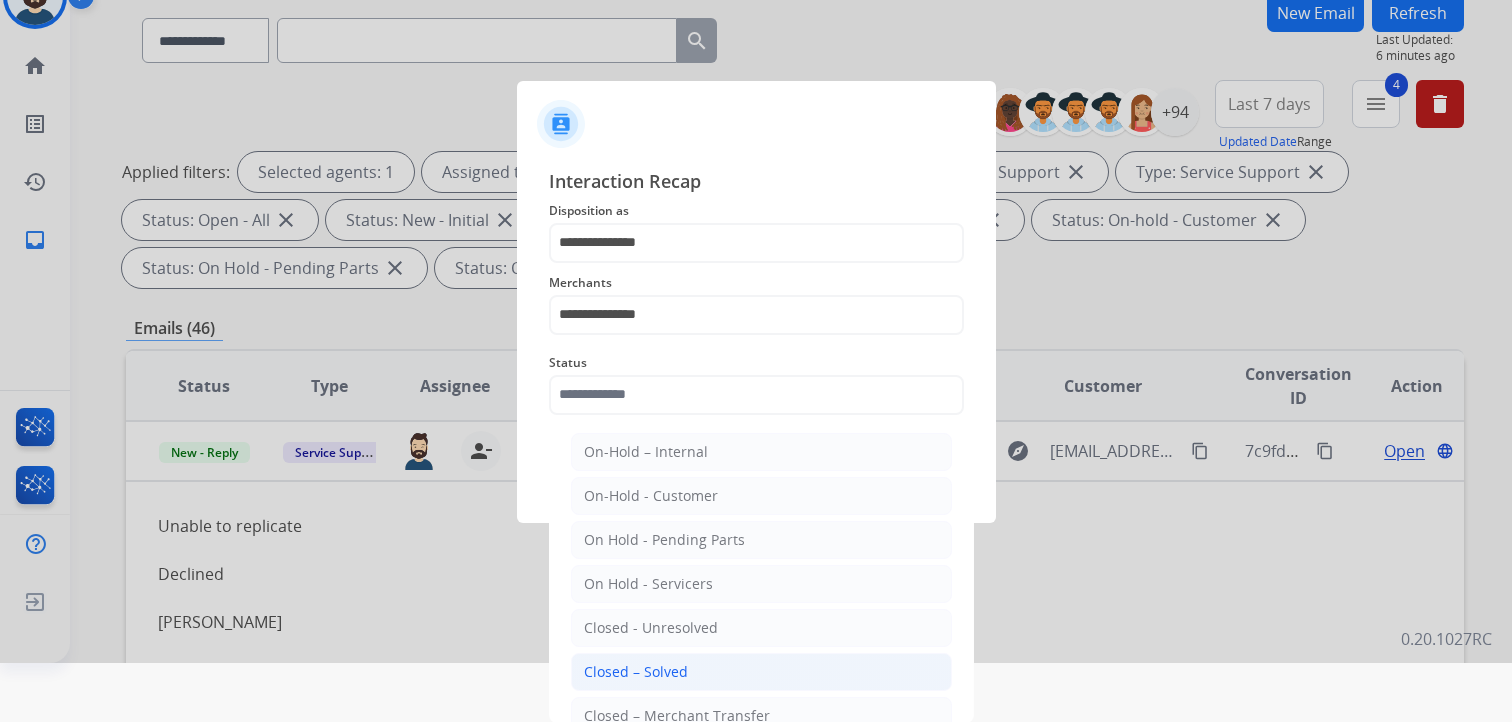 click on "Closed – Solved" 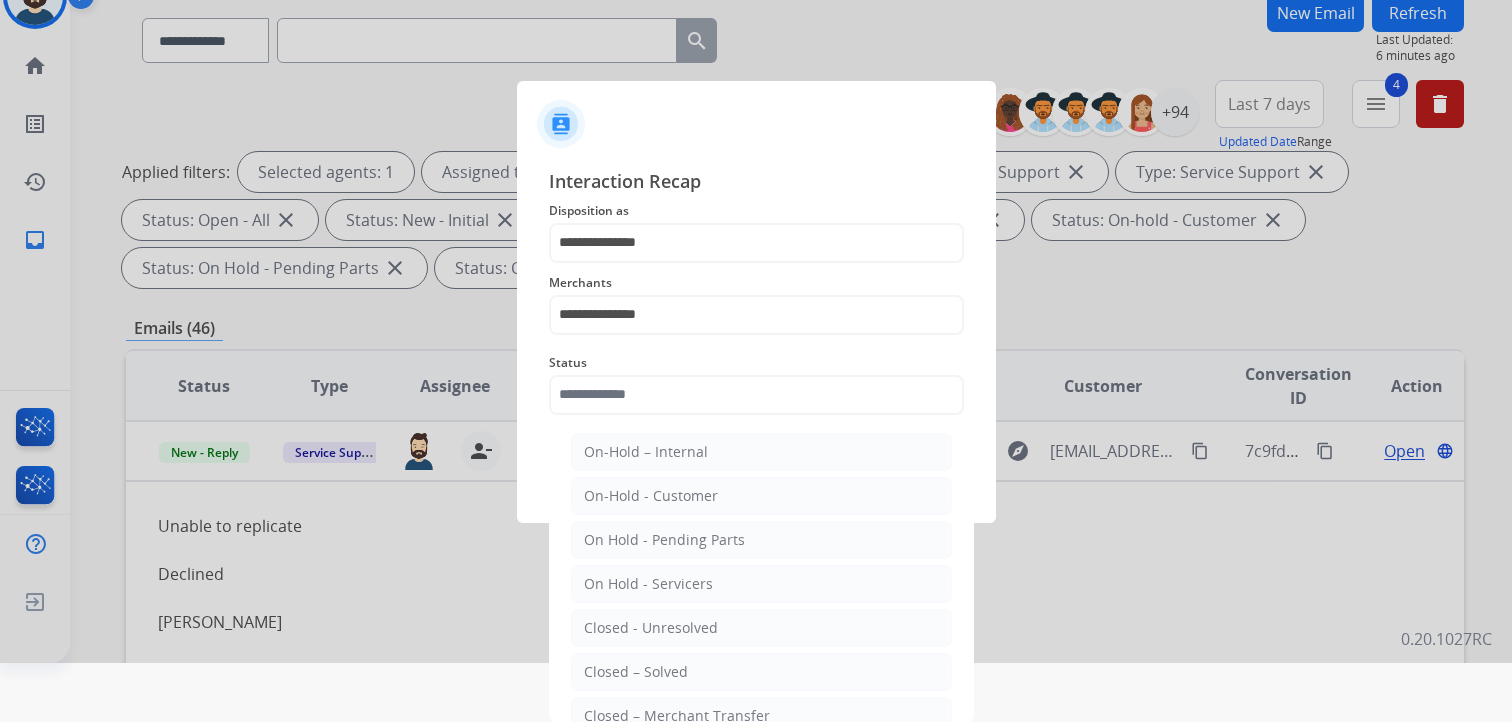 type on "**********" 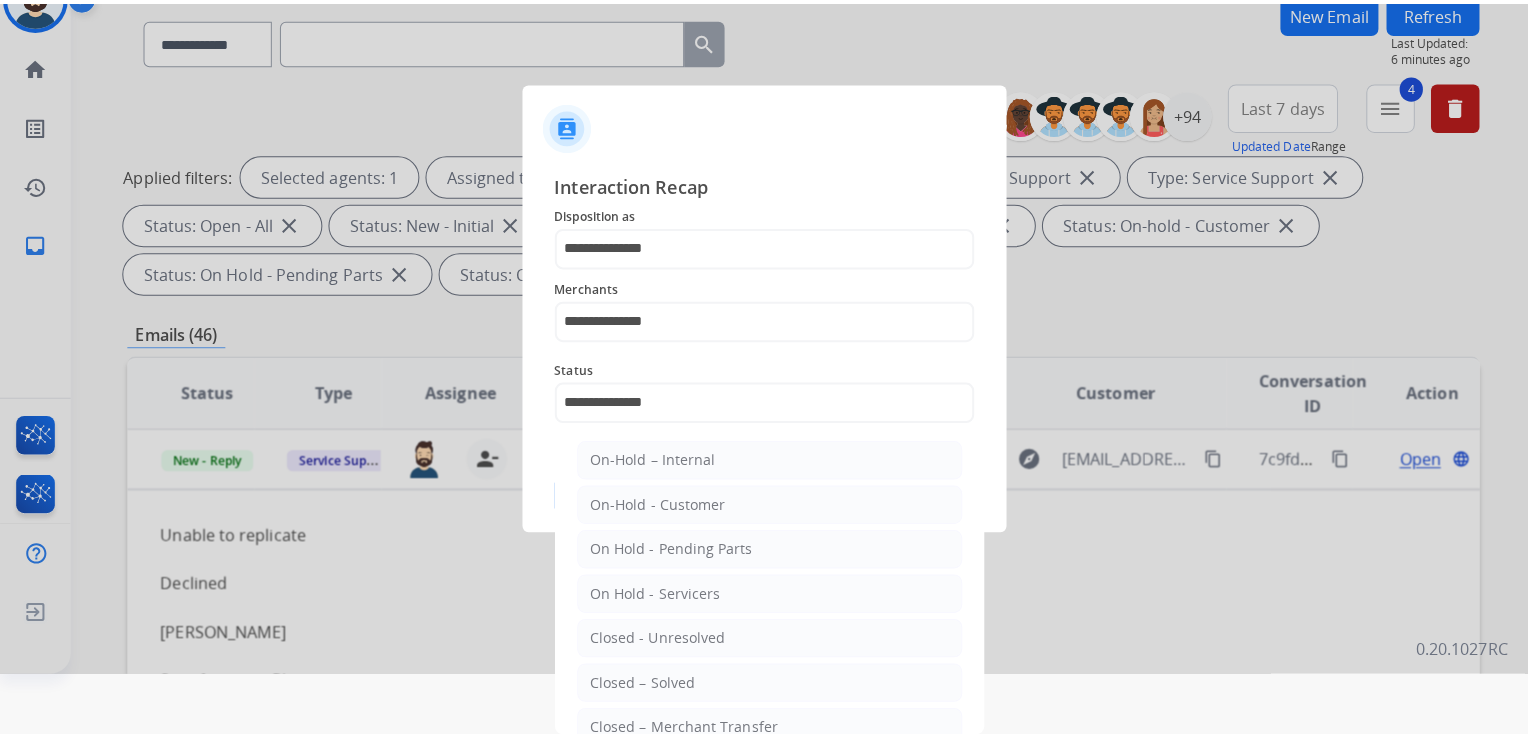 scroll, scrollTop: 0, scrollLeft: 0, axis: both 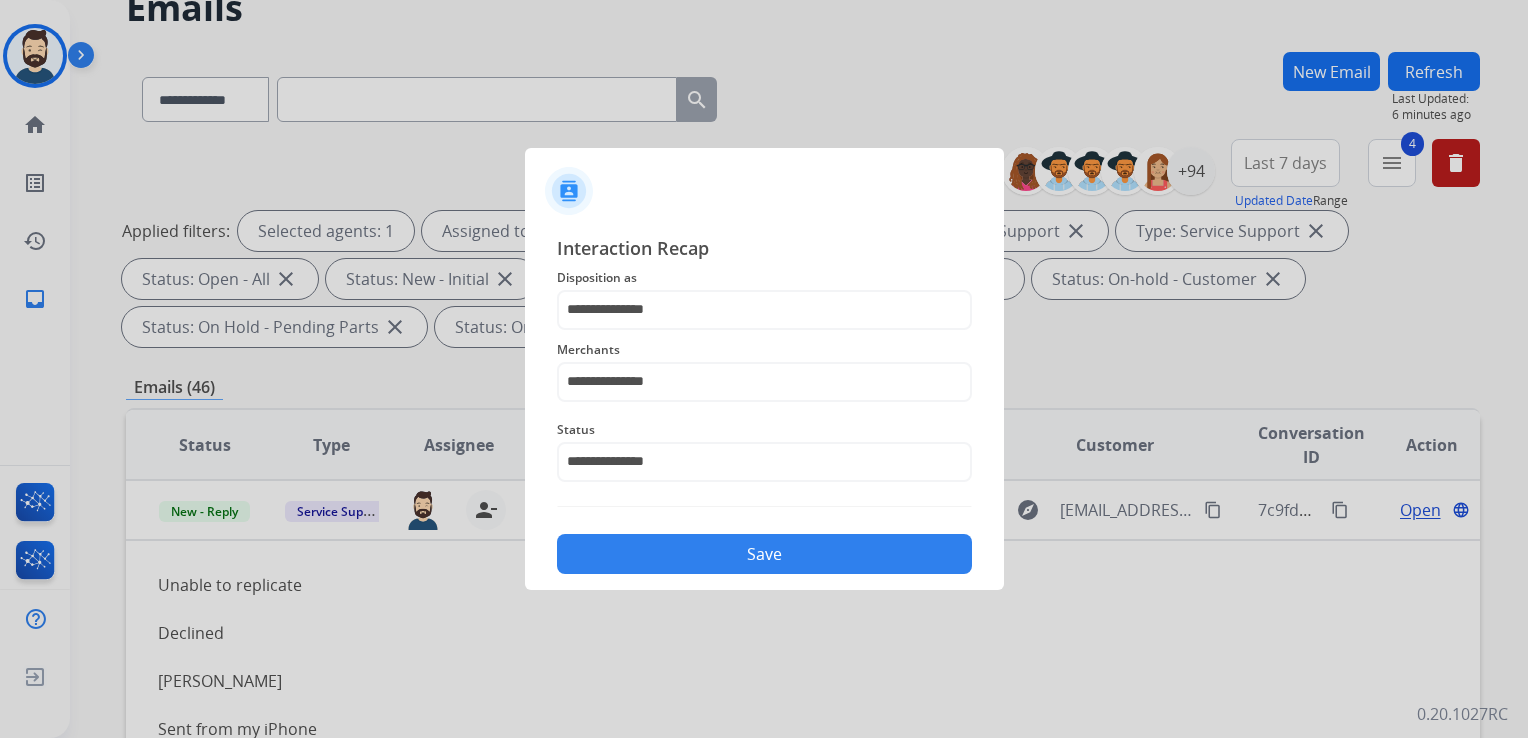 click on "Save" 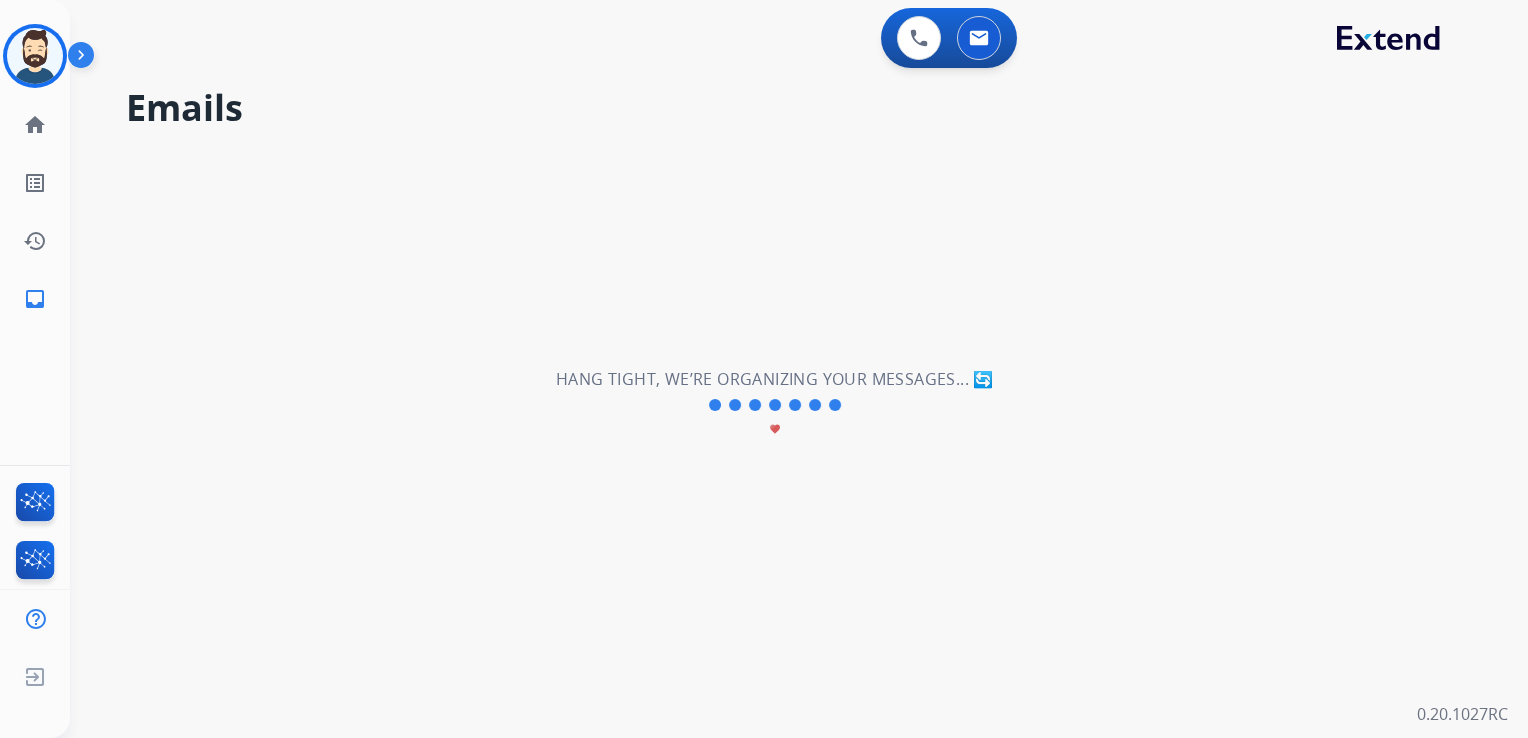 scroll, scrollTop: 0, scrollLeft: 0, axis: both 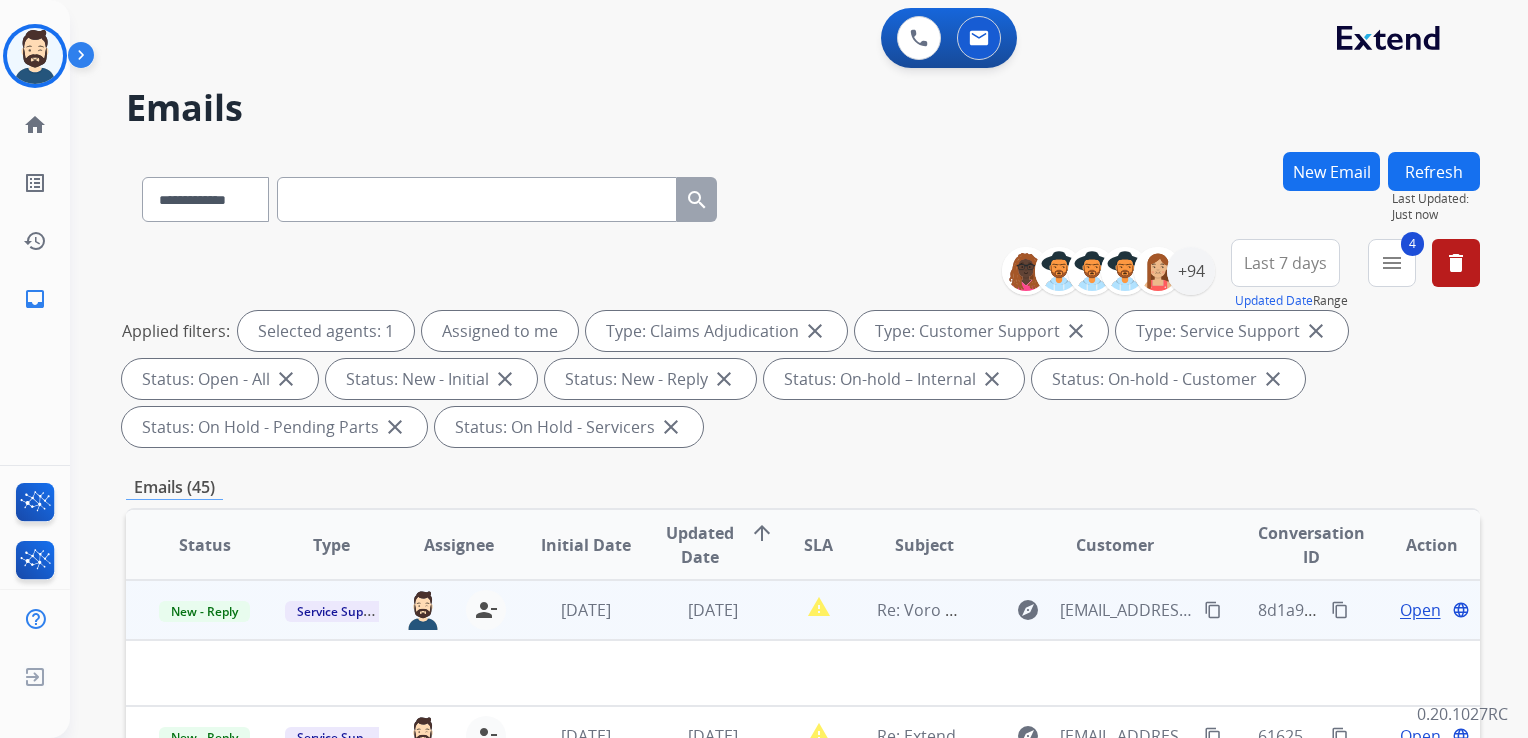 drag, startPoint x: 594, startPoint y: 623, endPoint x: 605, endPoint y: 610, distance: 17.029387 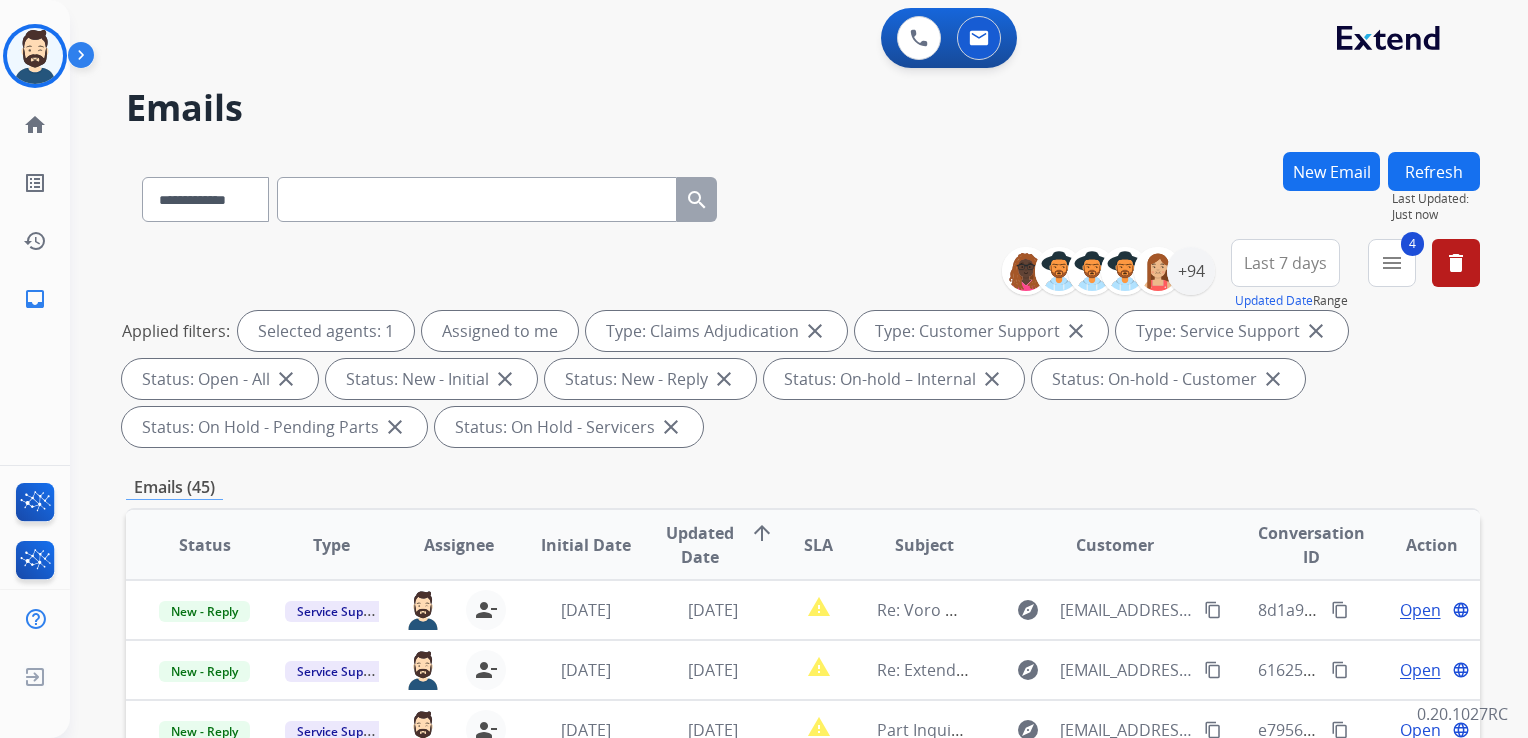scroll, scrollTop: 300, scrollLeft: 0, axis: vertical 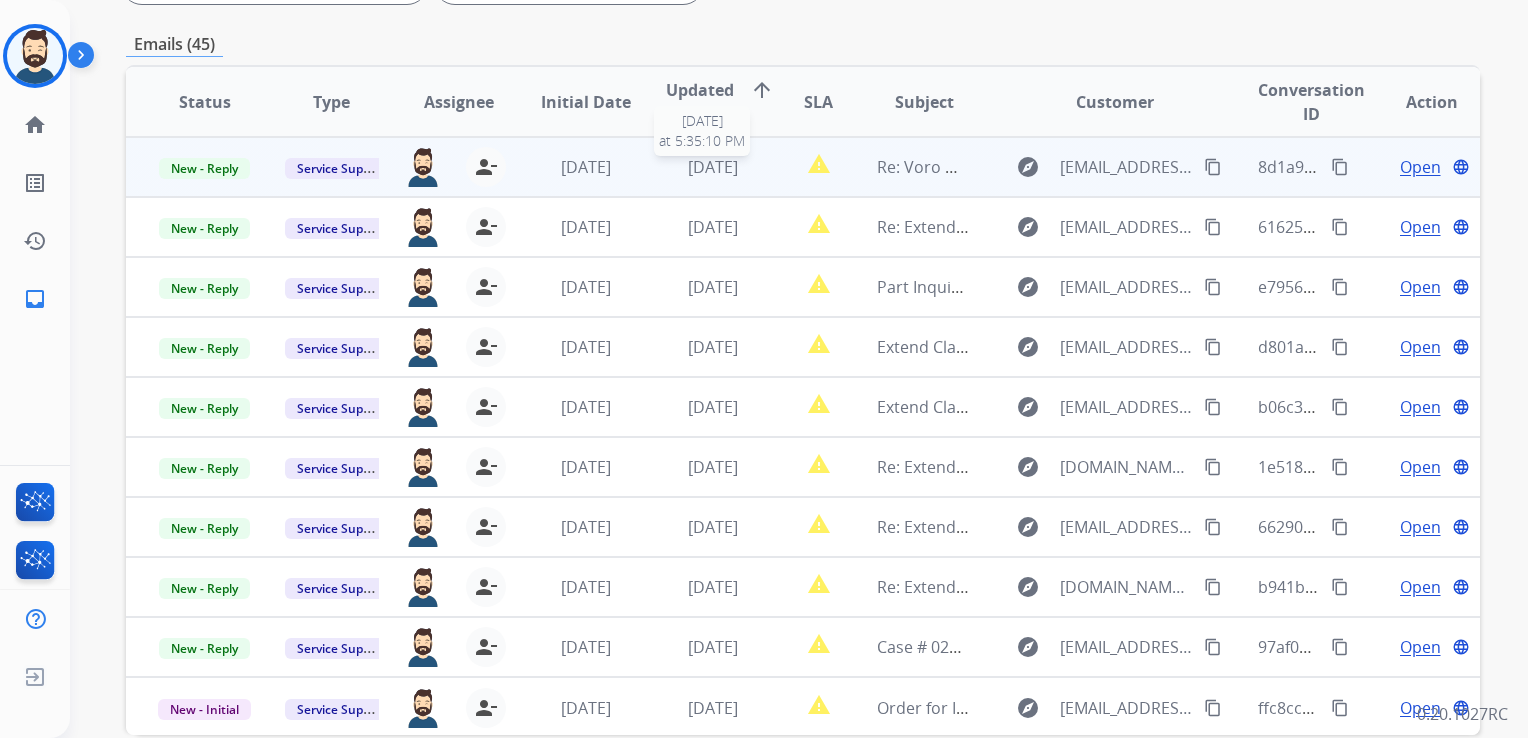 click on "[DATE]" at bounding box center [713, 167] 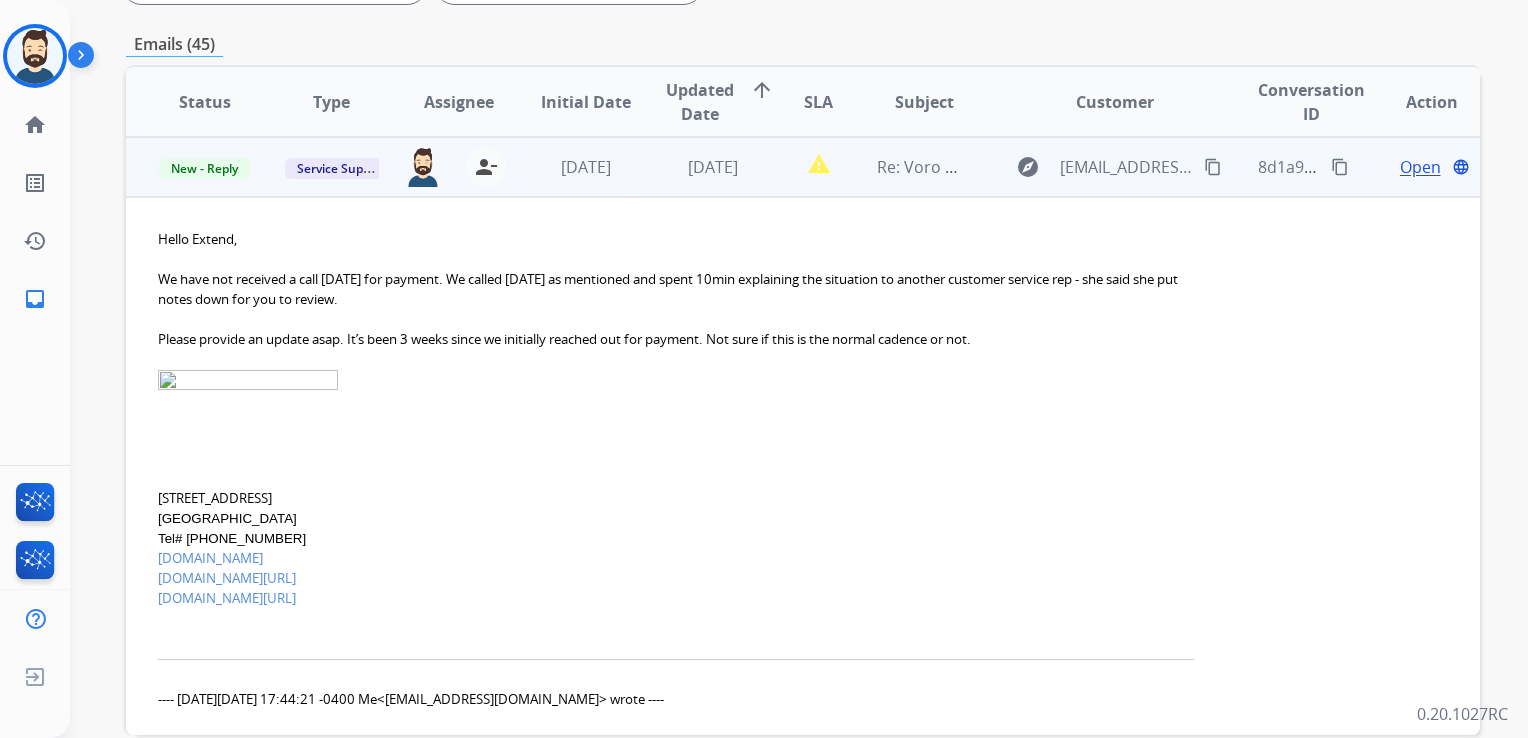 click on "Open" at bounding box center (1420, 167) 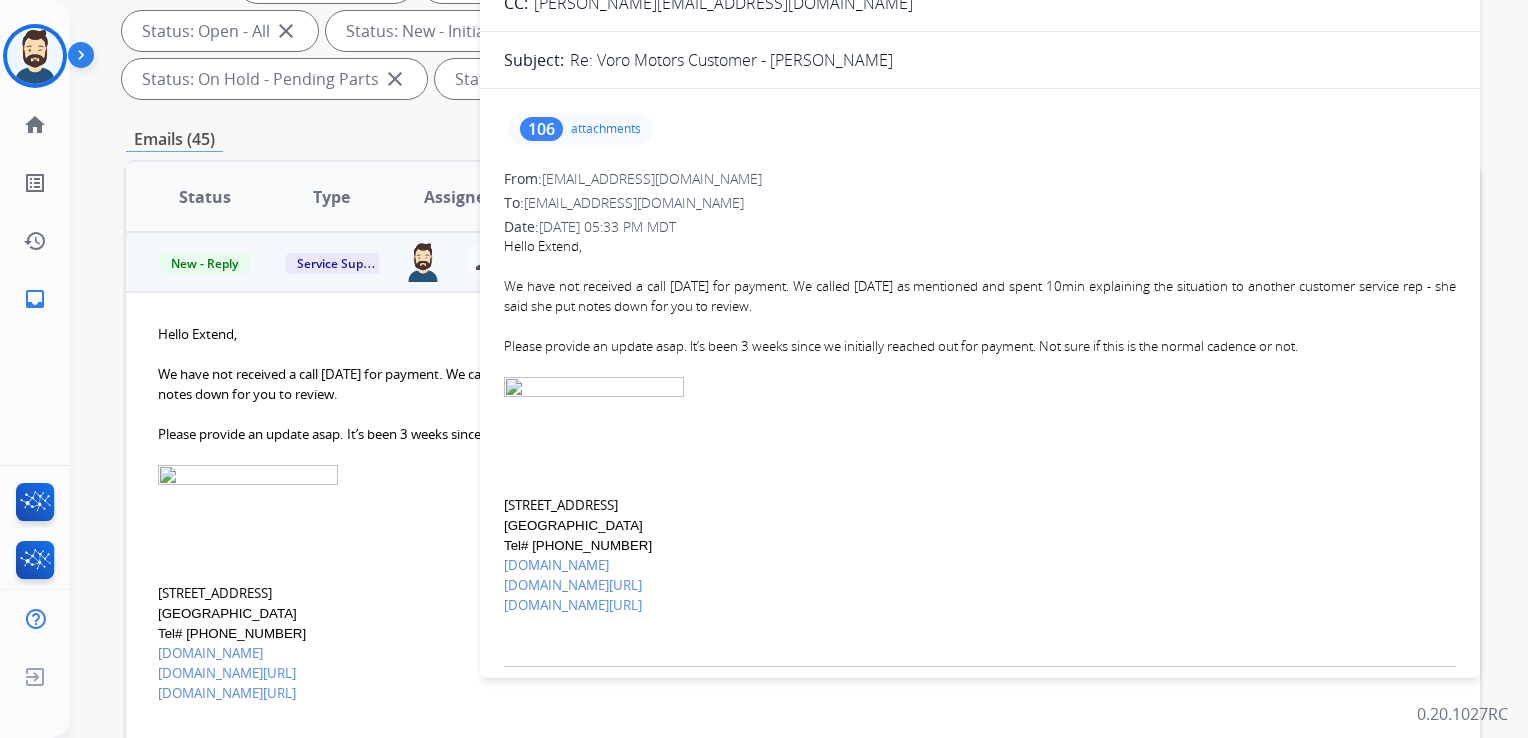scroll, scrollTop: 143, scrollLeft: 0, axis: vertical 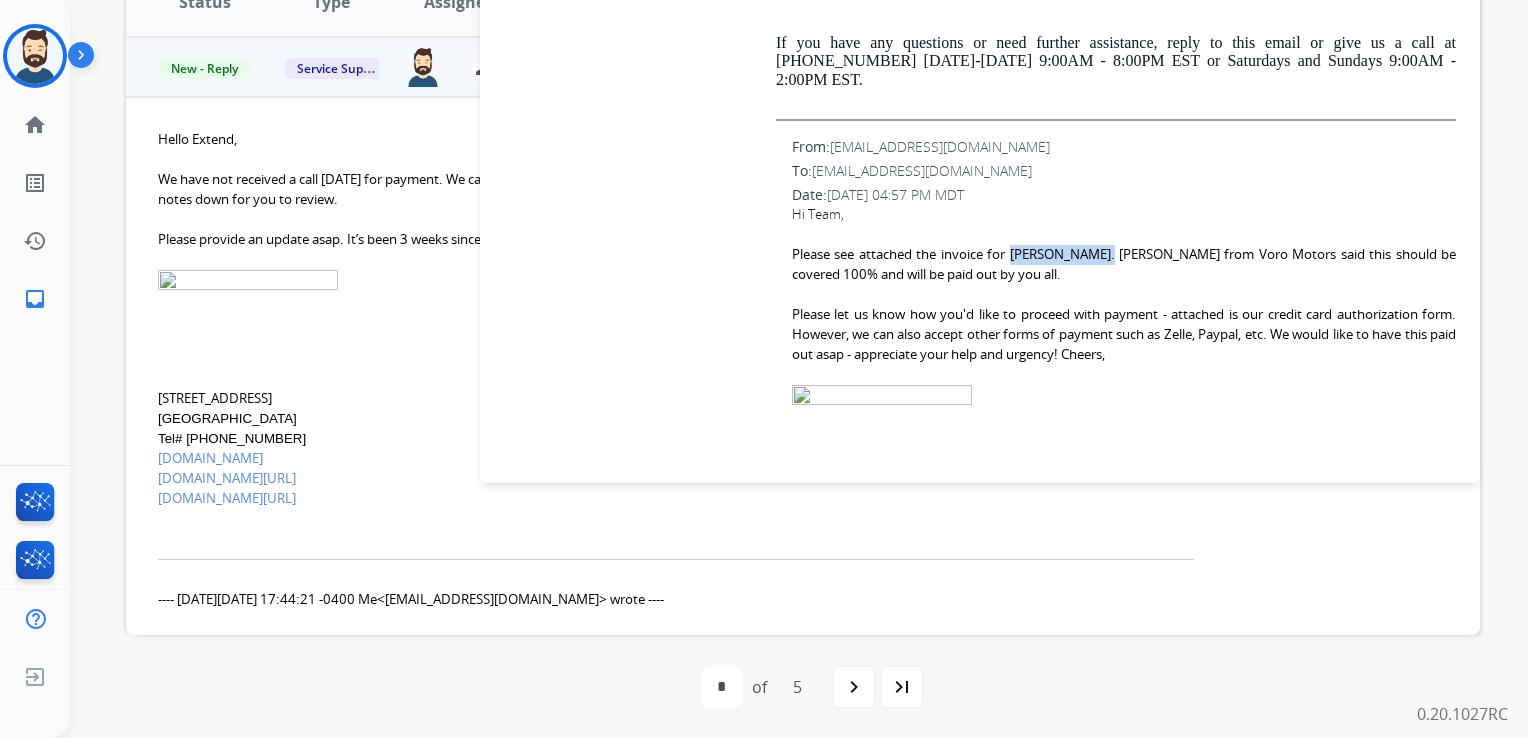 drag, startPoint x: 1032, startPoint y: 238, endPoint x: 1128, endPoint y: 241, distance: 96.04687 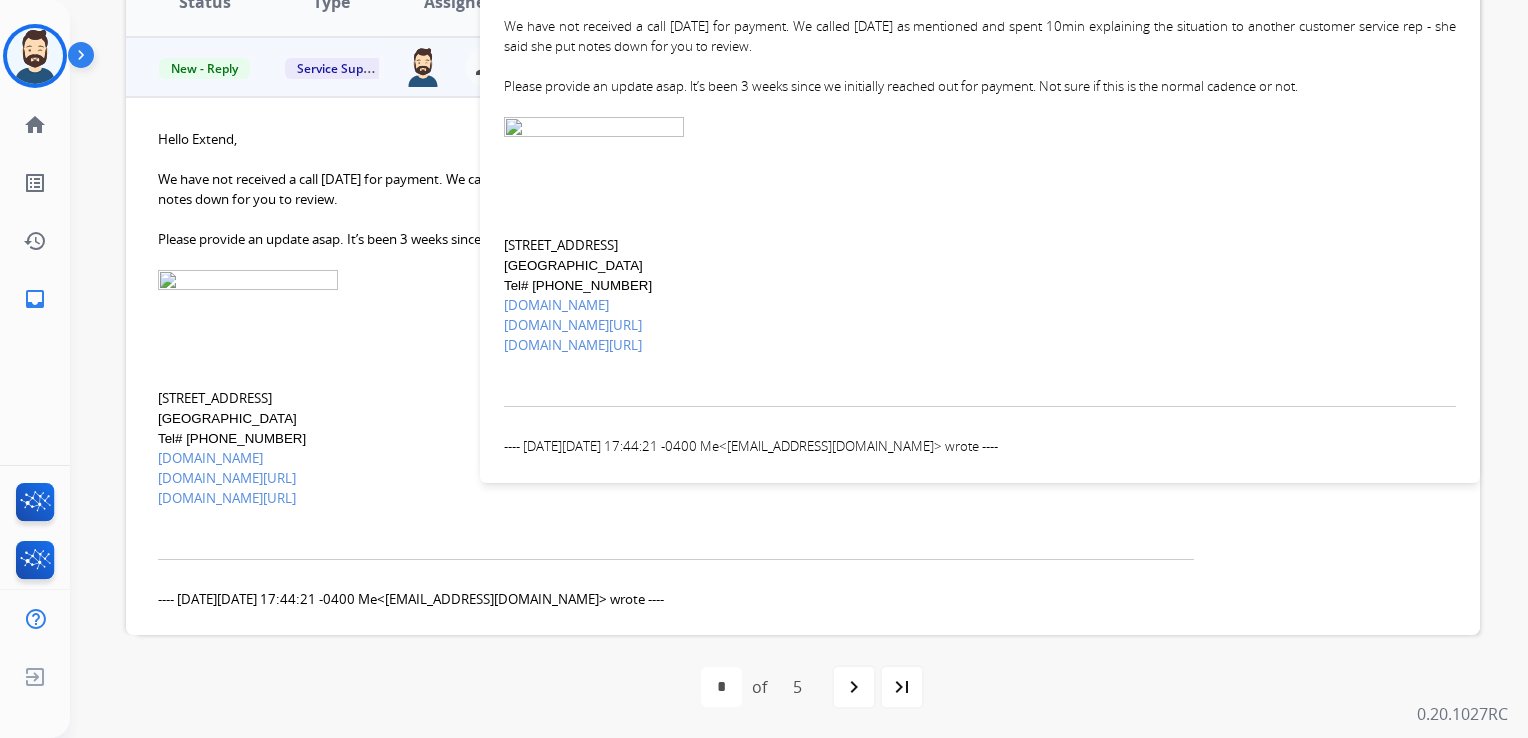 scroll, scrollTop: 0, scrollLeft: 0, axis: both 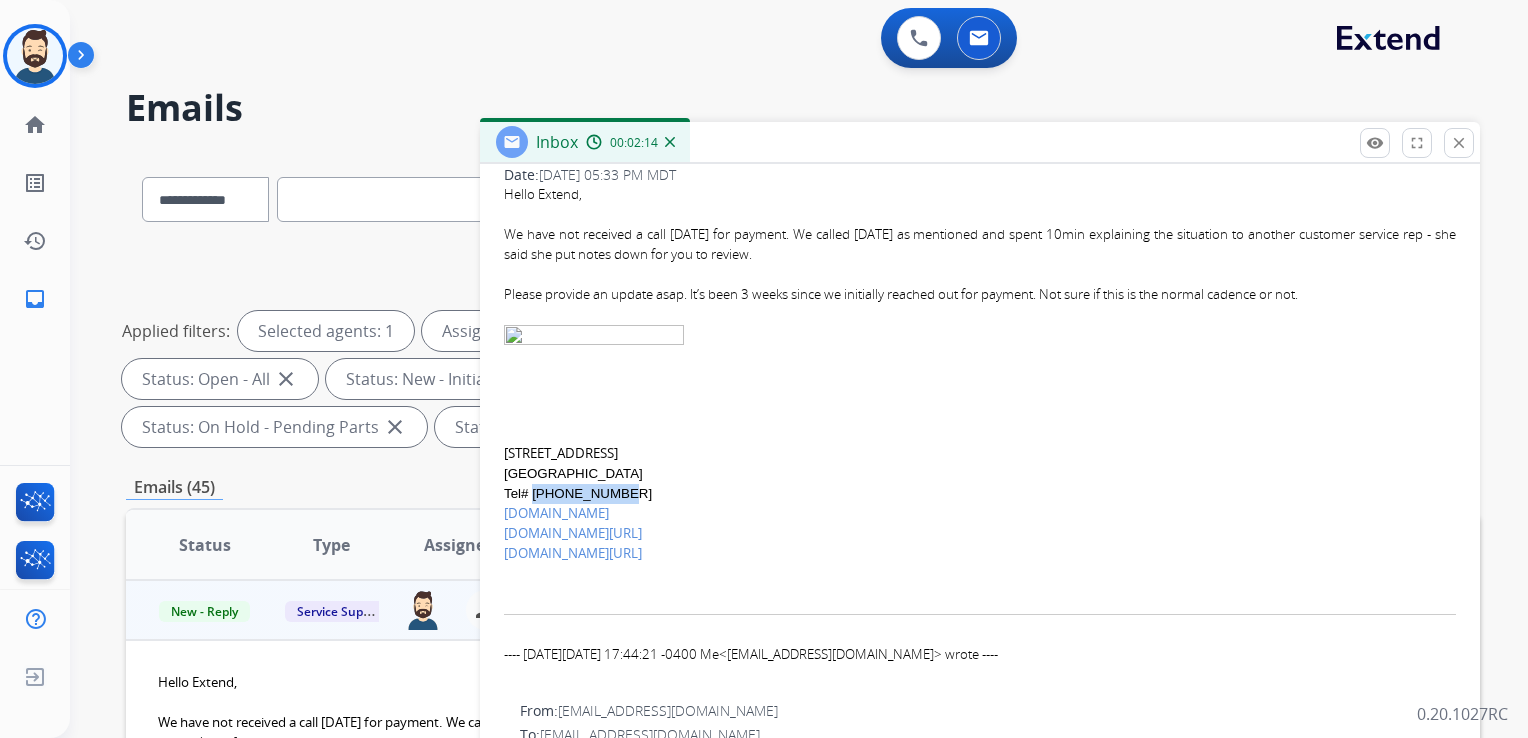 drag, startPoint x: 539, startPoint y: 495, endPoint x: 631, endPoint y: 491, distance: 92.086914 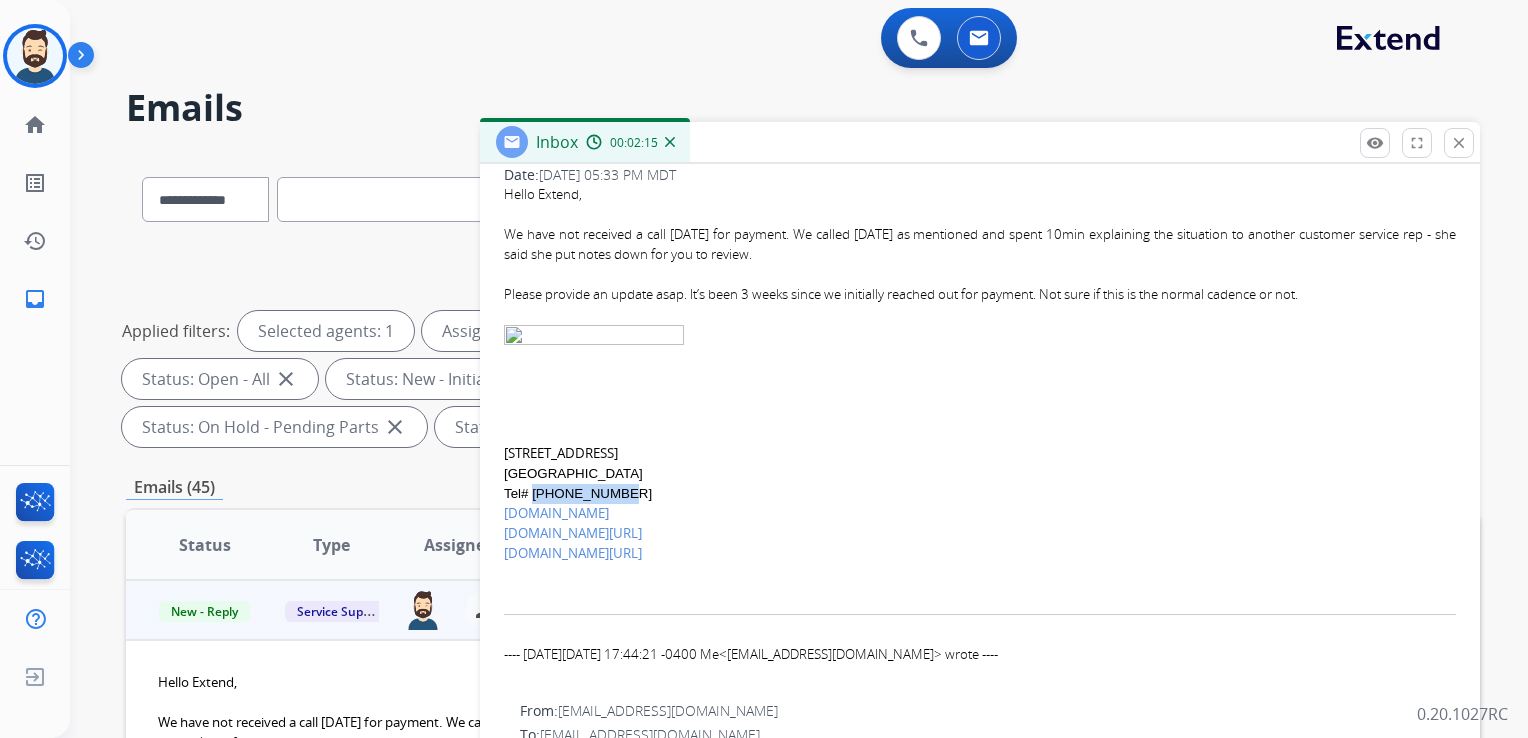 copy on "305.358.7004" 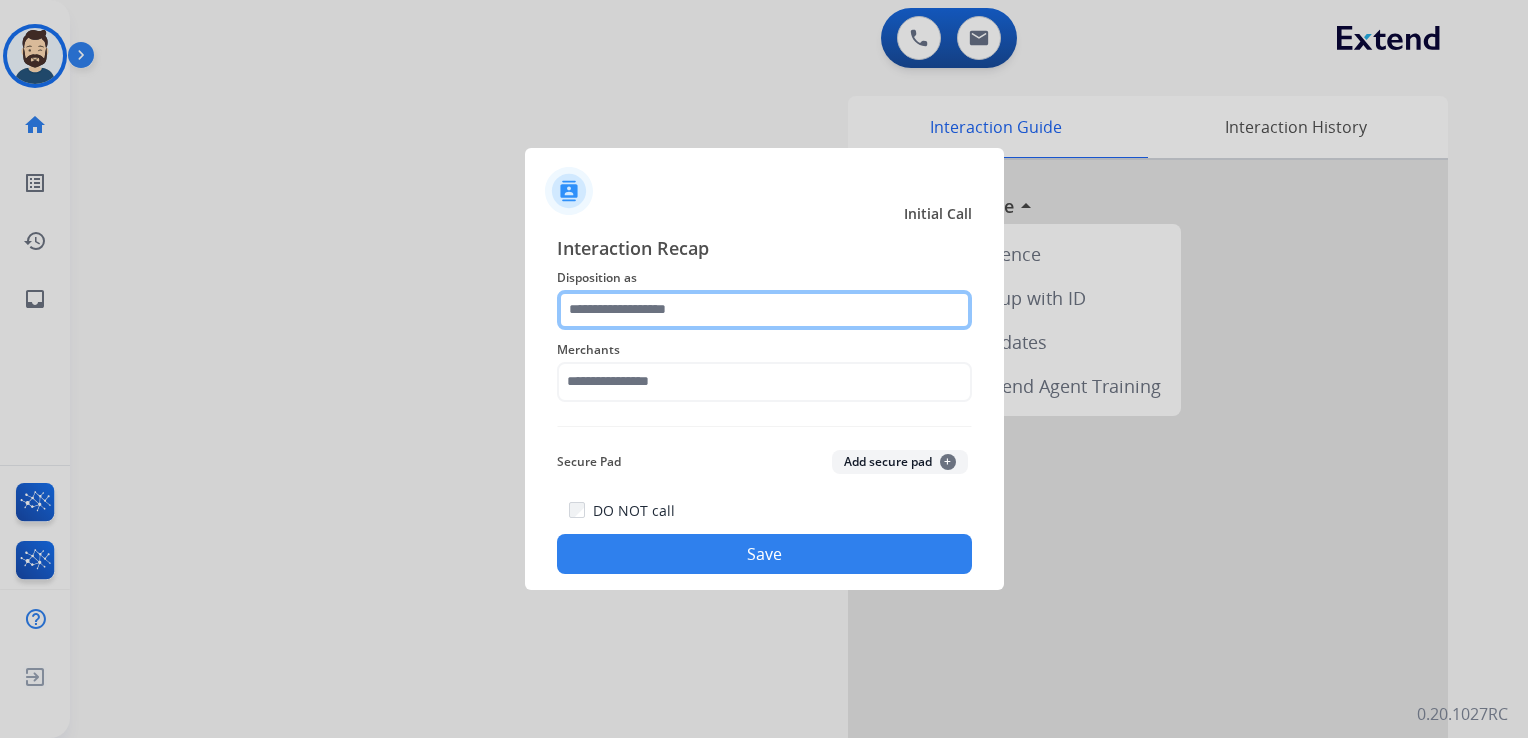 click 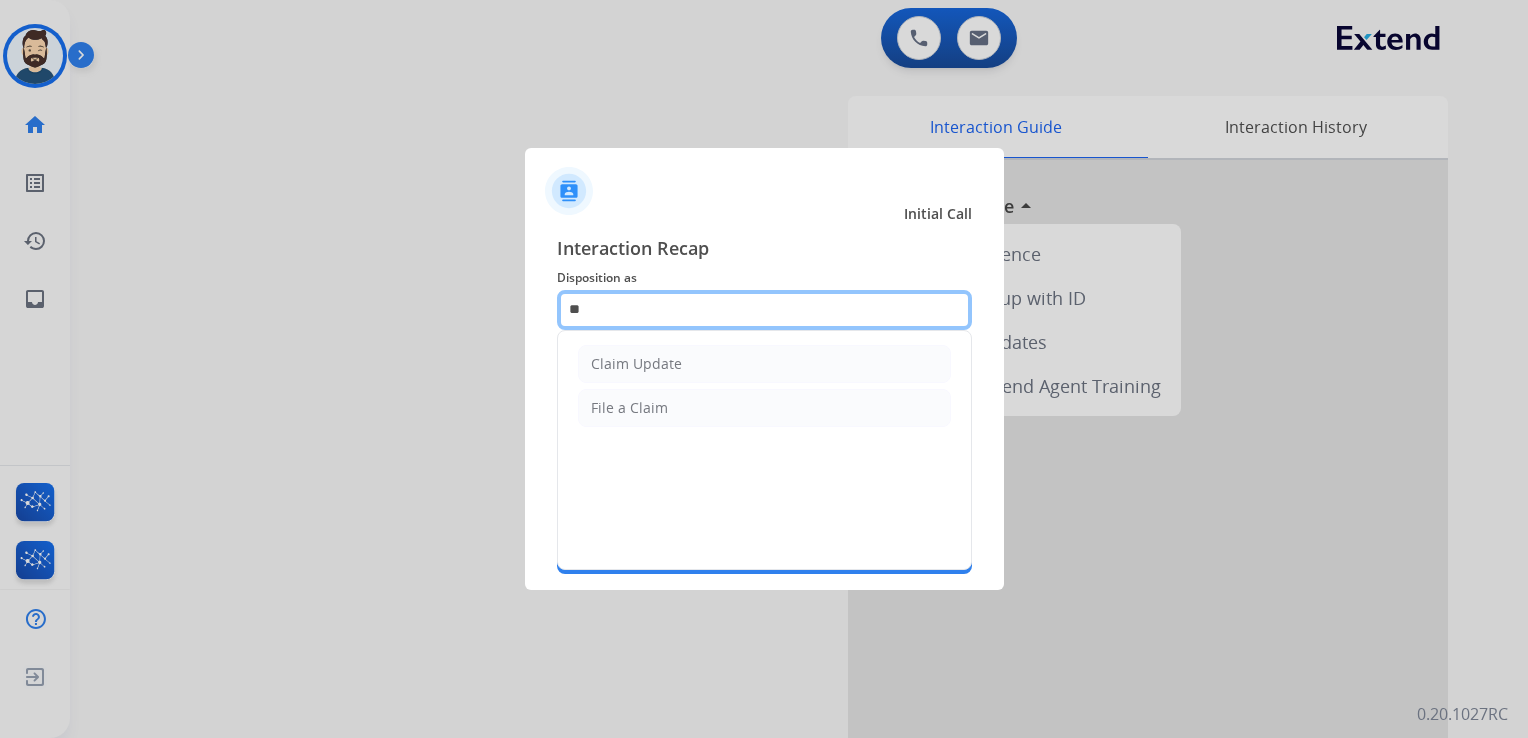 type on "*" 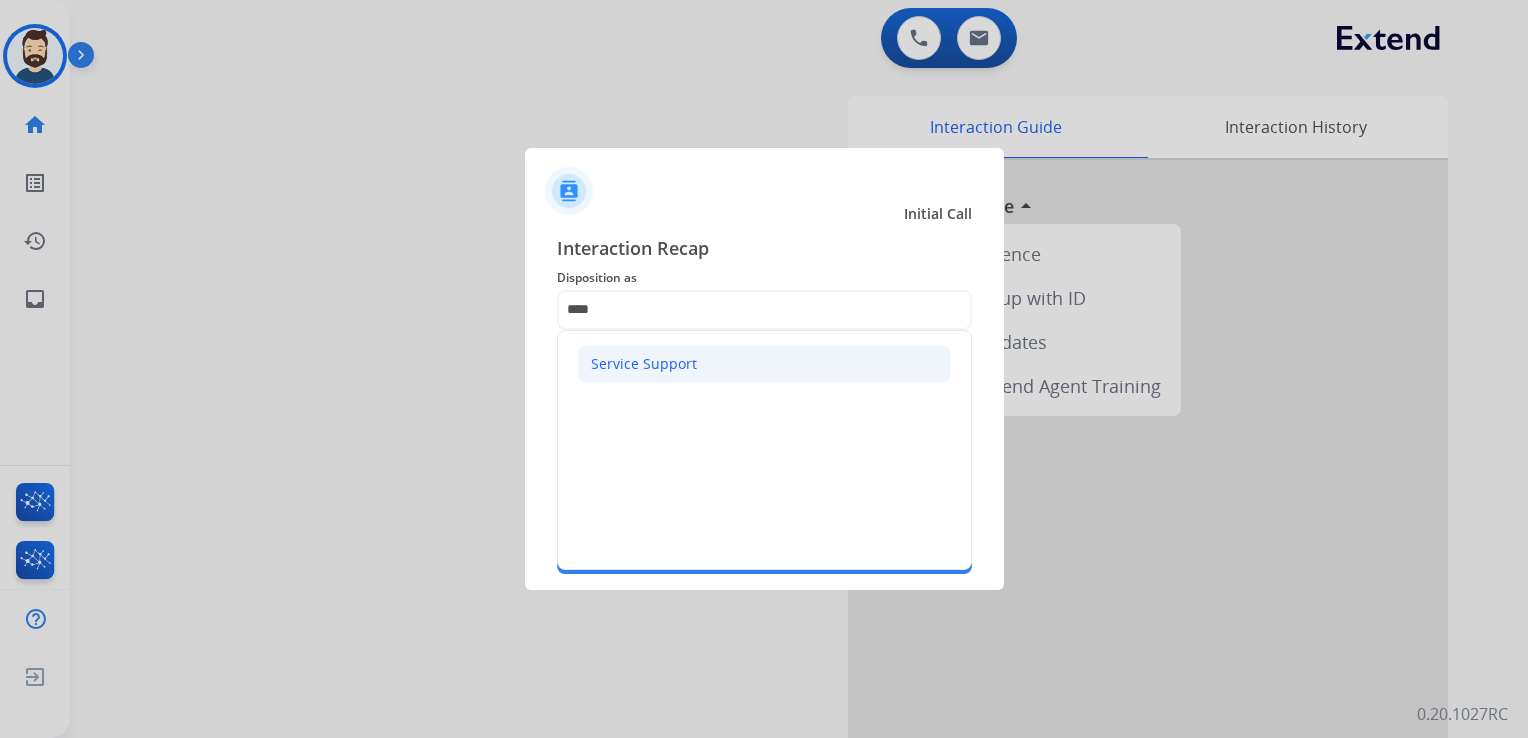 click on "Service Support" 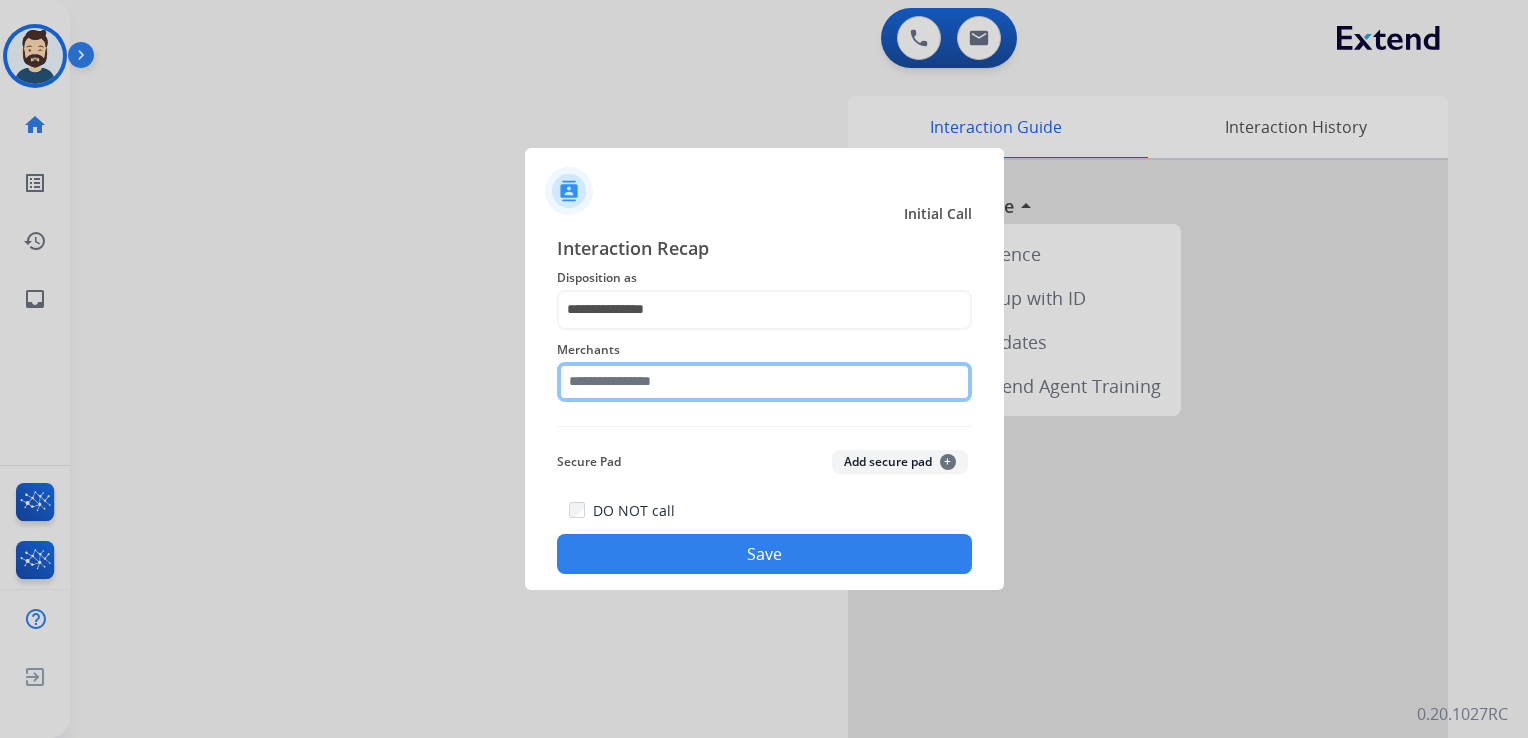click 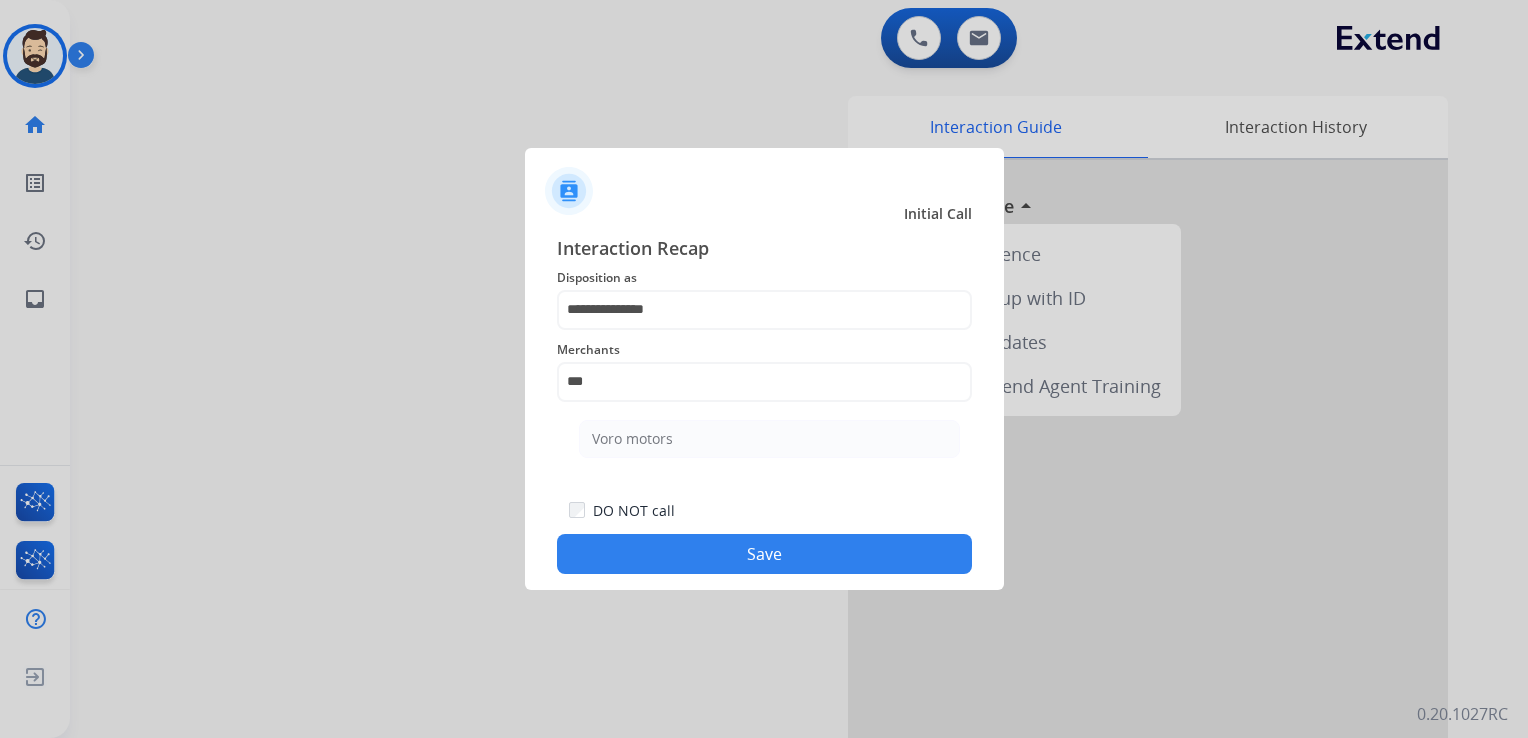 click on "Voro motors" 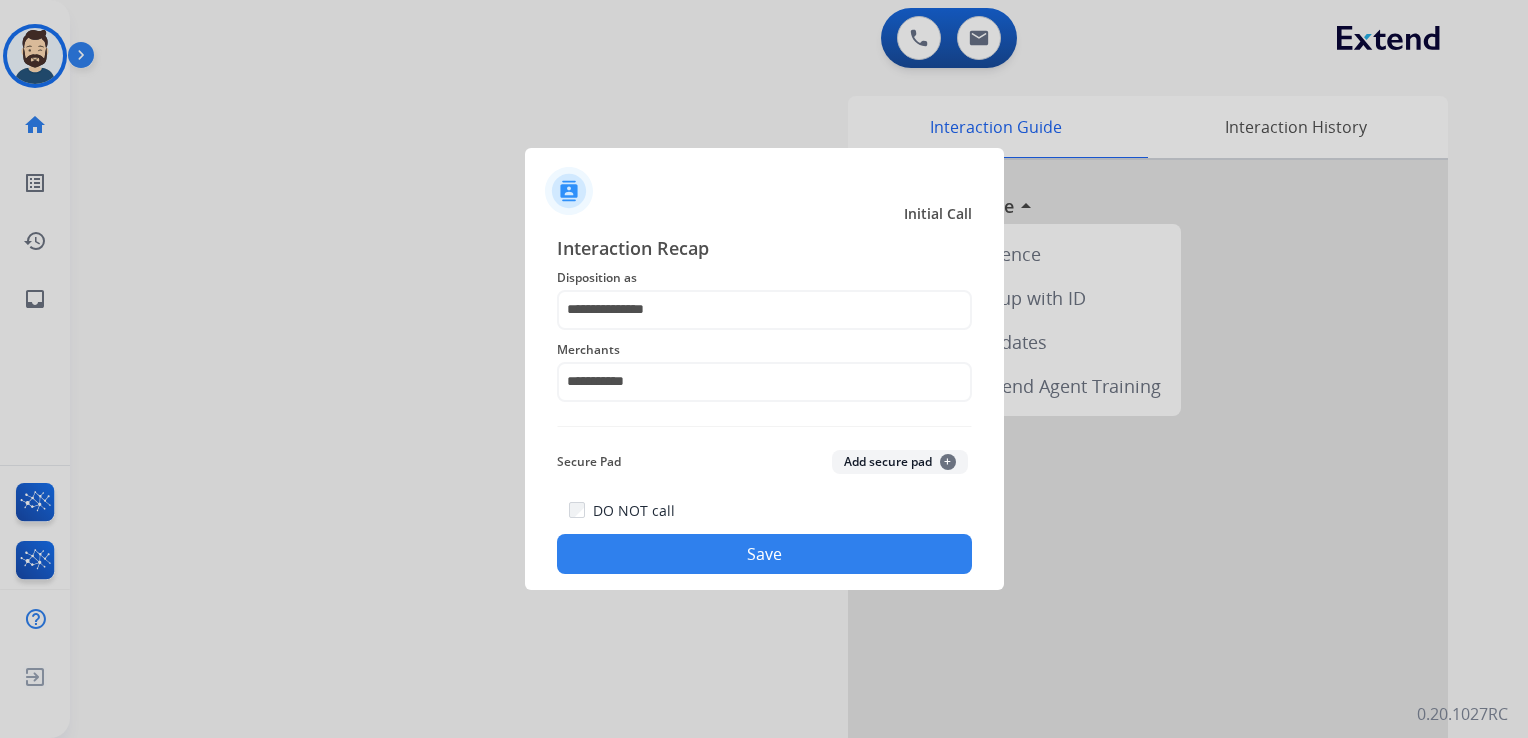 click on "Save" 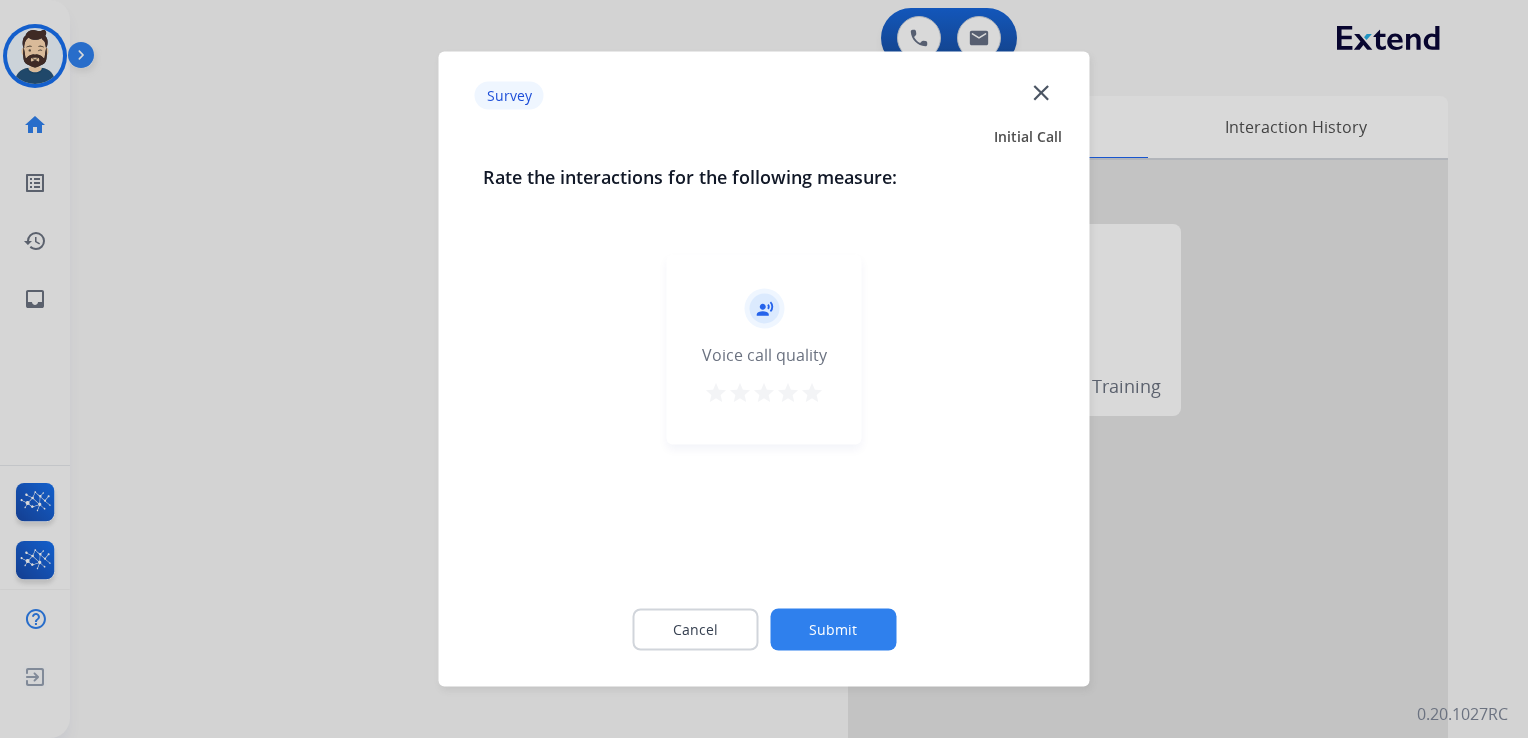 drag, startPoint x: 812, startPoint y: 392, endPoint x: 844, endPoint y: 476, distance: 89.88882 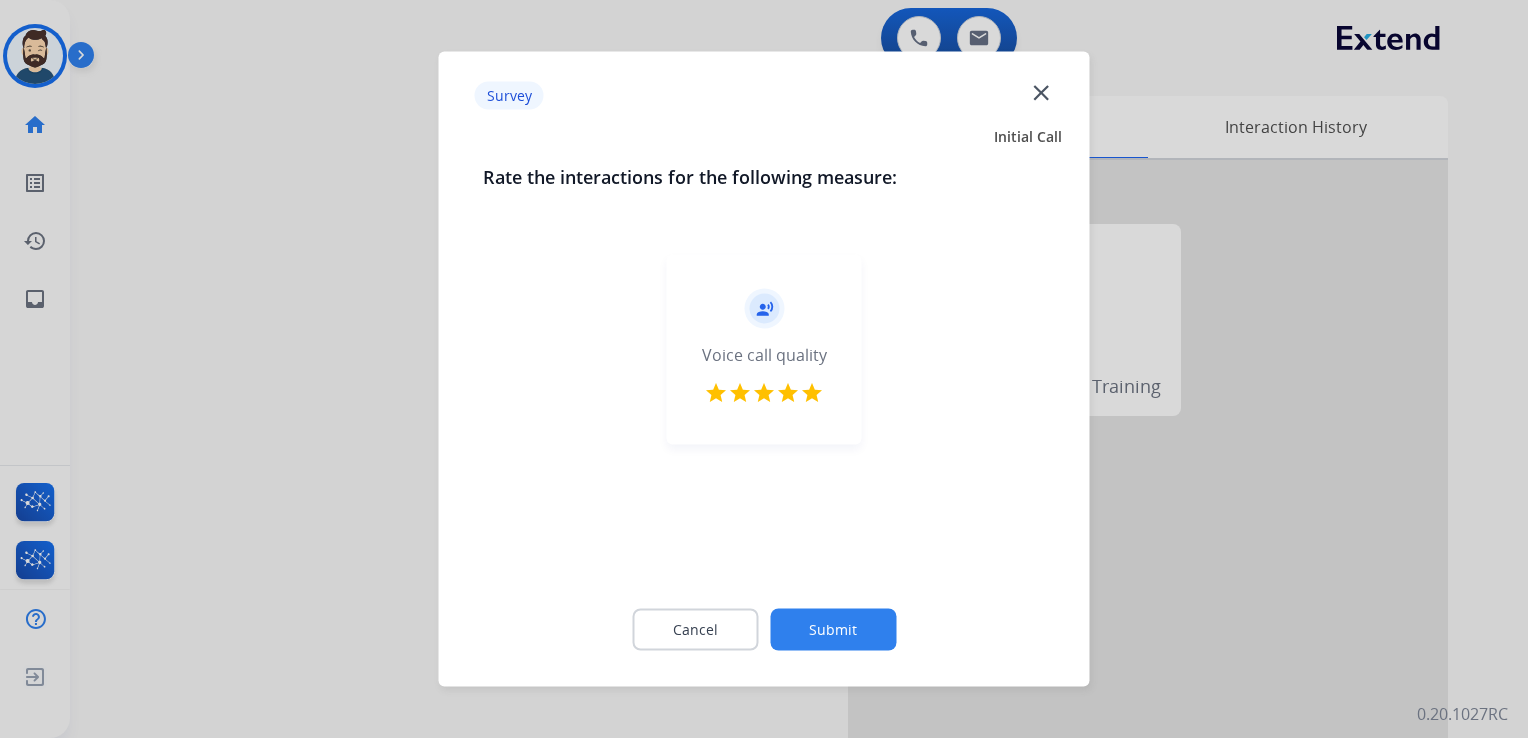 click on "Submit" 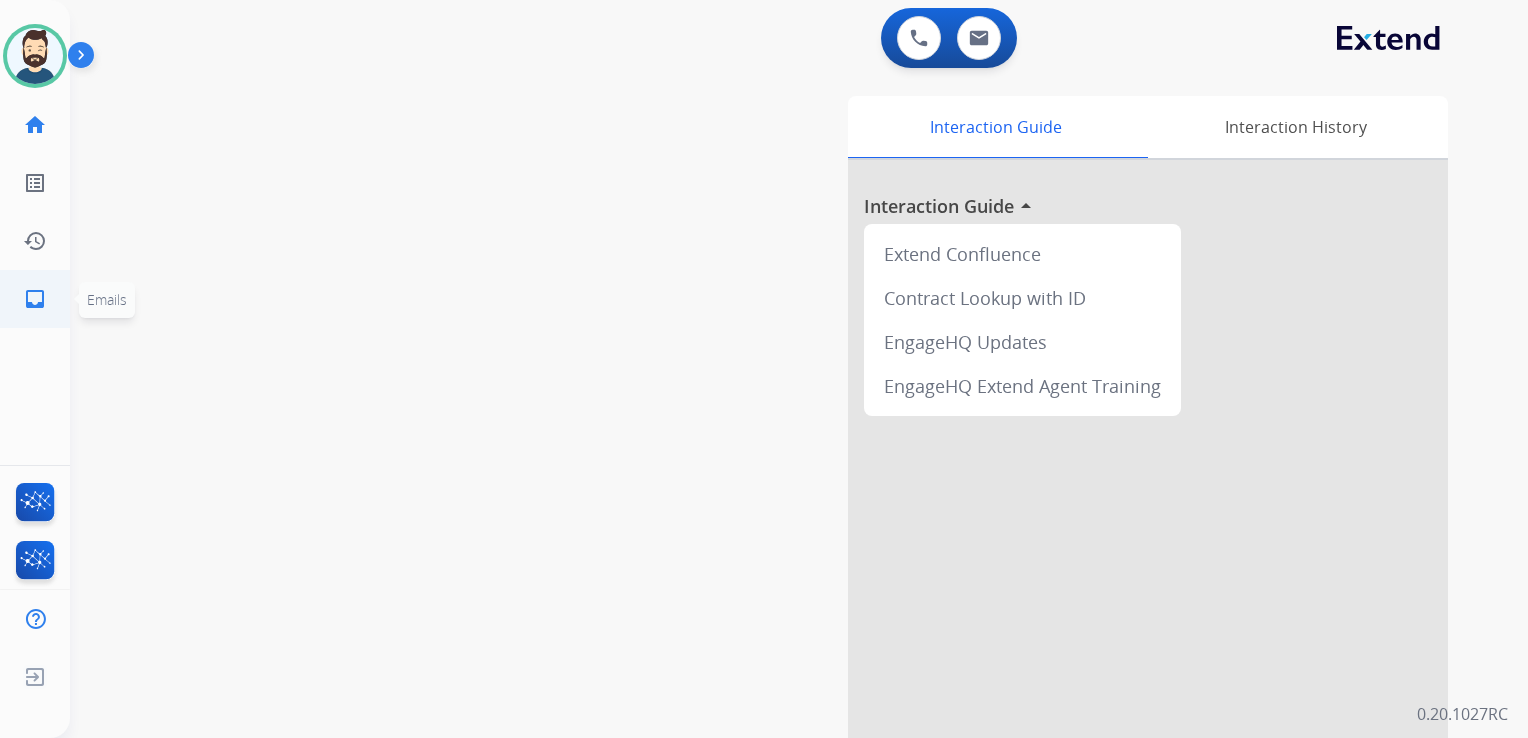 click on "inbox" 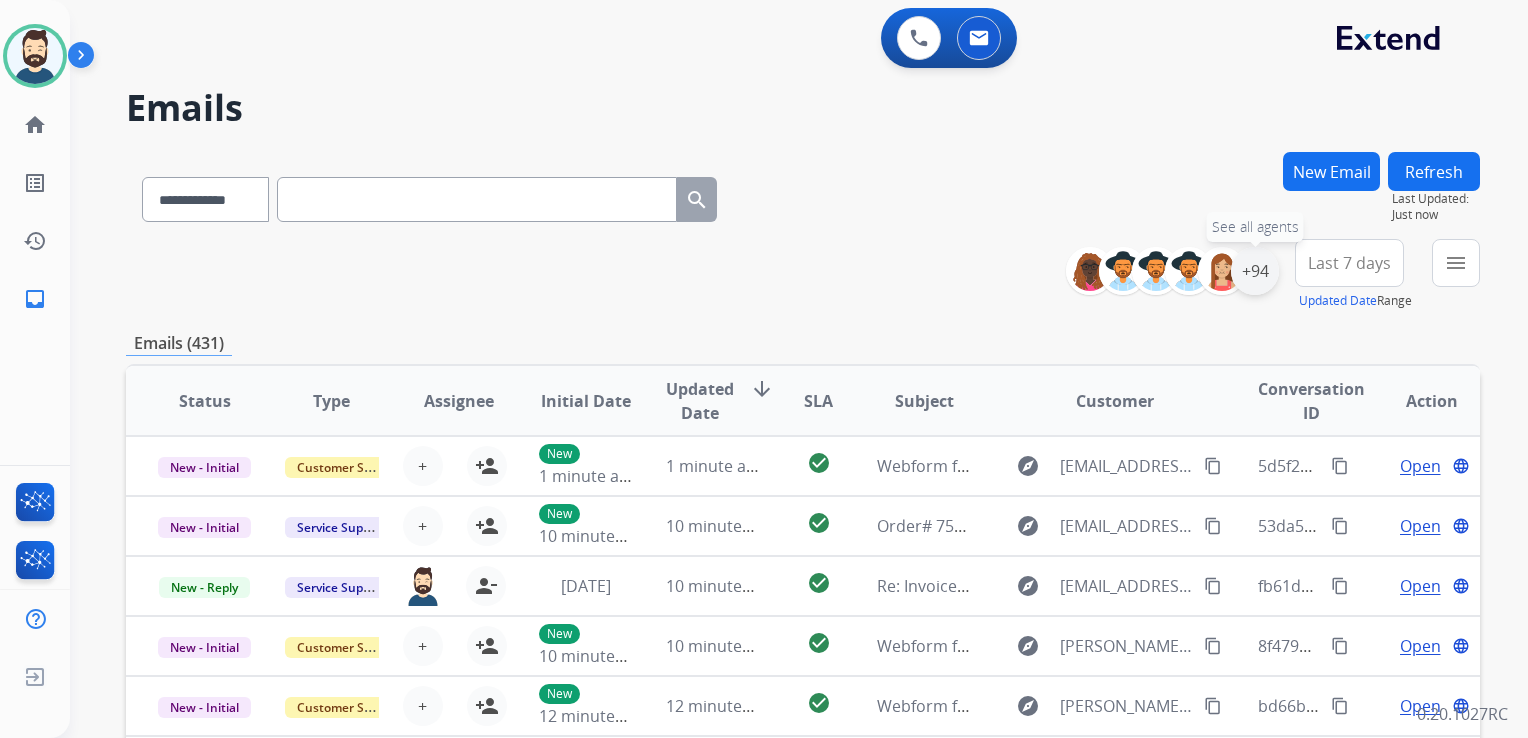 click on "+94" at bounding box center [1255, 271] 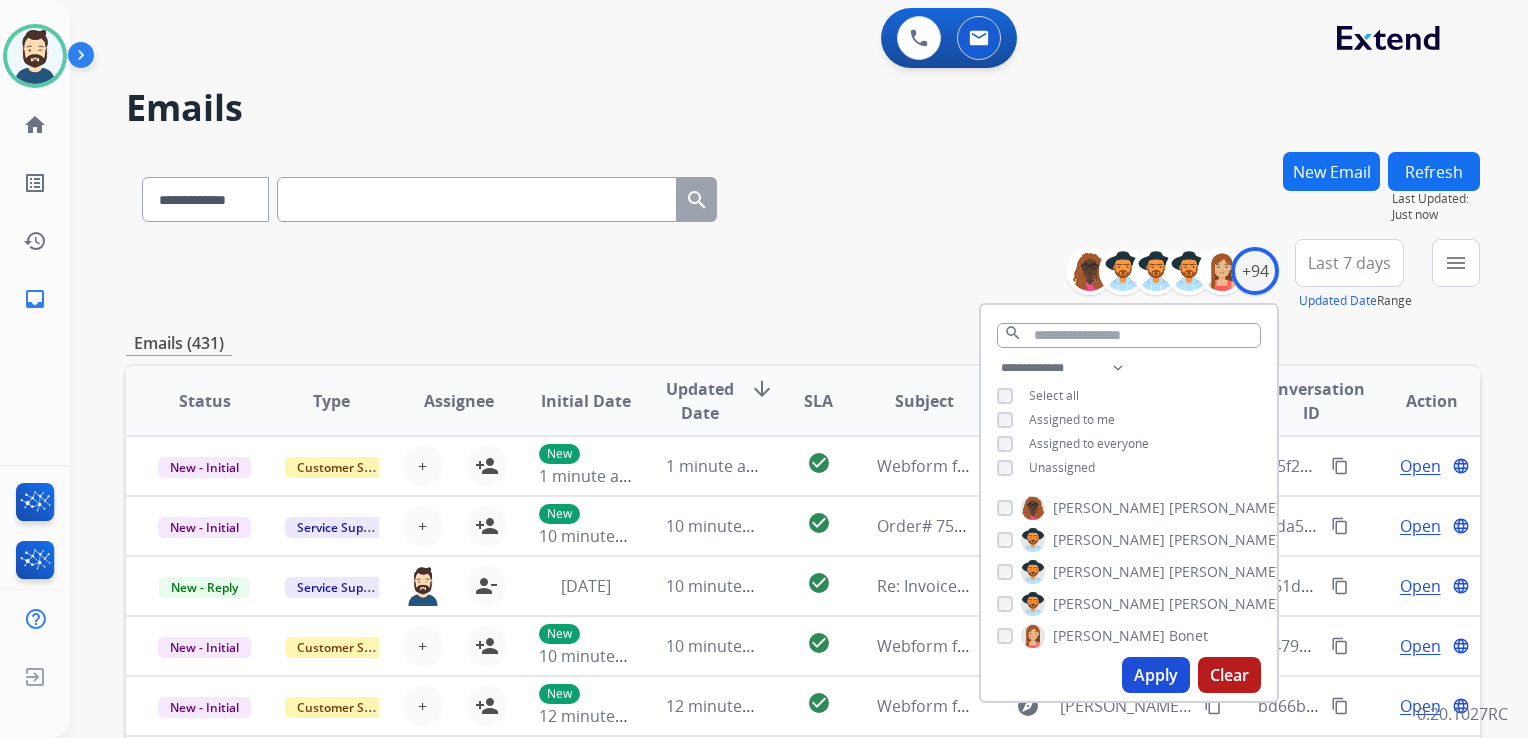 click on "Apply" at bounding box center [1156, 675] 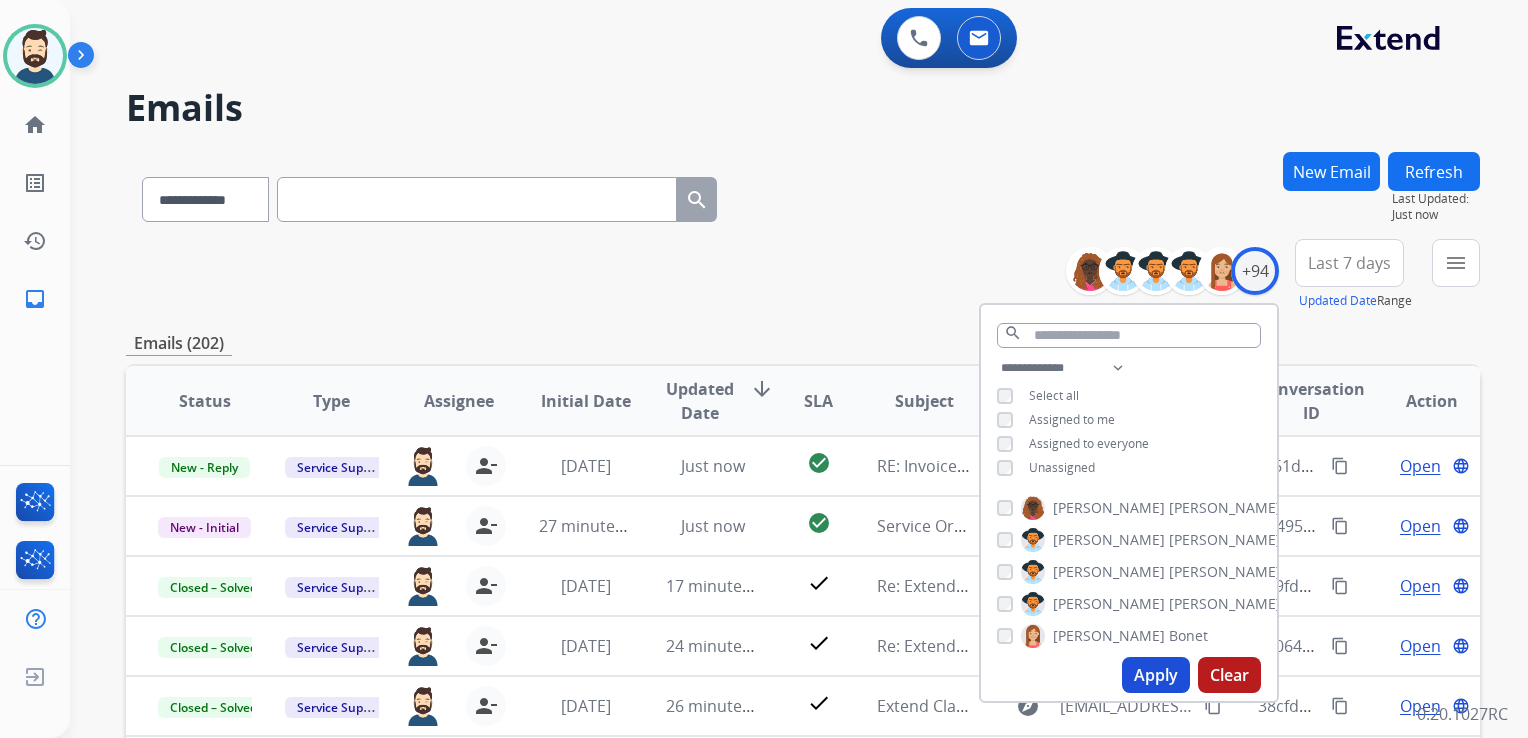 click on "**********" at bounding box center [803, 195] 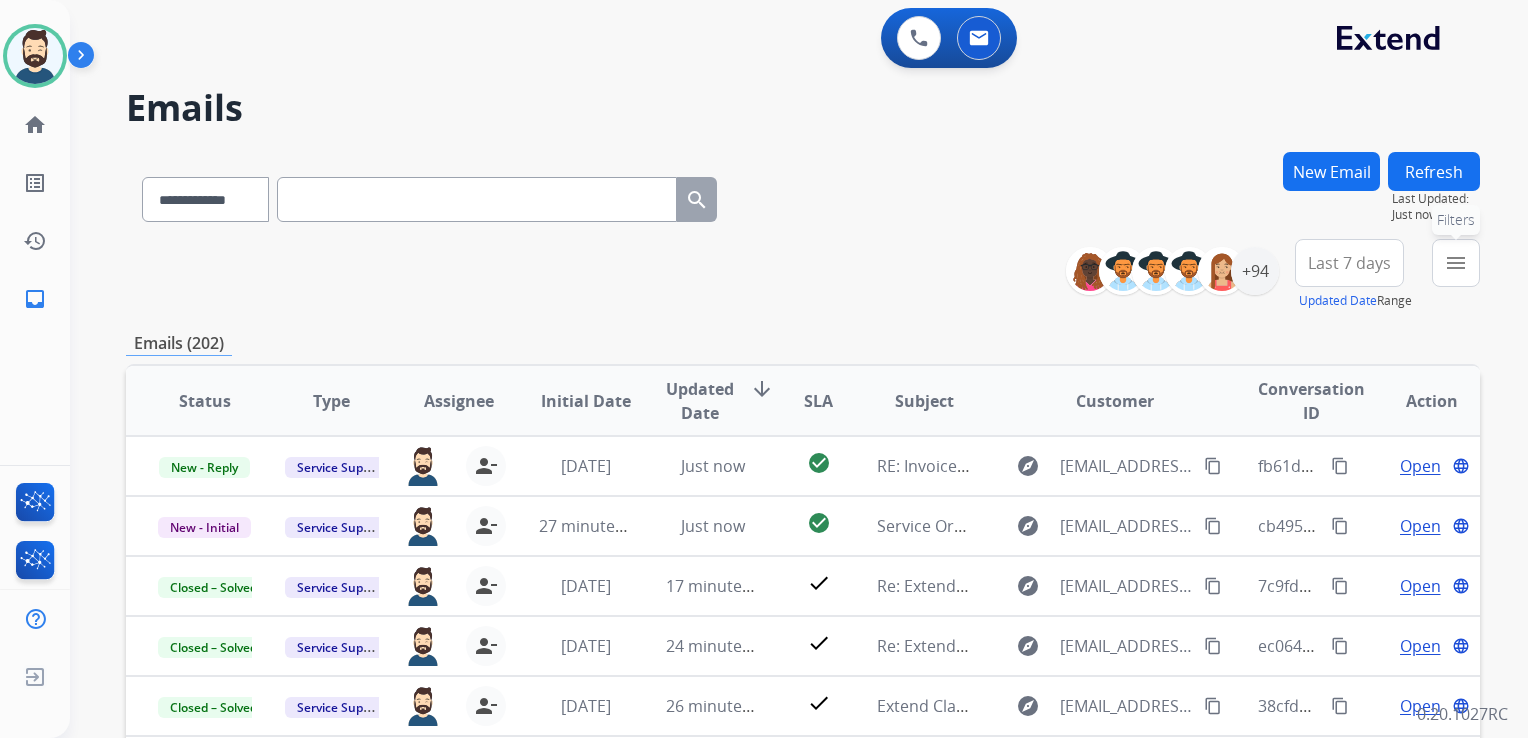 click on "menu" at bounding box center [1456, 263] 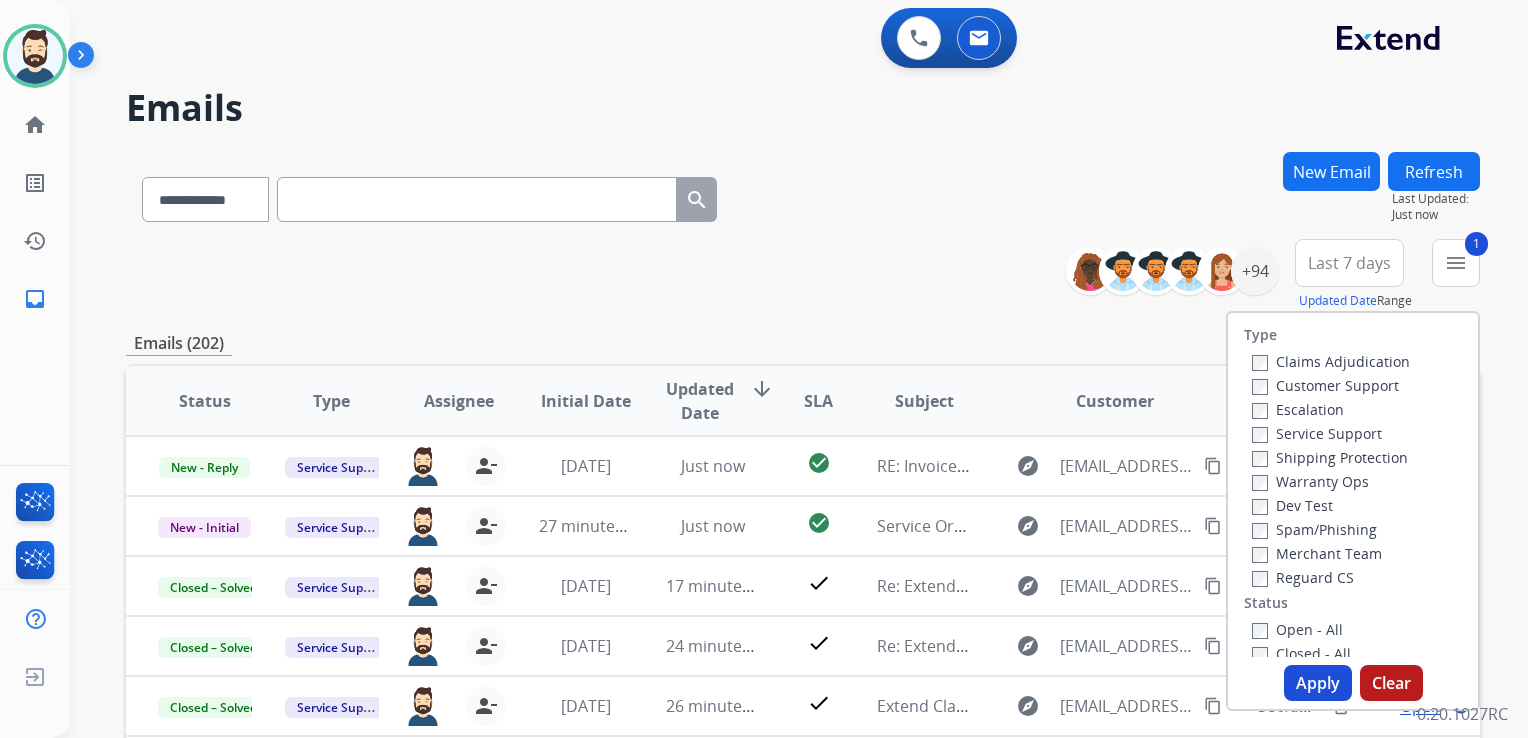 click on "Customer Support" at bounding box center (1325, 385) 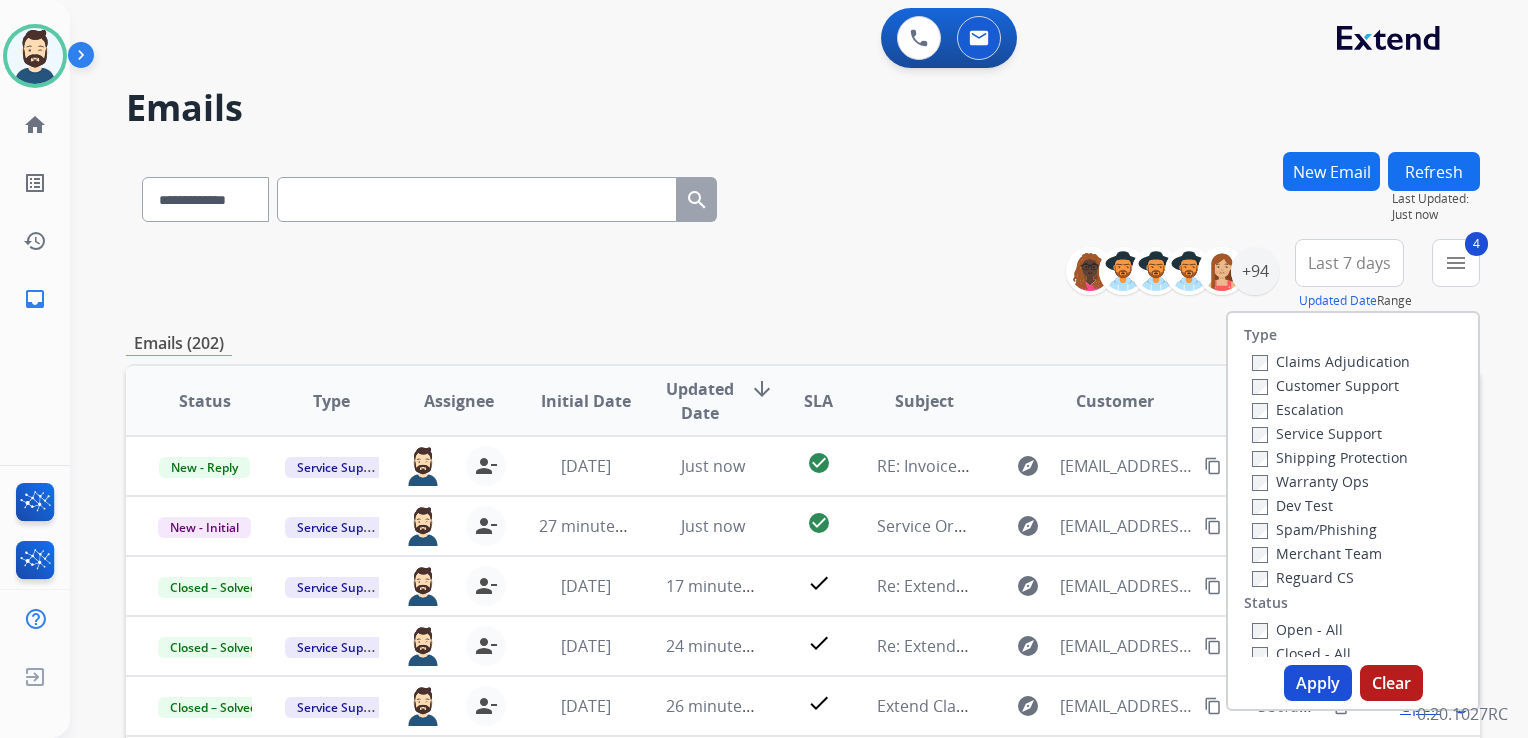 click on "Apply" at bounding box center (1318, 683) 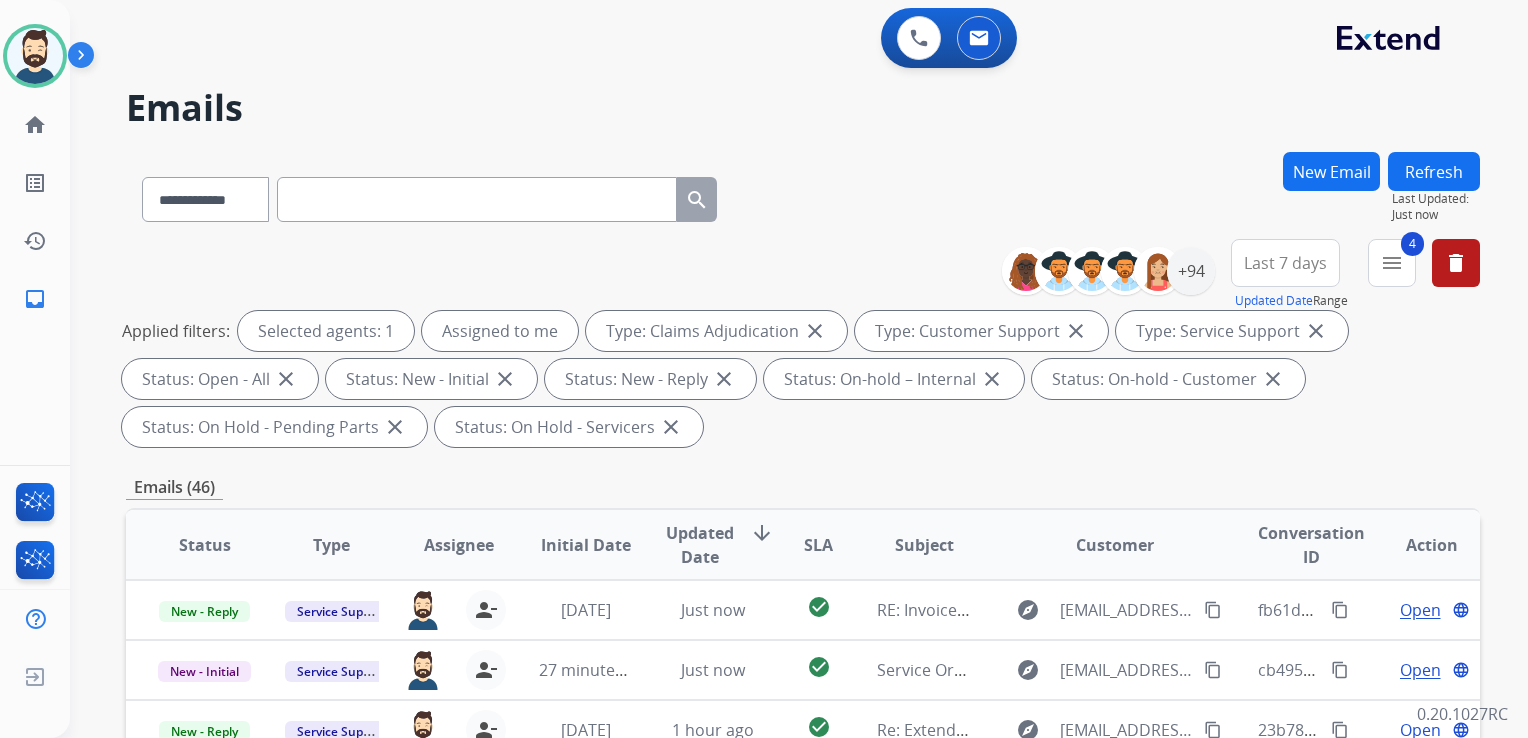click on "Updated Date" at bounding box center [700, 545] 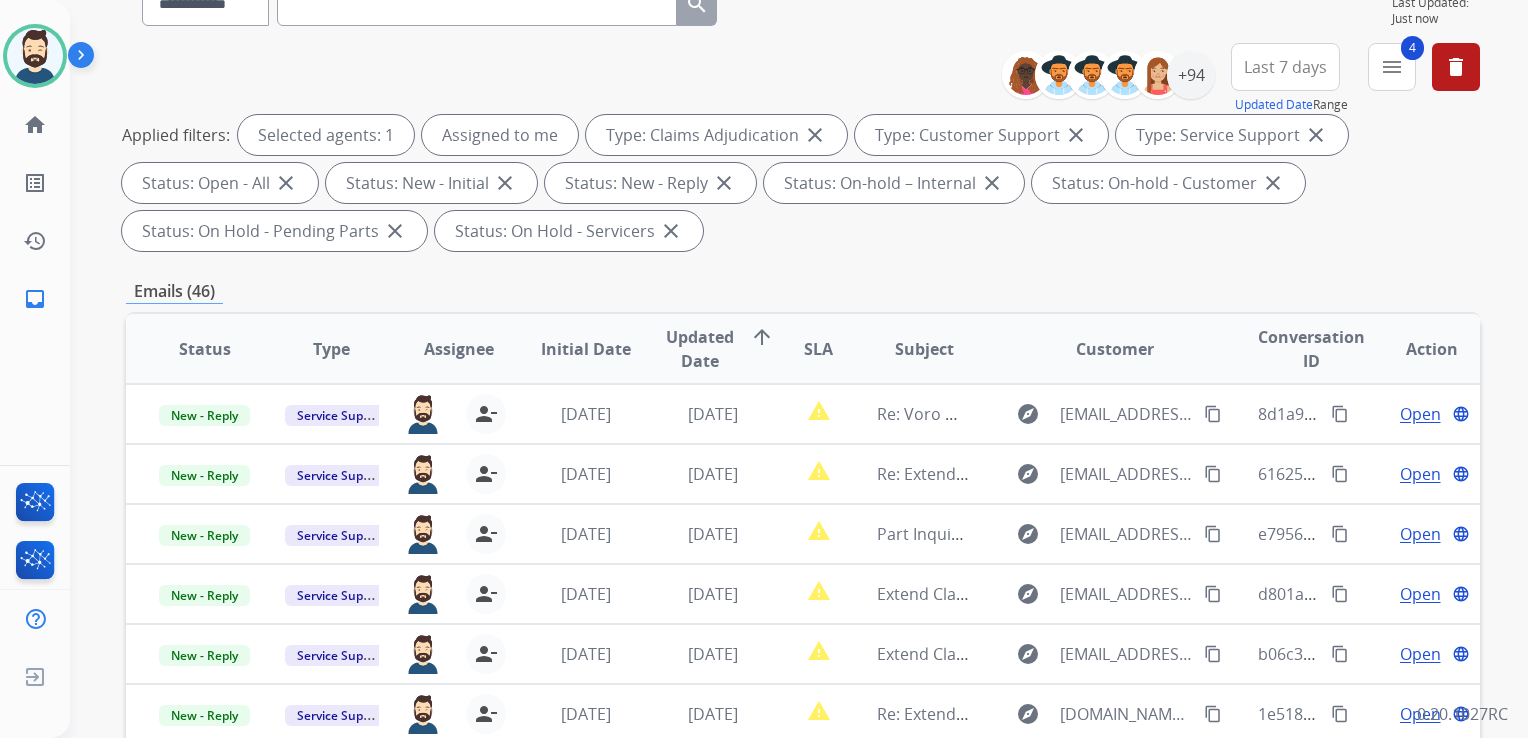 scroll, scrollTop: 200, scrollLeft: 0, axis: vertical 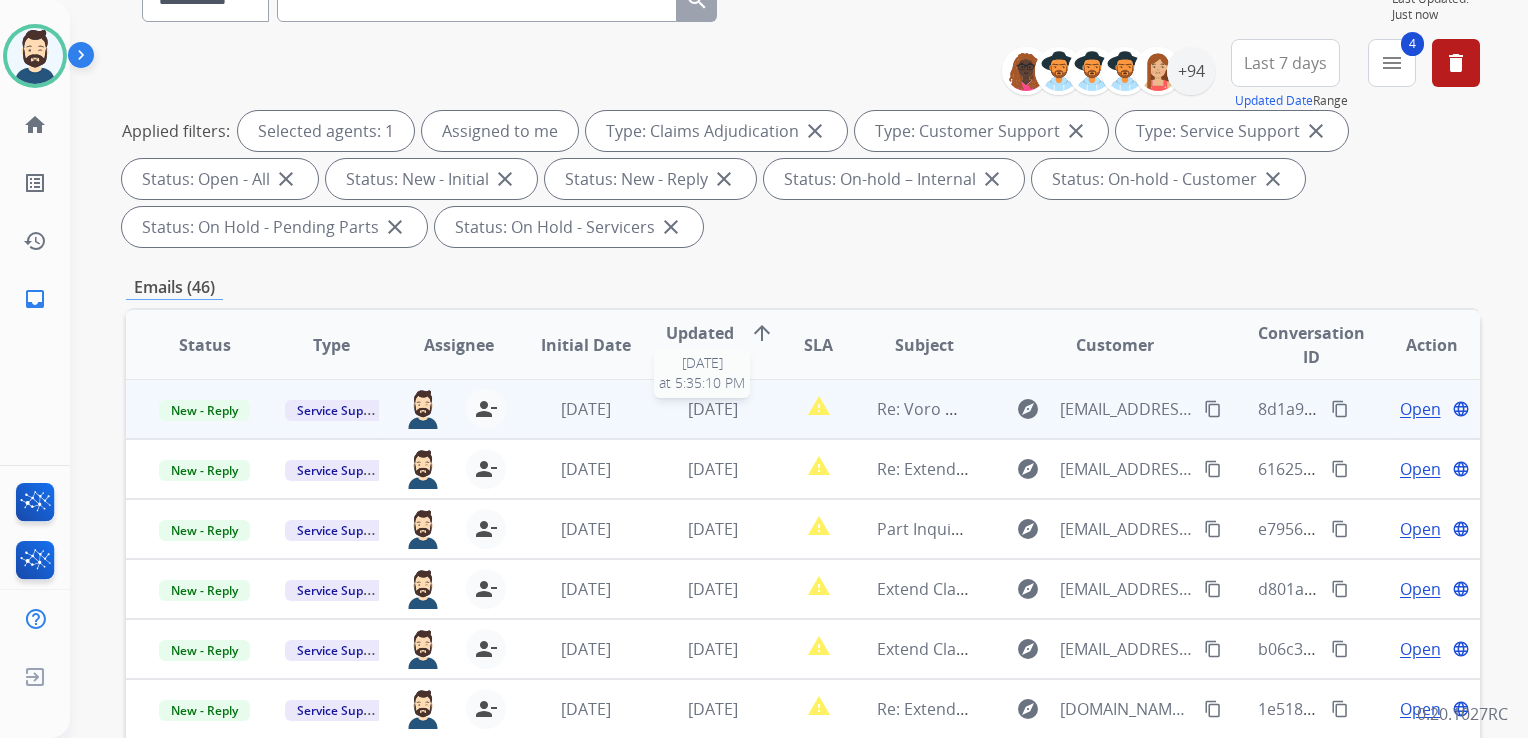 click on "[DATE]" at bounding box center [713, 409] 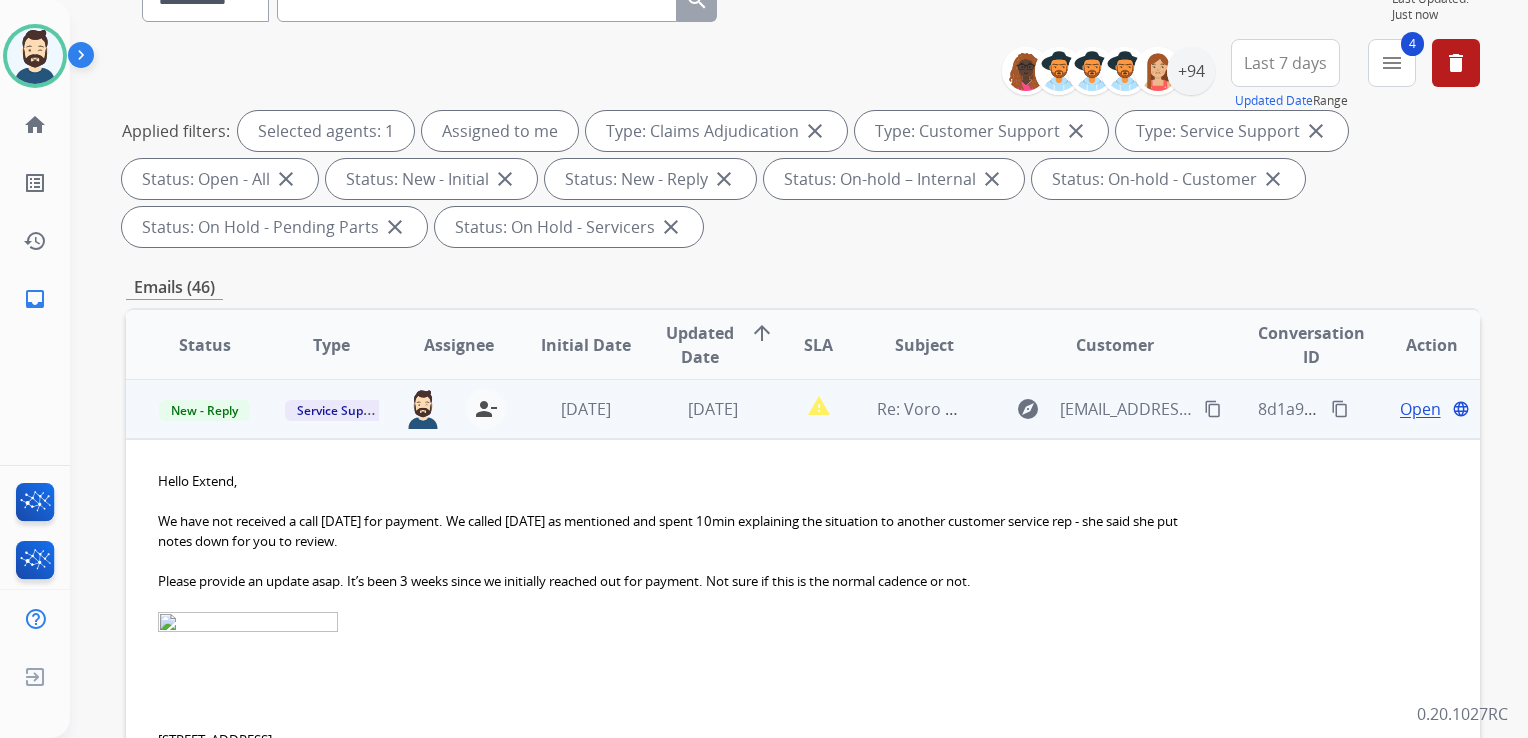 scroll, scrollTop: 0, scrollLeft: 0, axis: both 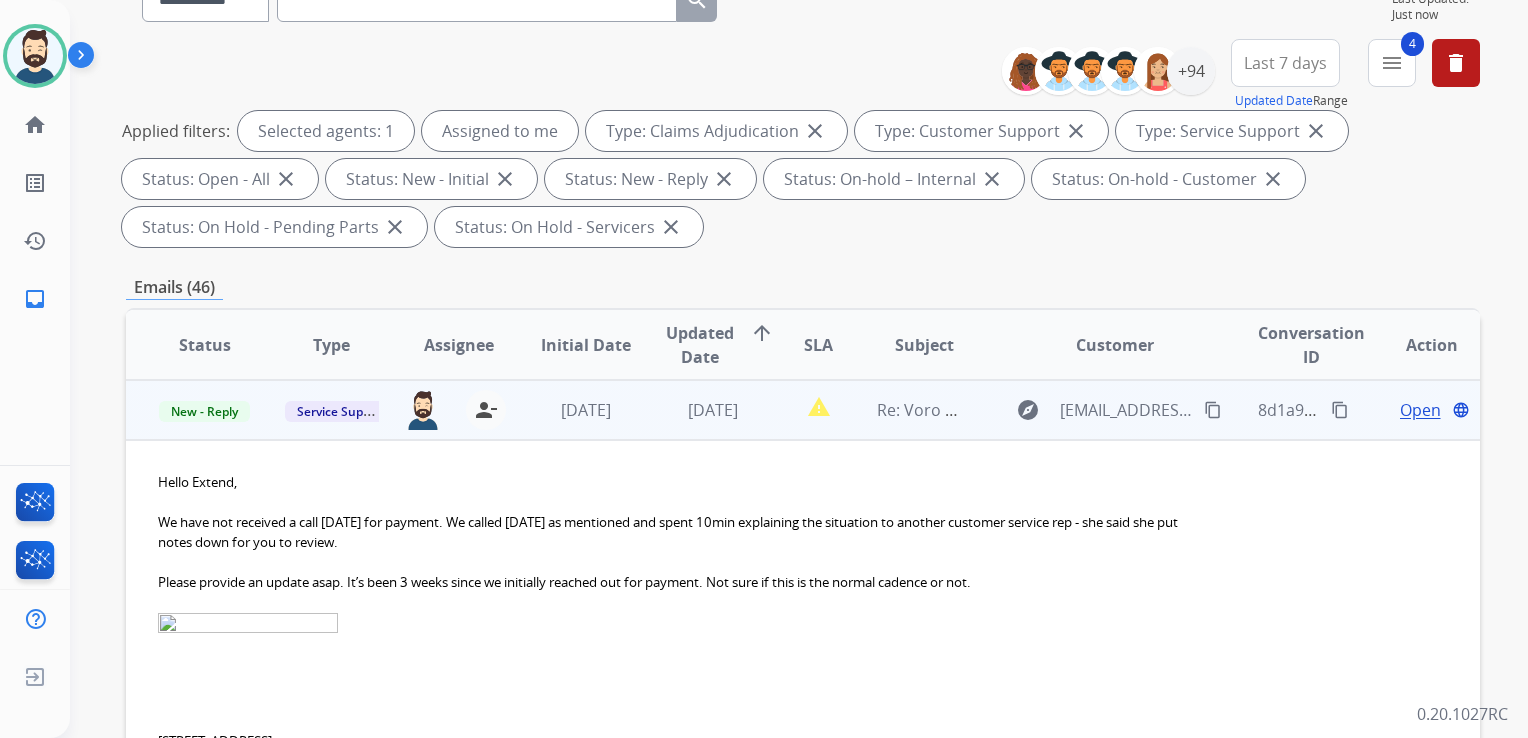 click on "report_problem" at bounding box center (803, 410) 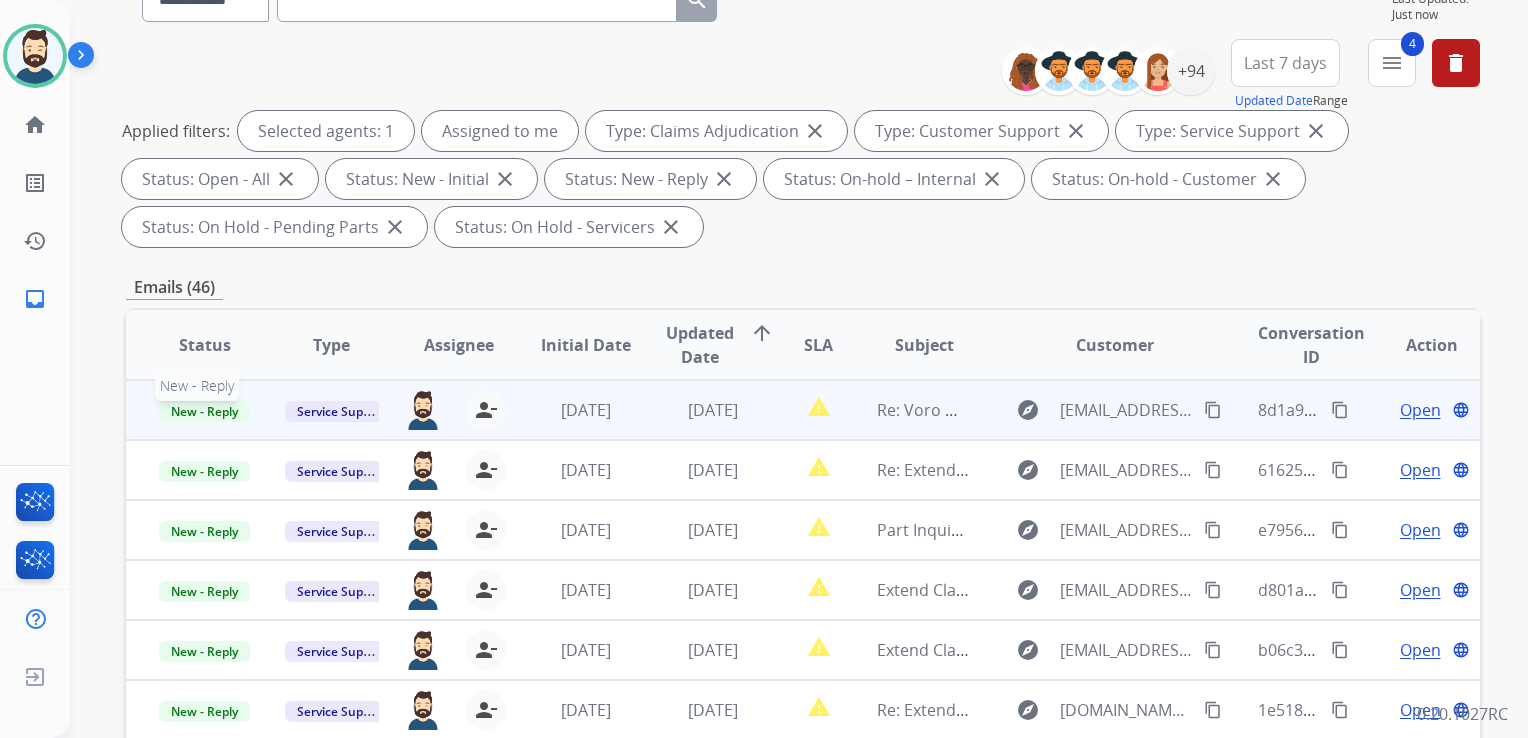 click on "New - Reply" at bounding box center (204, 411) 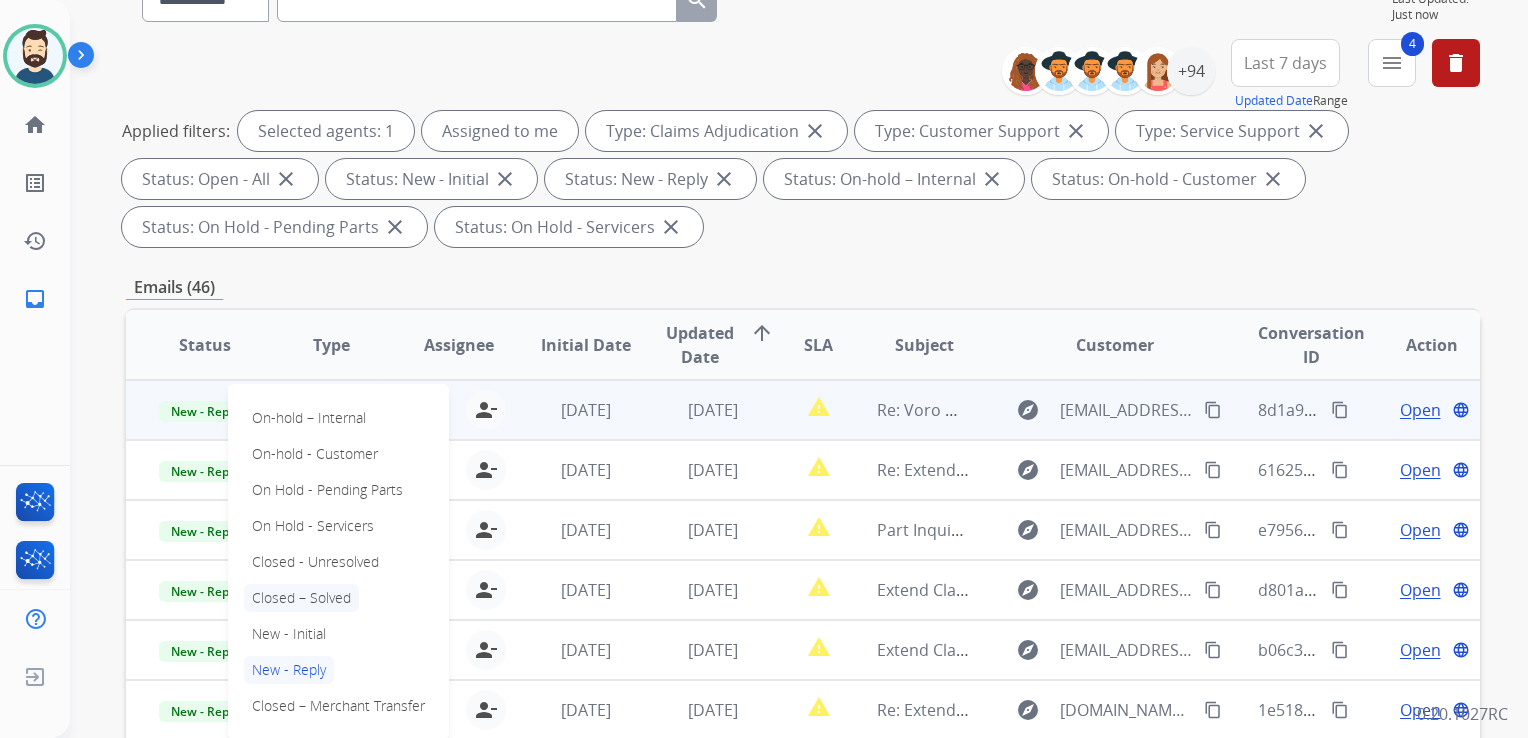 click on "Closed – Solved" at bounding box center (301, 598) 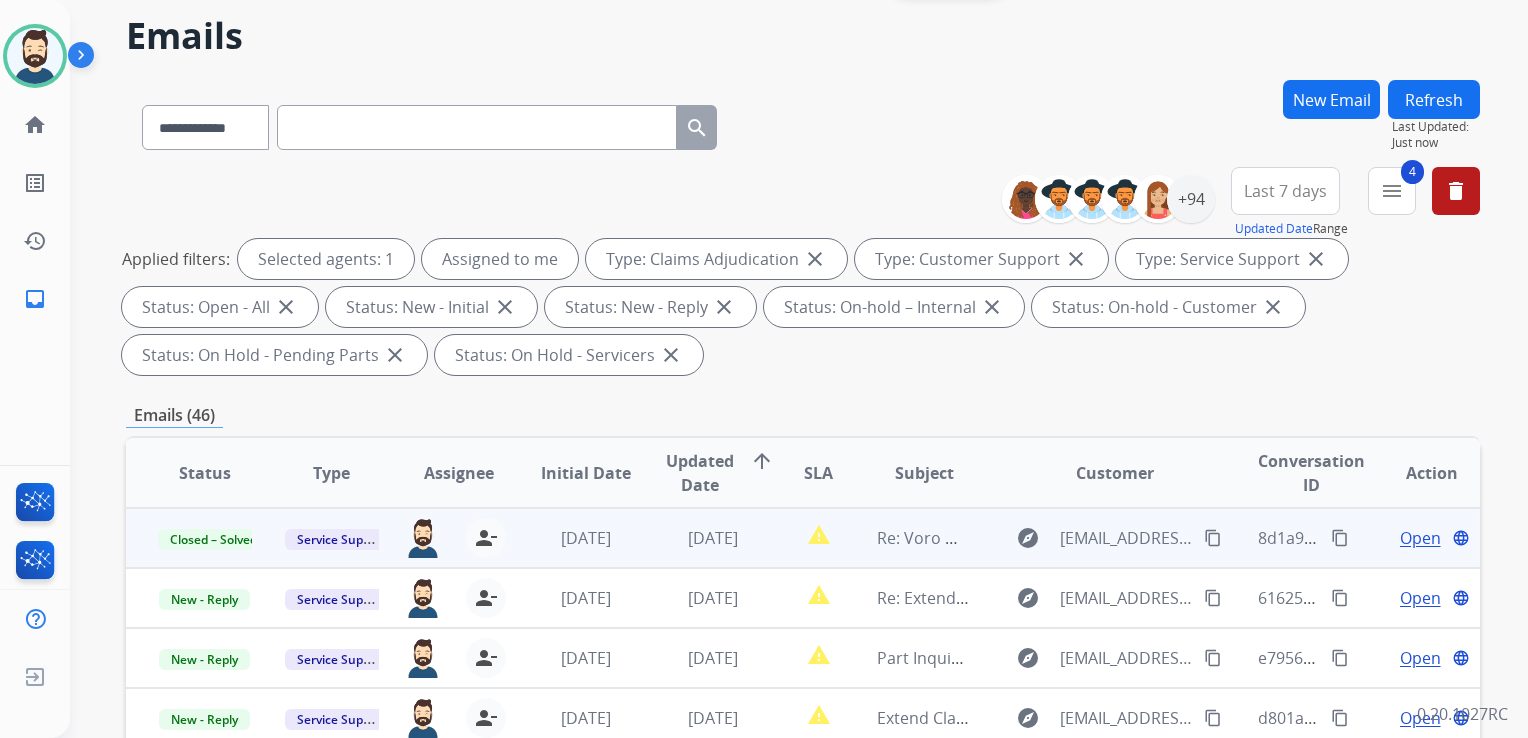 scroll, scrollTop: 0, scrollLeft: 0, axis: both 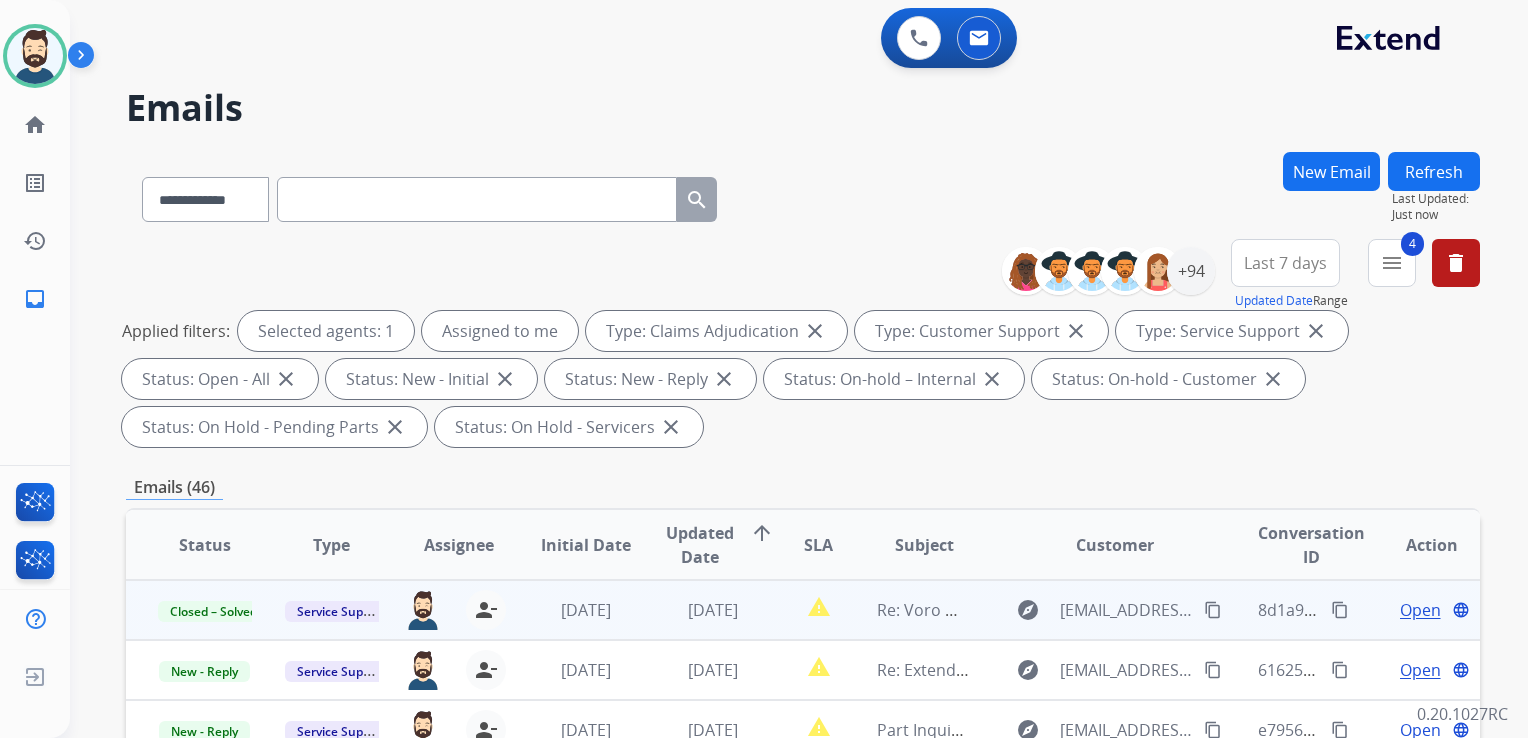 click on "Refresh" at bounding box center [1434, 171] 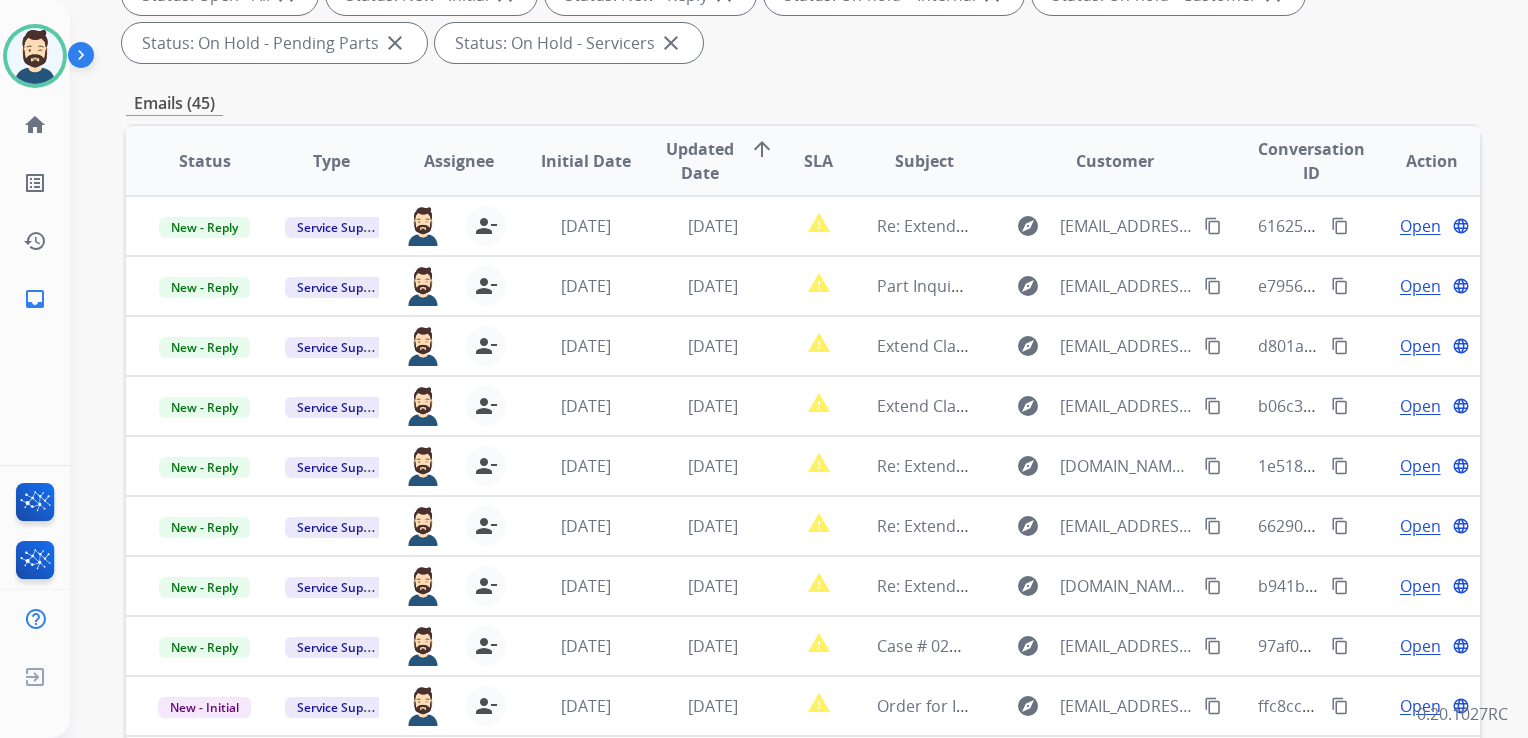 scroll, scrollTop: 500, scrollLeft: 0, axis: vertical 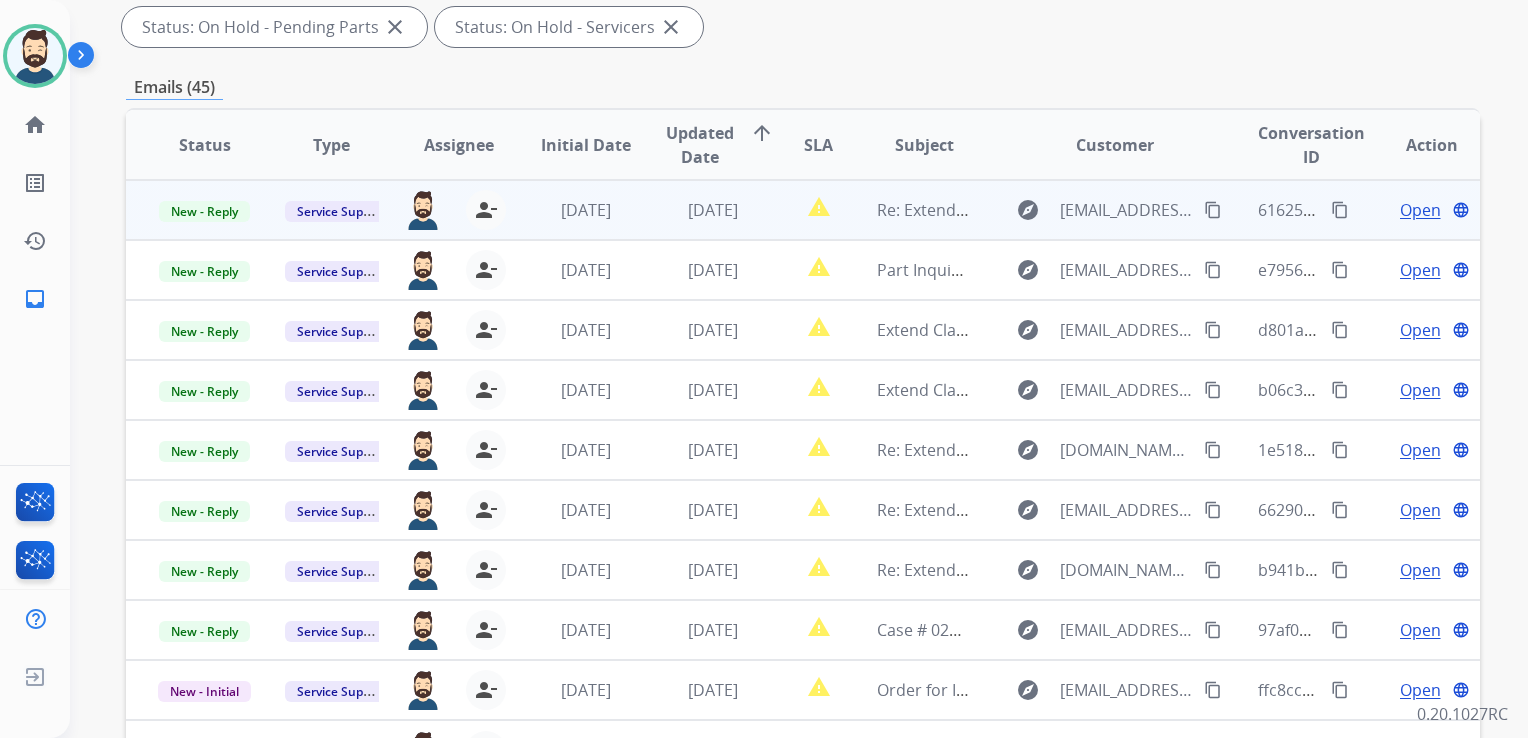 click on "[DATE]" at bounding box center [697, 210] 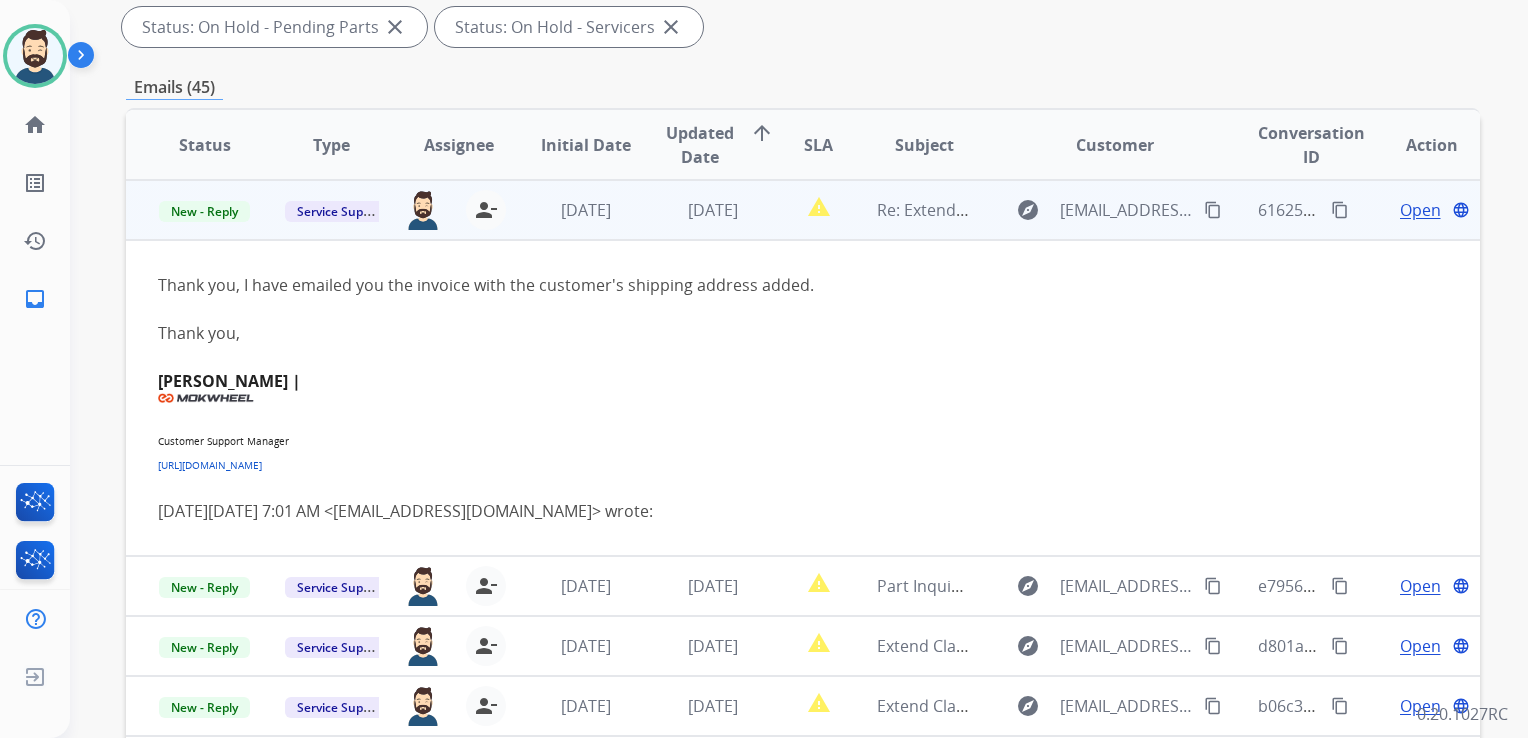 click on "Open" at bounding box center (1420, 210) 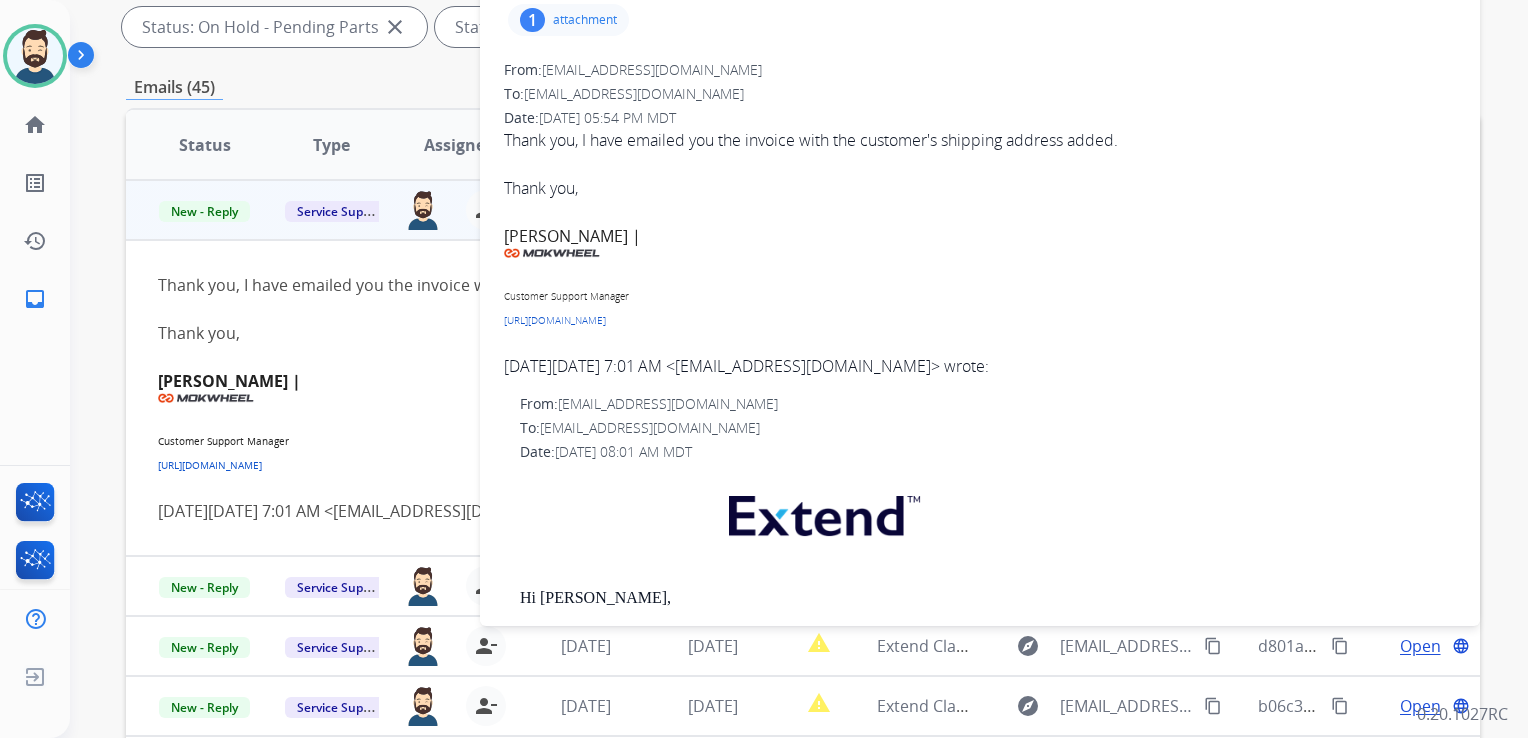 scroll, scrollTop: 0, scrollLeft: 0, axis: both 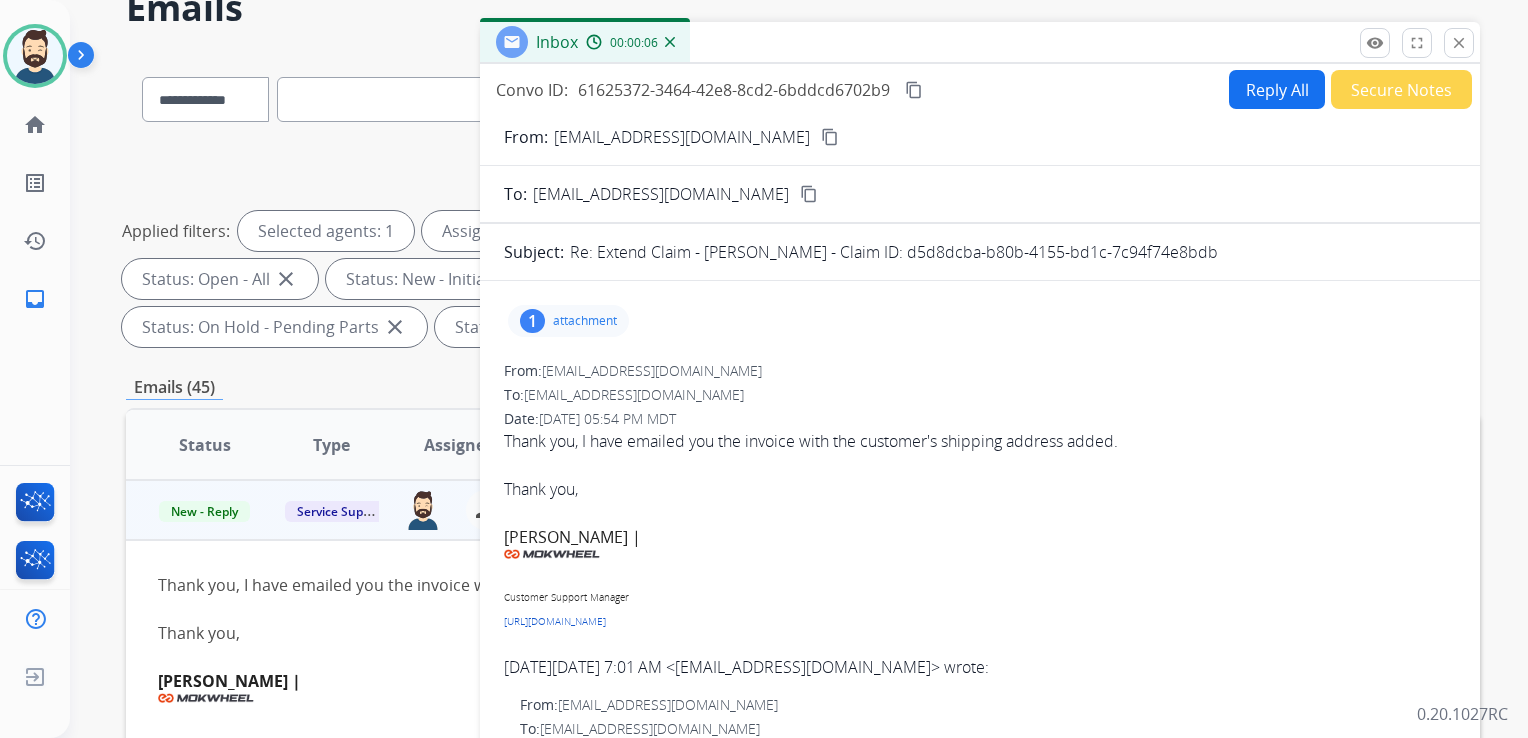 drag, startPoint x: 956, startPoint y: 253, endPoint x: 1260, endPoint y: 254, distance: 304.00165 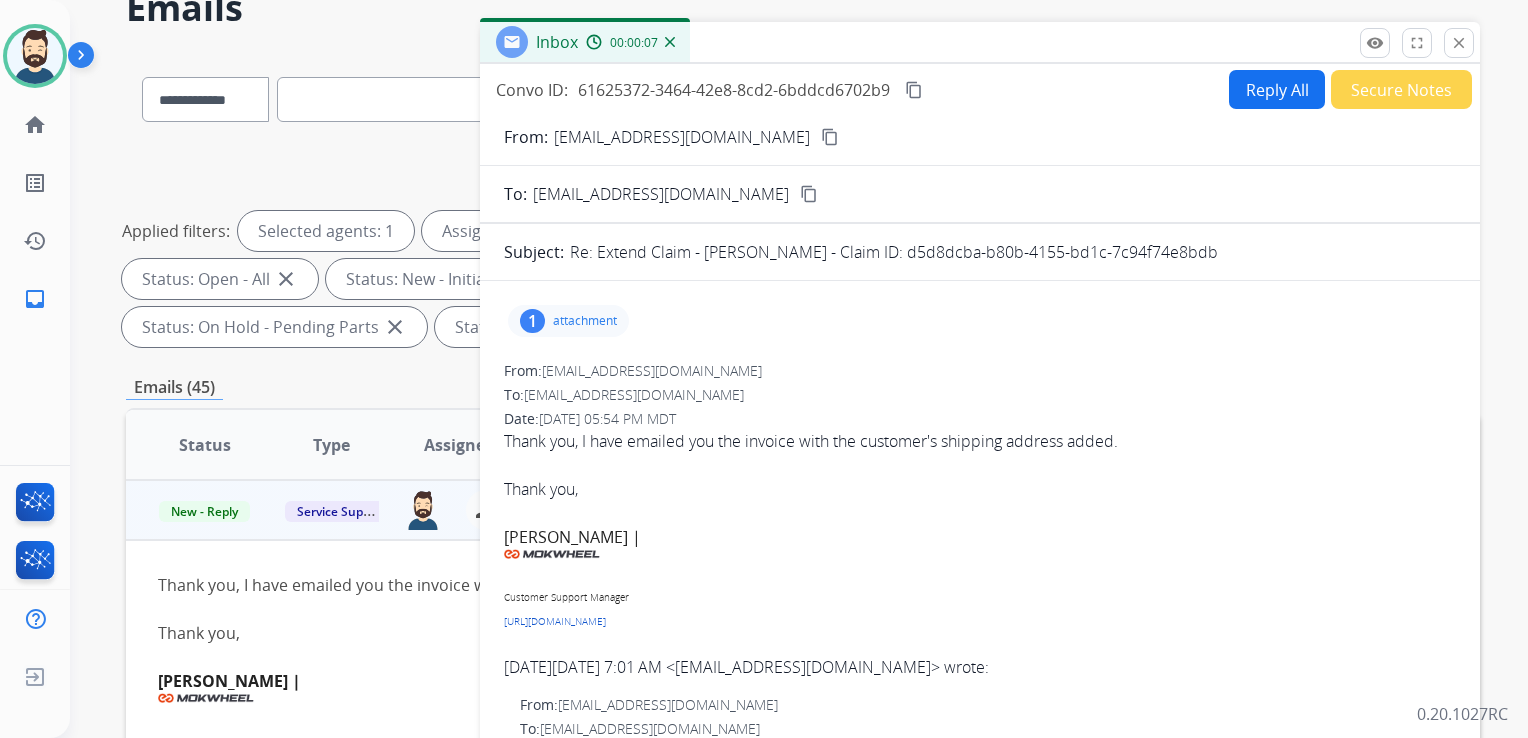 drag, startPoint x: 1260, startPoint y: 254, endPoint x: 1241, endPoint y: 251, distance: 19.235384 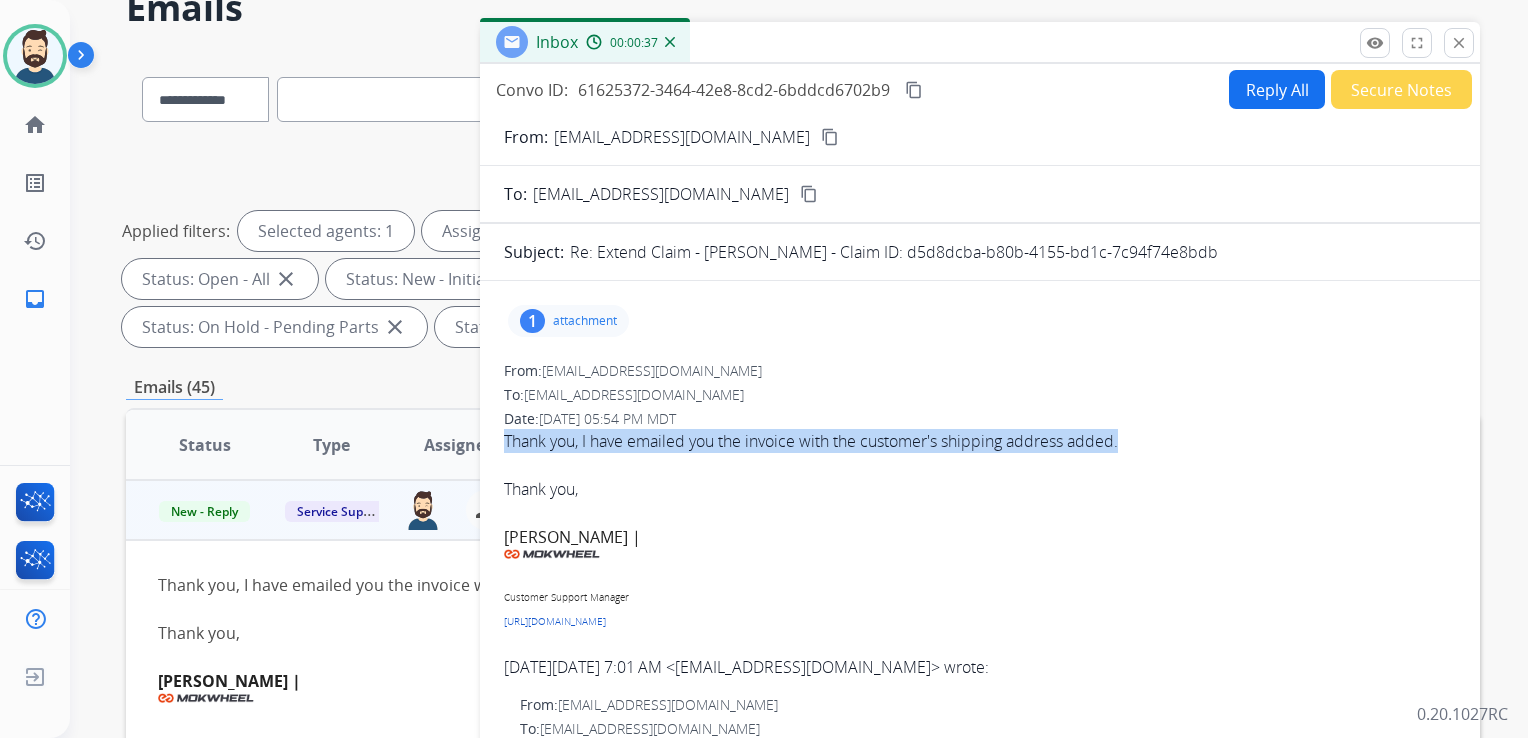 drag, startPoint x: 502, startPoint y: 434, endPoint x: 1185, endPoint y: 448, distance: 683.1435 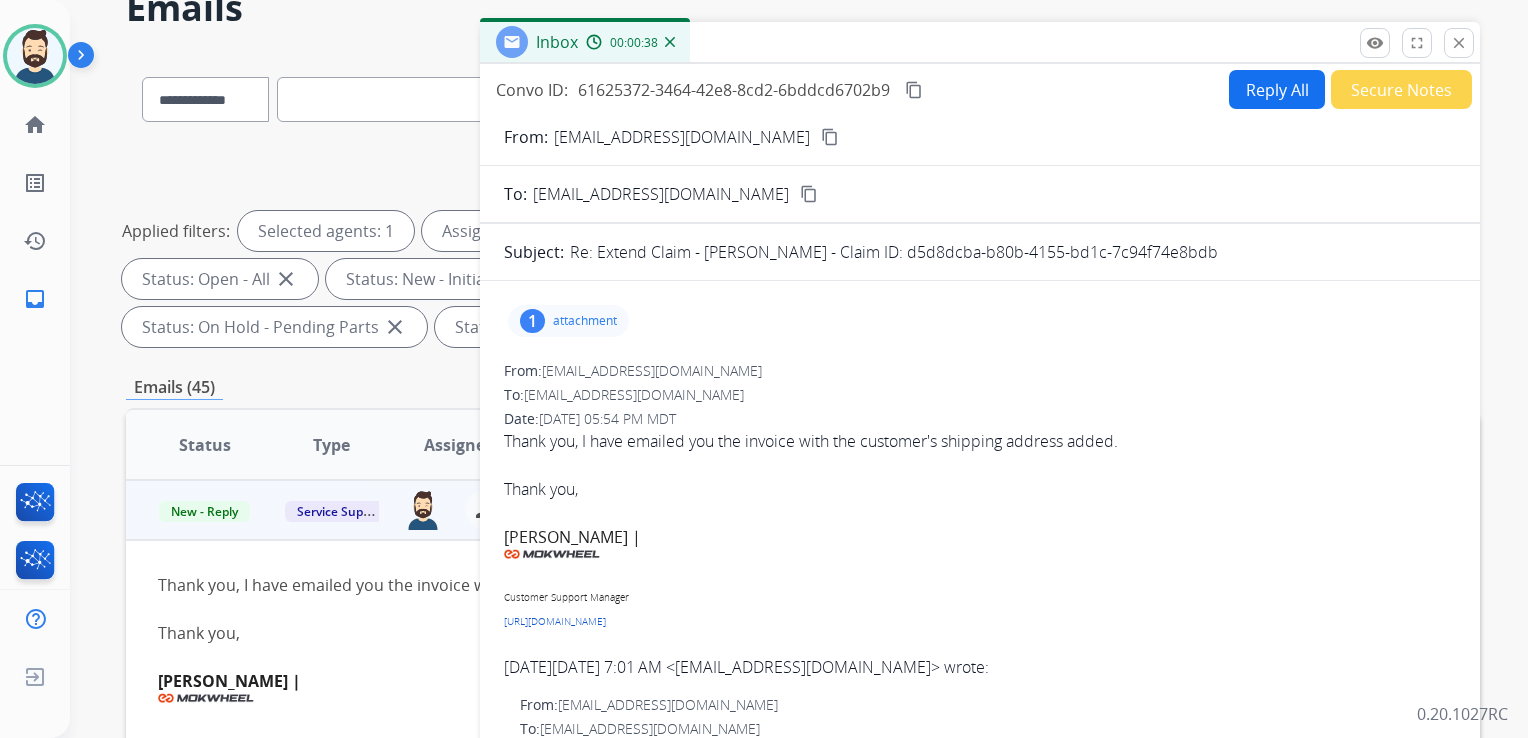 drag, startPoint x: 1185, startPoint y: 448, endPoint x: 1016, endPoint y: 466, distance: 169.95587 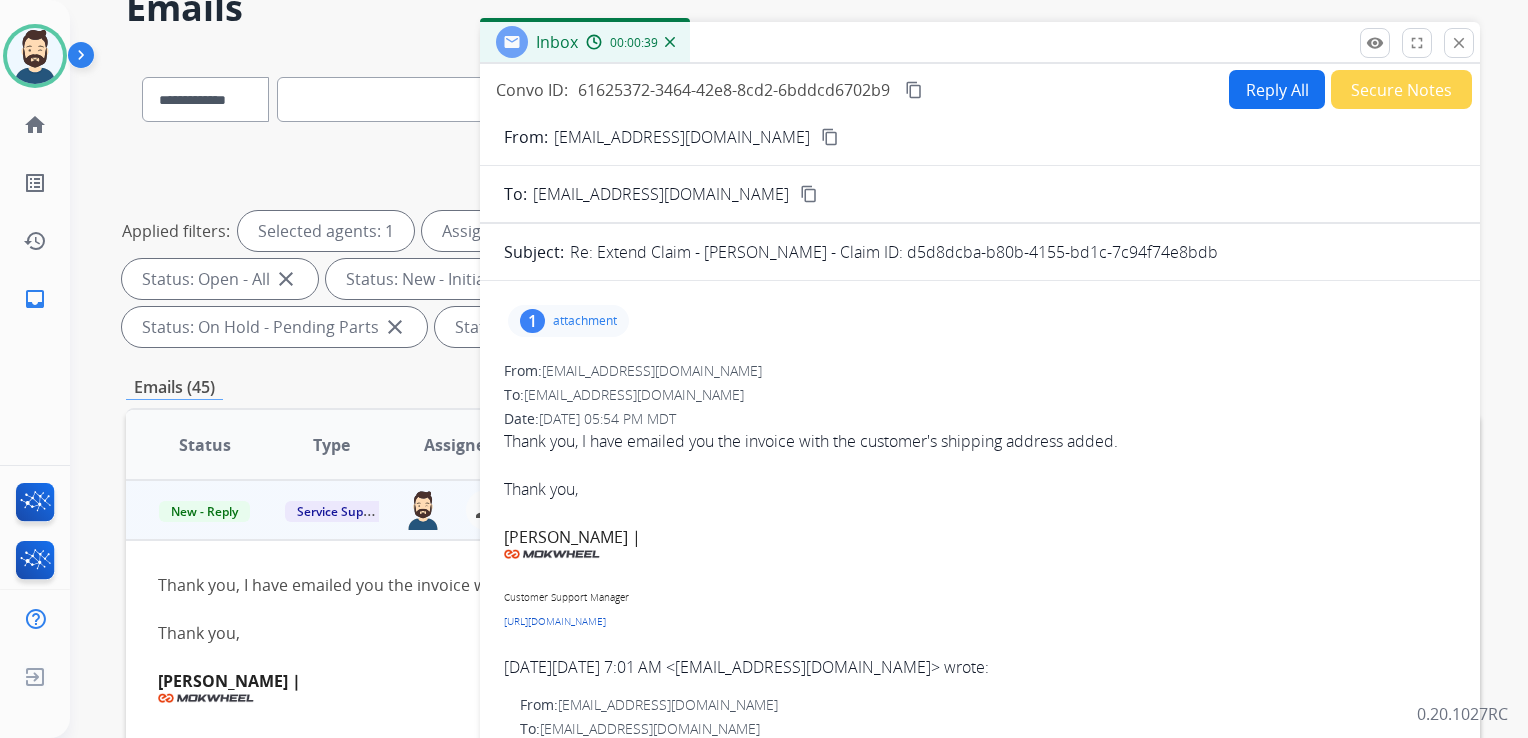 drag, startPoint x: 1016, startPoint y: 466, endPoint x: 667, endPoint y: 459, distance: 349.0702 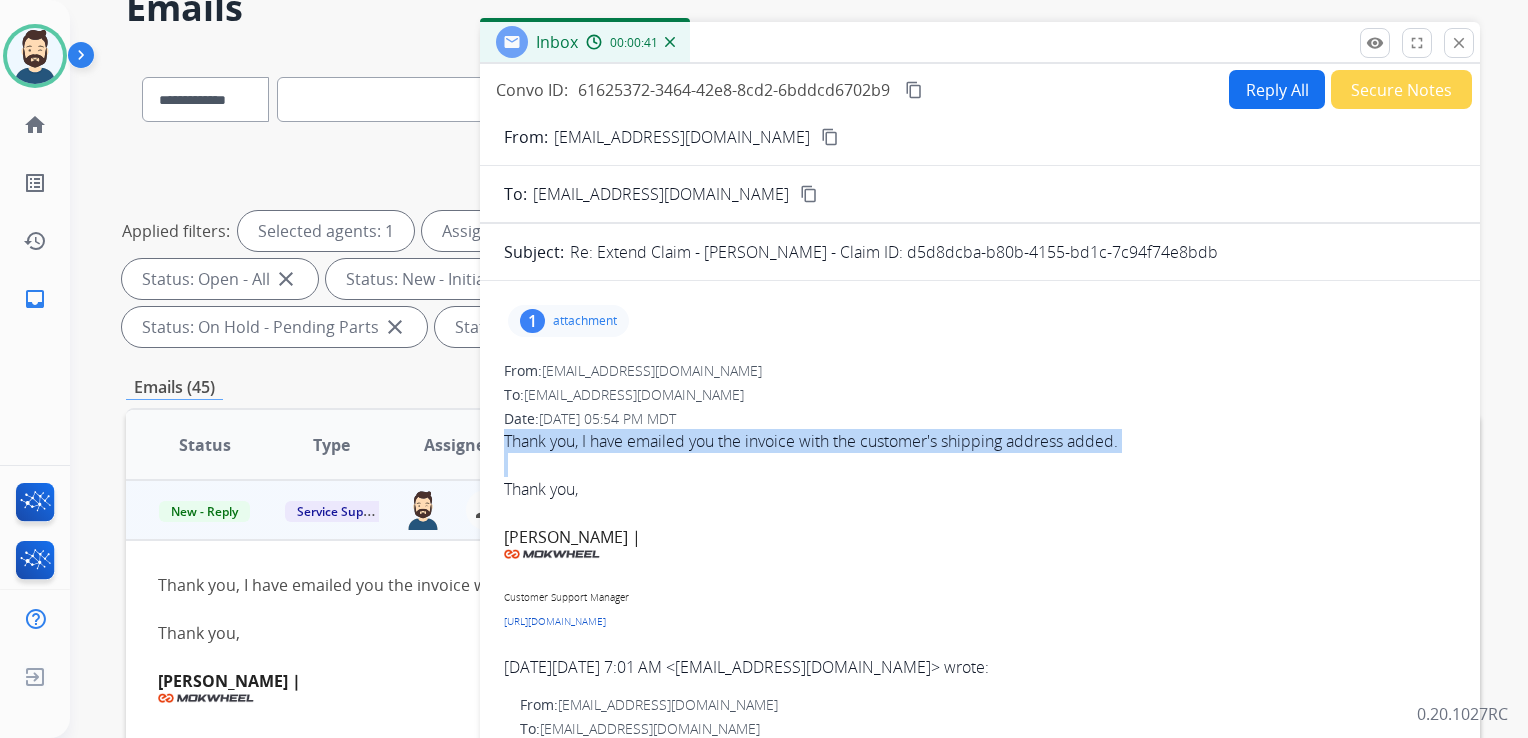 drag, startPoint x: 505, startPoint y: 440, endPoint x: 1149, endPoint y: 457, distance: 644.22437 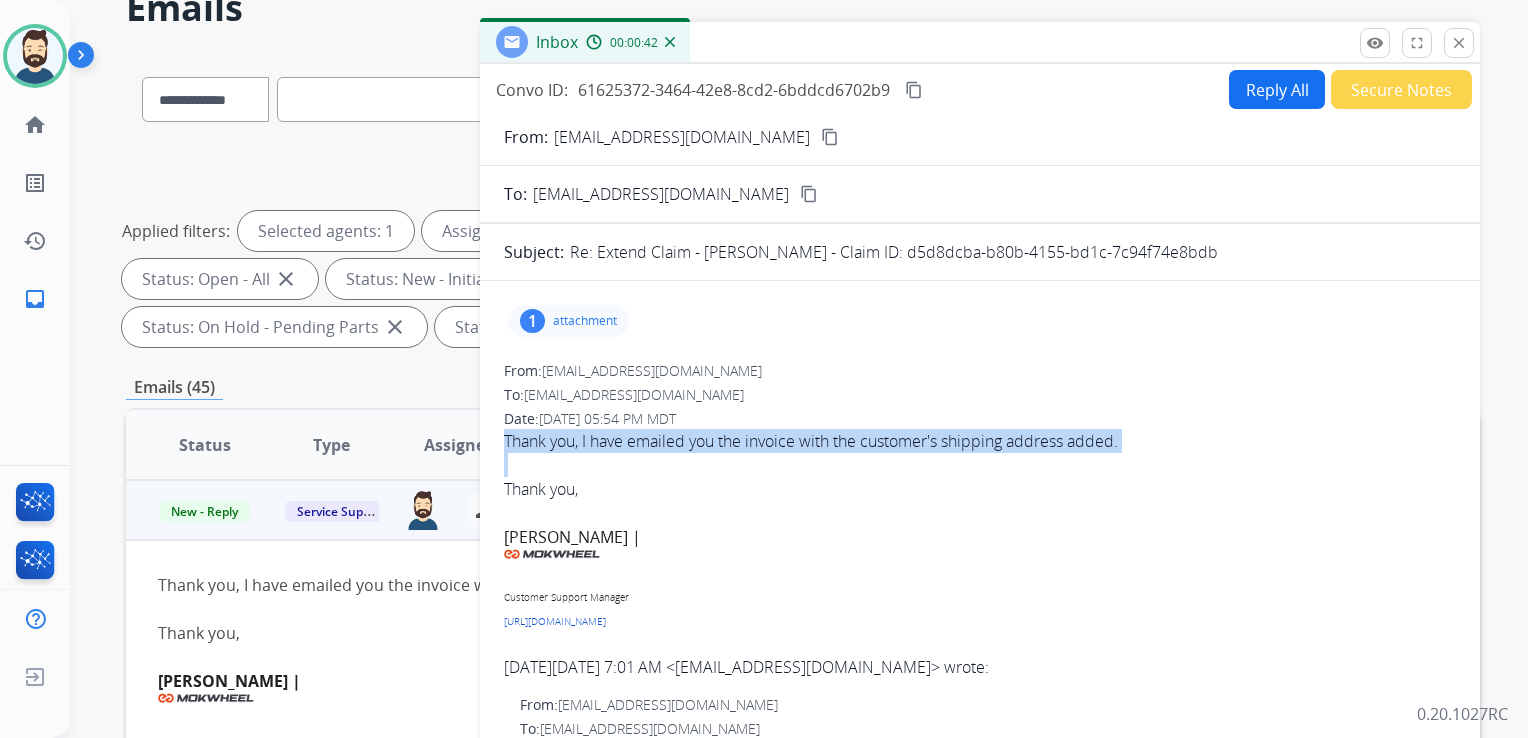 copy on "Thank you, I have emailed you the invoice with the customer's shipping address added." 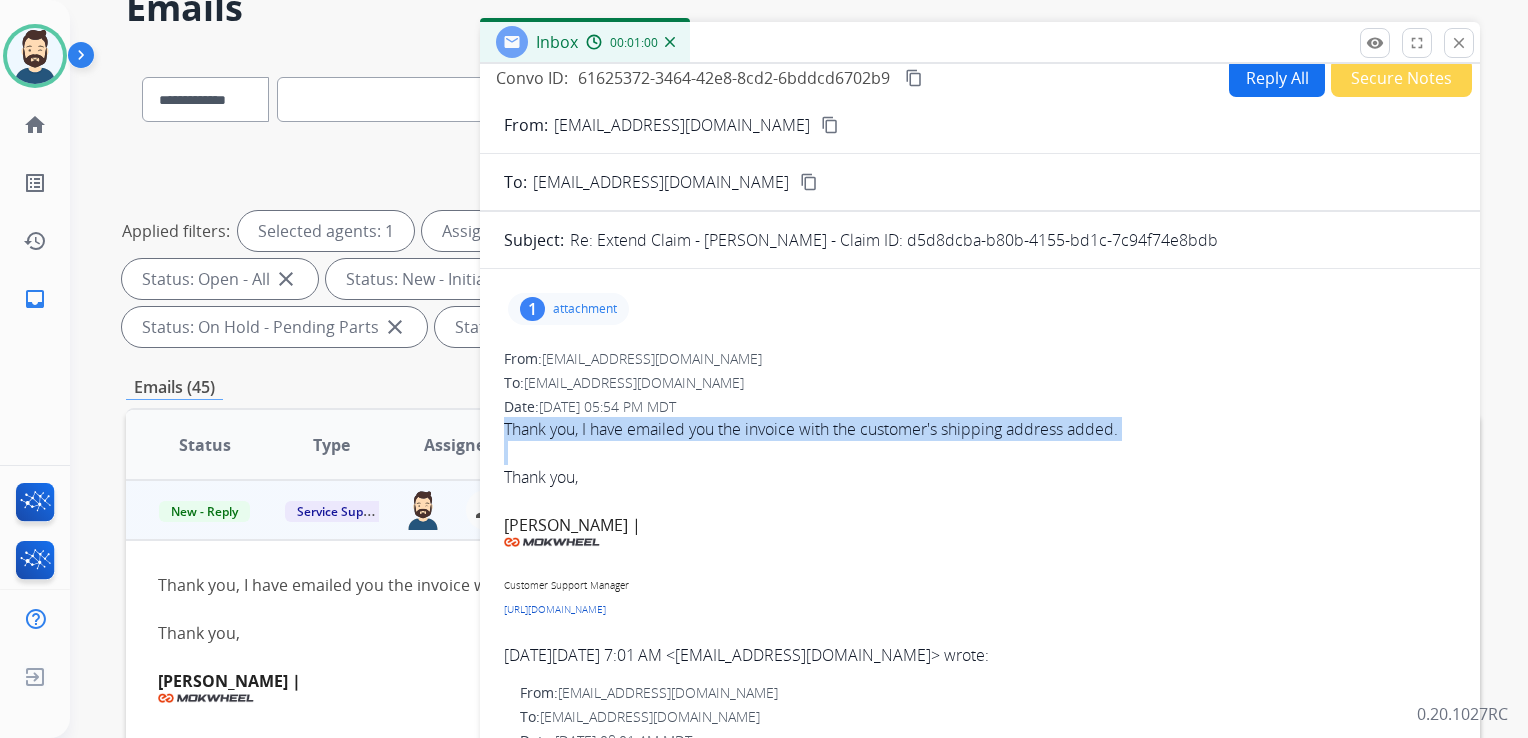 scroll, scrollTop: 0, scrollLeft: 0, axis: both 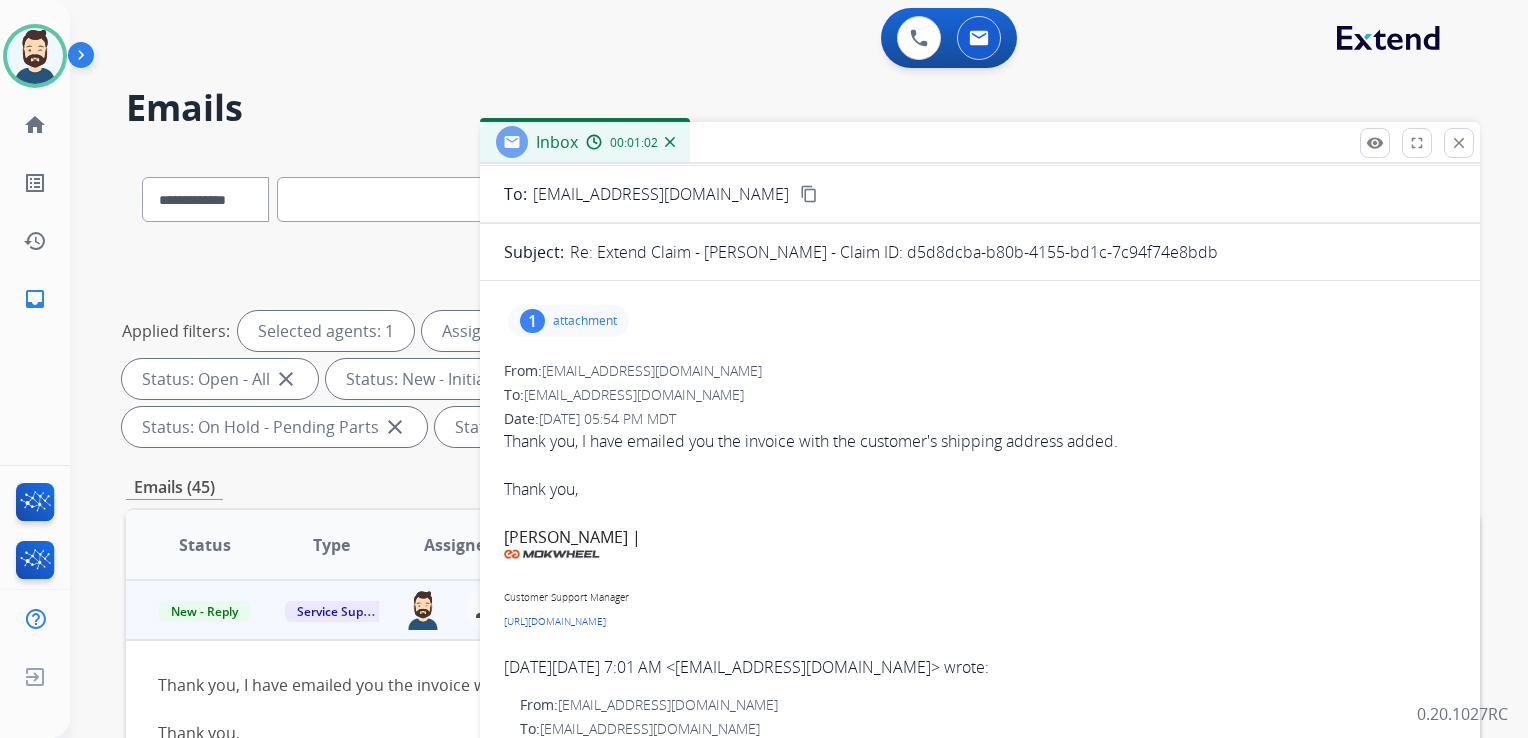 click on "1 attachment" at bounding box center (568, 321) 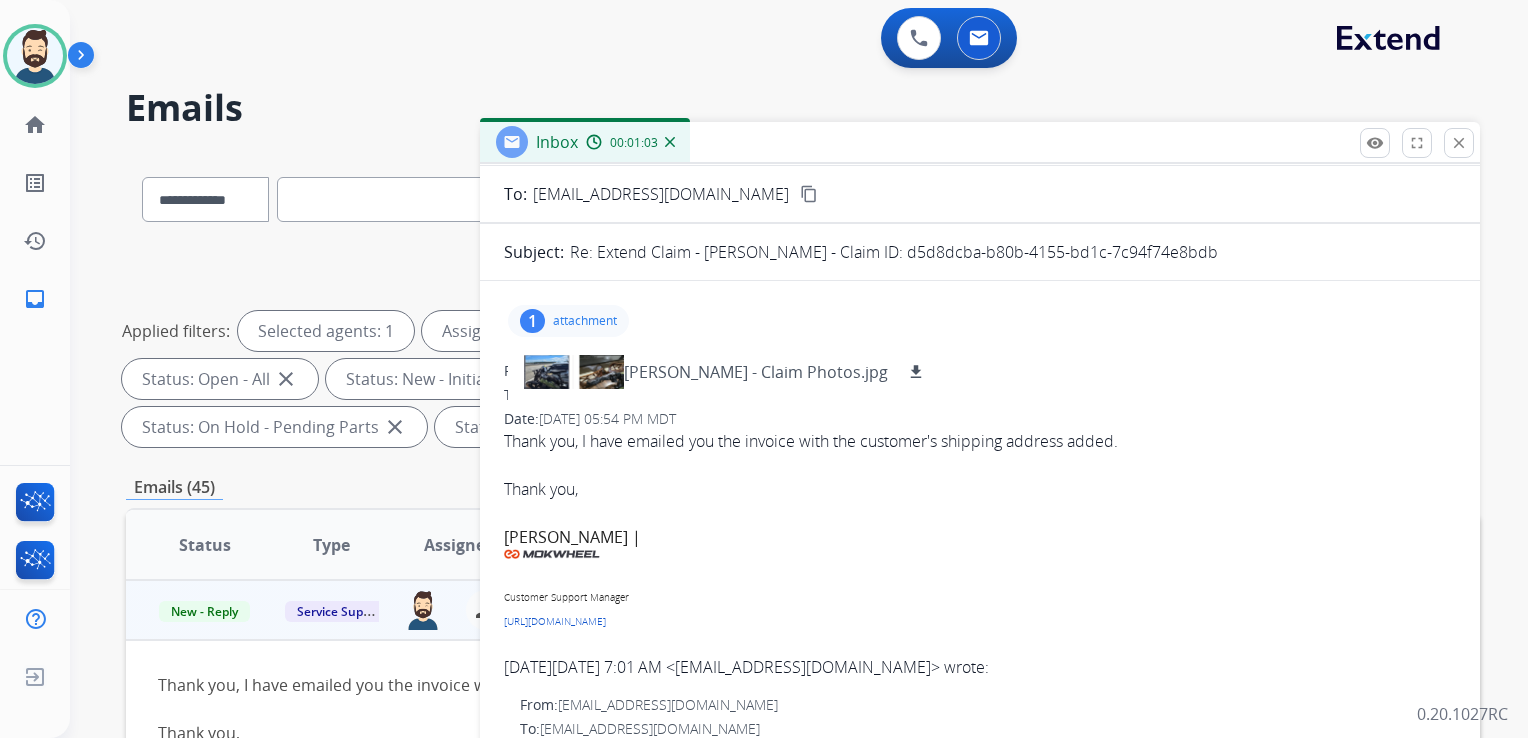 click on "attachment" at bounding box center (585, 321) 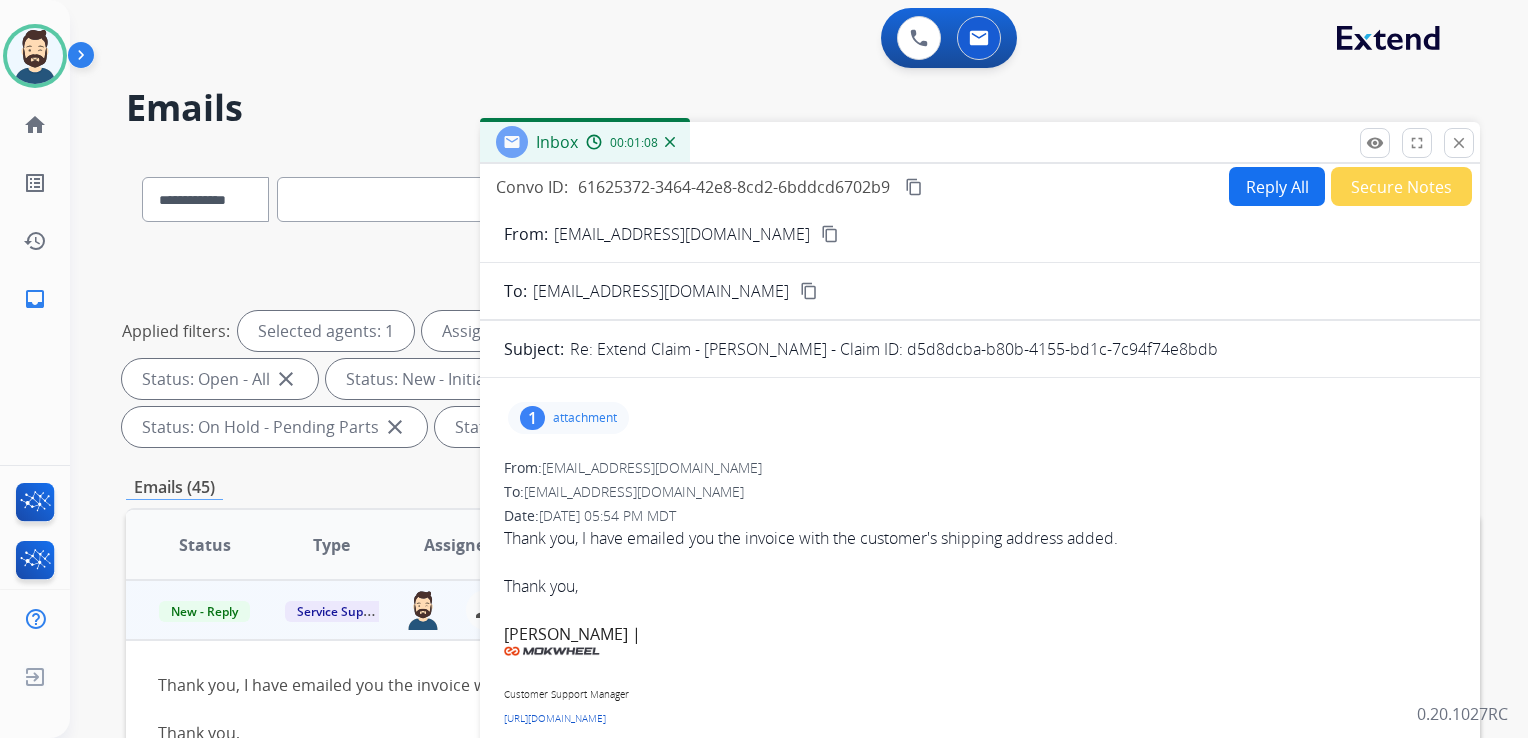 scroll, scrollTop: 0, scrollLeft: 0, axis: both 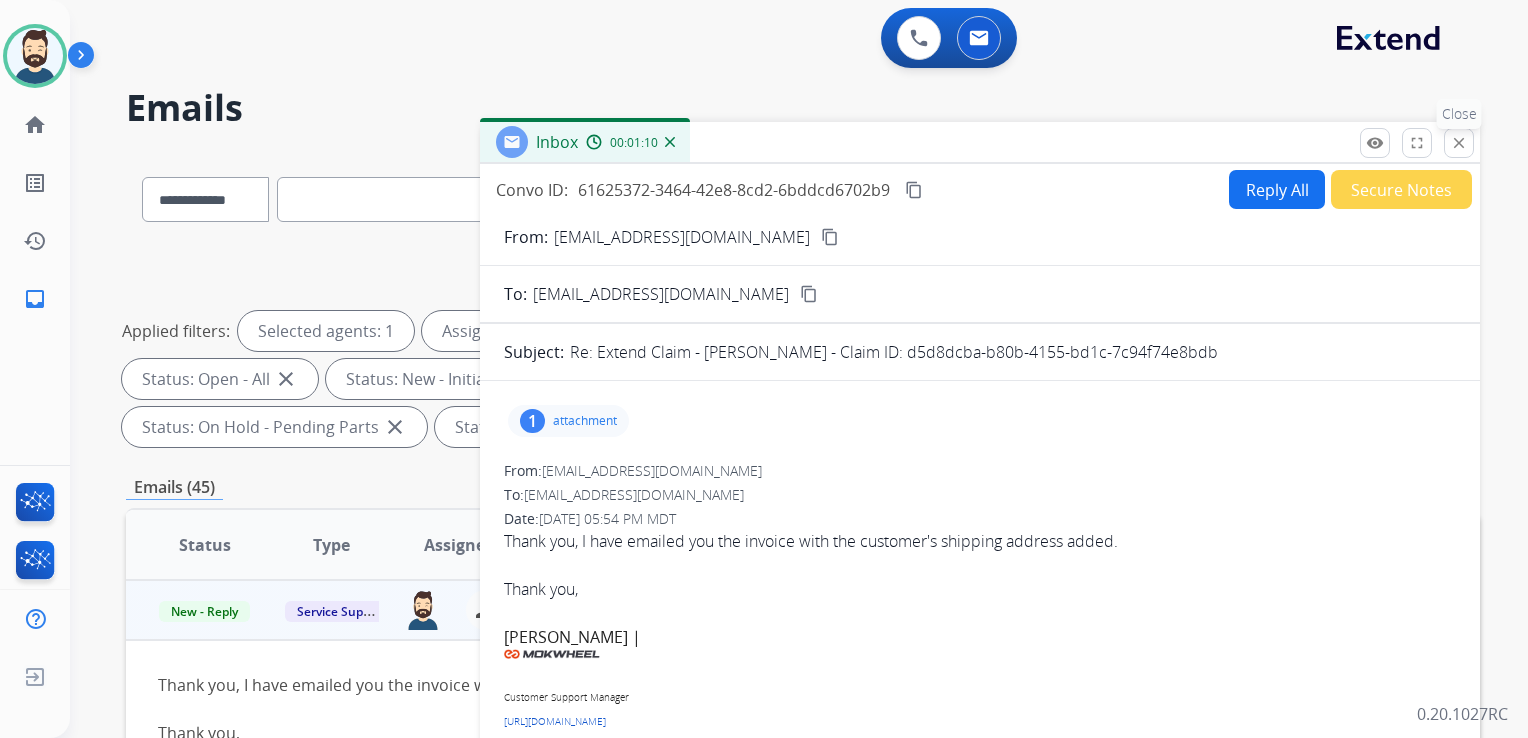 click on "close" at bounding box center (1459, 143) 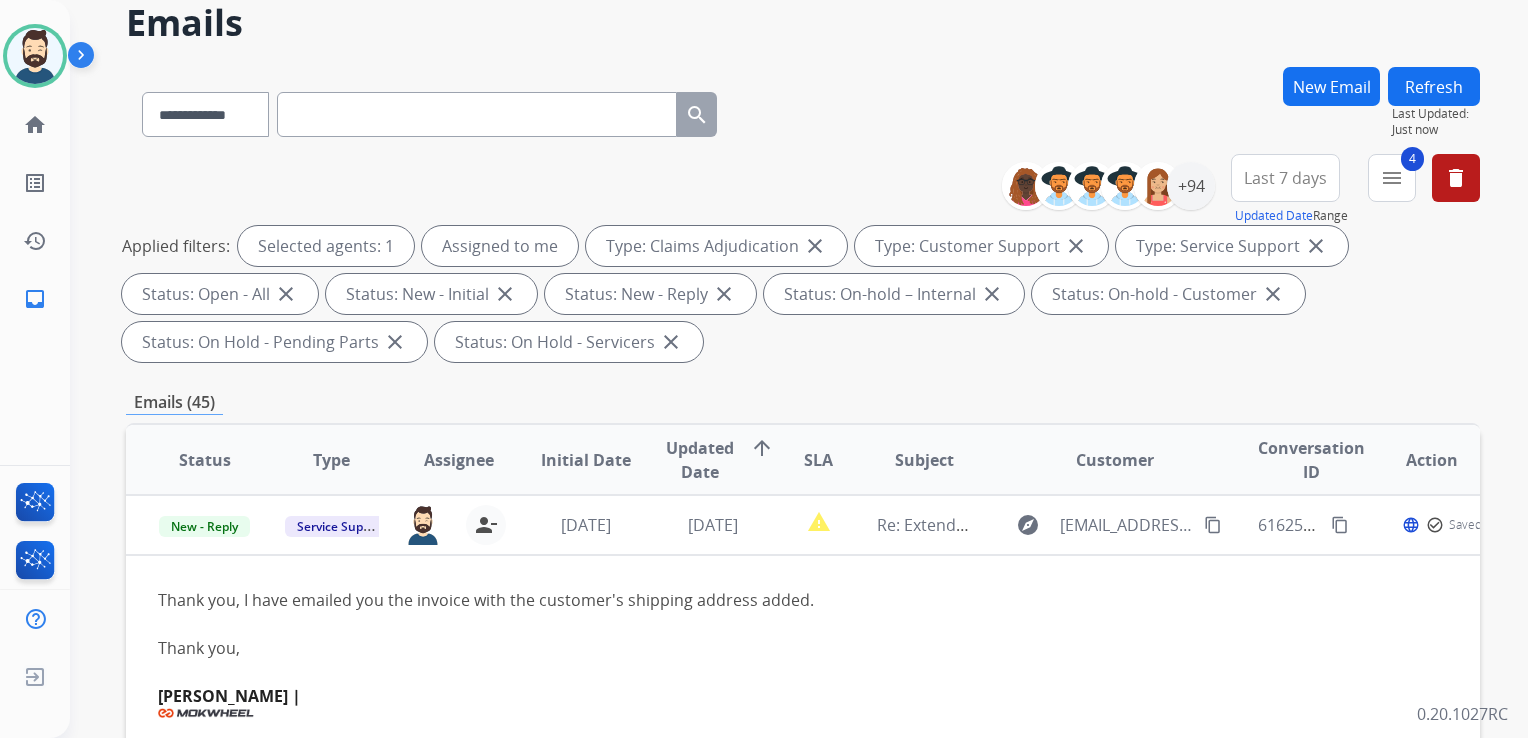 scroll, scrollTop: 200, scrollLeft: 0, axis: vertical 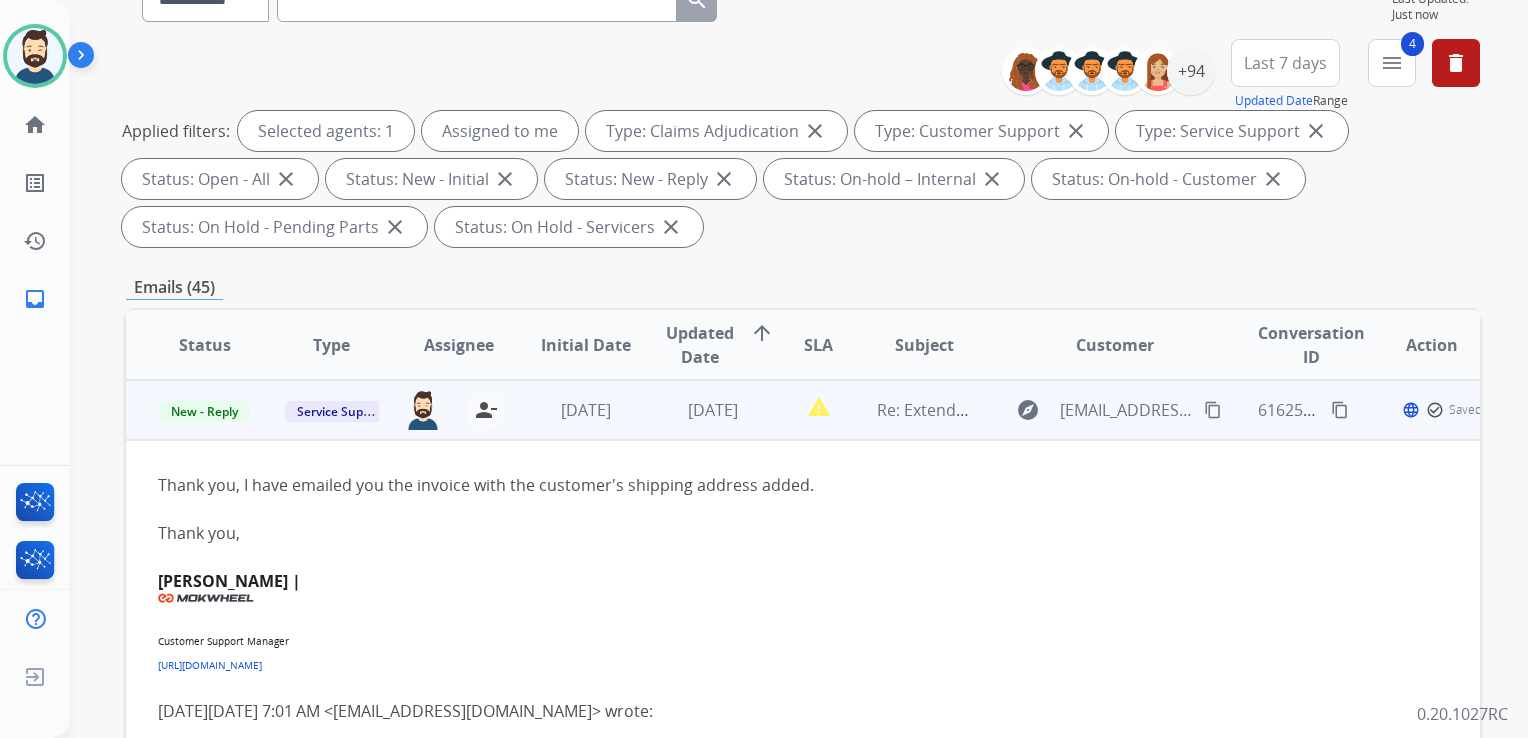 click on "[DATE]" at bounding box center [697, 410] 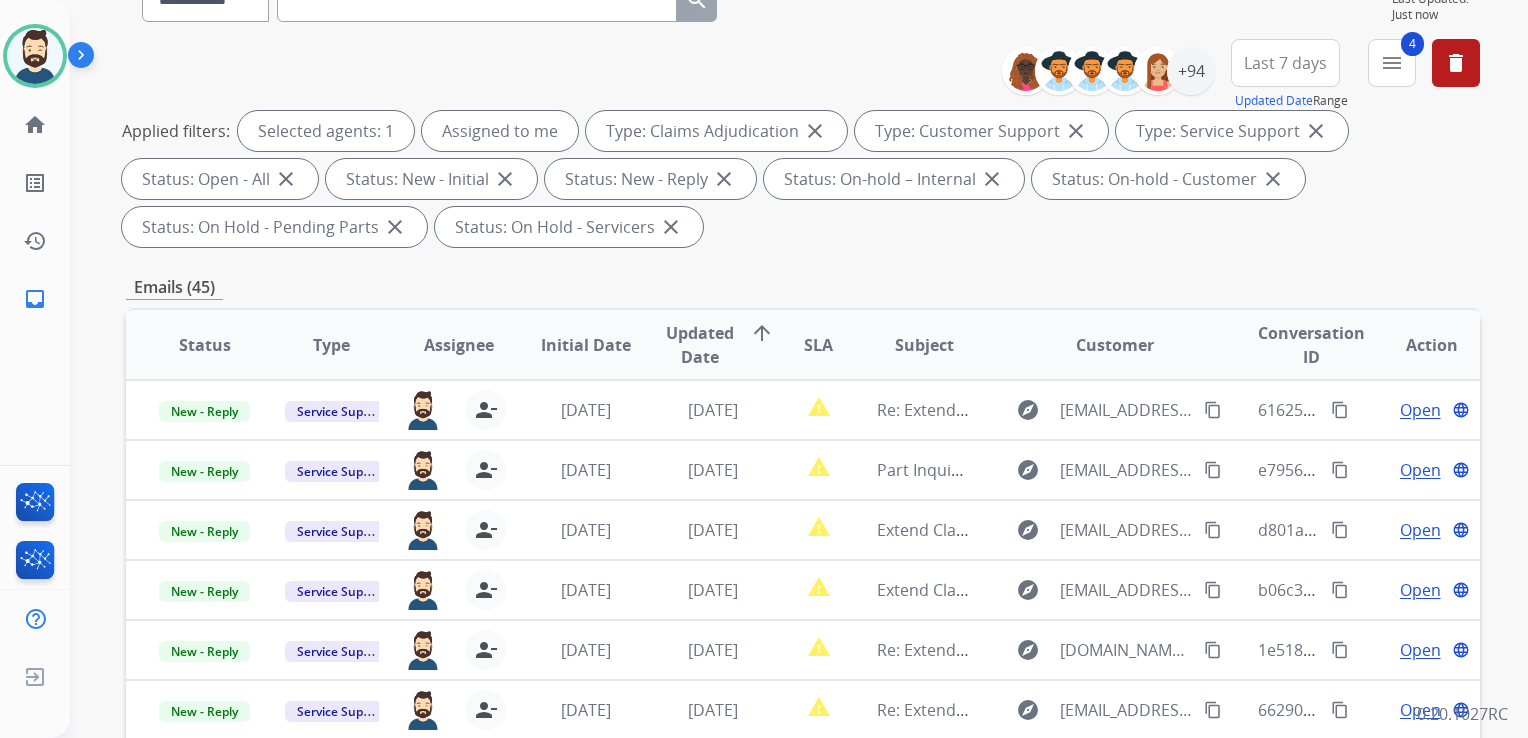 scroll, scrollTop: 1, scrollLeft: 0, axis: vertical 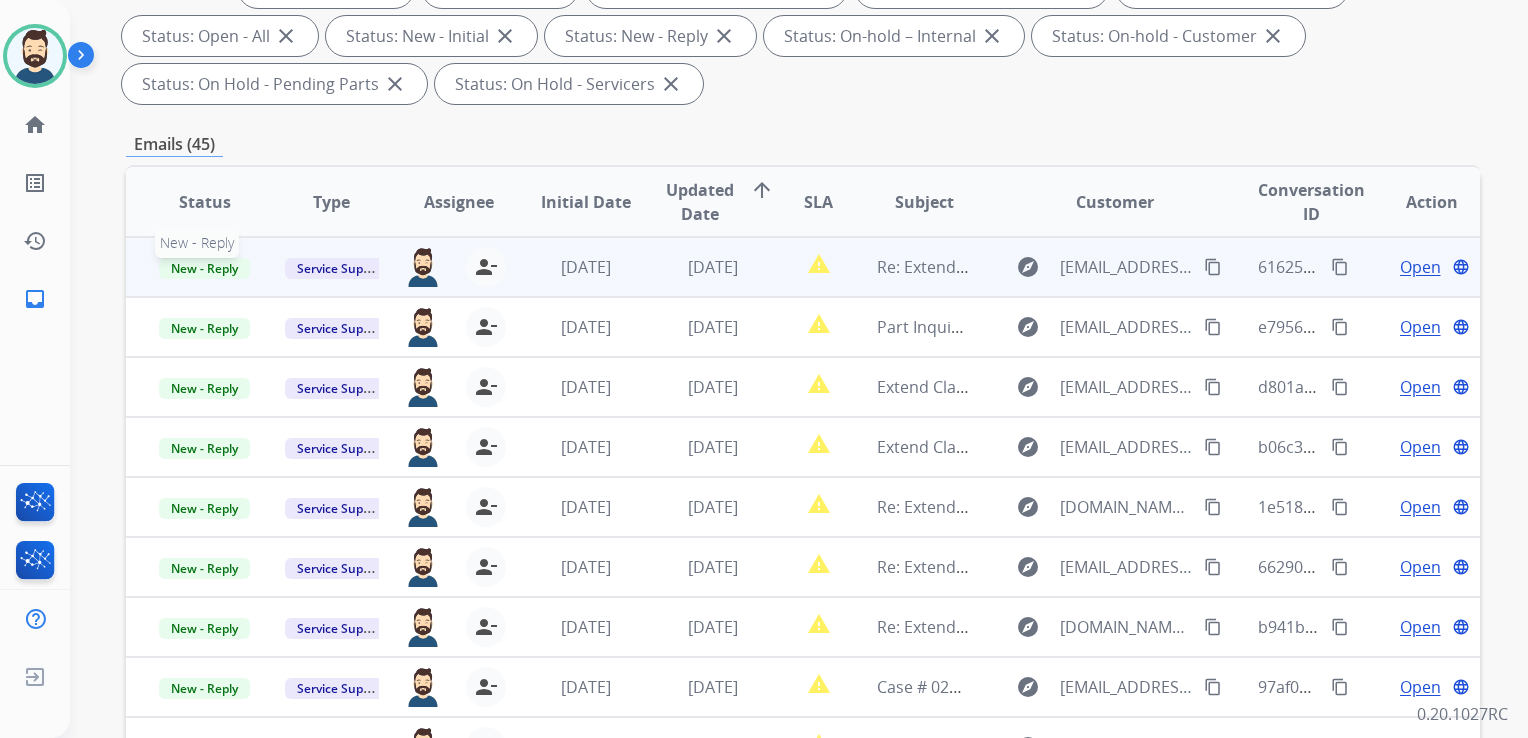 click on "New - Reply" at bounding box center (204, 268) 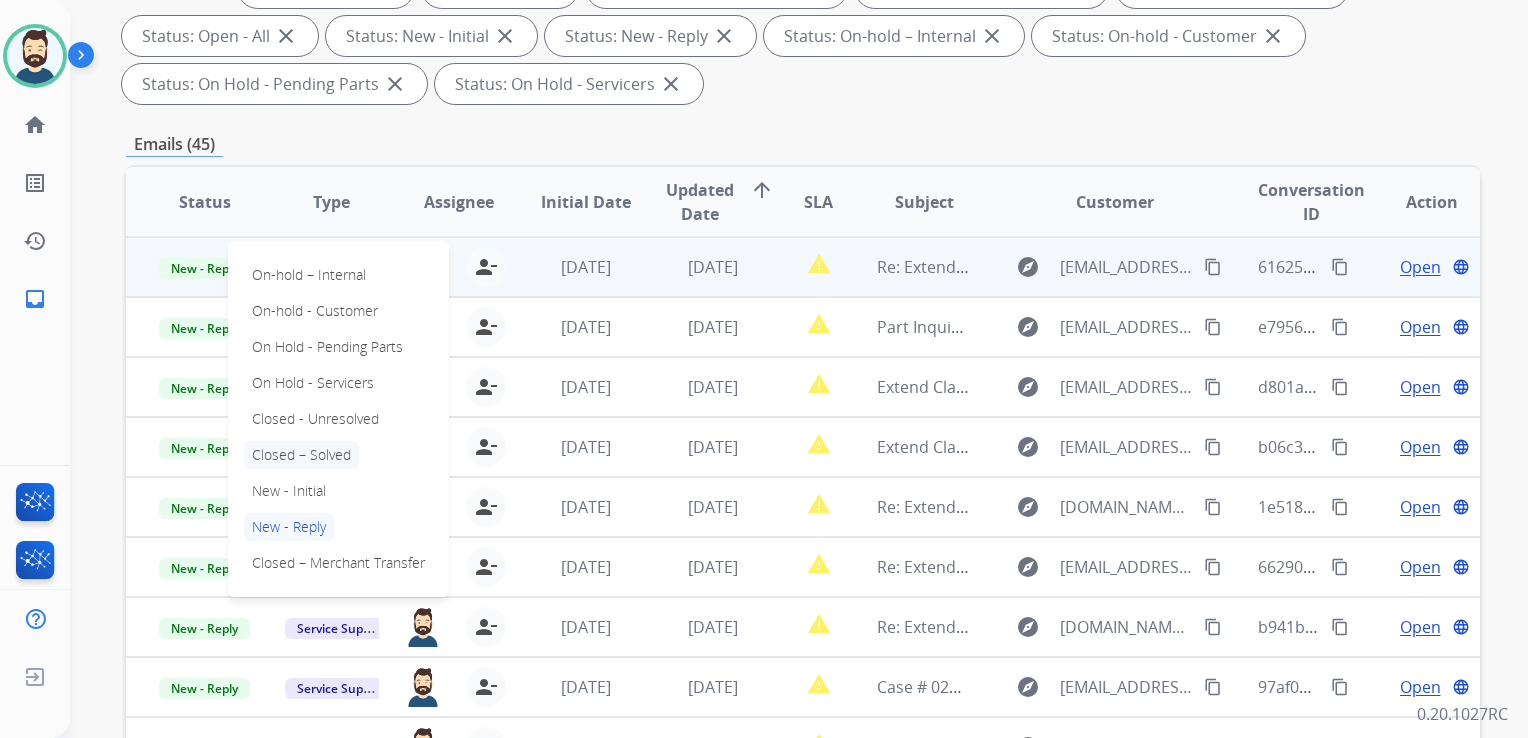 click on "Closed – Solved" at bounding box center [301, 455] 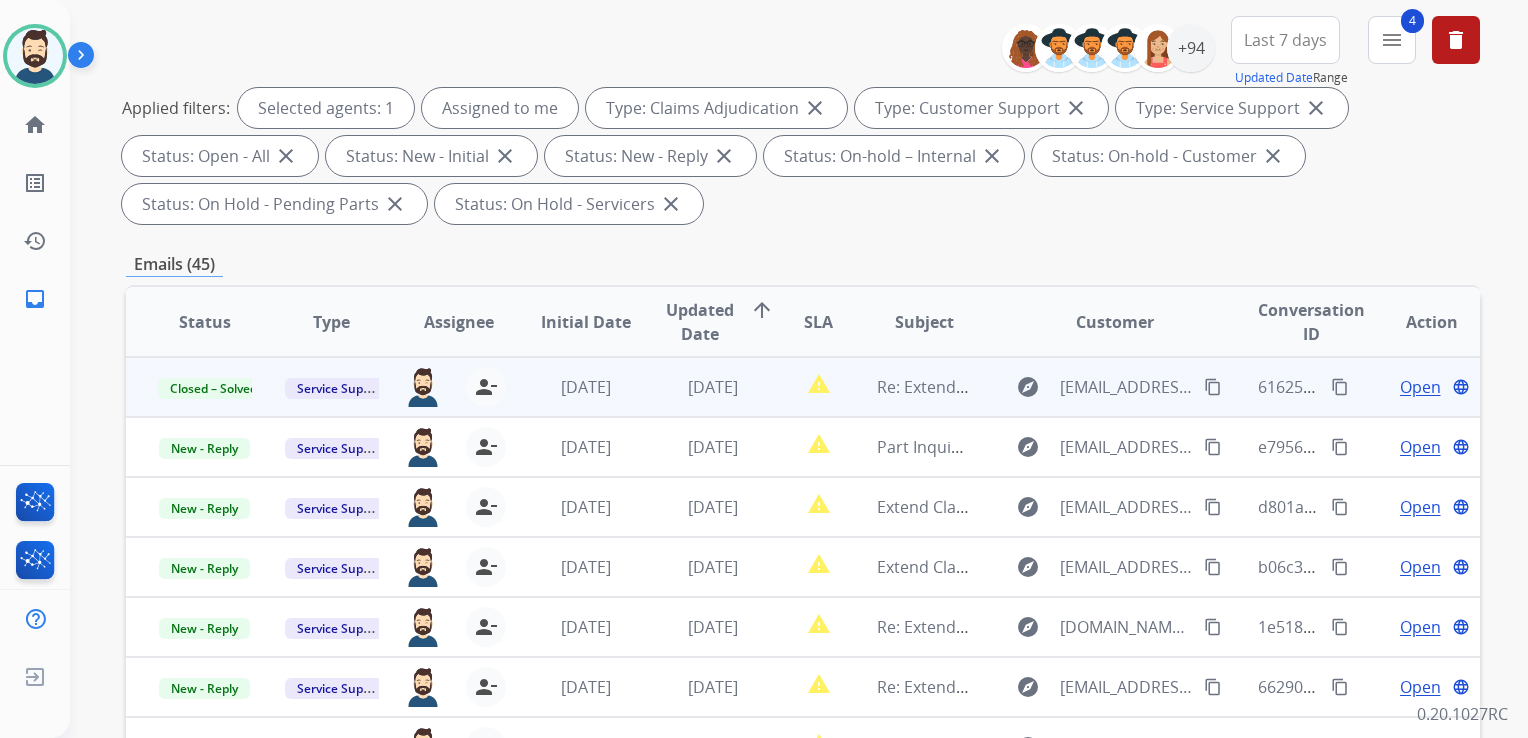 scroll, scrollTop: 43, scrollLeft: 0, axis: vertical 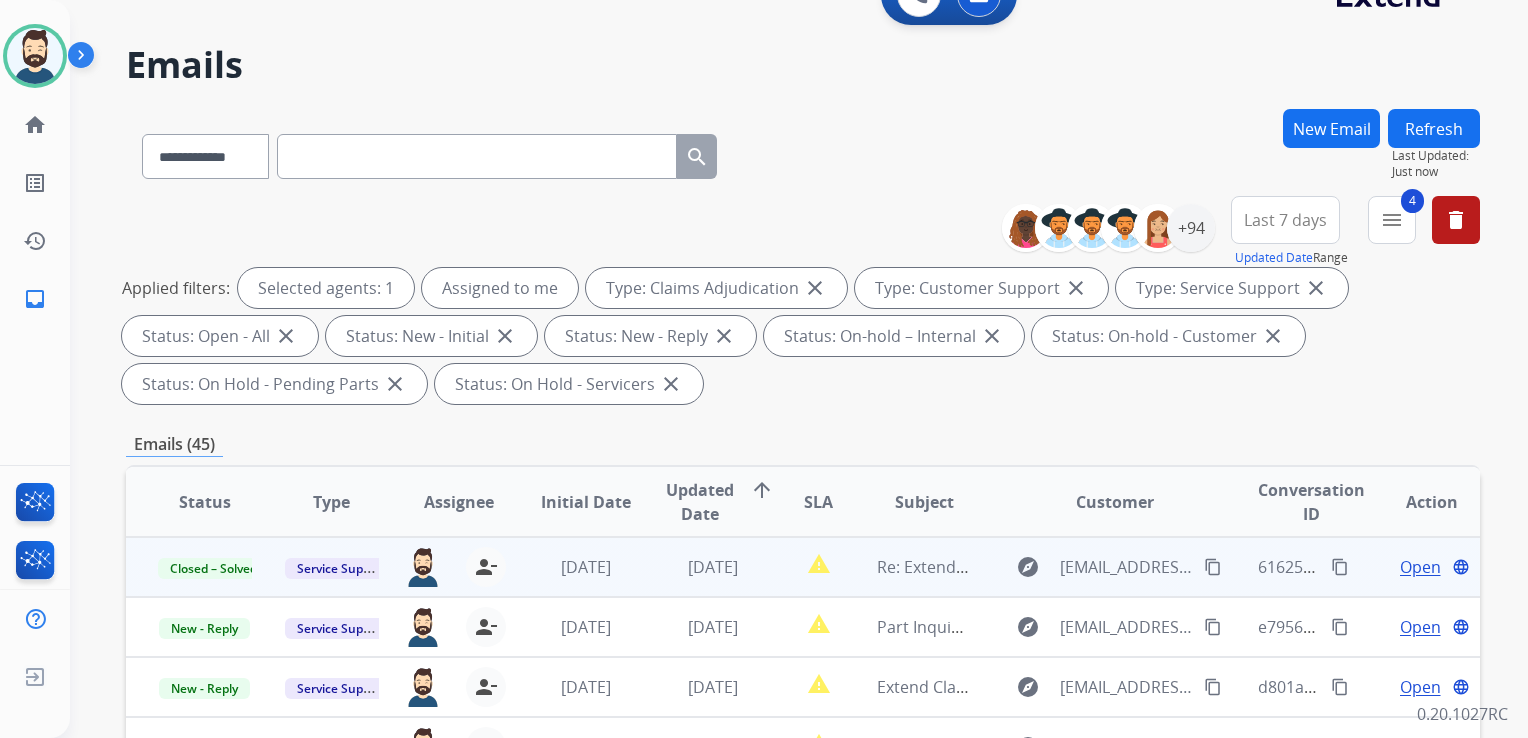 click on "Refresh" at bounding box center (1434, 128) 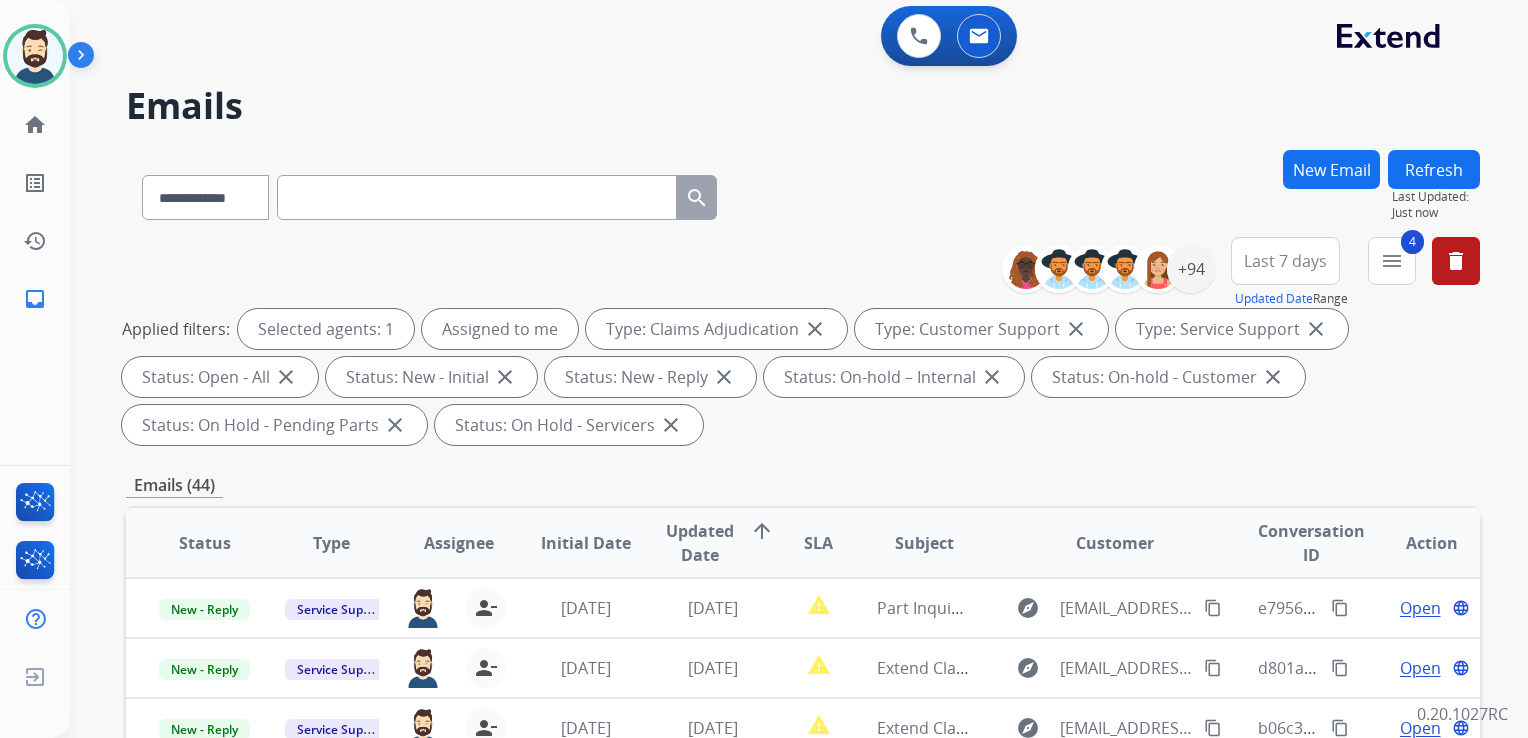 scroll, scrollTop: 0, scrollLeft: 0, axis: both 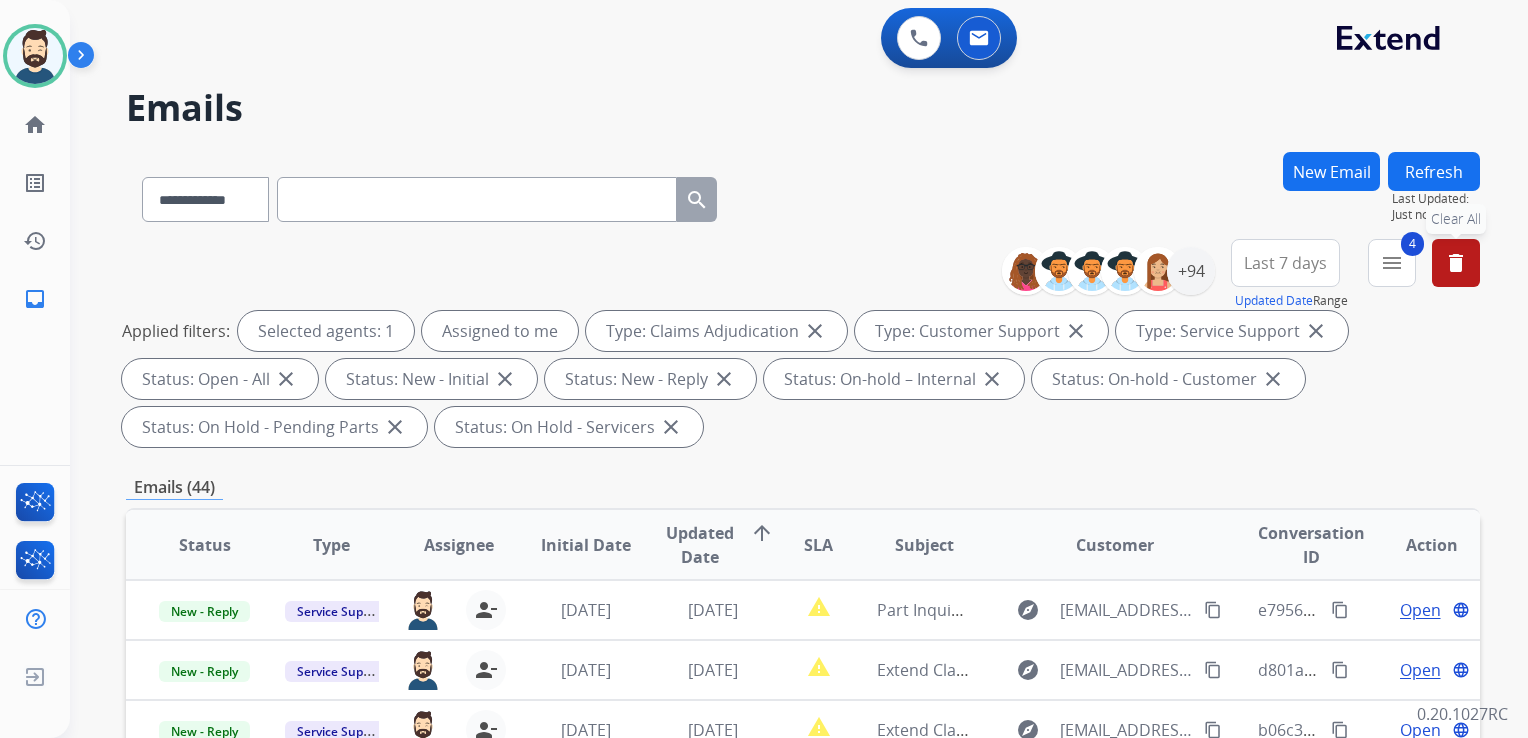click on "delete  Clear All" at bounding box center (1456, 263) 